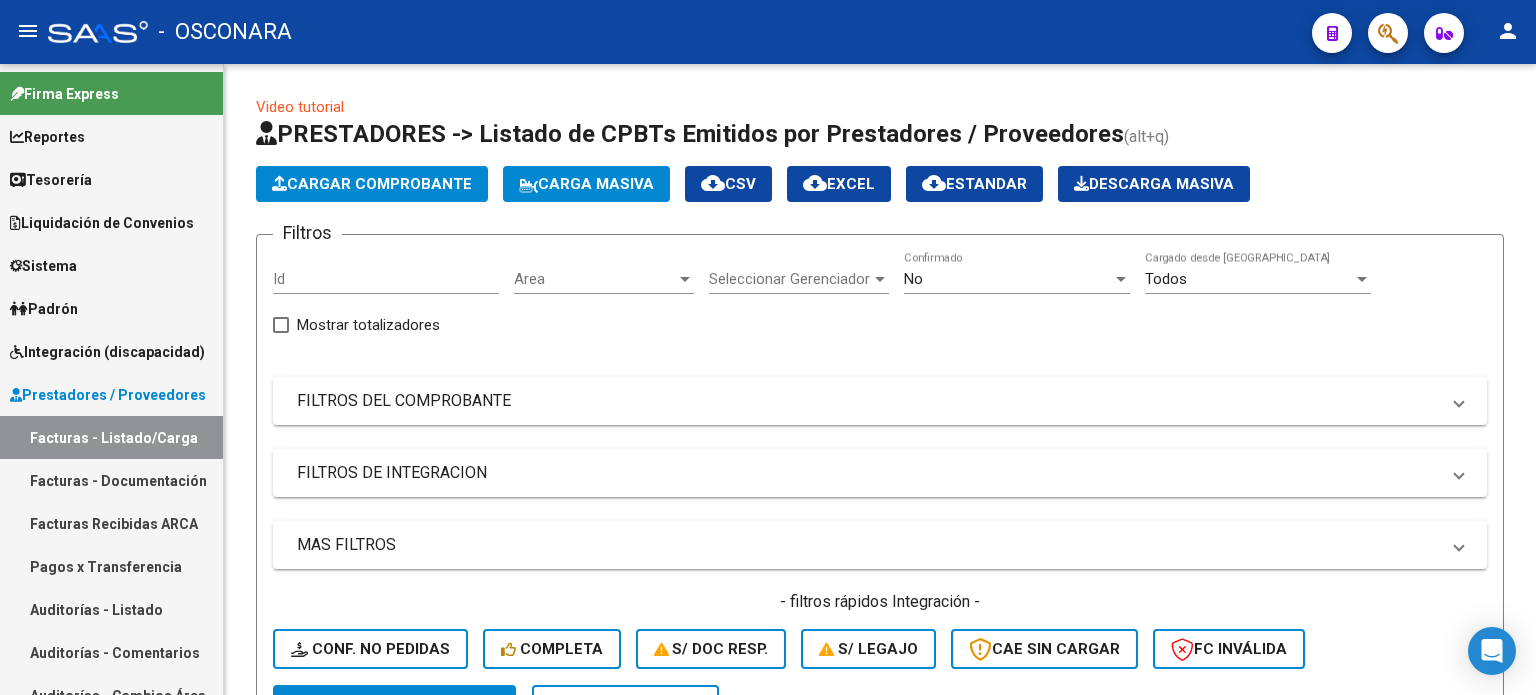 scroll, scrollTop: 0, scrollLeft: 0, axis: both 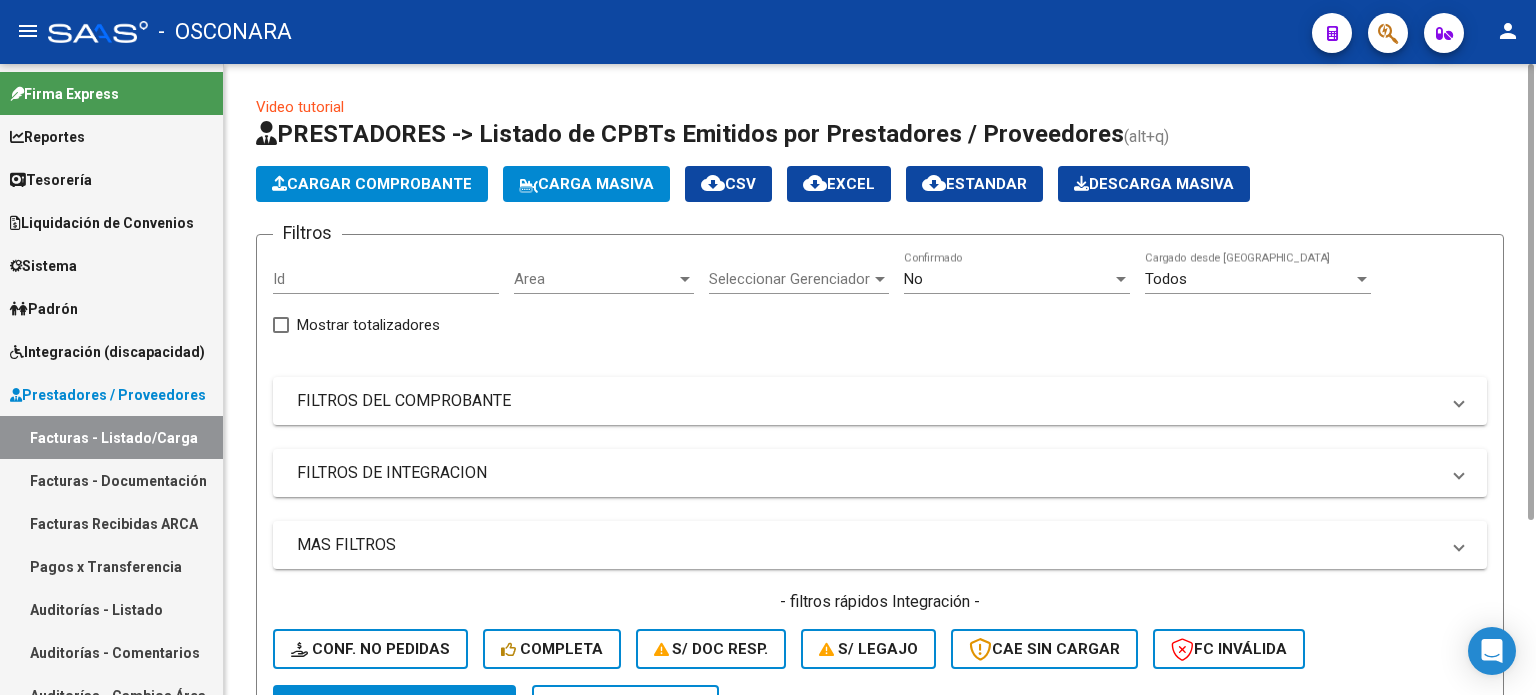 click on "Cargar Comprobante" 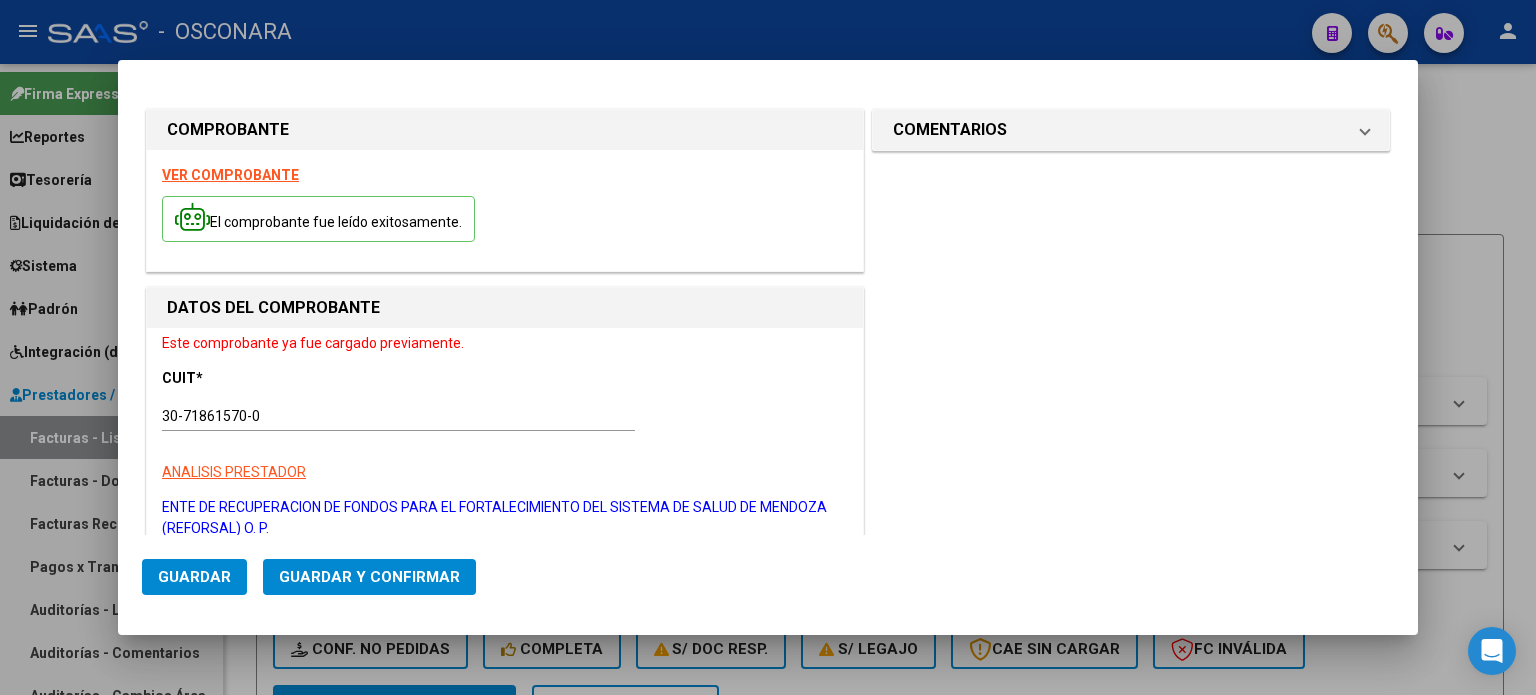 click at bounding box center (768, 347) 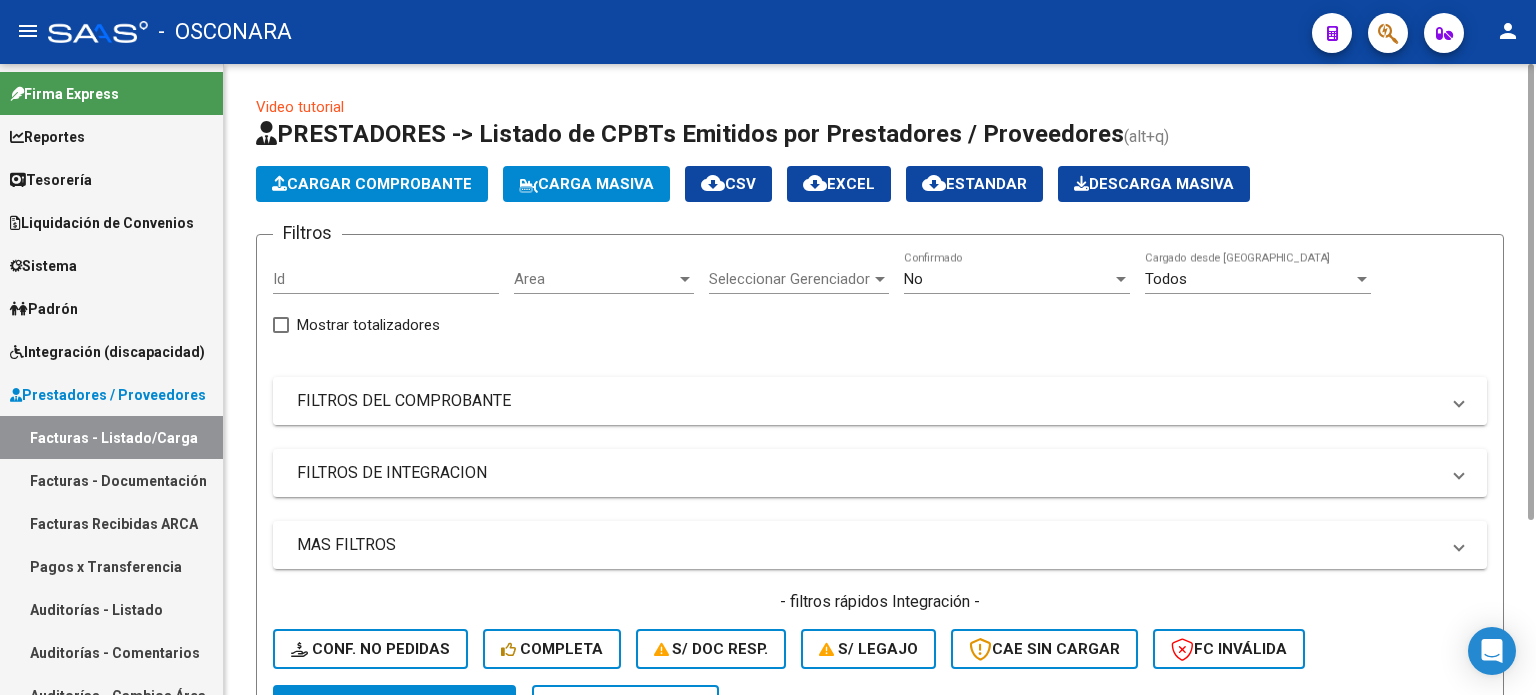 click on "FILTROS DEL COMPROBANTE" at bounding box center (880, 401) 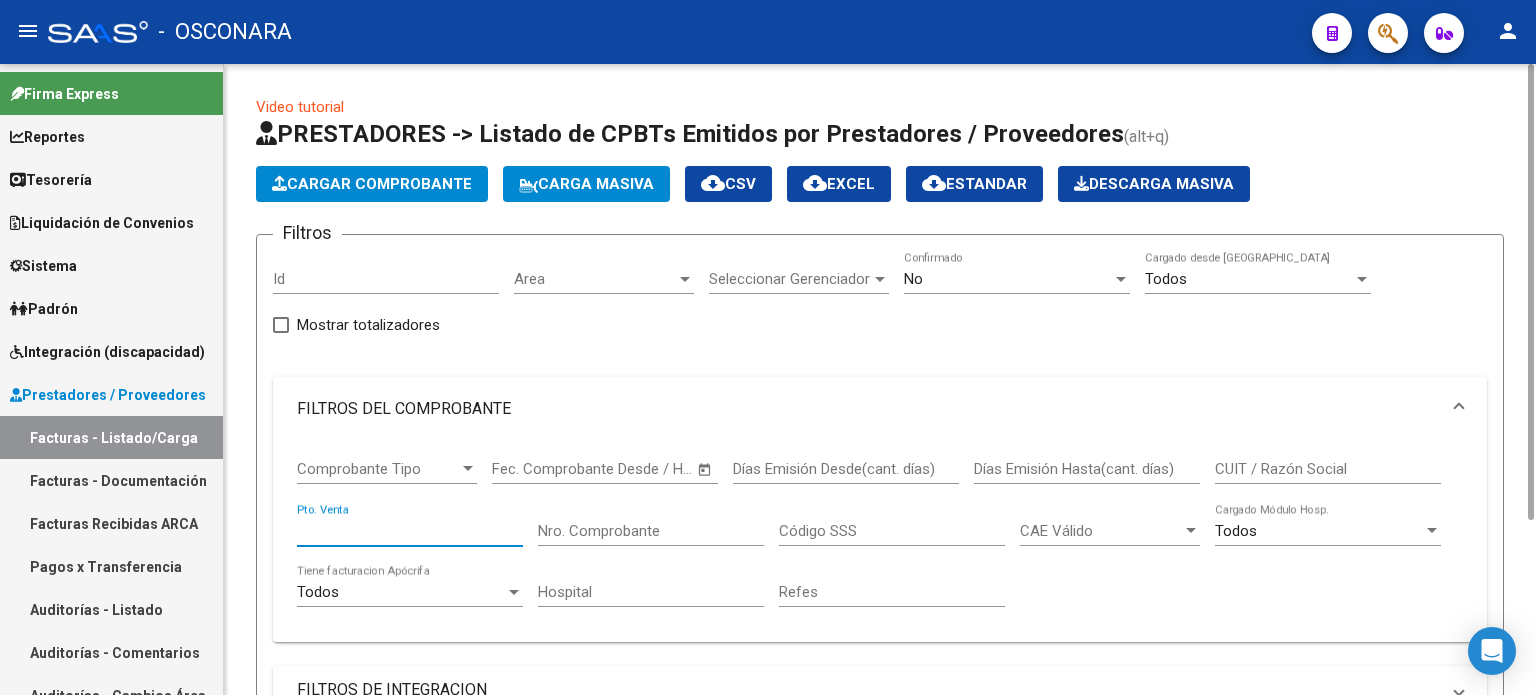 click on "Pto. Venta" at bounding box center (410, 531) 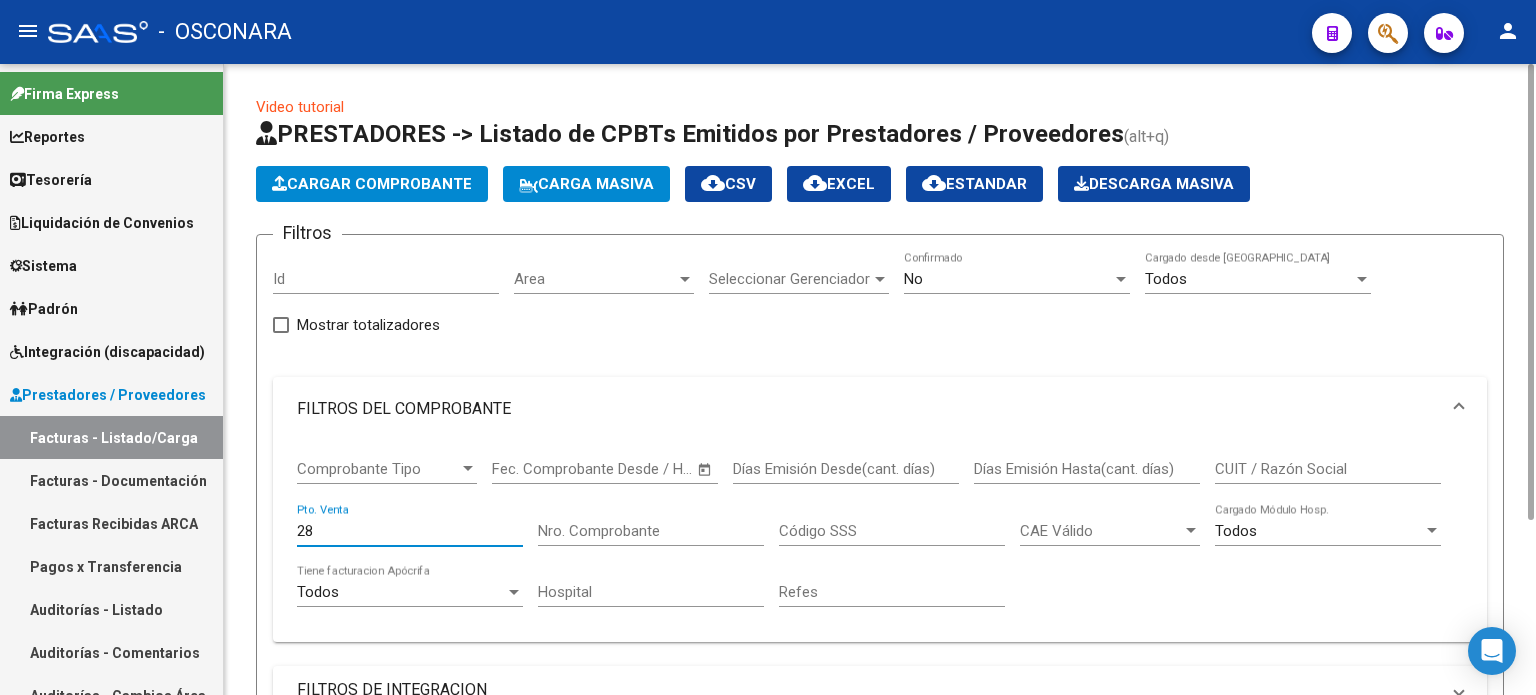 type on "28" 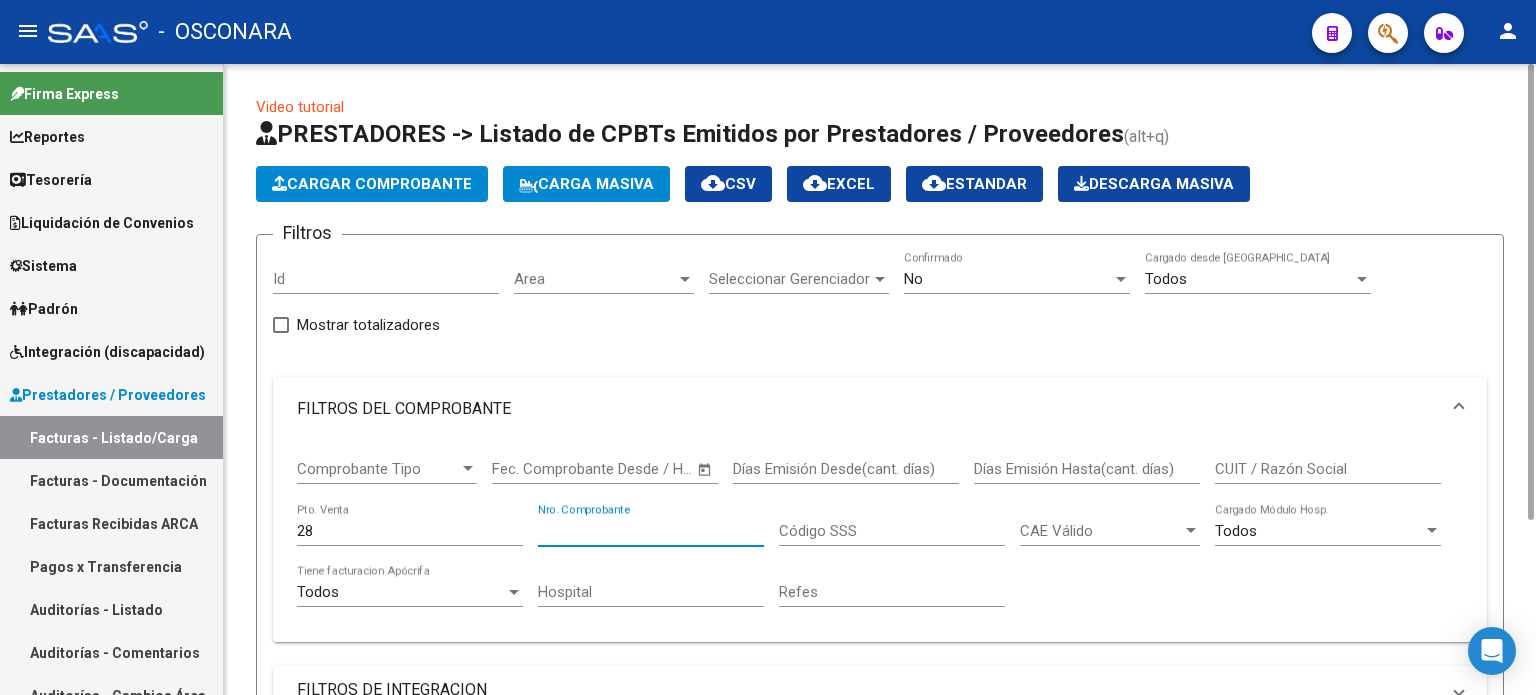 click on "Nro. Comprobante" at bounding box center (651, 531) 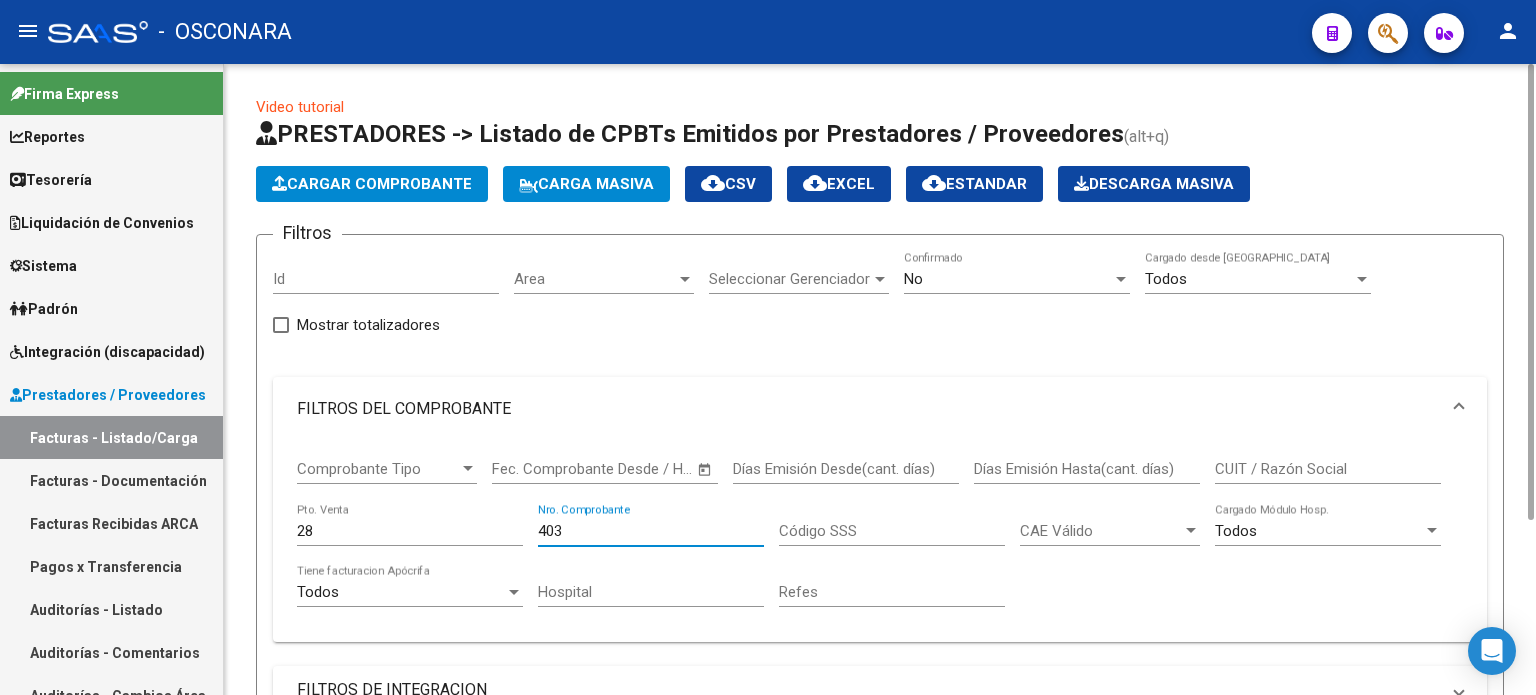 type on "403" 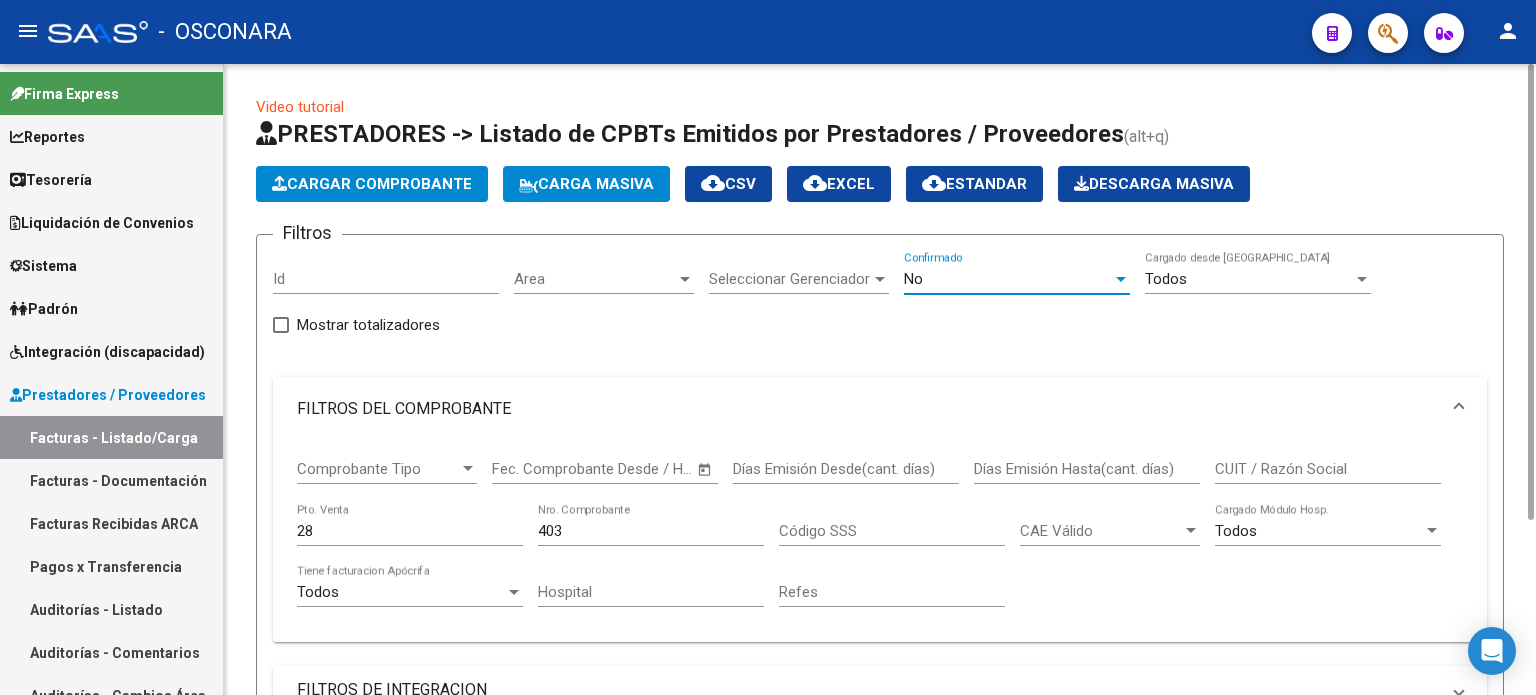 click on "No" at bounding box center [1008, 279] 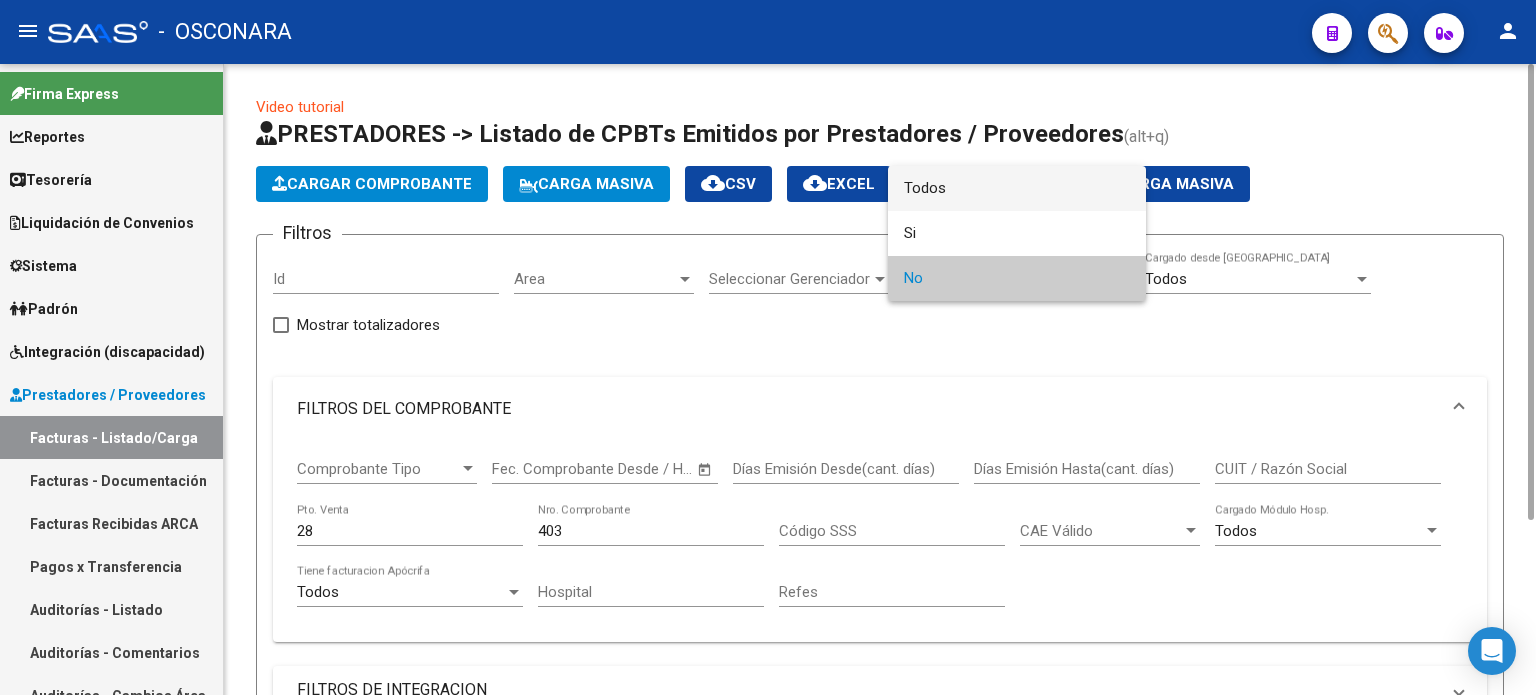 drag, startPoint x: 933, startPoint y: 181, endPoint x: 872, endPoint y: 303, distance: 136.40015 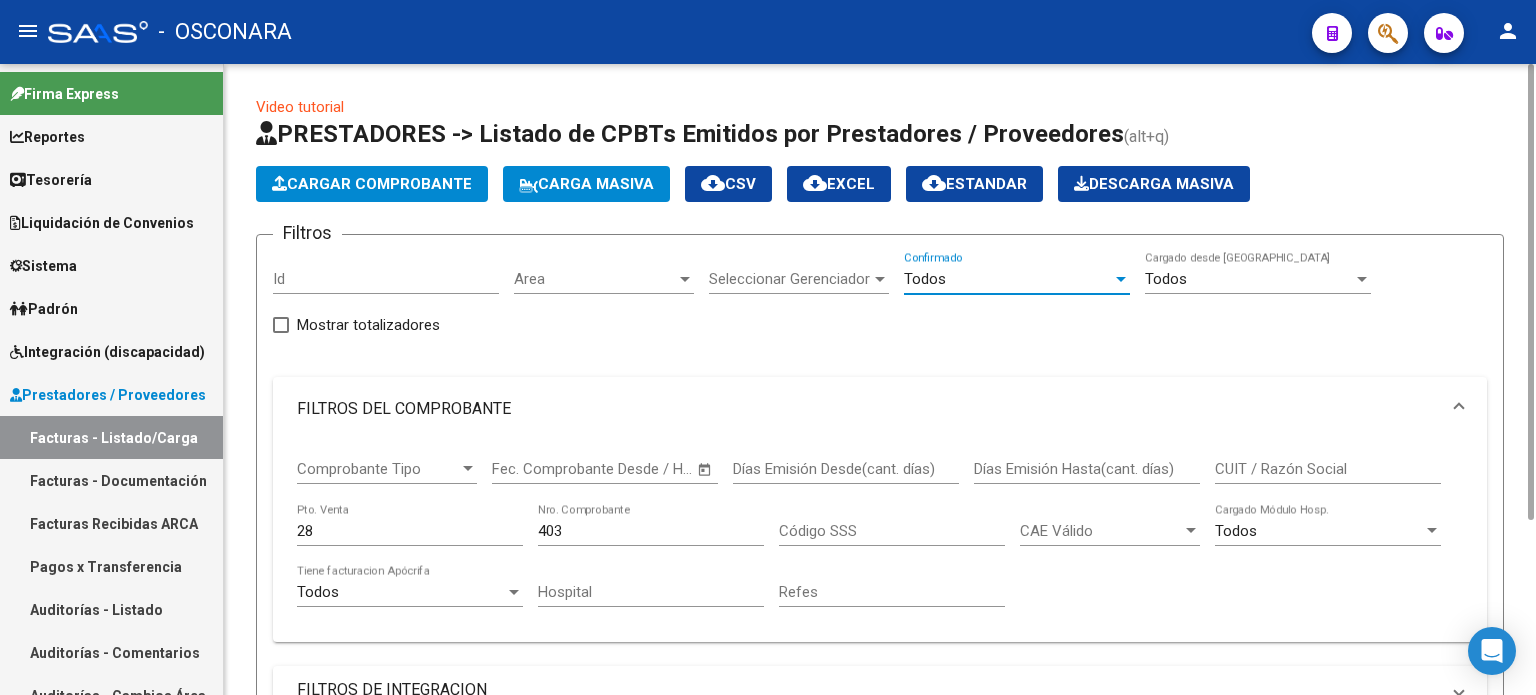 click on "403" at bounding box center (651, 531) 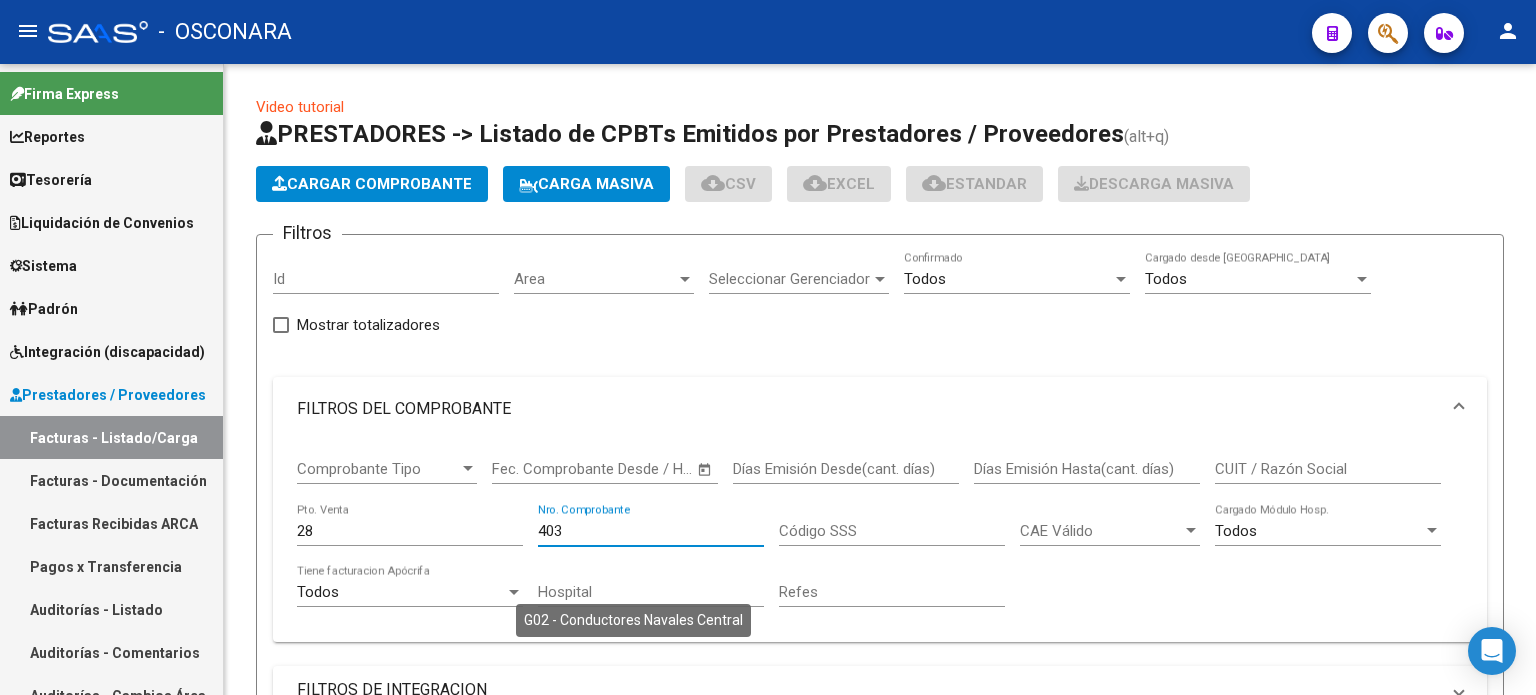 scroll, scrollTop: 600, scrollLeft: 0, axis: vertical 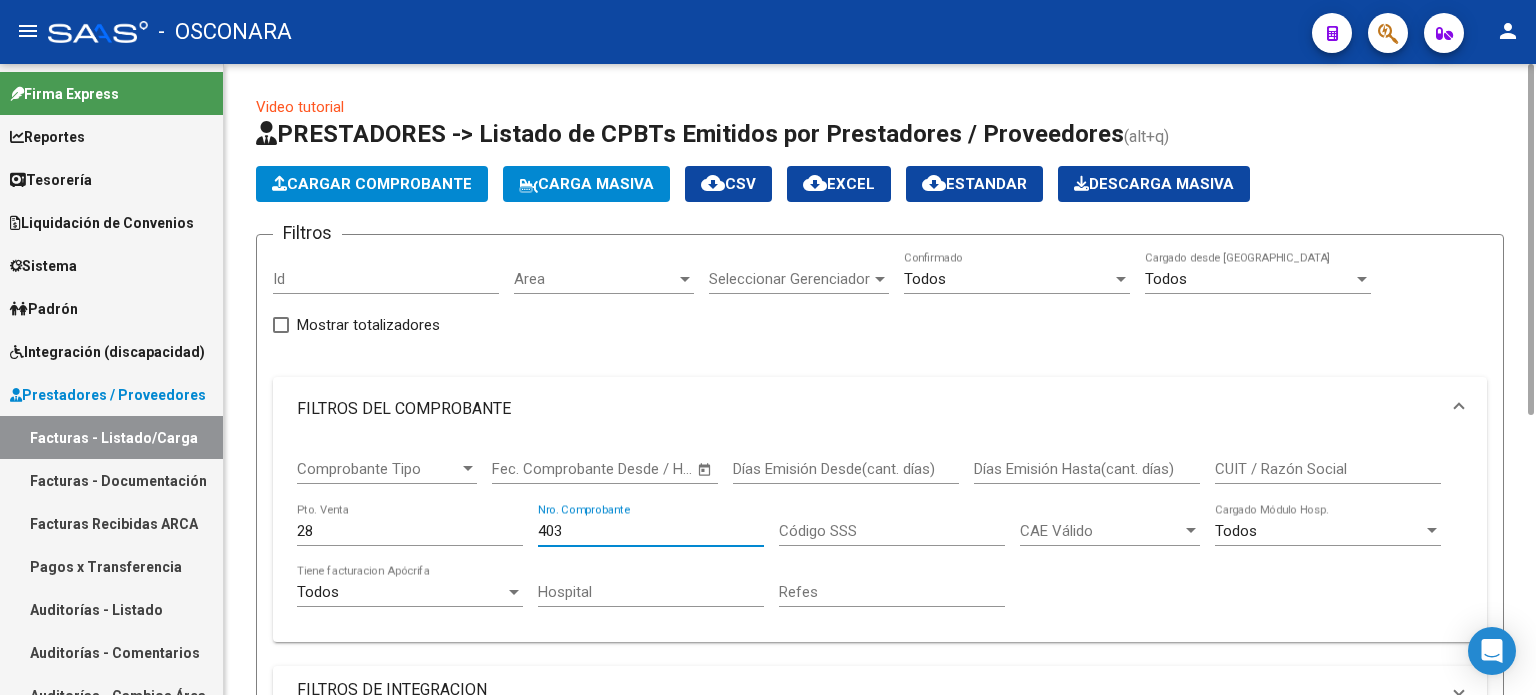 click on "Cargar Comprobante" 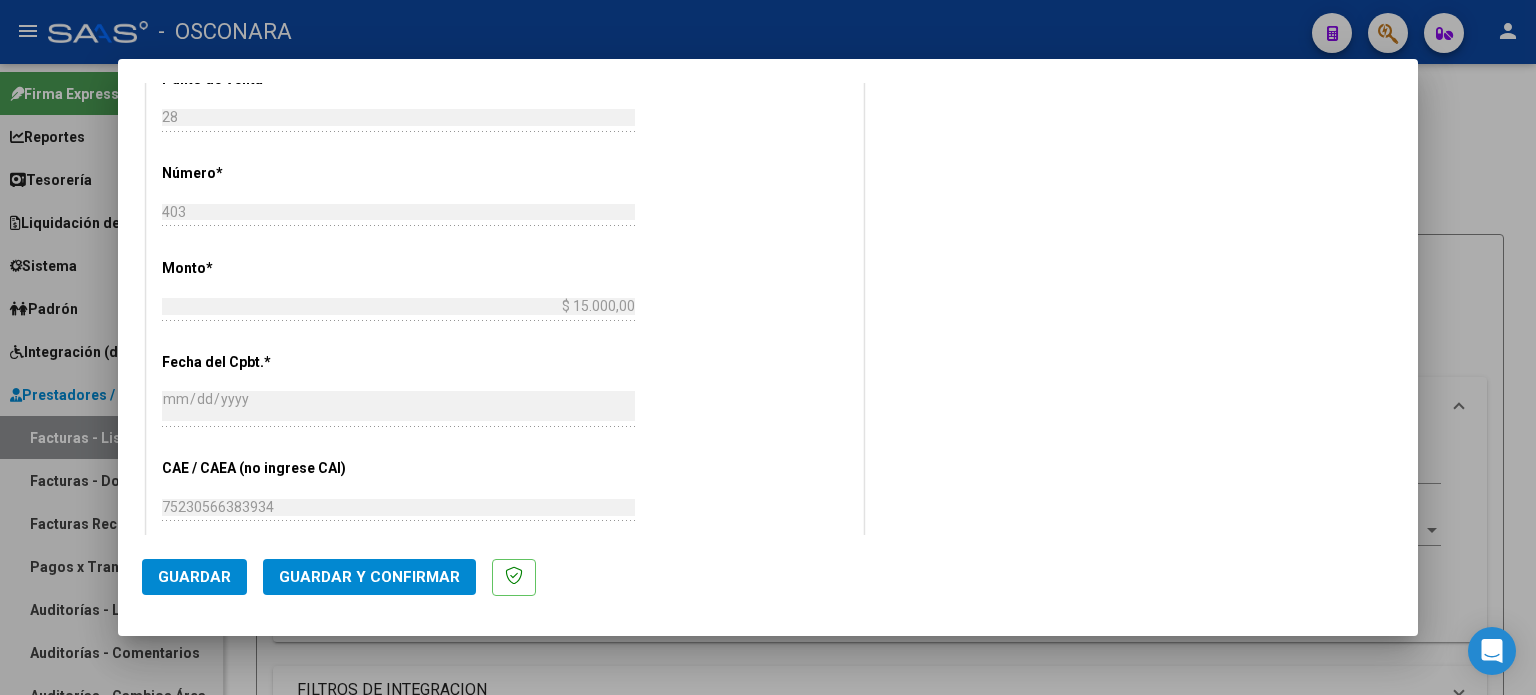 scroll, scrollTop: 800, scrollLeft: 0, axis: vertical 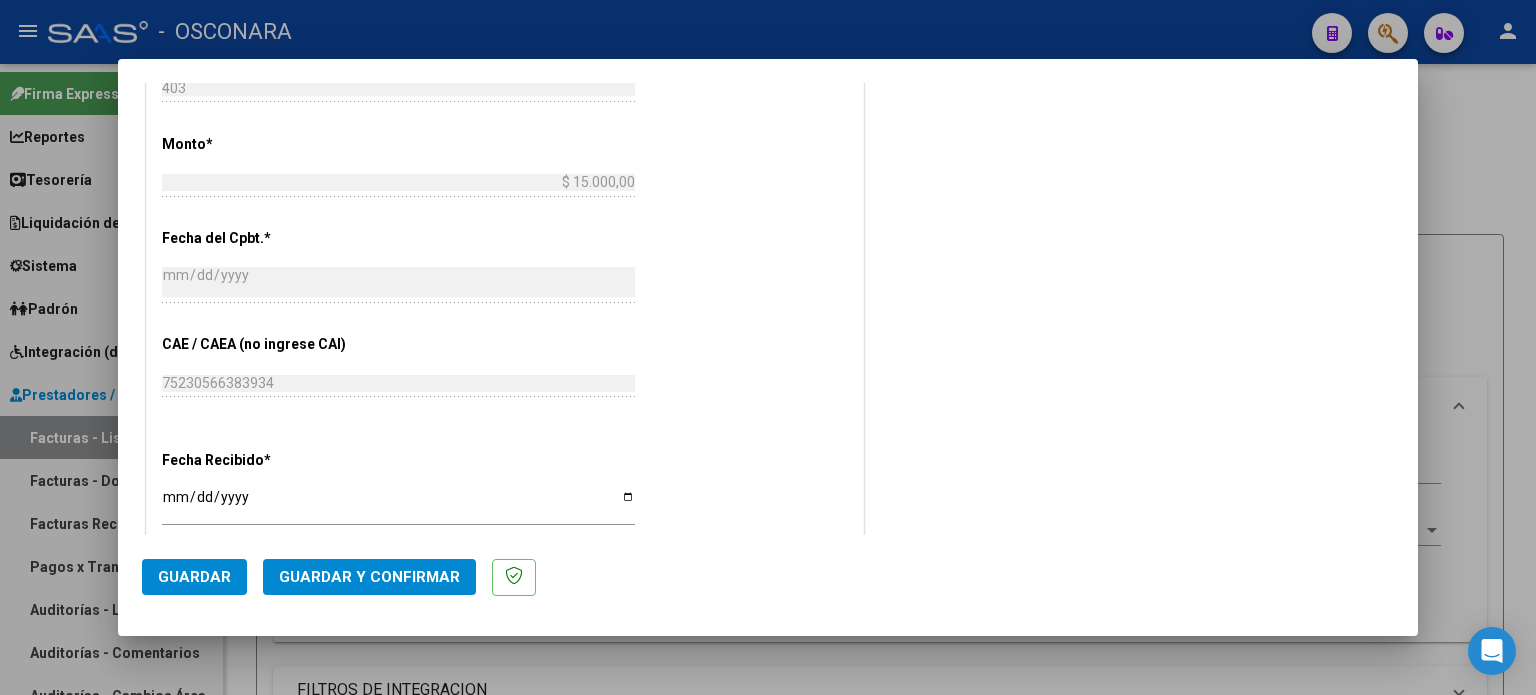 click on "Guardar y Confirmar" 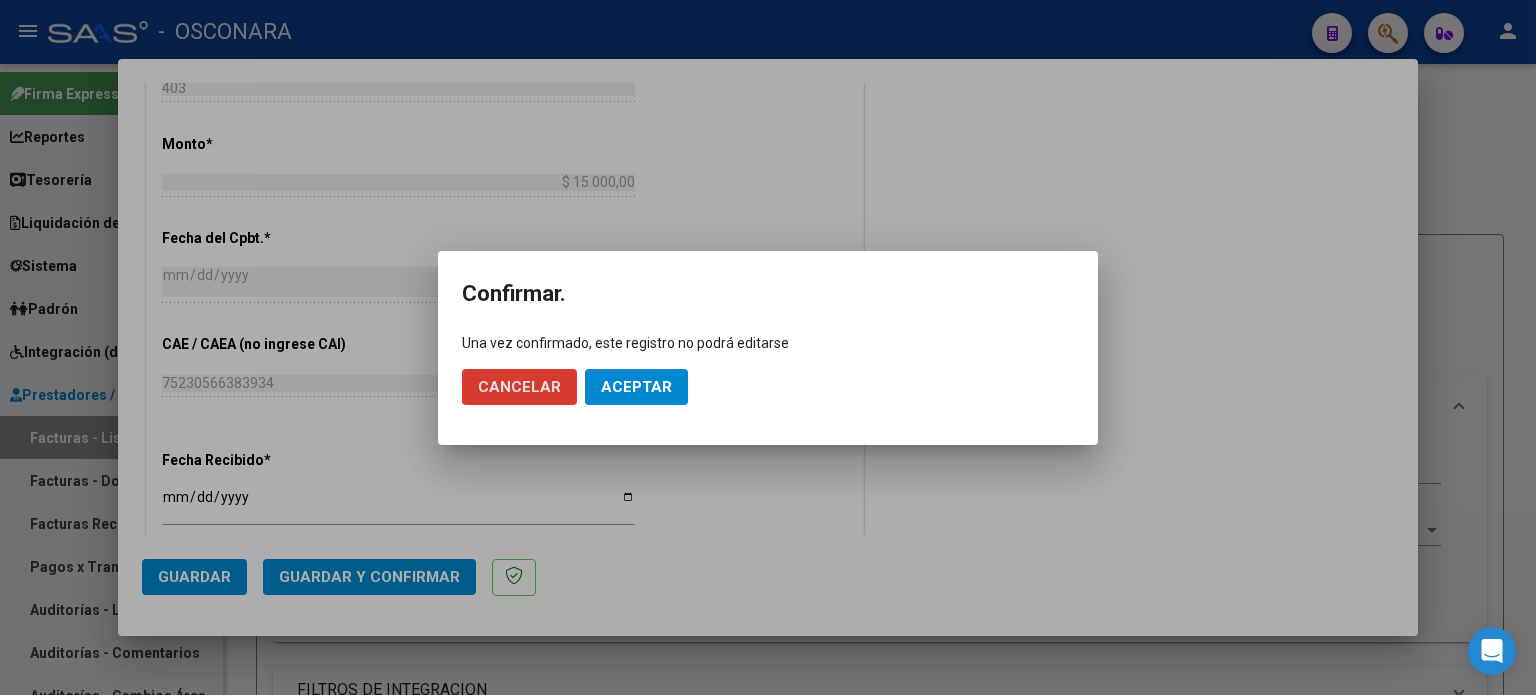 click on "Aceptar" 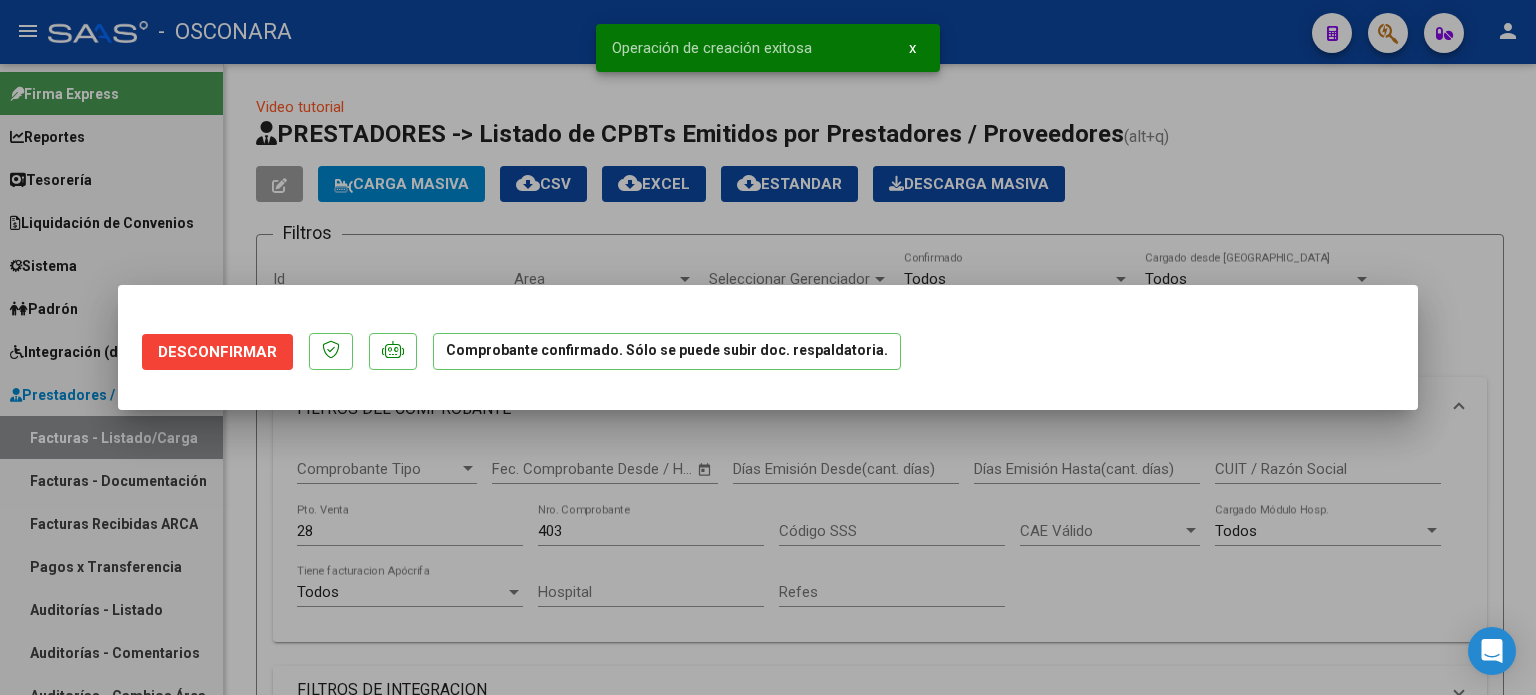 scroll, scrollTop: 0, scrollLeft: 0, axis: both 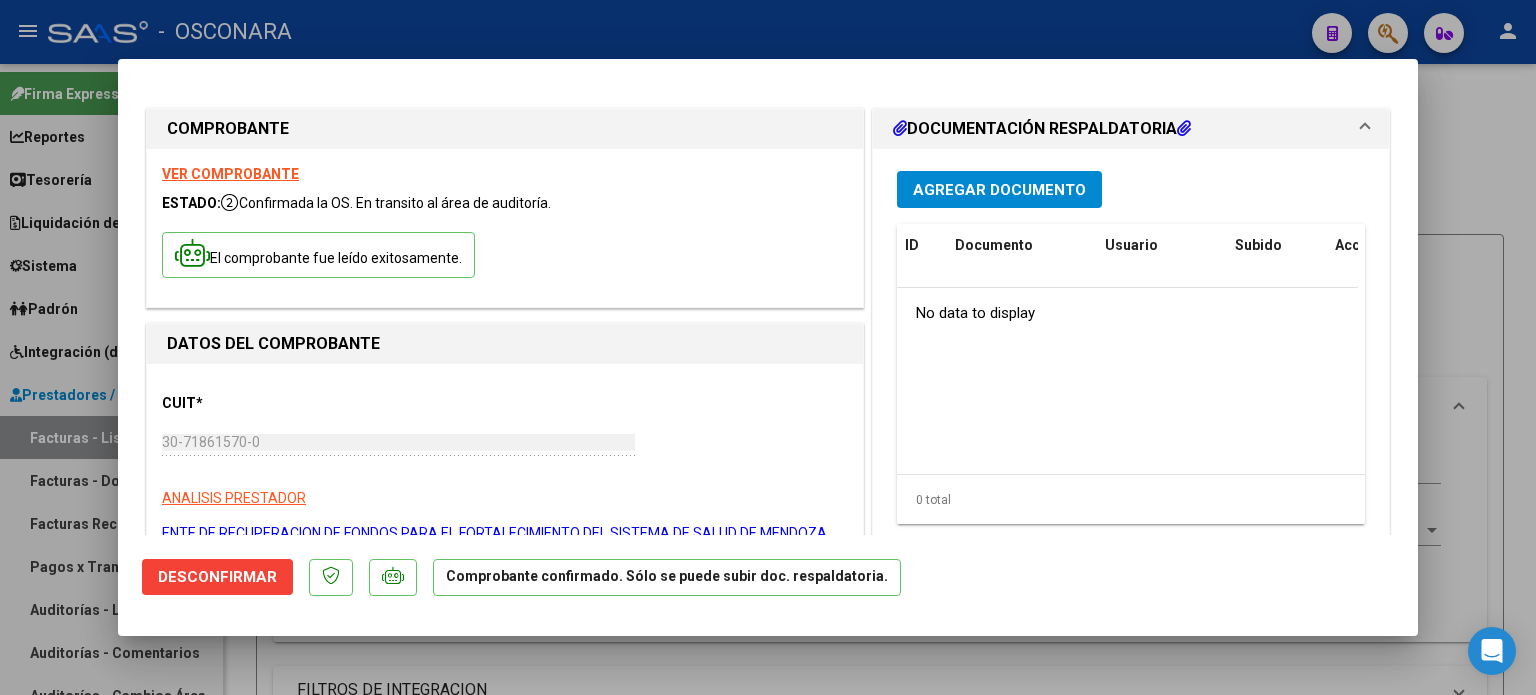 click on "Agregar Documento" at bounding box center (999, 190) 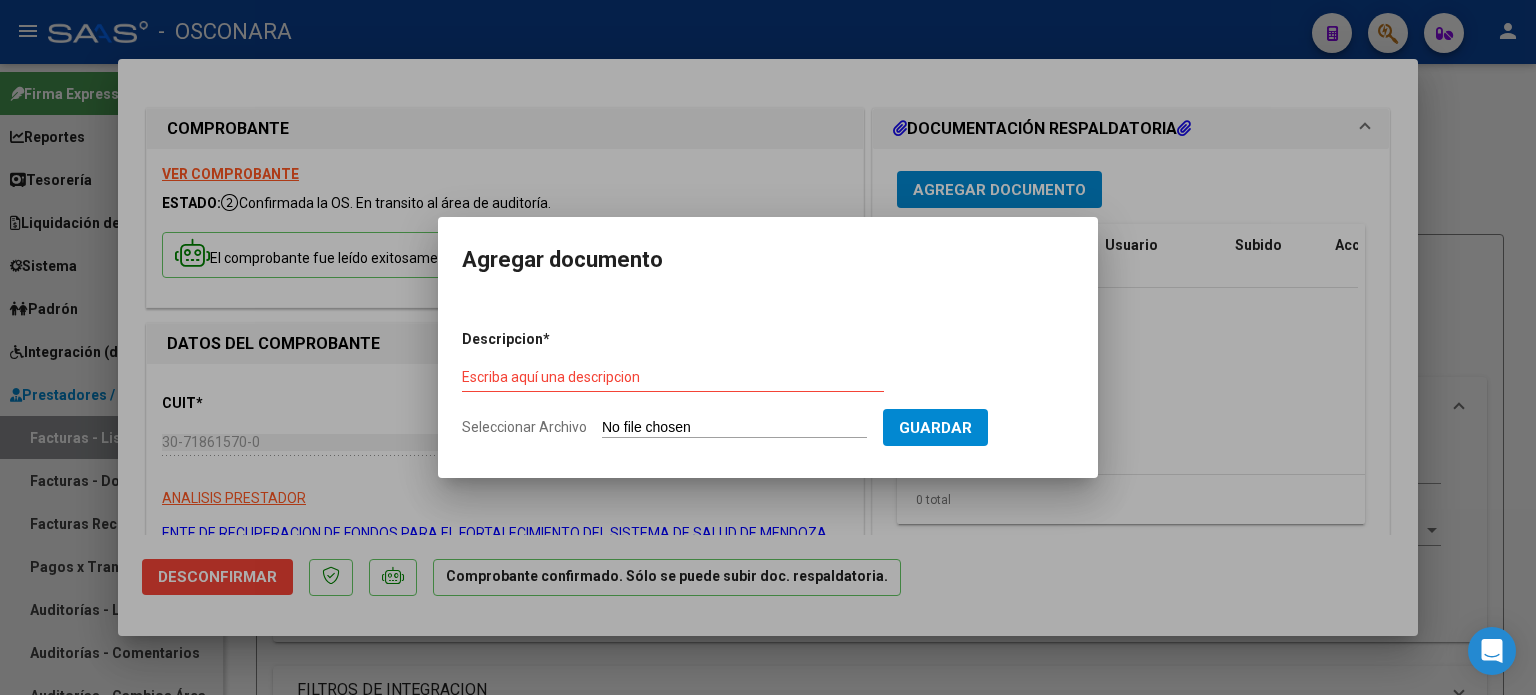 type on "C:\fakepath\DetalleDeRemito_Nro.21638_09-07-2025.pdf" 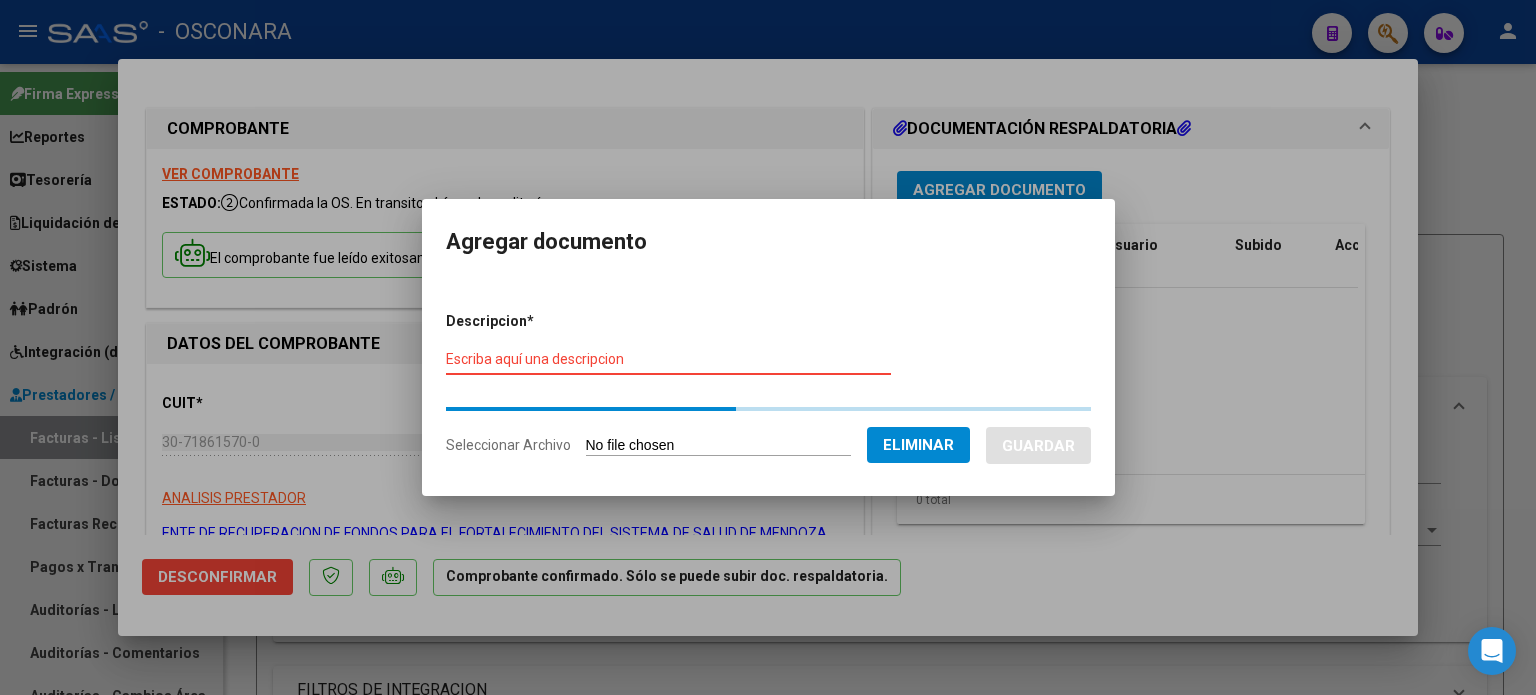 click on "Escriba aquí una descripcion" at bounding box center (668, 359) 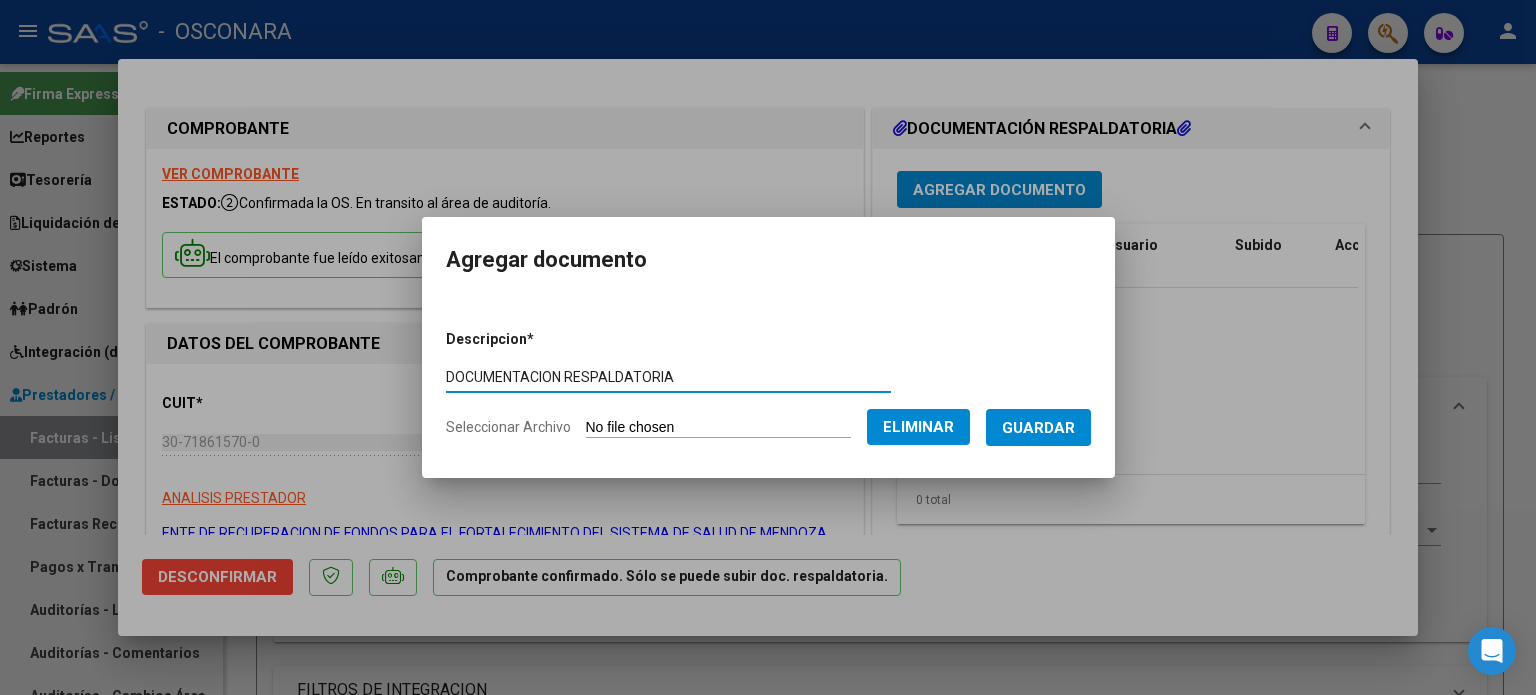 type on "DOCUMENTACION RESPALDATORIA" 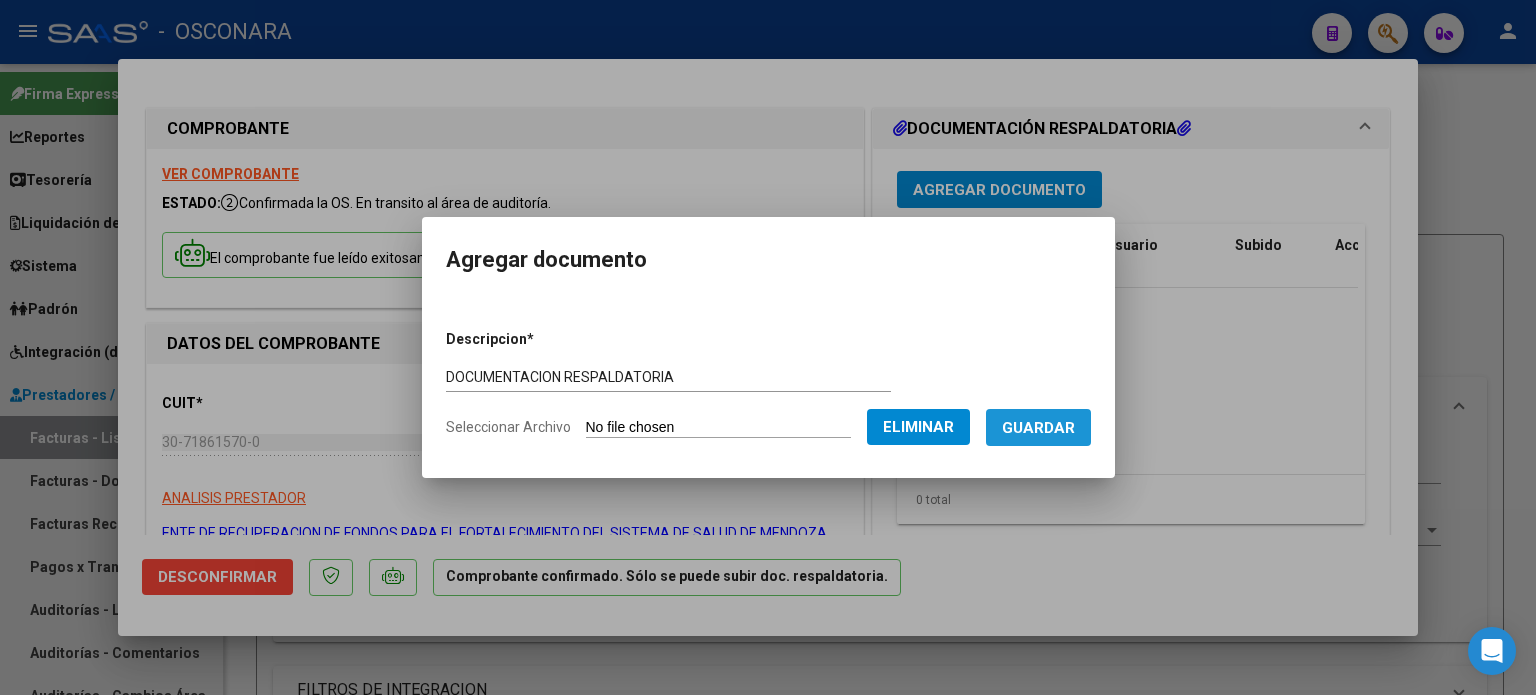click on "Guardar" at bounding box center (1038, 428) 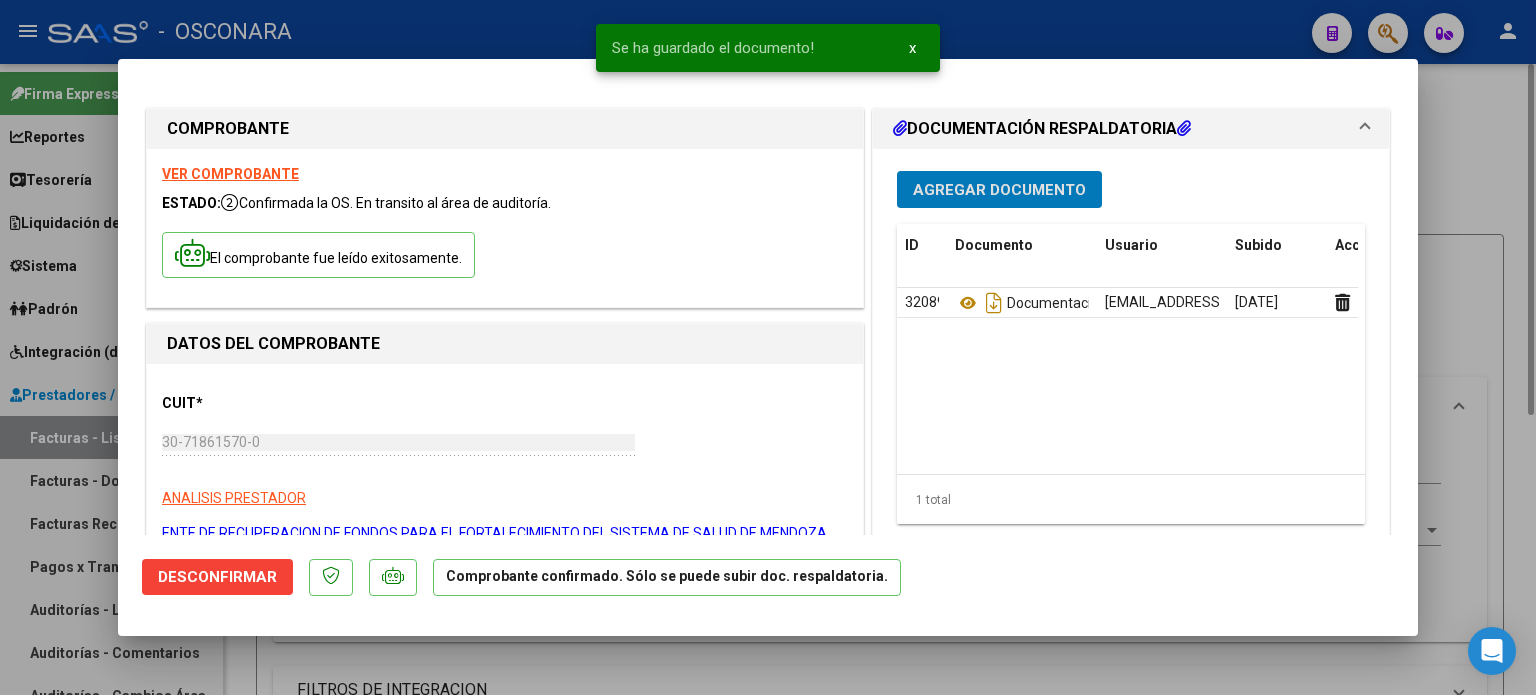 click at bounding box center [768, 347] 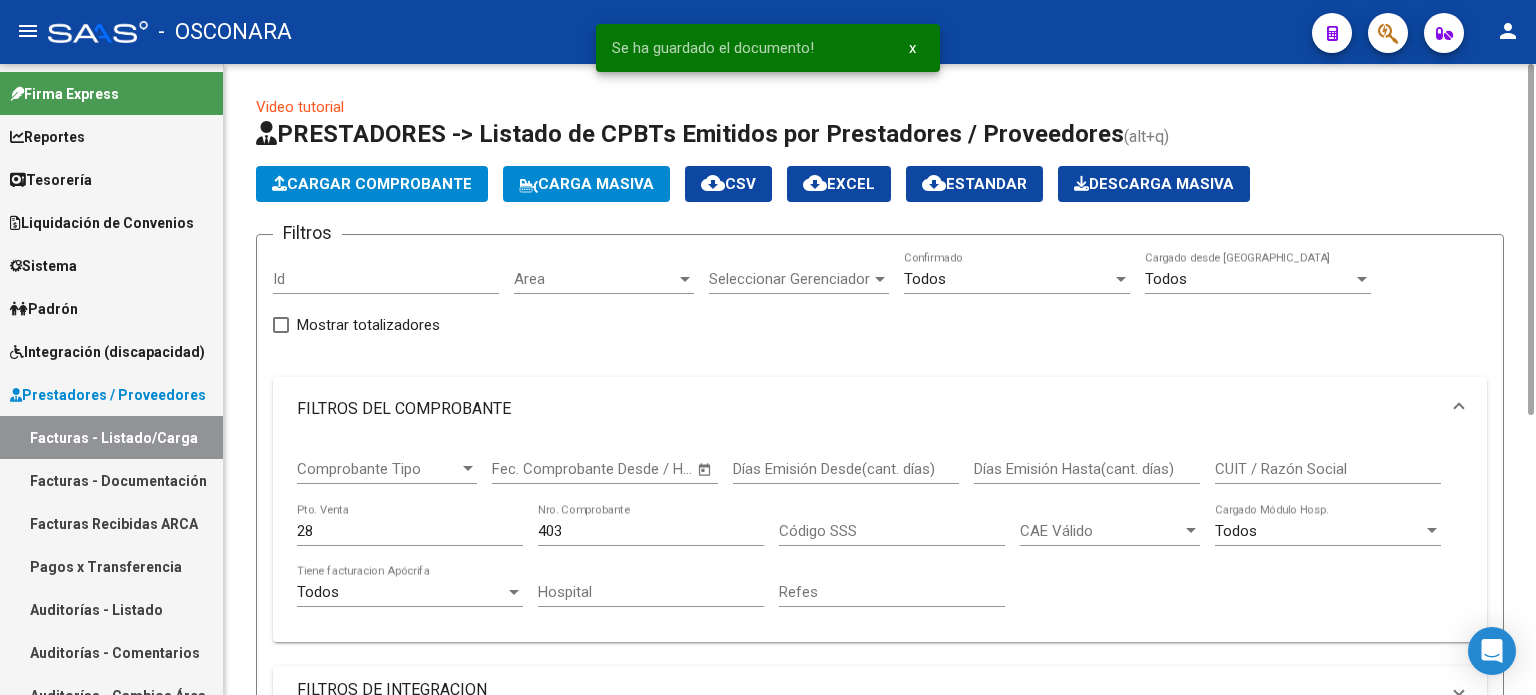 click on "Auditorías - Listado" at bounding box center [111, 609] 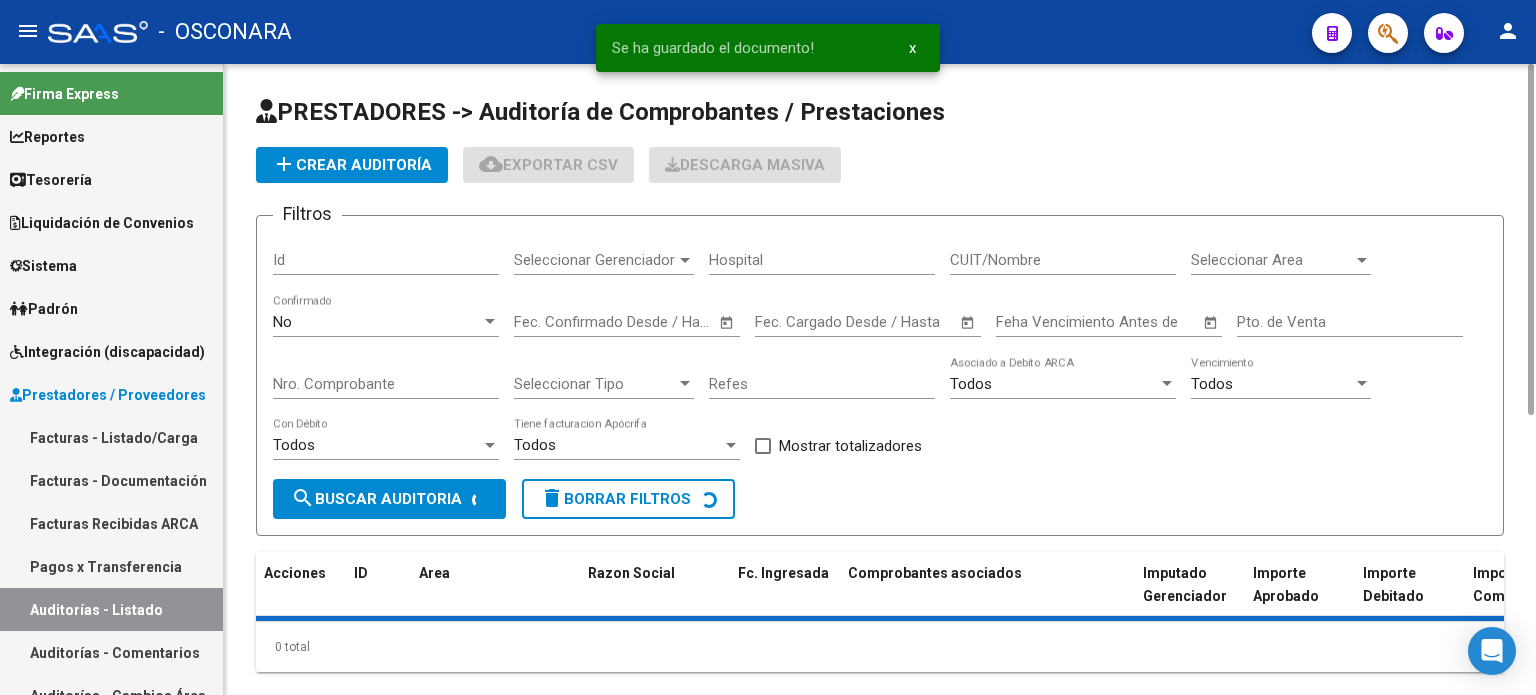 click on "add  Crear Auditoría" 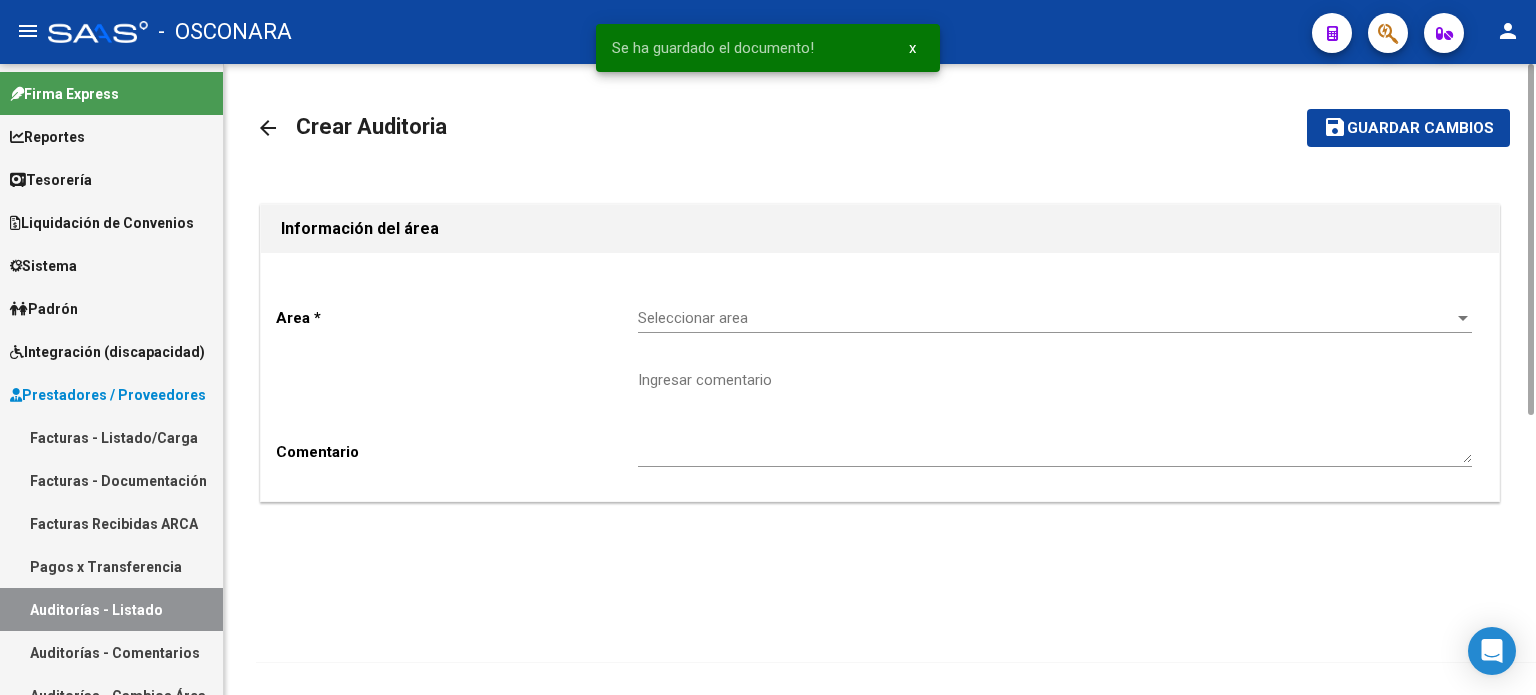 click on "Seleccionar area Seleccionar area" 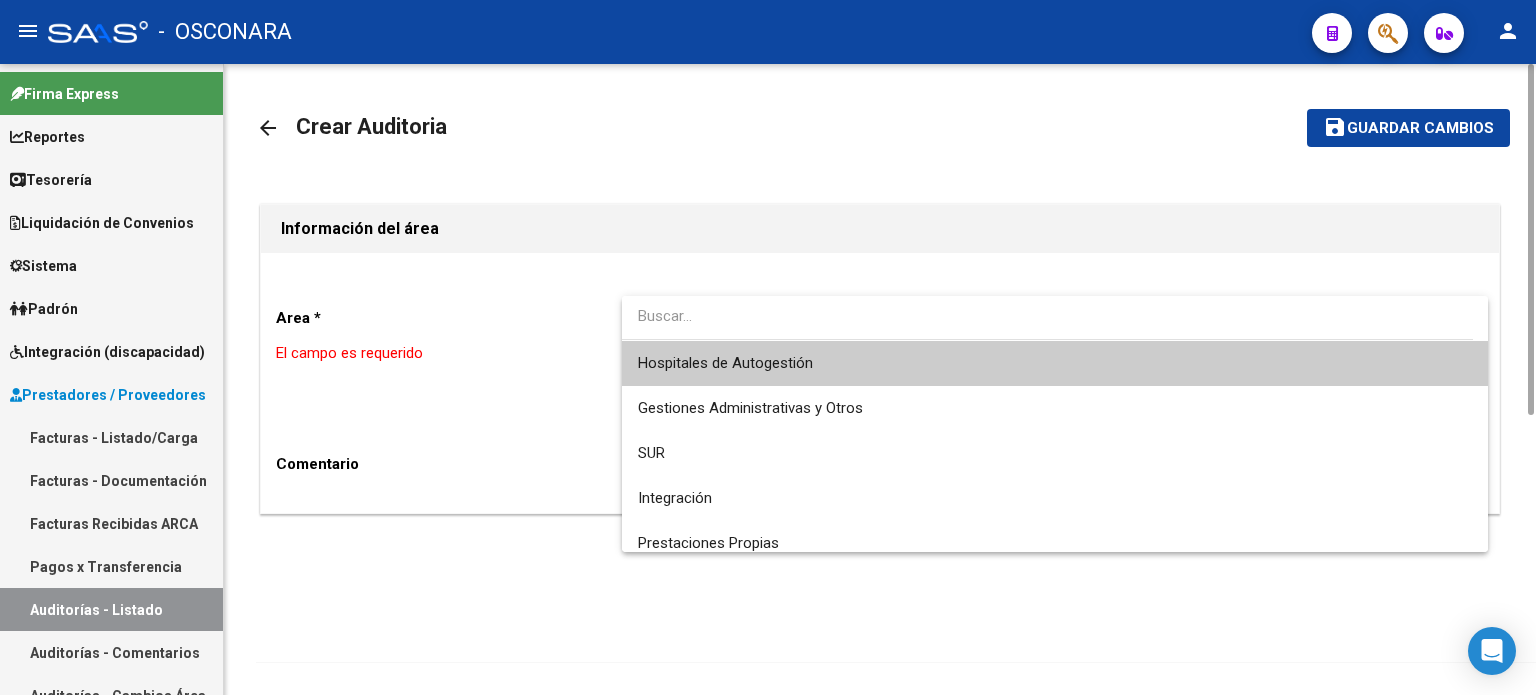 click on "Hospitales de Autogestión" at bounding box center [1055, 363] 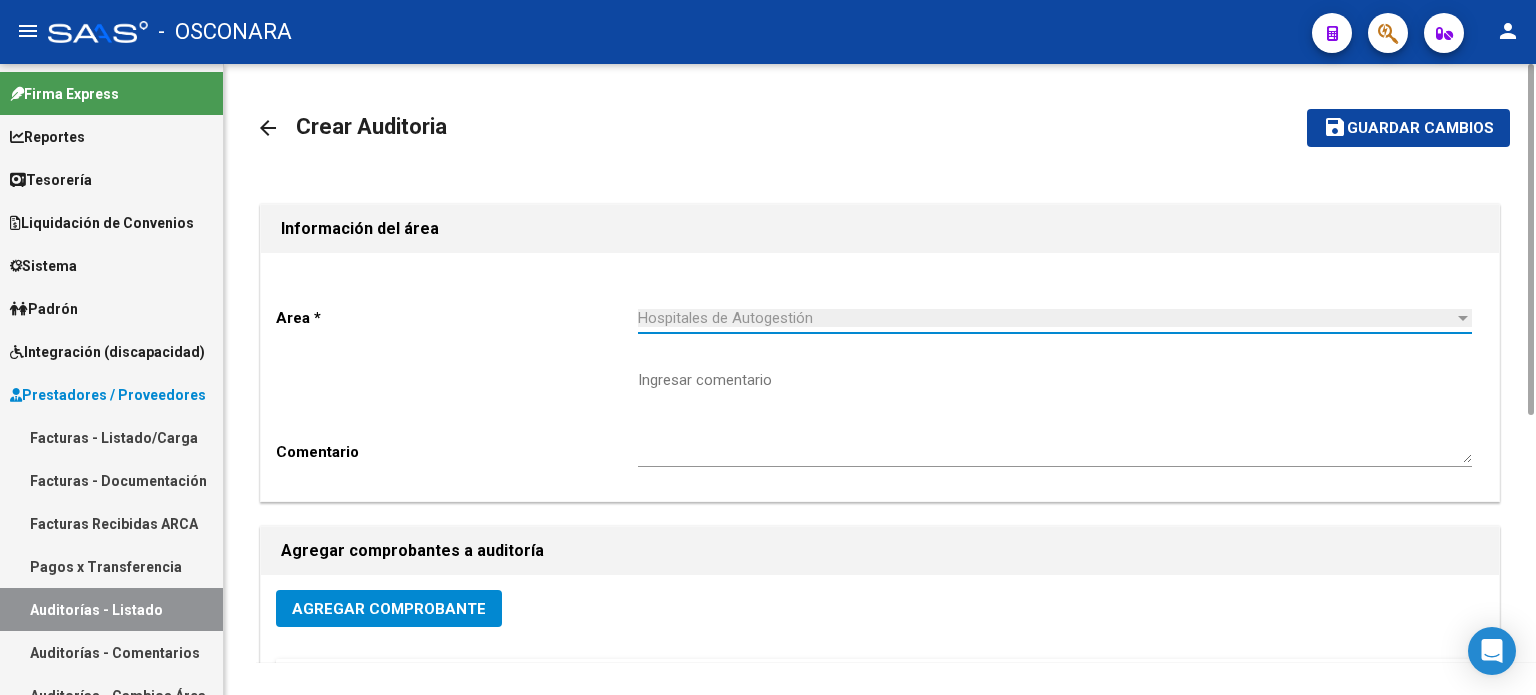 click on "Agregar Comprobante" 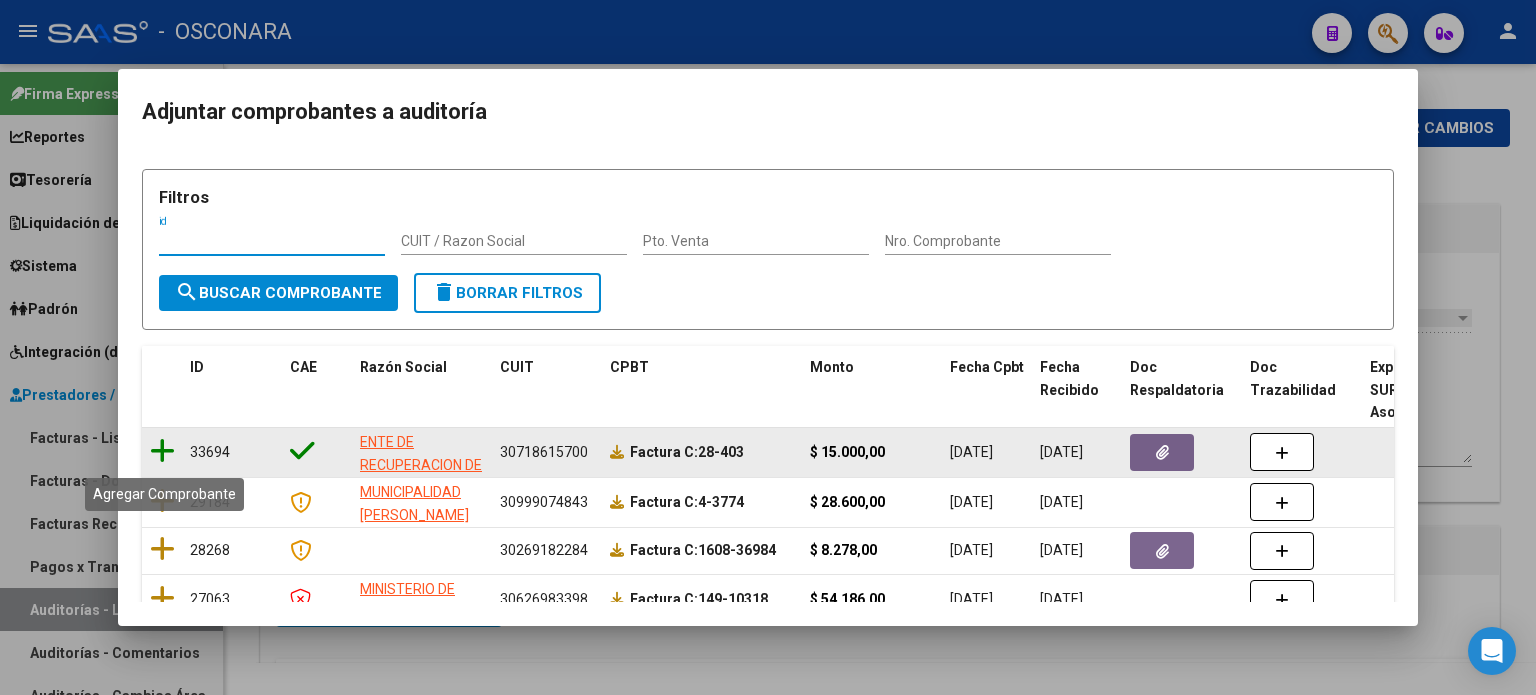 click 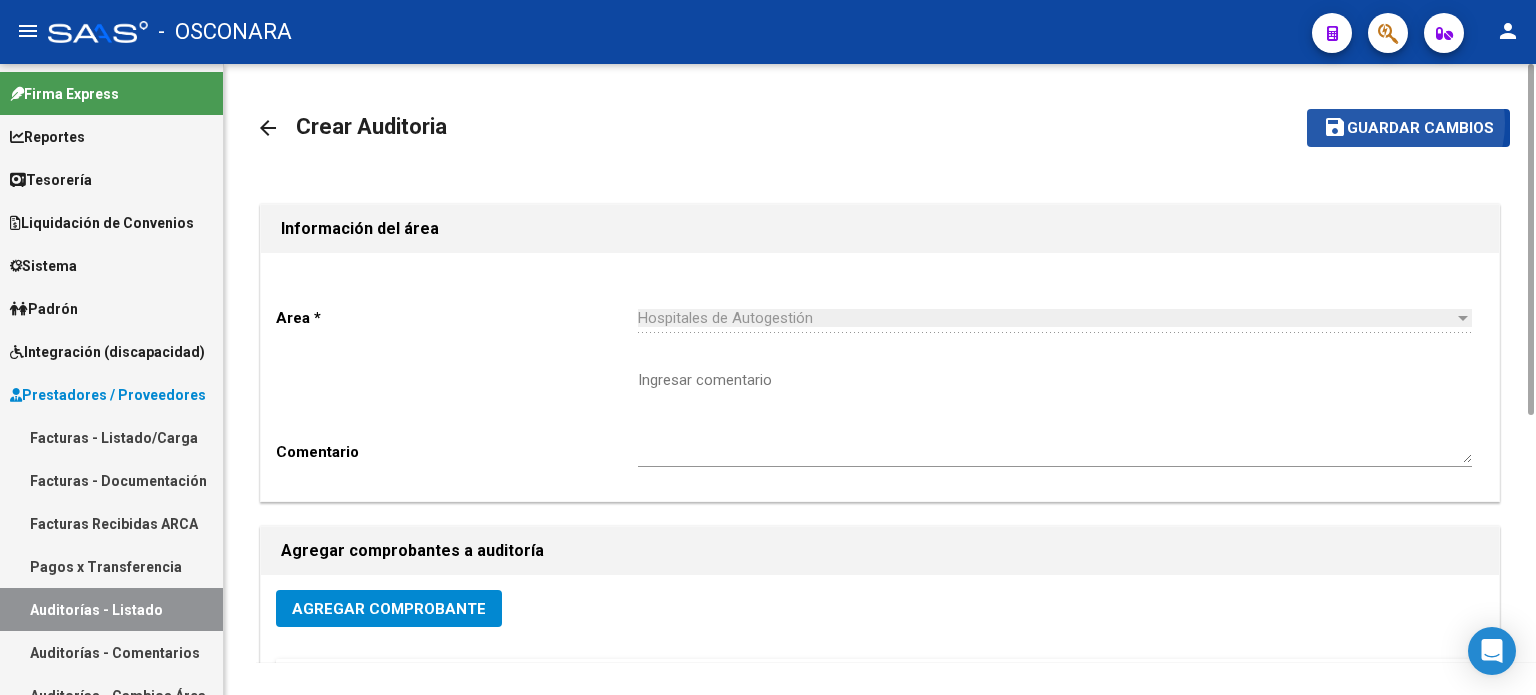 click on "Guardar cambios" 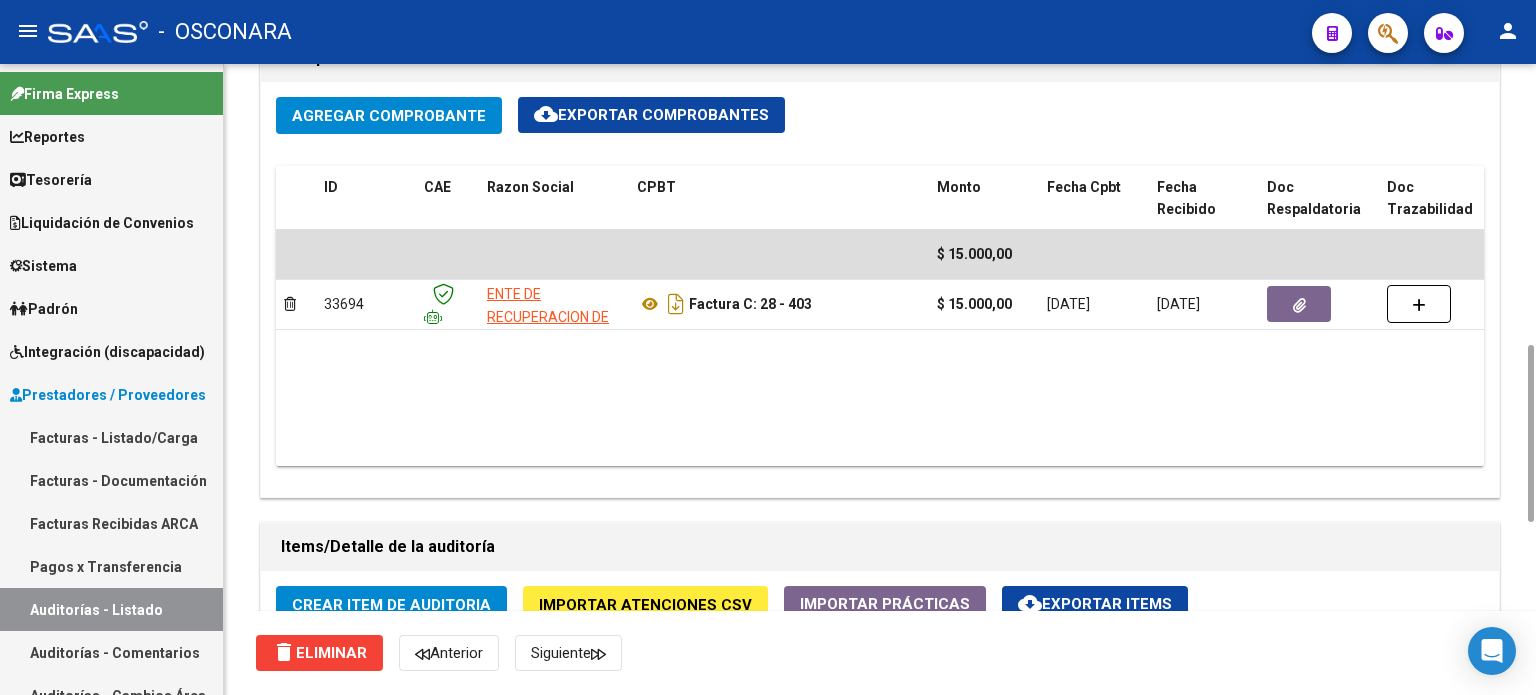 scroll, scrollTop: 1200, scrollLeft: 0, axis: vertical 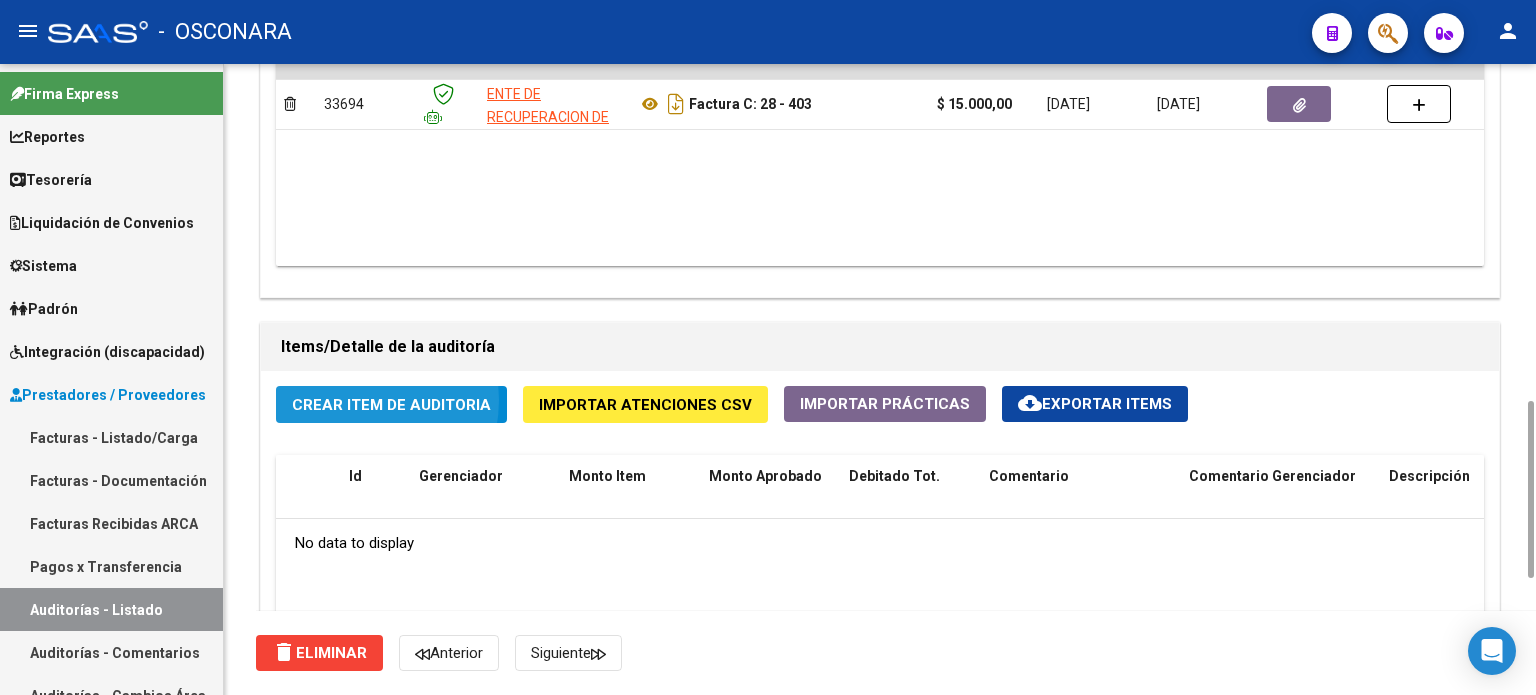 click on "Crear Item de Auditoria" 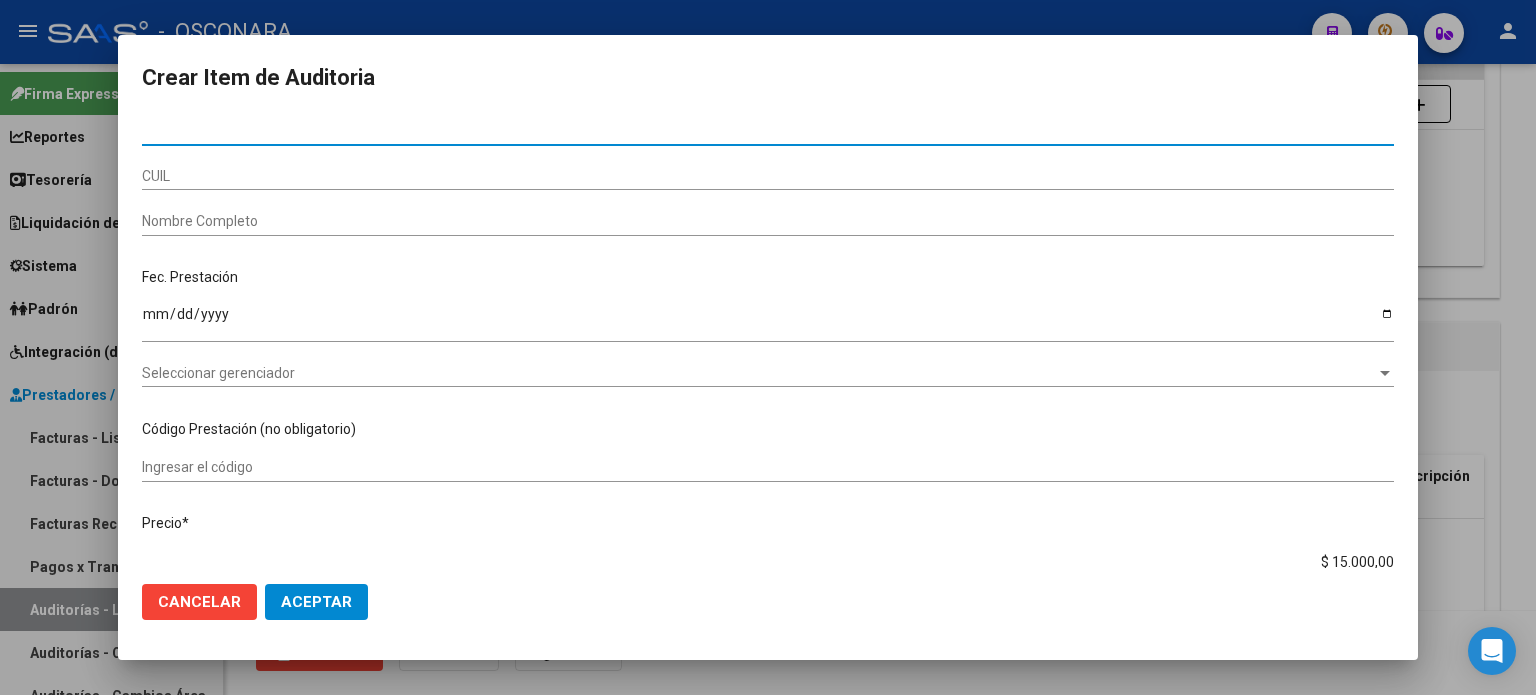drag, startPoint x: 197, startPoint y: 139, endPoint x: 495, endPoint y: 139, distance: 298 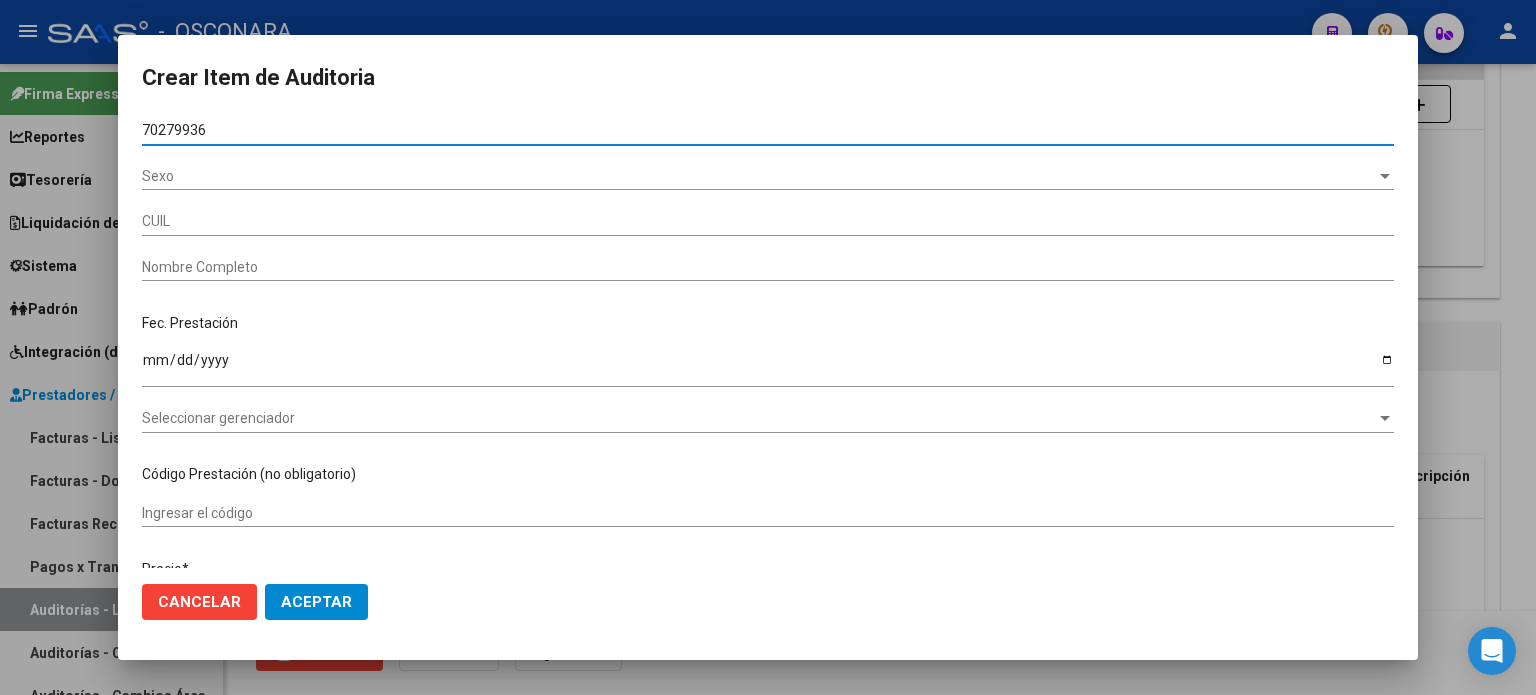 type on "27702799363" 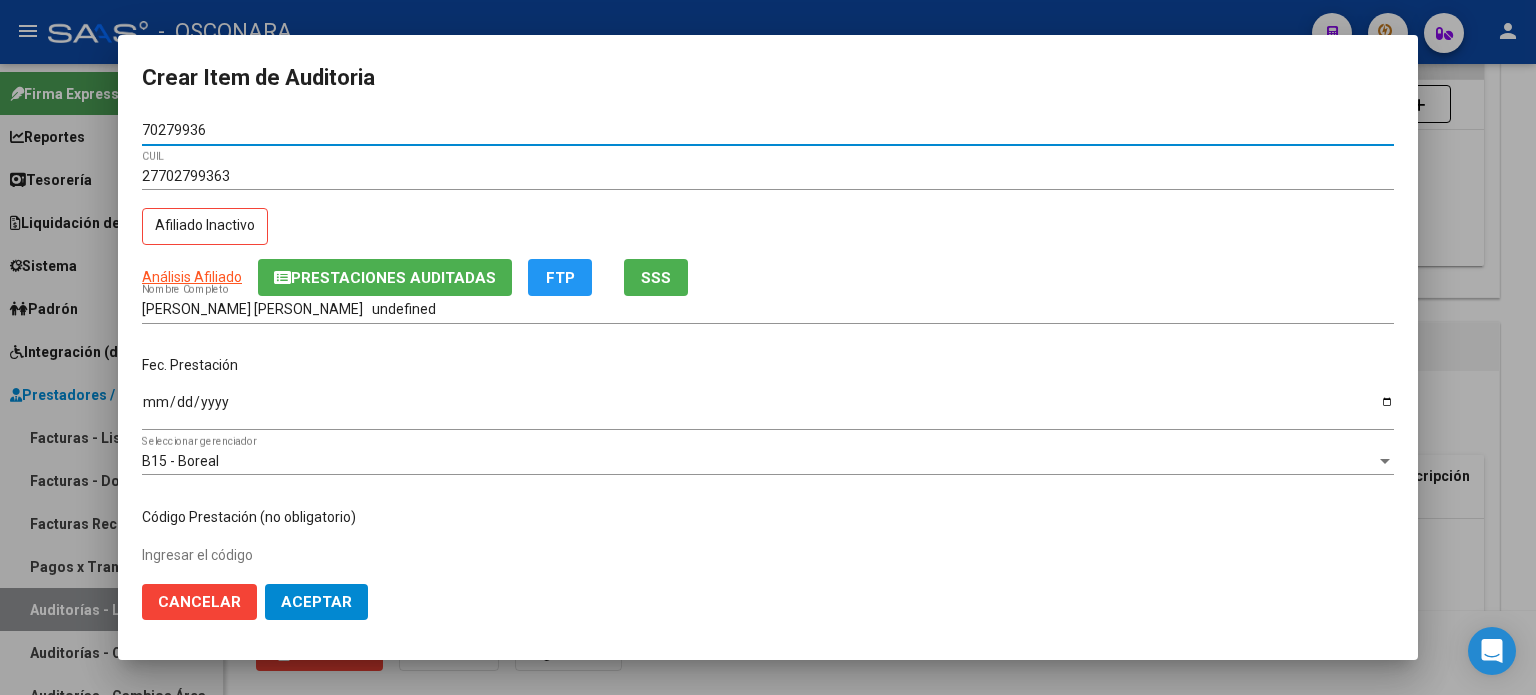 type on "70279936" 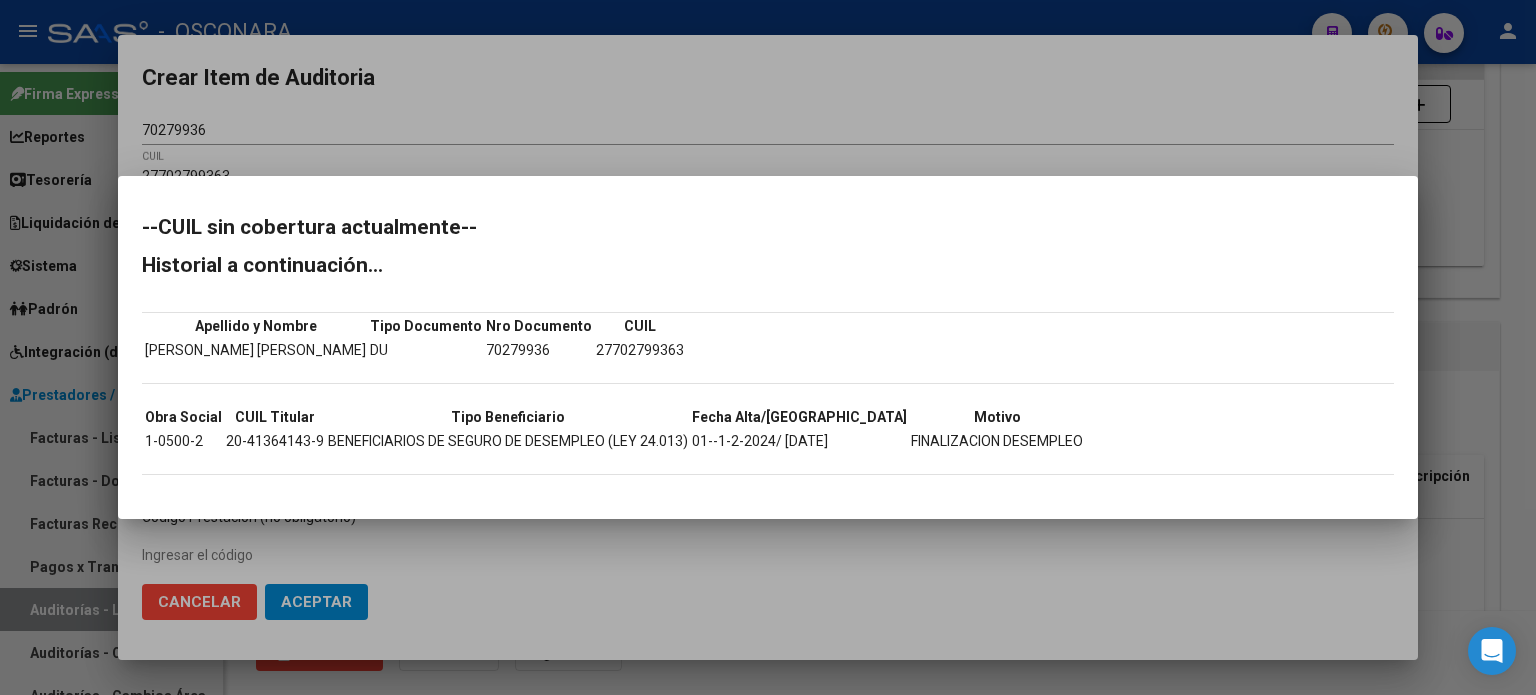 click at bounding box center [768, 347] 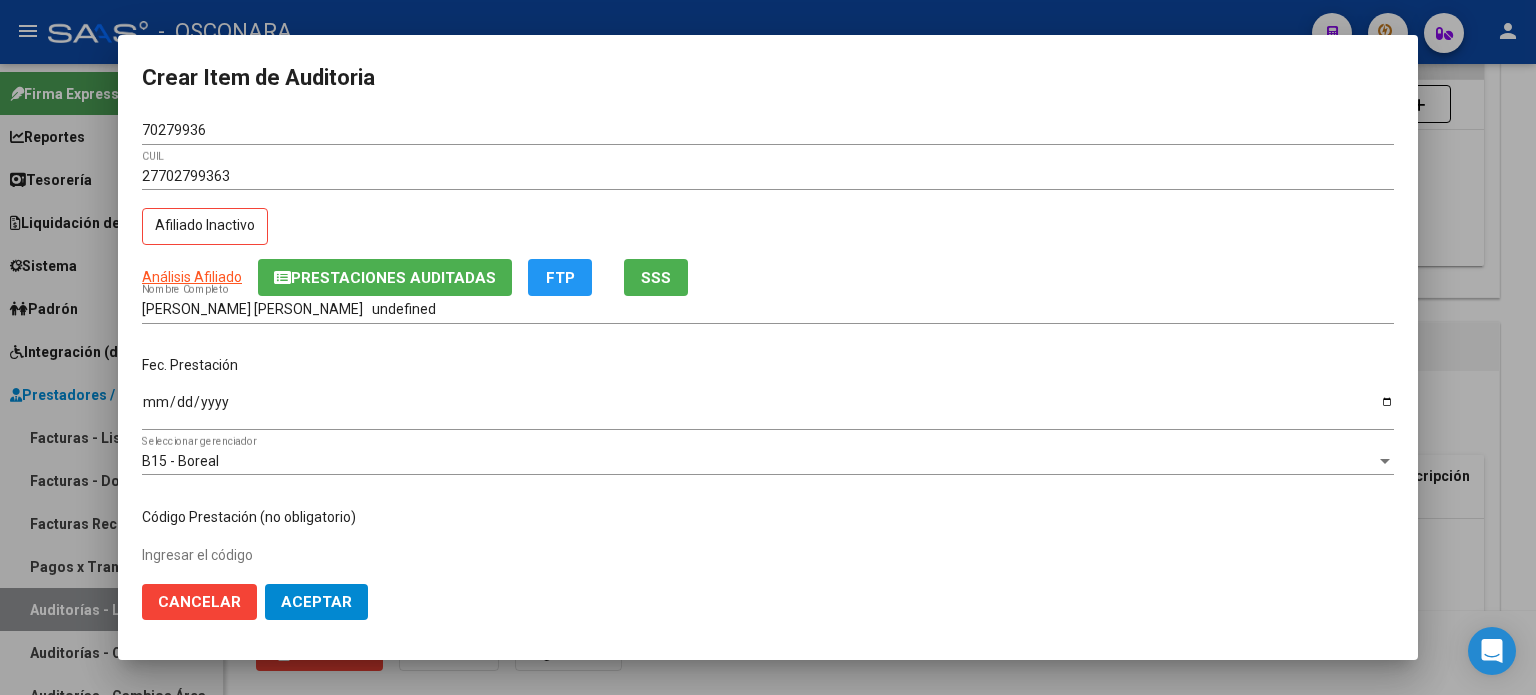 click on "Ingresar la fecha" at bounding box center [768, 409] 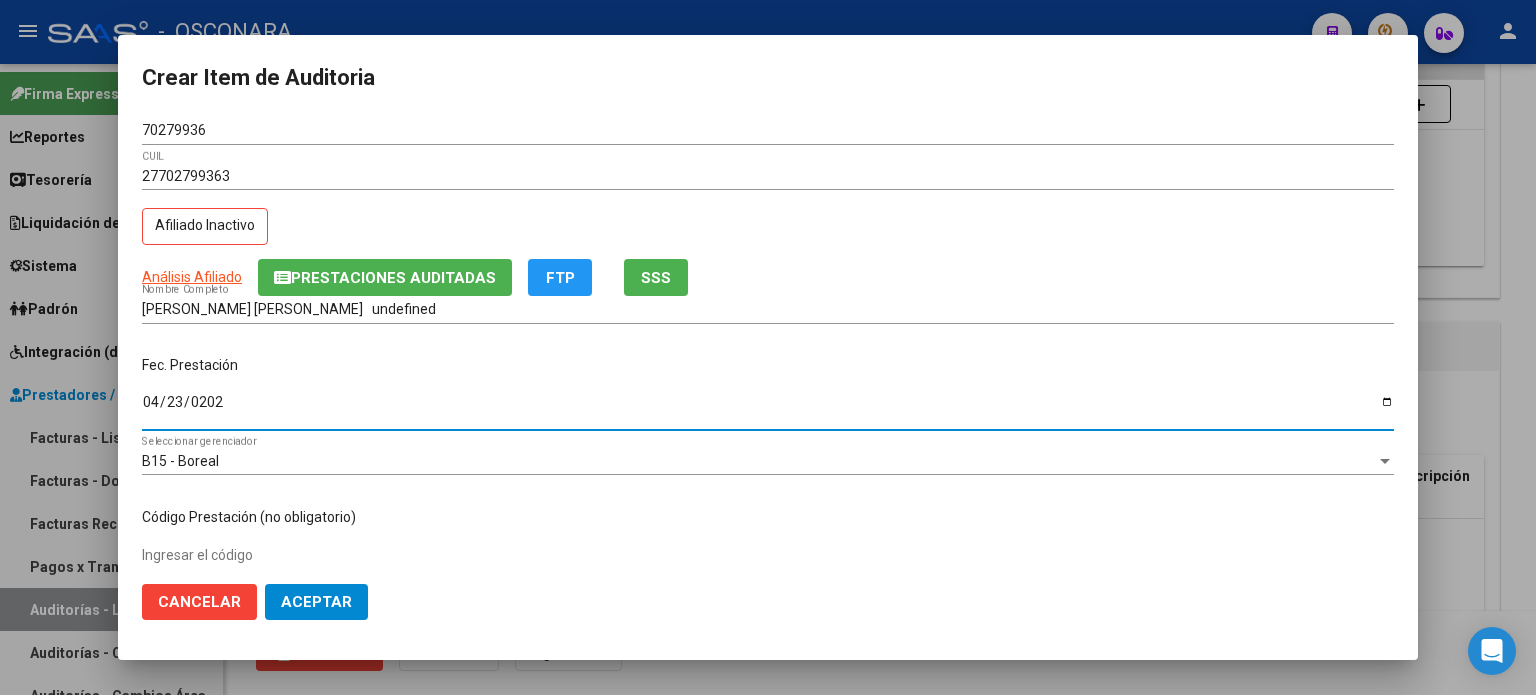 type on "[DATE]" 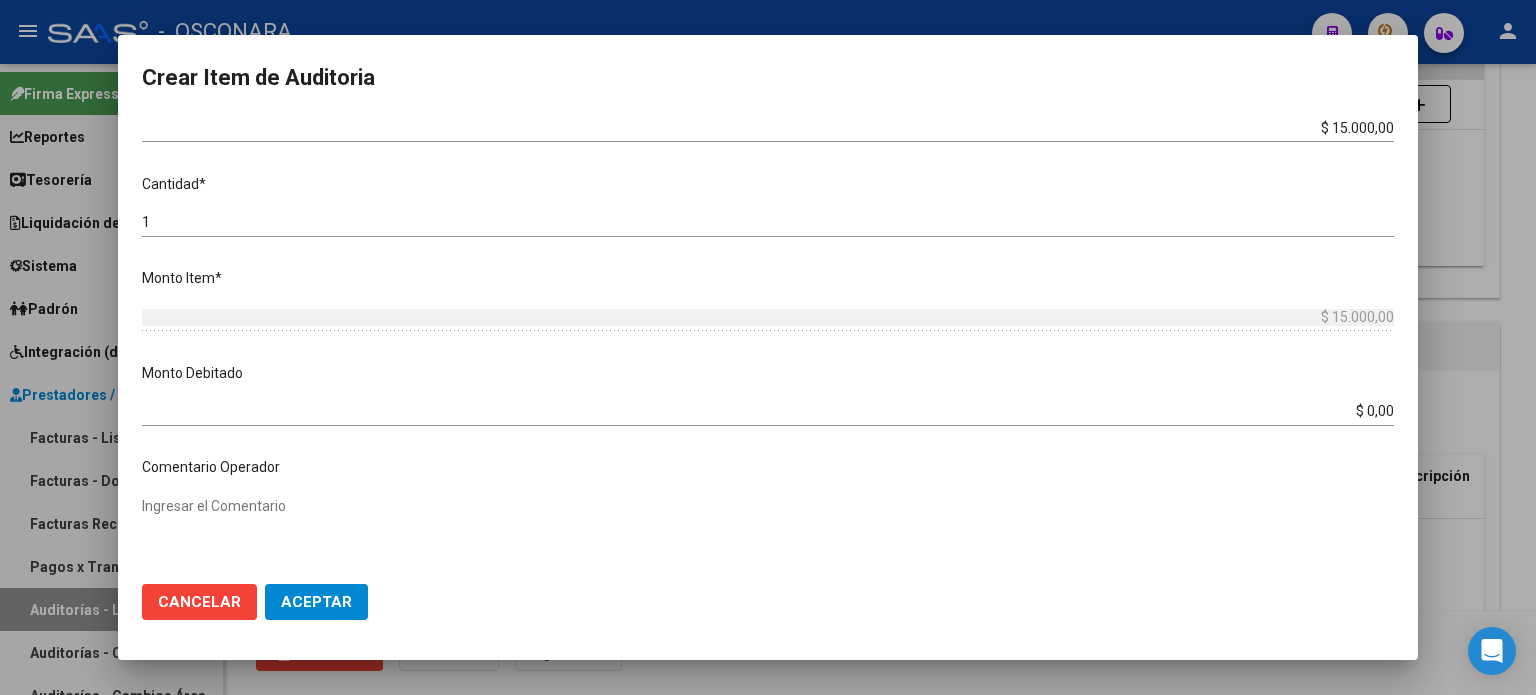 scroll, scrollTop: 600, scrollLeft: 0, axis: vertical 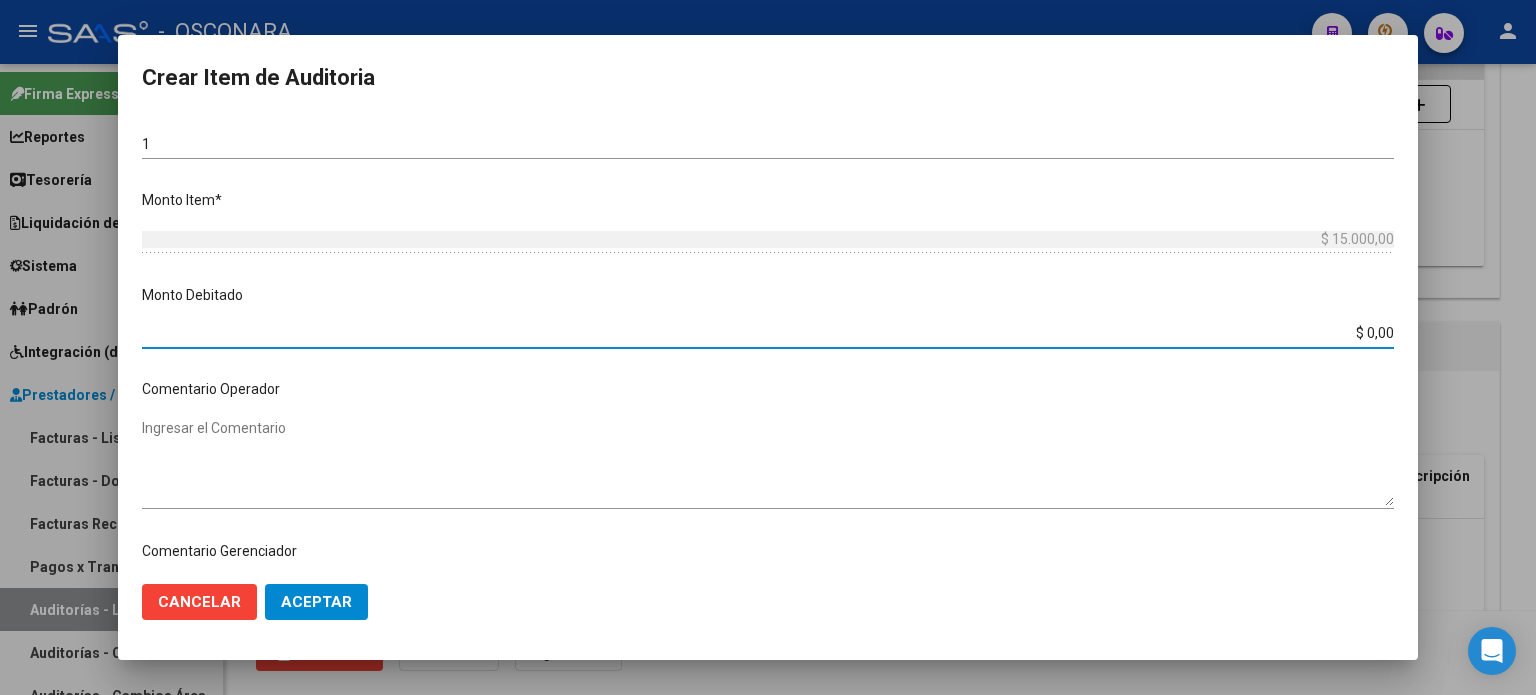 drag, startPoint x: 1353, startPoint y: 334, endPoint x: 1400, endPoint y: 335, distance: 47.010635 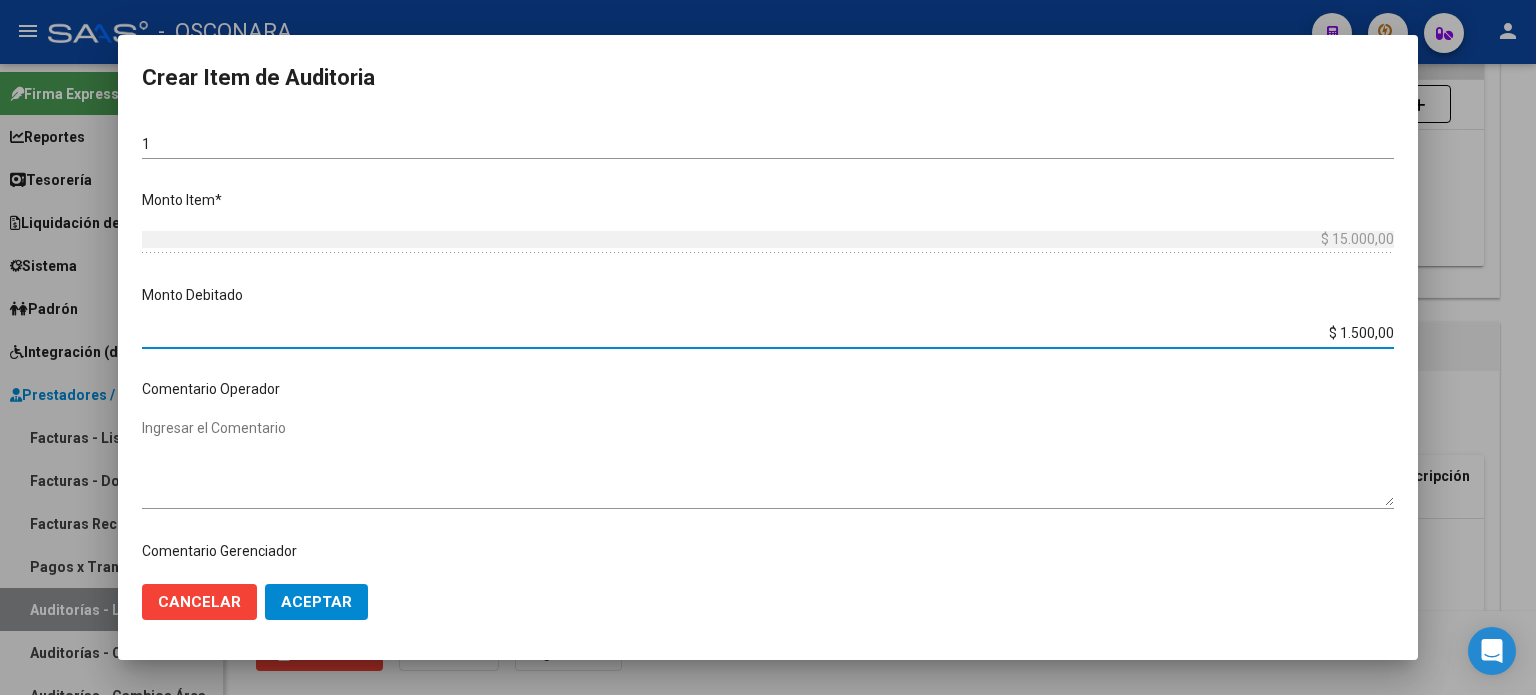type on "$ 15.000,00" 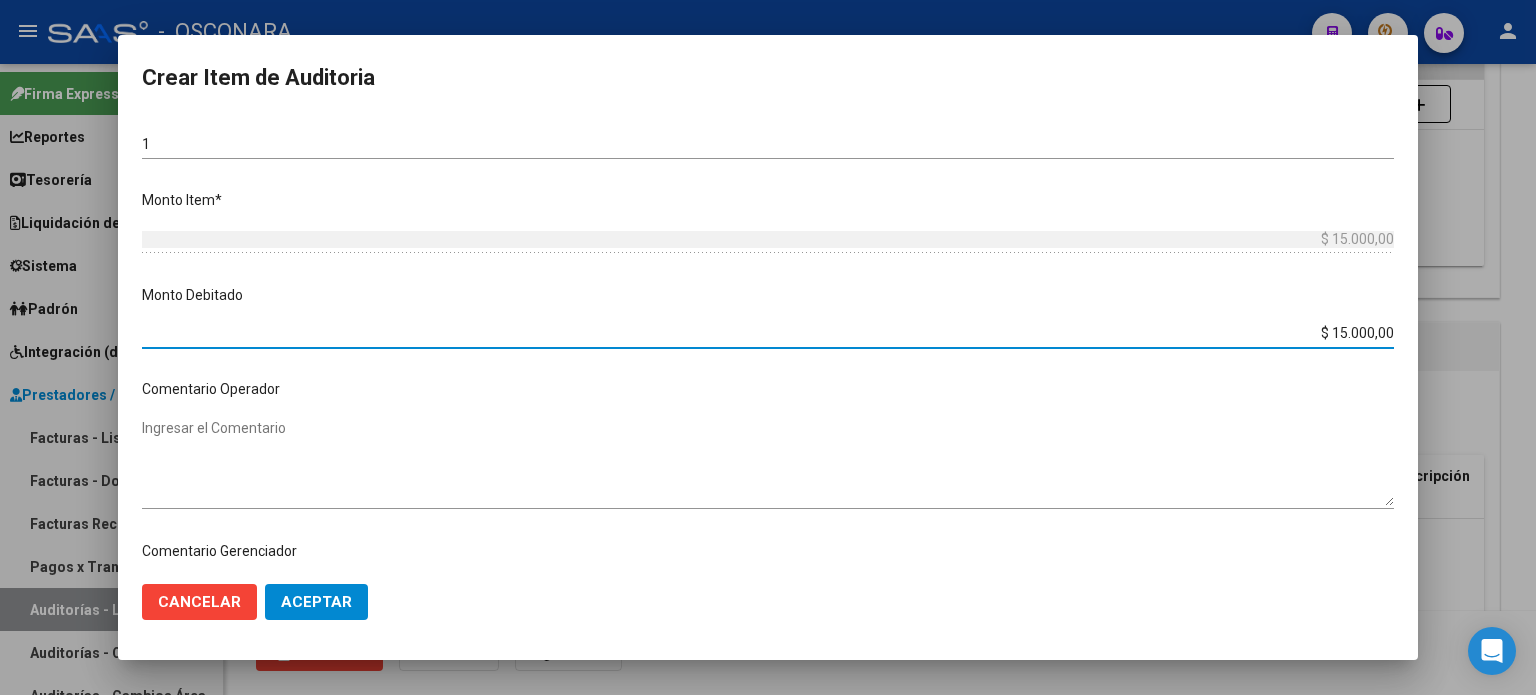 click on "Ingresar el Comentario" at bounding box center [768, 462] 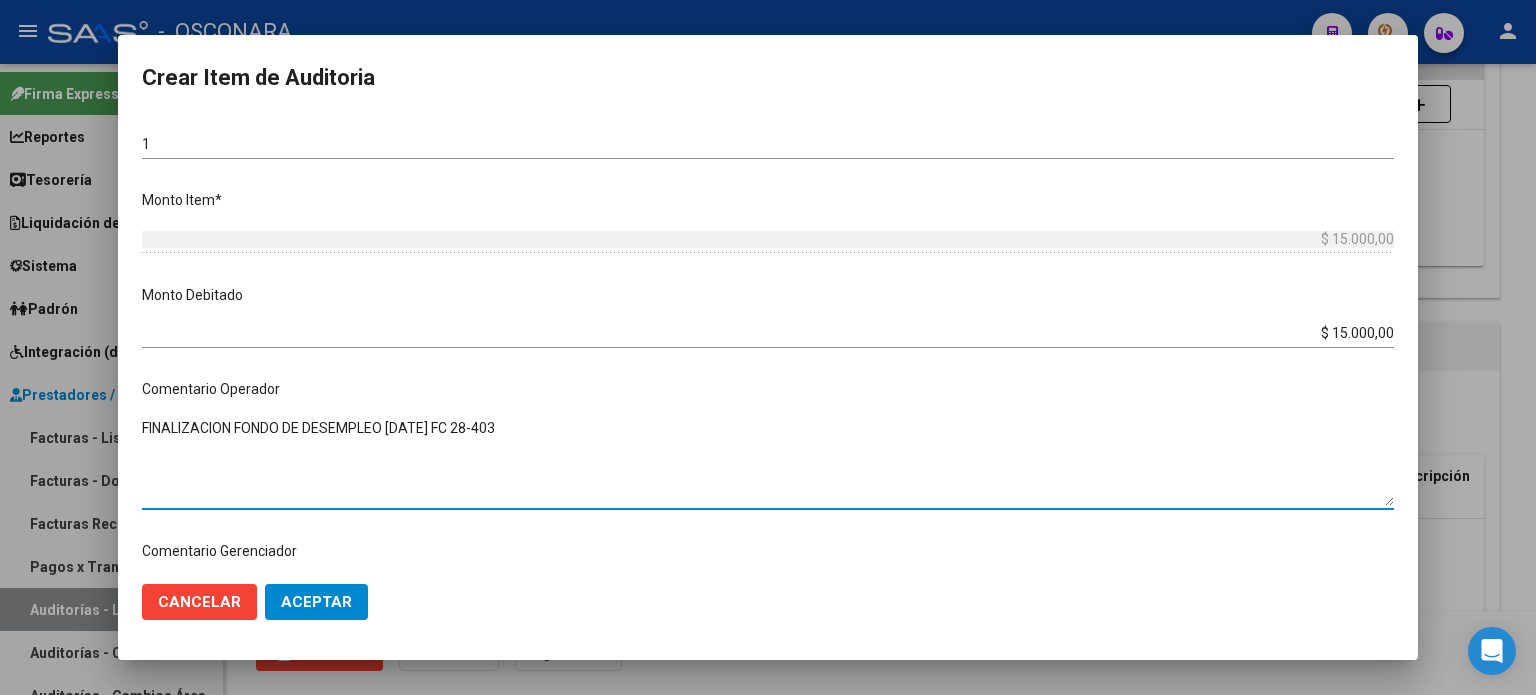 drag, startPoint x: 535, startPoint y: 429, endPoint x: 122, endPoint y: 421, distance: 413.07748 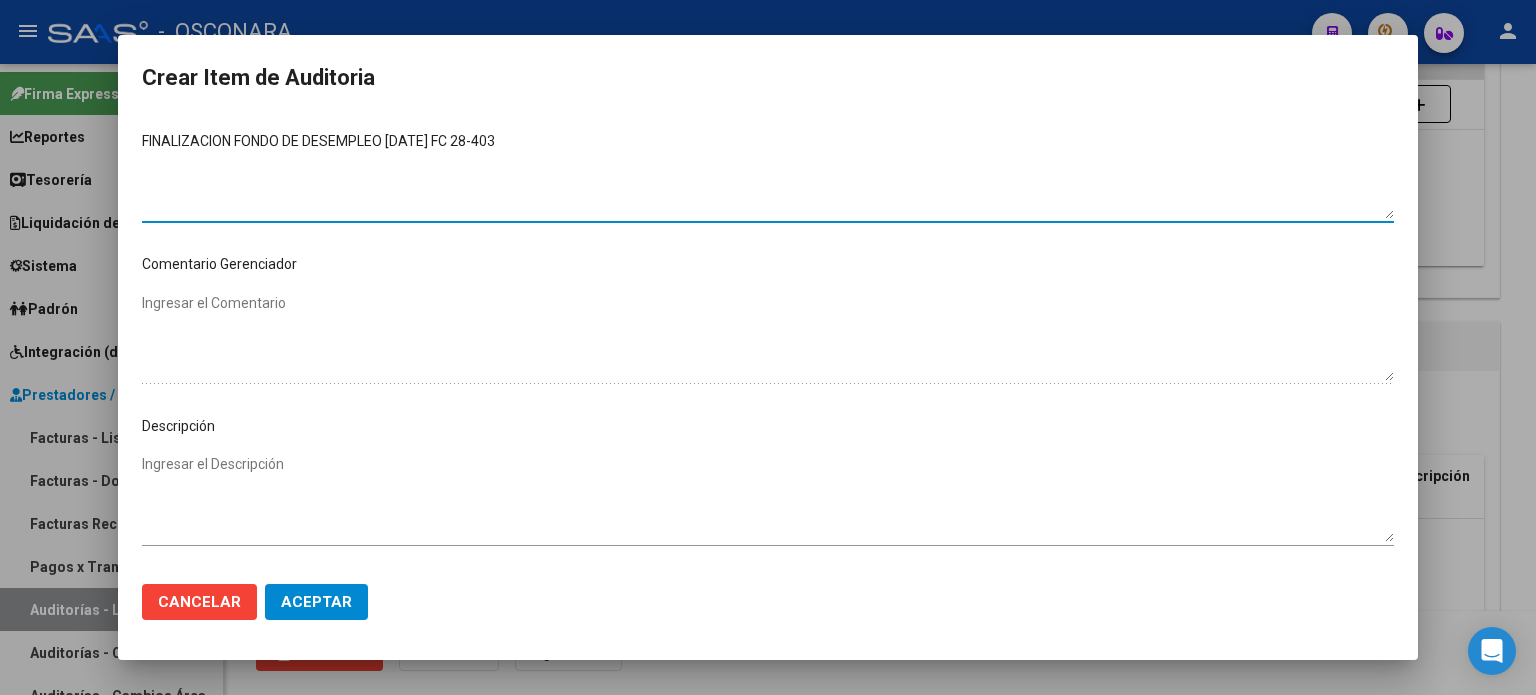 scroll, scrollTop: 900, scrollLeft: 0, axis: vertical 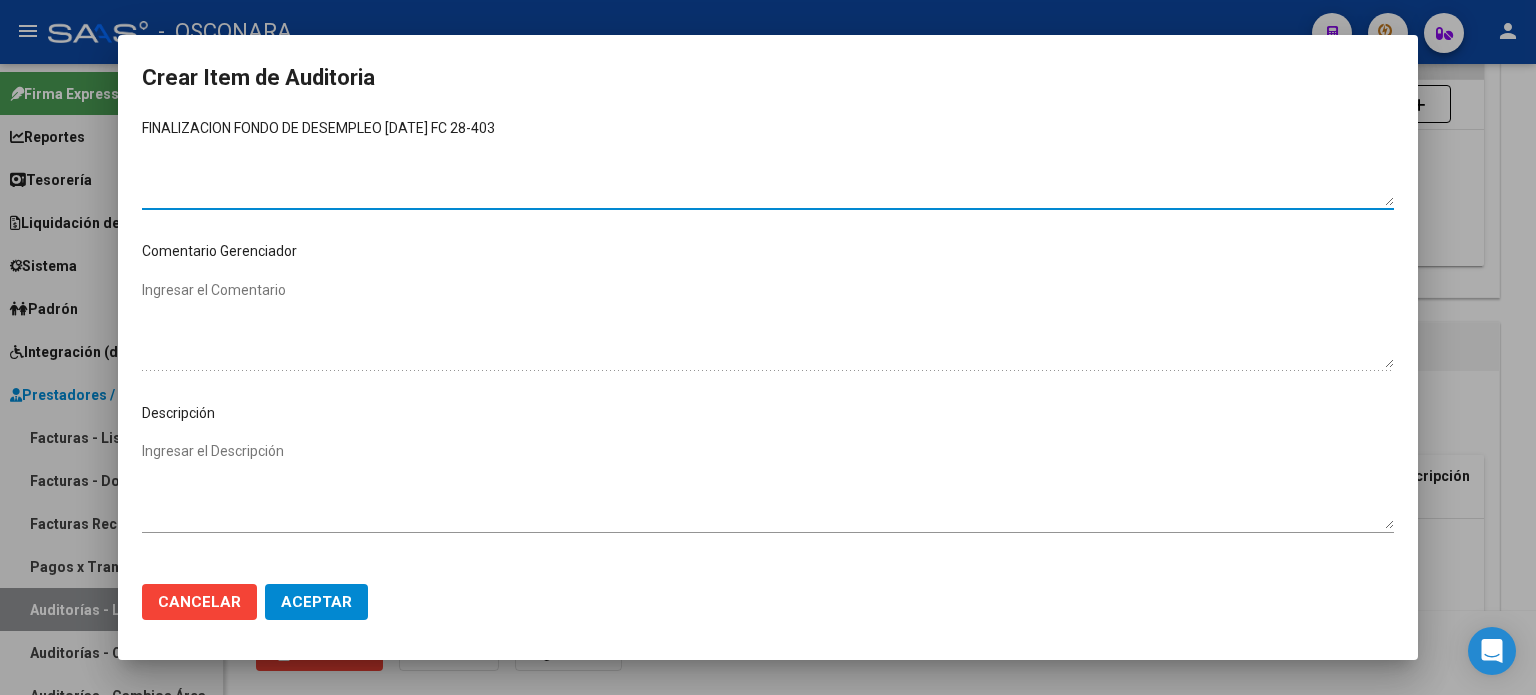 type on "FINALIZACION FONDO DE DESEMPLEO [DATE] FC 28-403" 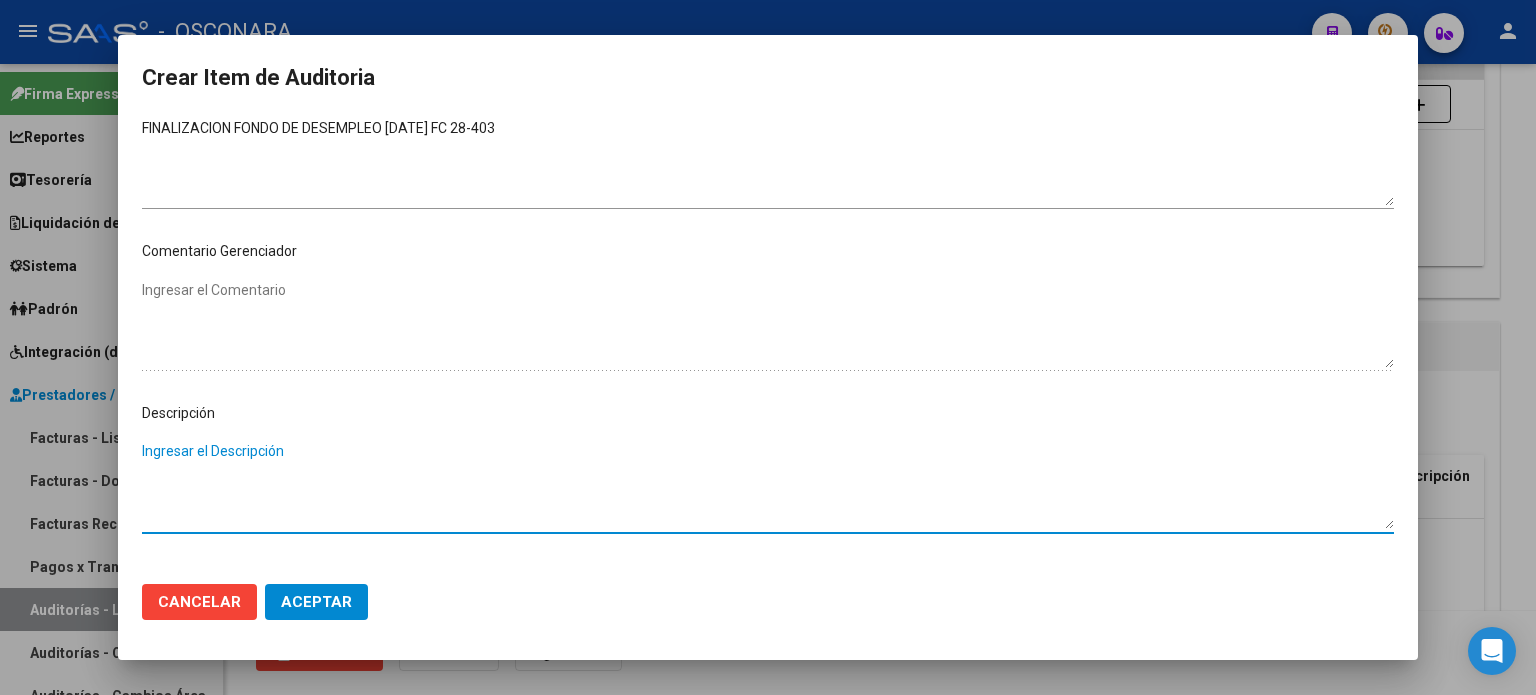 paste on "FINALIZACION FONDO DE DESEMPLEO [DATE] FC 28-403" 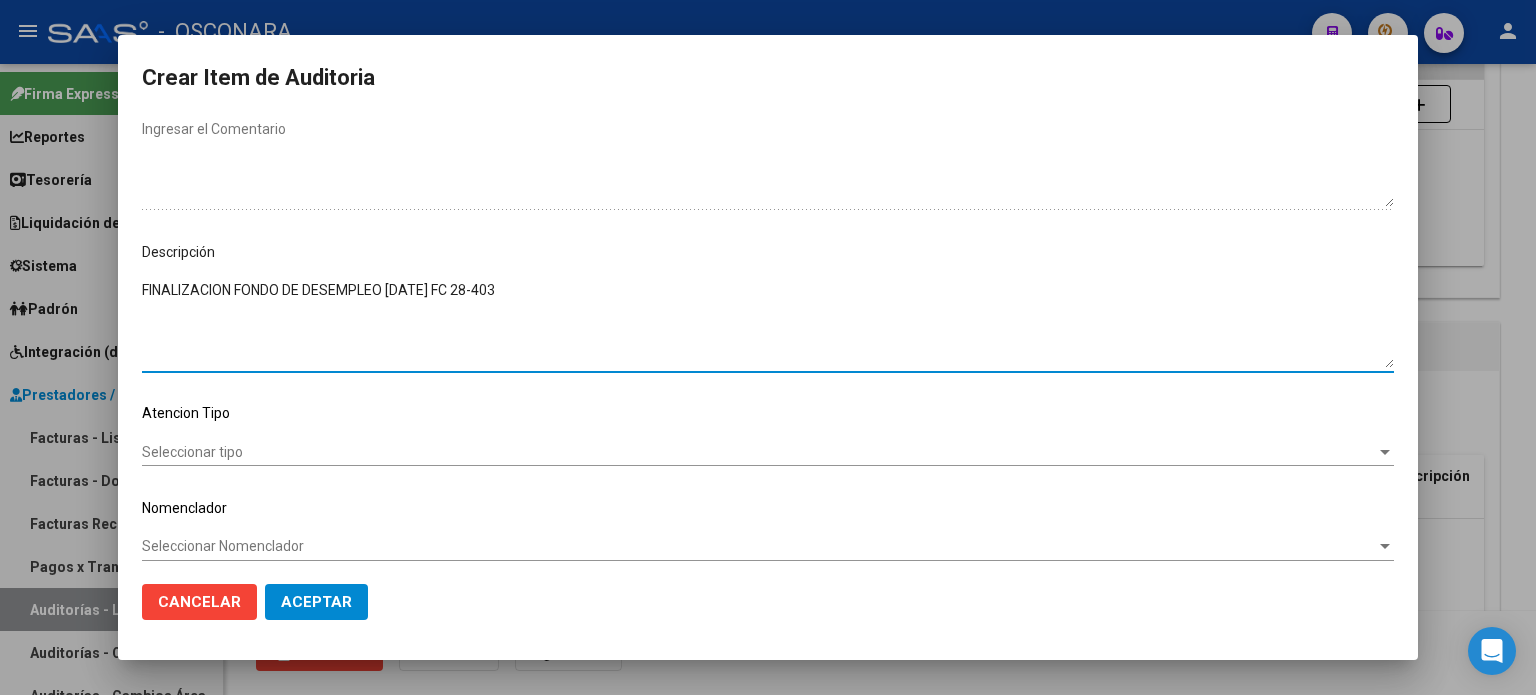 scroll, scrollTop: 1070, scrollLeft: 0, axis: vertical 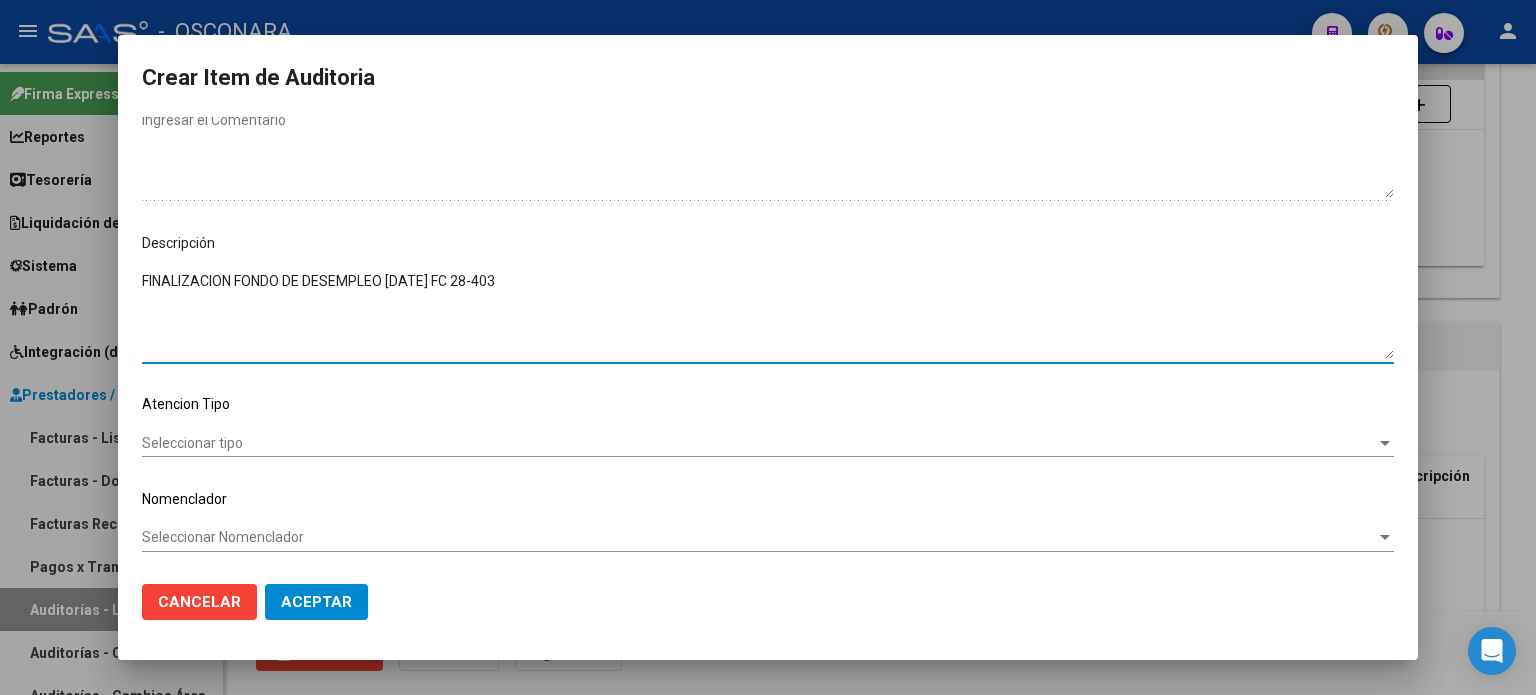 type on "FINALIZACION FONDO DE DESEMPLEO [DATE] FC 28-403" 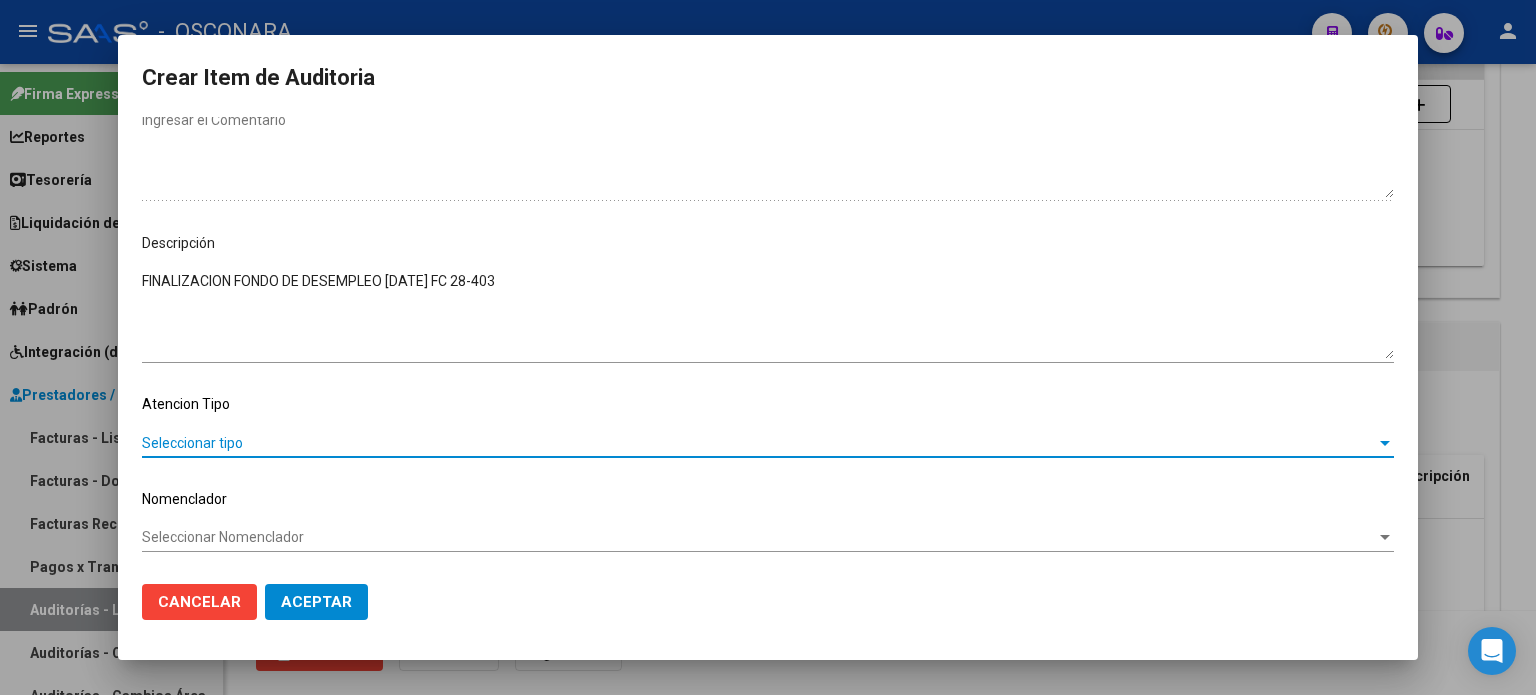 click on "Seleccionar tipo" at bounding box center (759, 443) 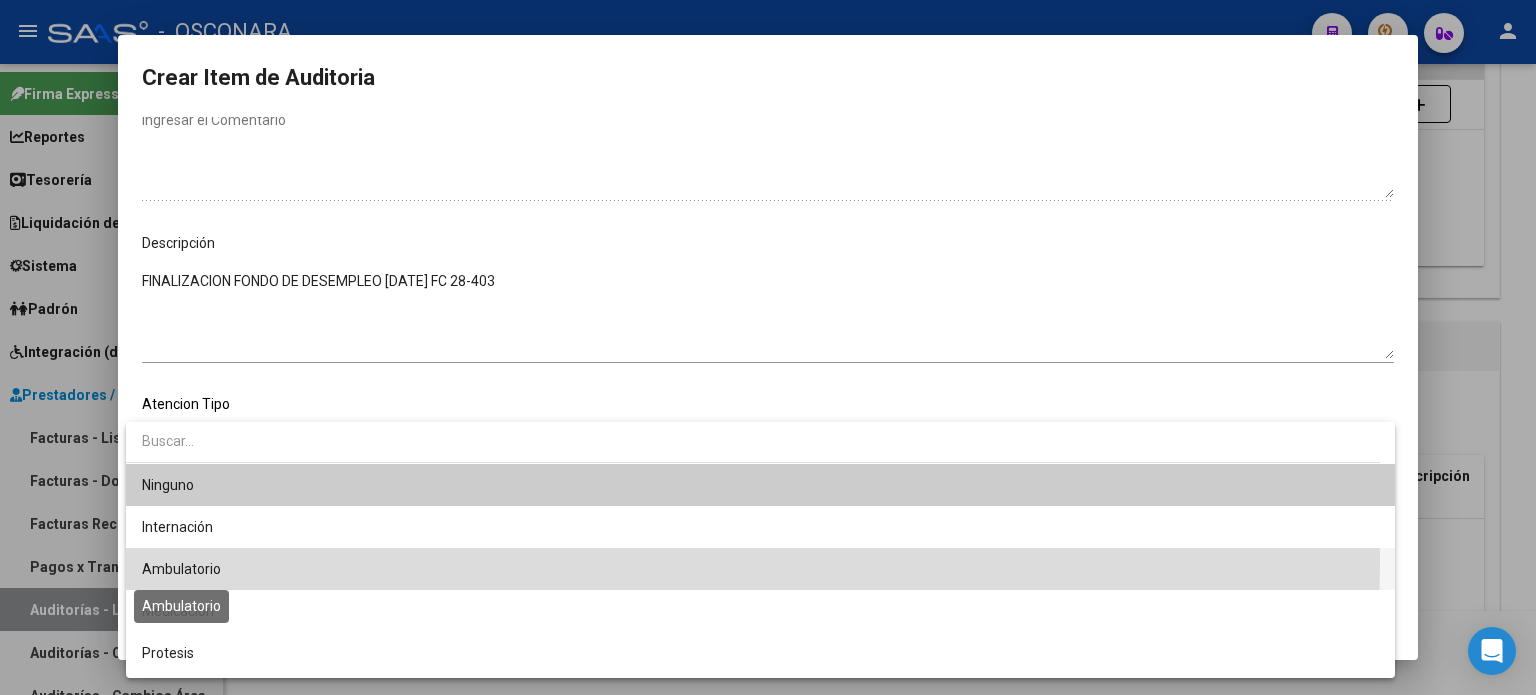 click on "Ambulatorio" at bounding box center (181, 569) 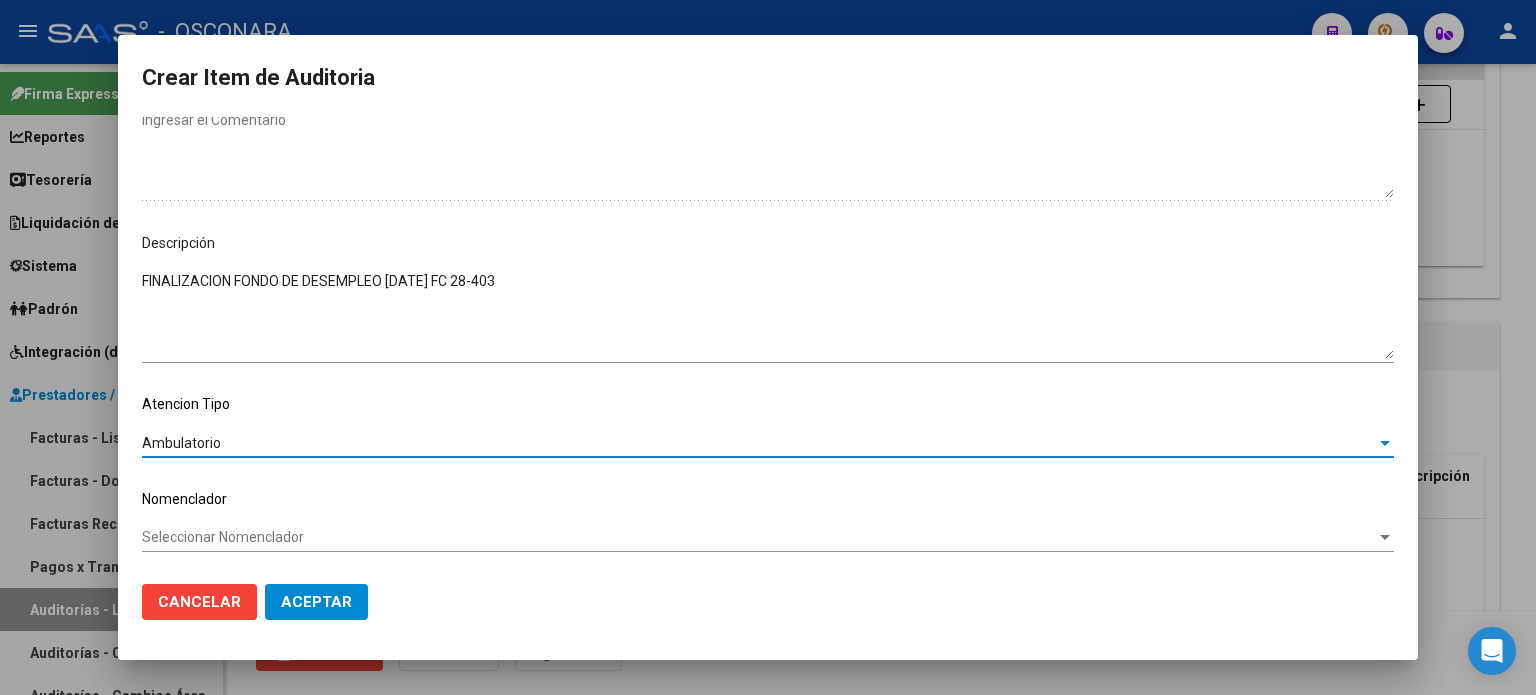 click on "Aceptar" 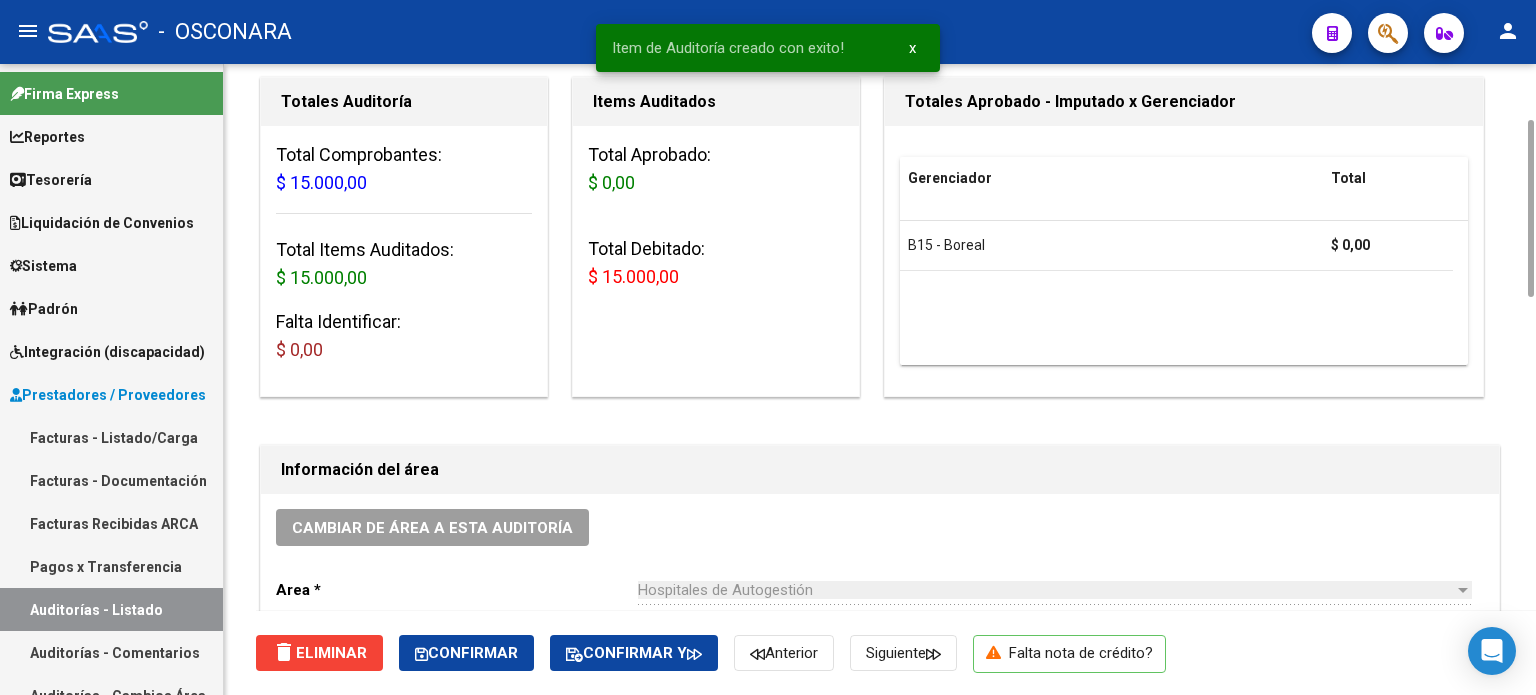 scroll, scrollTop: 0, scrollLeft: 0, axis: both 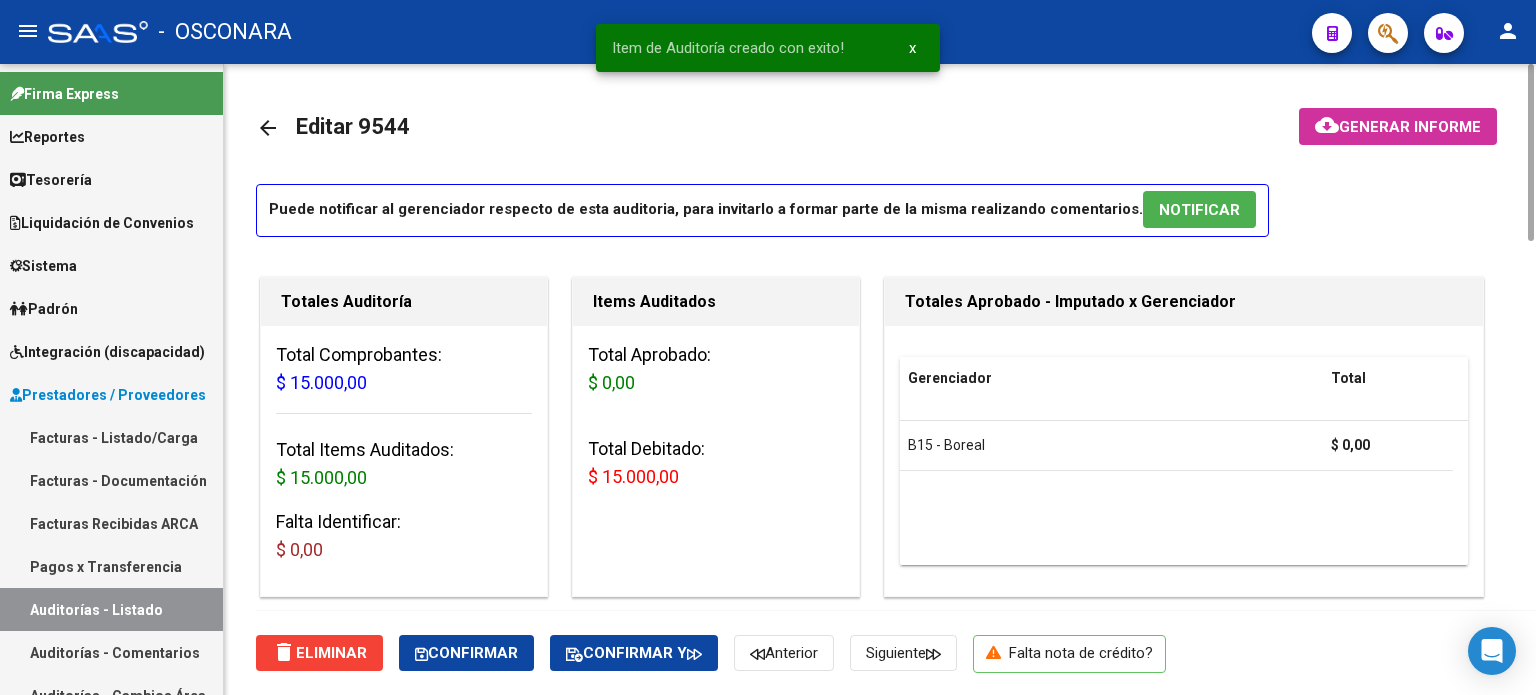 click on "NOTIFICAR" at bounding box center (1199, 210) 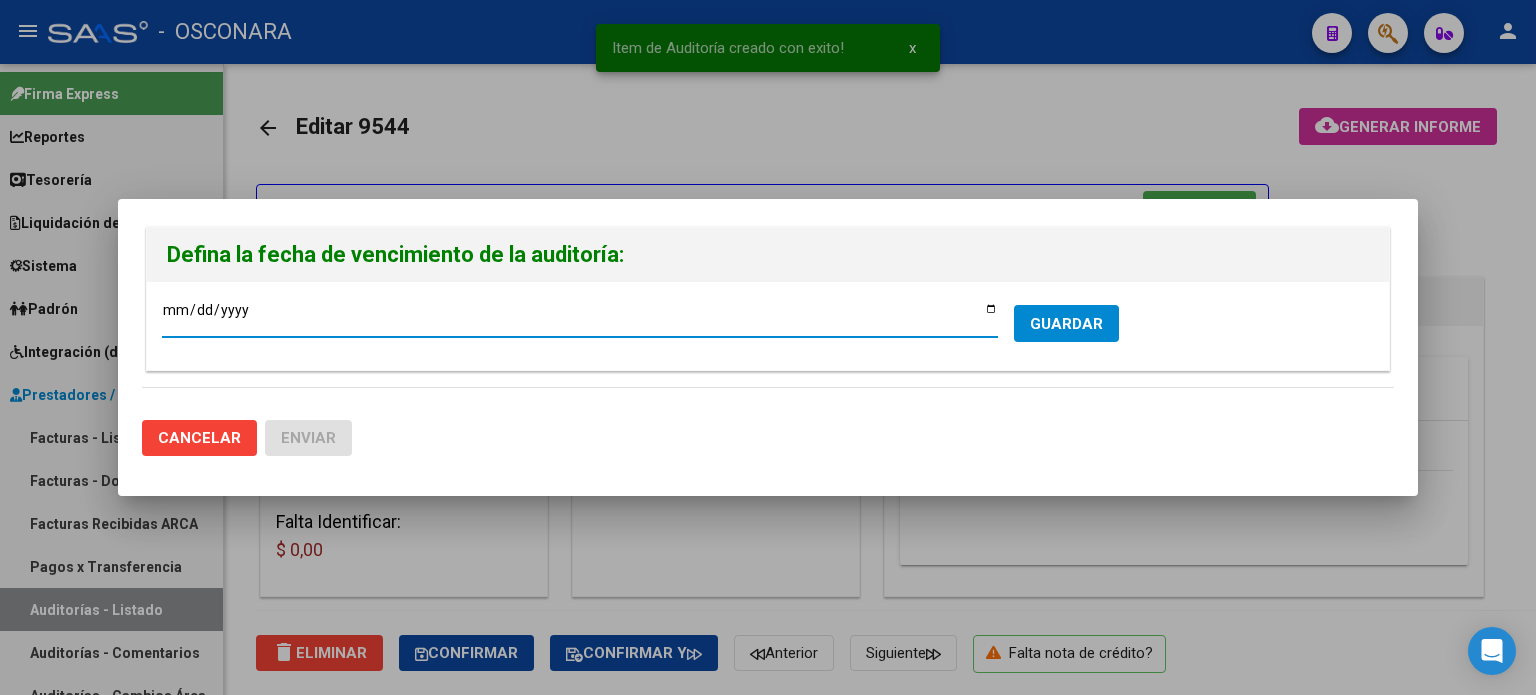 click on "[DATE]" at bounding box center [580, 317] 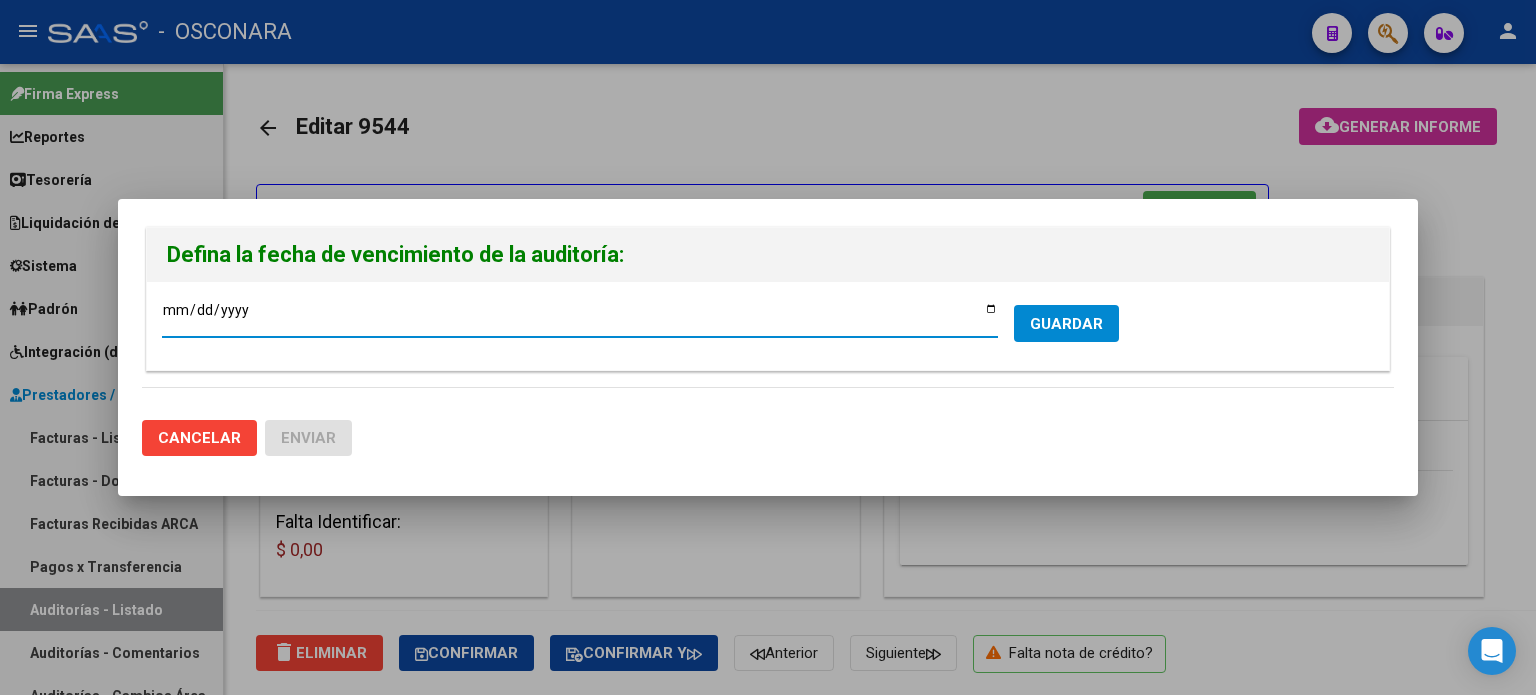 type on "[DATE]" 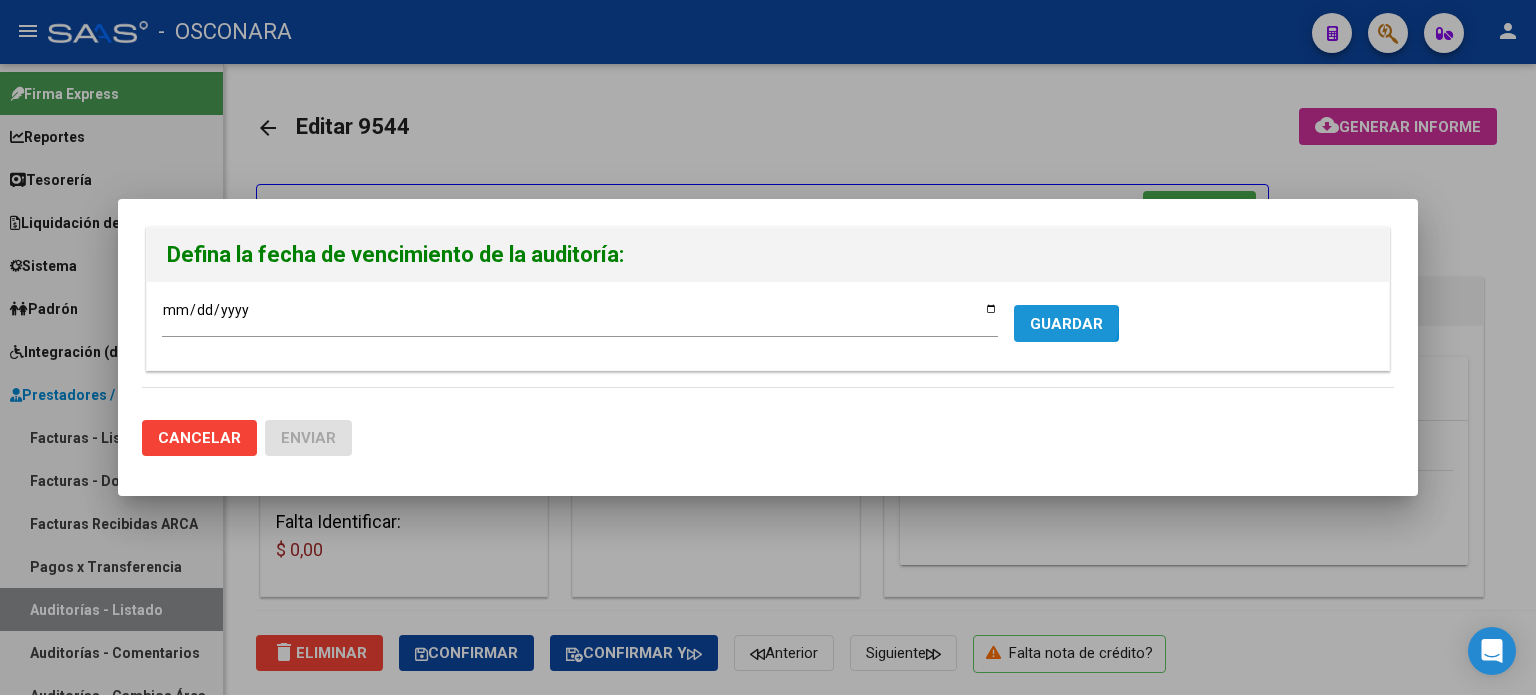 click on "GUARDAR" at bounding box center (1066, 324) 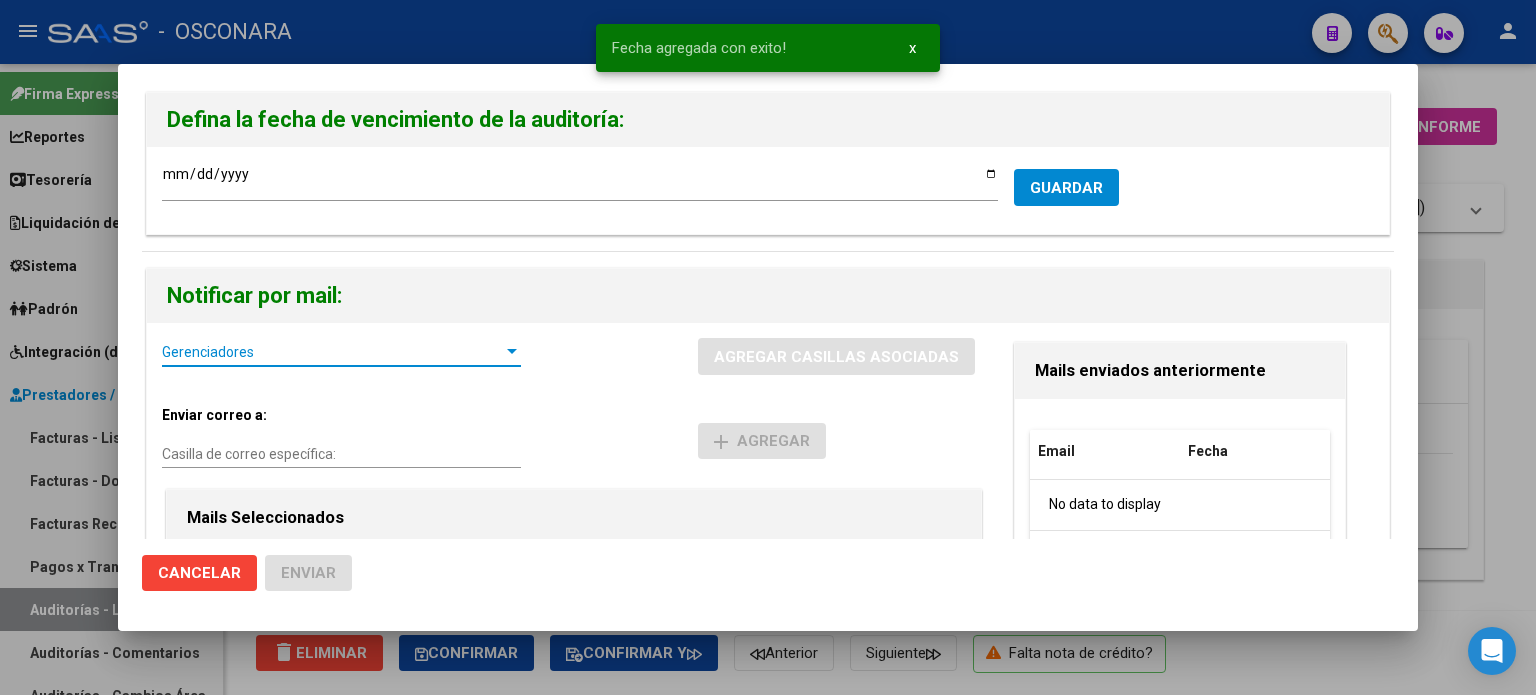 click on "Gerenciadores" at bounding box center (332, 352) 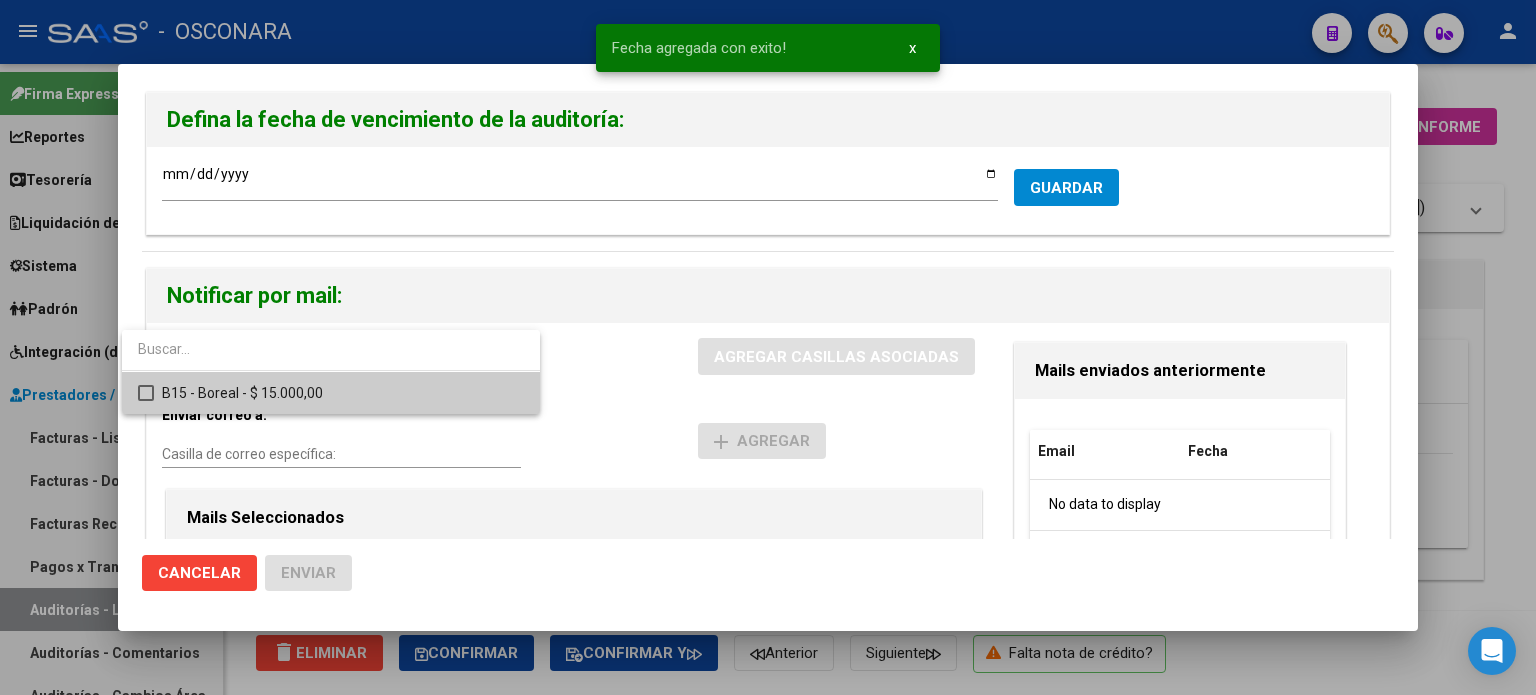 click on "B15 - Boreal - $ 15.000,00" at bounding box center [343, 393] 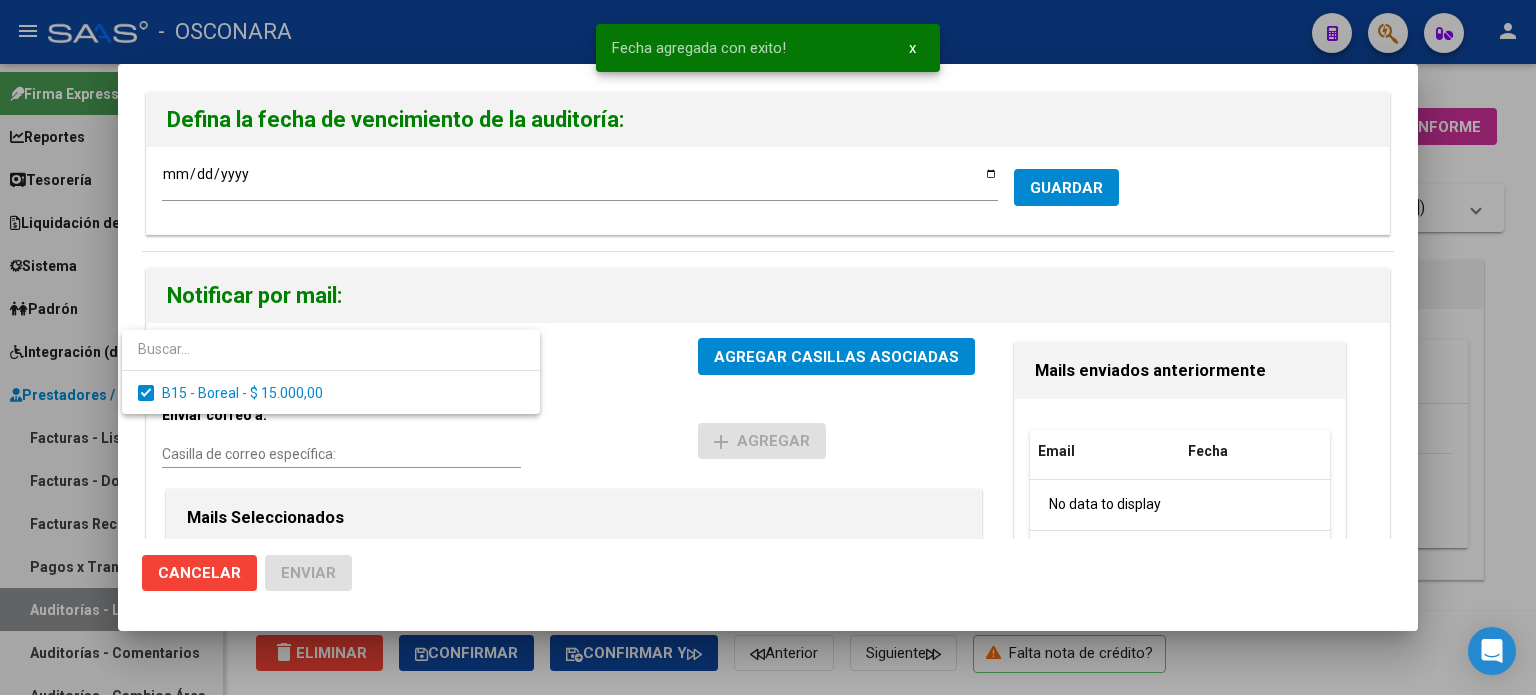 click at bounding box center (768, 347) 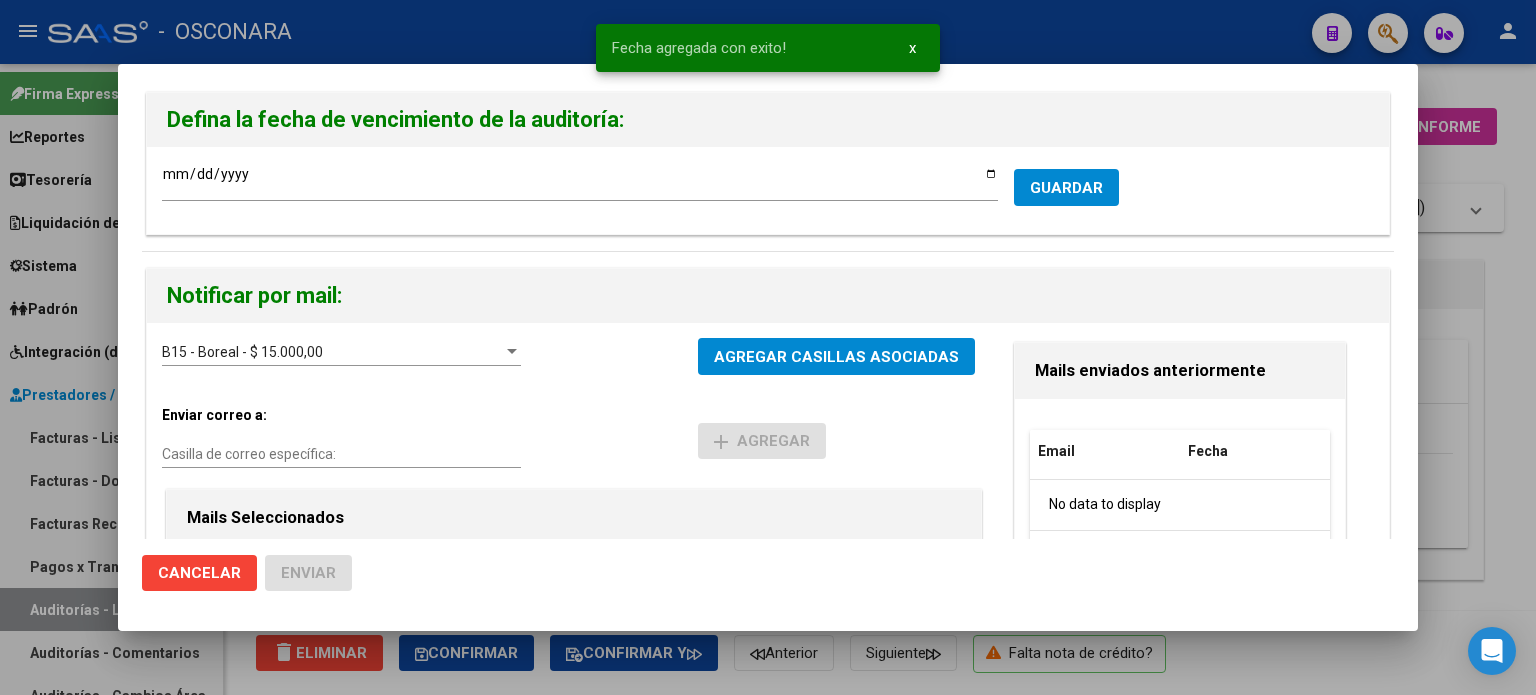 click on "AGREGAR CASILLAS ASOCIADAS" at bounding box center [836, 357] 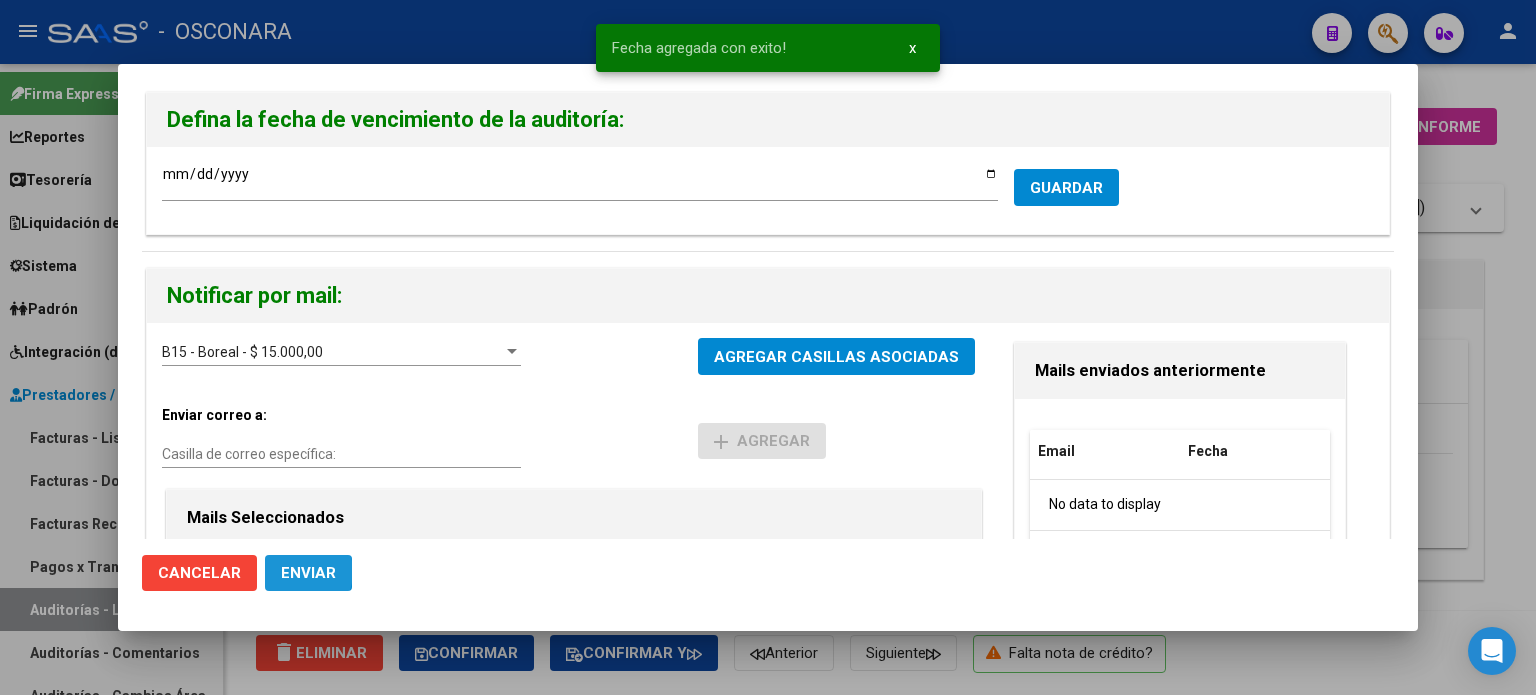 click on "Enviar" 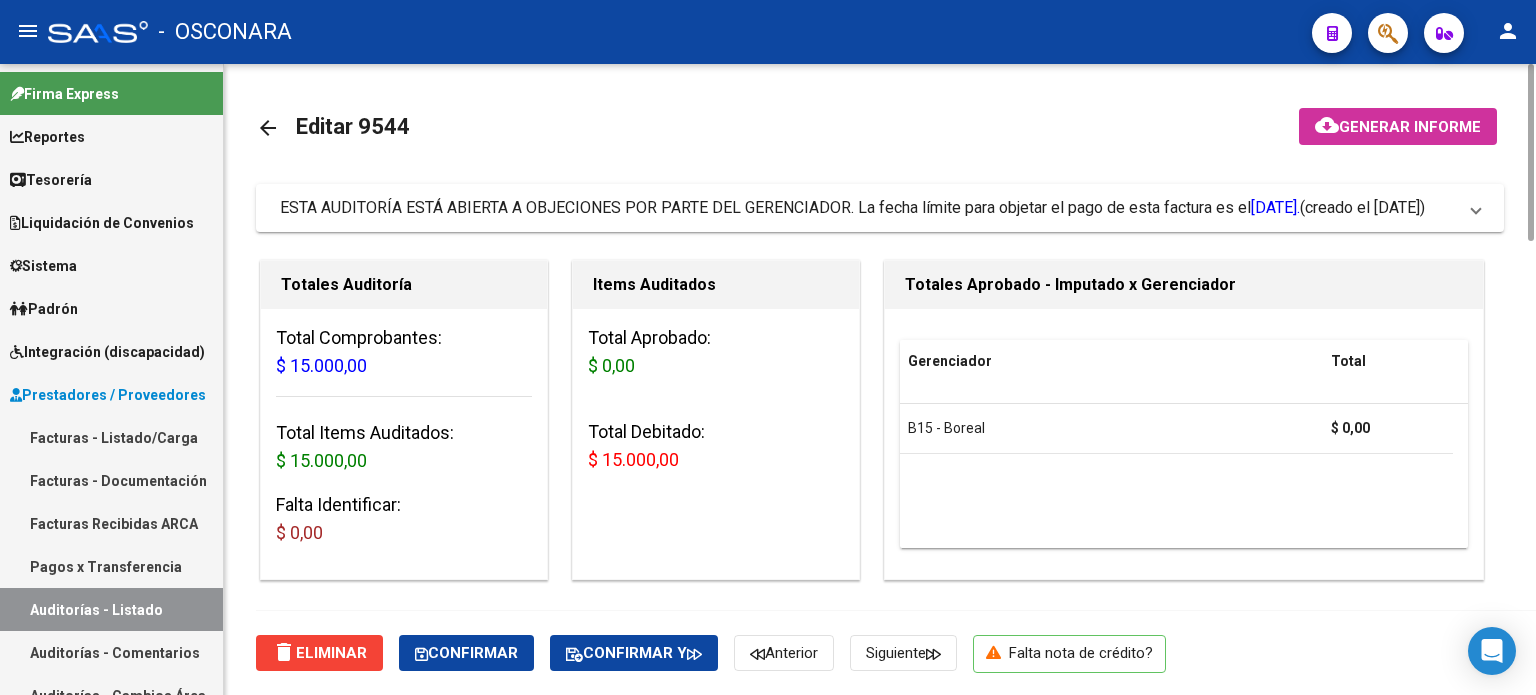 click on "cloud_download" 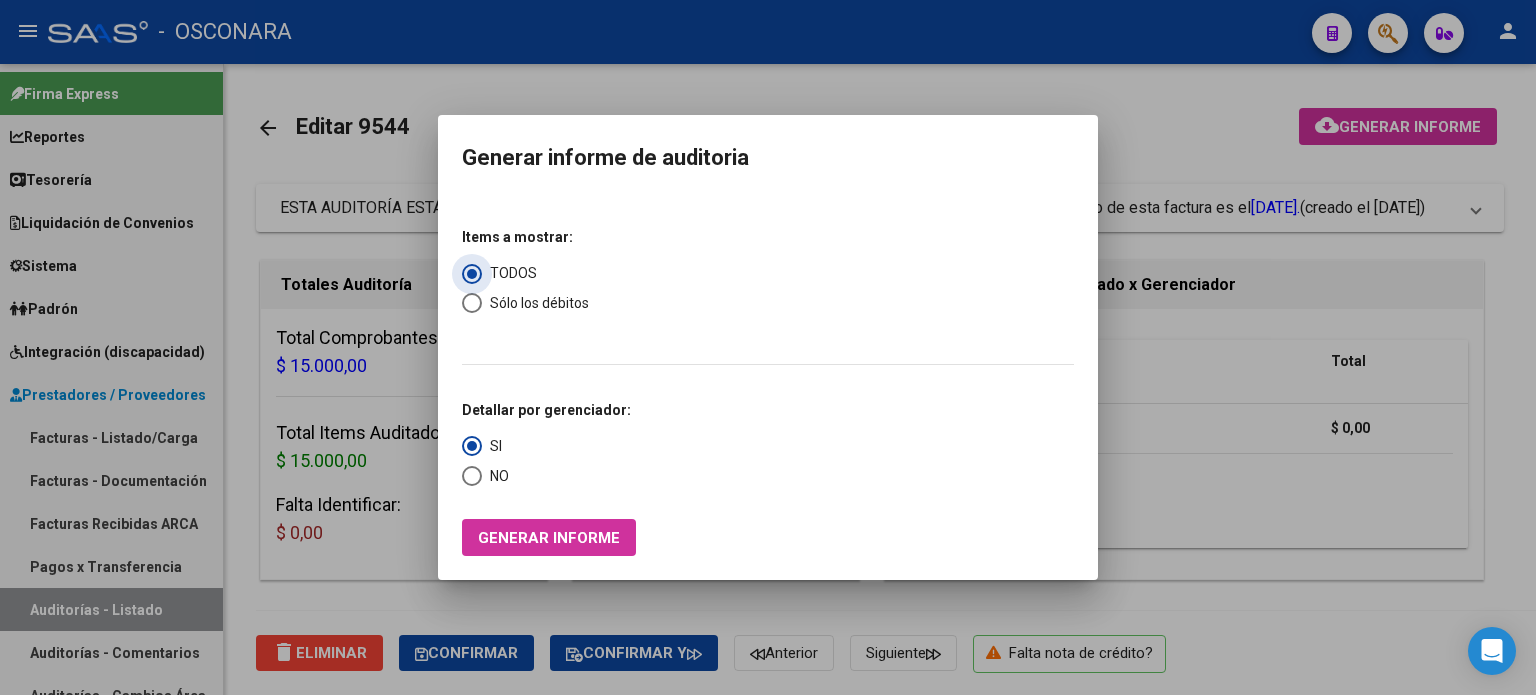 click at bounding box center (472, 303) 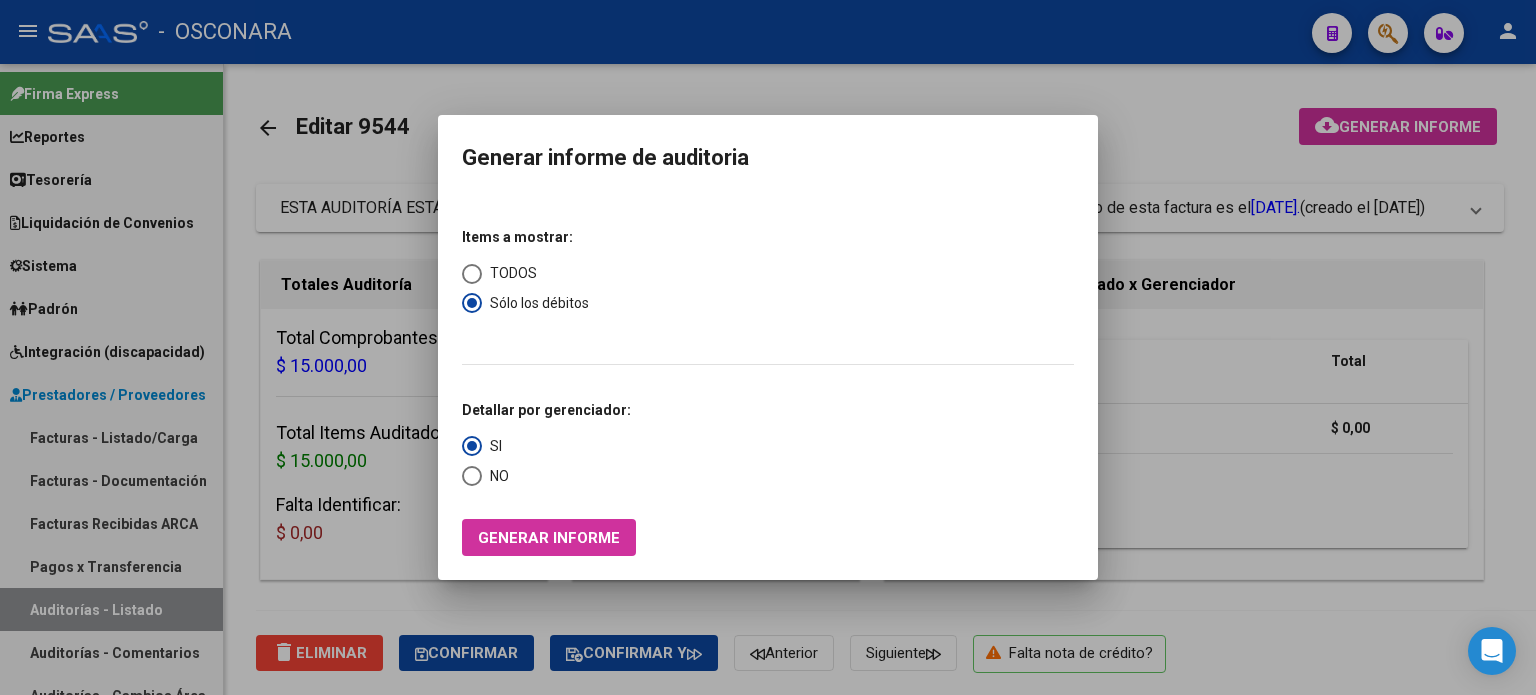 click on "Generar informe" at bounding box center [549, 538] 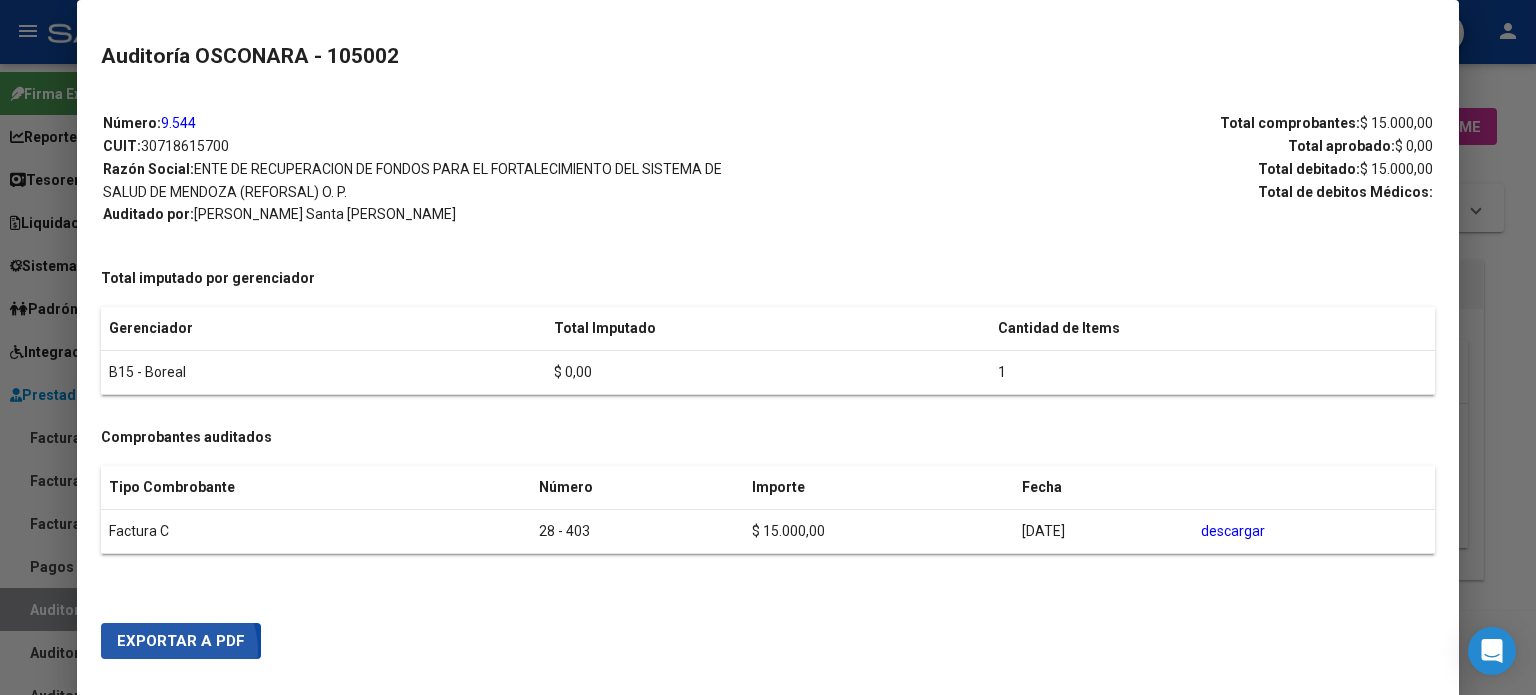 click on "Exportar a PDF" at bounding box center [181, 641] 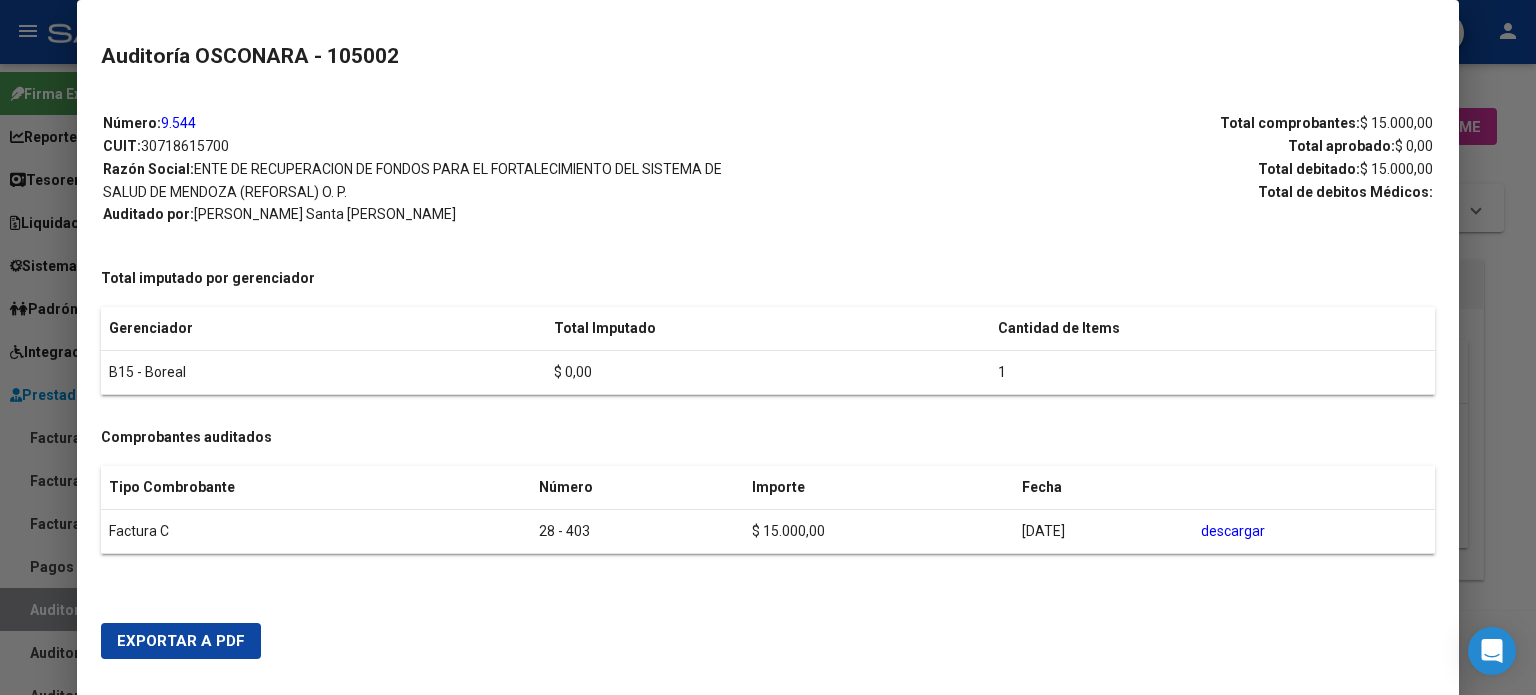 click at bounding box center (768, 347) 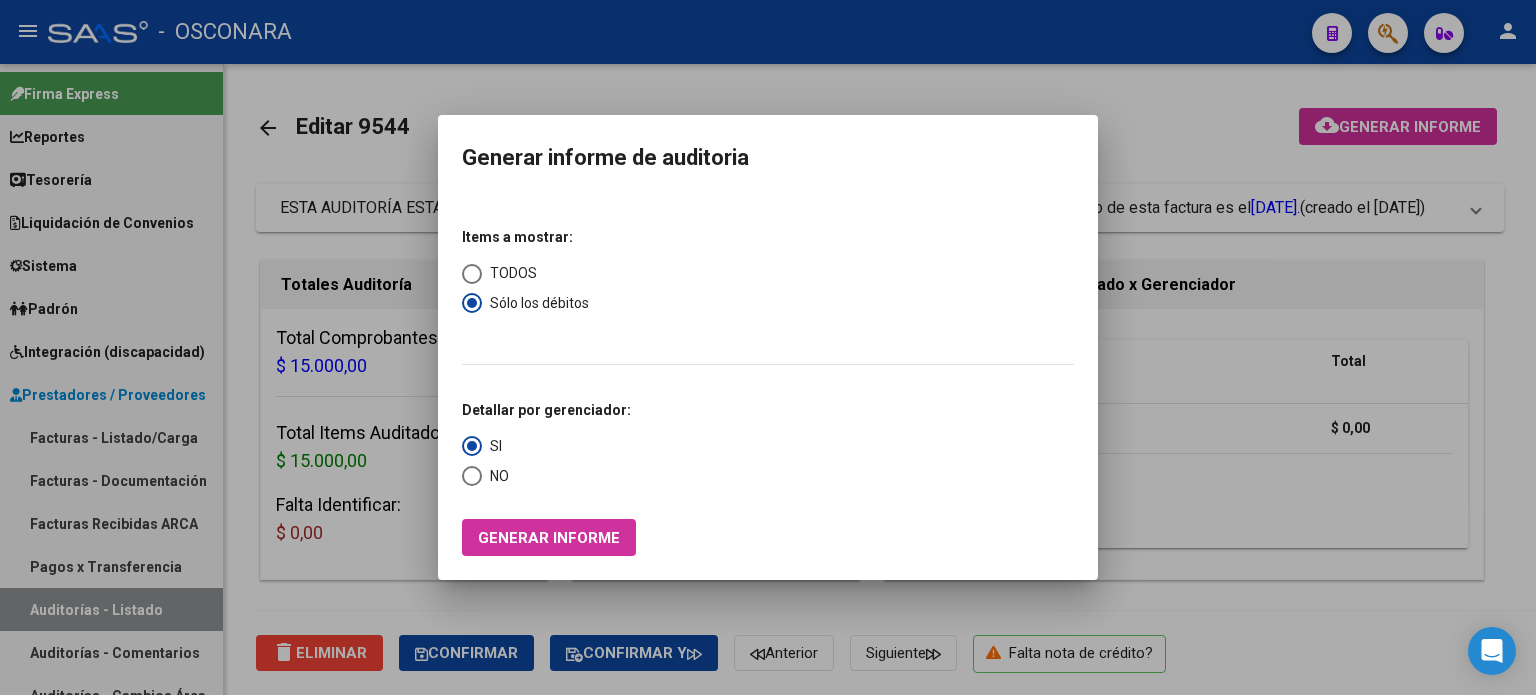 click at bounding box center (768, 347) 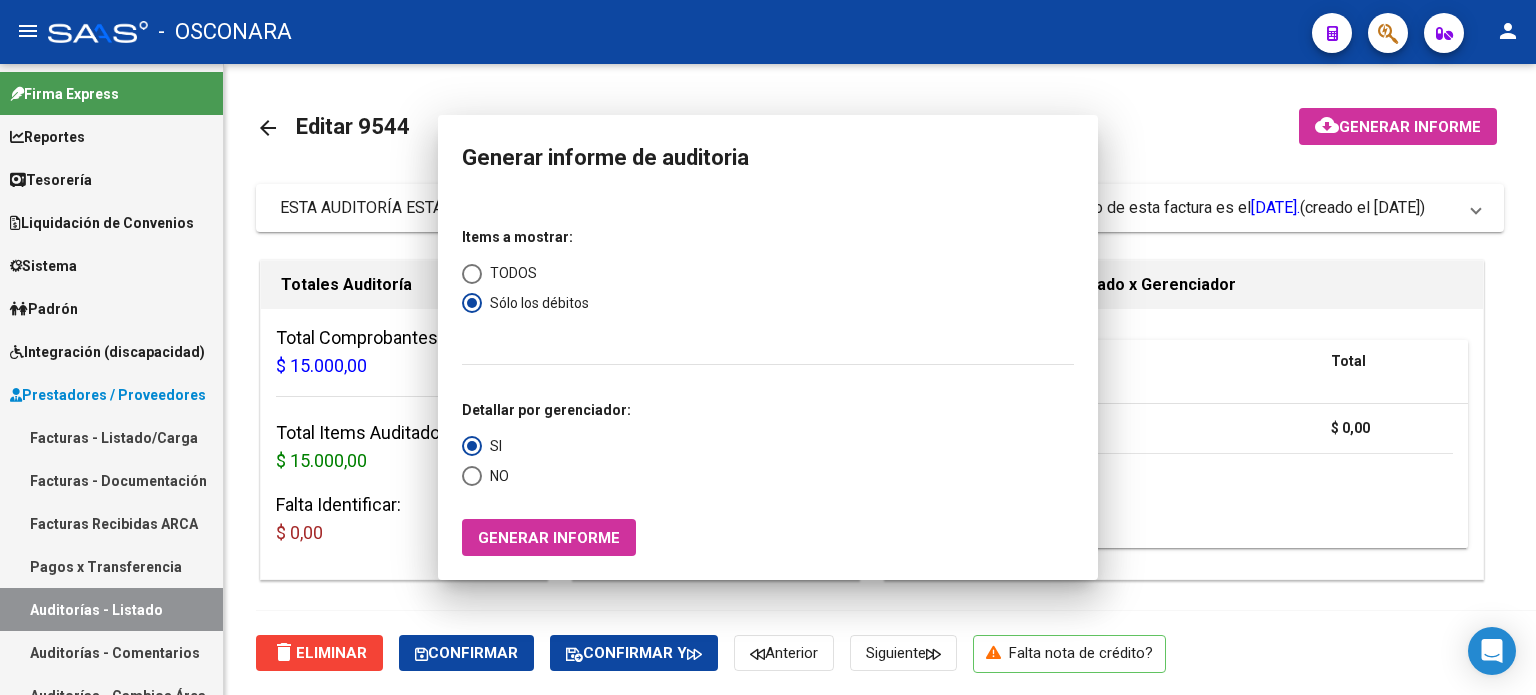 click on "Facturas - Listado/Carga" at bounding box center [111, 437] 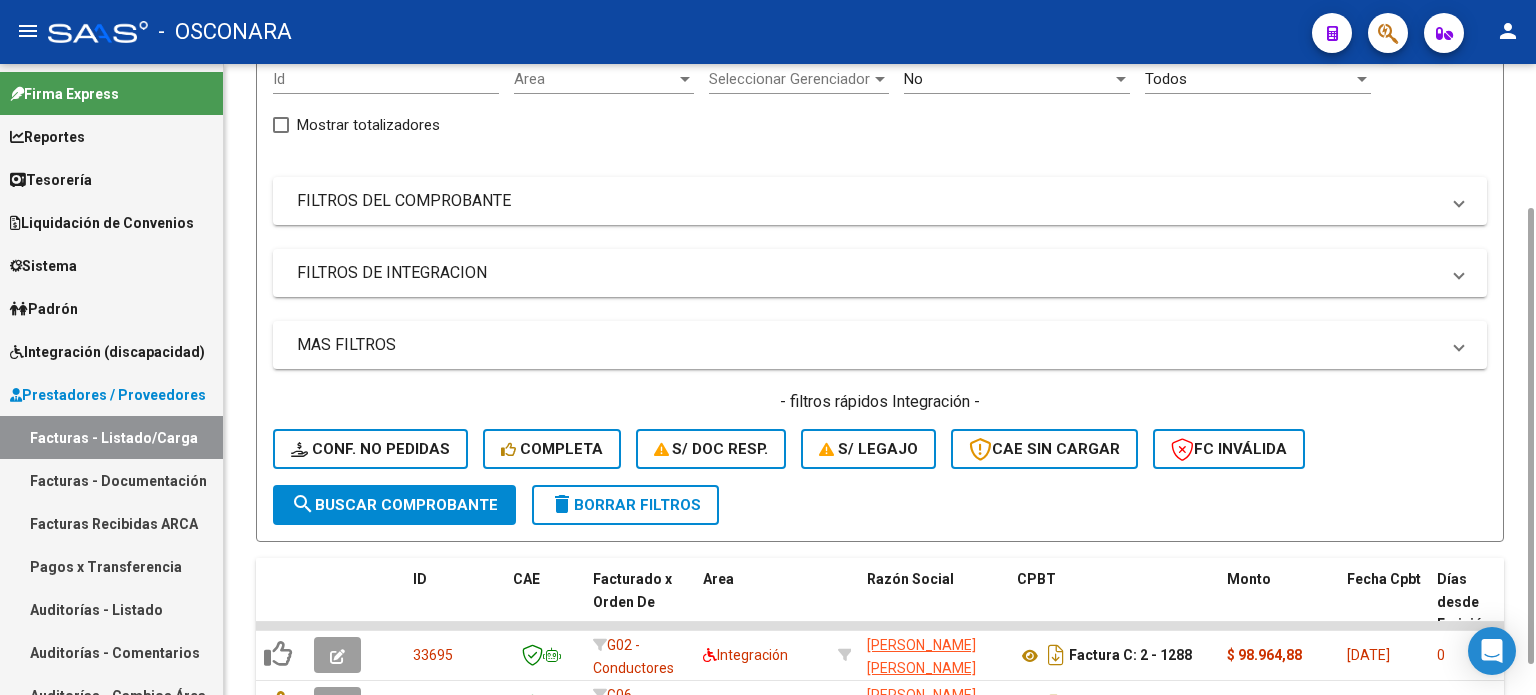 scroll, scrollTop: 0, scrollLeft: 0, axis: both 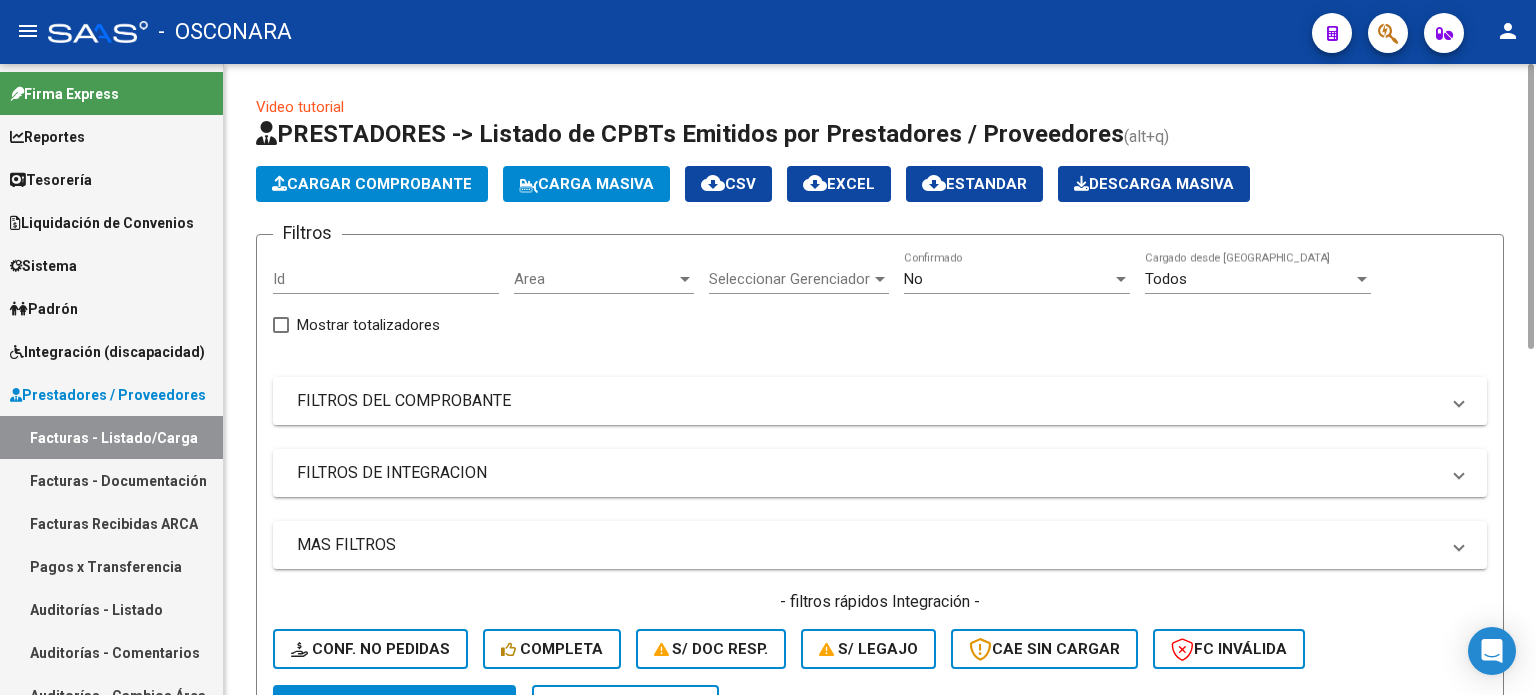 click on "FILTROS DEL COMPROBANTE" at bounding box center (880, 401) 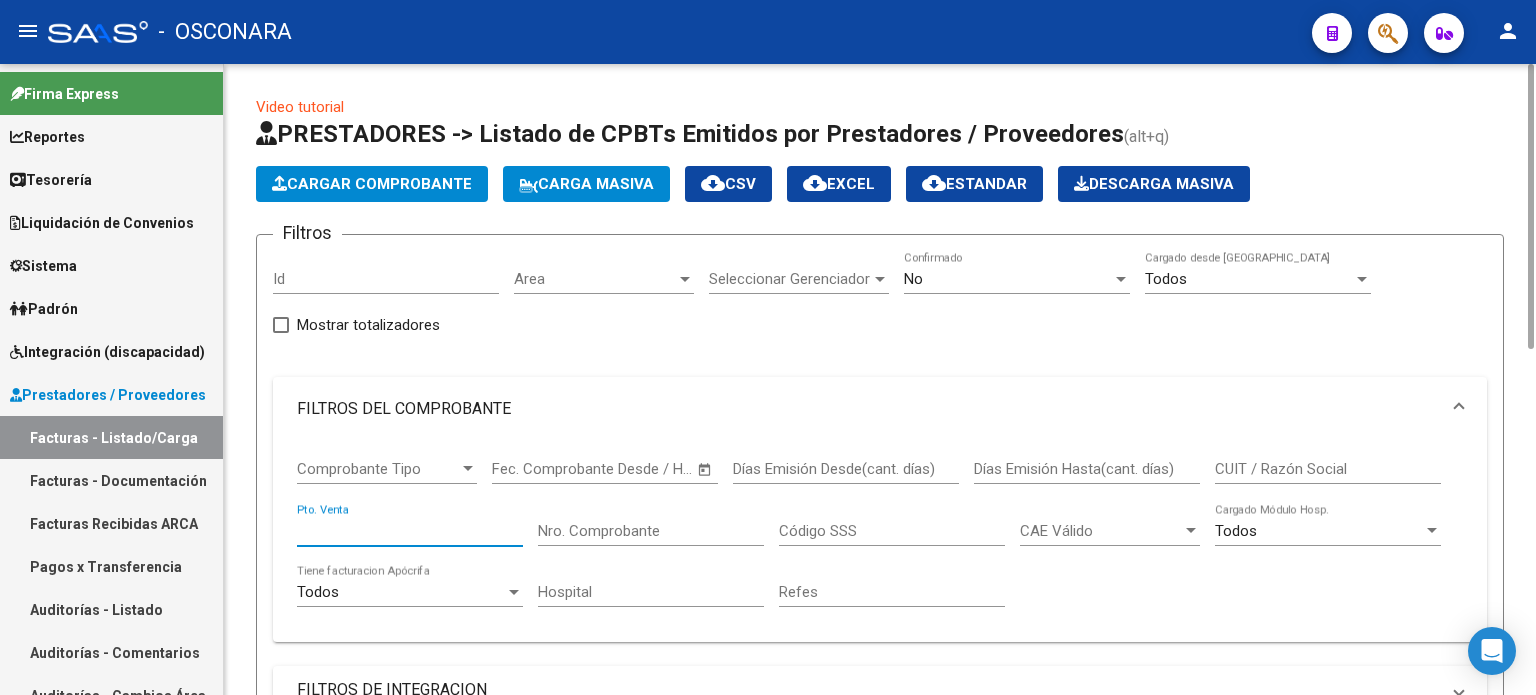 click on "Pto. Venta" at bounding box center (410, 531) 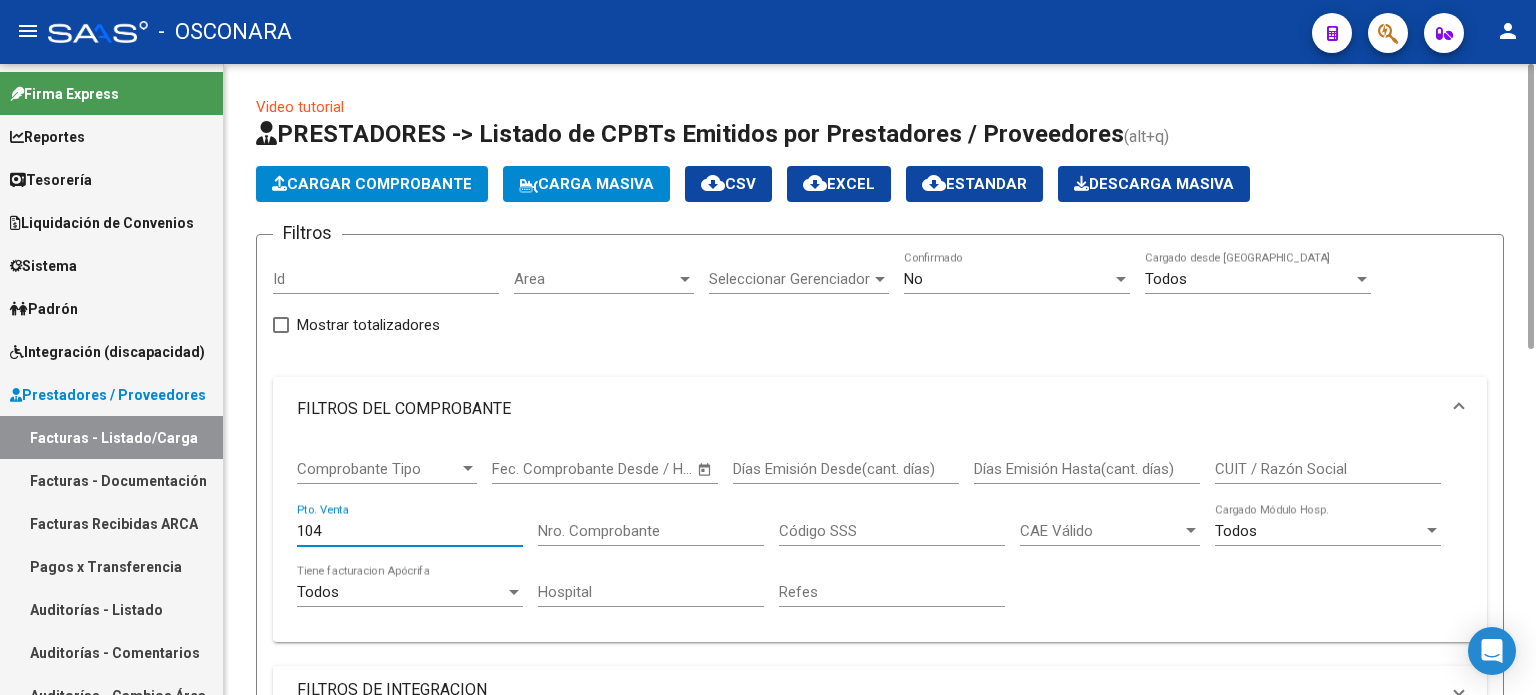 type on "104" 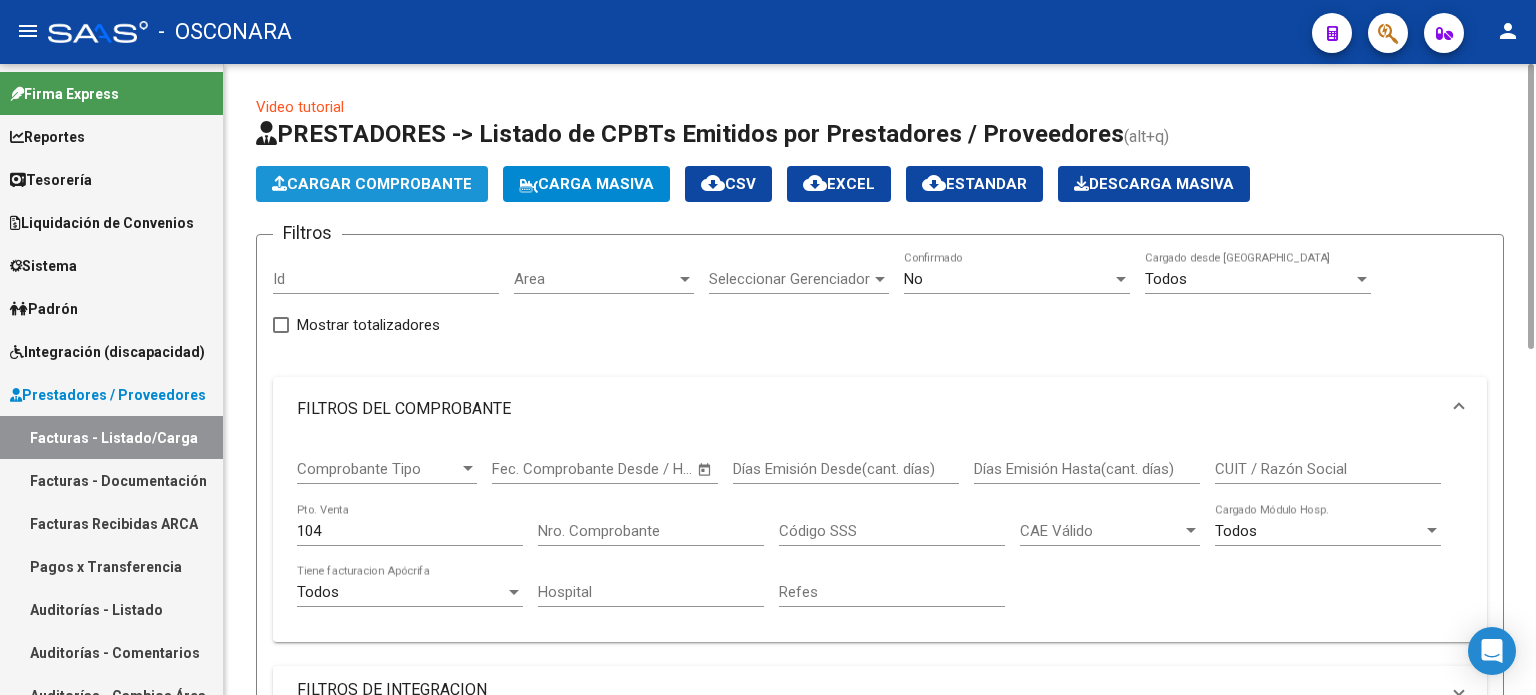 click on "Cargar Comprobante" 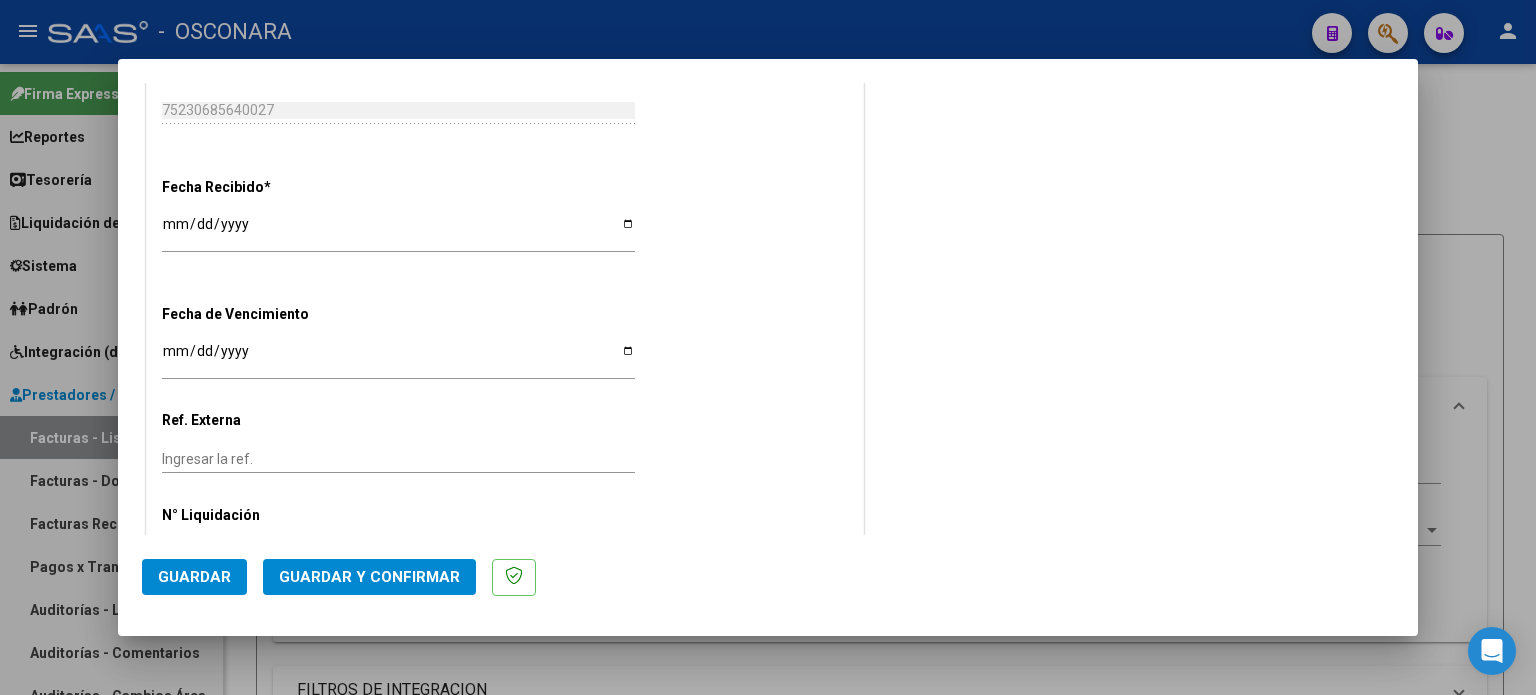 scroll, scrollTop: 1142, scrollLeft: 0, axis: vertical 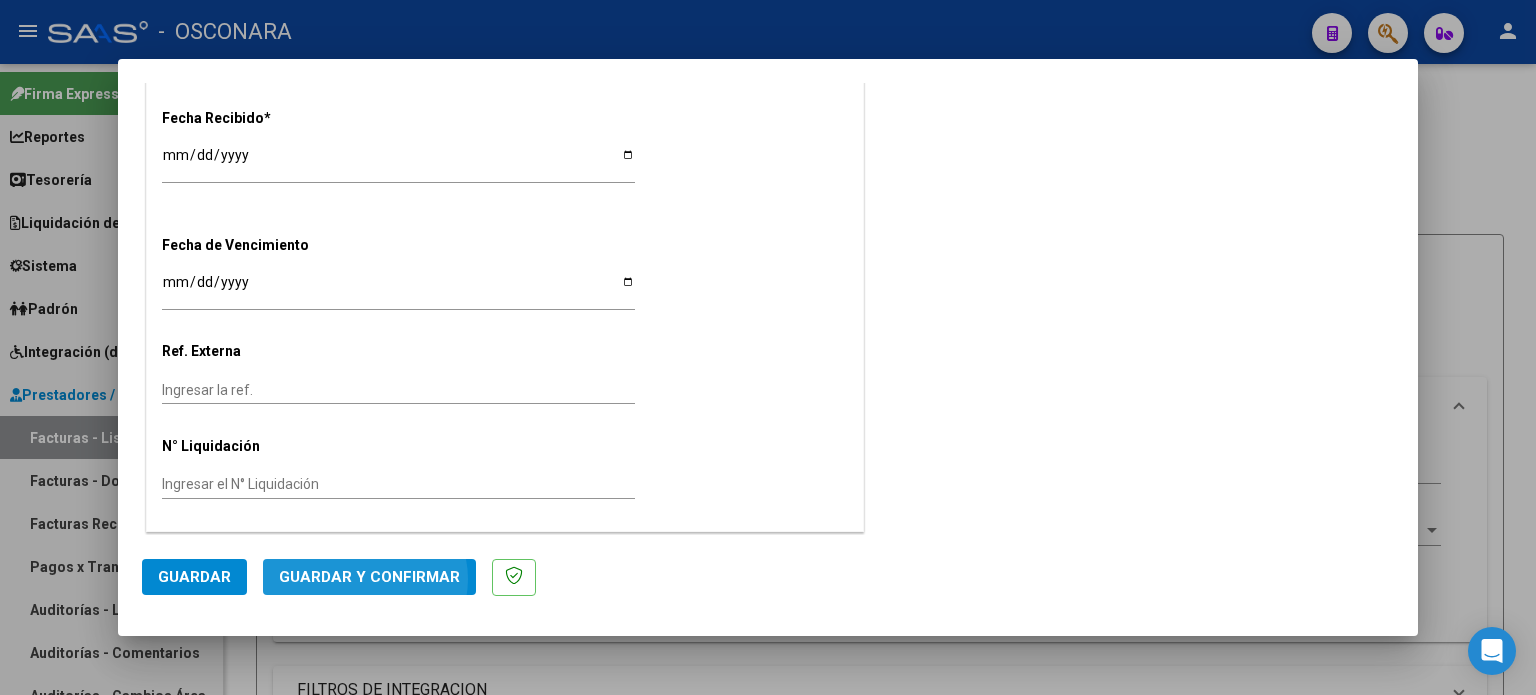 click on "Guardar y Confirmar" 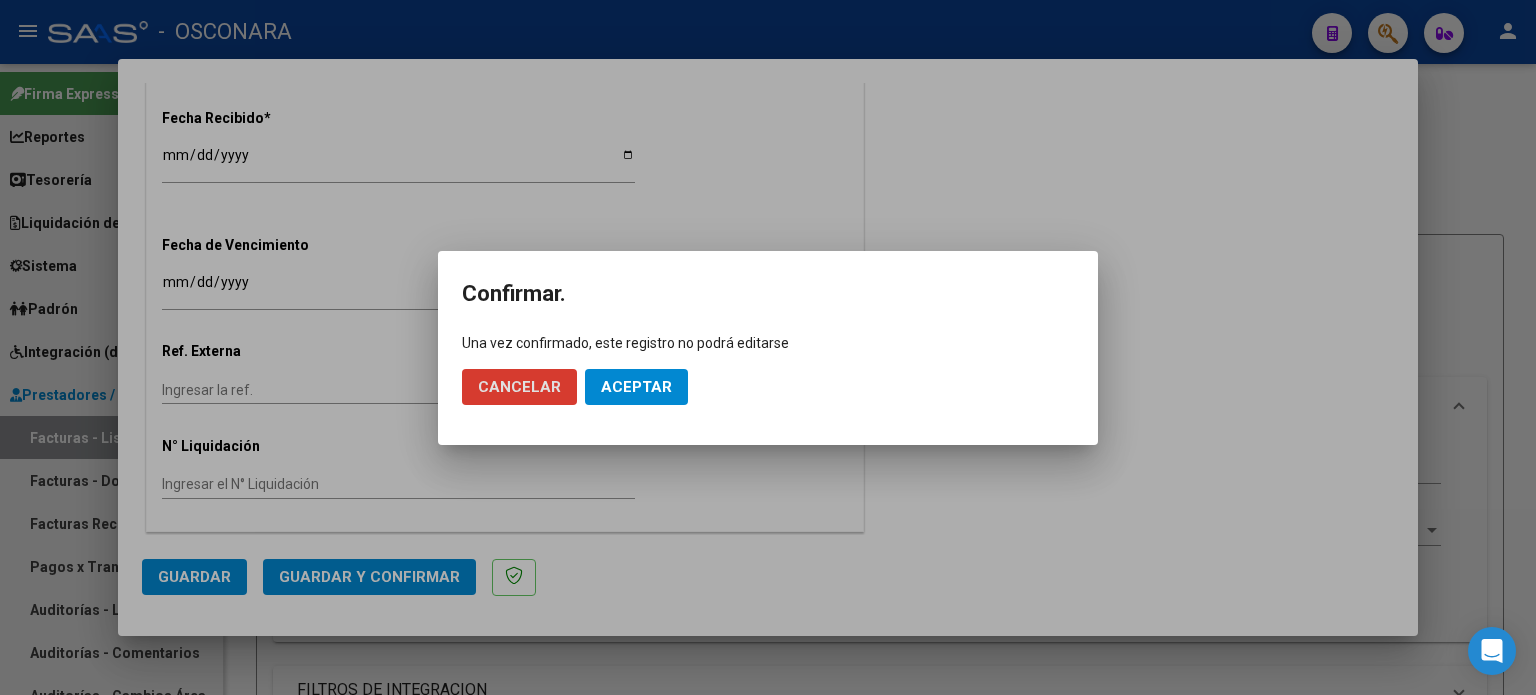 click on "Aceptar" 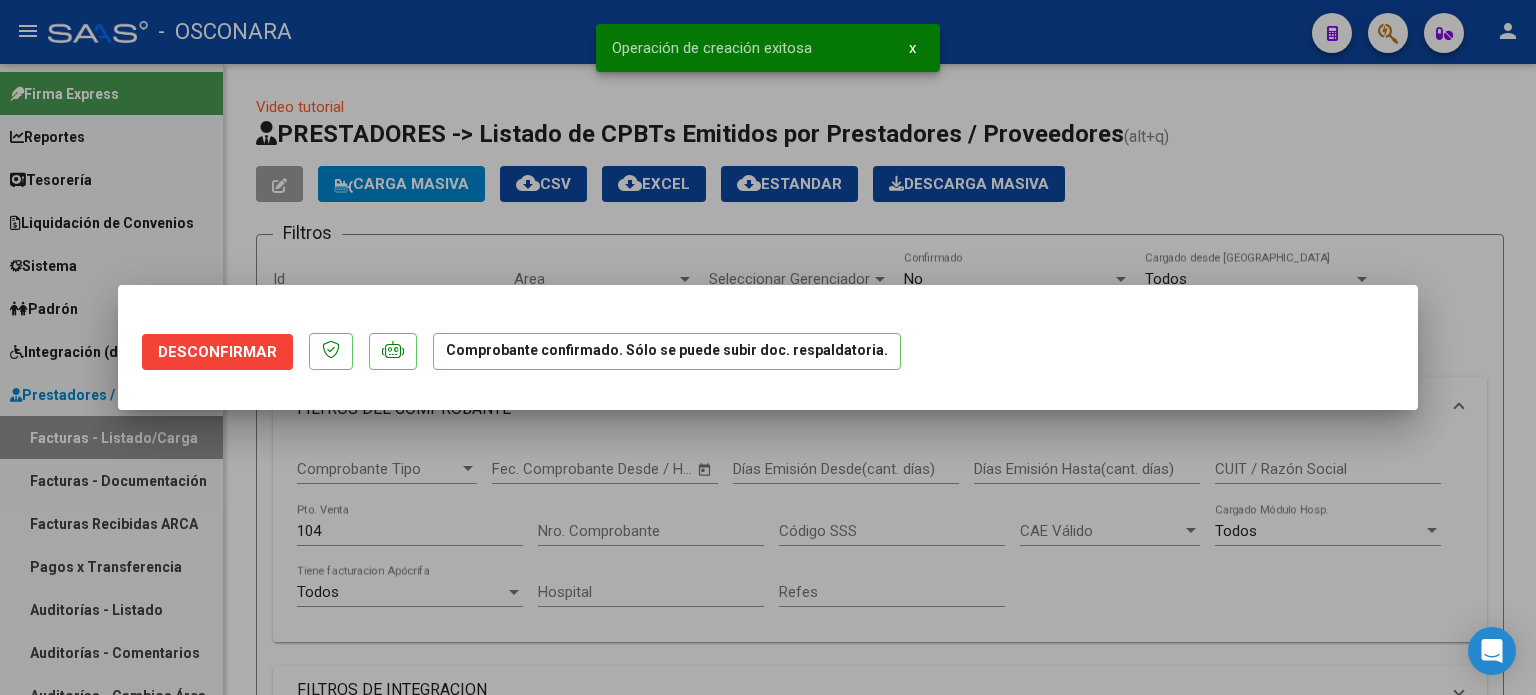 scroll, scrollTop: 0, scrollLeft: 0, axis: both 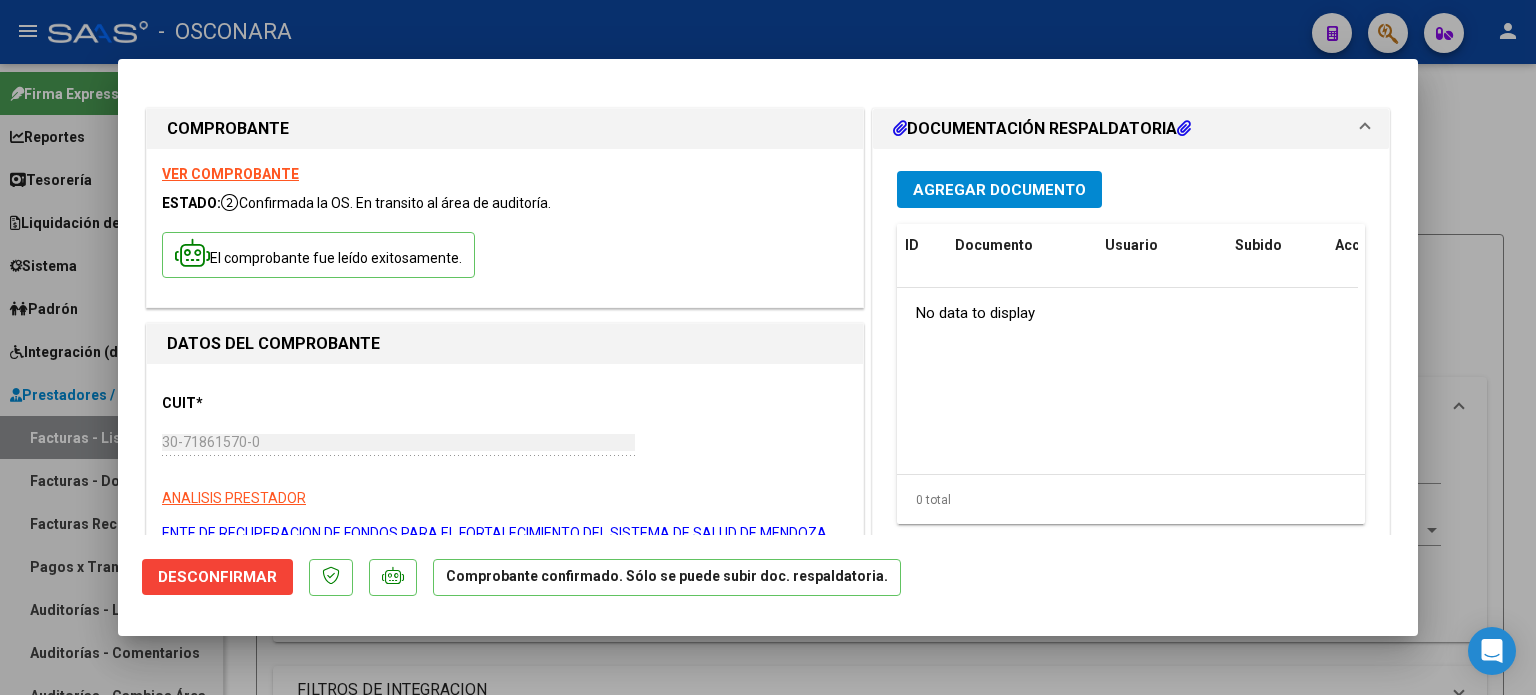 click on "Agregar Documento" at bounding box center (999, 189) 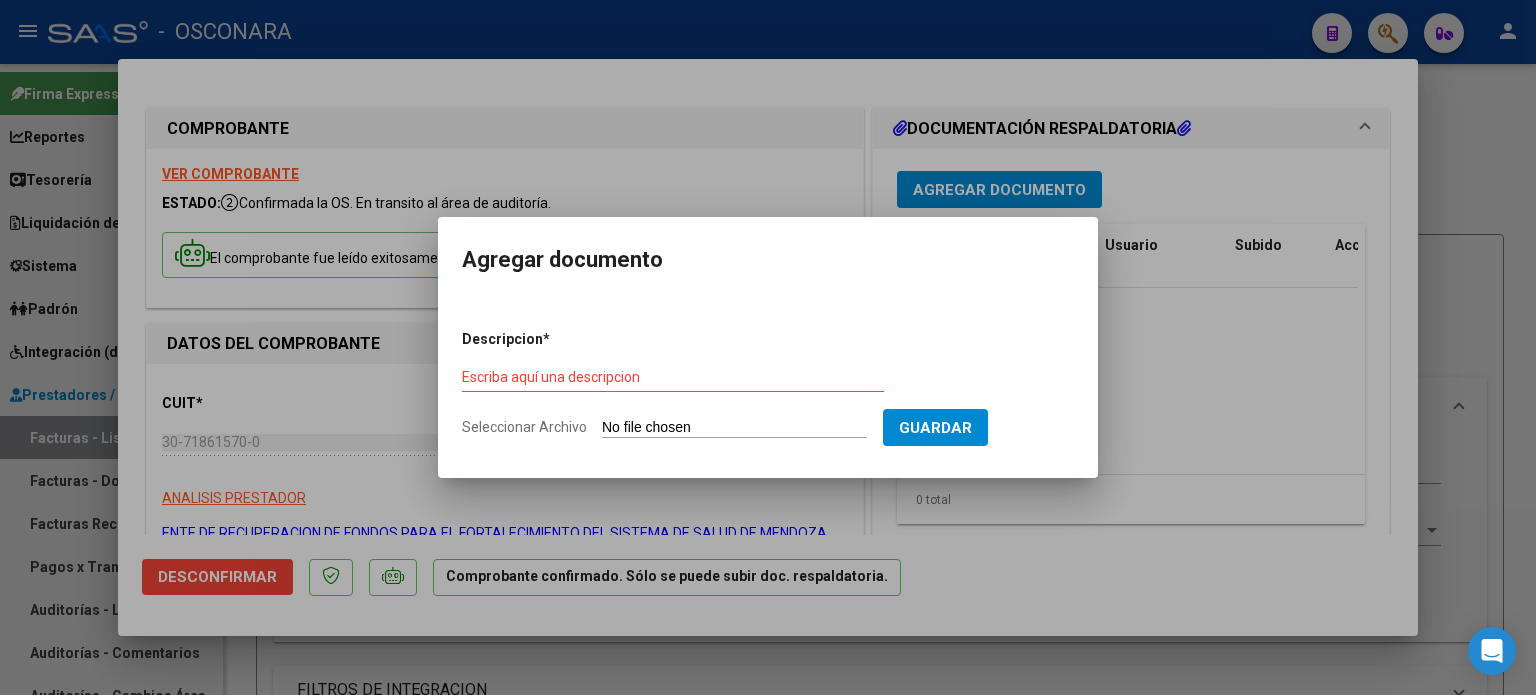 type on "C:\fakepath\DetalleDeRemito_Nro.21645_09-07-2025.pdf" 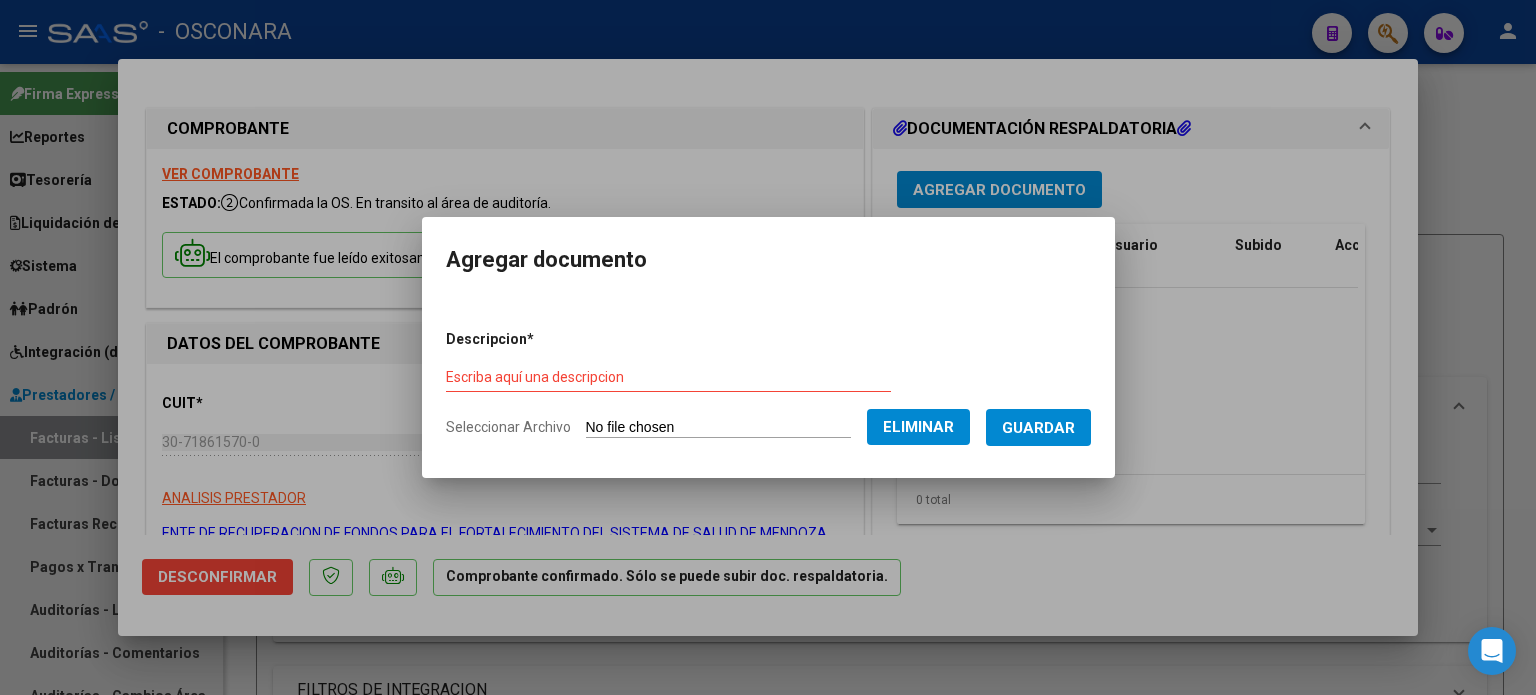 click on "Escriba aquí una descripcion" at bounding box center (668, 377) 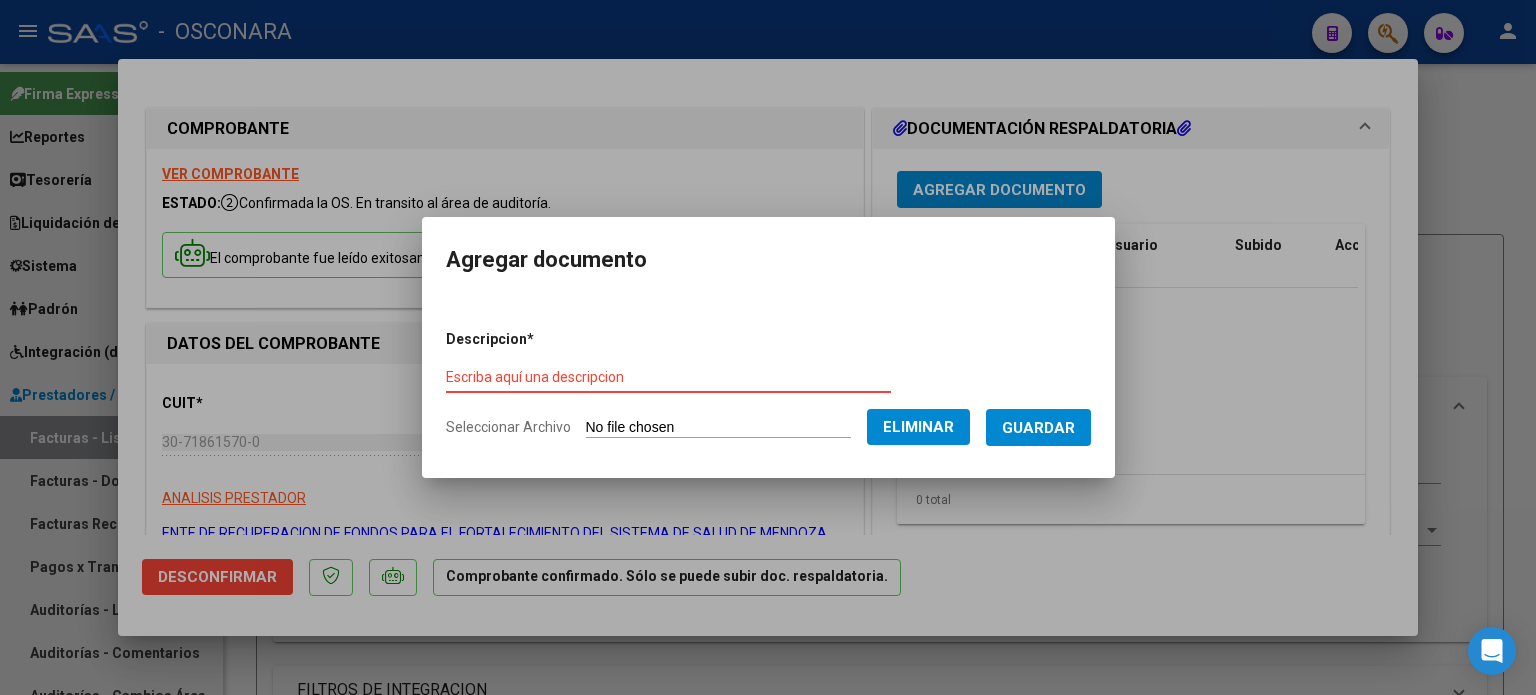 click on "Escriba aquí una descripcion" at bounding box center (668, 378) 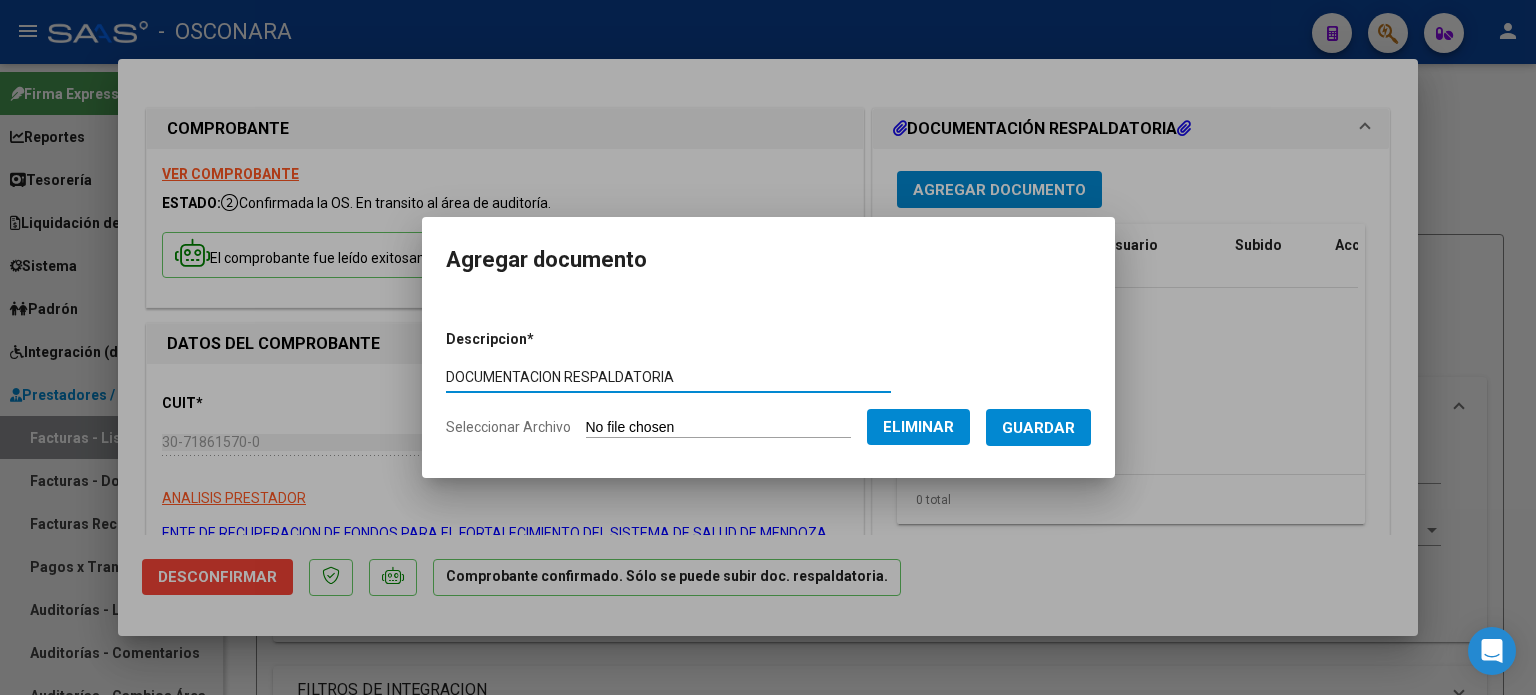 type on "DOCUMENTACION RESPALDATORIA" 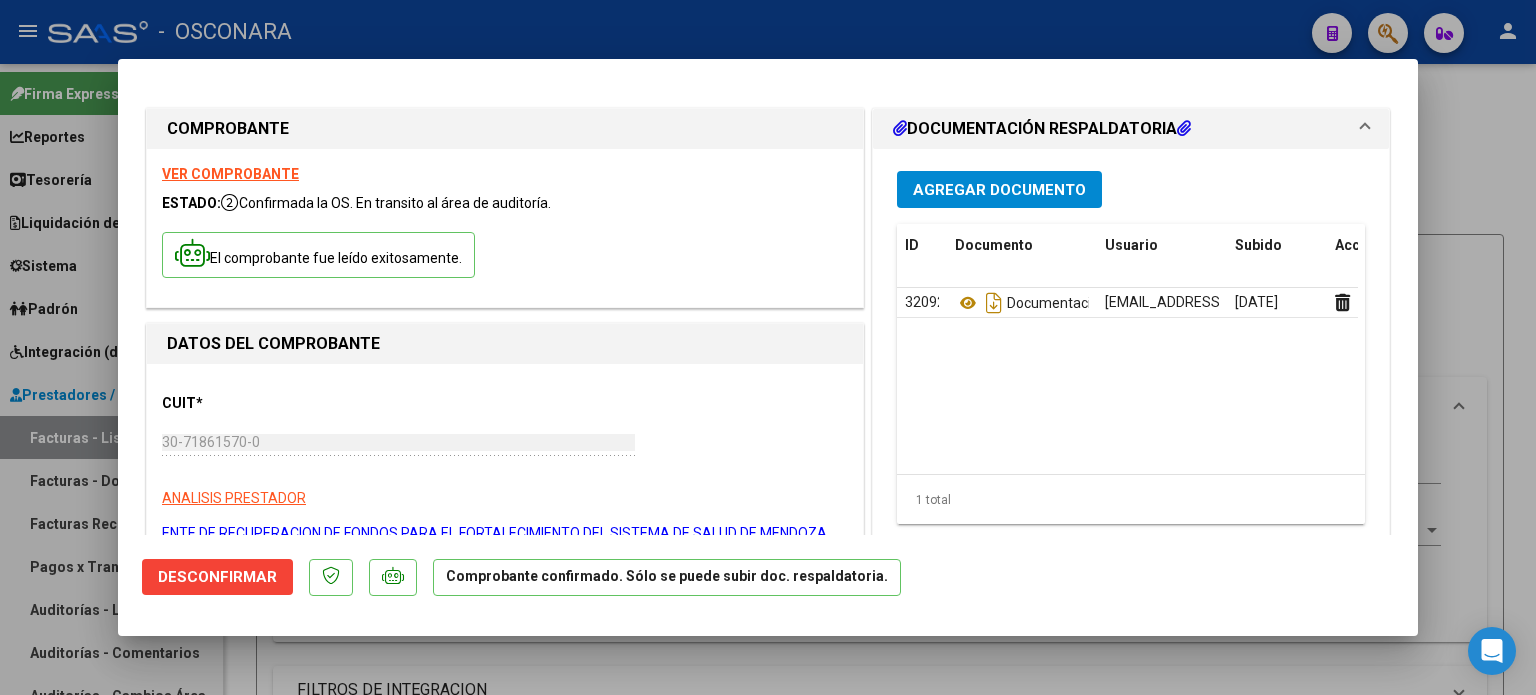 click at bounding box center (768, 347) 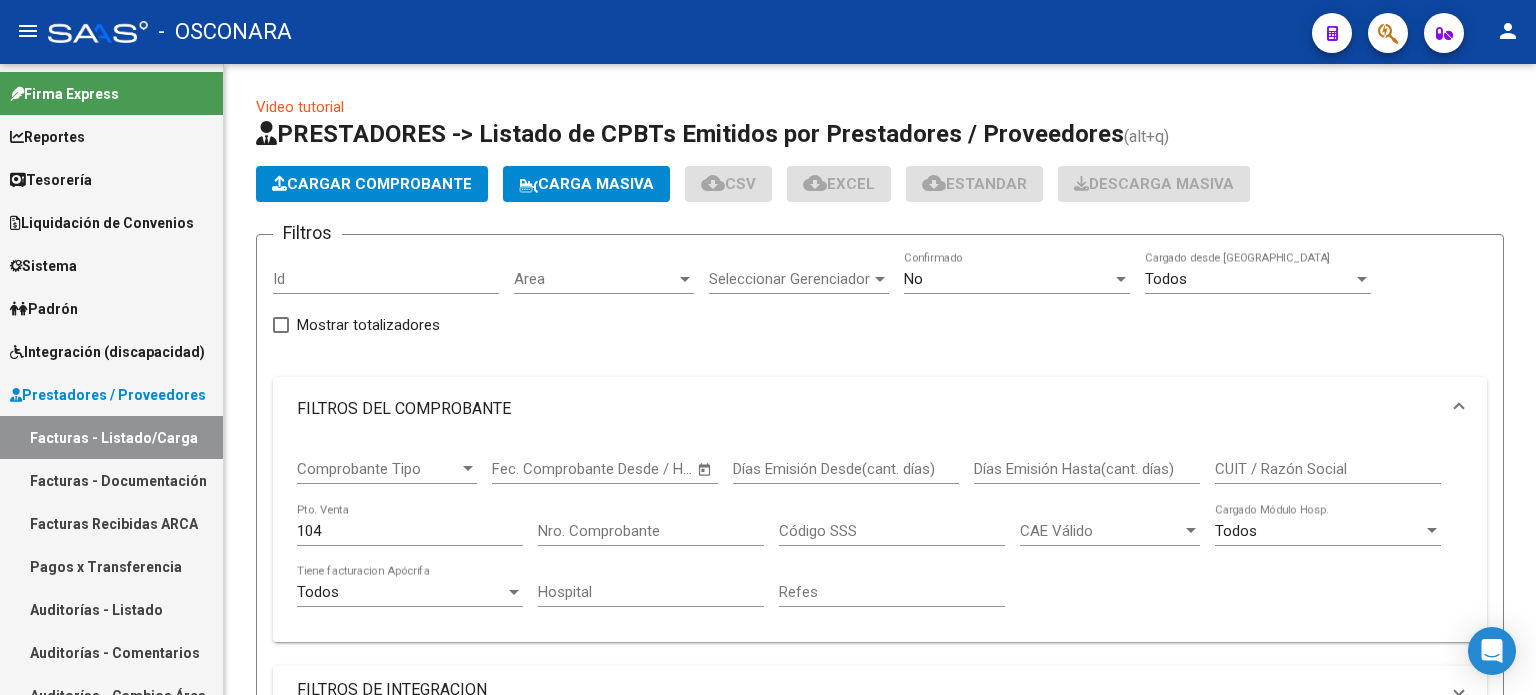 click on "Auditorías - Listado" at bounding box center [111, 609] 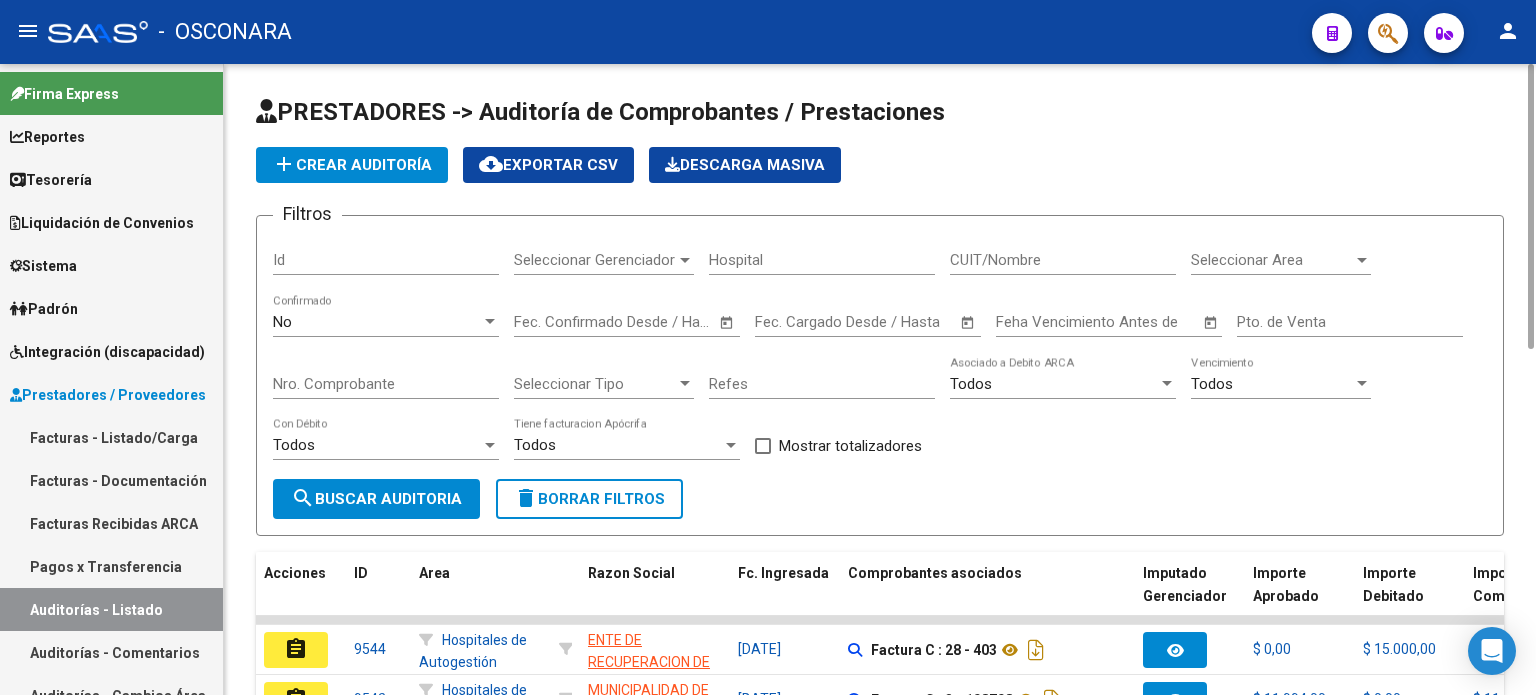 click on "add  Crear Auditoría" 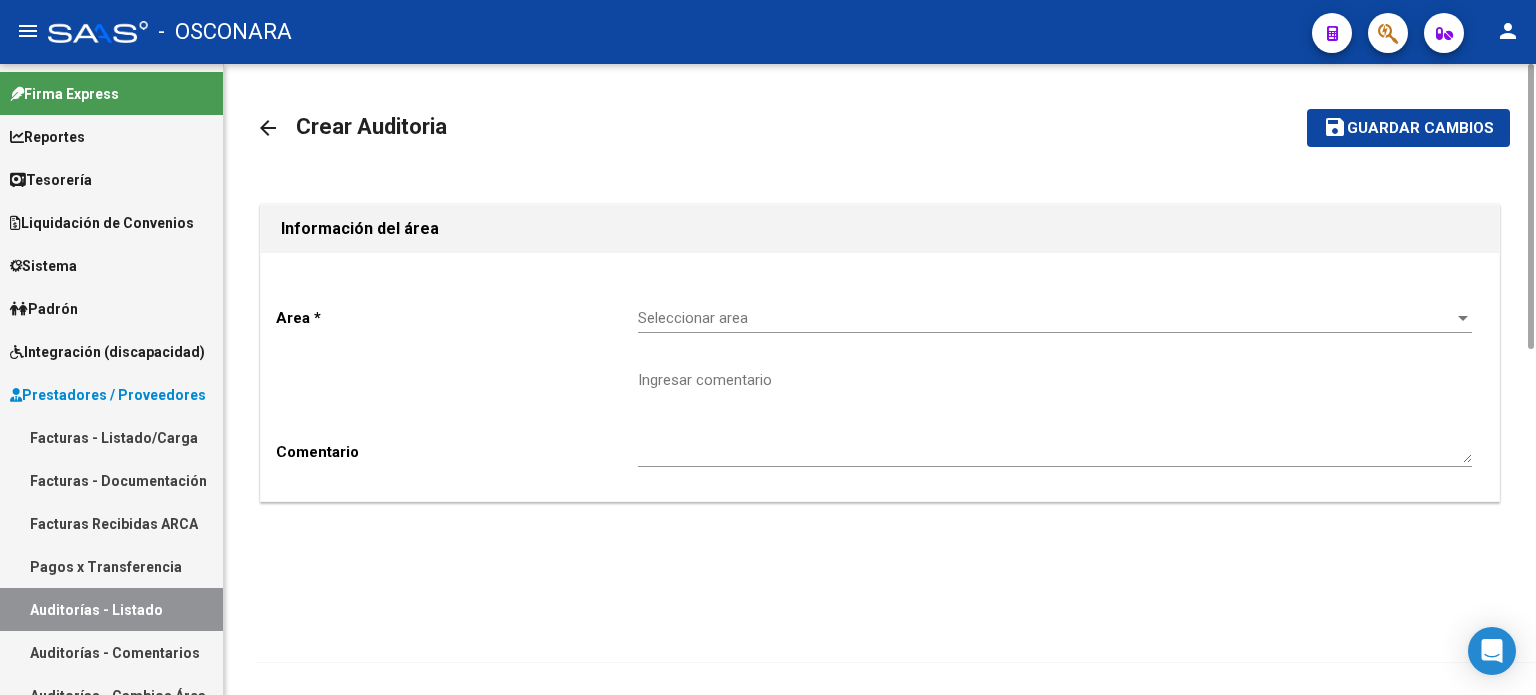 click on "Seleccionar area" at bounding box center [1046, 318] 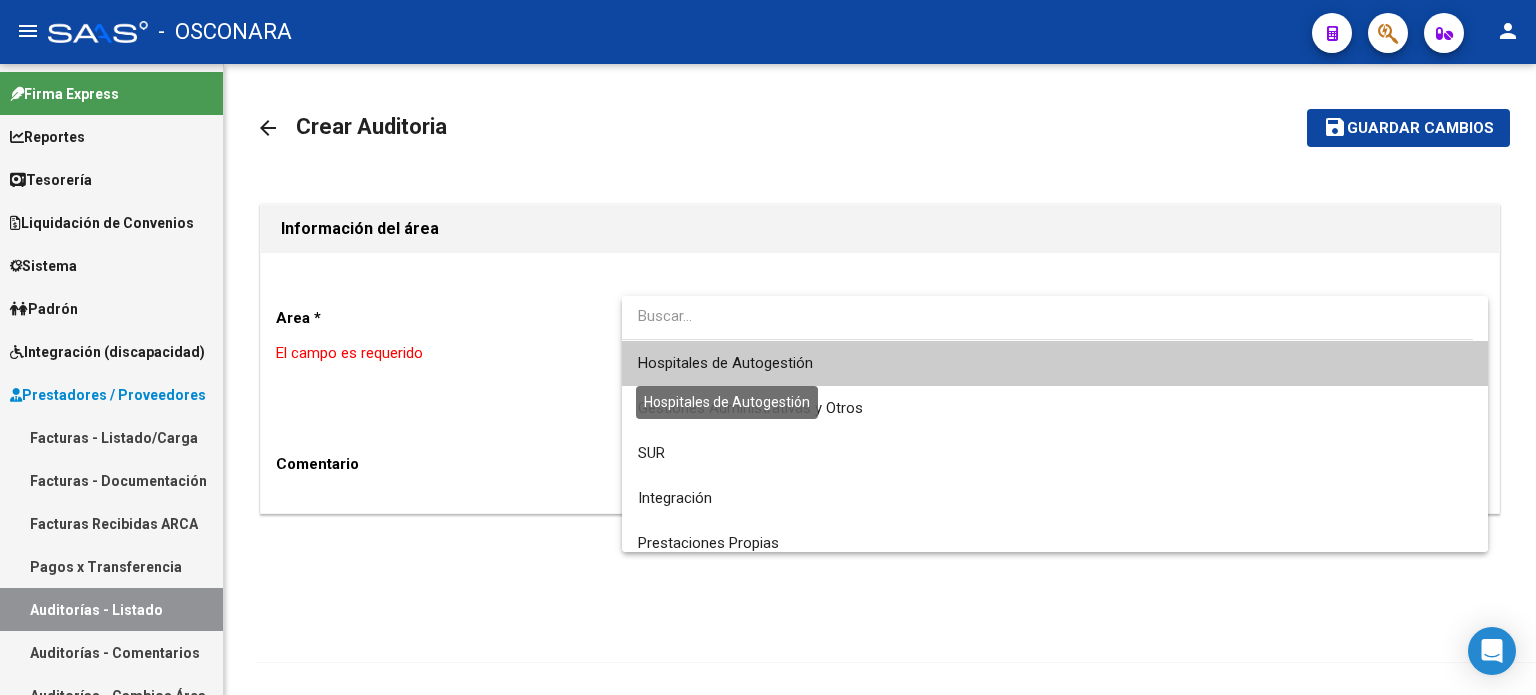 click on "Hospitales de Autogestión" at bounding box center (725, 363) 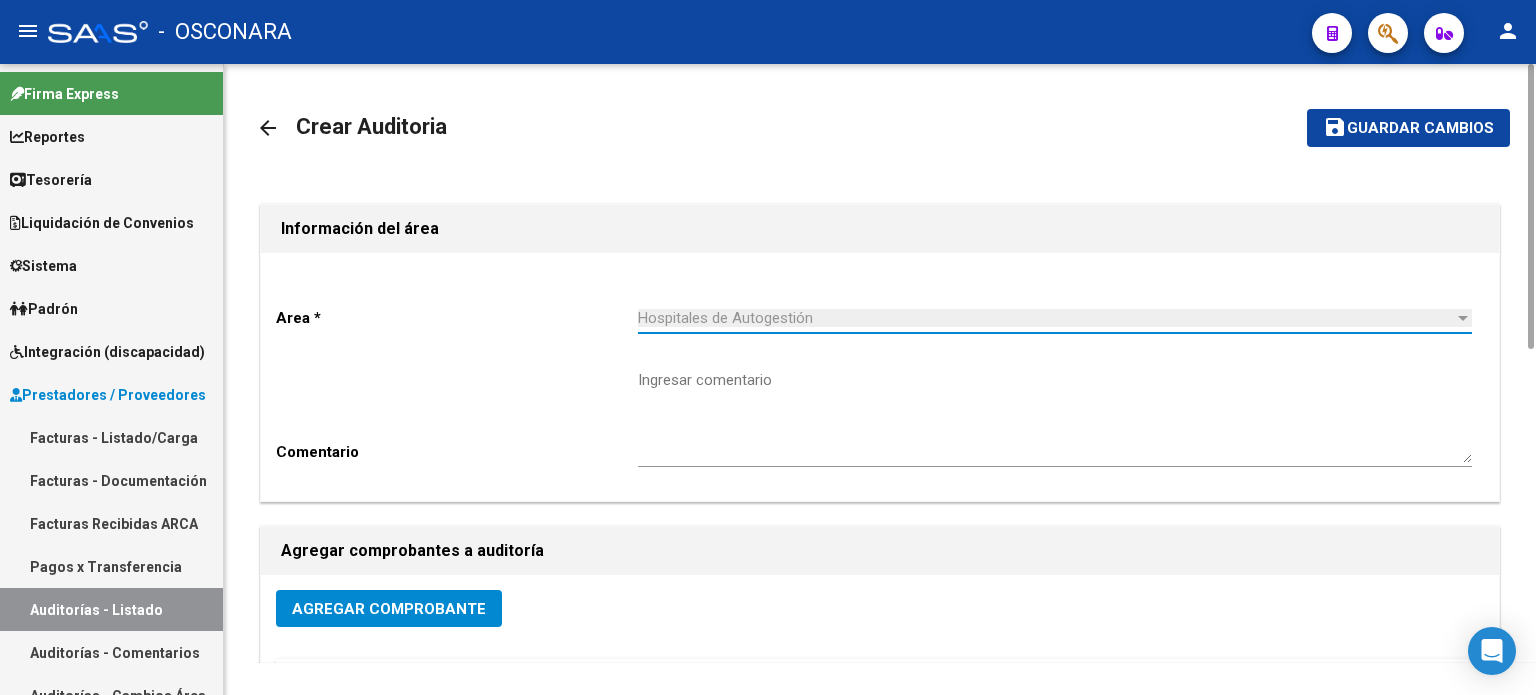 click on "Agregar Comprobante" 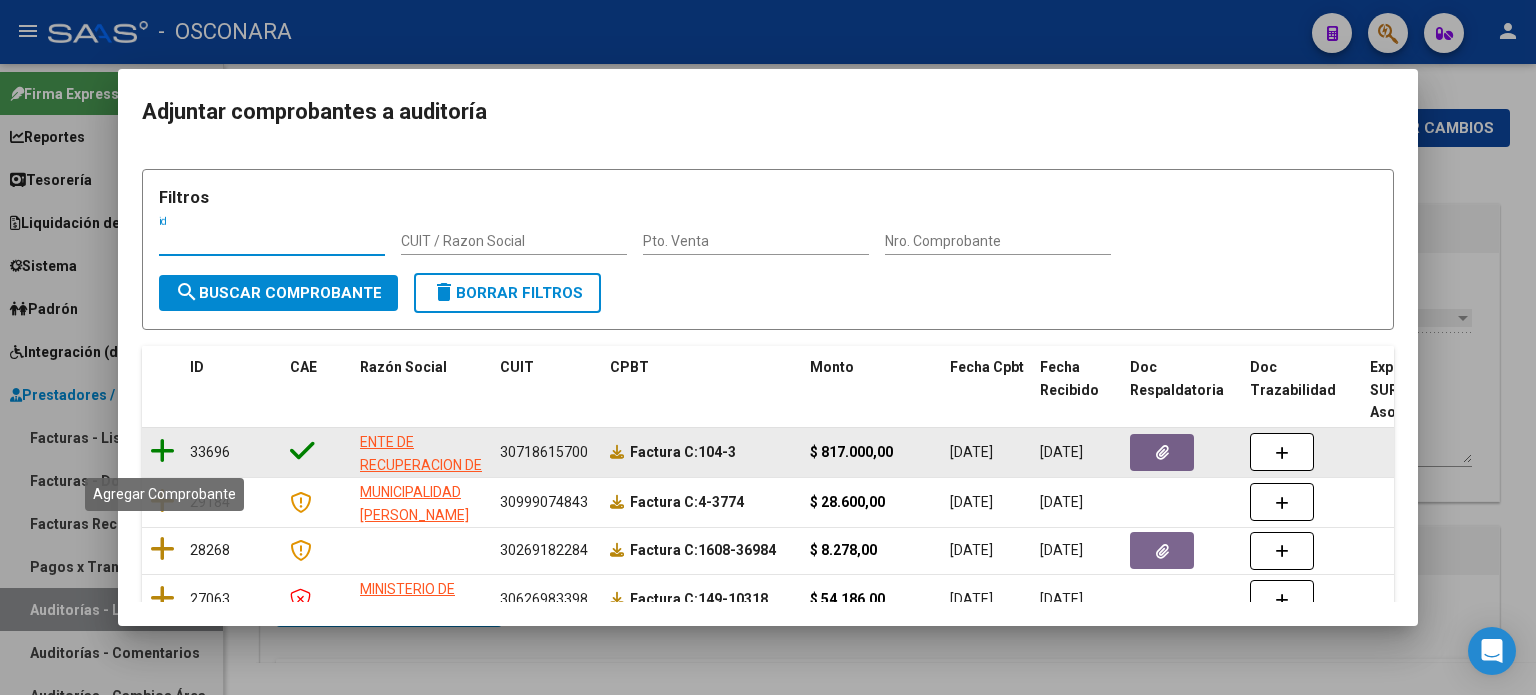 click 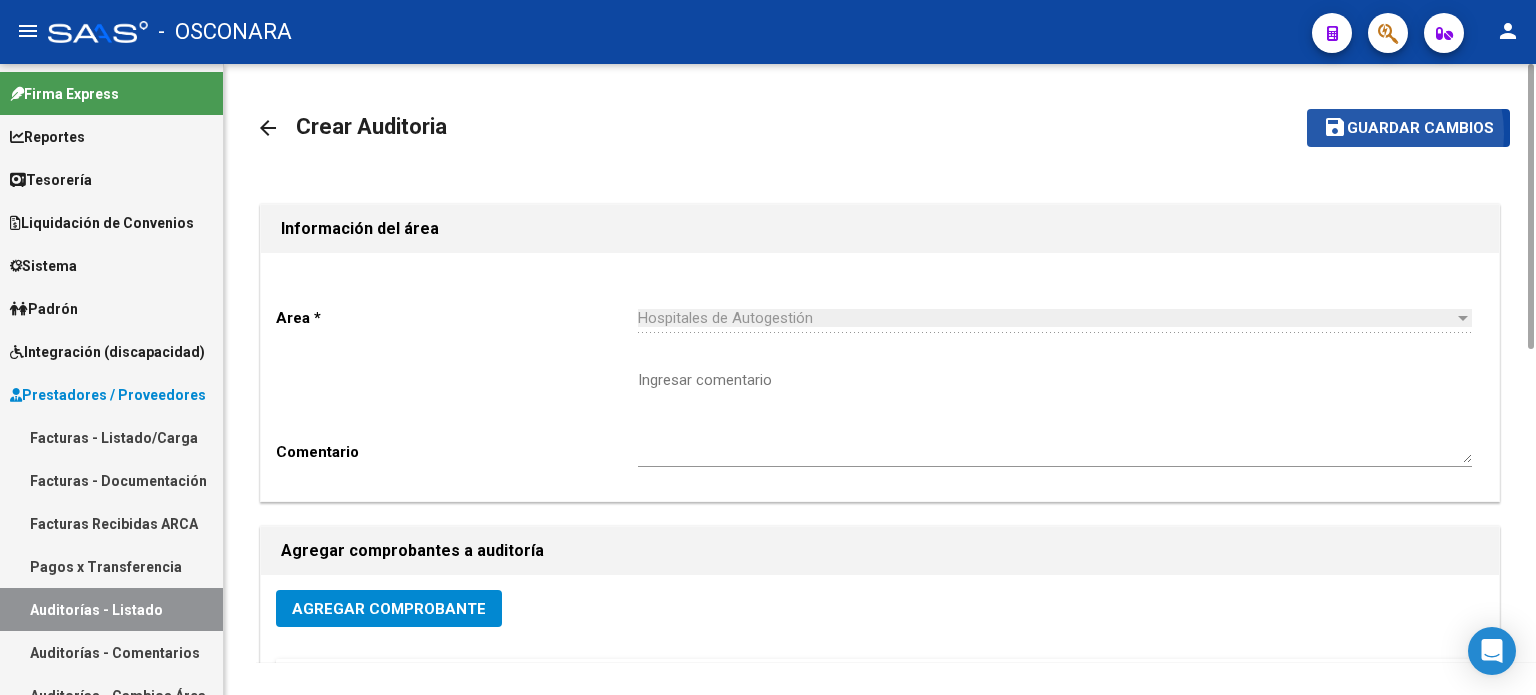 click on "Guardar cambios" 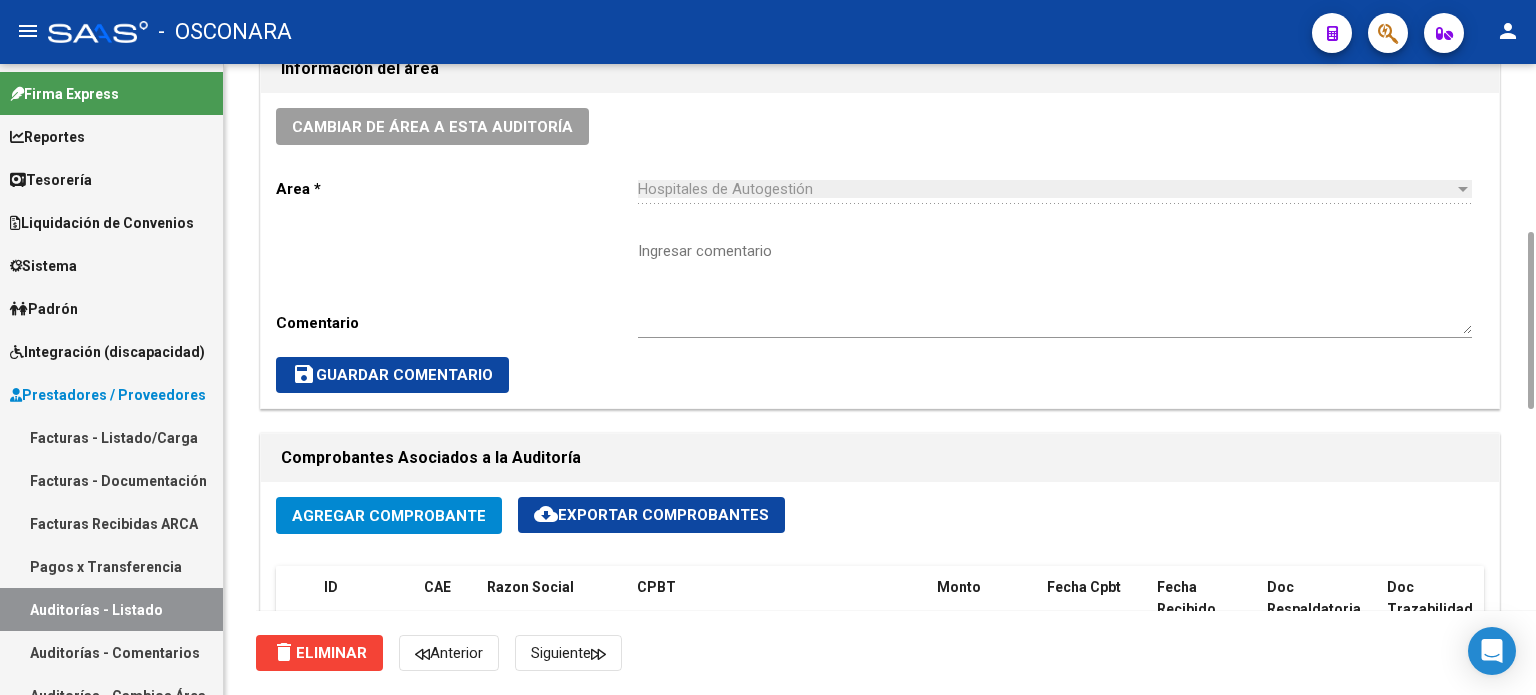 scroll, scrollTop: 1200, scrollLeft: 0, axis: vertical 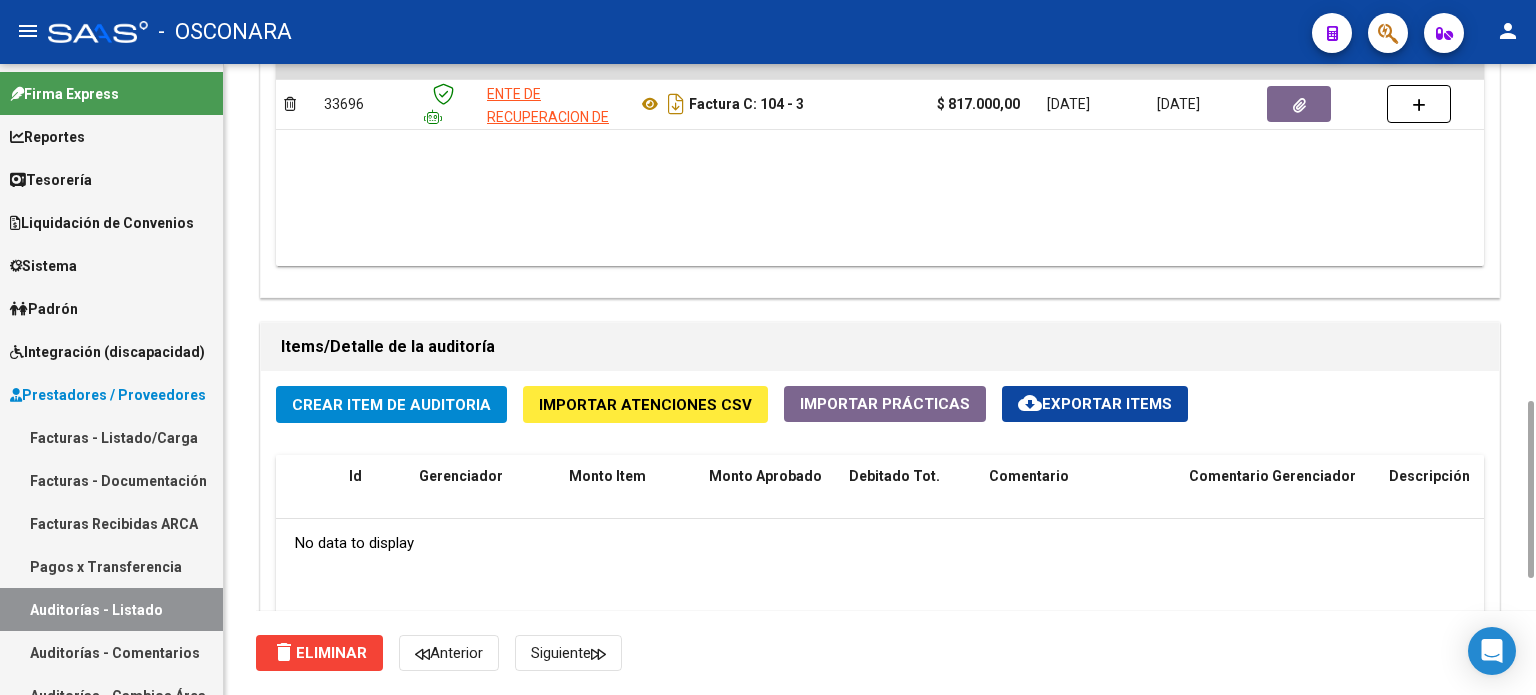 click on "Crear Item de Auditoria" 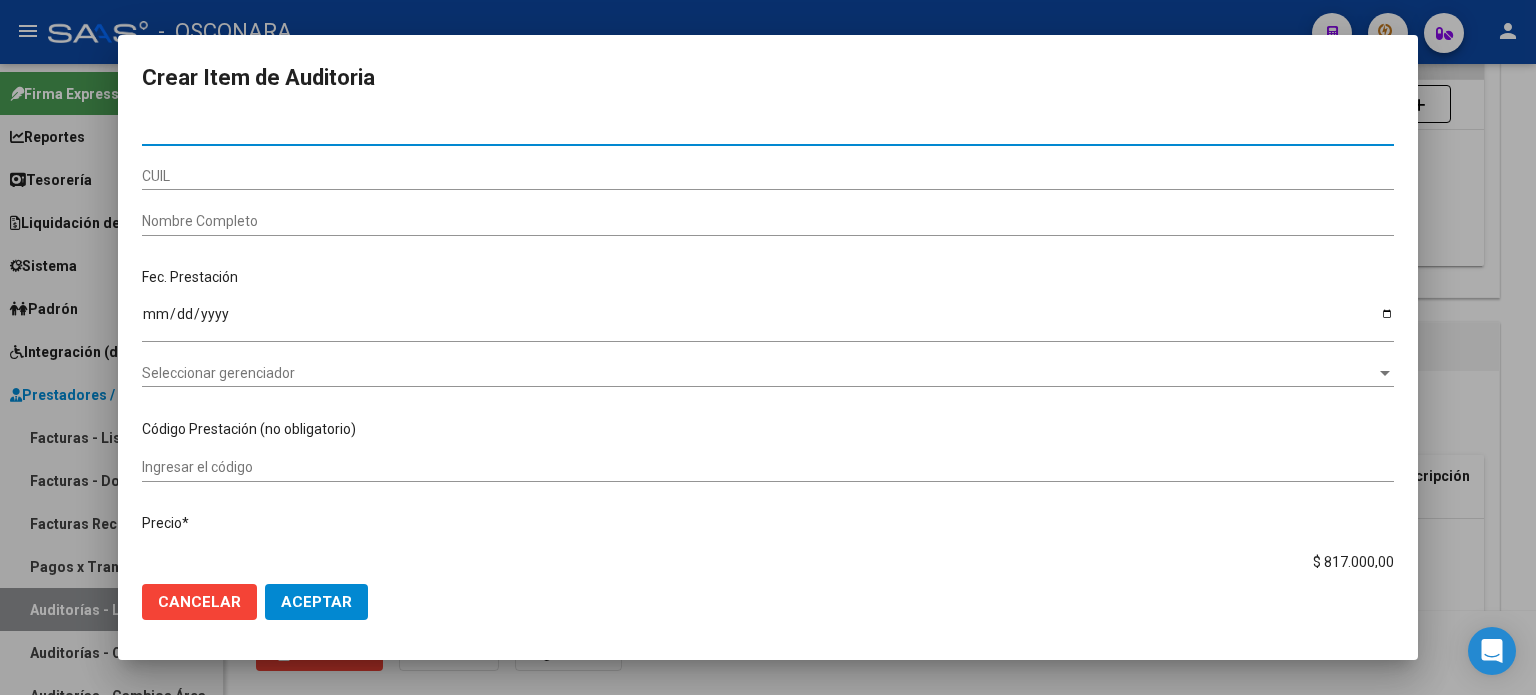 paste on "39089657" 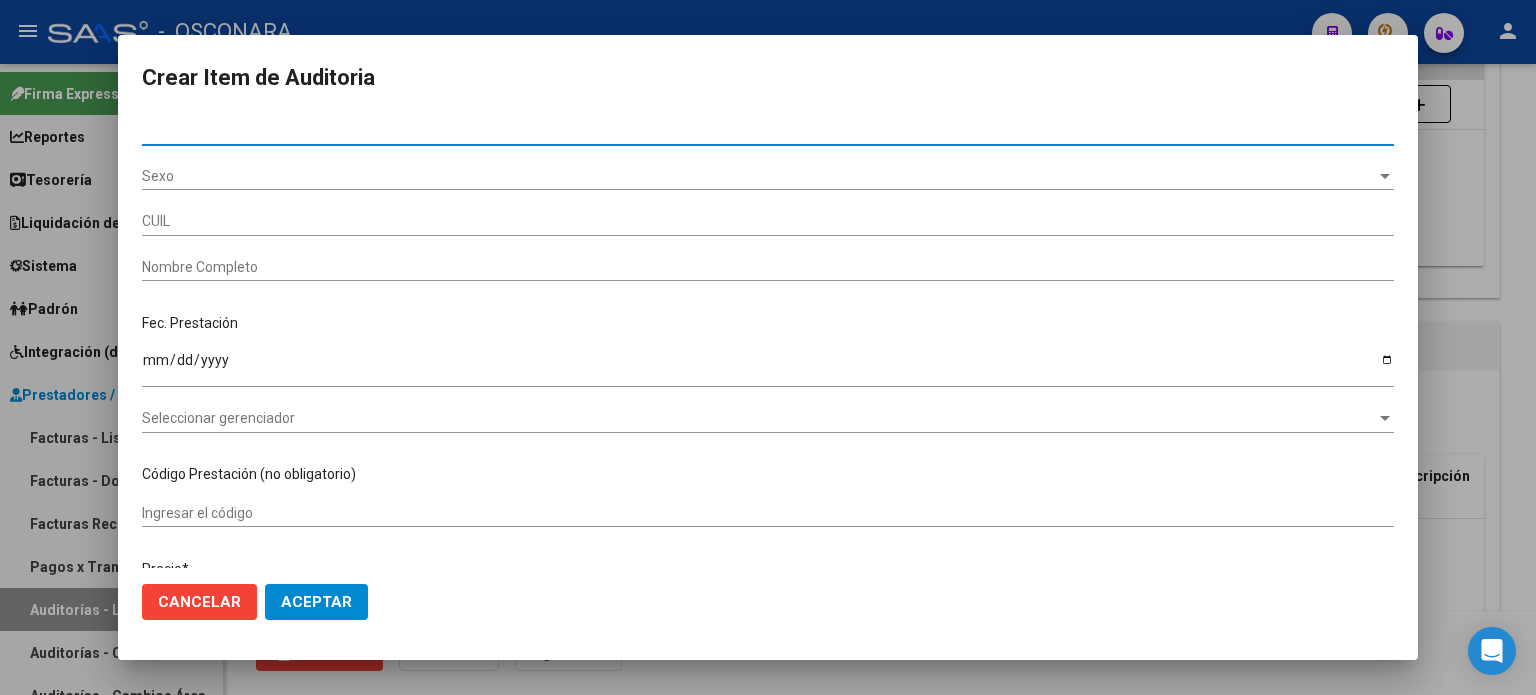 type on "39089657" 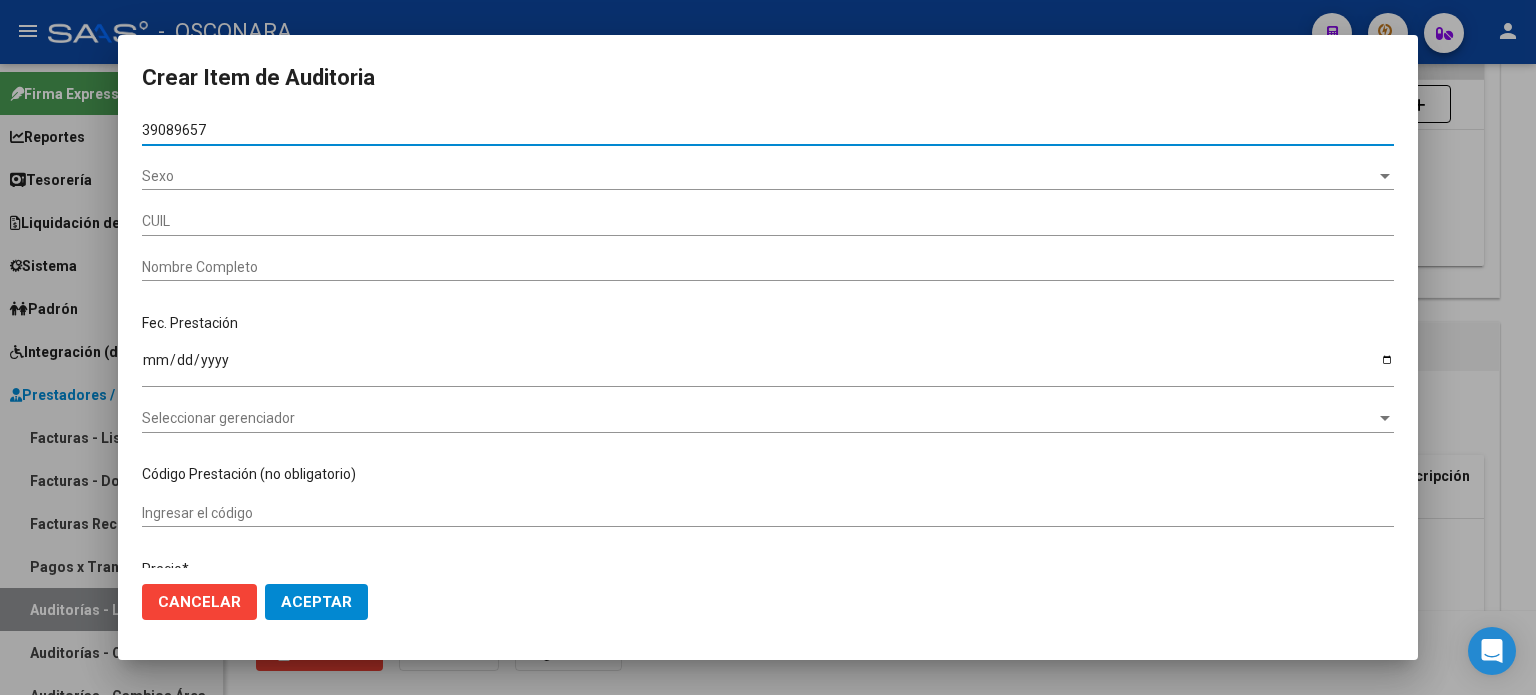 type on "27390896579" 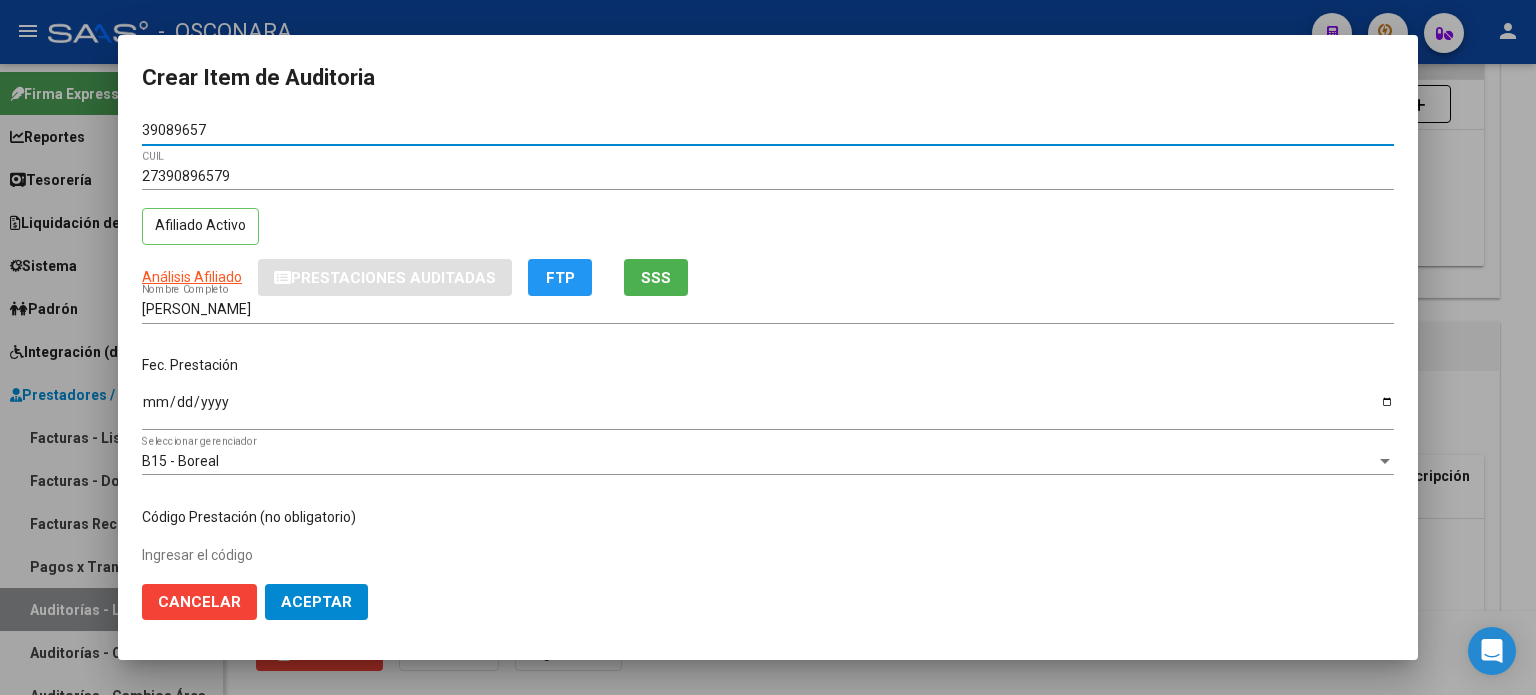 type on "39089657" 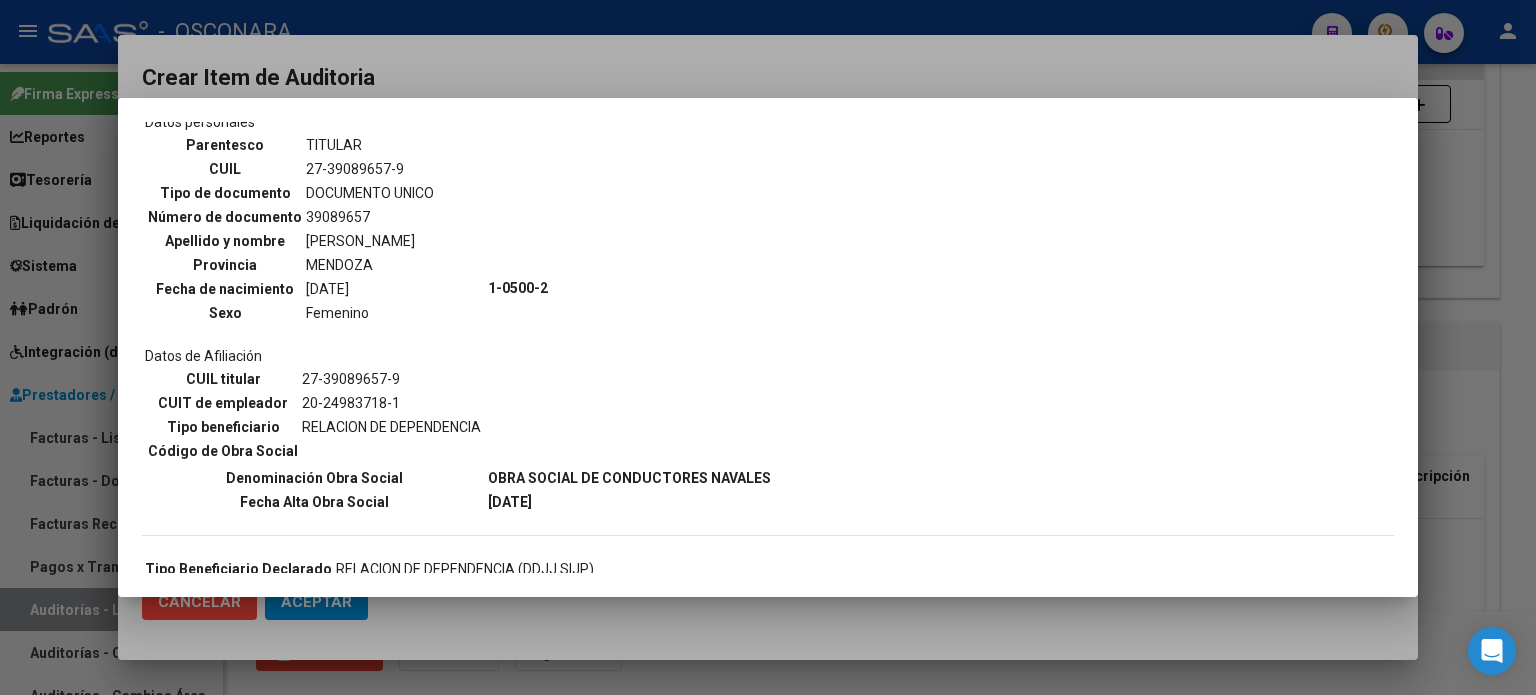 scroll, scrollTop: 200, scrollLeft: 0, axis: vertical 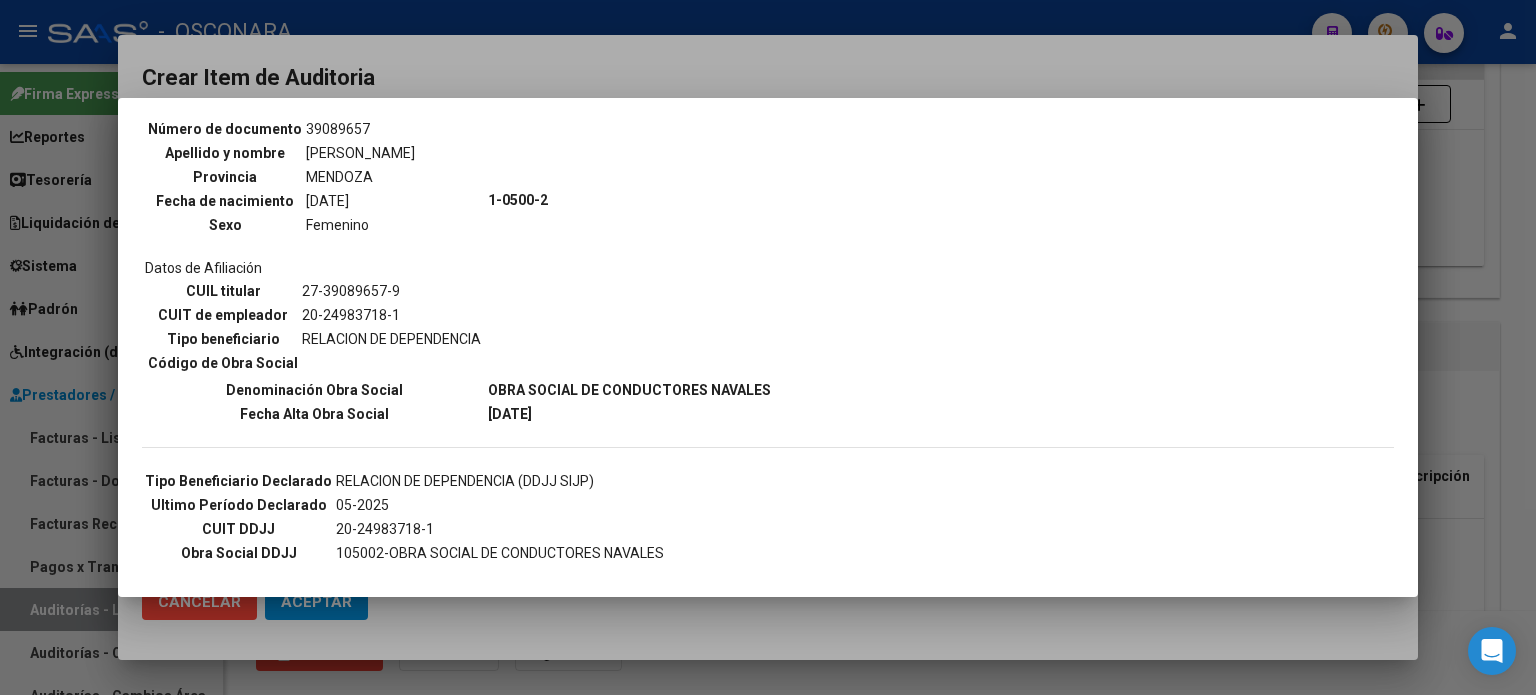 click at bounding box center [768, 347] 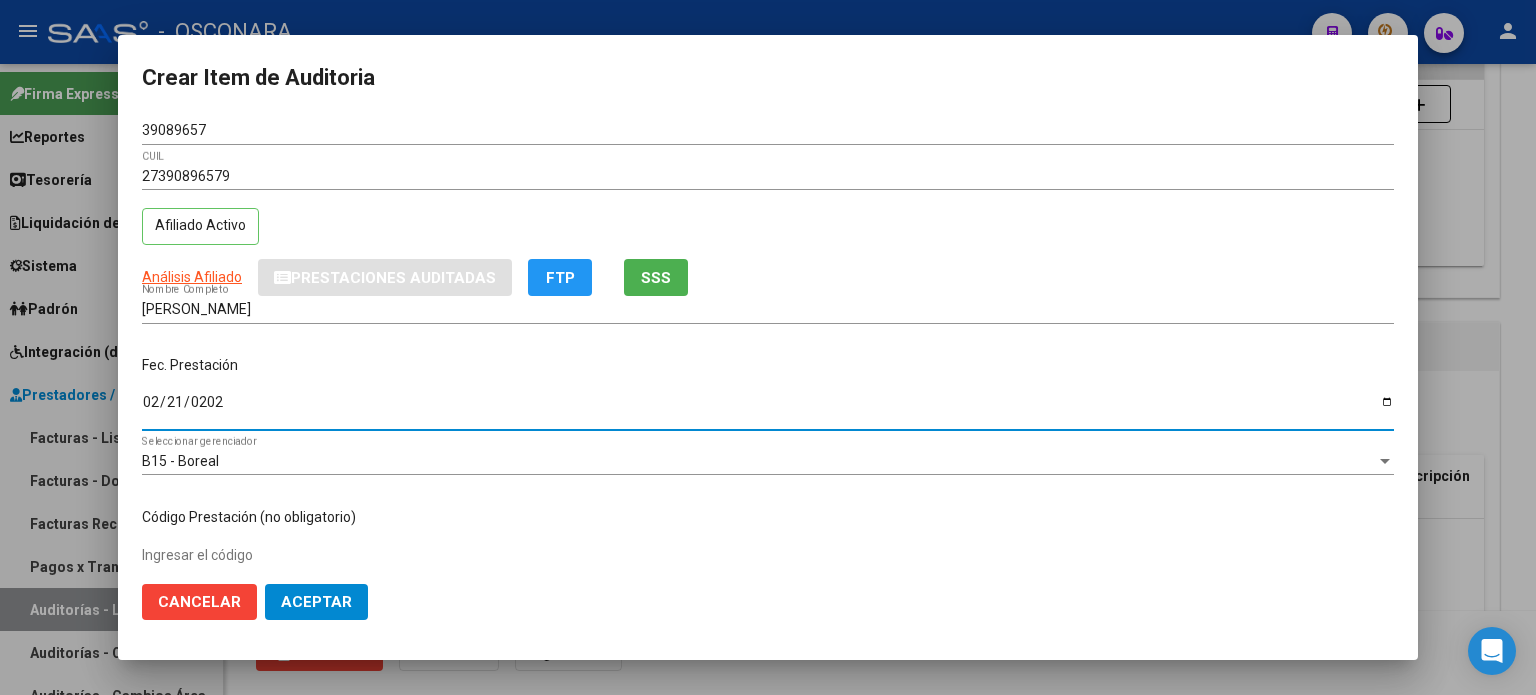type on "[DATE]" 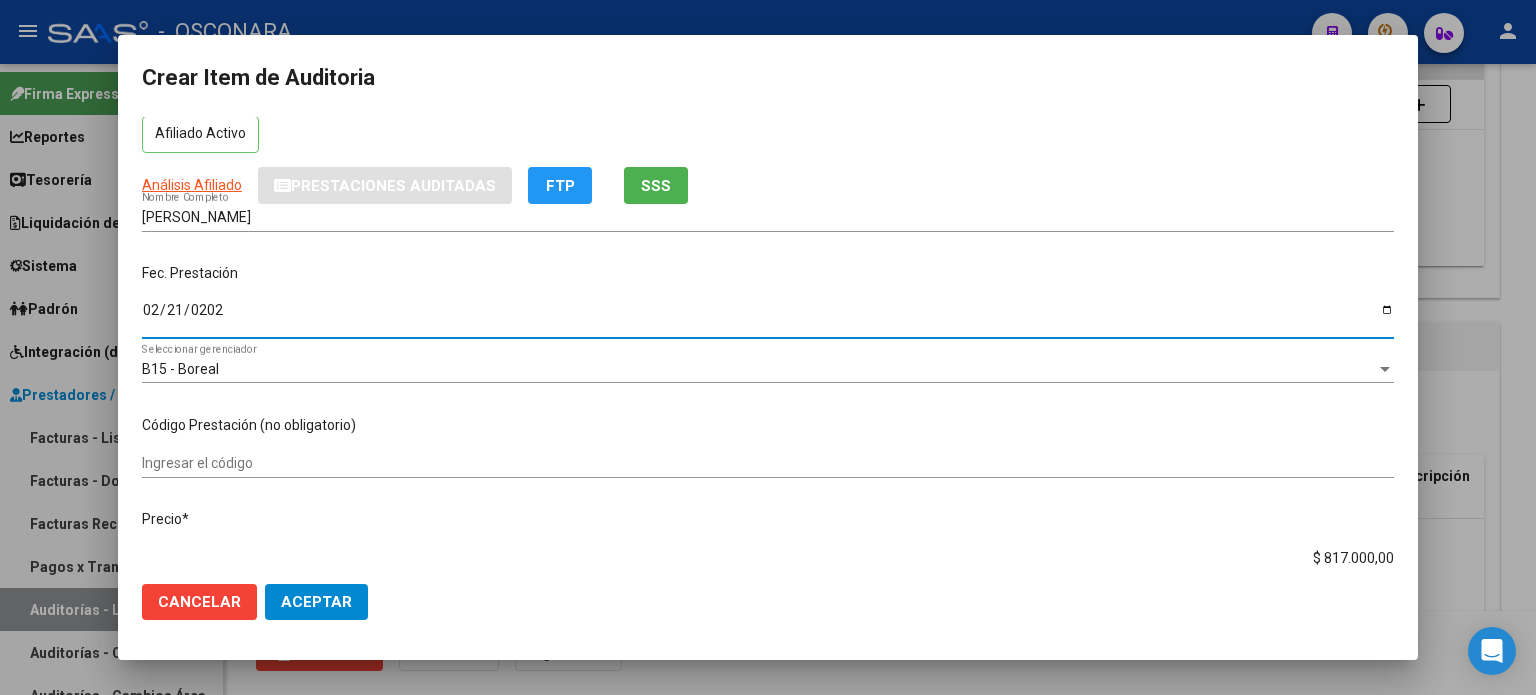 scroll, scrollTop: 200, scrollLeft: 0, axis: vertical 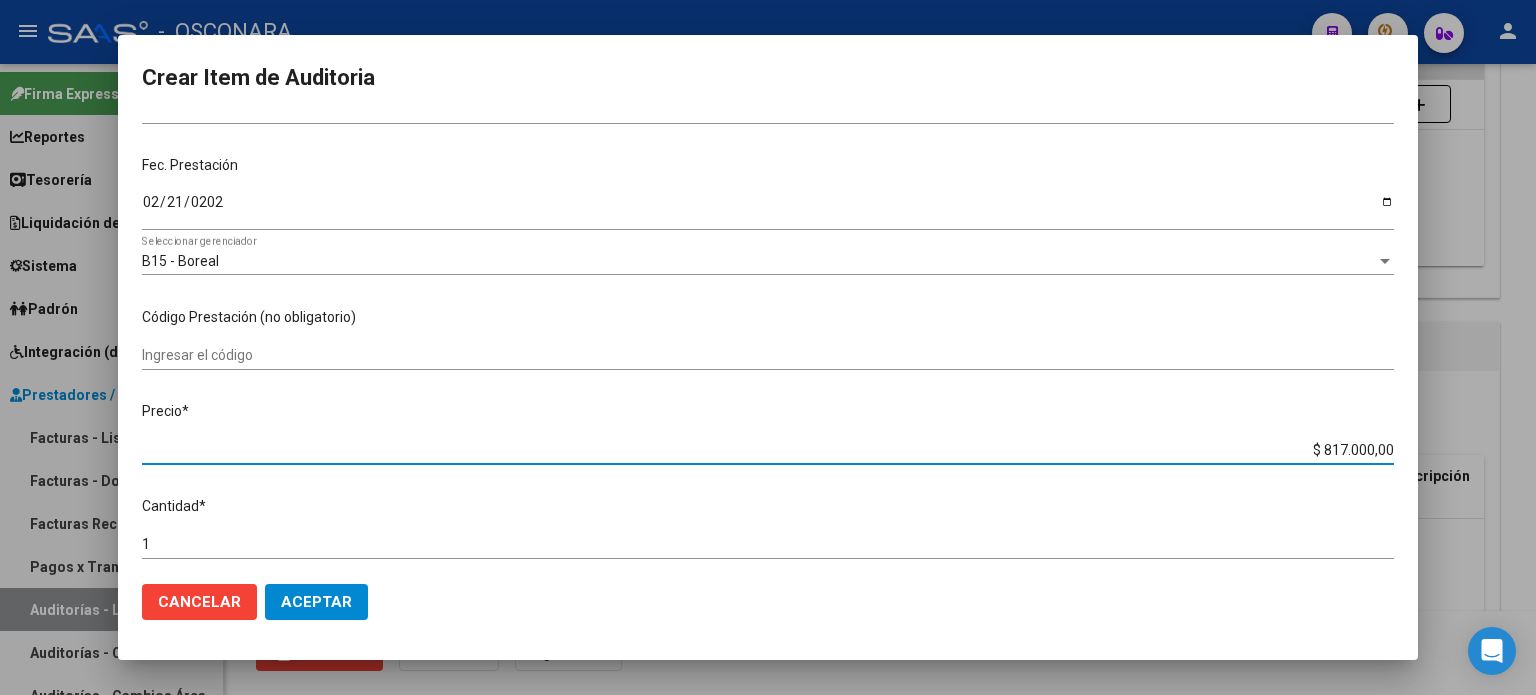 drag, startPoint x: 1311, startPoint y: 452, endPoint x: 1535, endPoint y: 435, distance: 224.64417 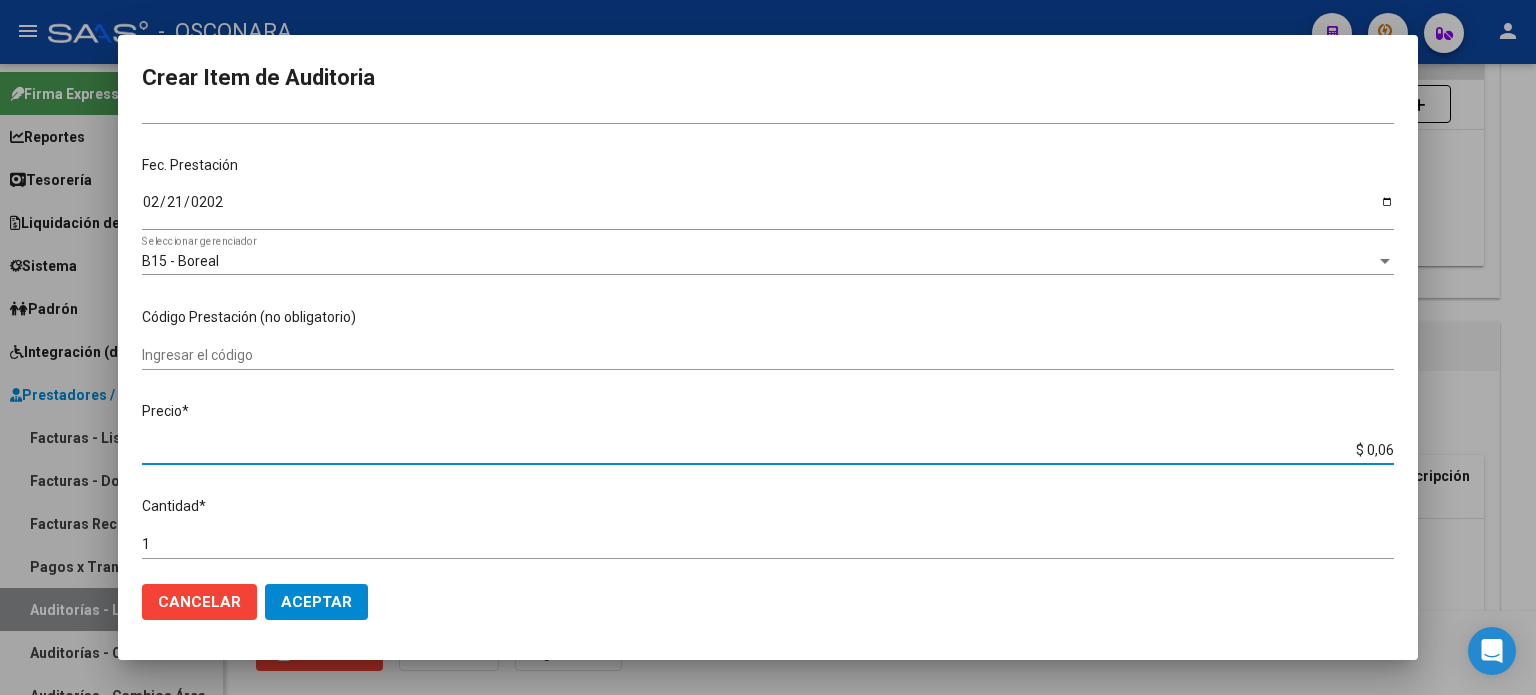 type on "$ 0,63" 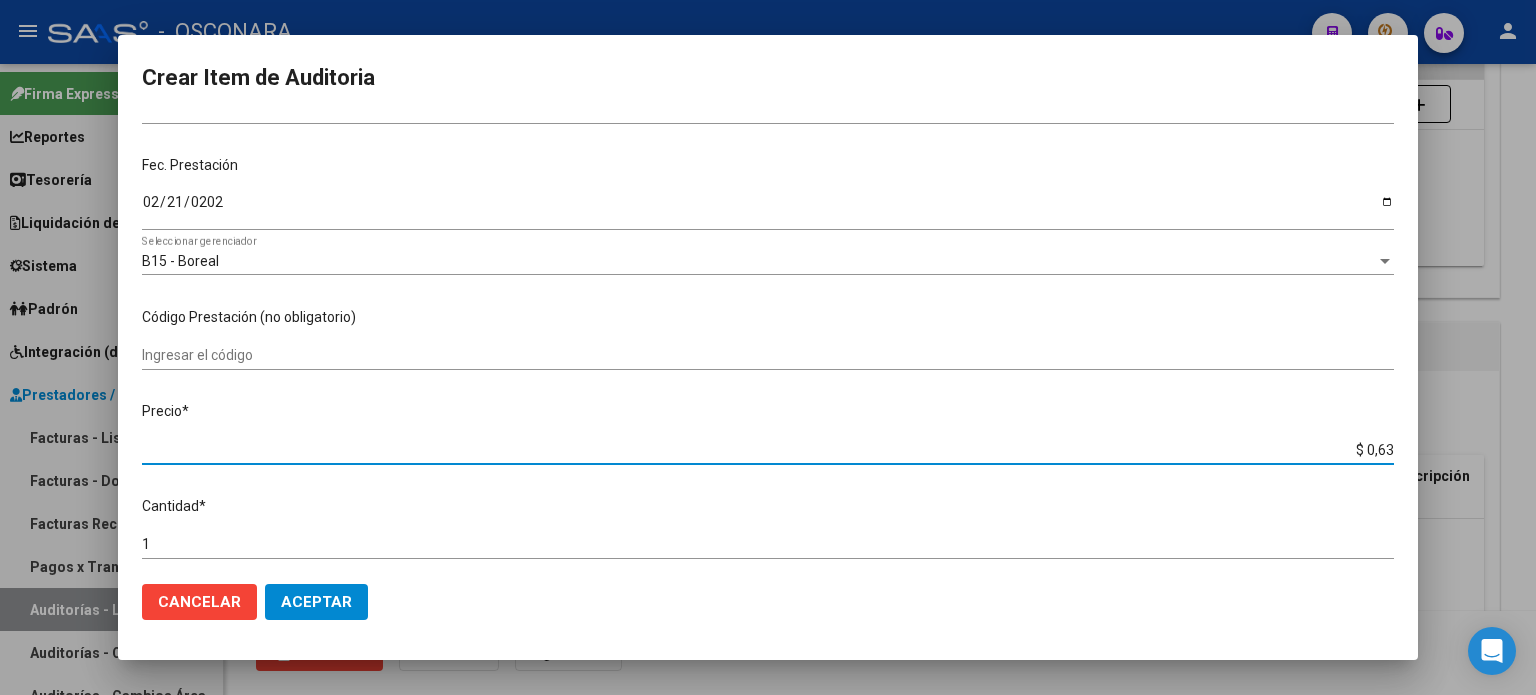 type on "$ 6,30" 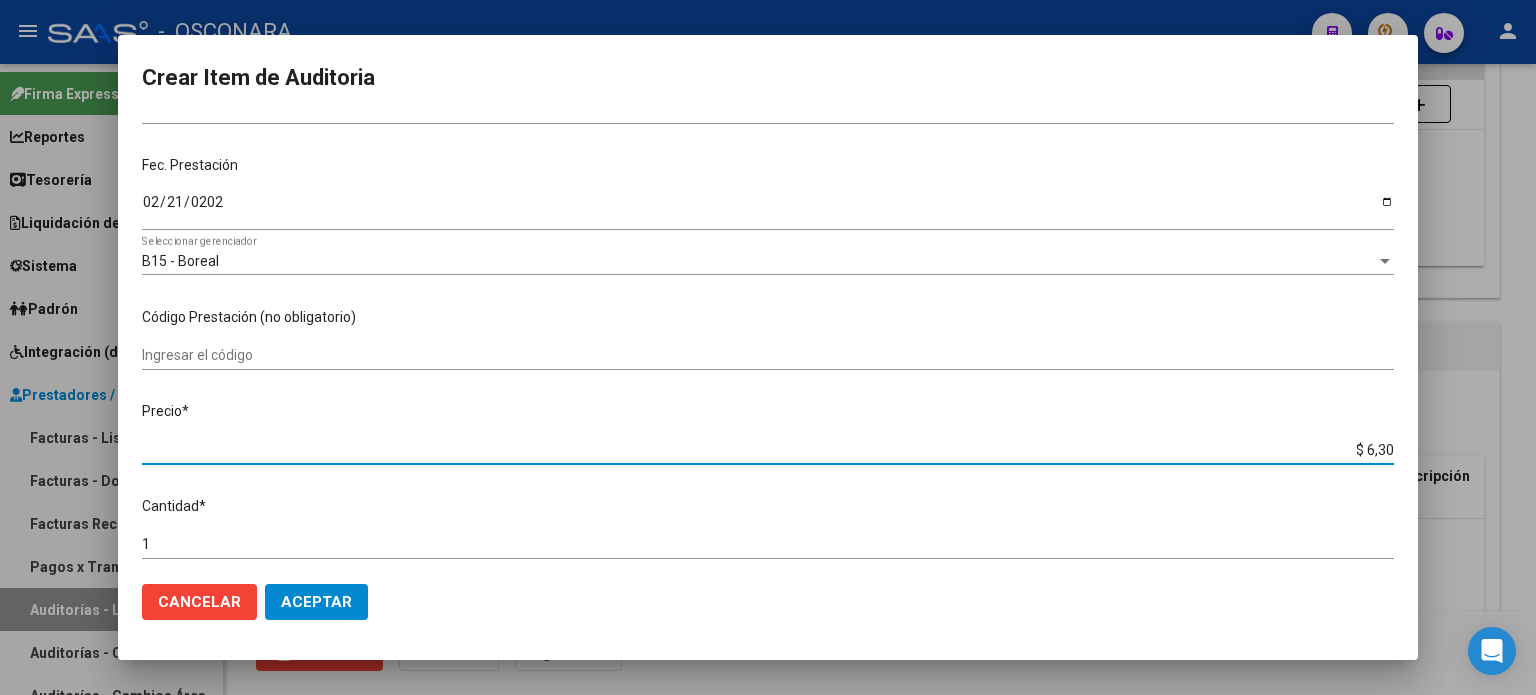 type on "$ 63,00" 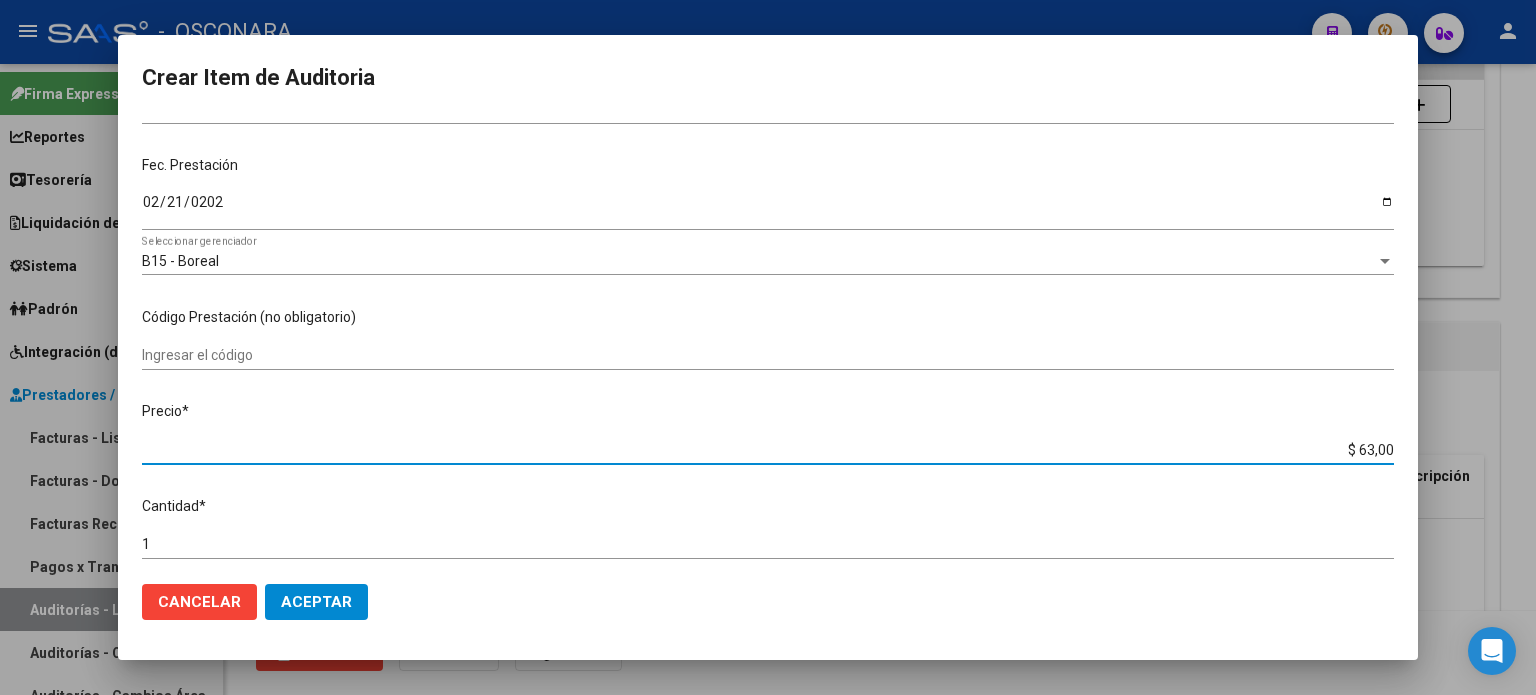 type on "$ 630,00" 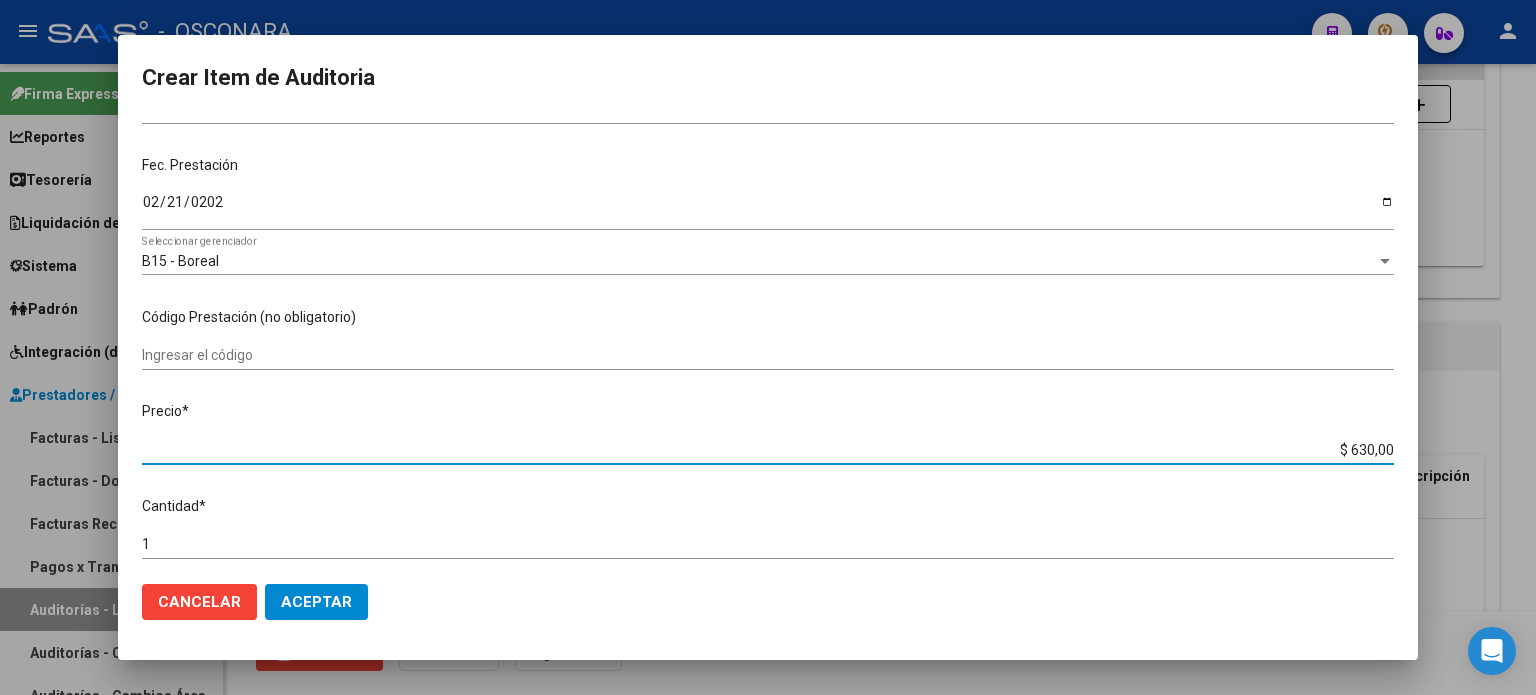 type on "$ 6.300,00" 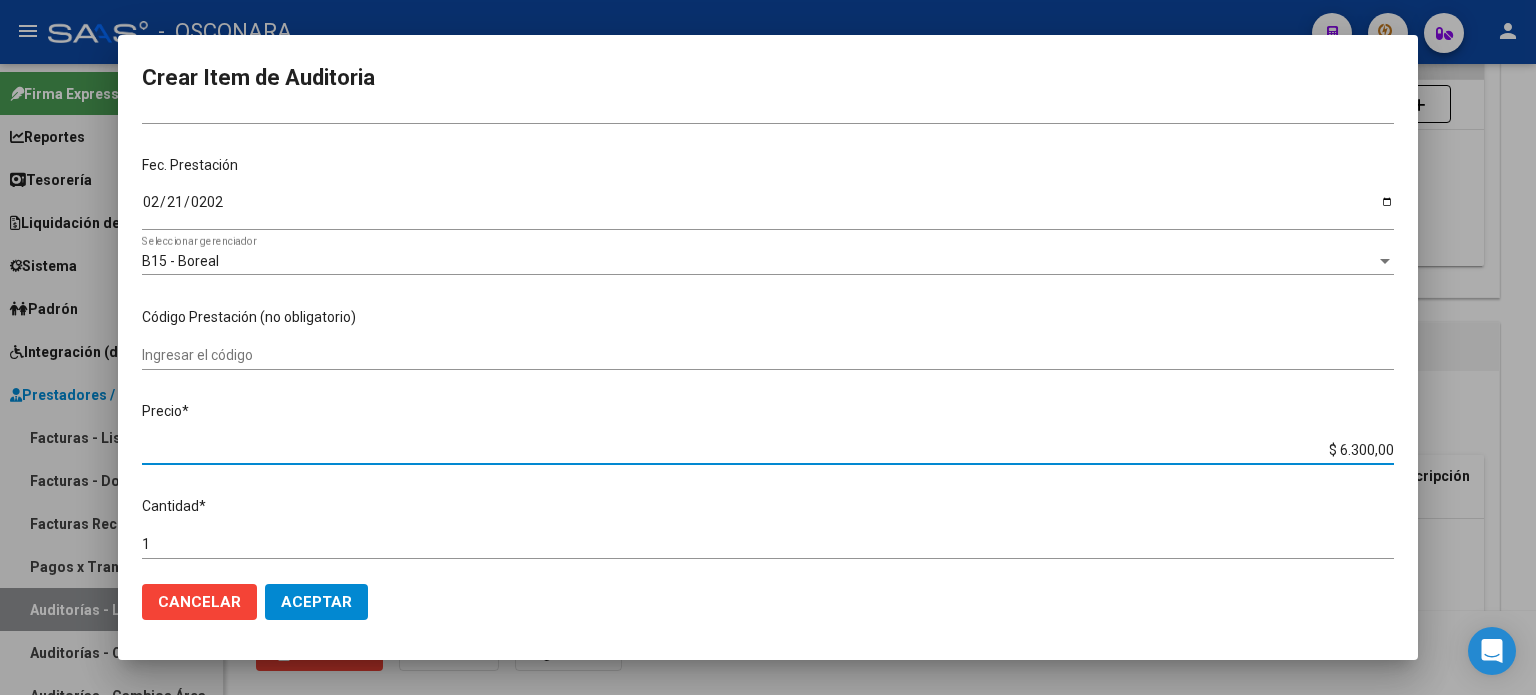 type on "$ 63.000,00" 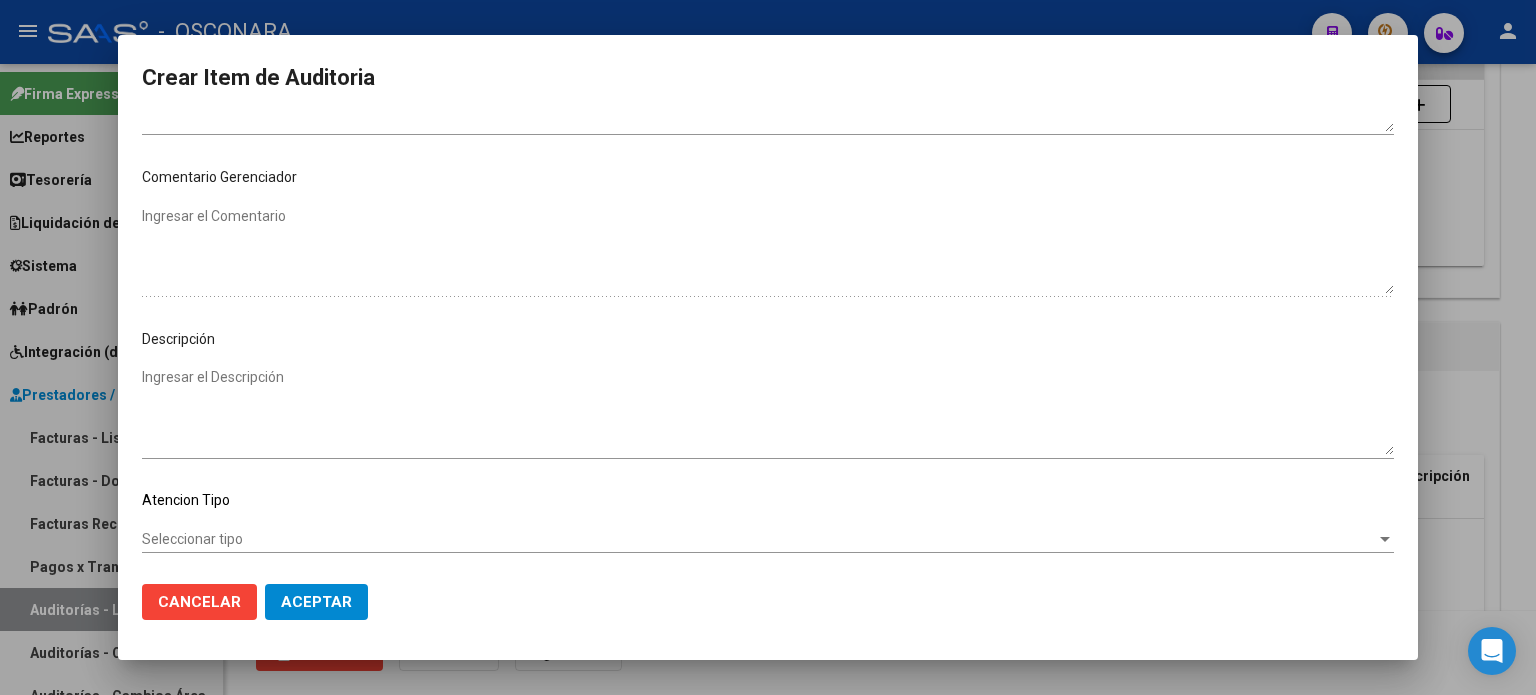 scroll, scrollTop: 1070, scrollLeft: 0, axis: vertical 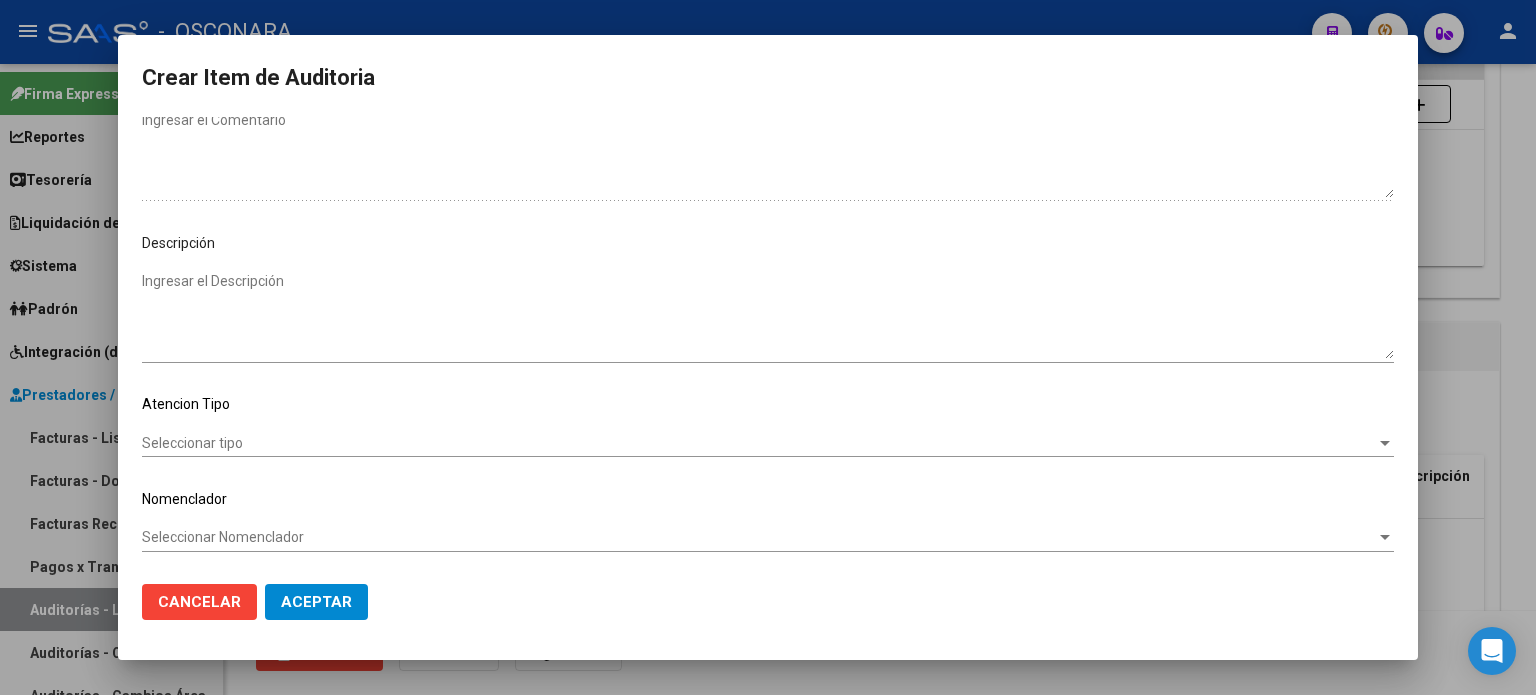 click on "Ingresar el Descripción" at bounding box center [768, 315] 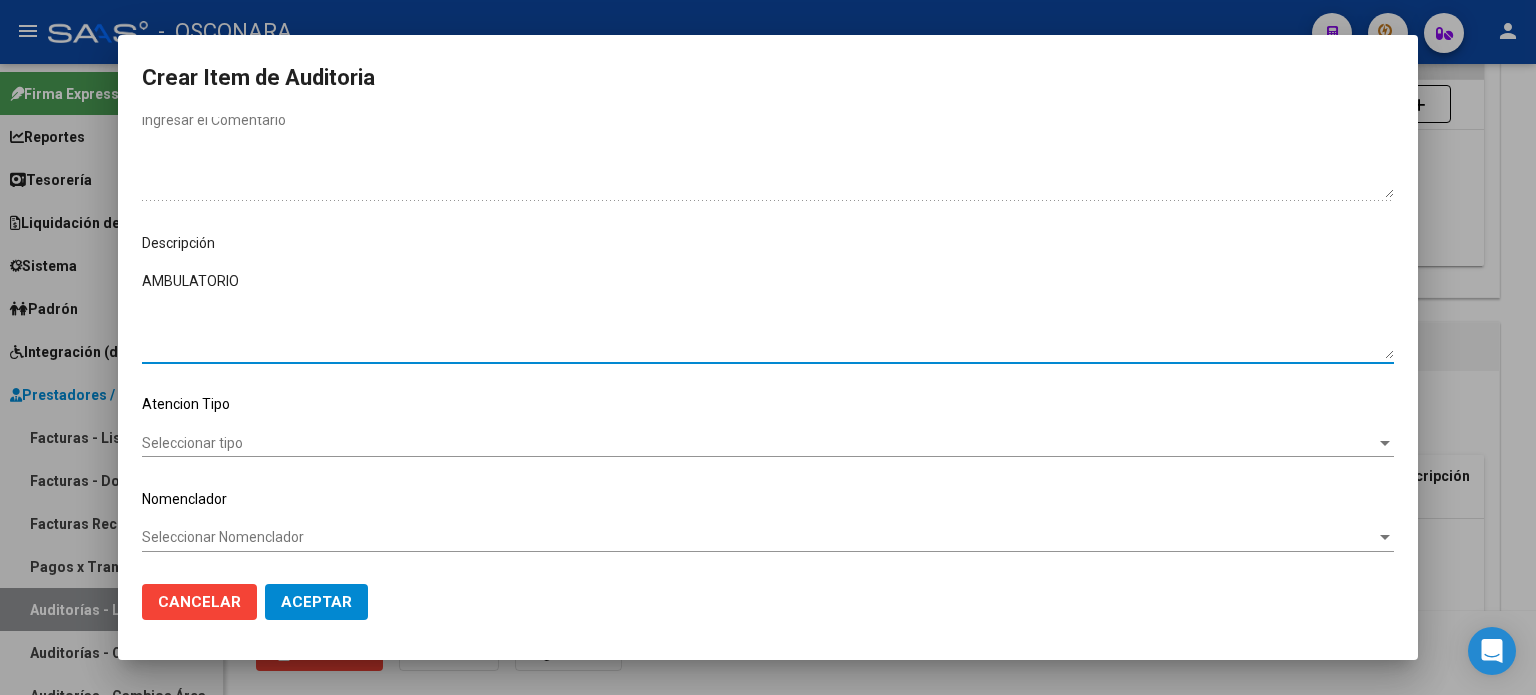 type on "AMBULATORIO" 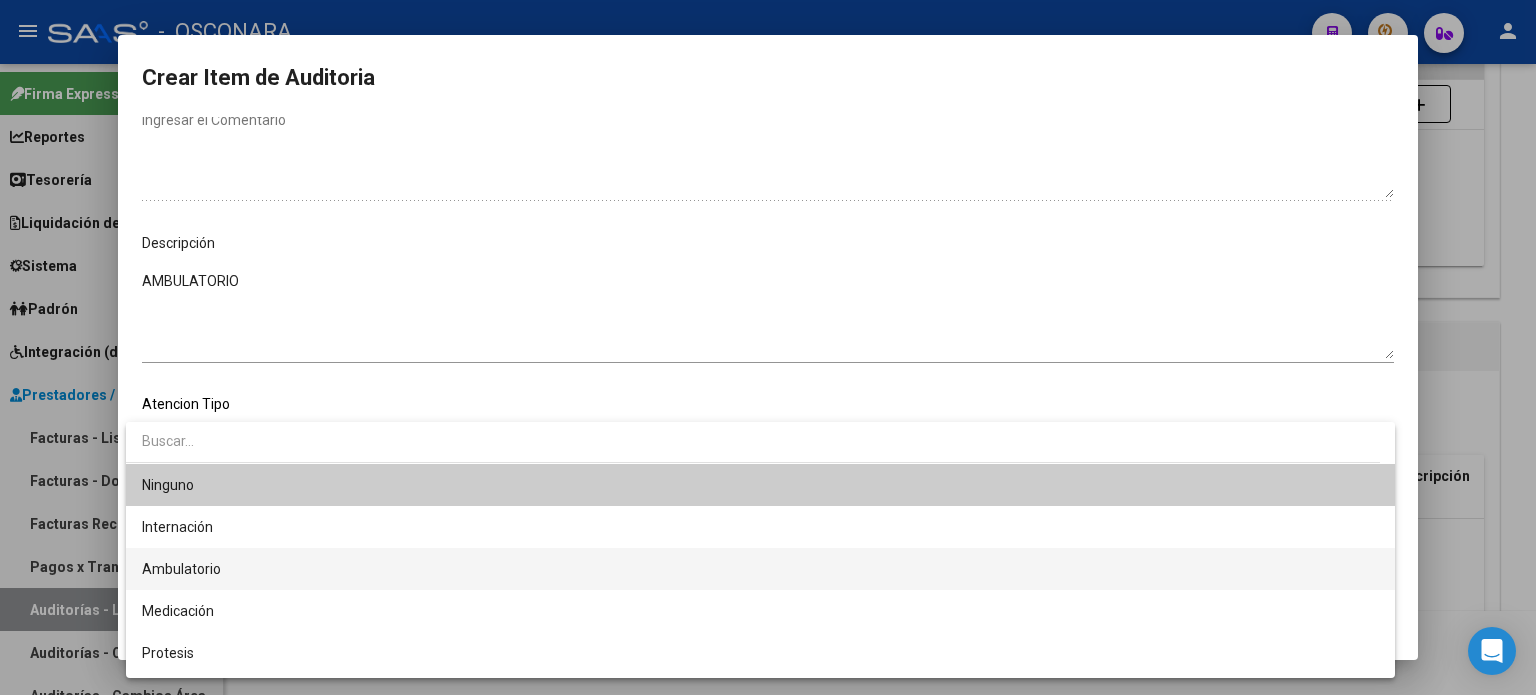 click on "Ambulatorio" at bounding box center (760, 569) 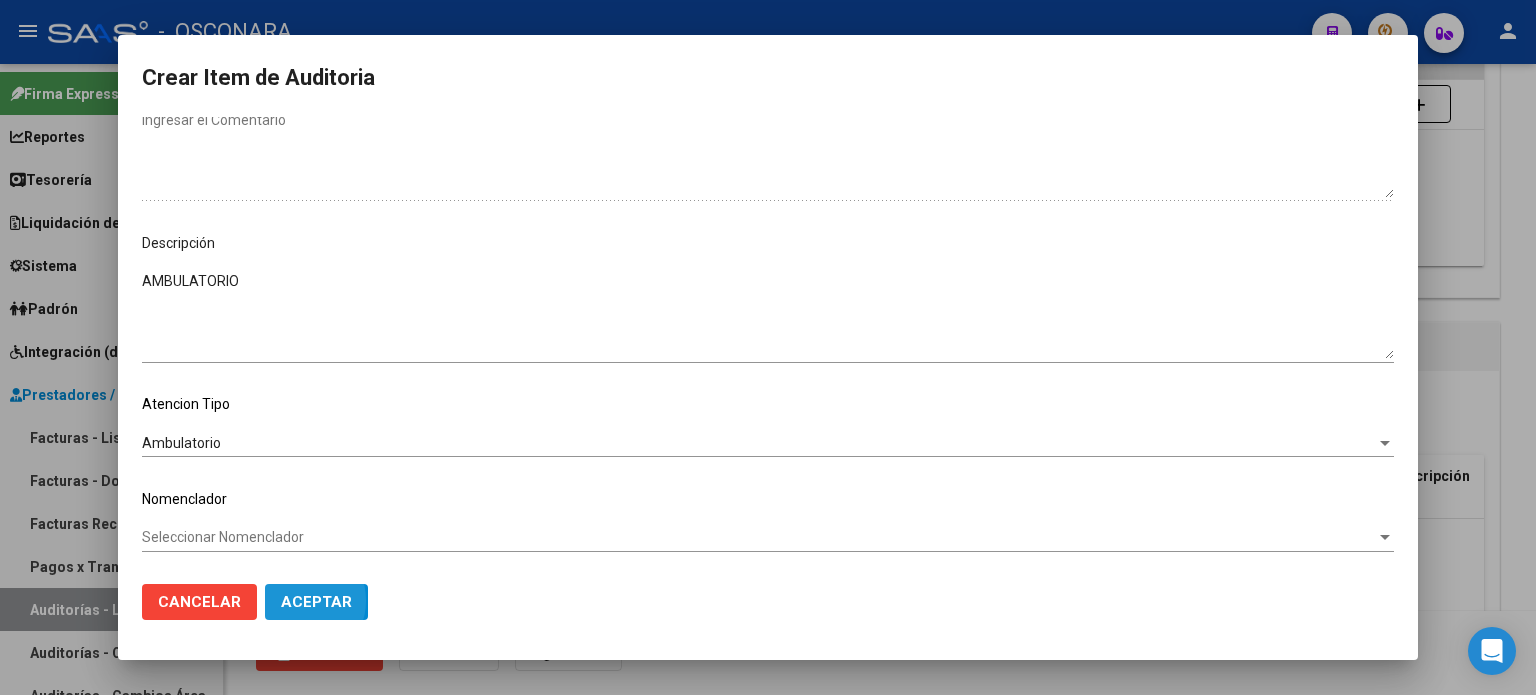click on "Aceptar" 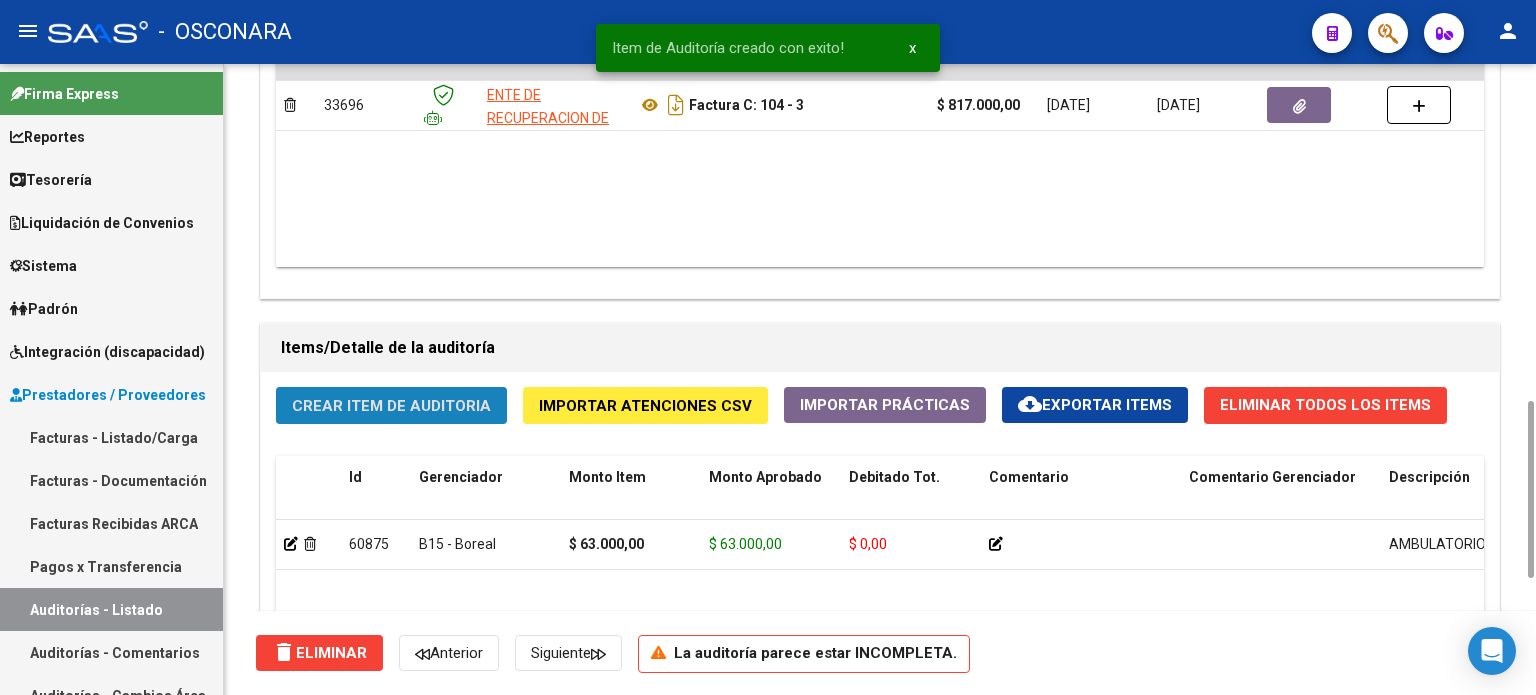 click on "Crear Item de Auditoria" 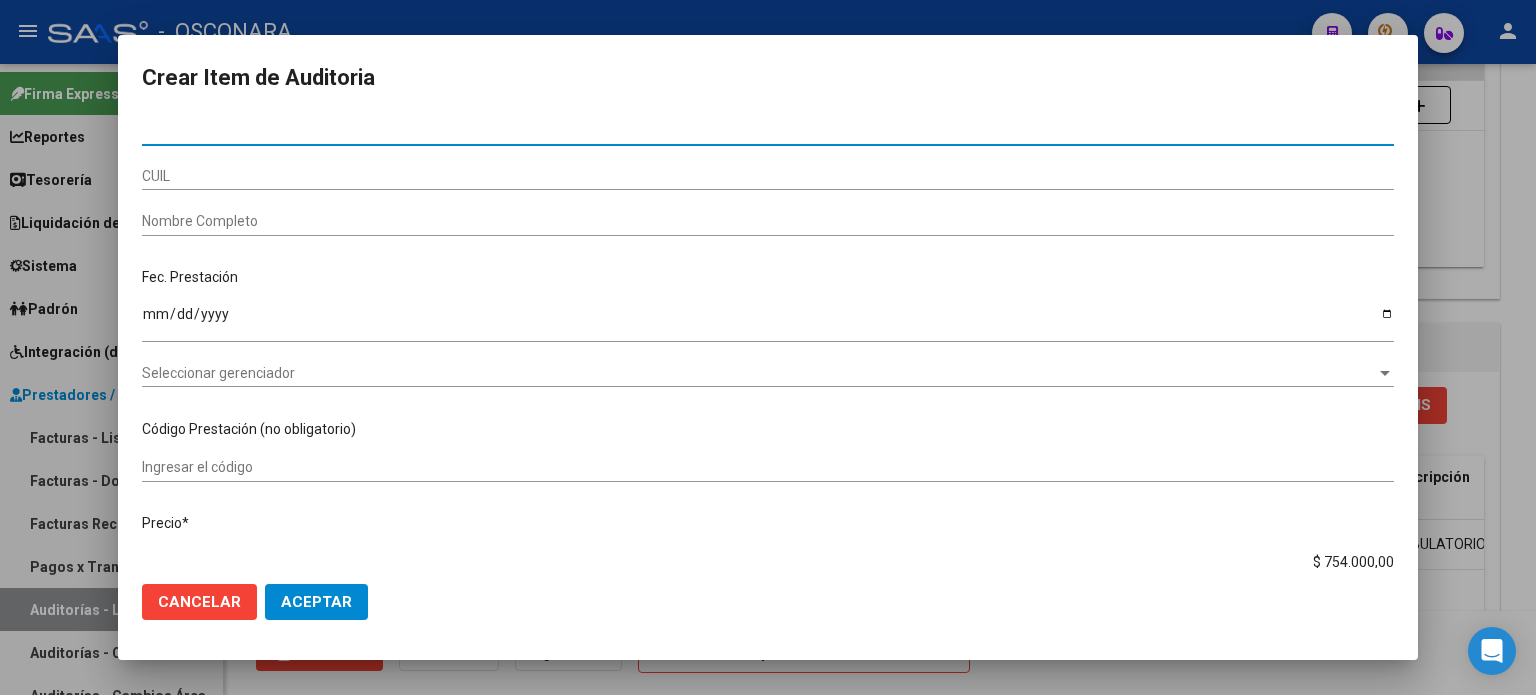 paste on "42477977" 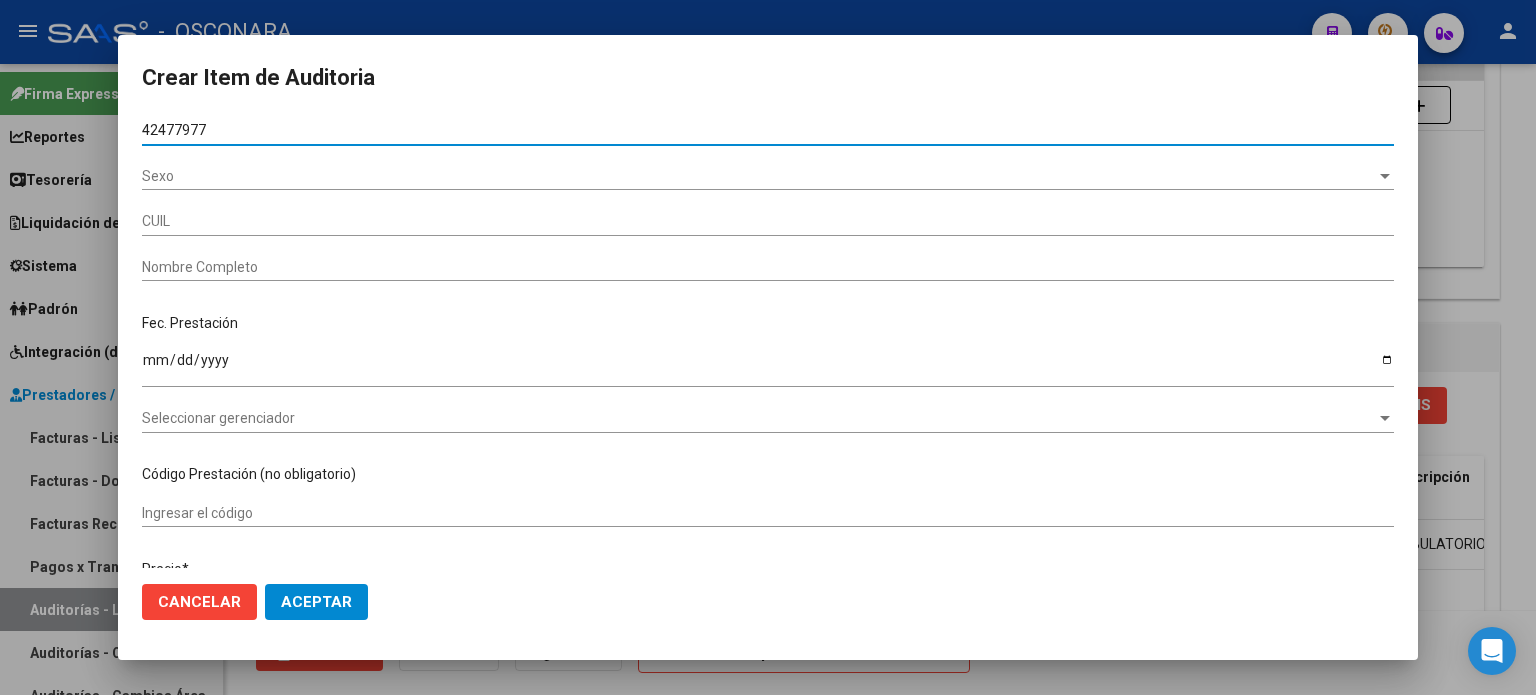type on "27424779771" 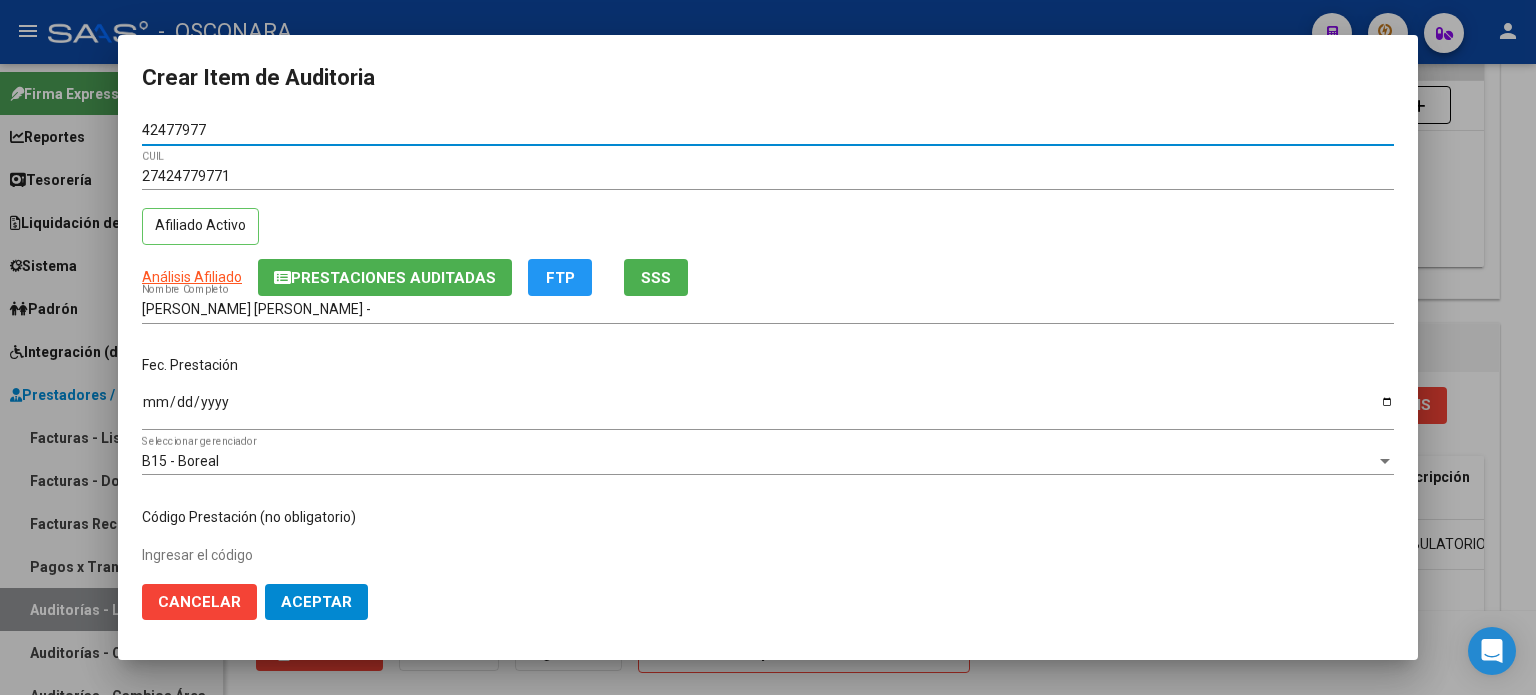 type on "42477977" 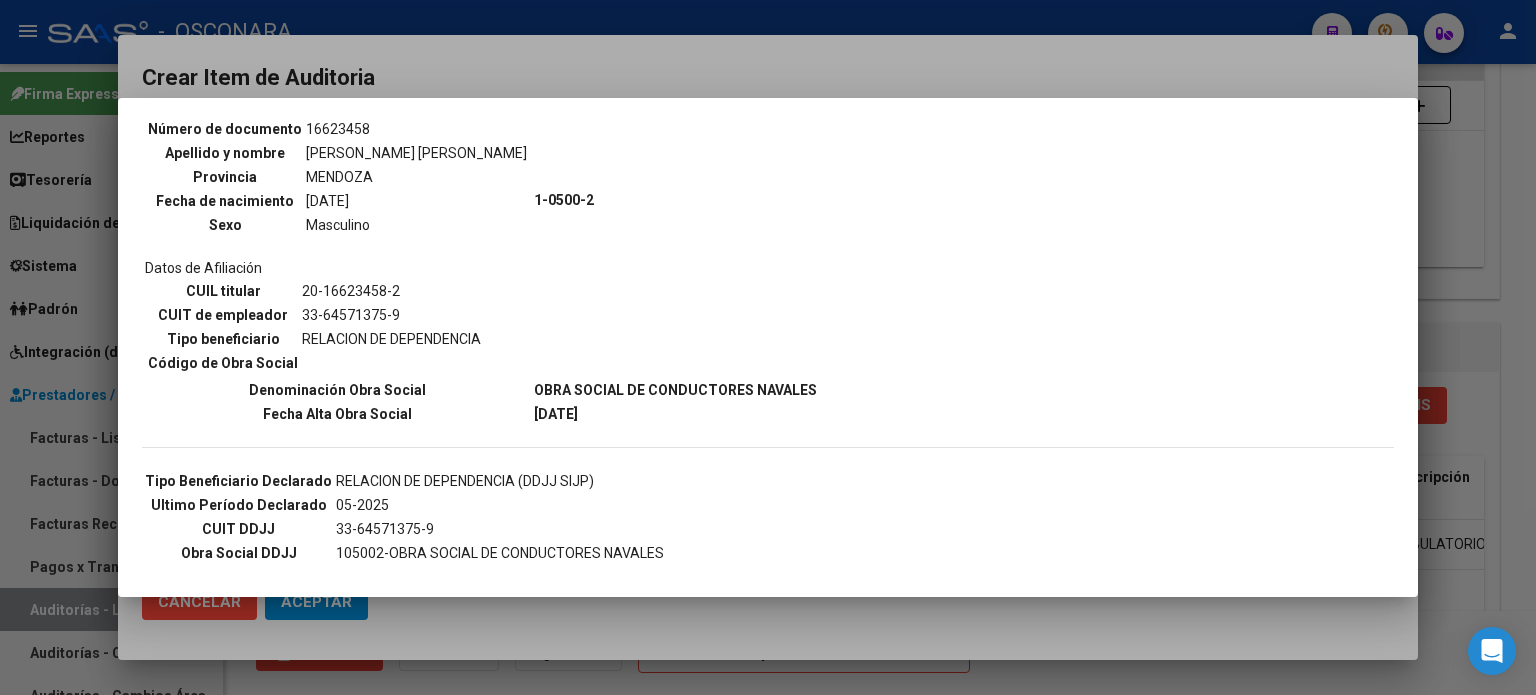 scroll, scrollTop: 500, scrollLeft: 0, axis: vertical 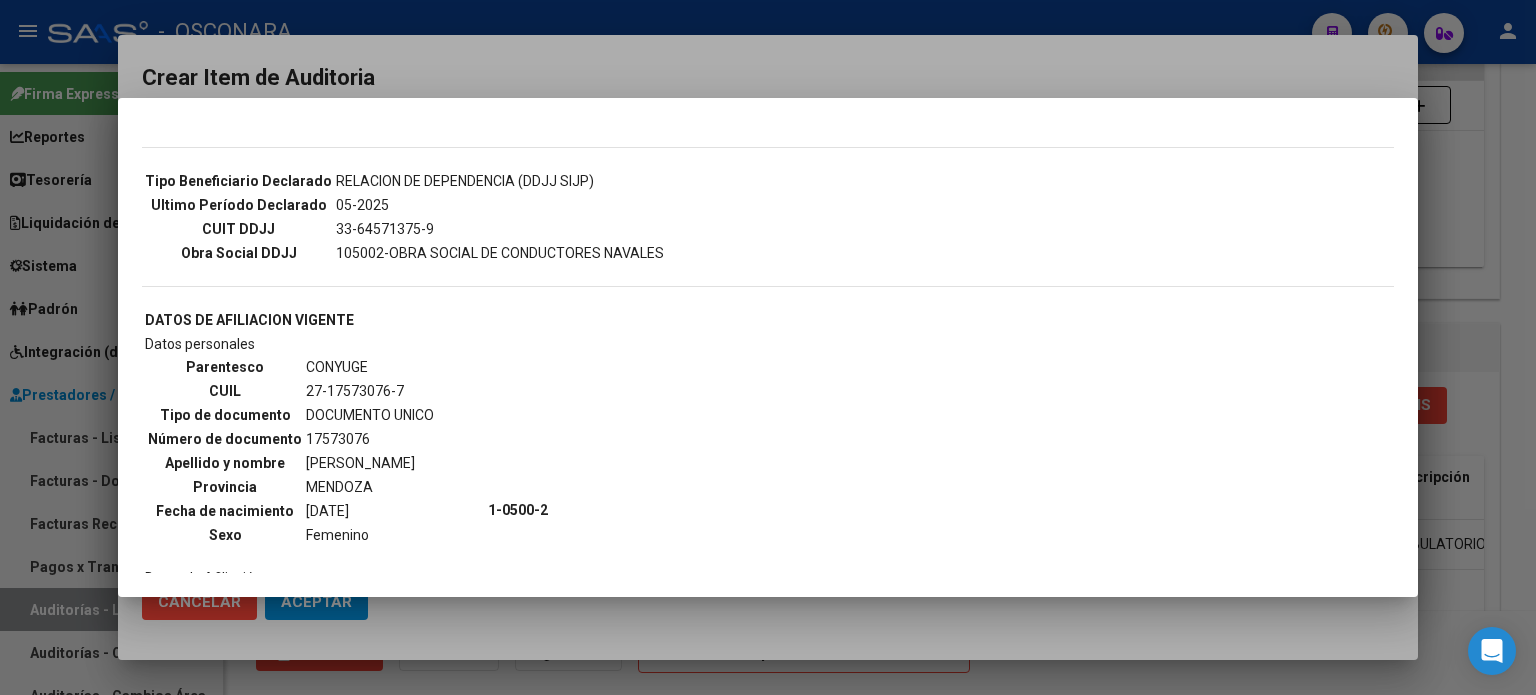 drag, startPoint x: 1420, startPoint y: 213, endPoint x: 1436, endPoint y: 209, distance: 16.492422 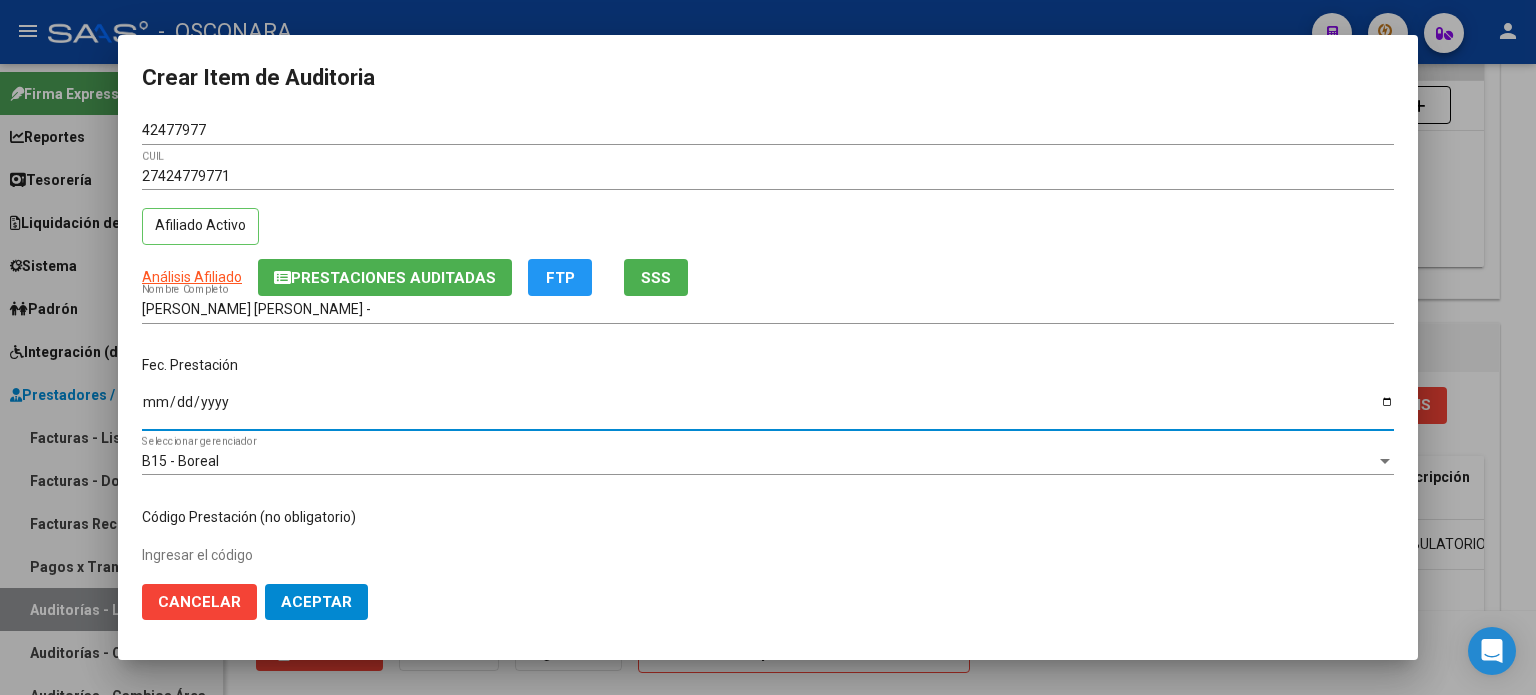 click on "Ingresar la fecha" at bounding box center [768, 409] 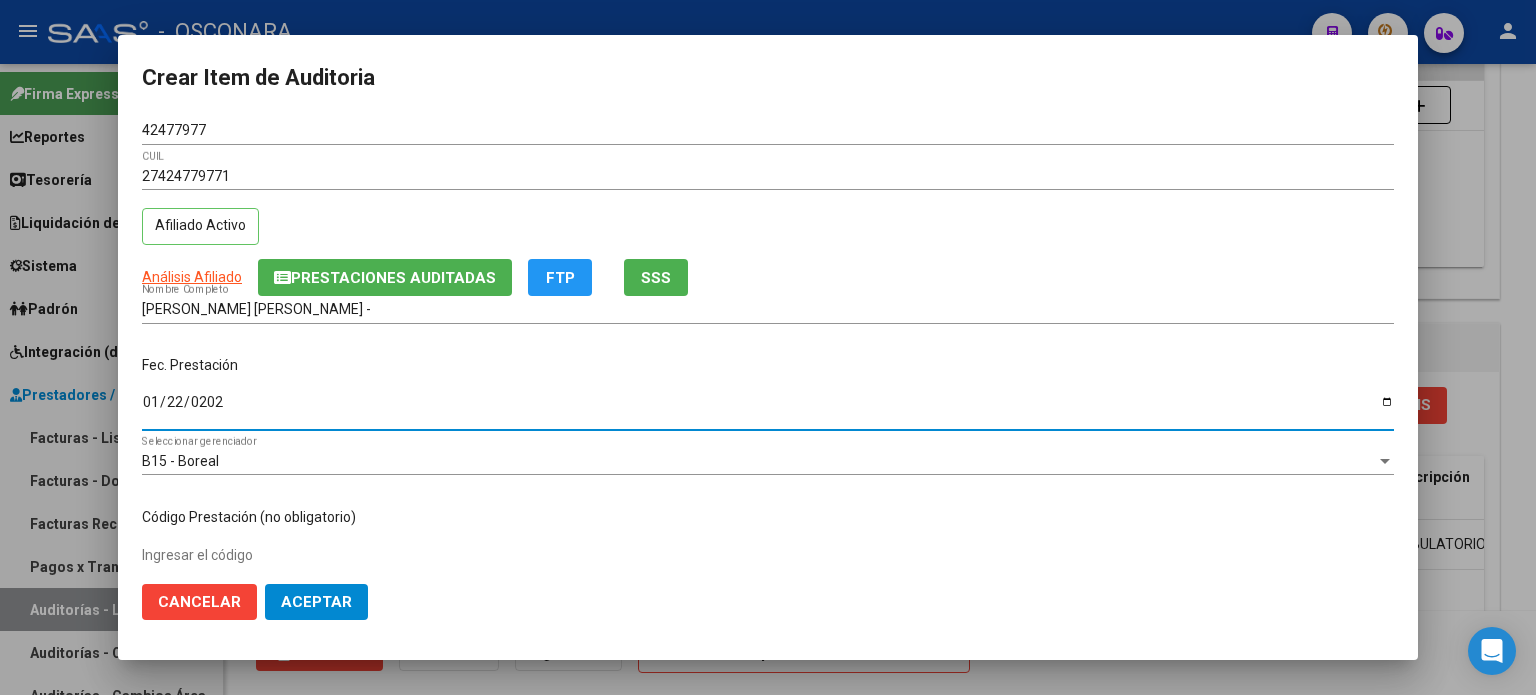 type on "[DATE]" 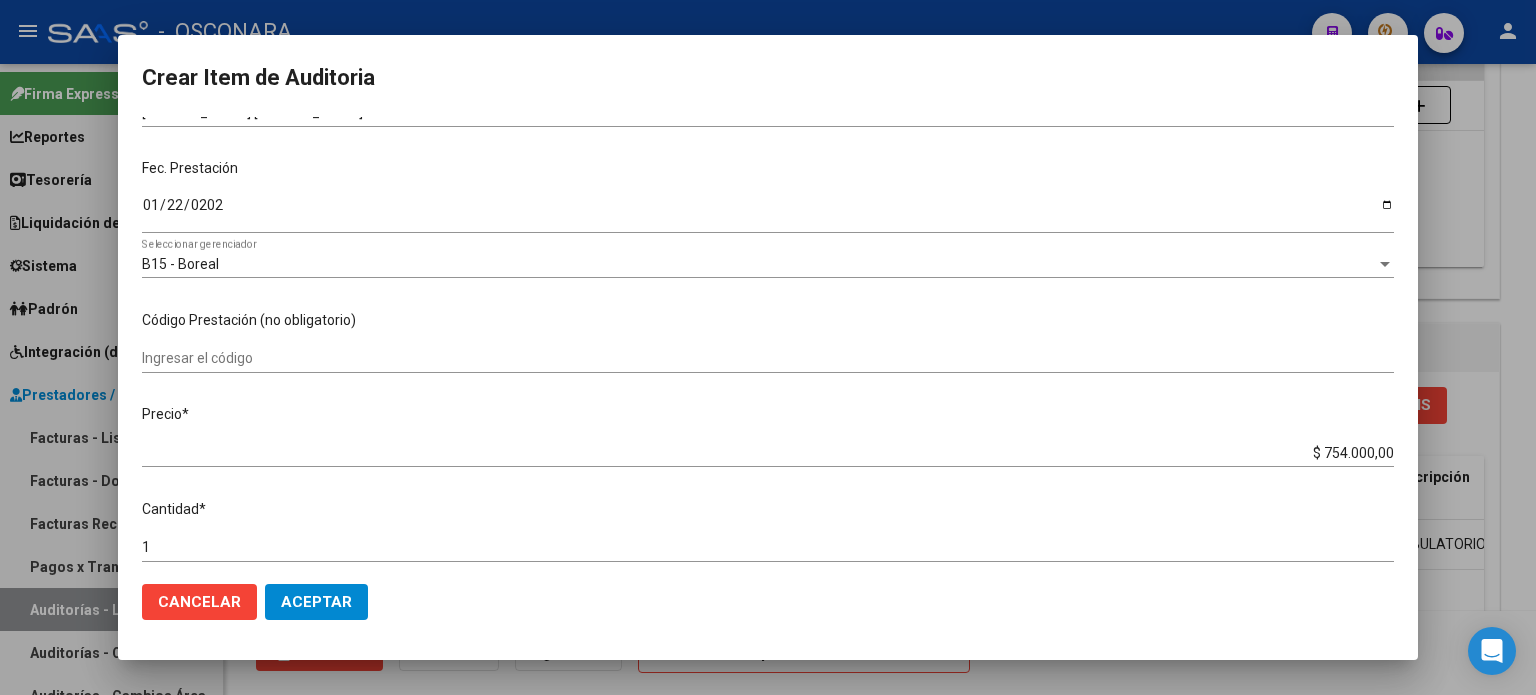 scroll, scrollTop: 200, scrollLeft: 0, axis: vertical 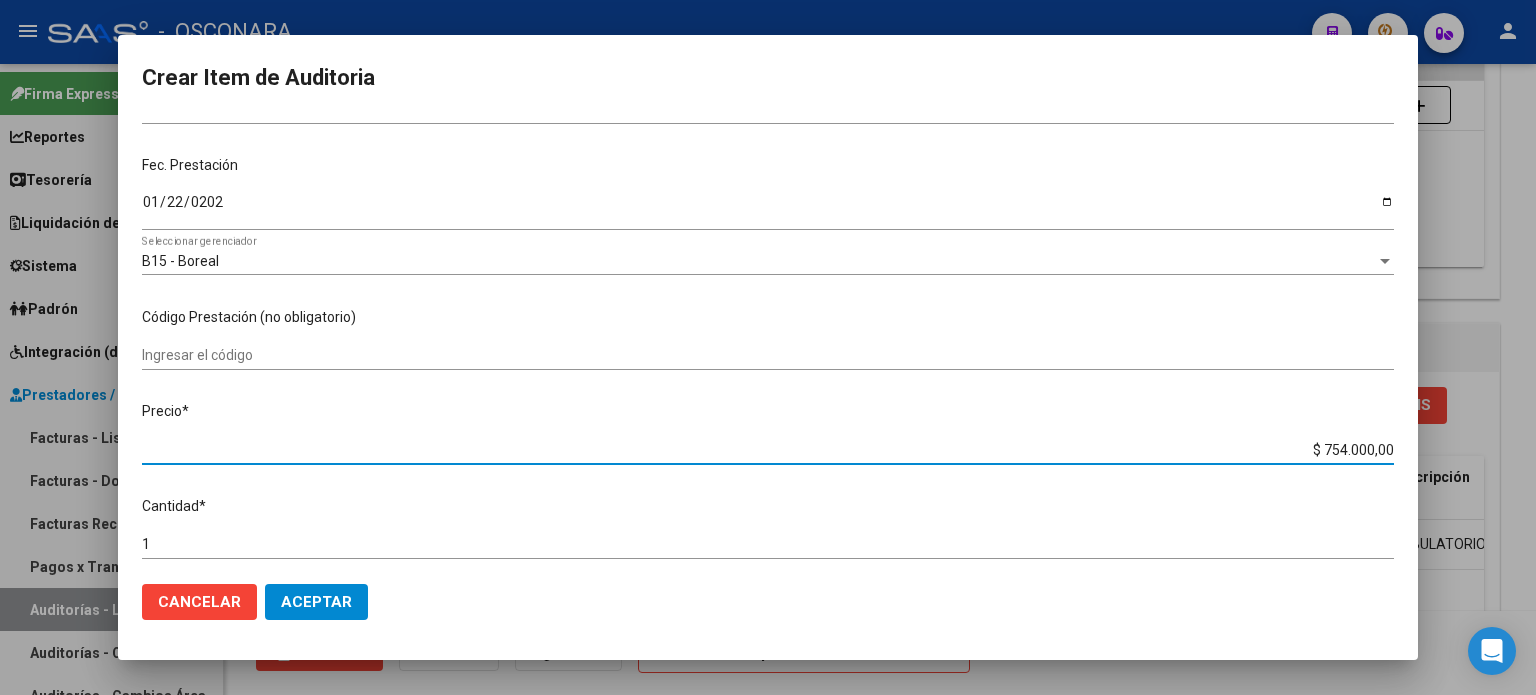 drag, startPoint x: 1336, startPoint y: 448, endPoint x: 1535, endPoint y: 419, distance: 201.10196 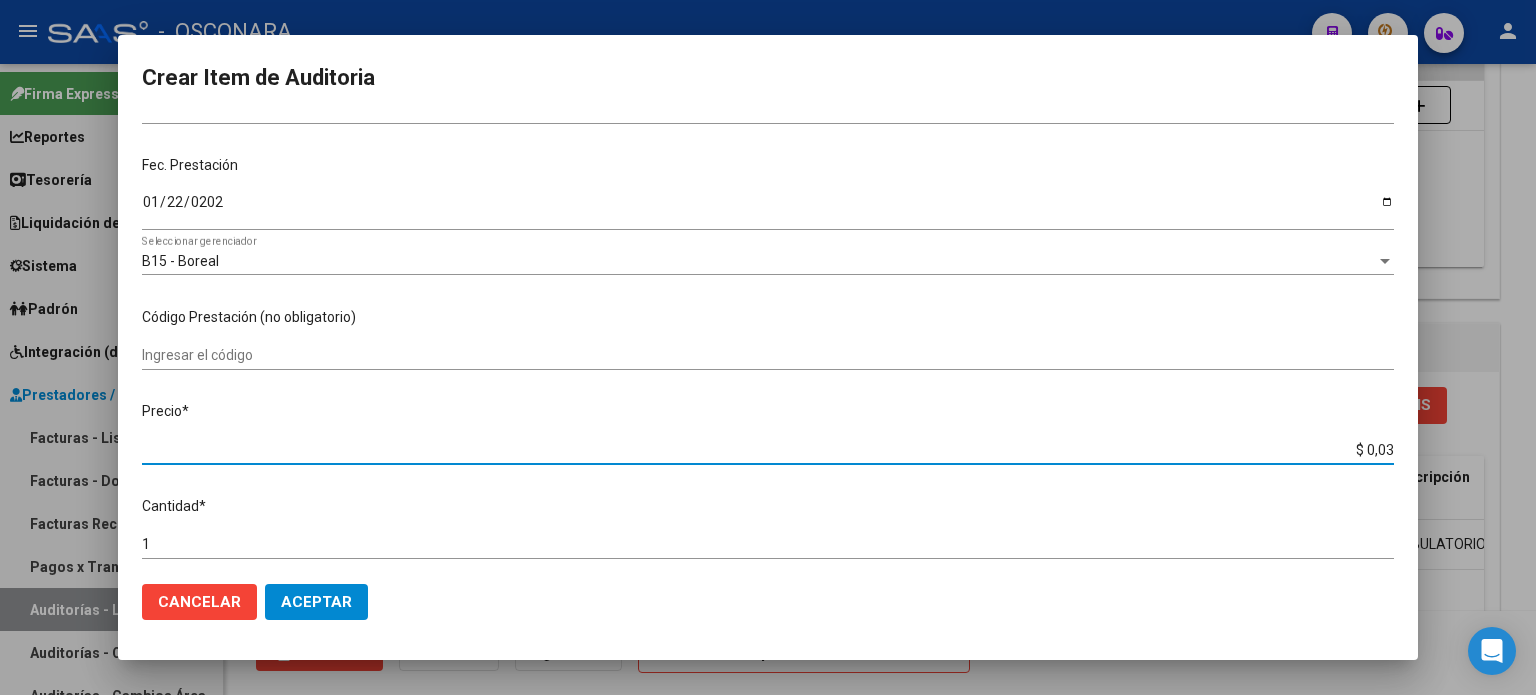 type on "$ 0,32" 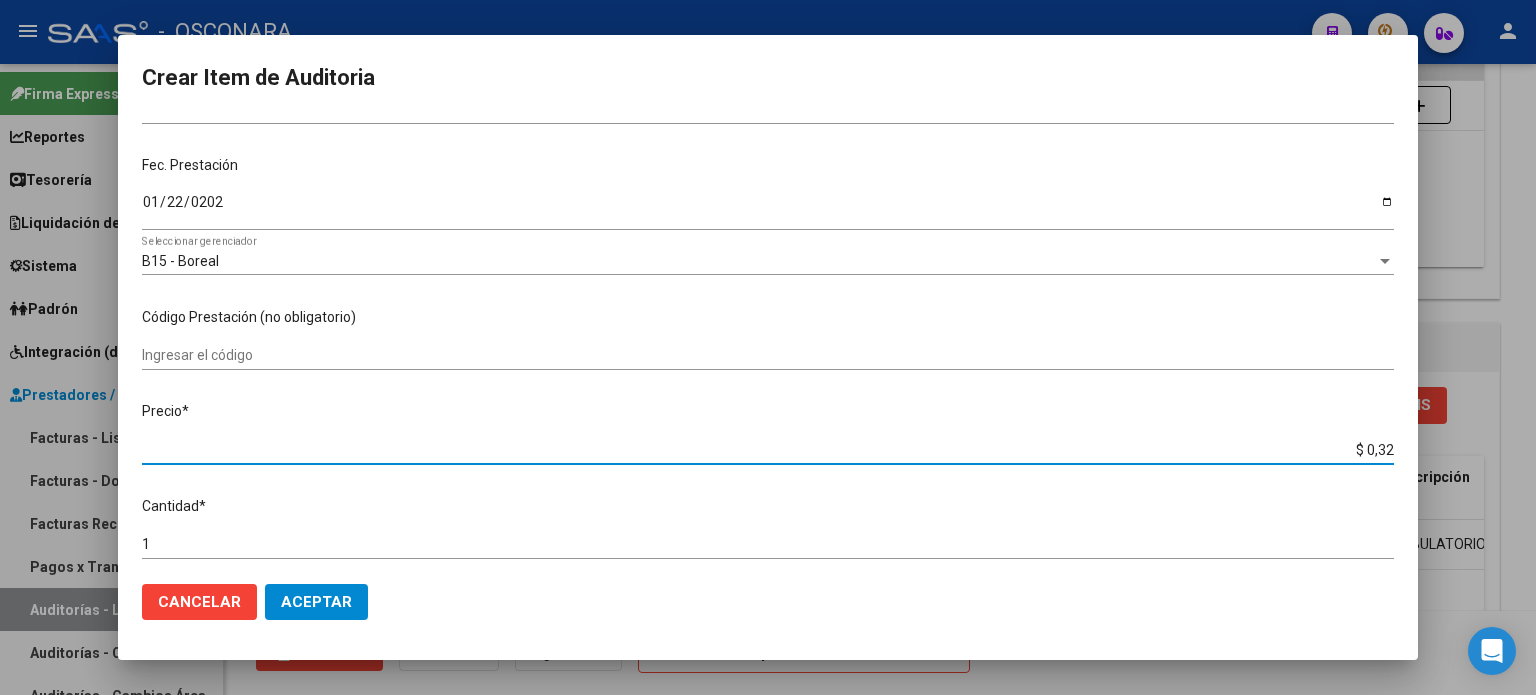 type on "$ 3,20" 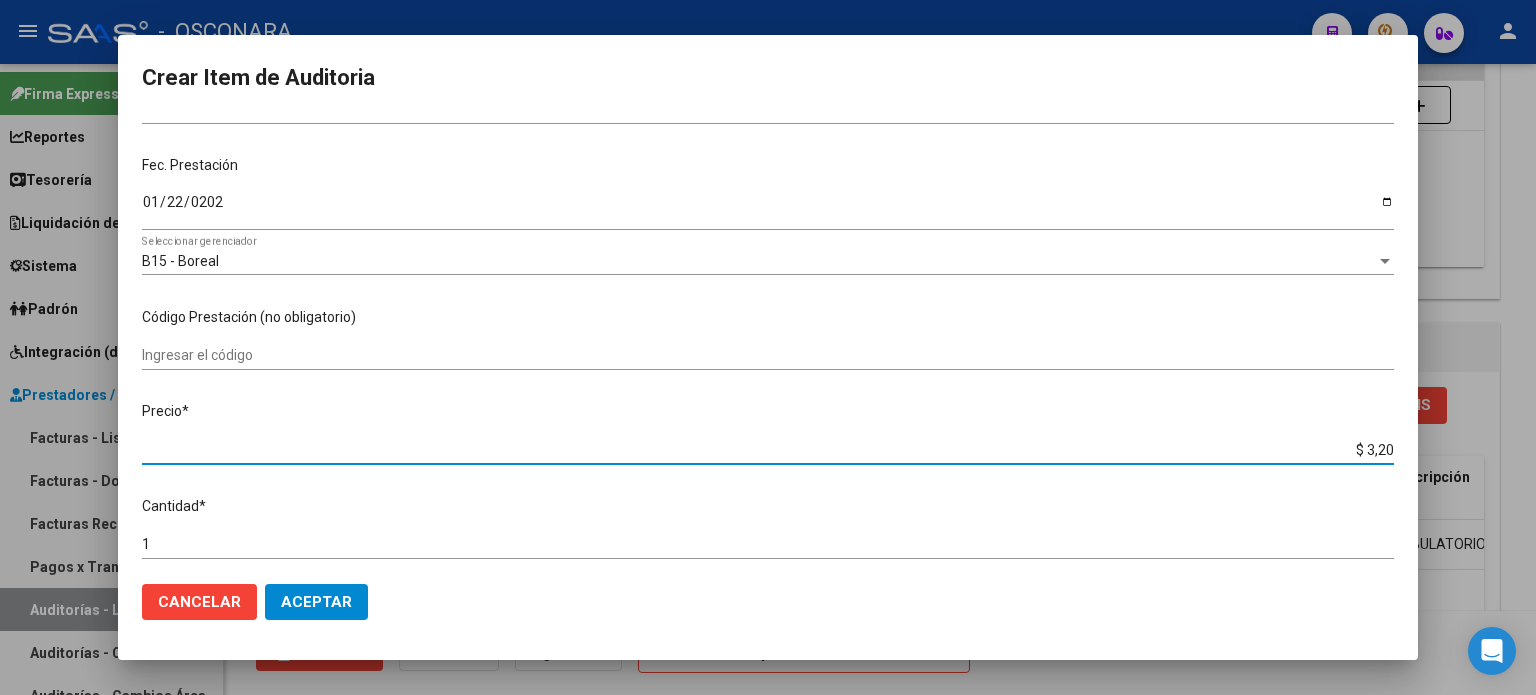 type on "$ 32,00" 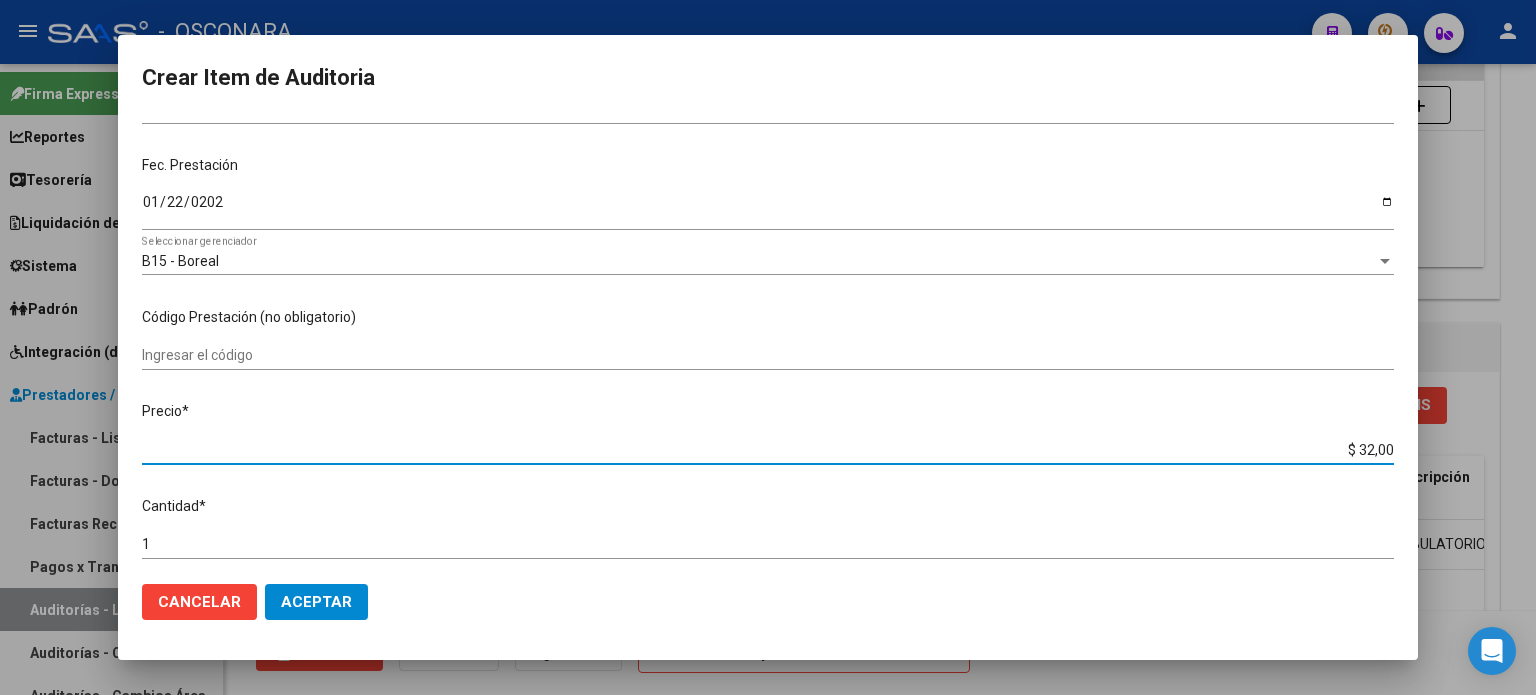 type on "$ 320,00" 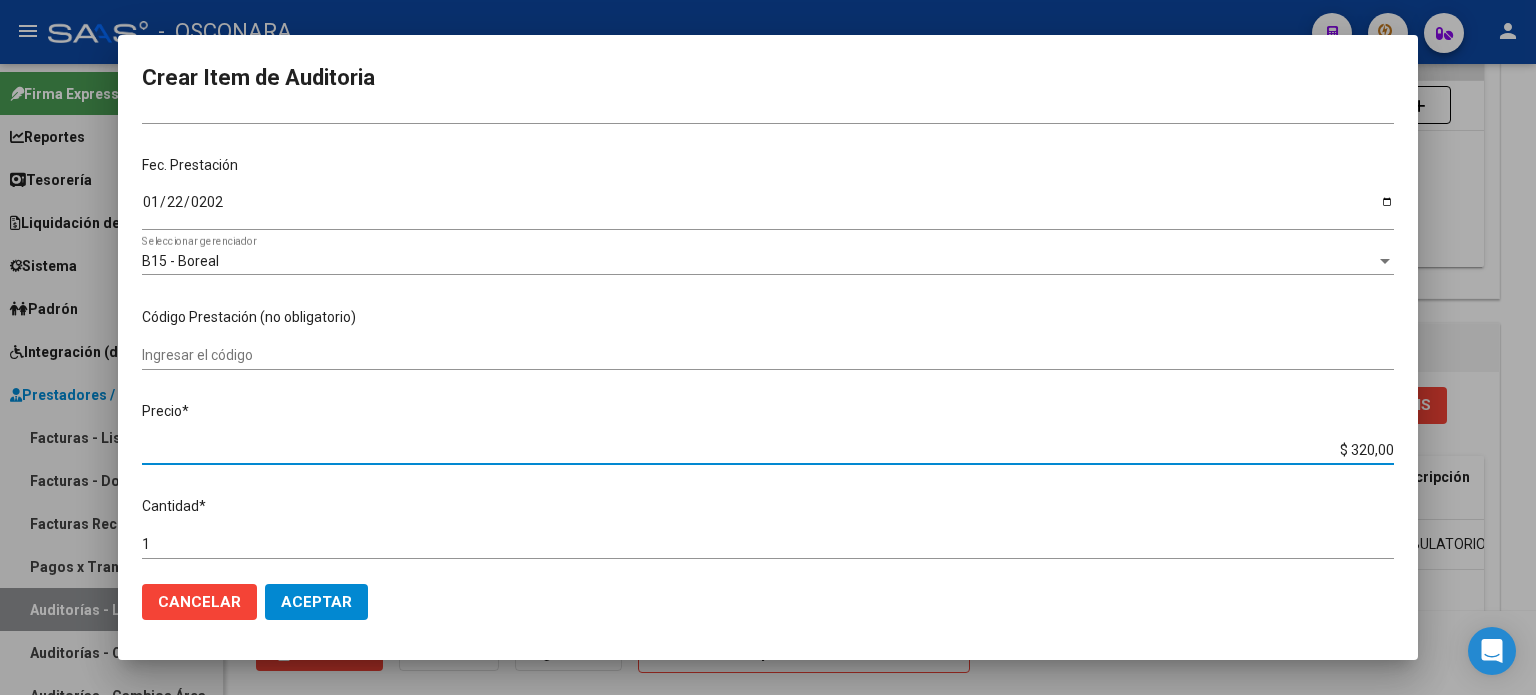 type on "$ 3.200,00" 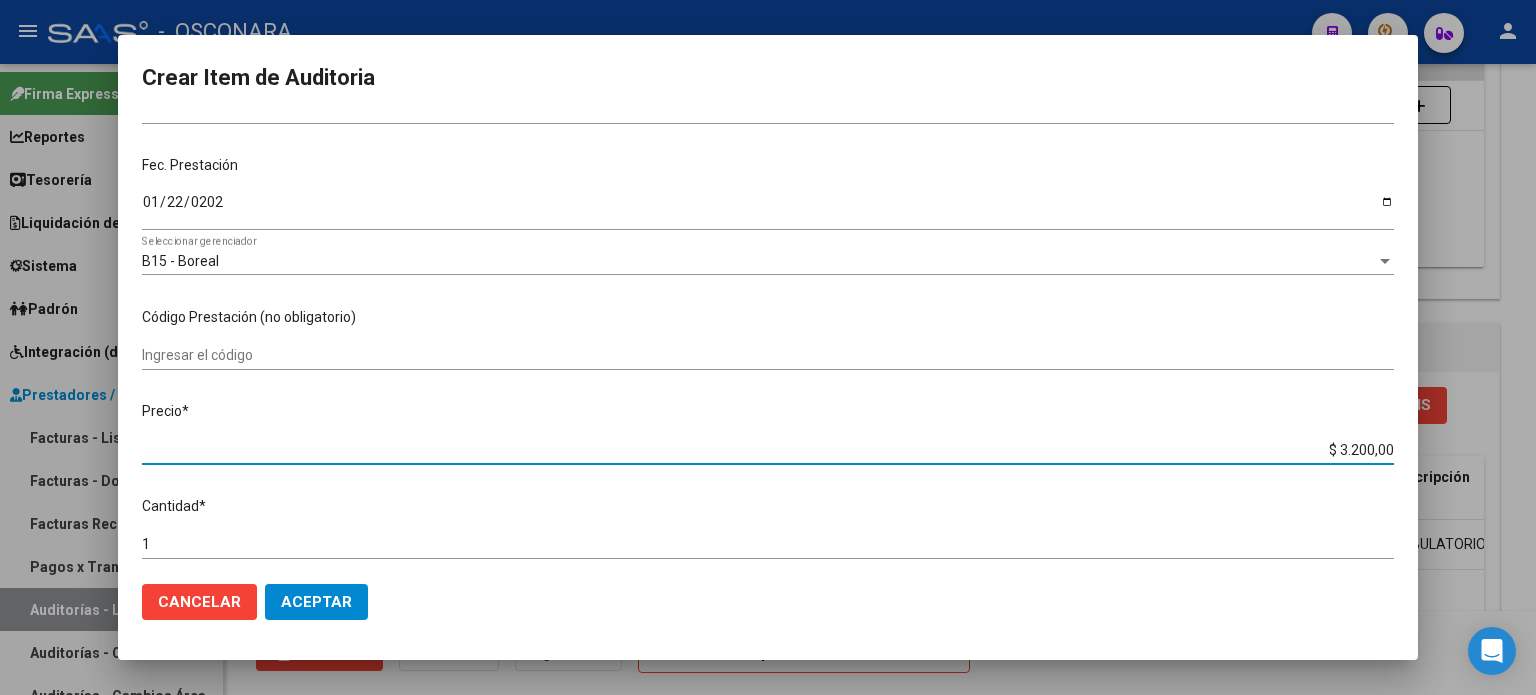 type on "$ 3.200,00" 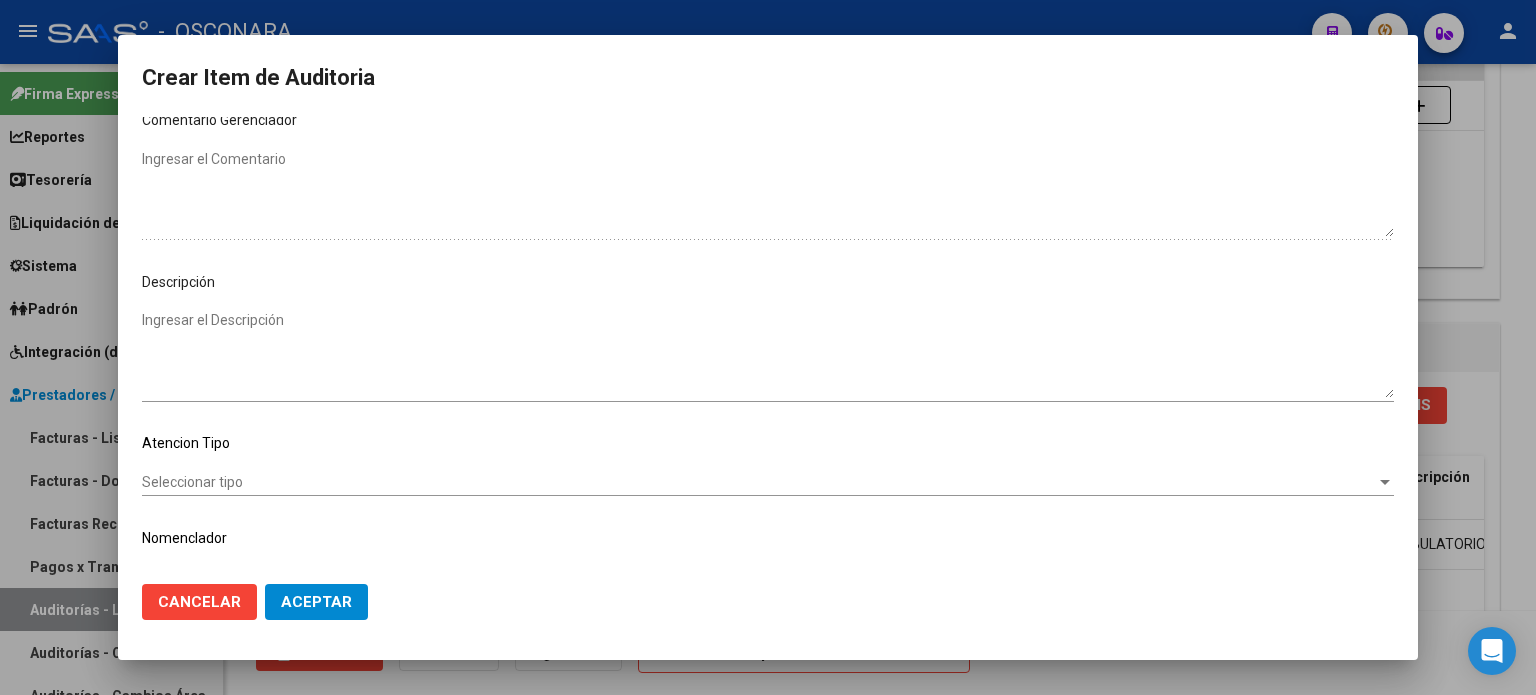 scroll, scrollTop: 1070, scrollLeft: 0, axis: vertical 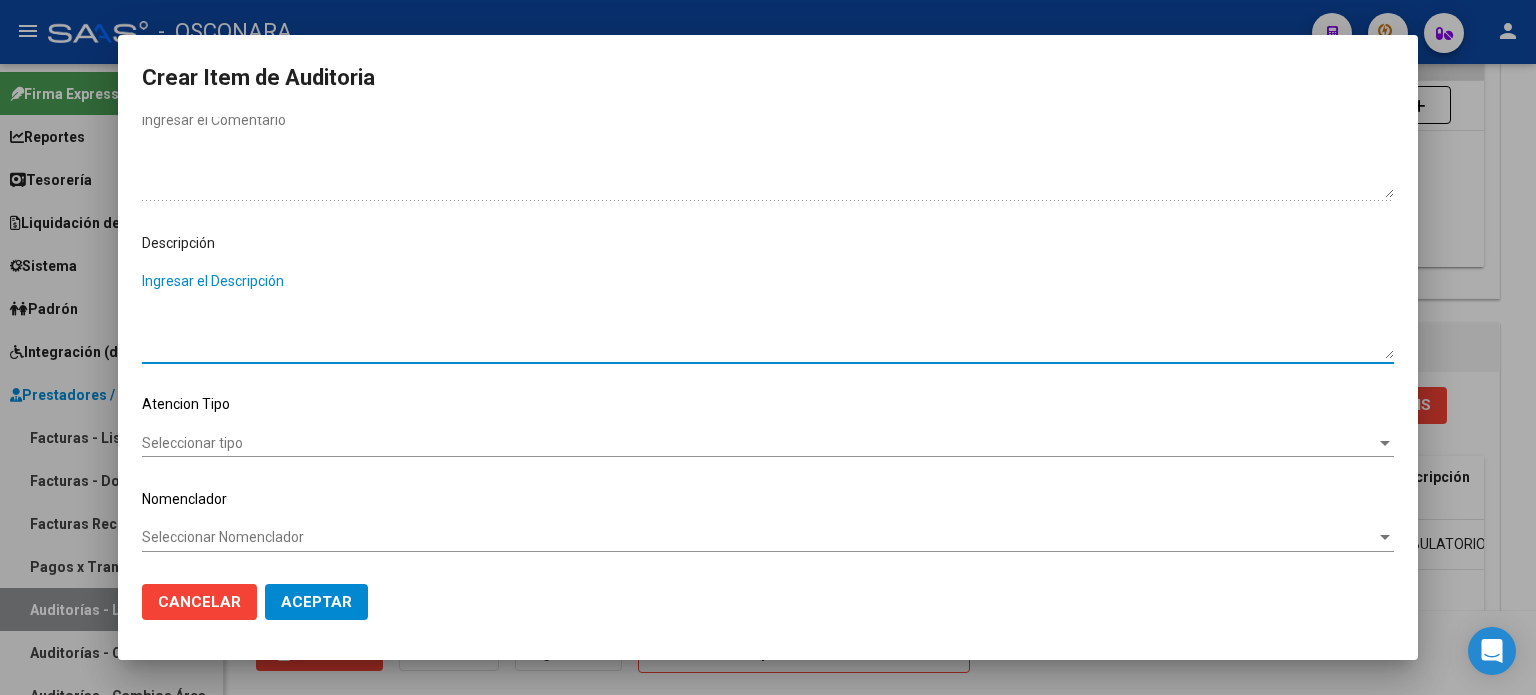 click on "Ingresar el Descripción" at bounding box center (768, 315) 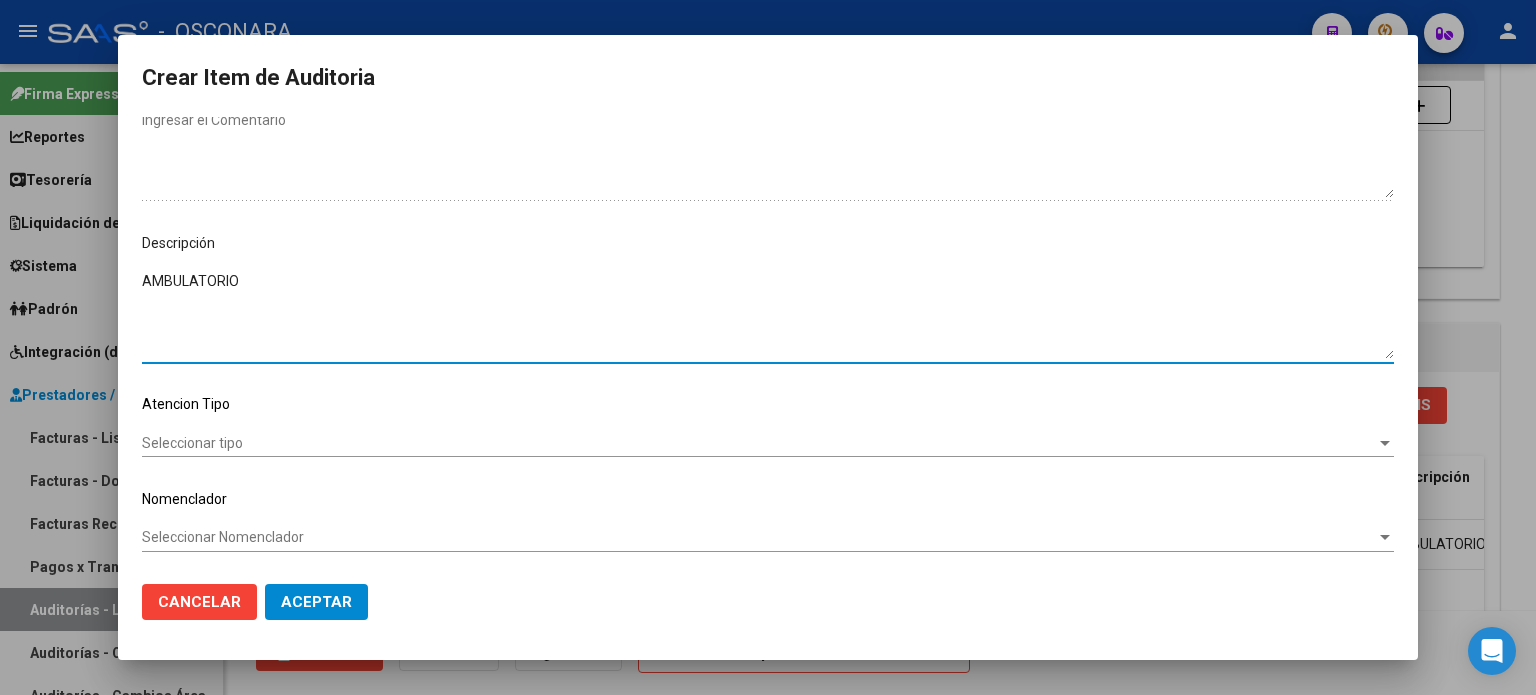 type on "AMBULATORIO" 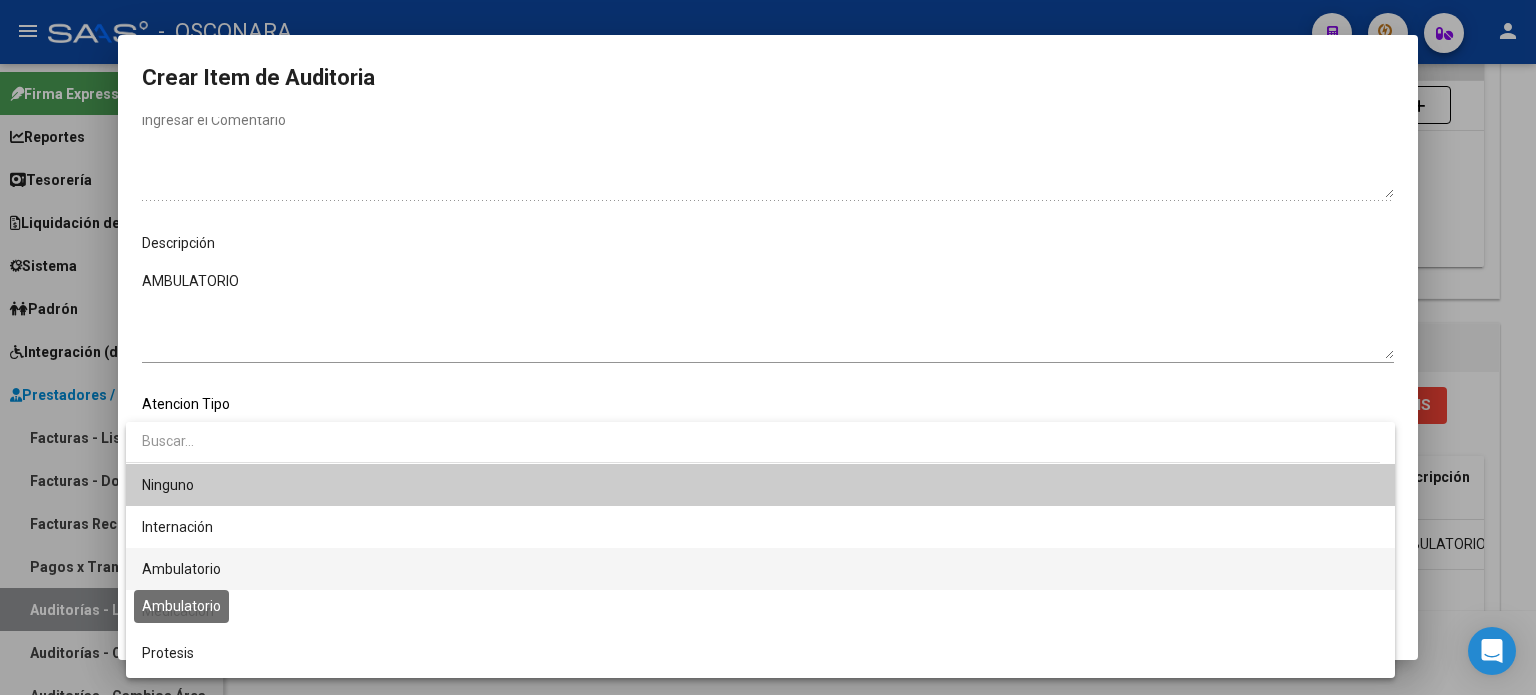 click on "Ambulatorio" at bounding box center [181, 569] 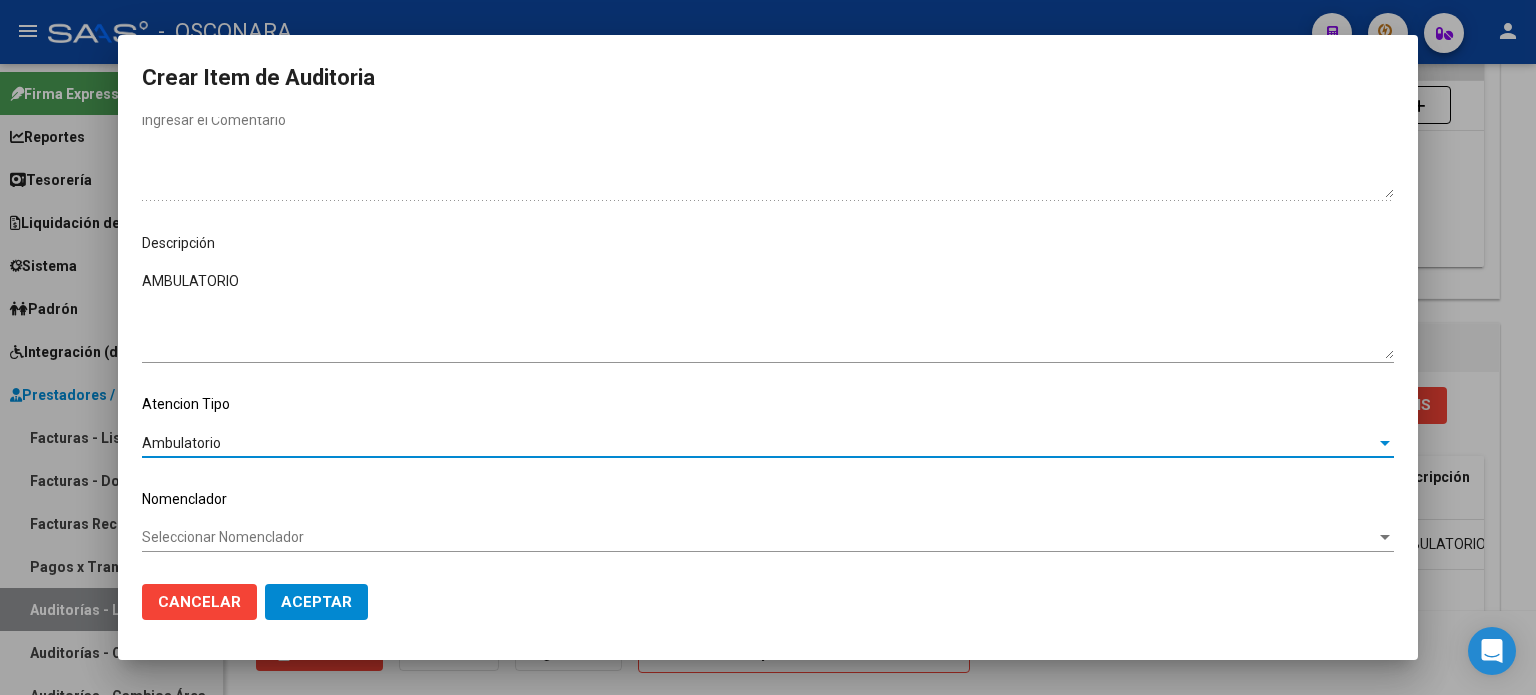 click on "Aceptar" 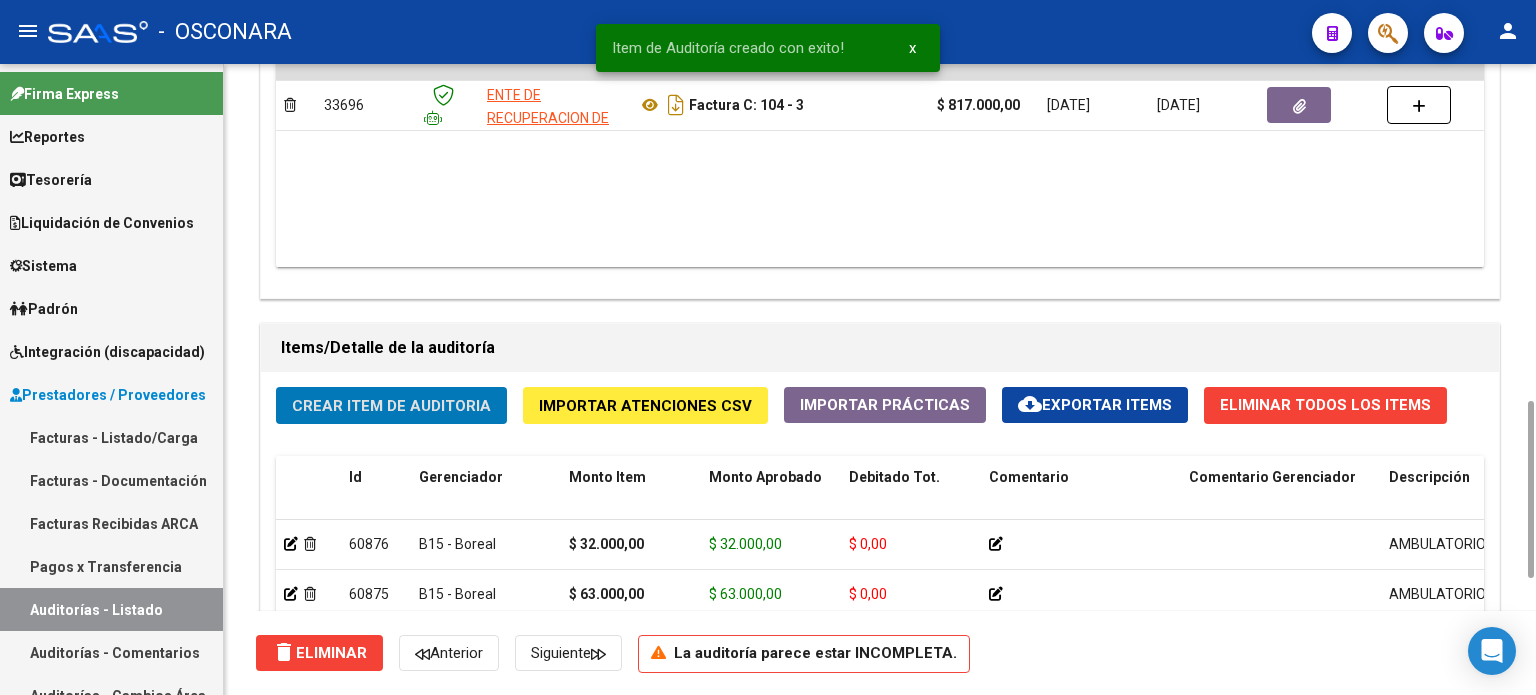 click on "Crear Item de Auditoria" 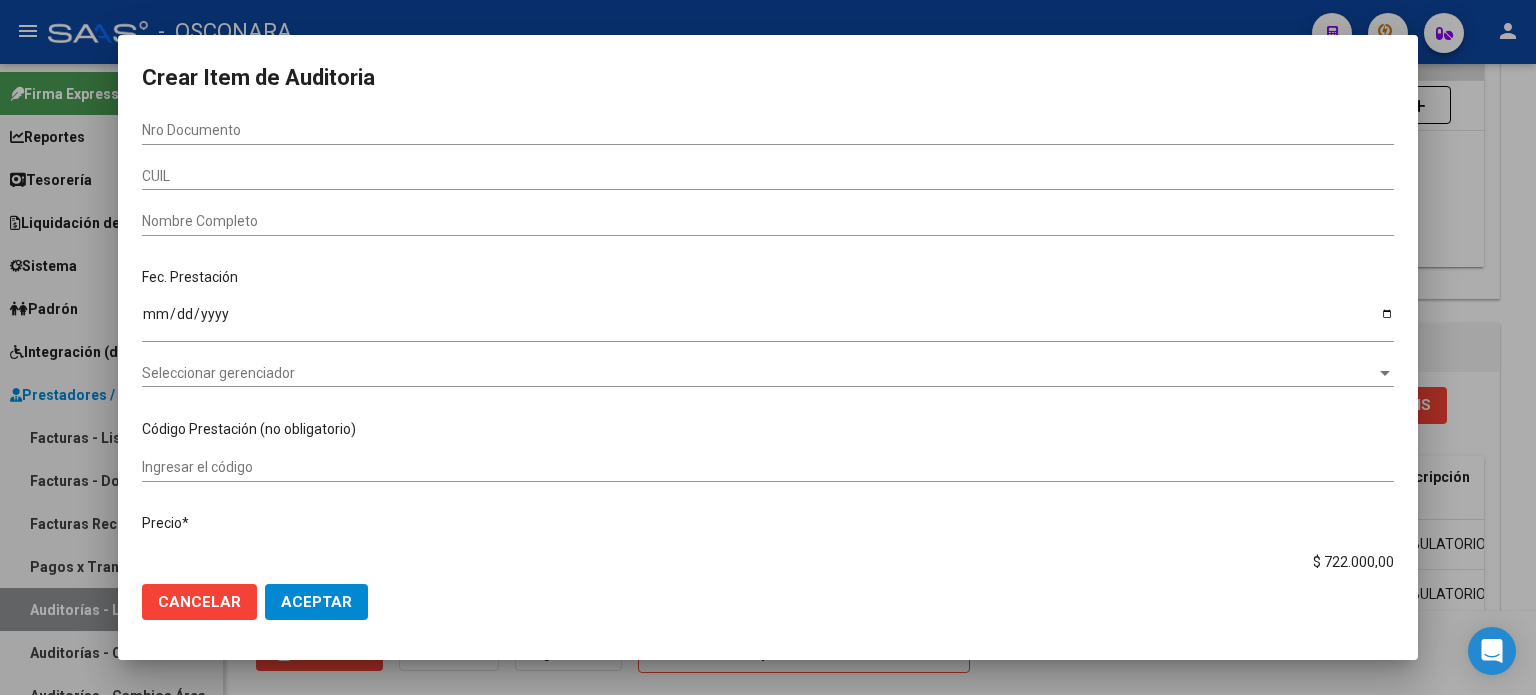 drag, startPoint x: 216, startPoint y: 115, endPoint x: 610, endPoint y: 126, distance: 394.15353 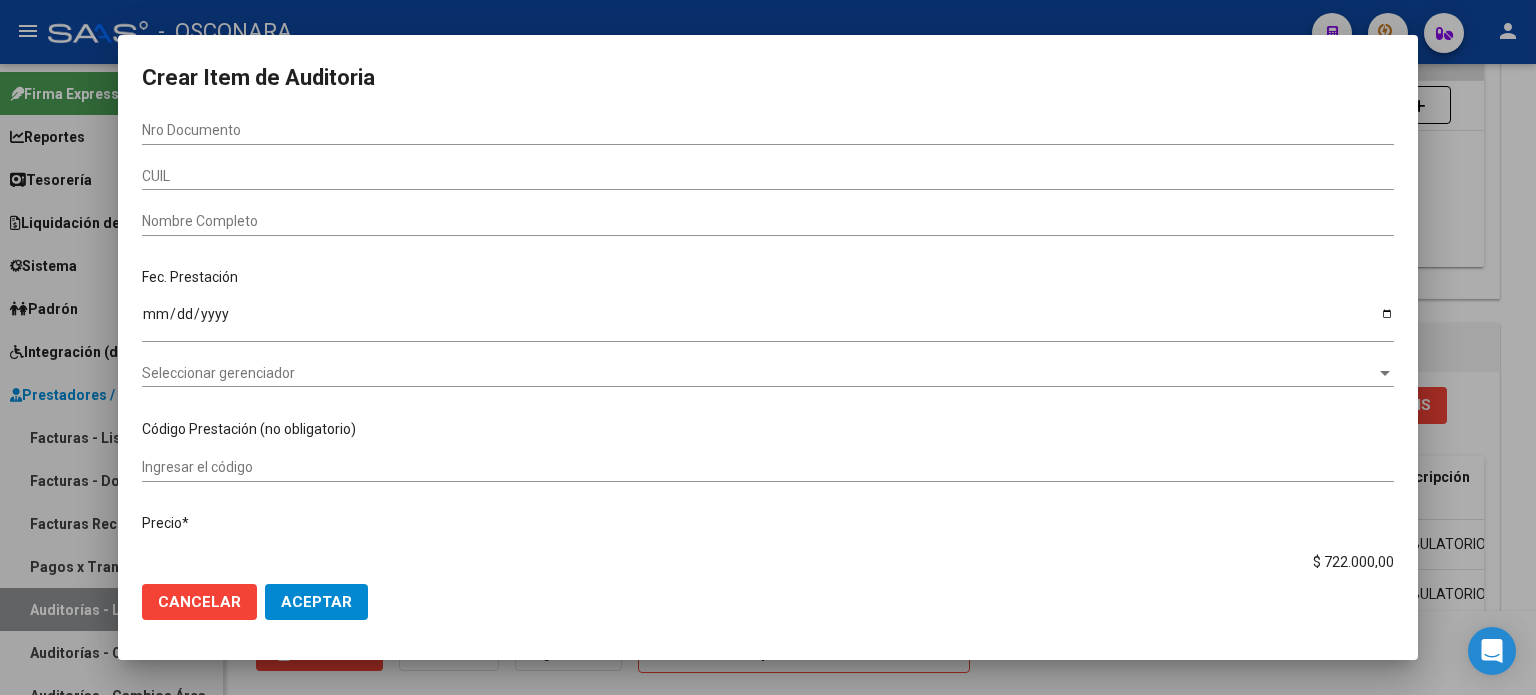 click on "Nro Documento" at bounding box center [768, 130] 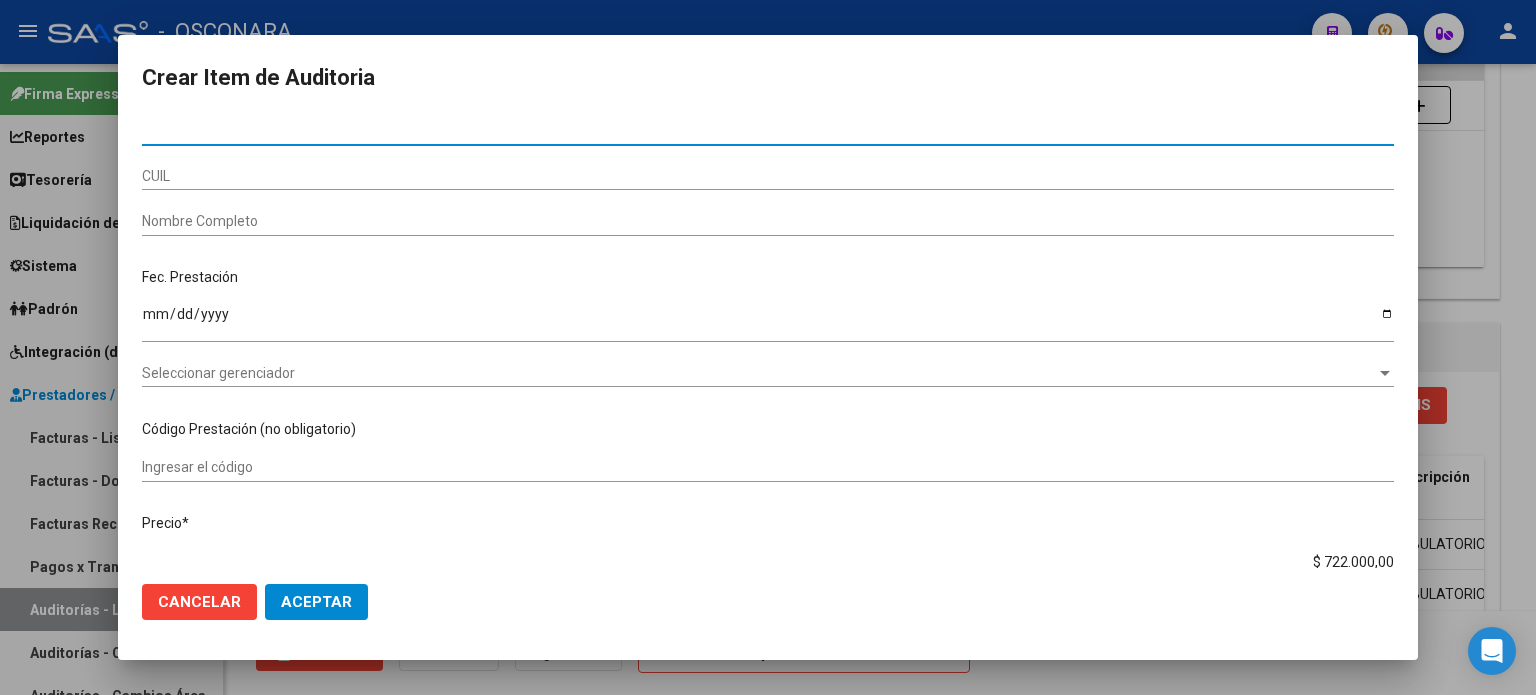 paste on "37104785" 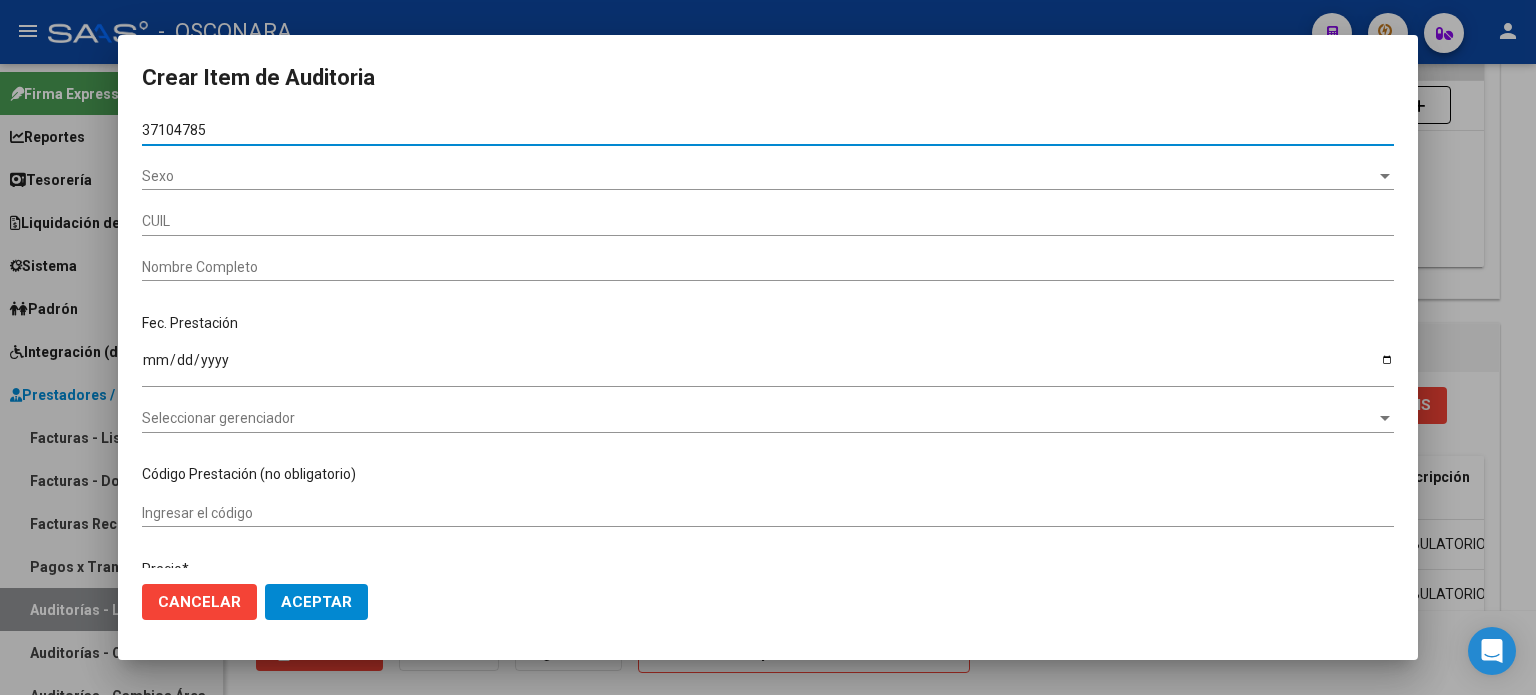 type on "23371047859" 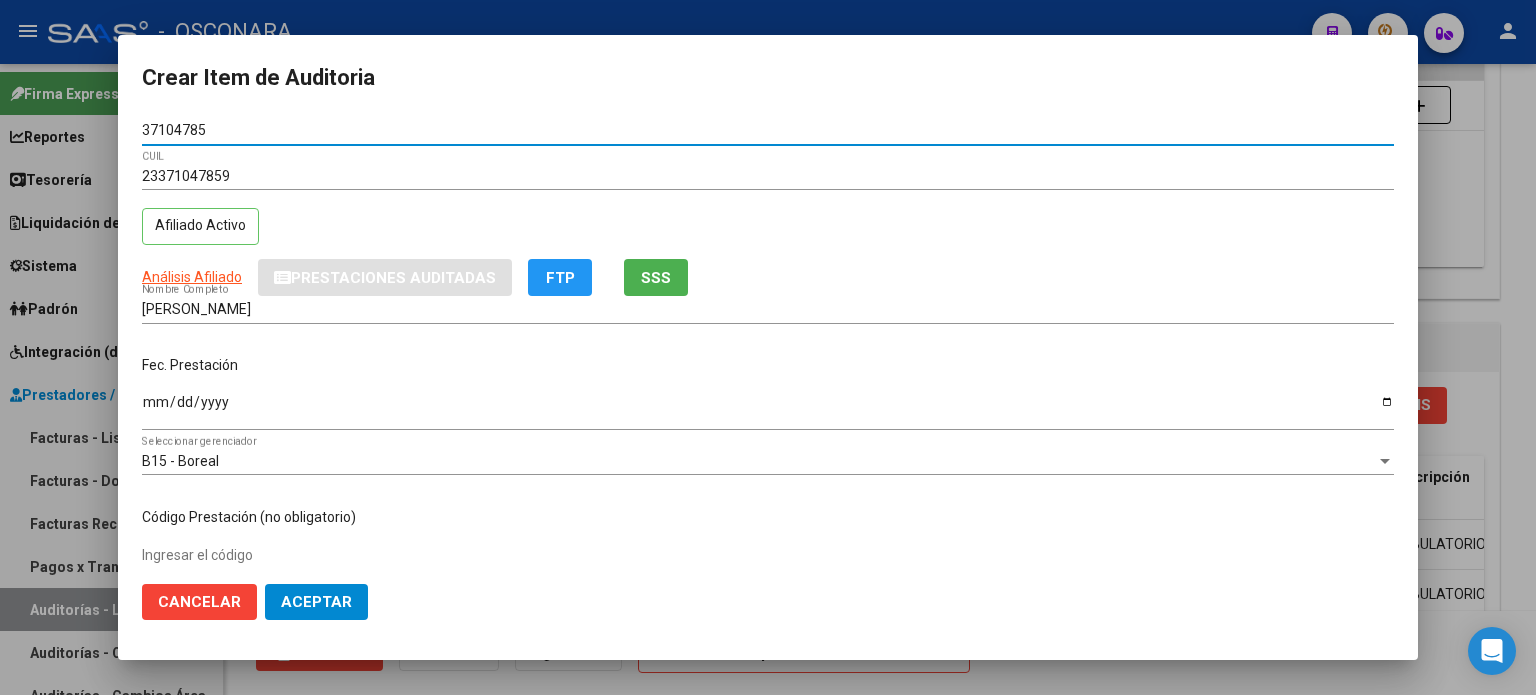 type on "37104785" 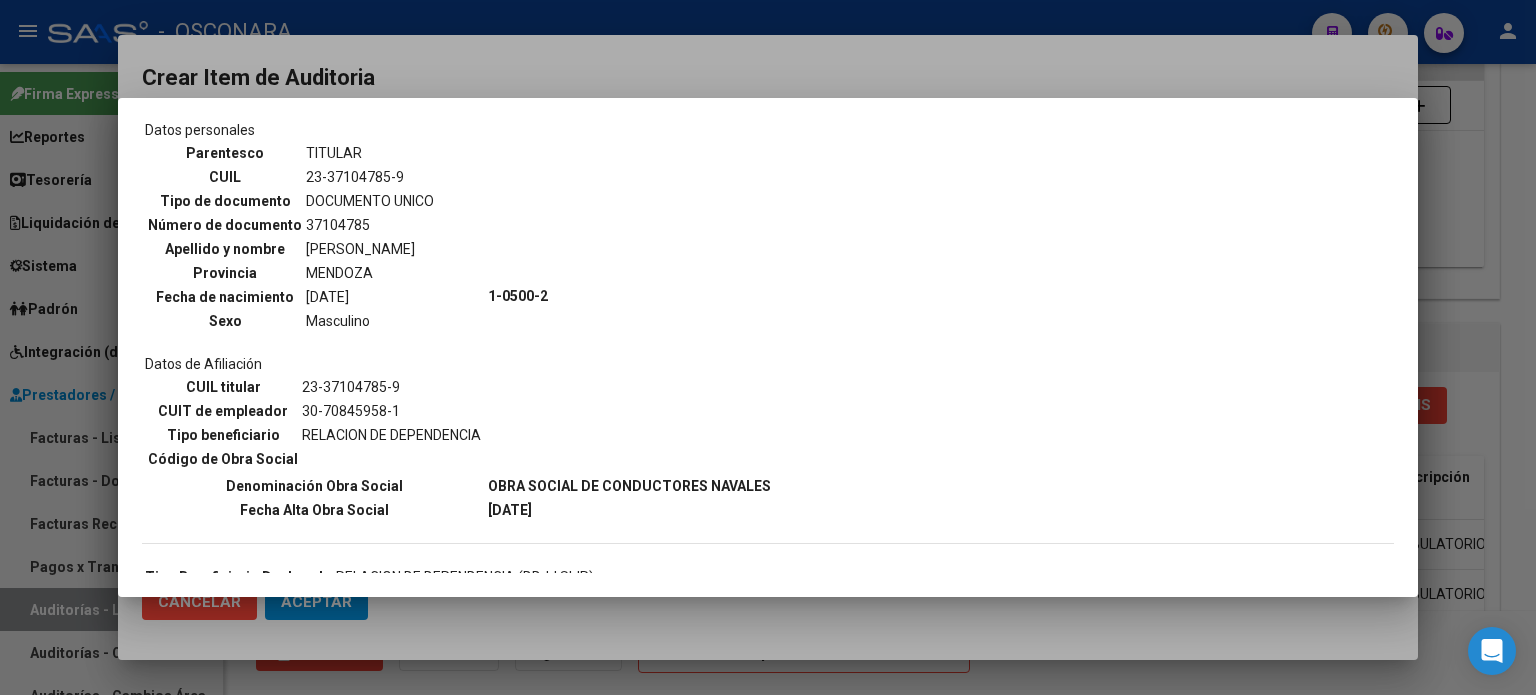 scroll, scrollTop: 300, scrollLeft: 0, axis: vertical 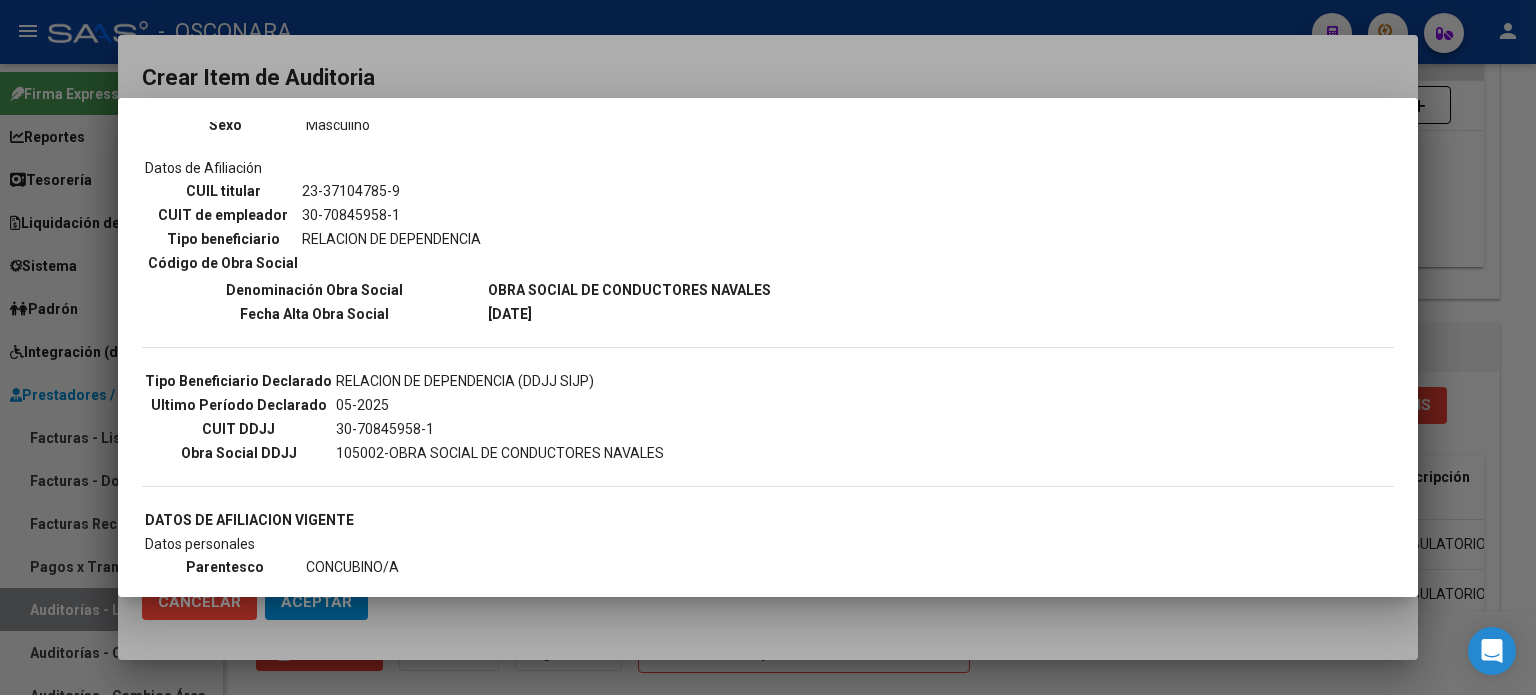 click at bounding box center [768, 347] 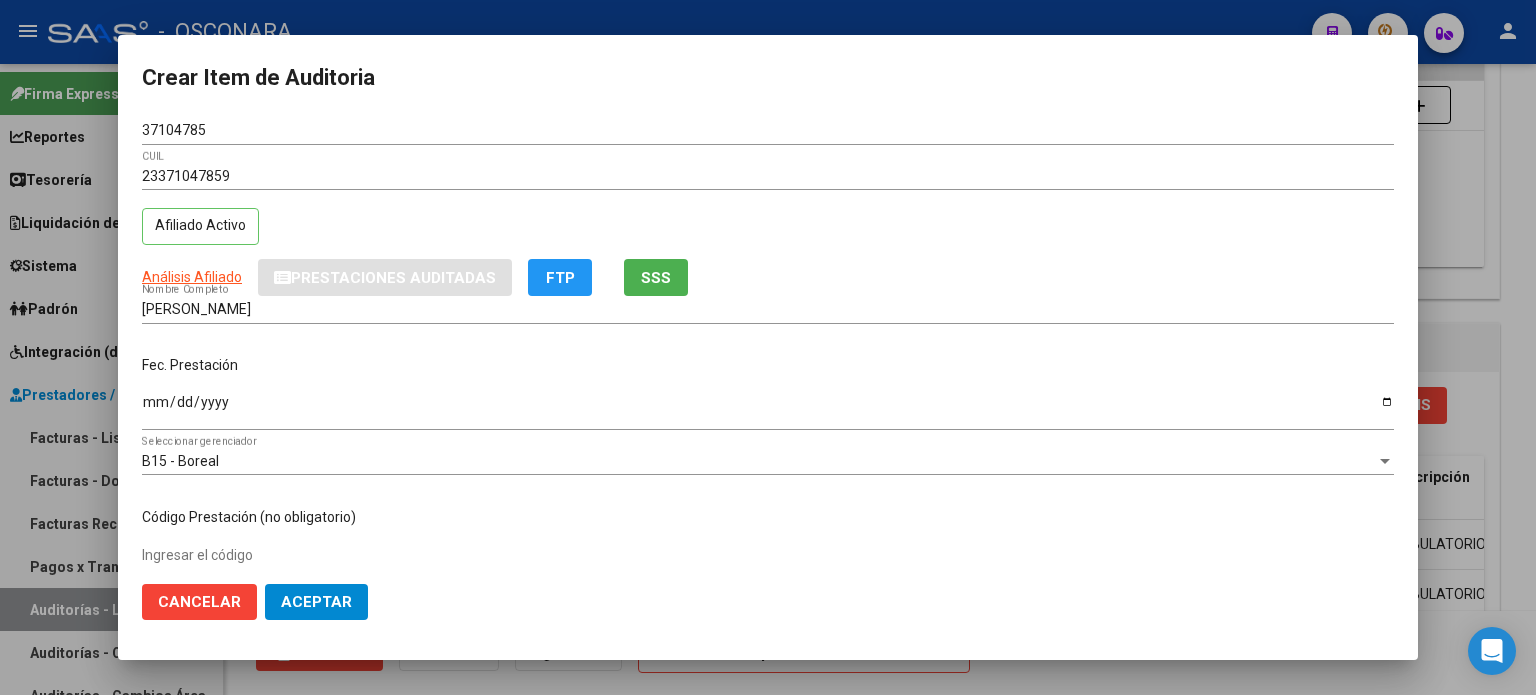 click on "Ingresar la fecha" at bounding box center (768, 409) 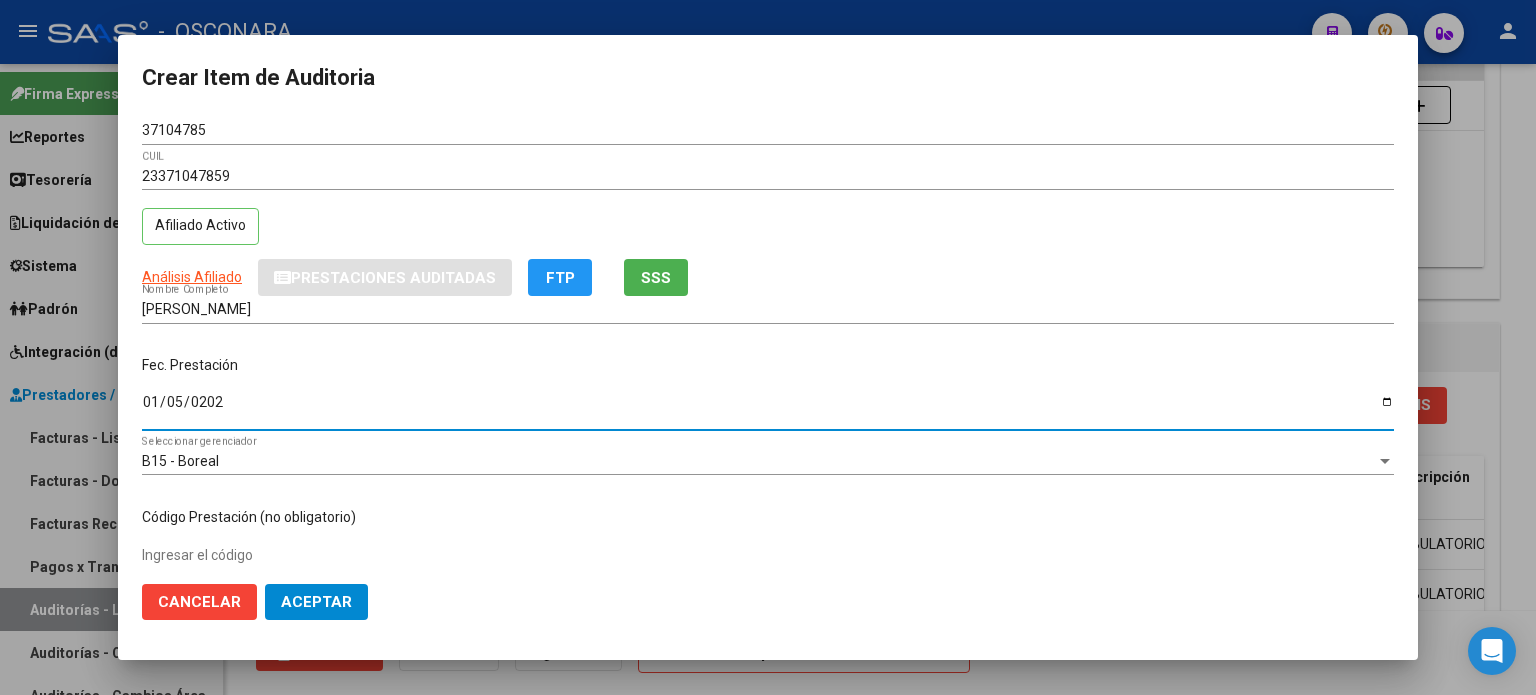 type on "[DATE]" 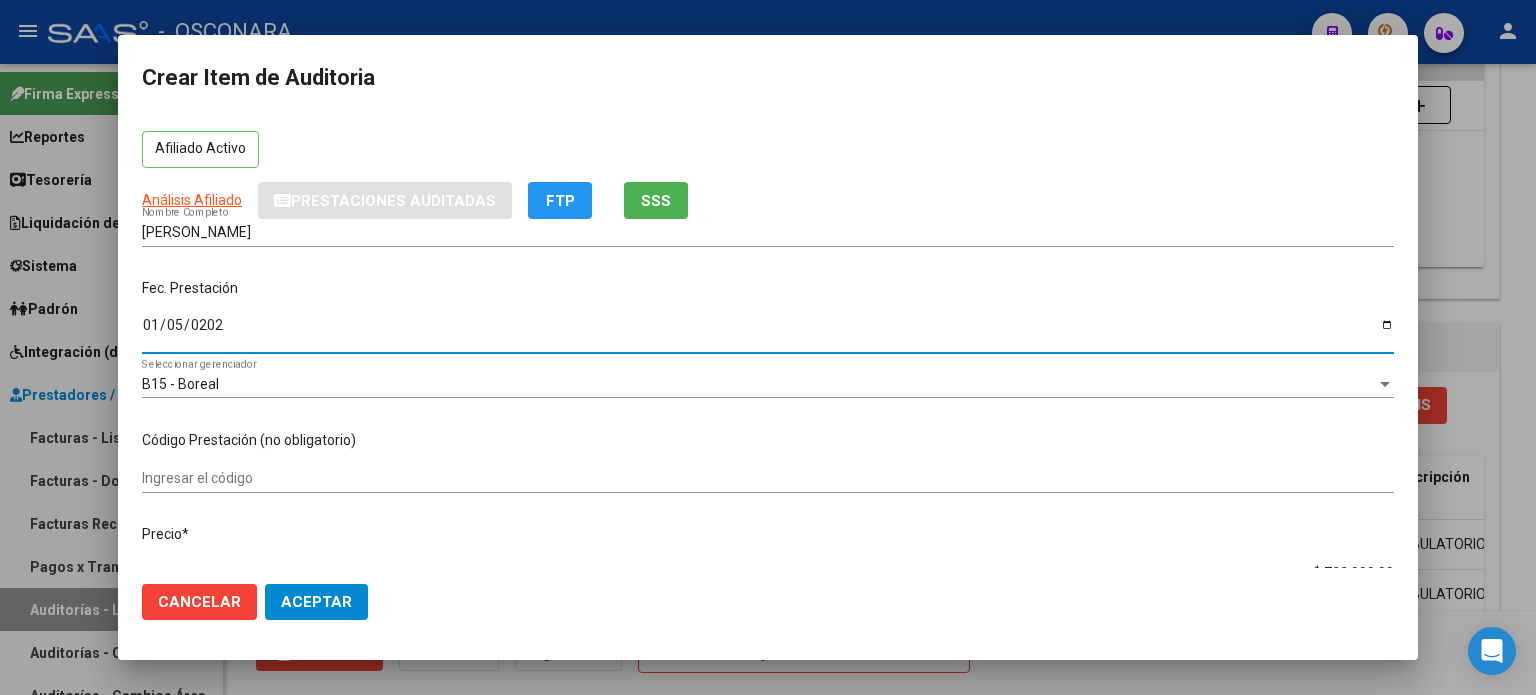 scroll, scrollTop: 200, scrollLeft: 0, axis: vertical 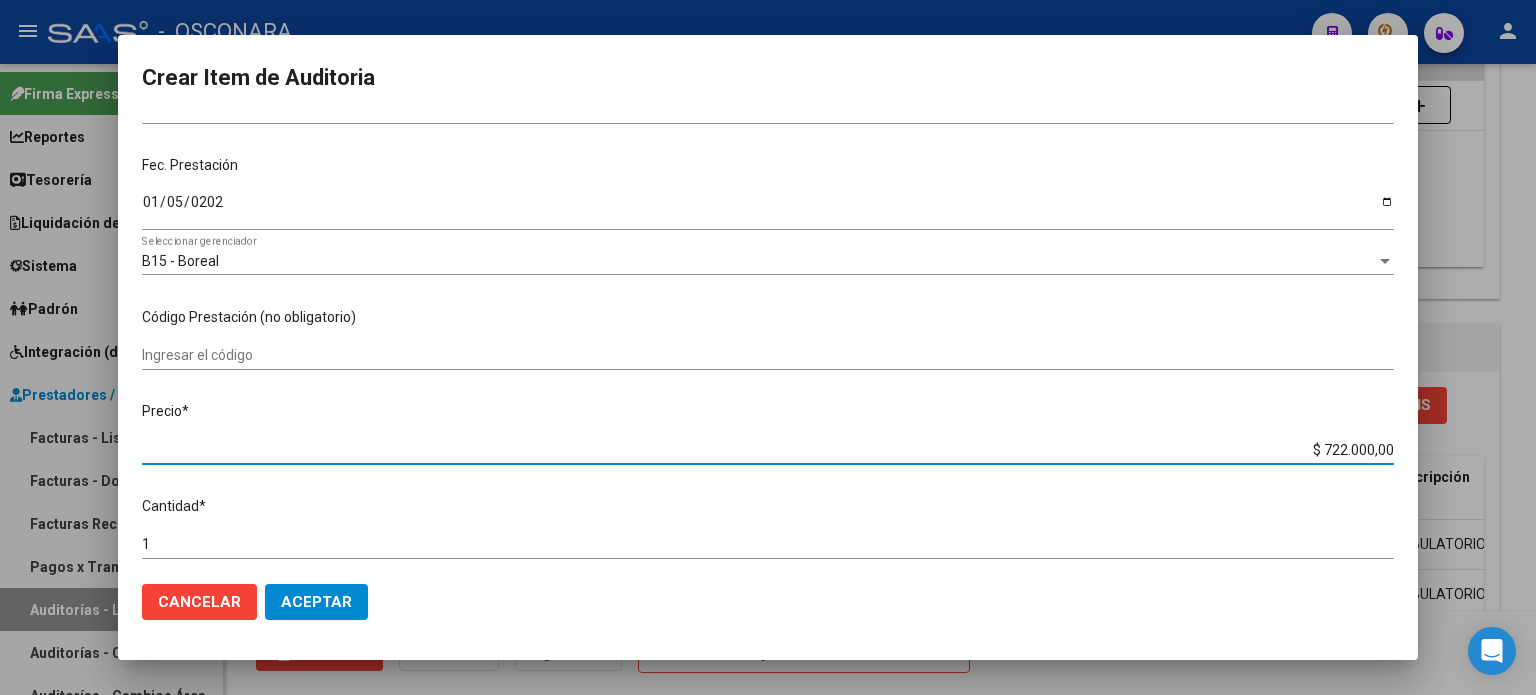 drag, startPoint x: 1311, startPoint y: 450, endPoint x: 1382, endPoint y: 446, distance: 71.11259 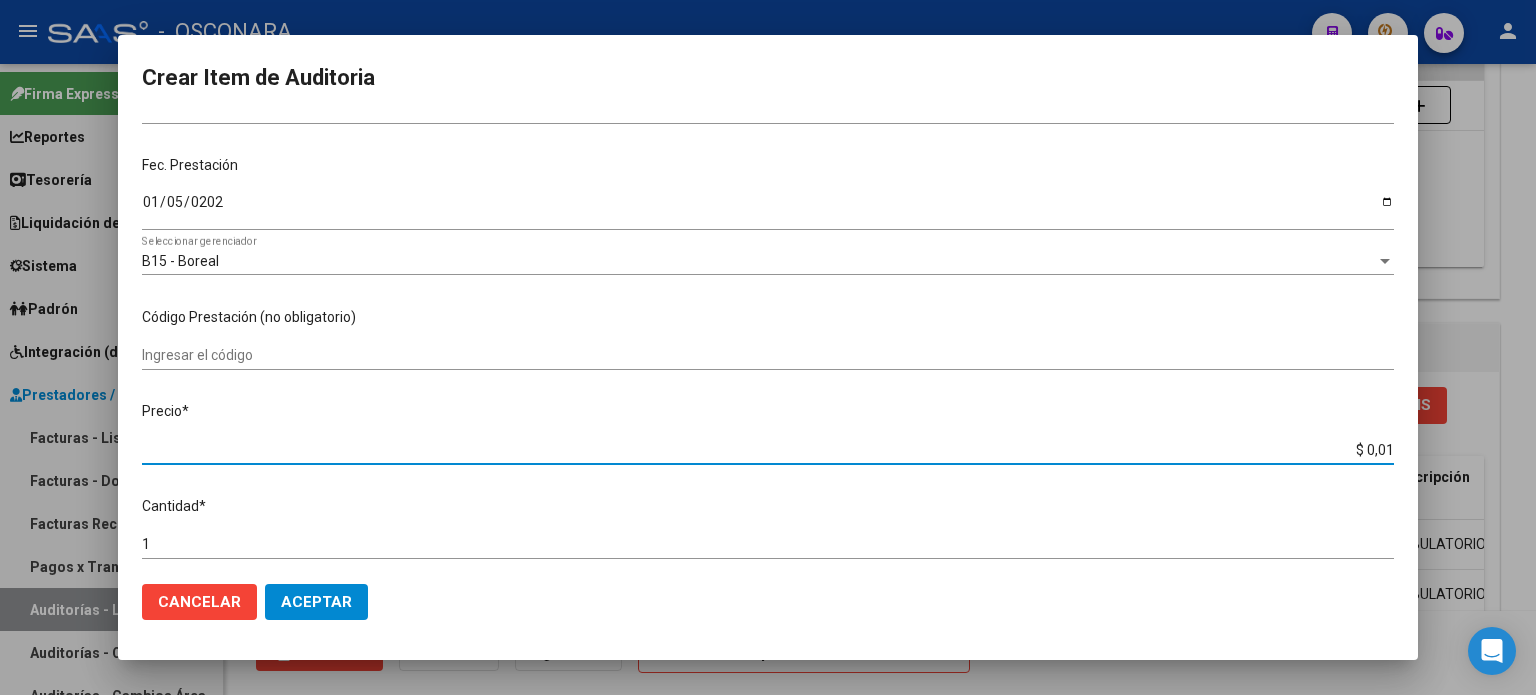 type on "$ 0,10" 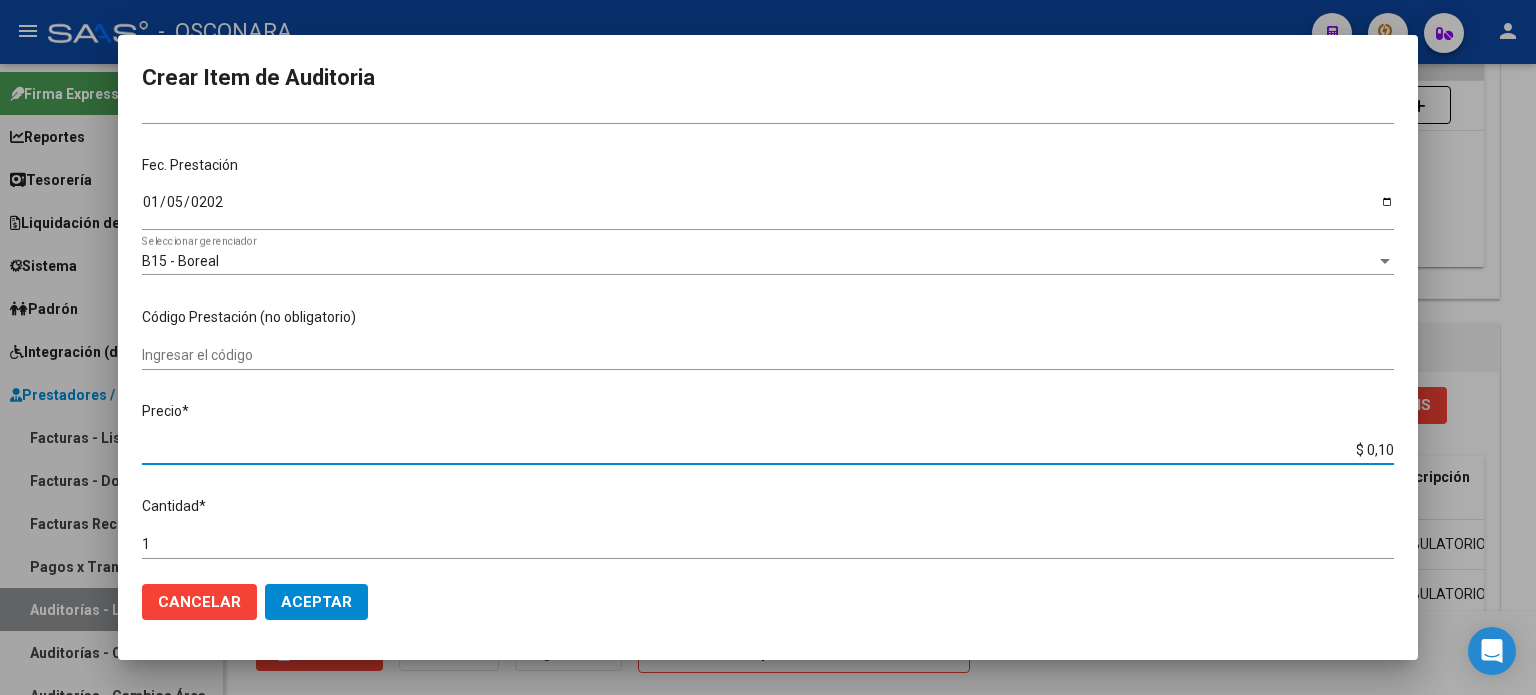 type on "$ 1,00" 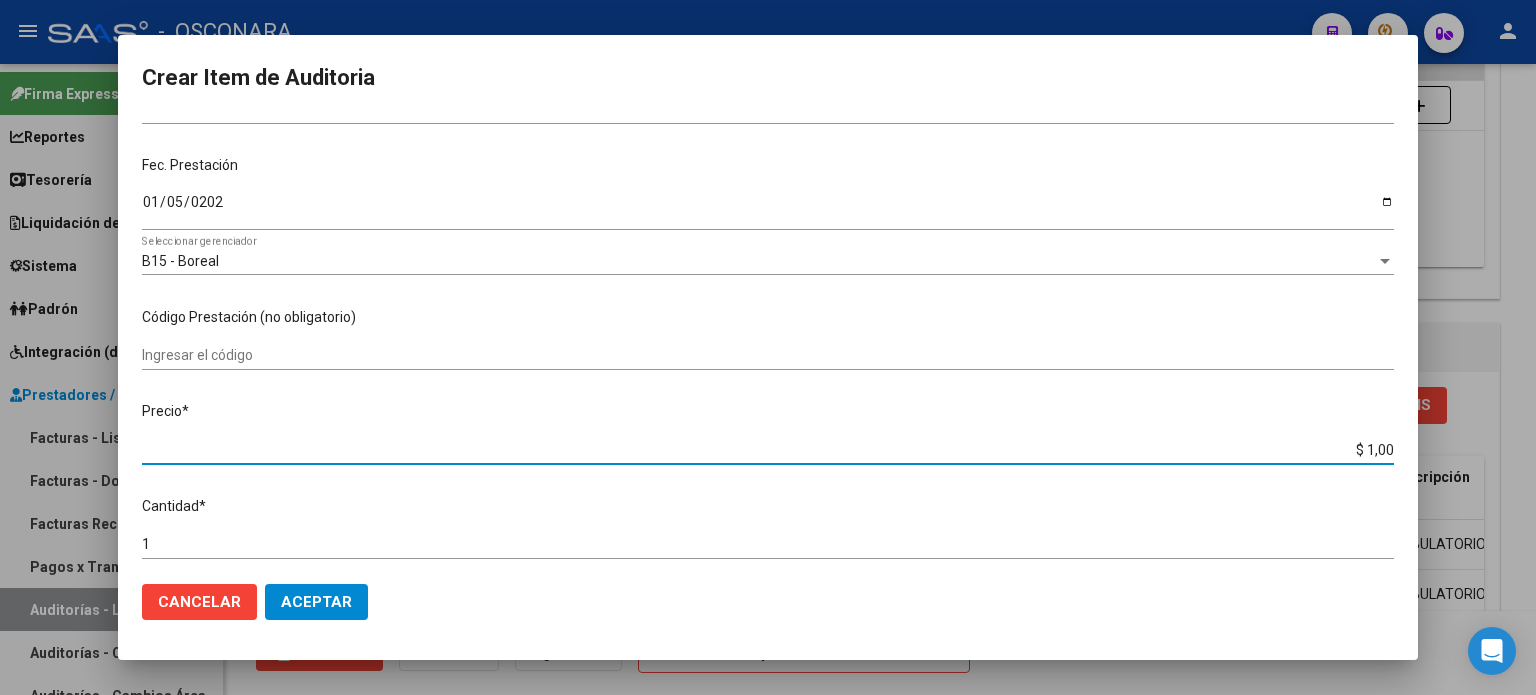 type on "$ 10,00" 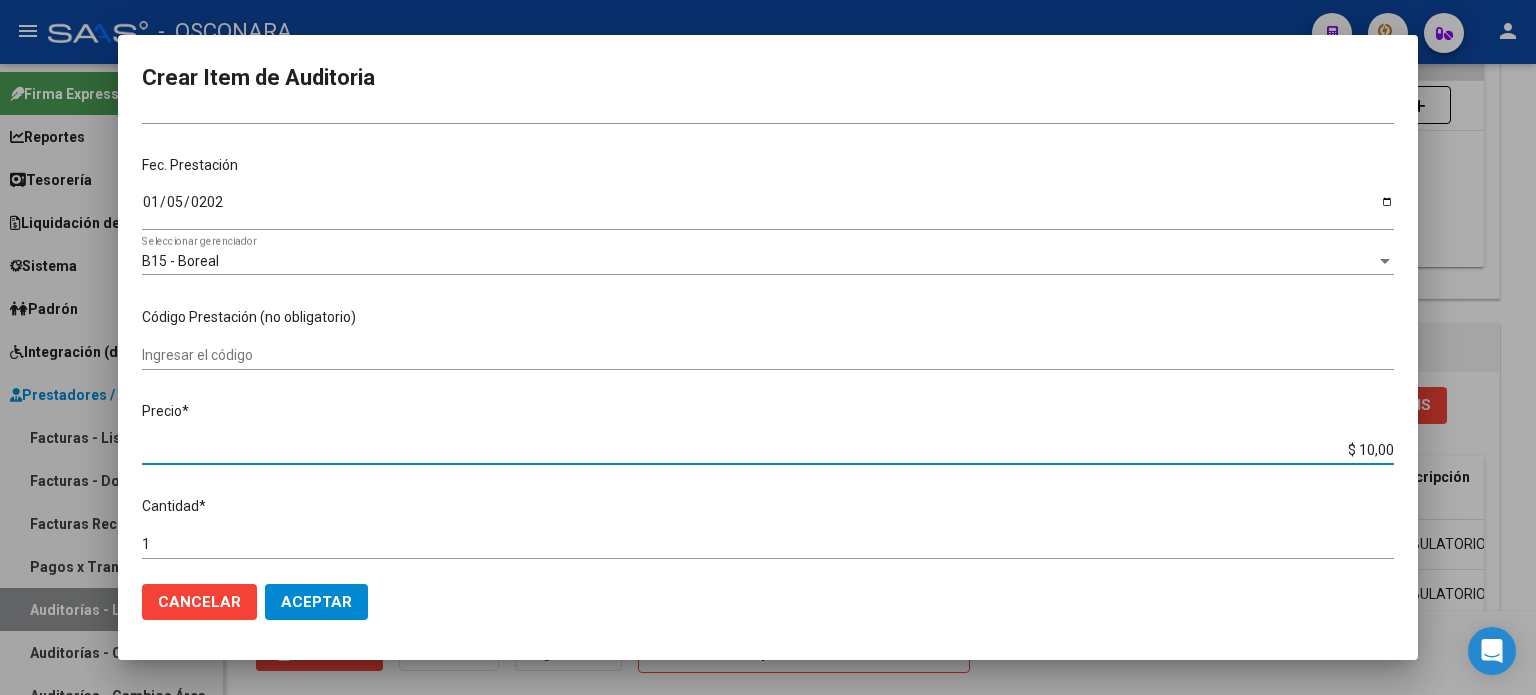 type on "$ 100,00" 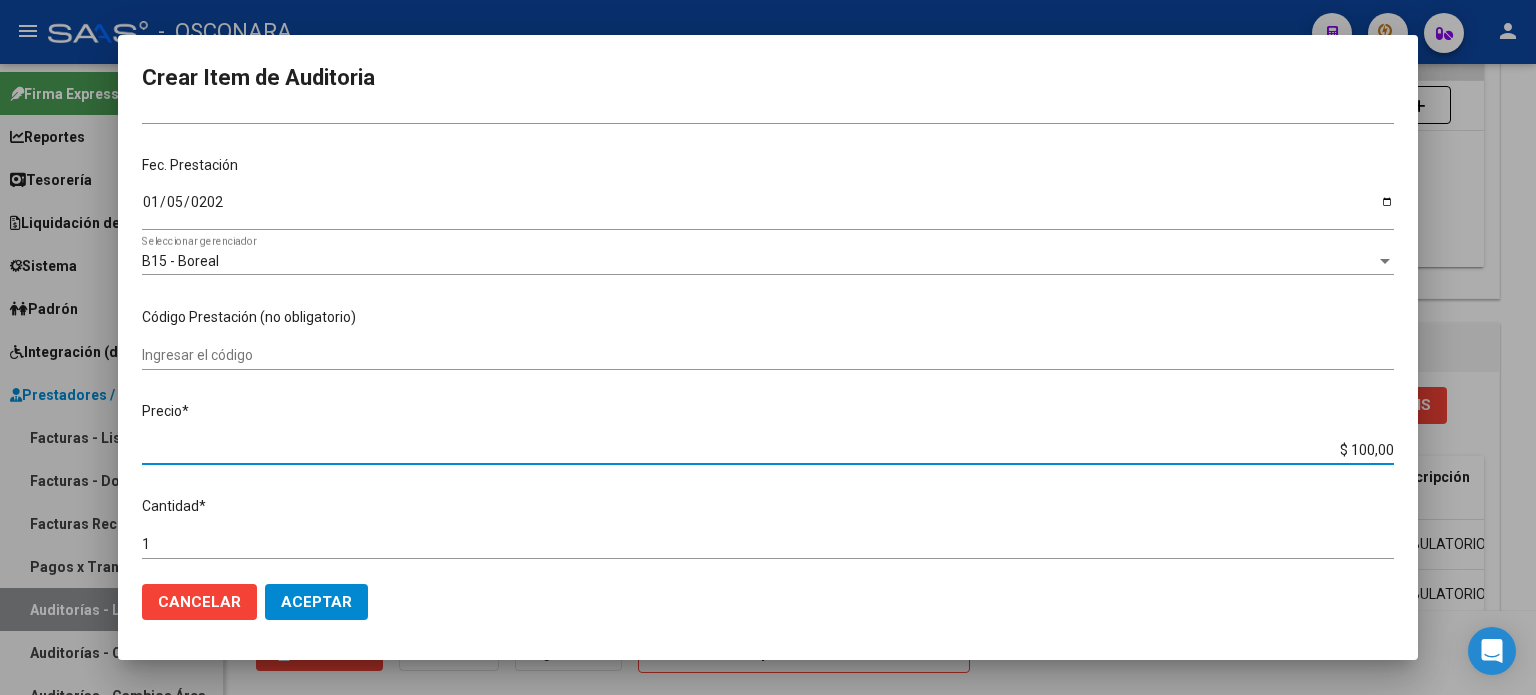 type on "$ 1.000,00" 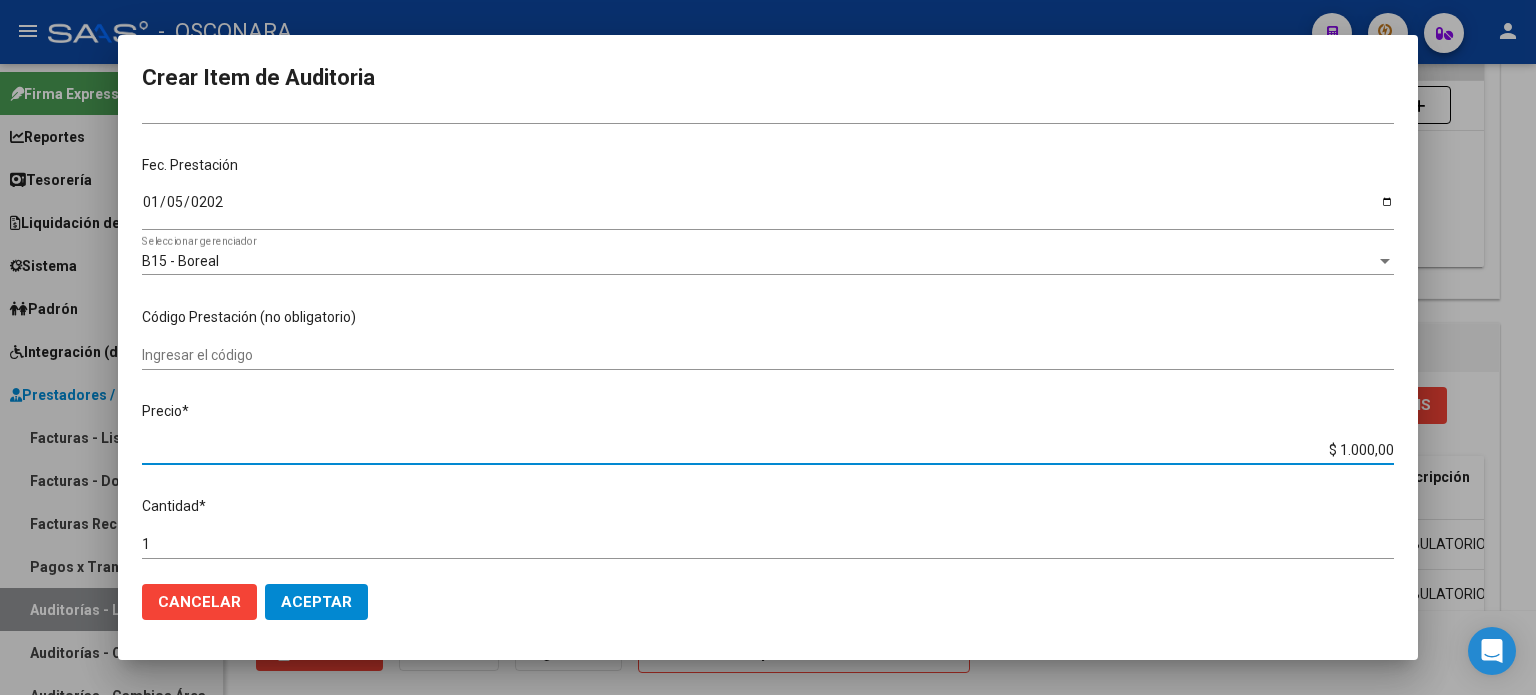 type on "$ 10.000,00" 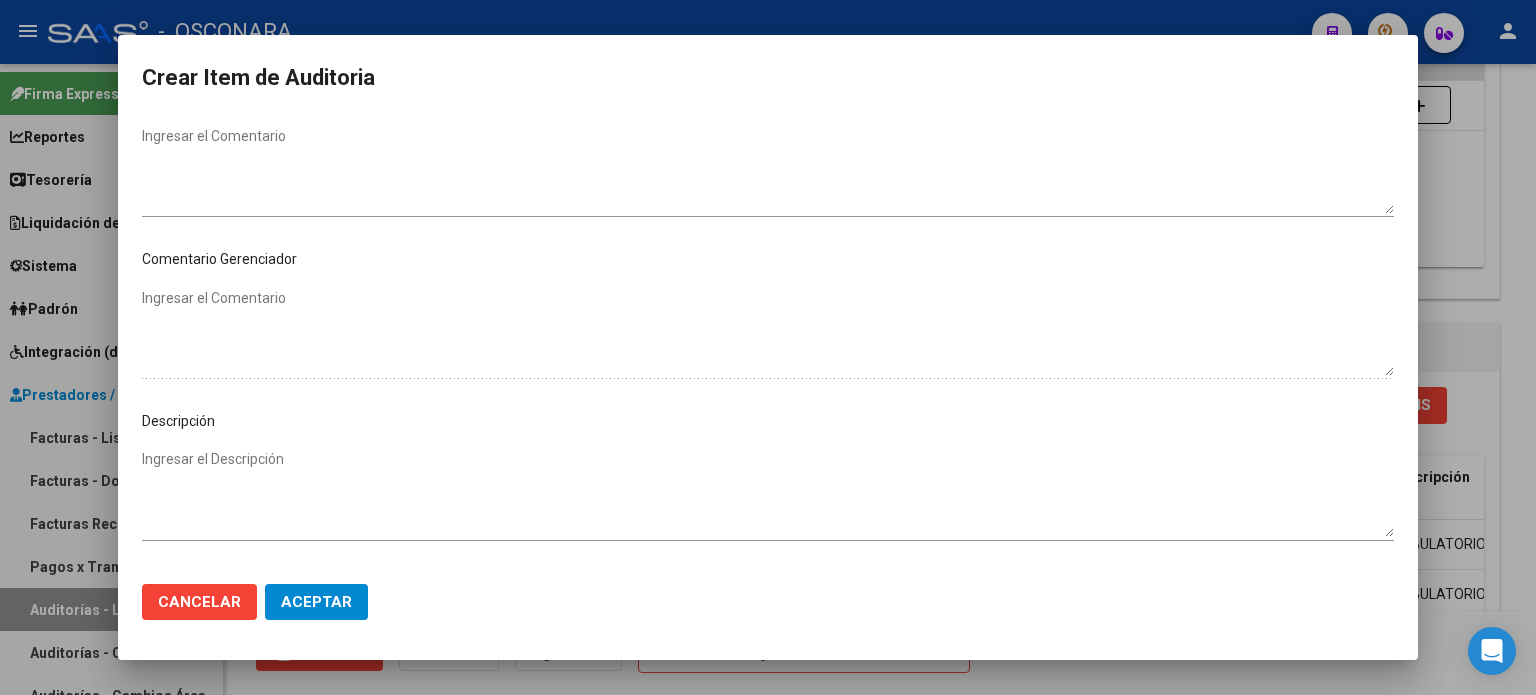 scroll, scrollTop: 1000, scrollLeft: 0, axis: vertical 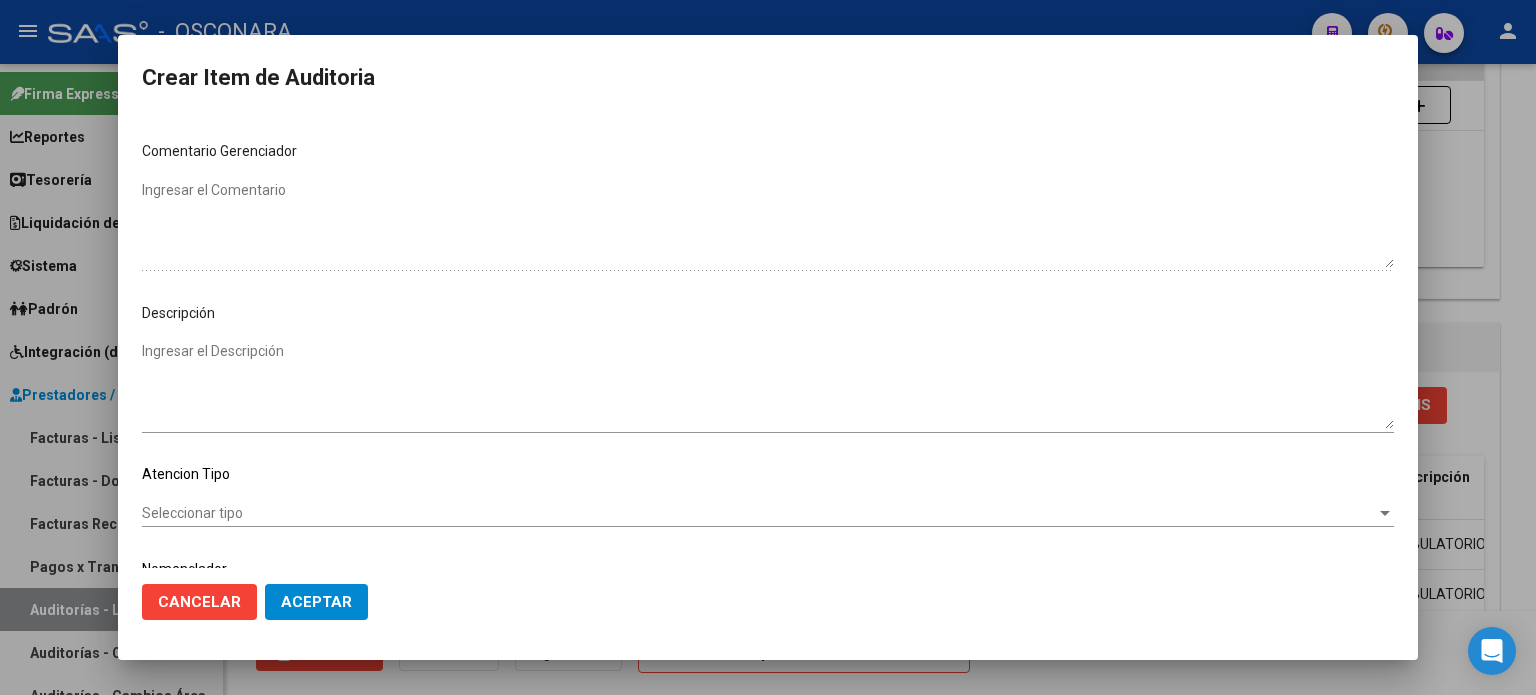click on "Ingresar el Descripción" at bounding box center [768, 385] 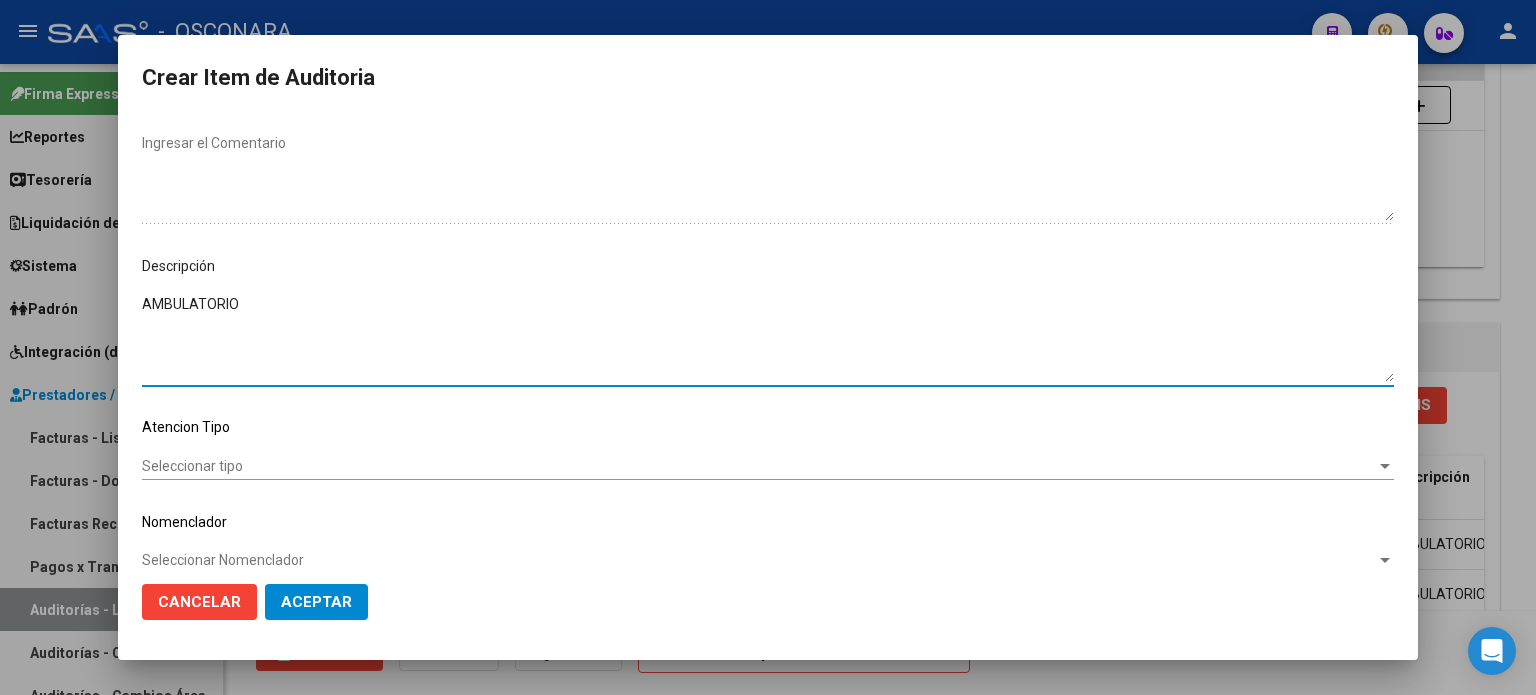 scroll, scrollTop: 1070, scrollLeft: 0, axis: vertical 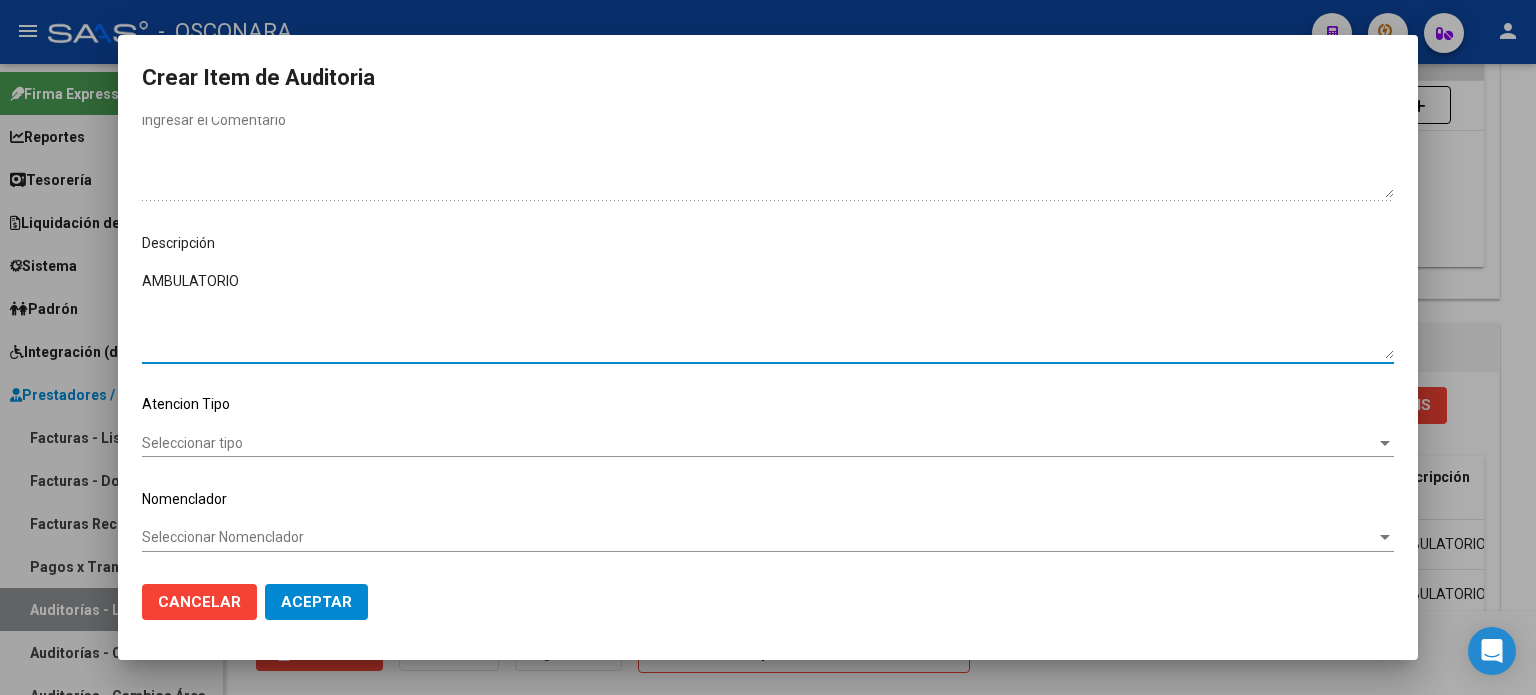 type on "AMBULATORIO" 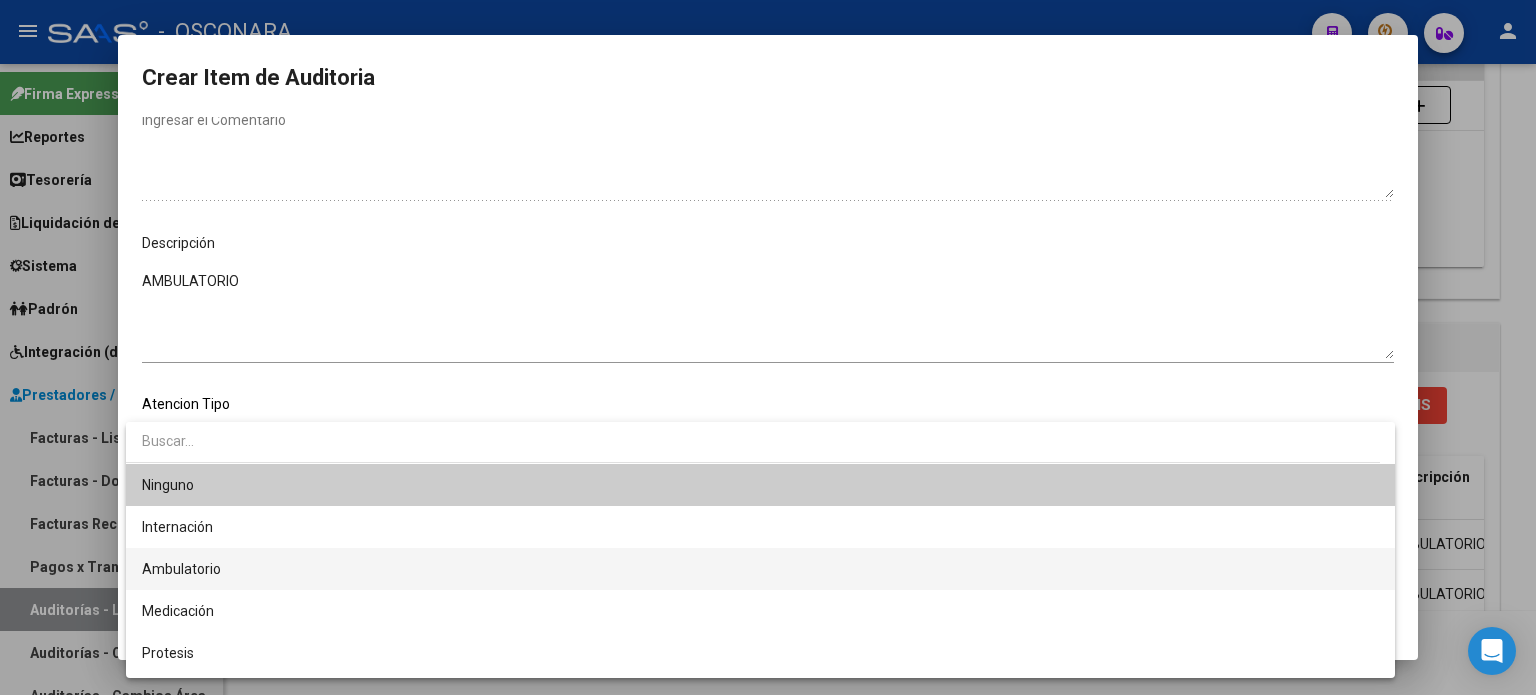 drag, startPoint x: 140, startPoint y: 566, endPoint x: 174, endPoint y: 574, distance: 34.928497 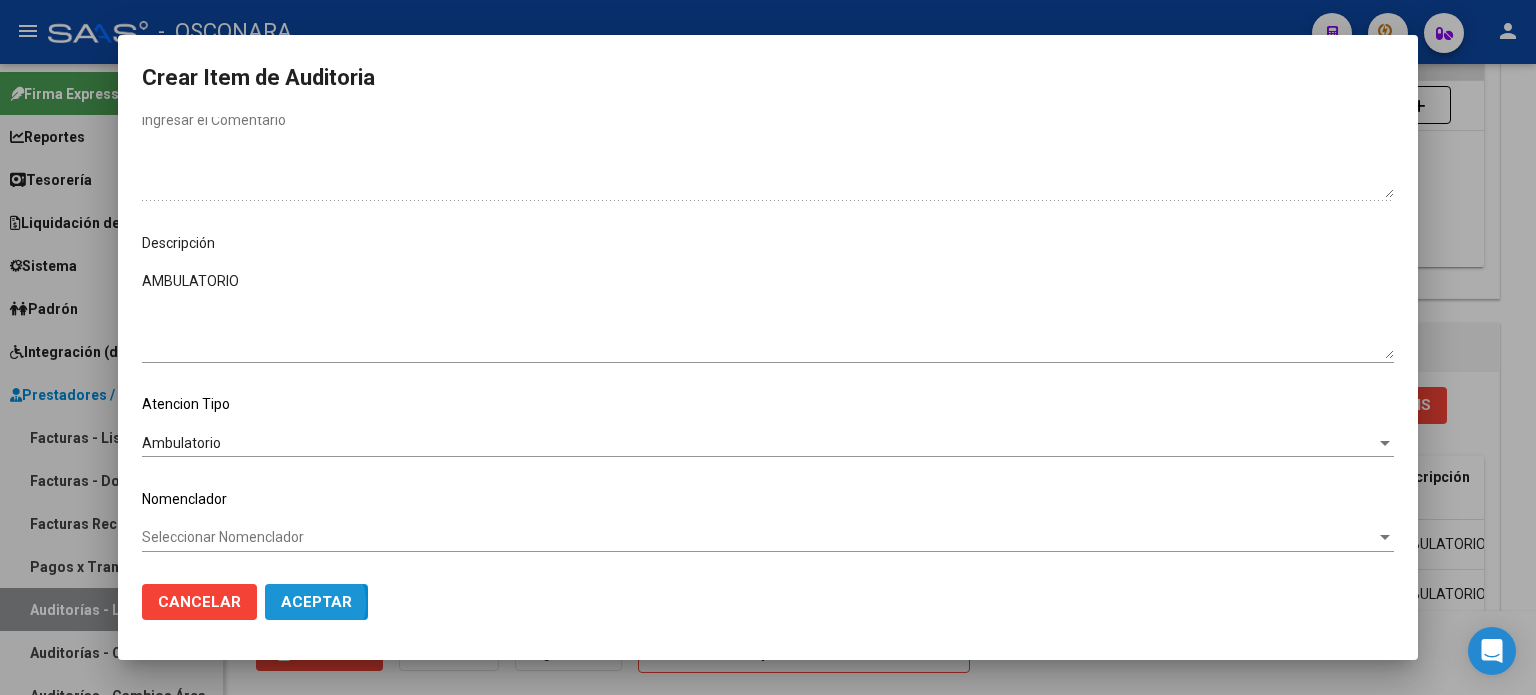 click on "Aceptar" 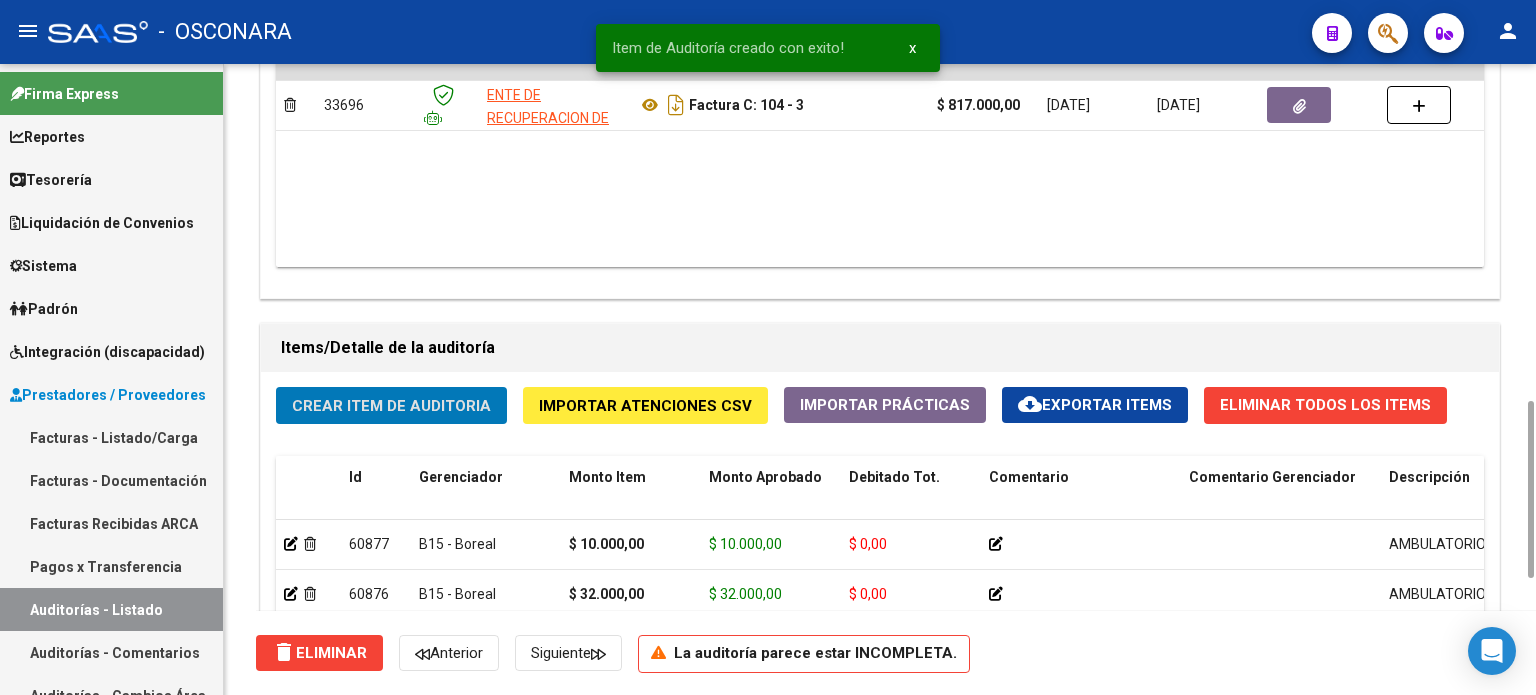 click on "Crear Item de Auditoria" 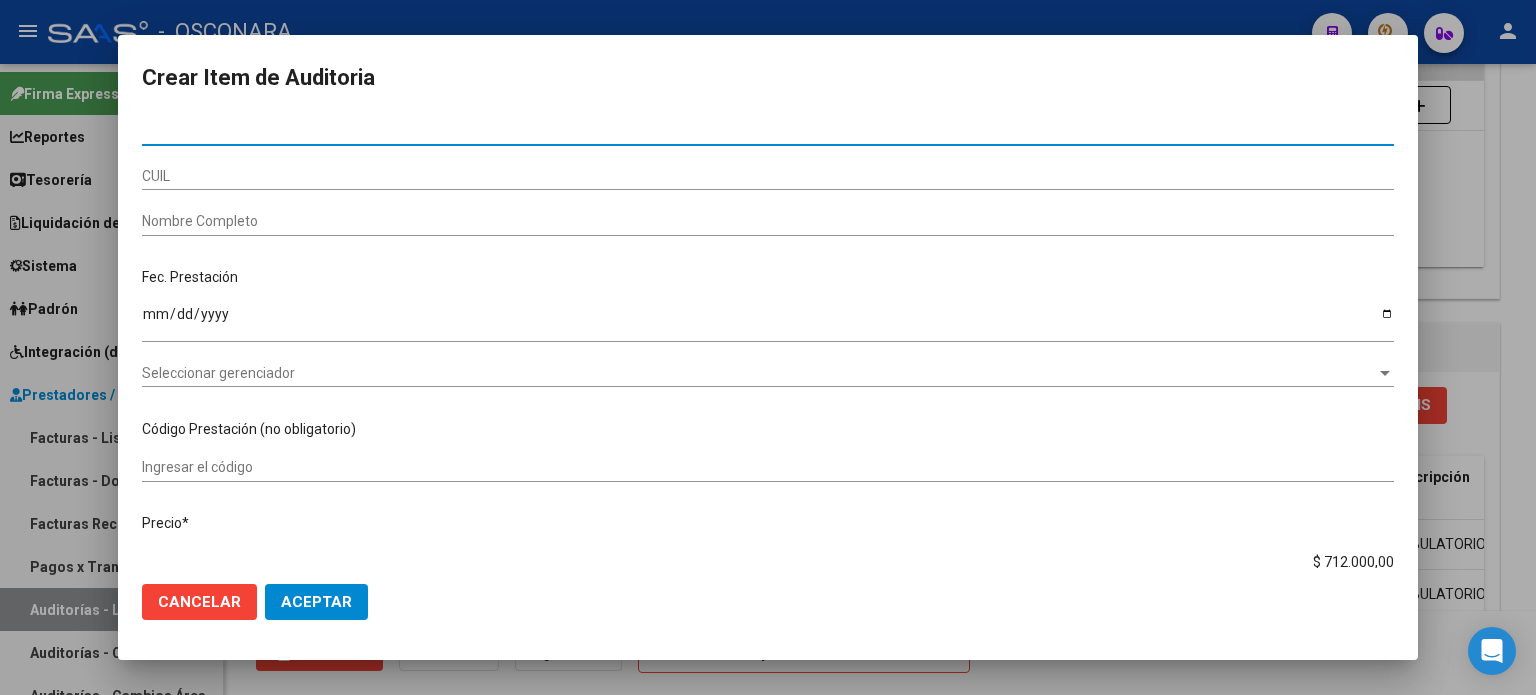 paste on "44139225" 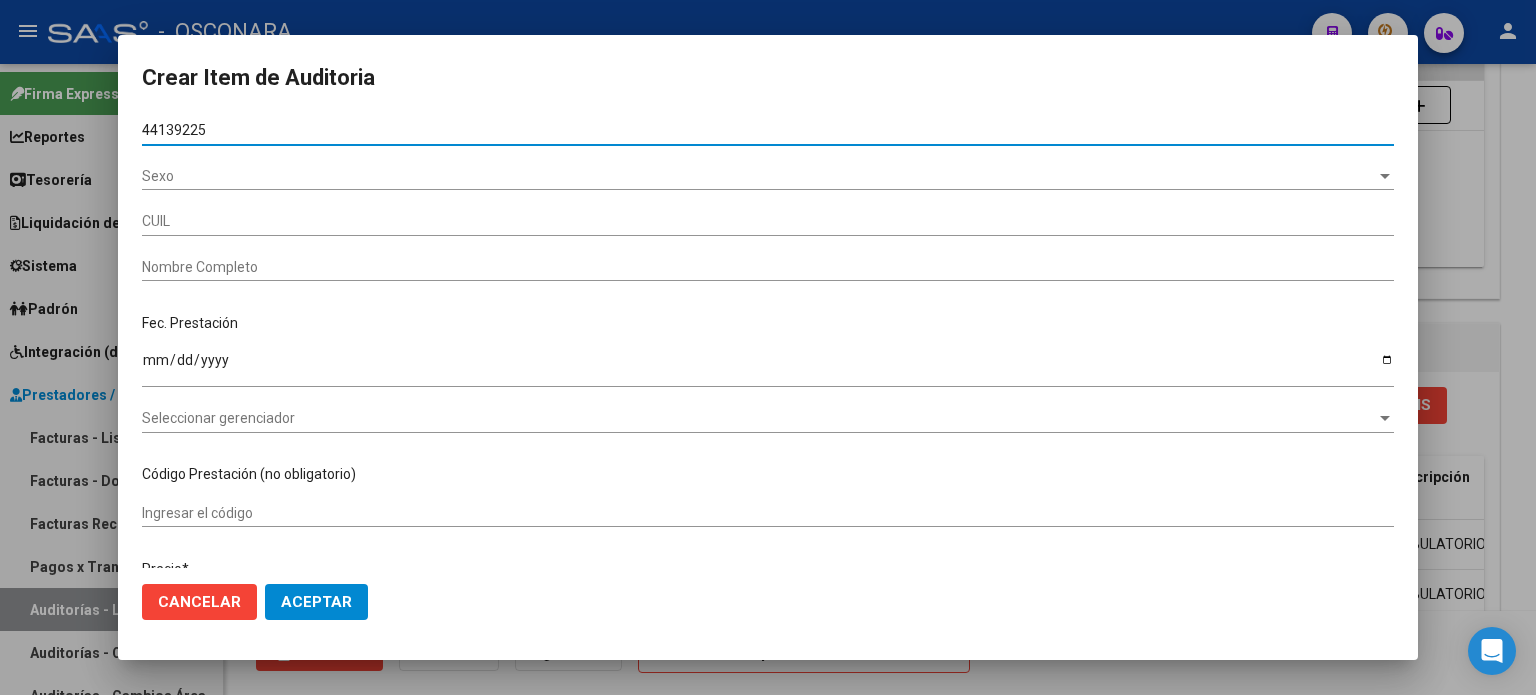 type on "27441392252" 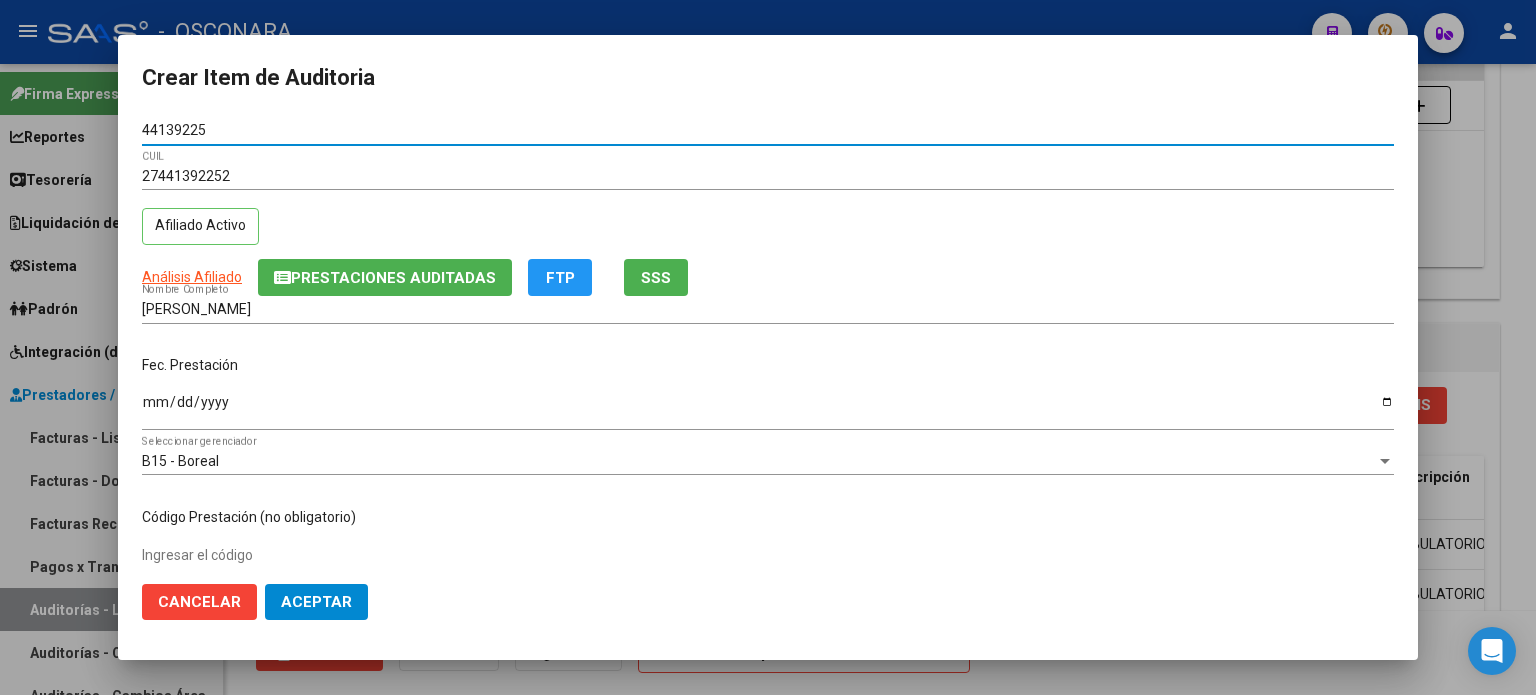 type on "44139225" 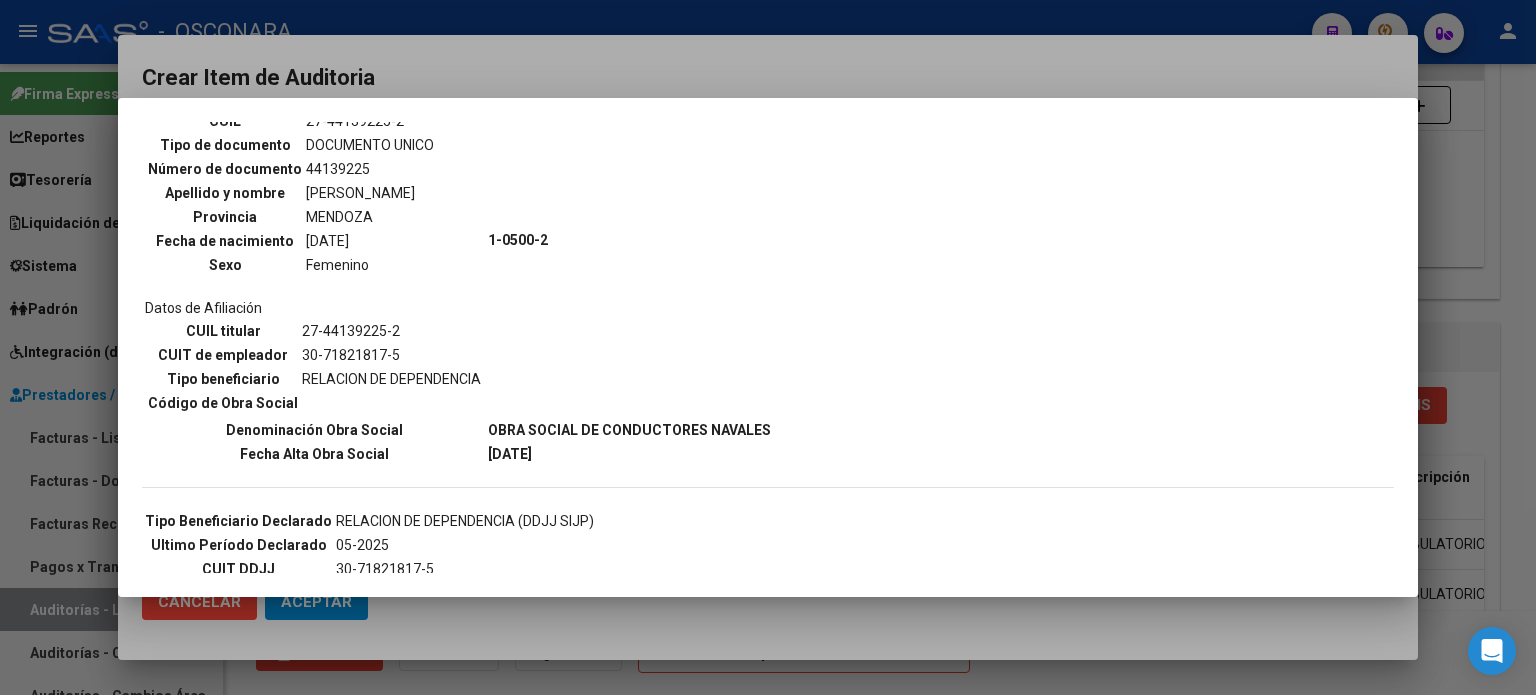 scroll, scrollTop: 200, scrollLeft: 0, axis: vertical 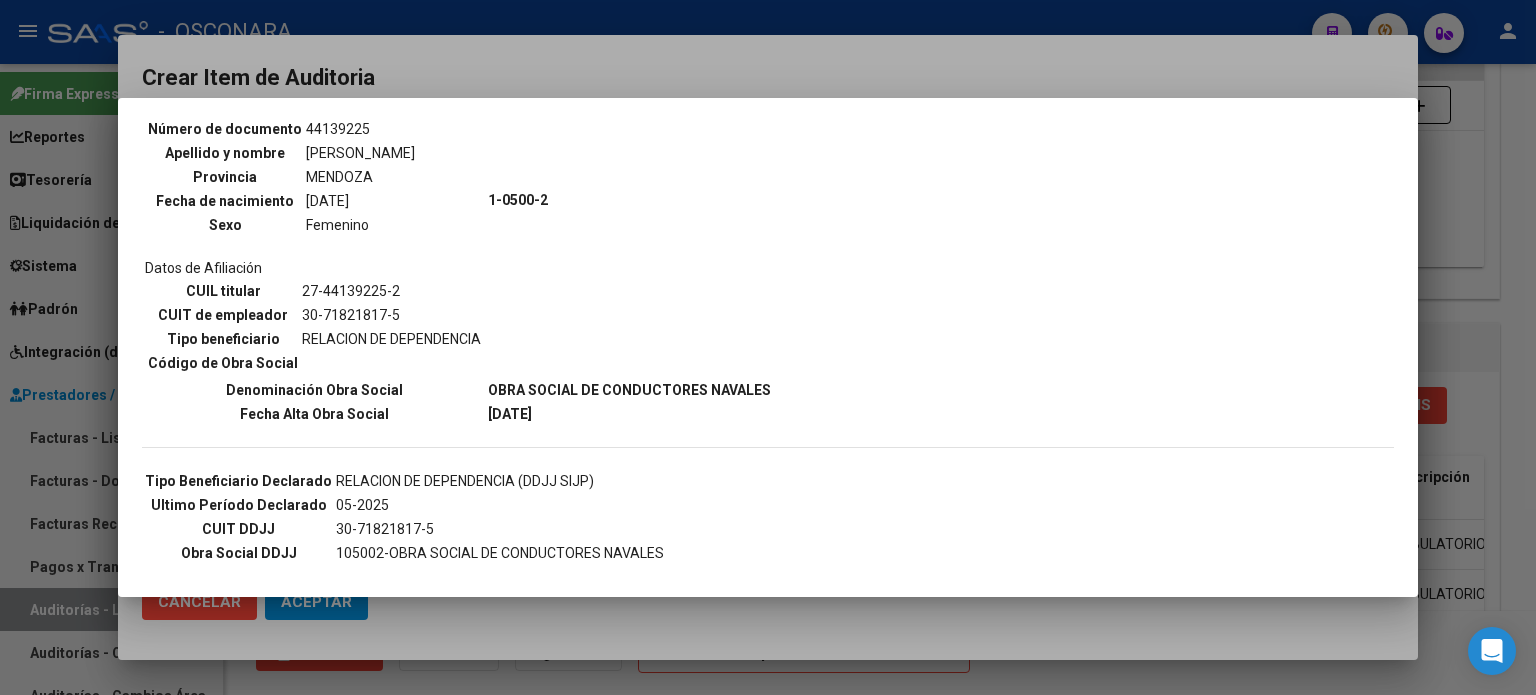 click at bounding box center [768, 347] 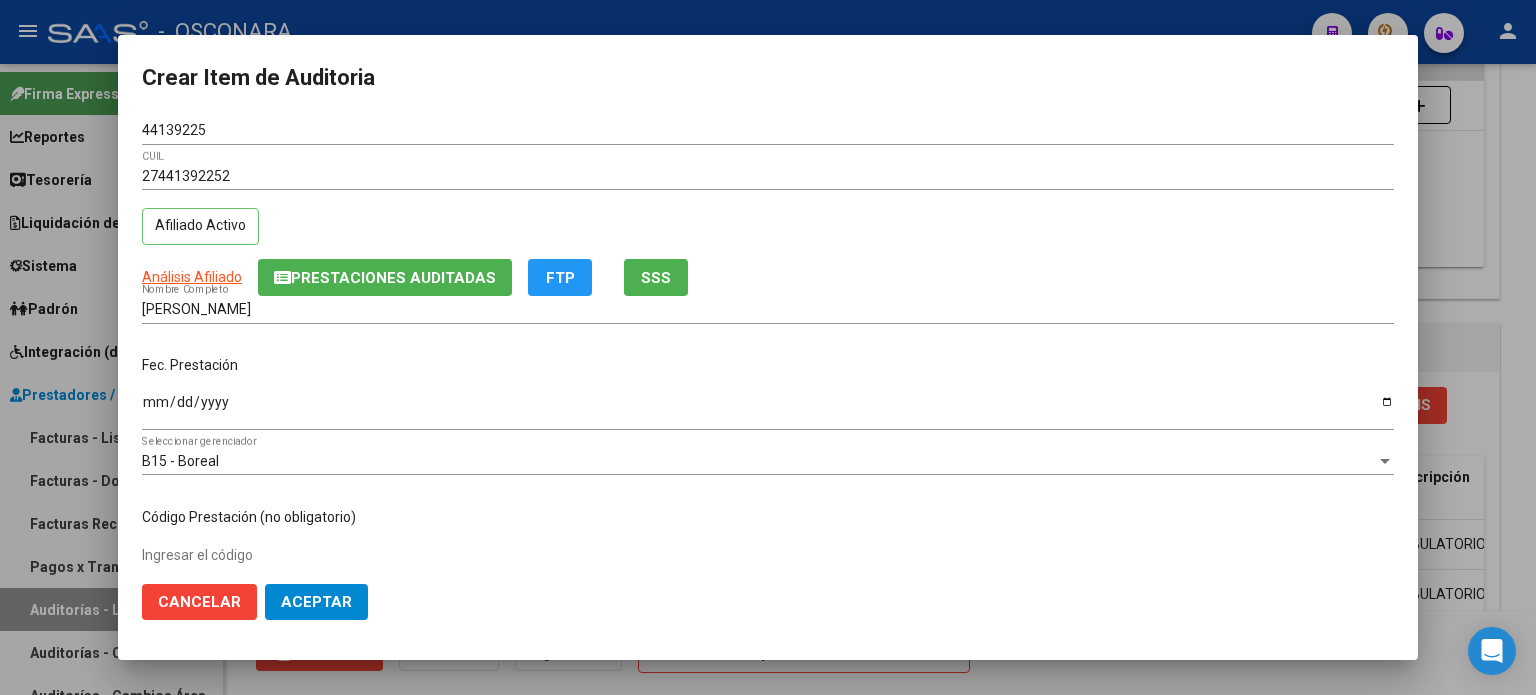 click on "Ingresar la fecha" at bounding box center (768, 409) 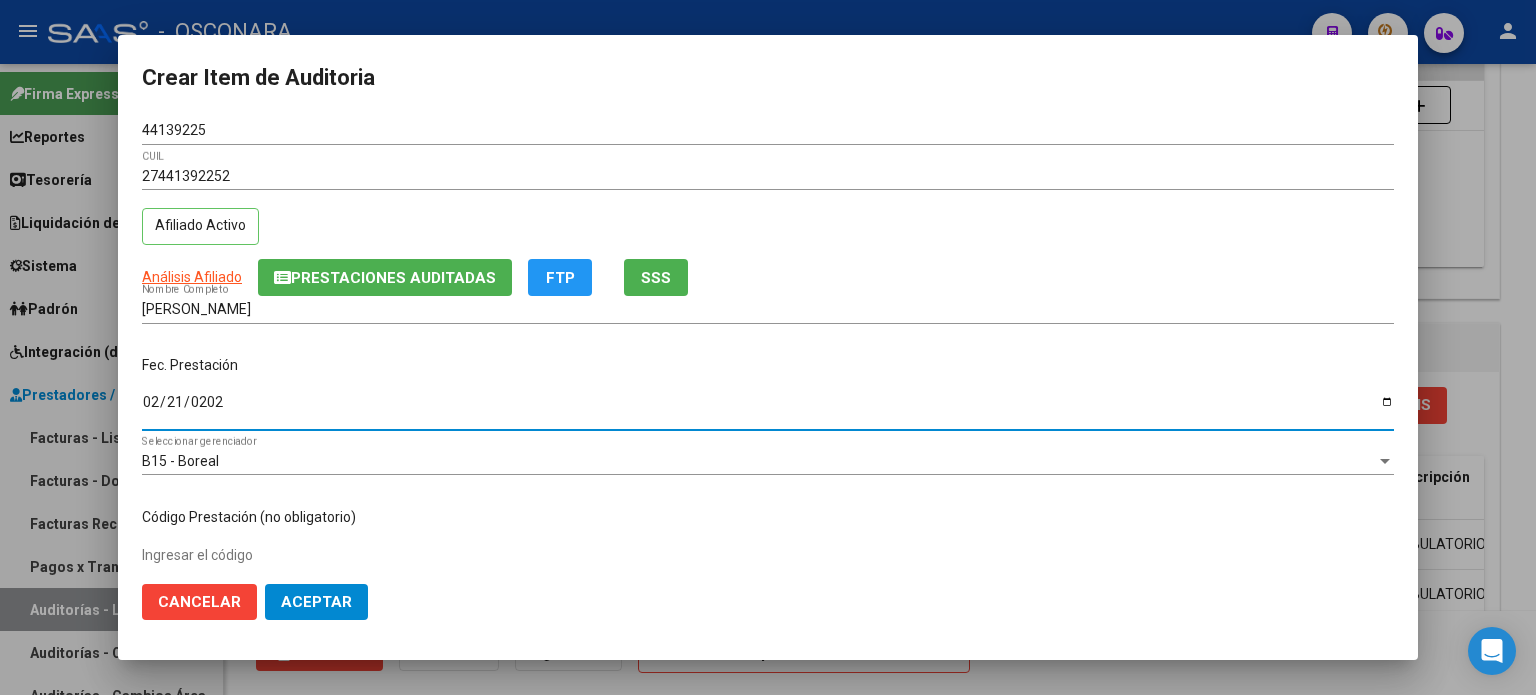 type on "[DATE]" 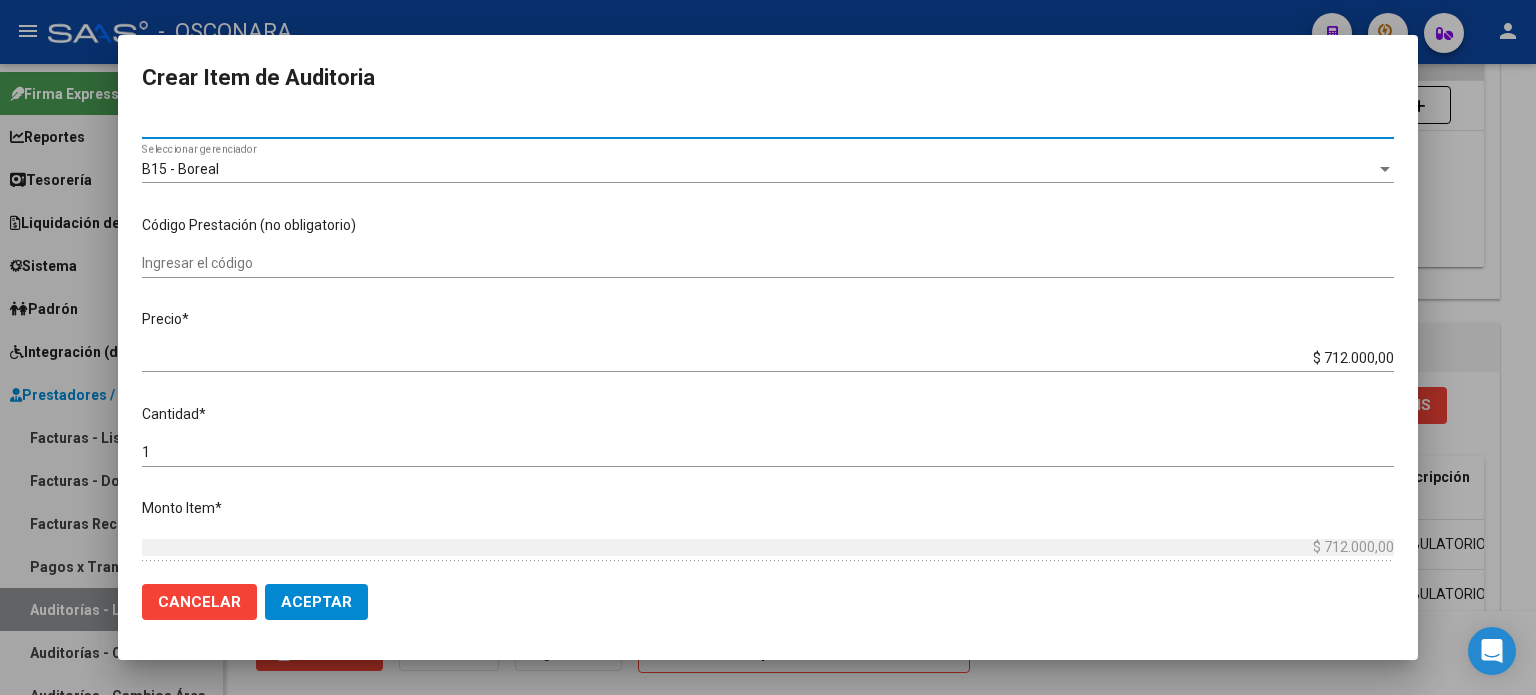 scroll, scrollTop: 300, scrollLeft: 0, axis: vertical 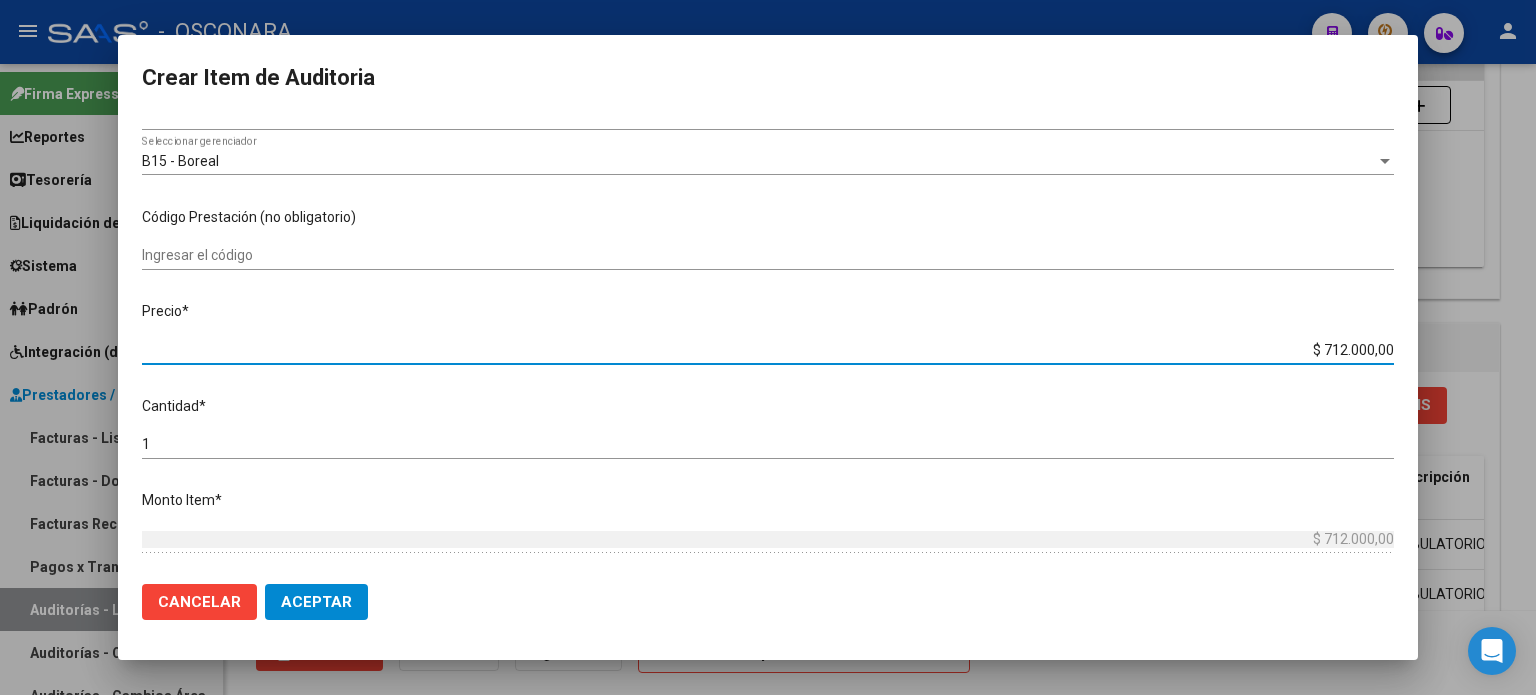 drag, startPoint x: 1313, startPoint y: 347, endPoint x: 1420, endPoint y: 345, distance: 107.01869 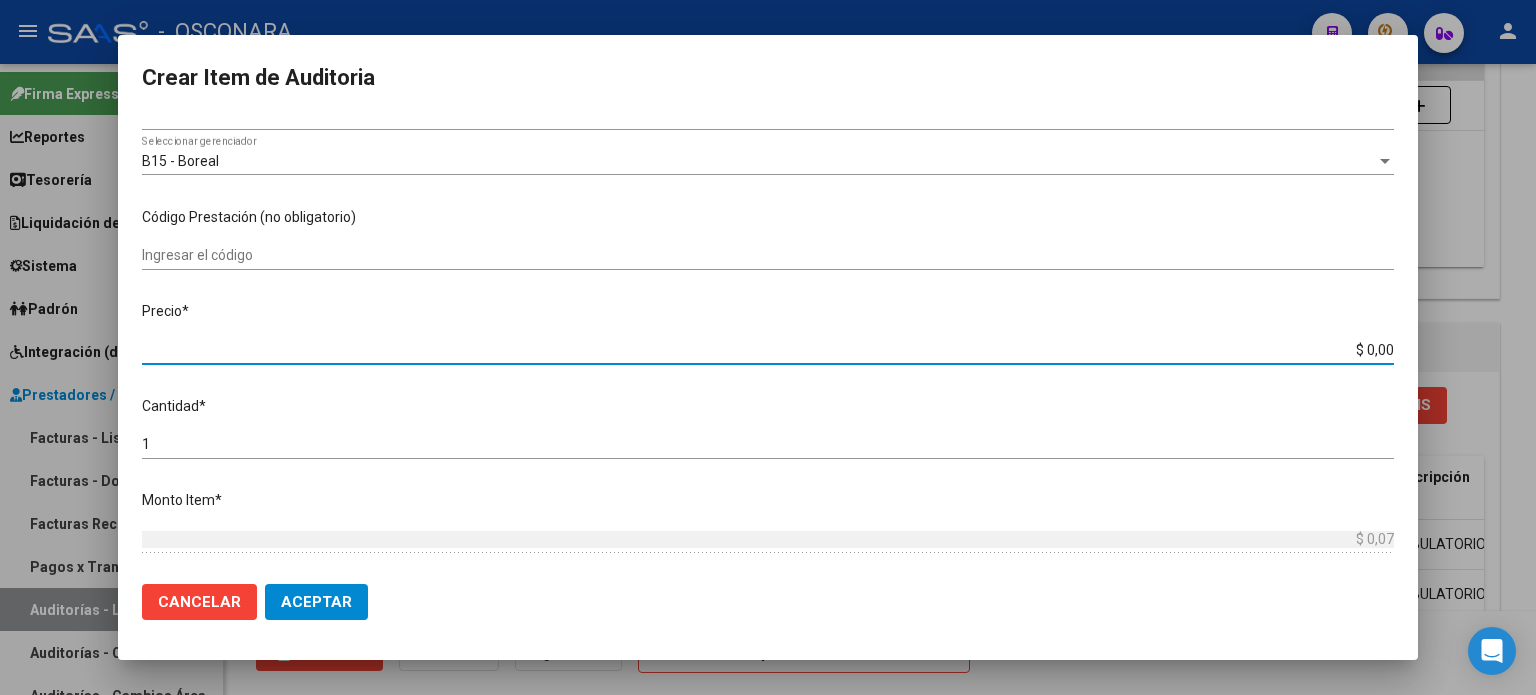type on "$ 0,06" 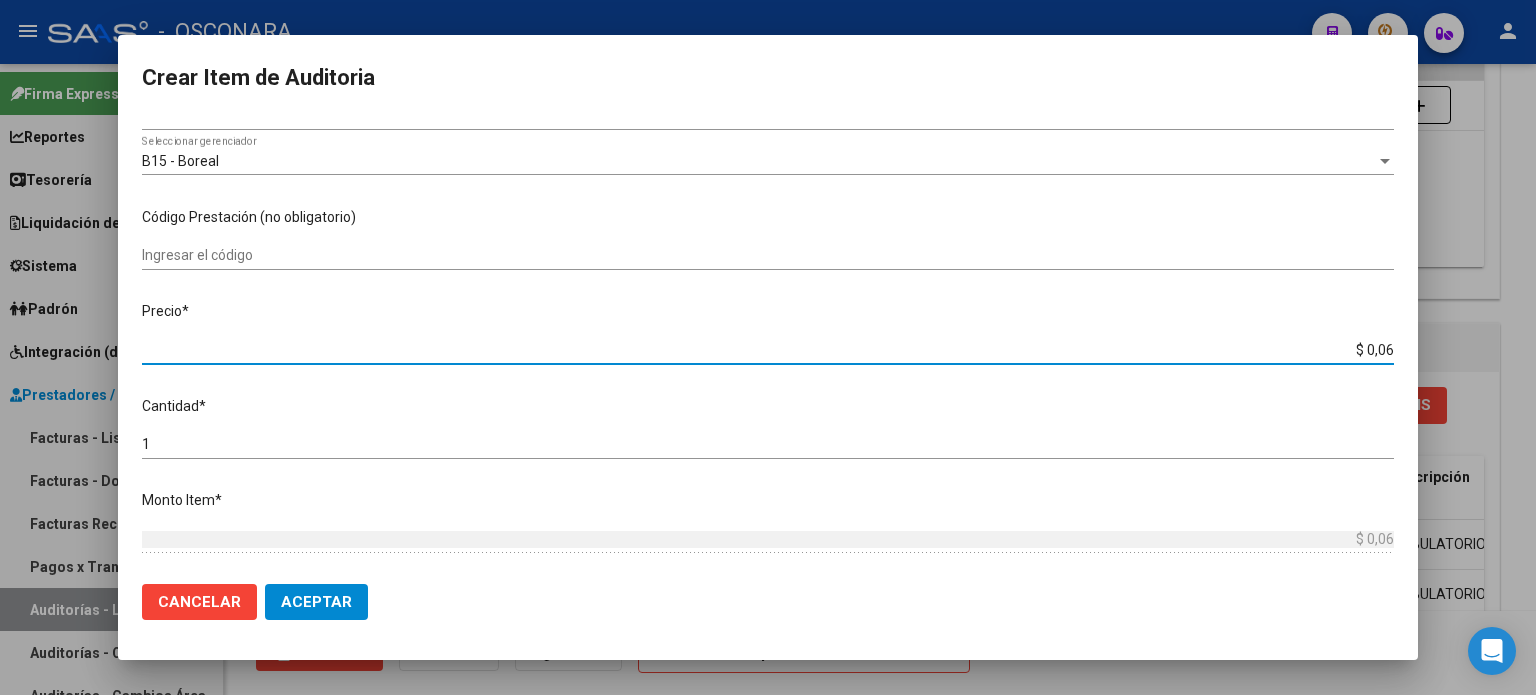type on "$ 0,63" 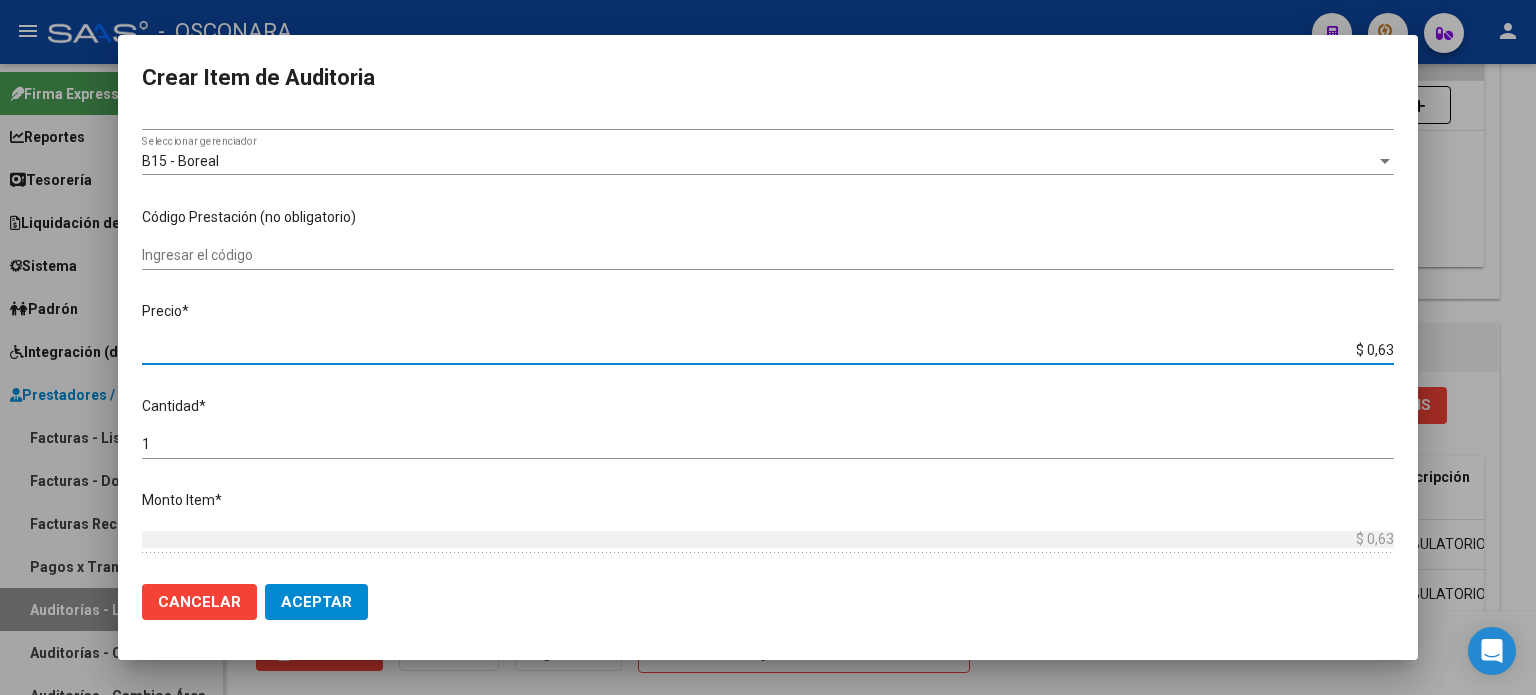 type on "$ 6,30" 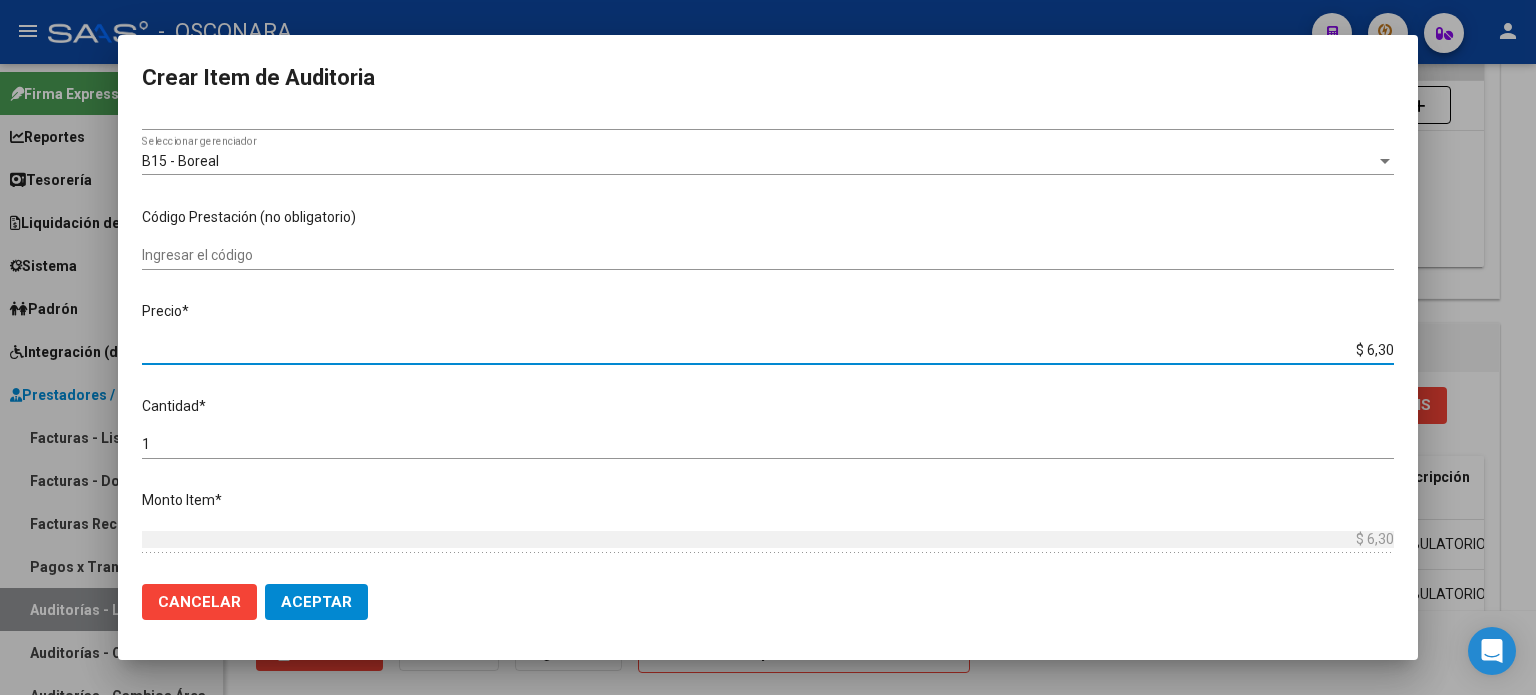 type on "$ 63,00" 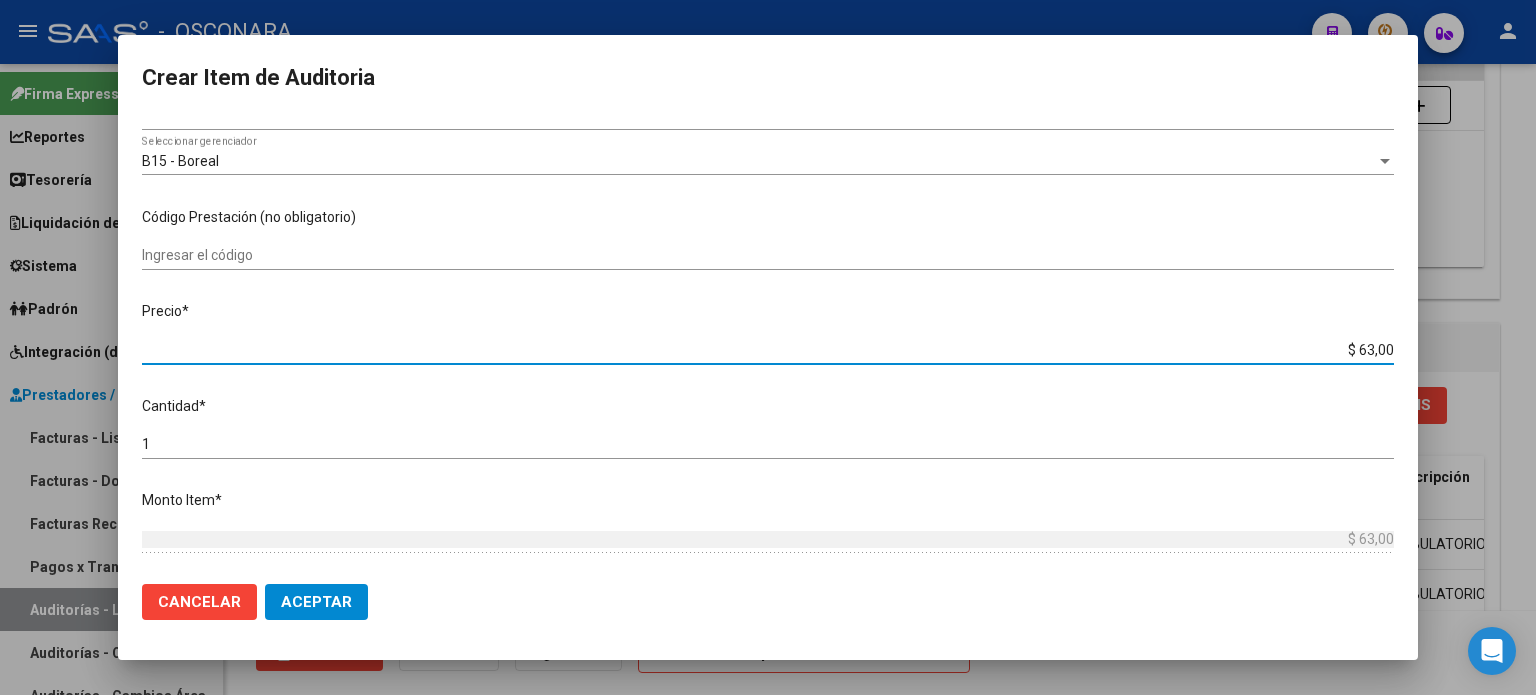 type on "$ 630,00" 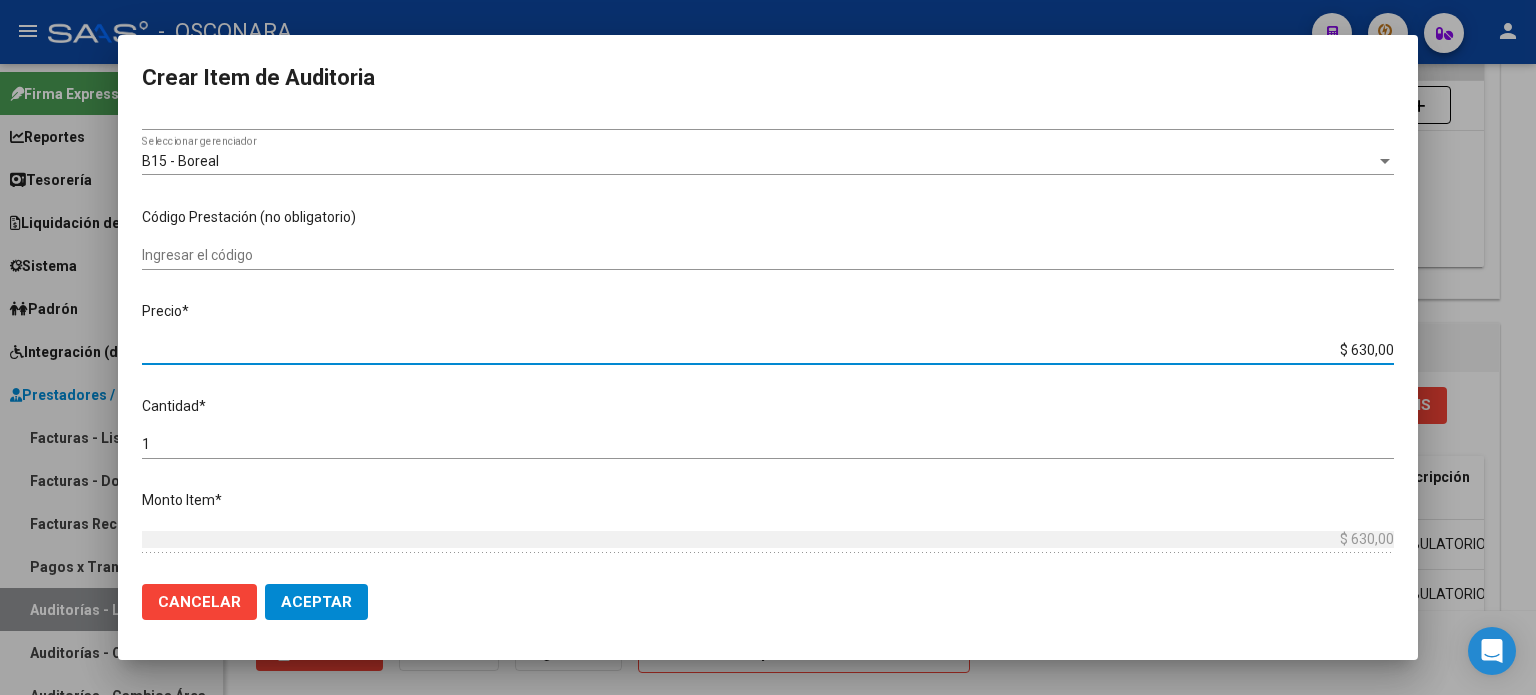 type on "$ 6.300,00" 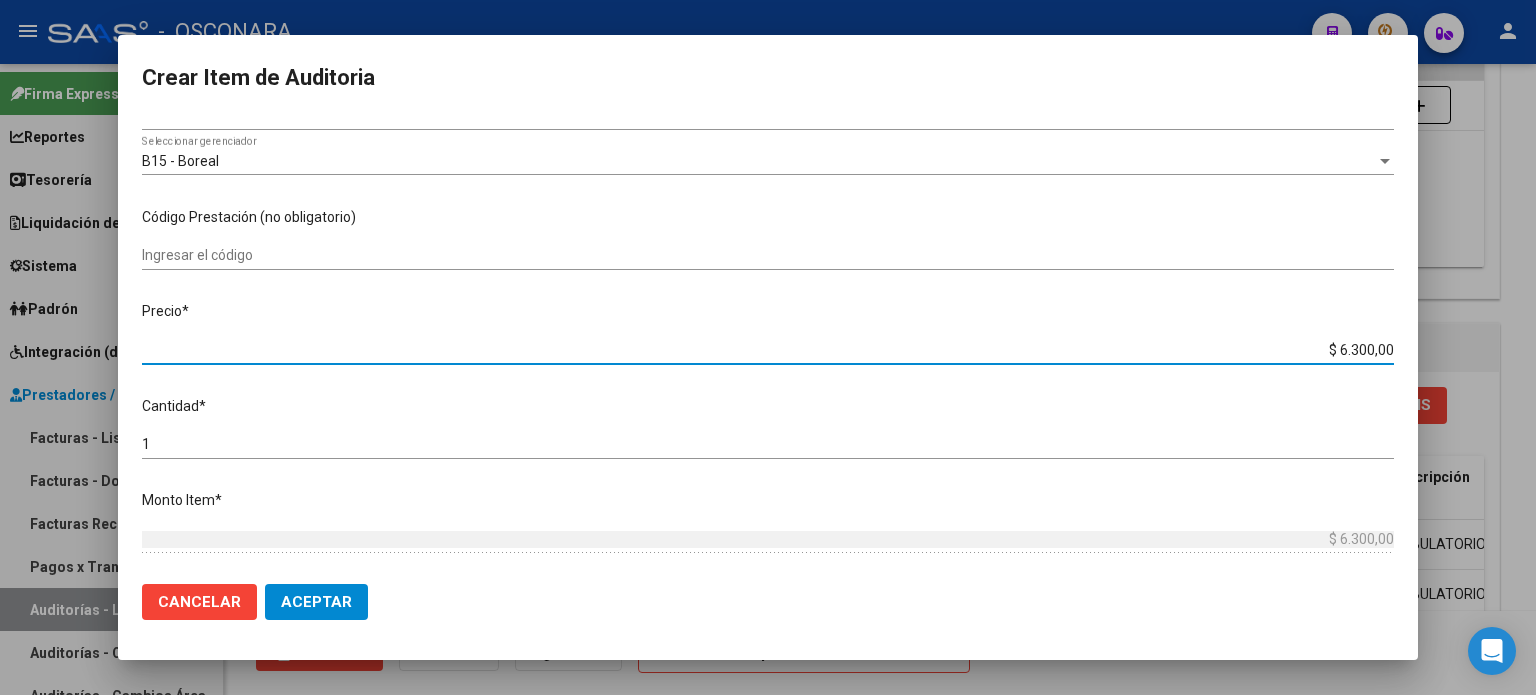 type on "$ 63.000,00" 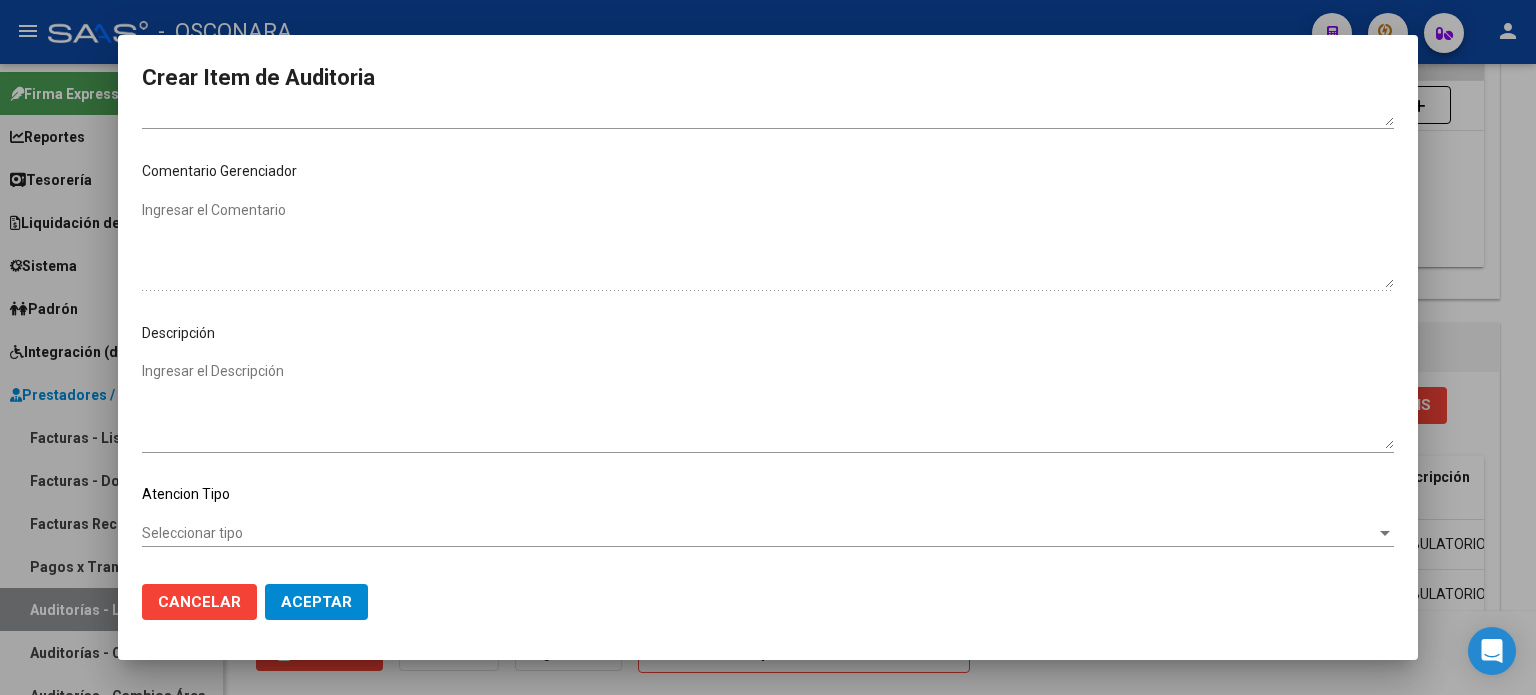 scroll, scrollTop: 1070, scrollLeft: 0, axis: vertical 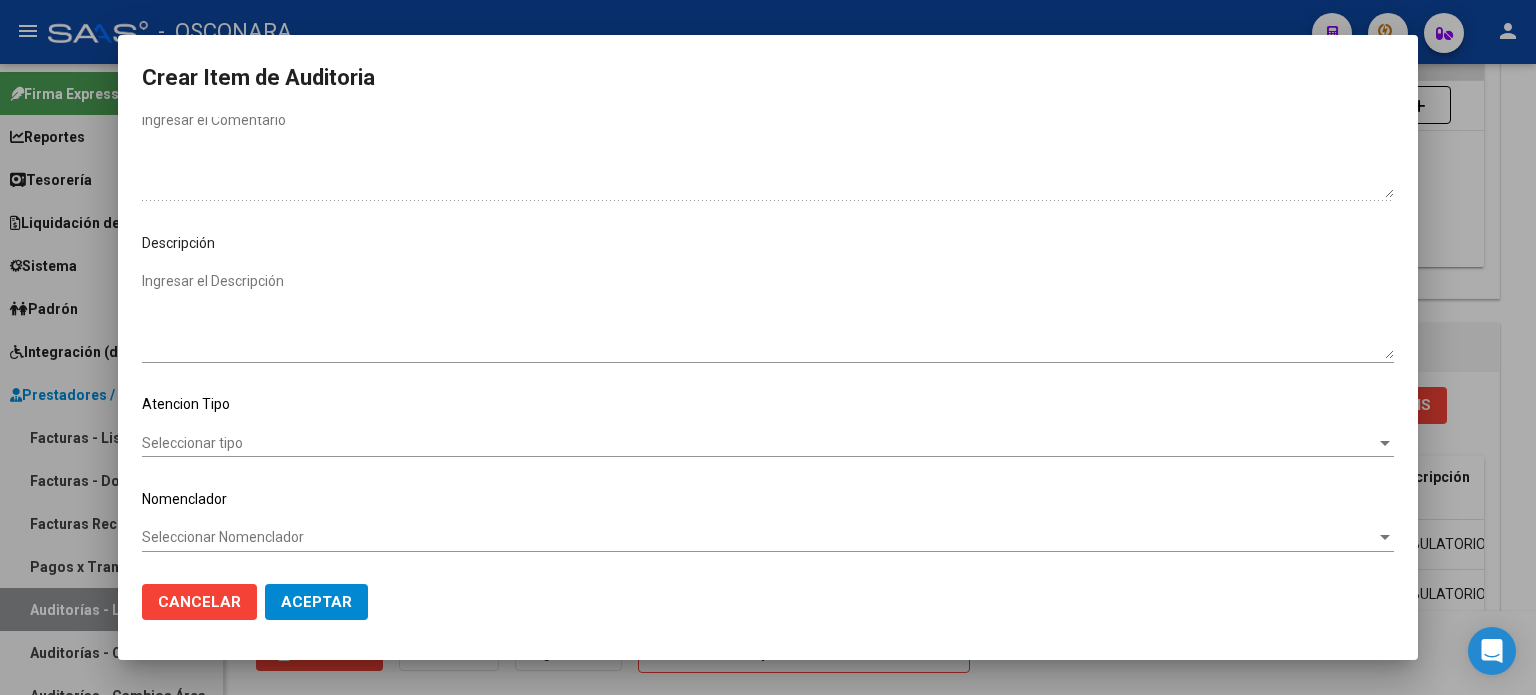 click on "Ingresar el Descripción" at bounding box center [768, 315] 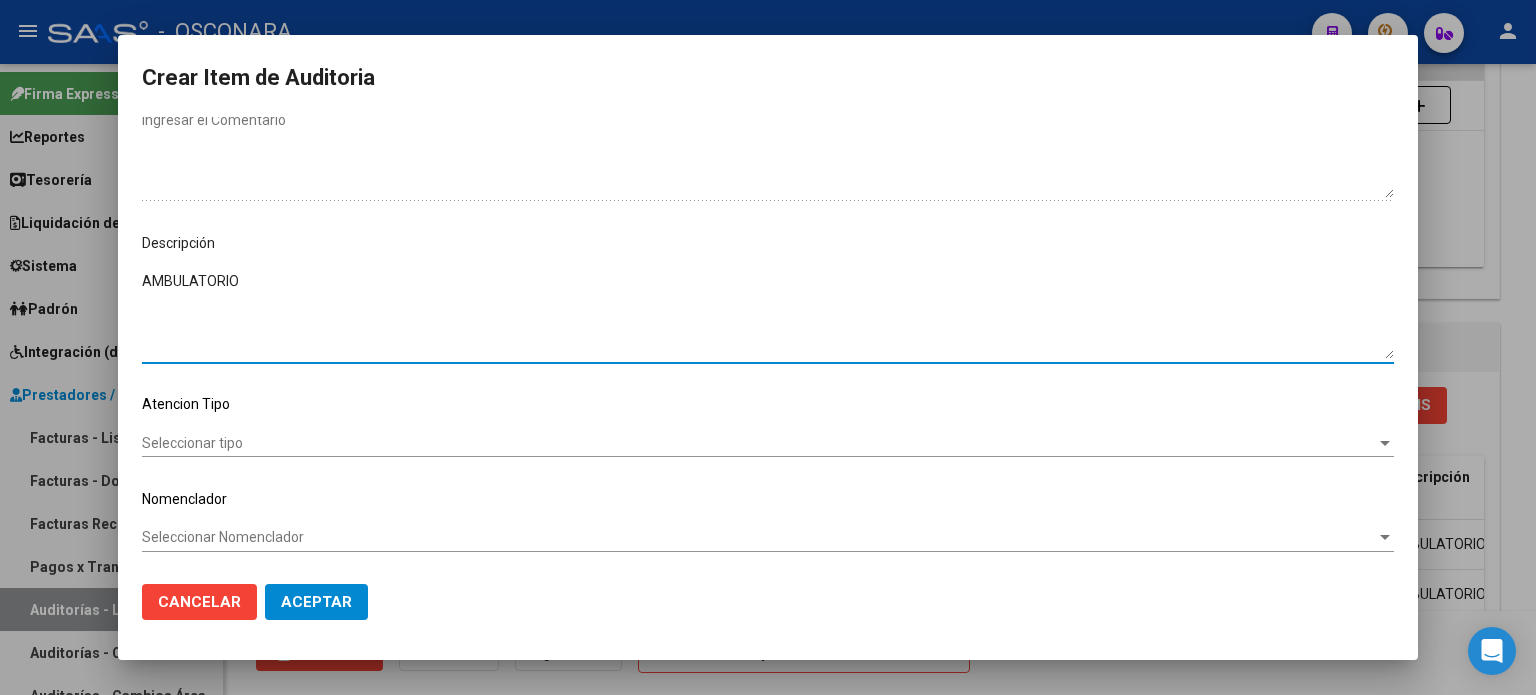 type on "AMBULATORIO" 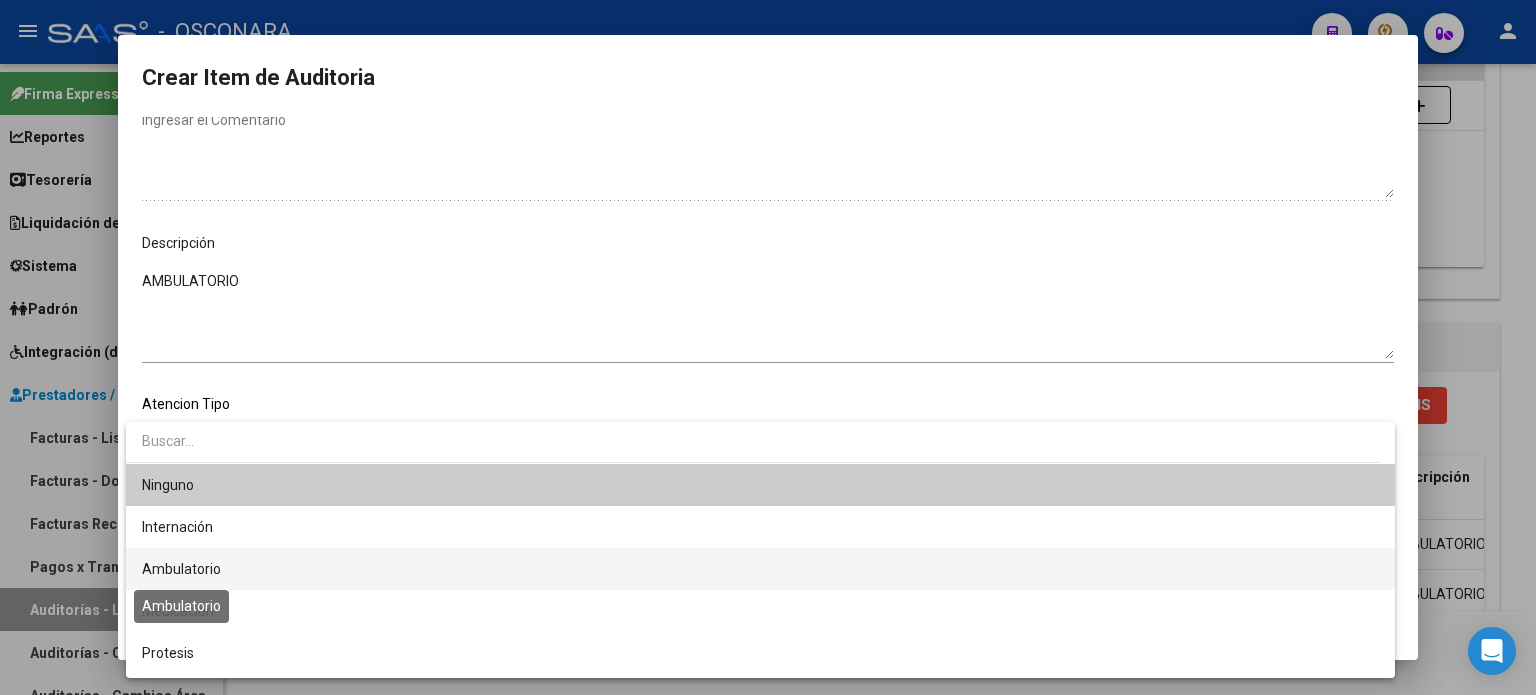click on "Ambulatorio" at bounding box center [181, 569] 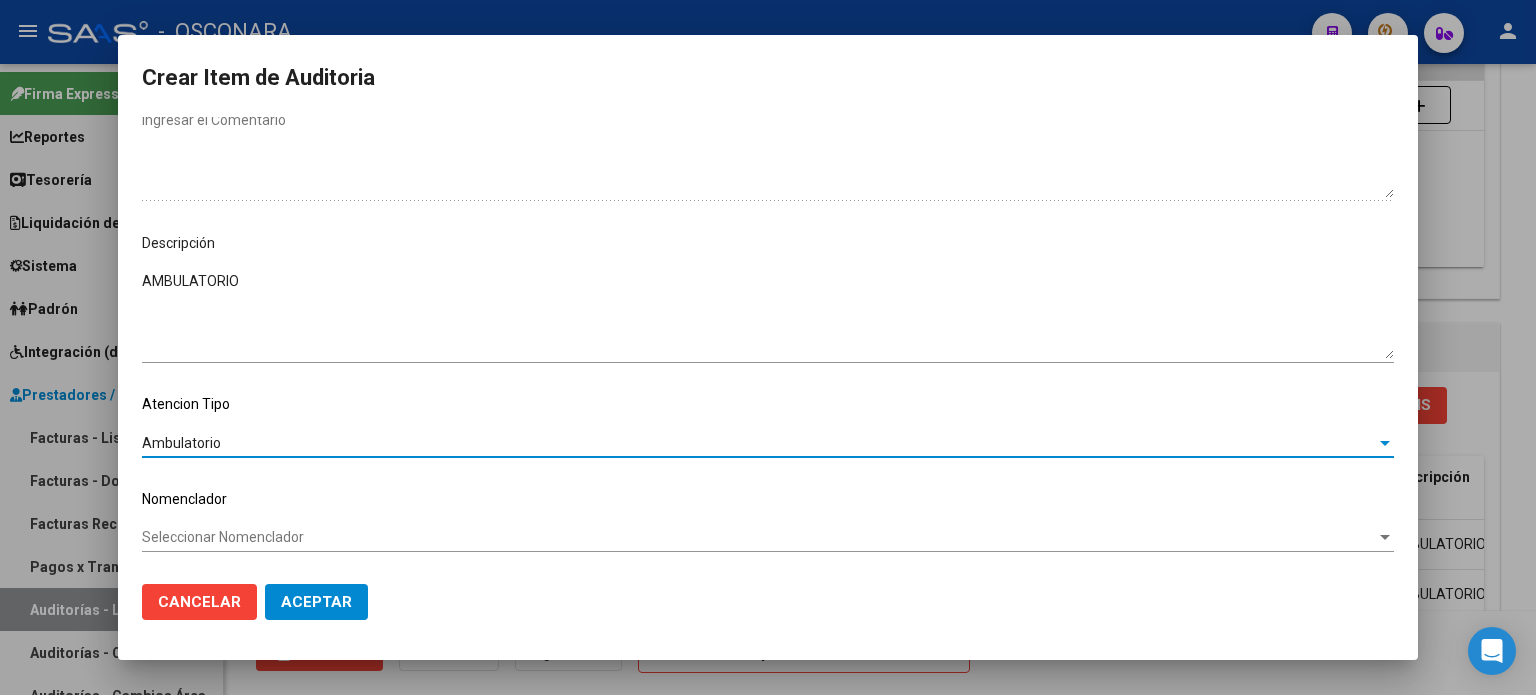 click on "Aceptar" 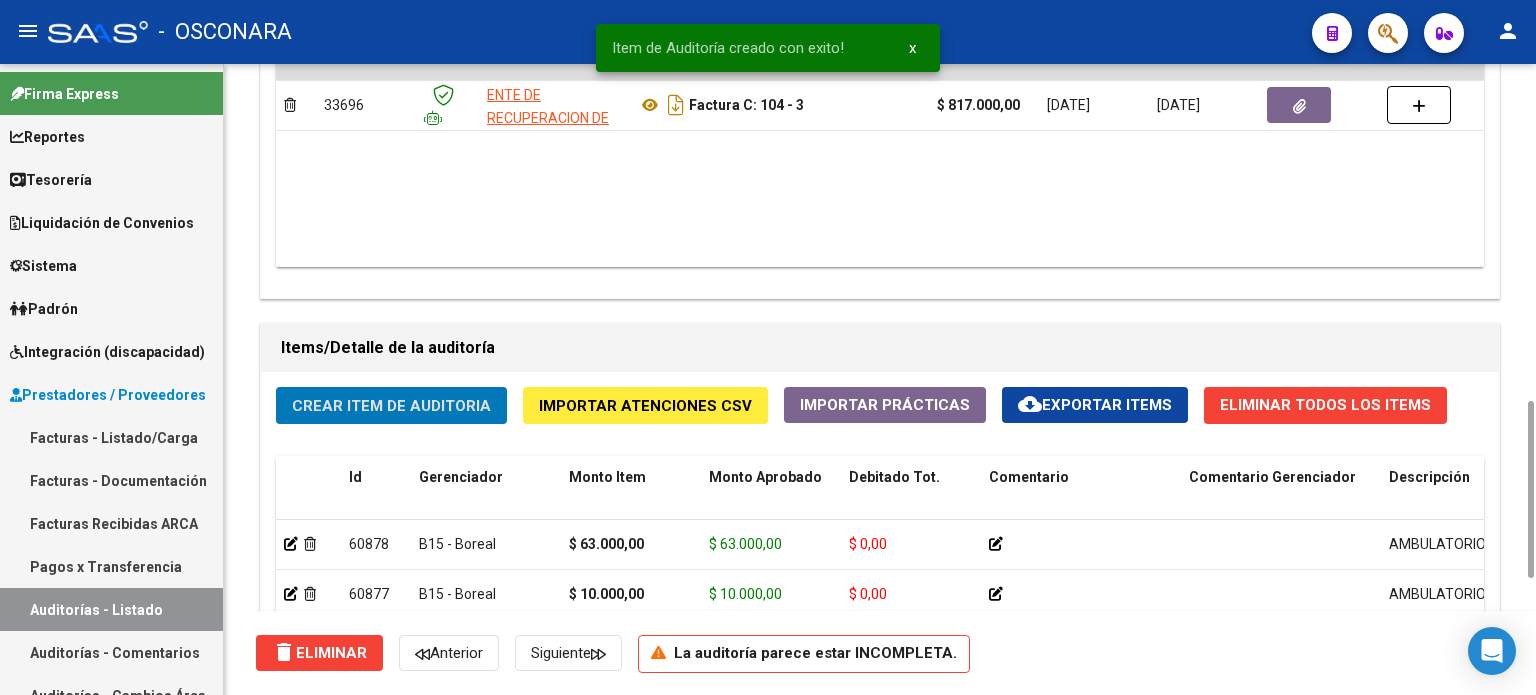 click on "Crear Item de Auditoria" 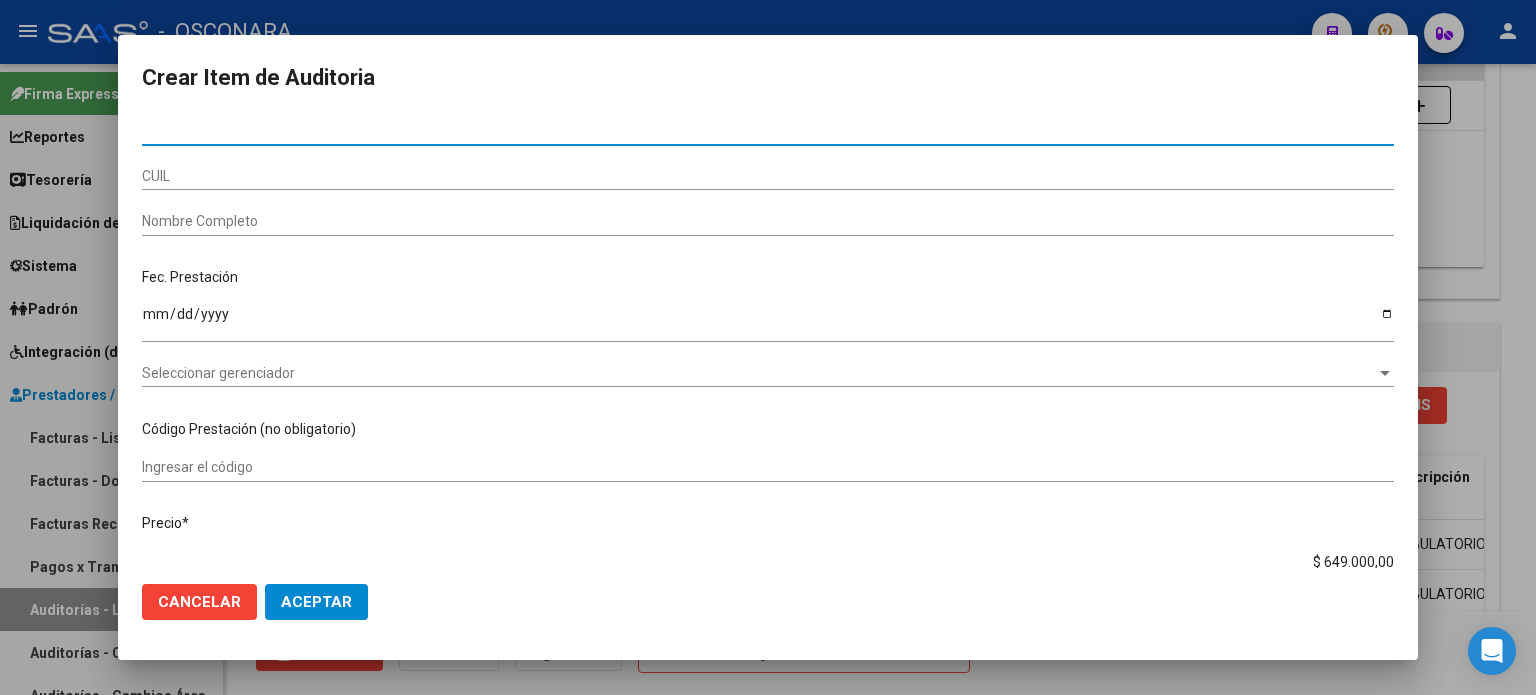 paste on "25587610" 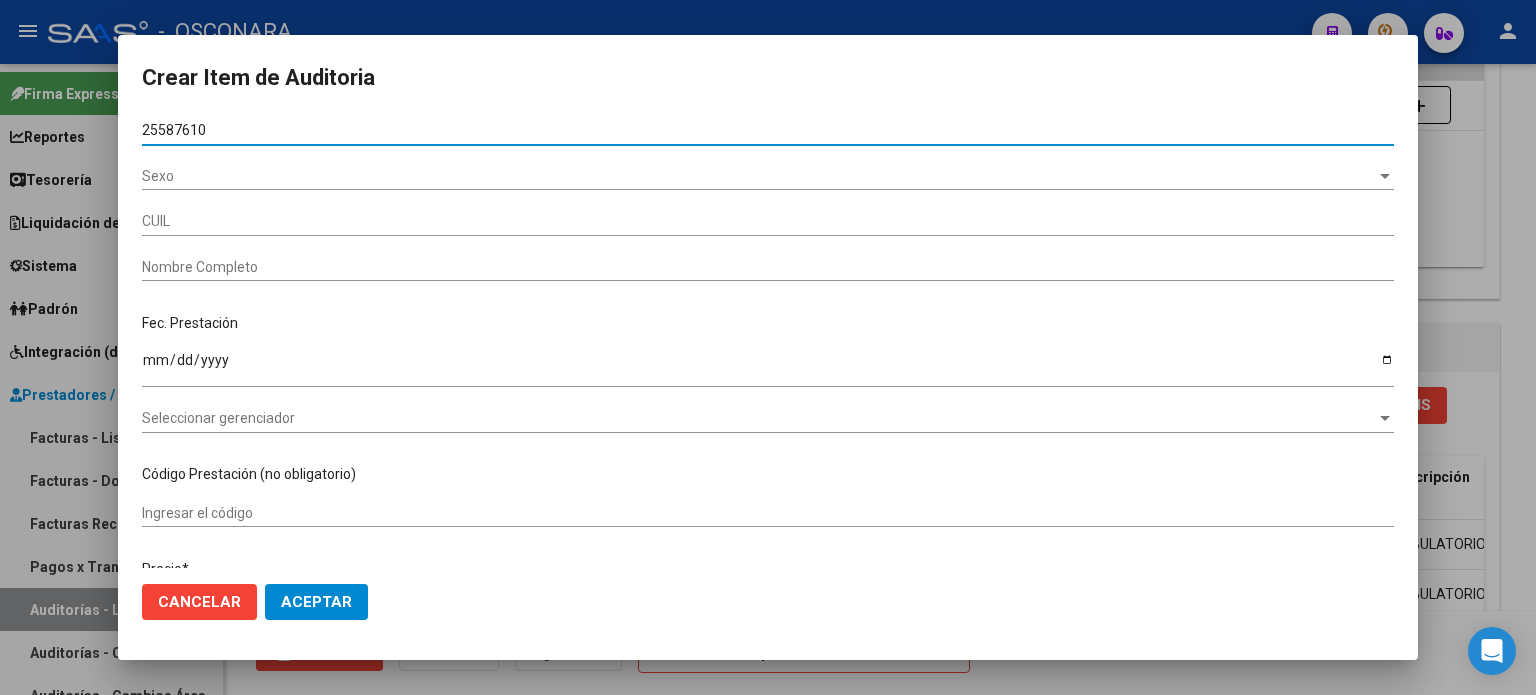 type on "23255876104" 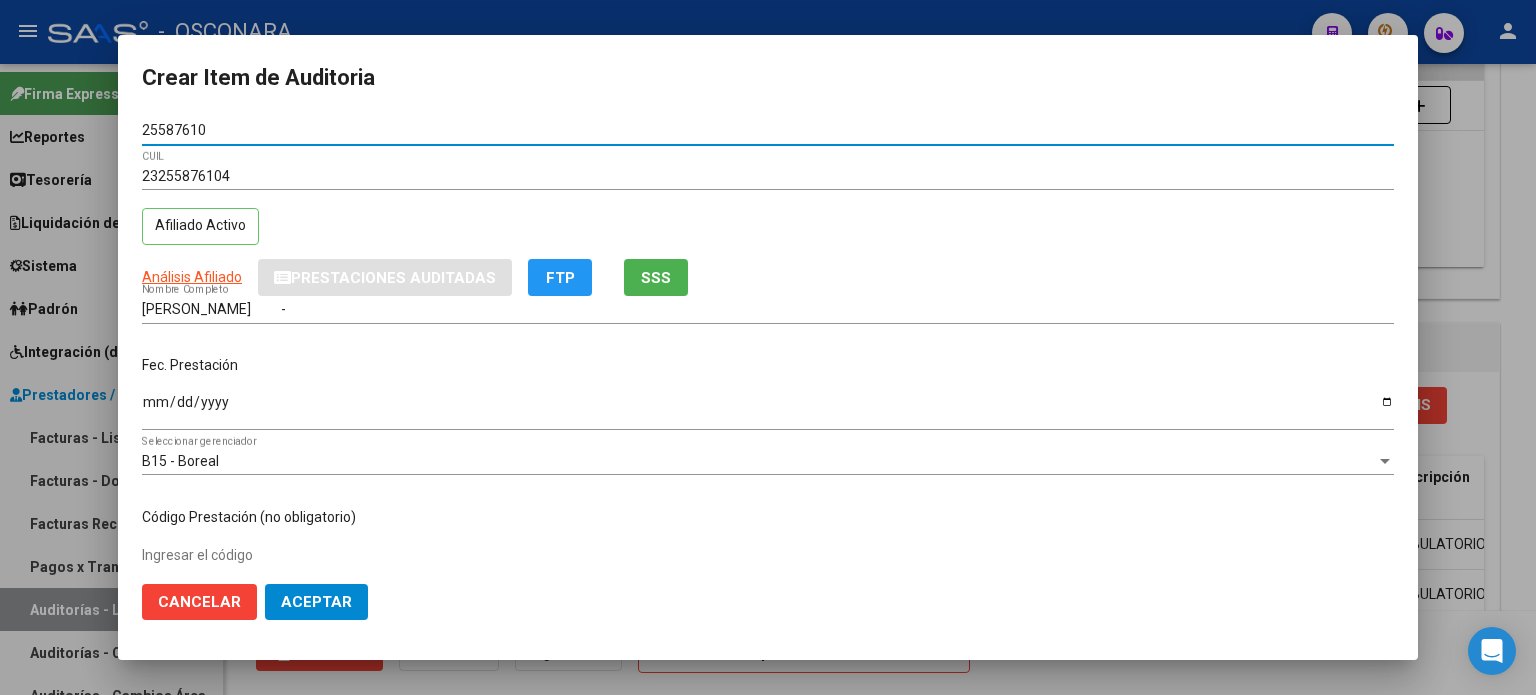 type on "25587610" 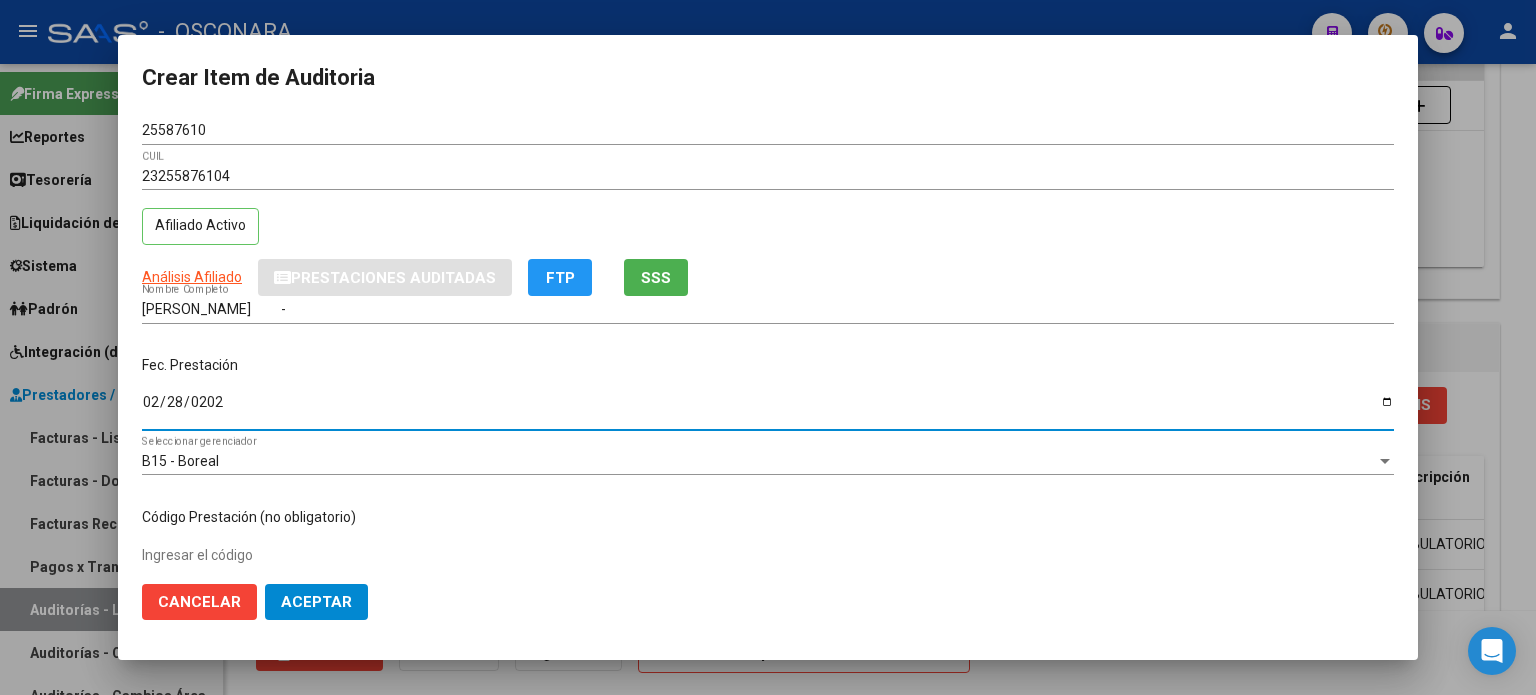 type on "[DATE]" 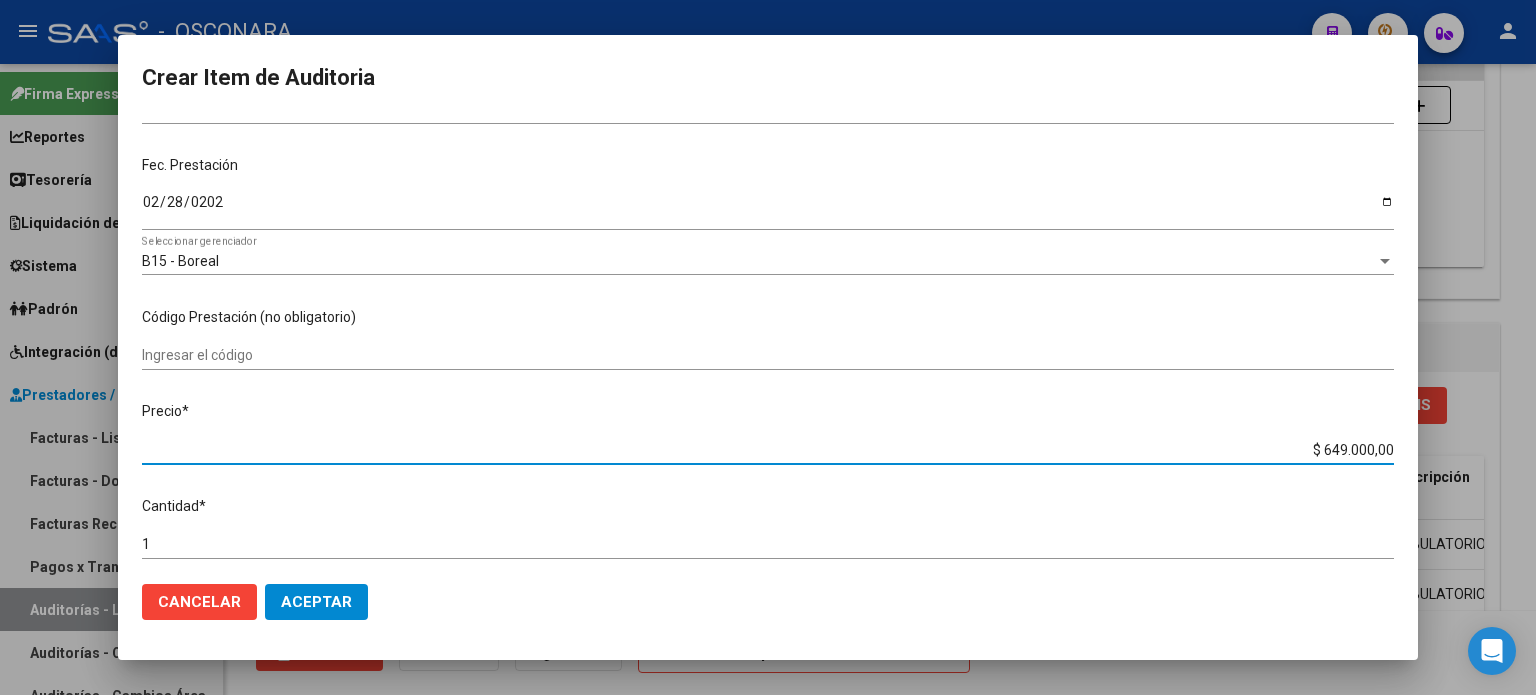 drag, startPoint x: 1308, startPoint y: 450, endPoint x: 1535, endPoint y: 443, distance: 227.10791 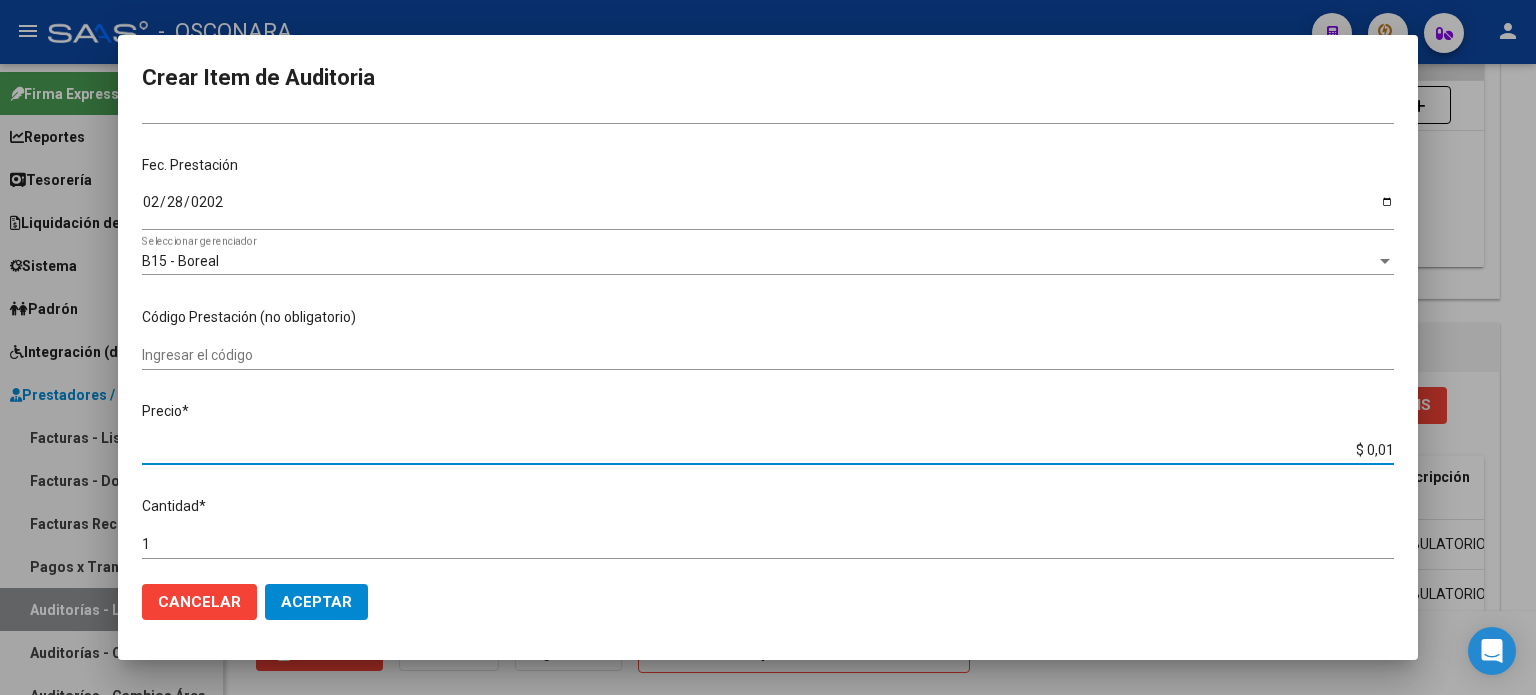 type on "$ 0,13" 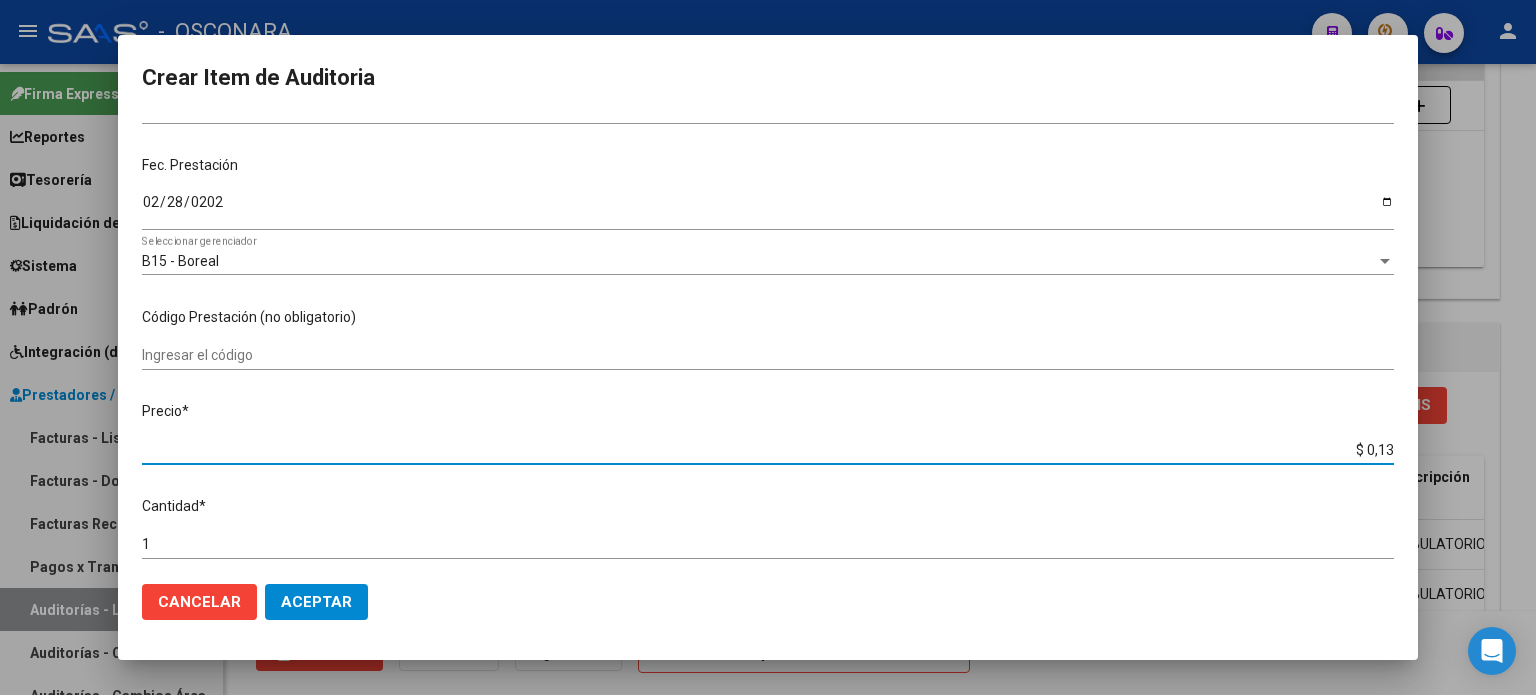 type on "$ 1,30" 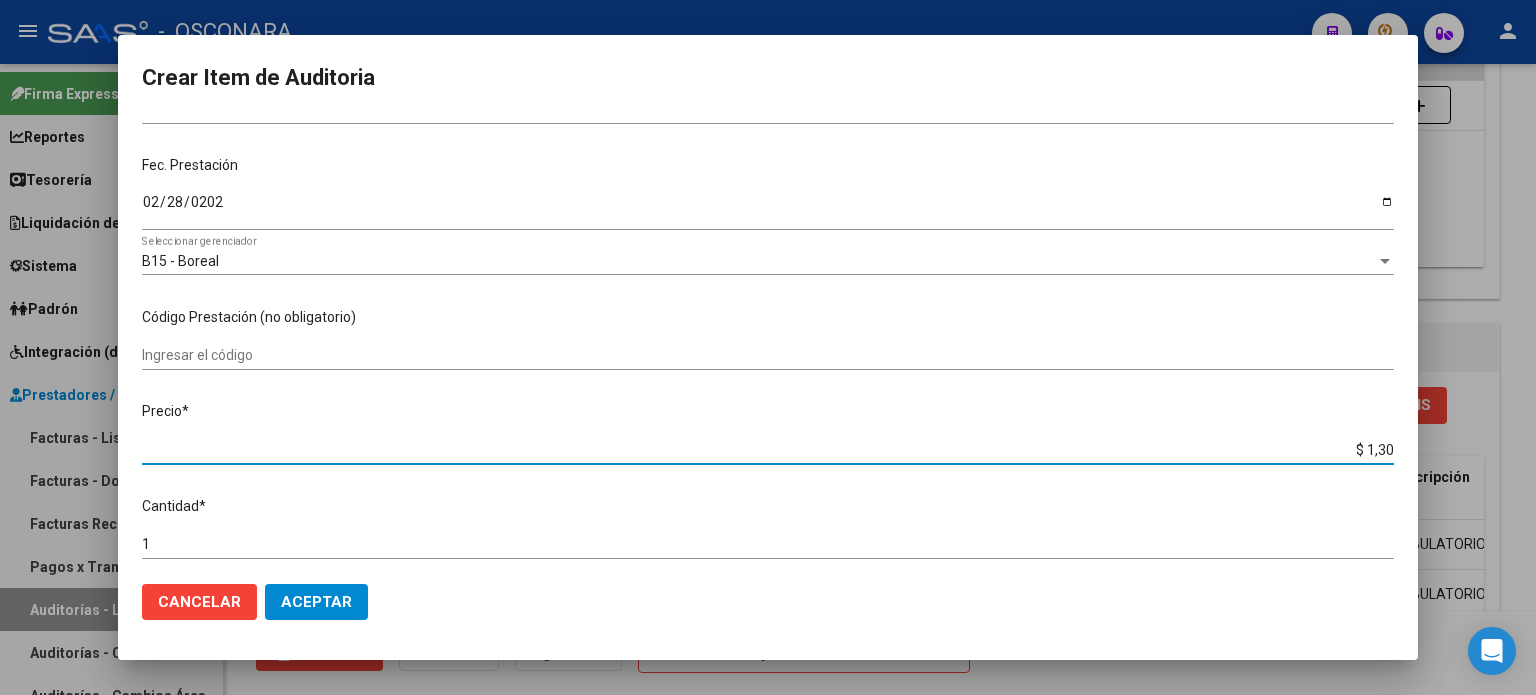 type on "$ 13,00" 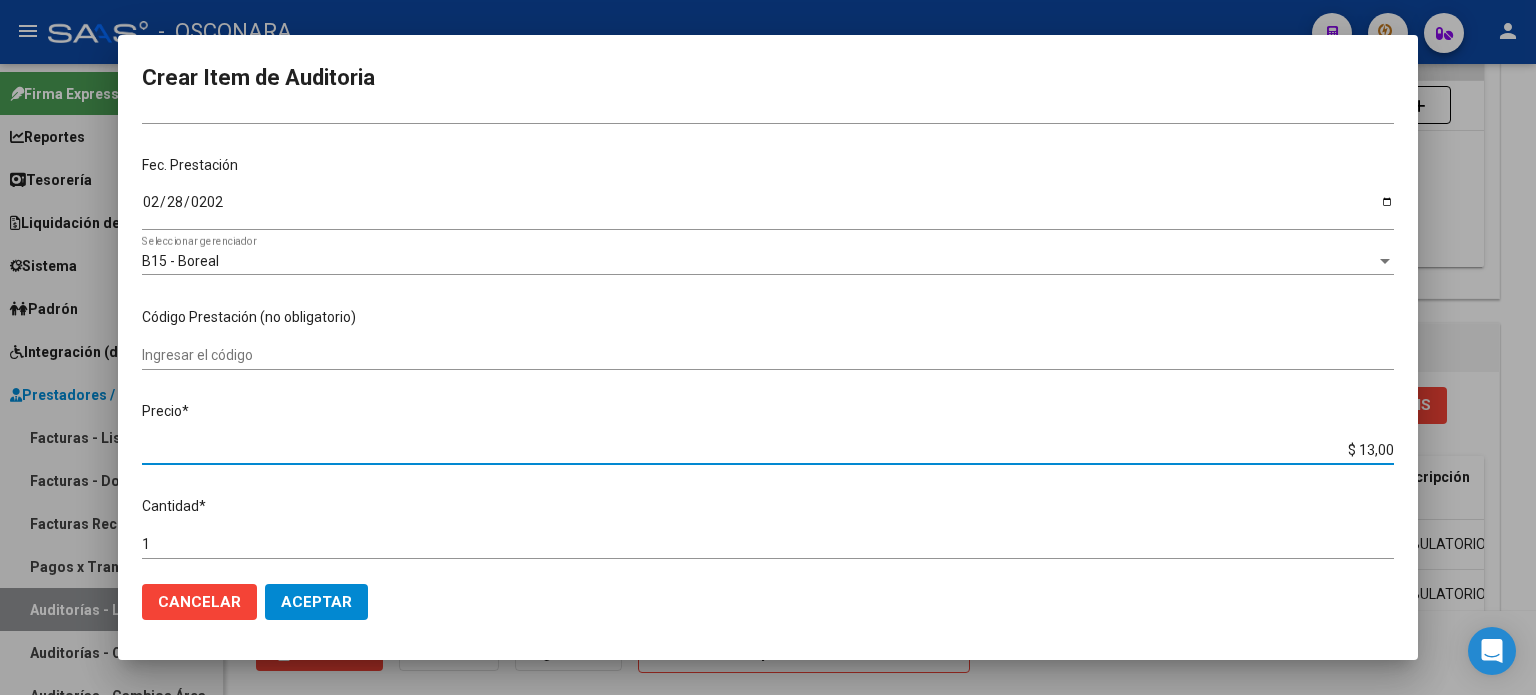 type on "$ 130,00" 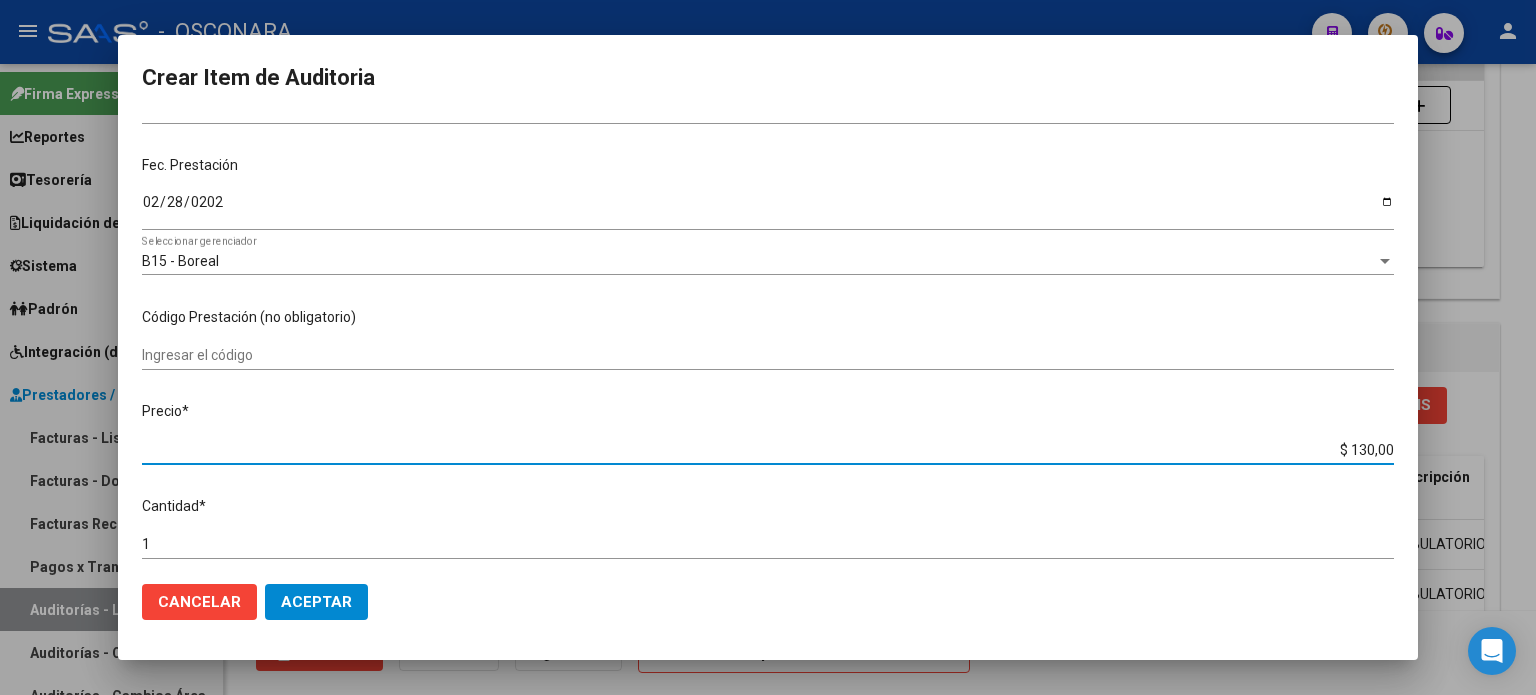 type on "$ 1.300,00" 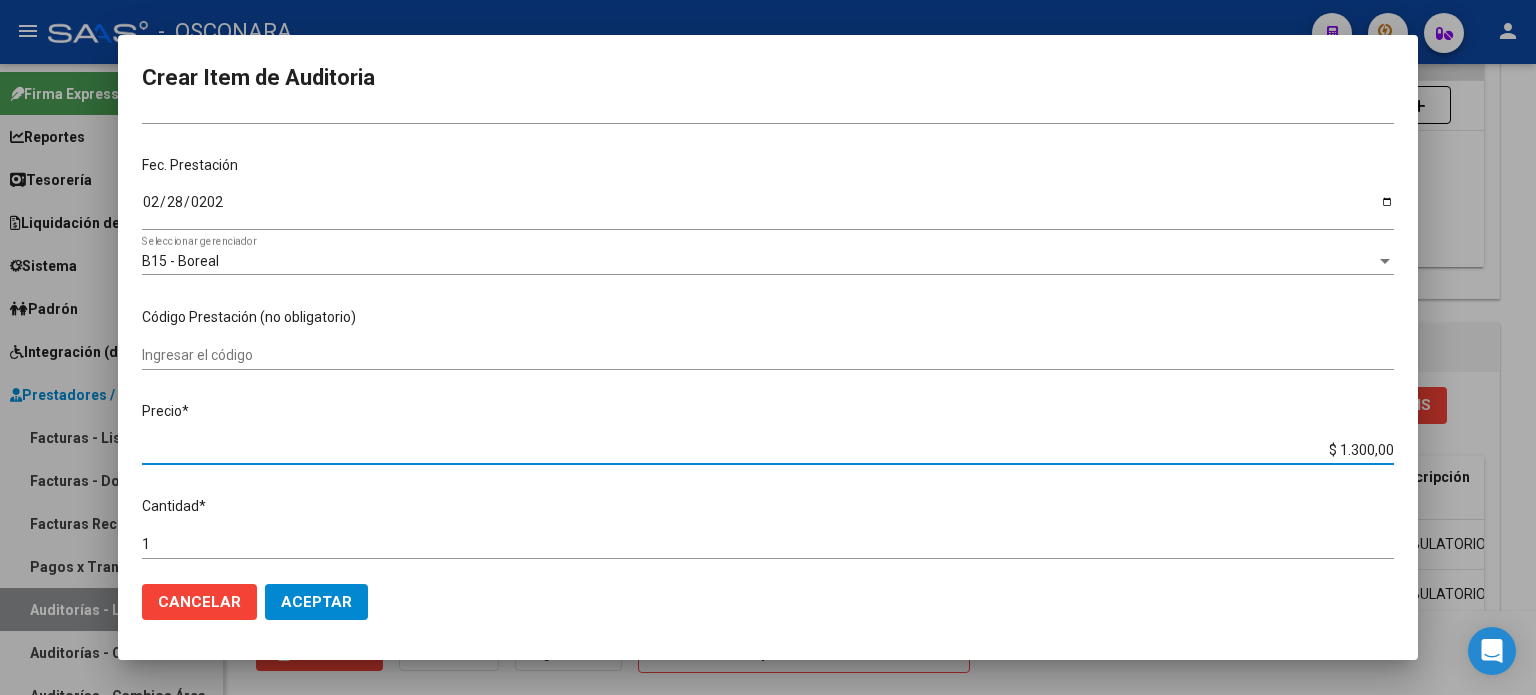 type on "$ 13.000,00" 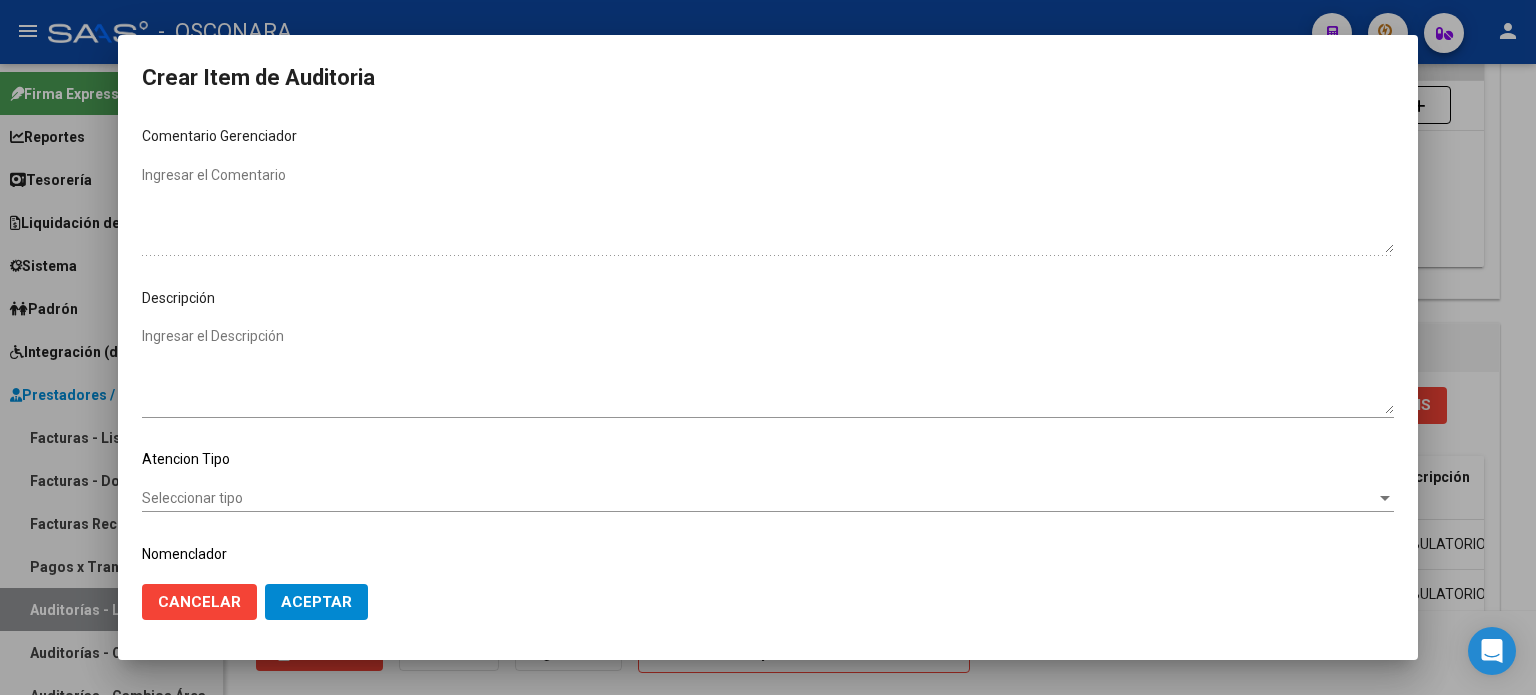 scroll, scrollTop: 1070, scrollLeft: 0, axis: vertical 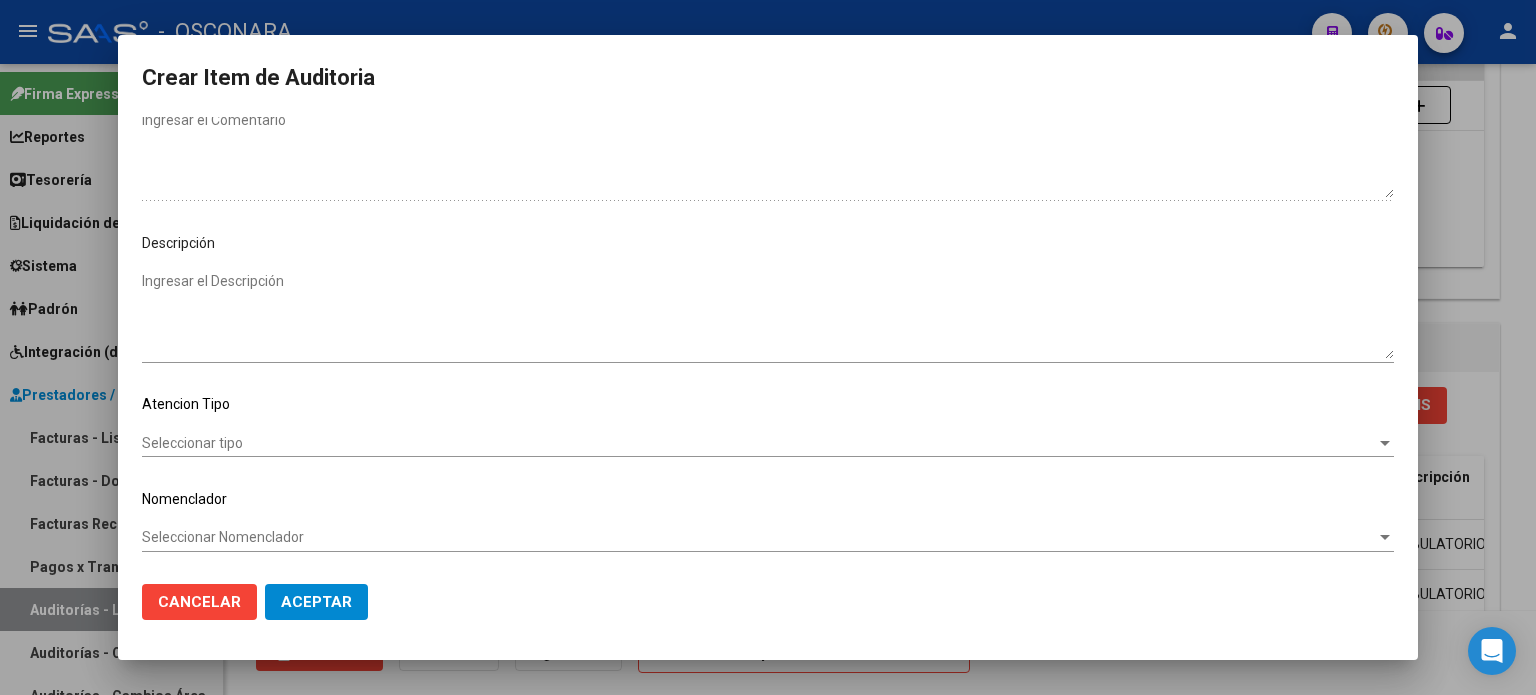 click on "Ingresar el Descripción" at bounding box center [768, 315] 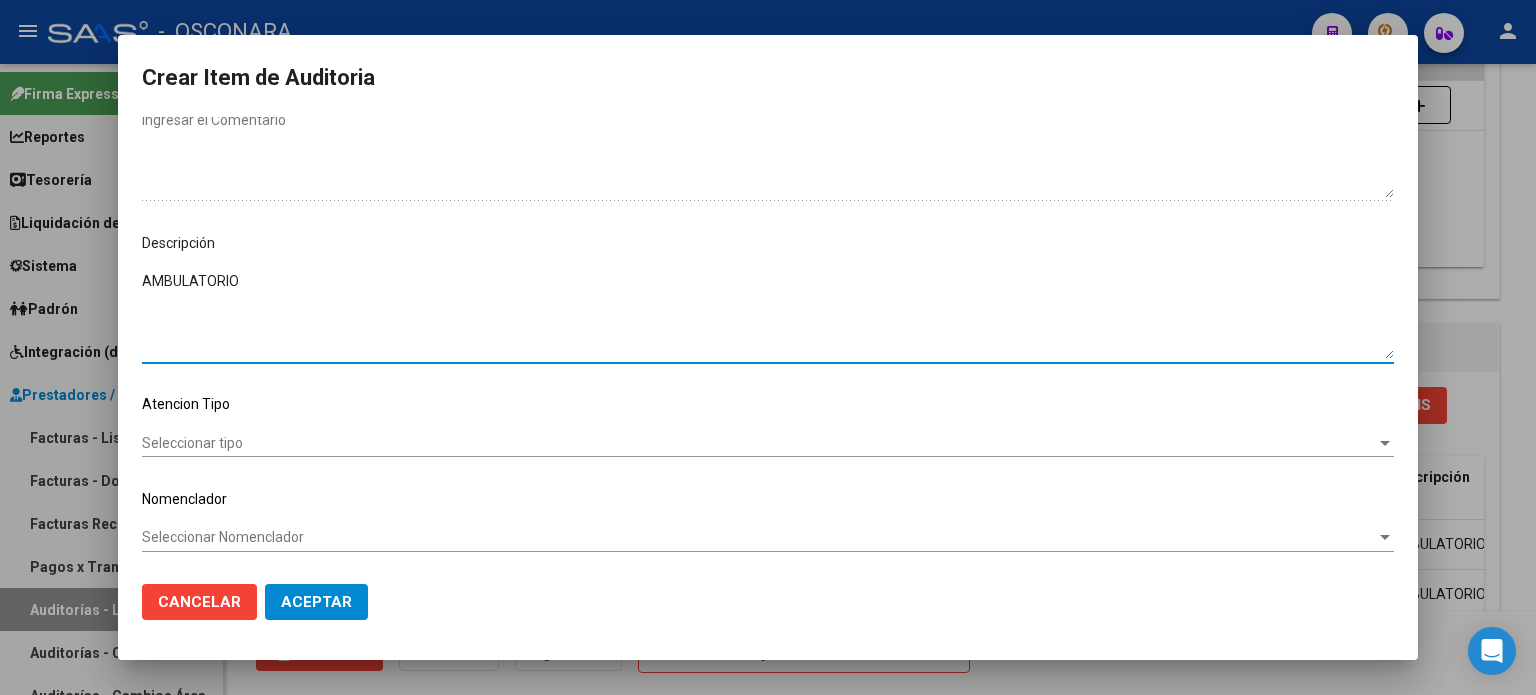 type on "AMBULATORIO" 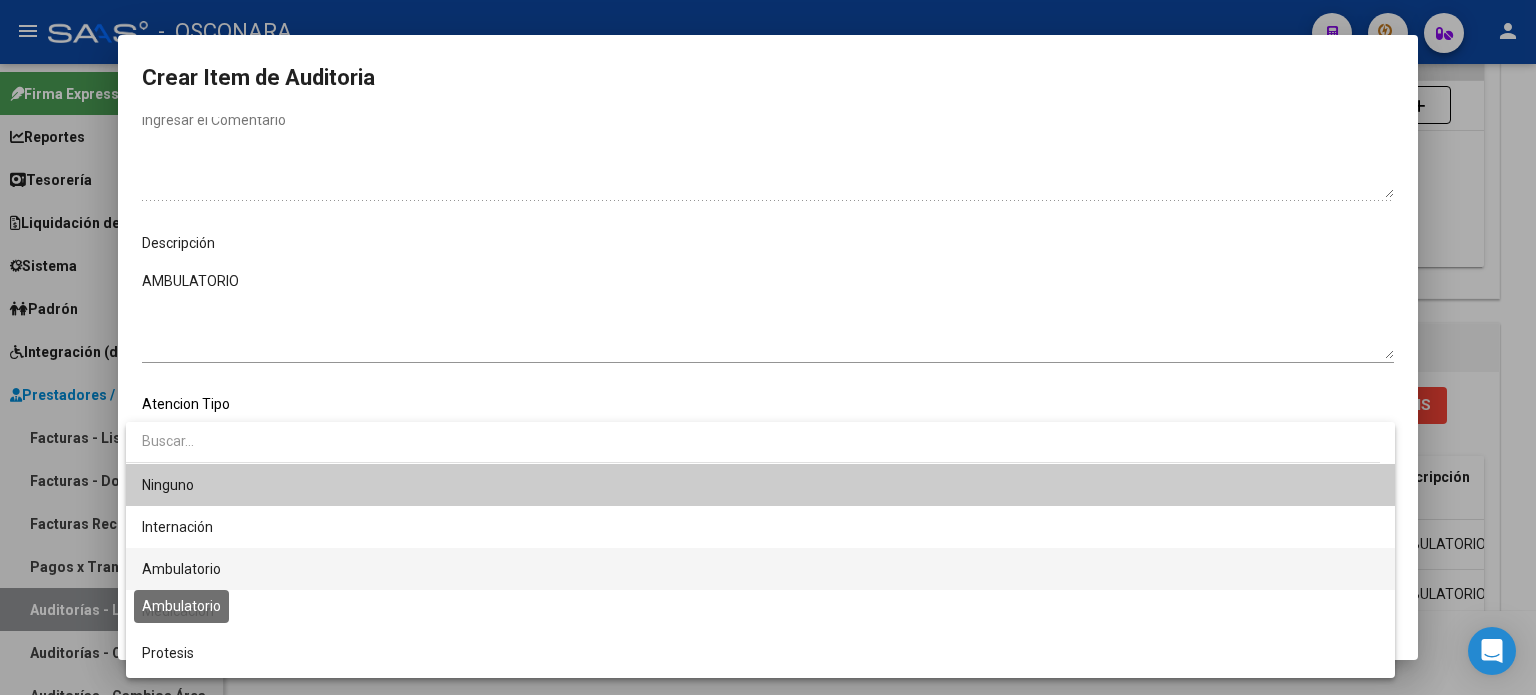 click on "Ambulatorio" at bounding box center [181, 569] 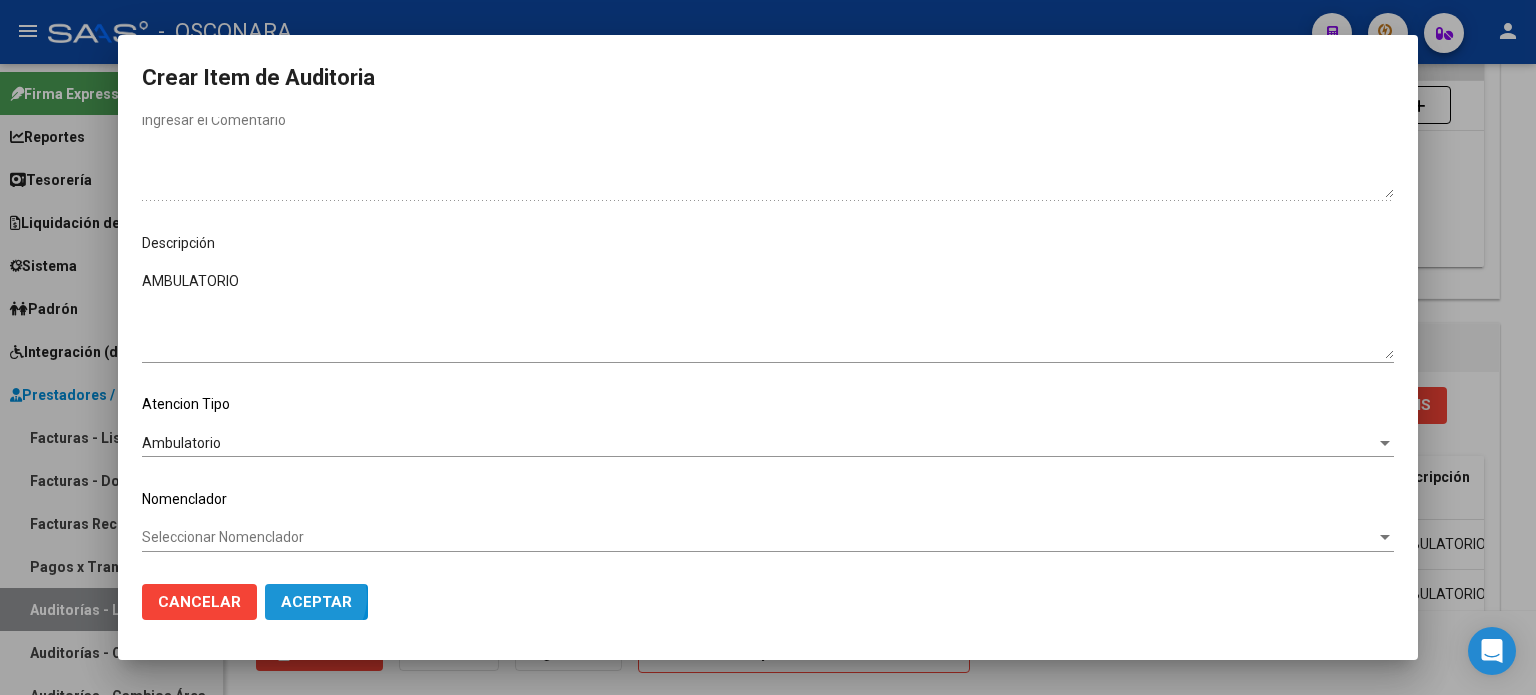 click on "Aceptar" 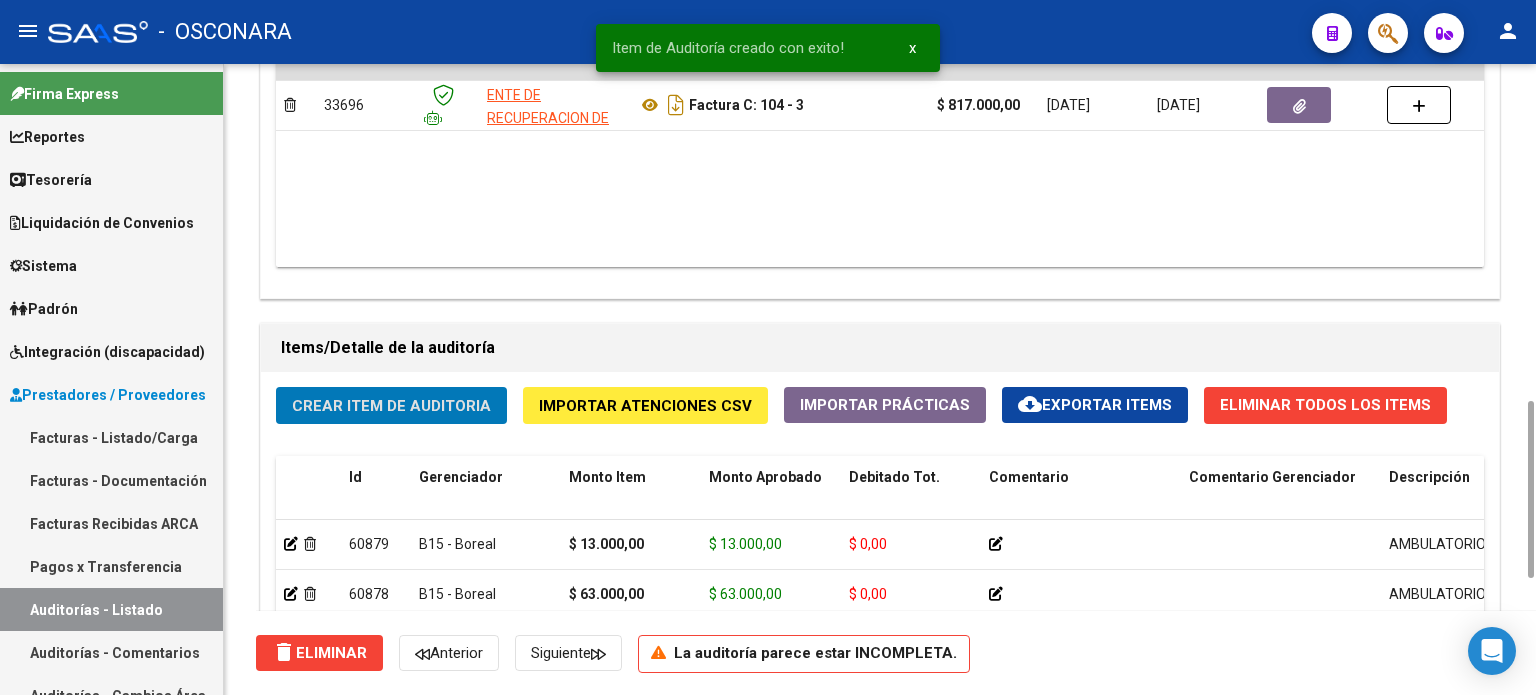 click on "Crear Item de Auditoria" 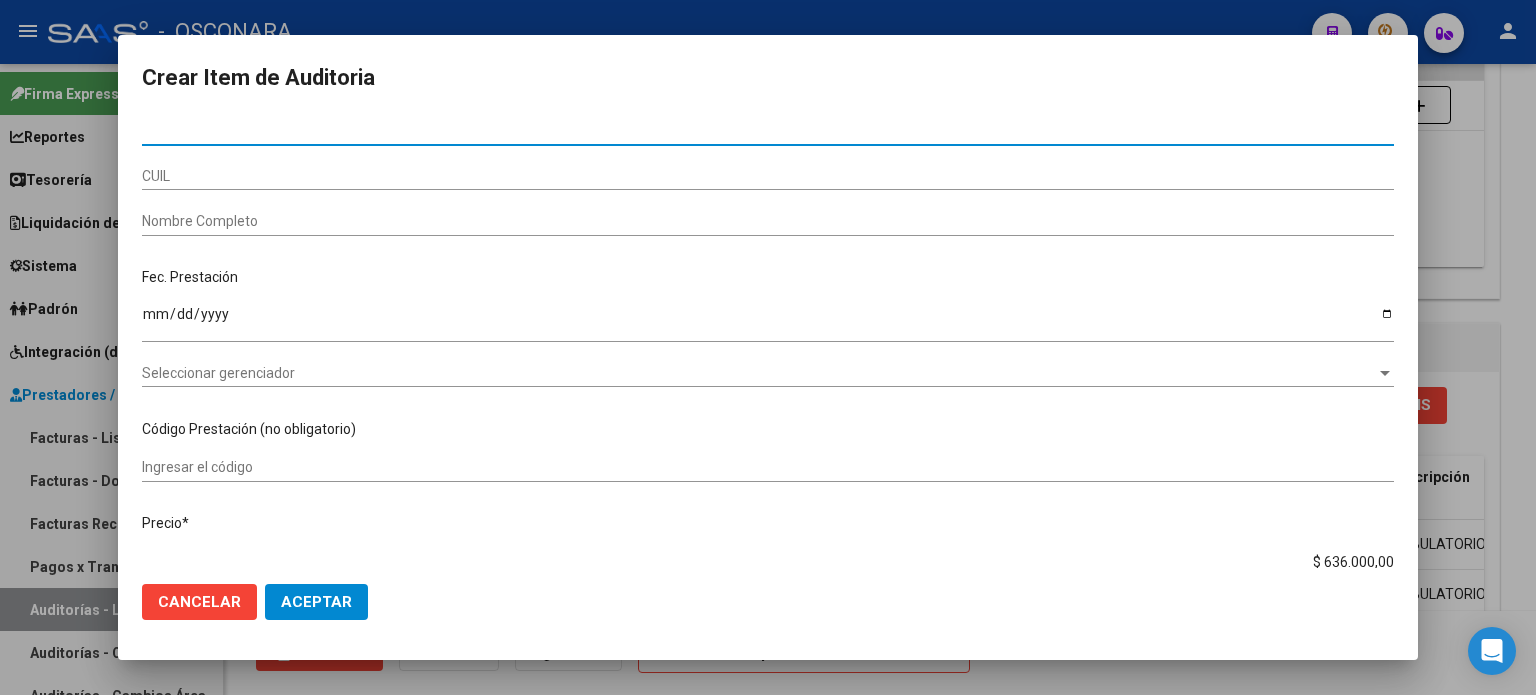 paste on "27884443" 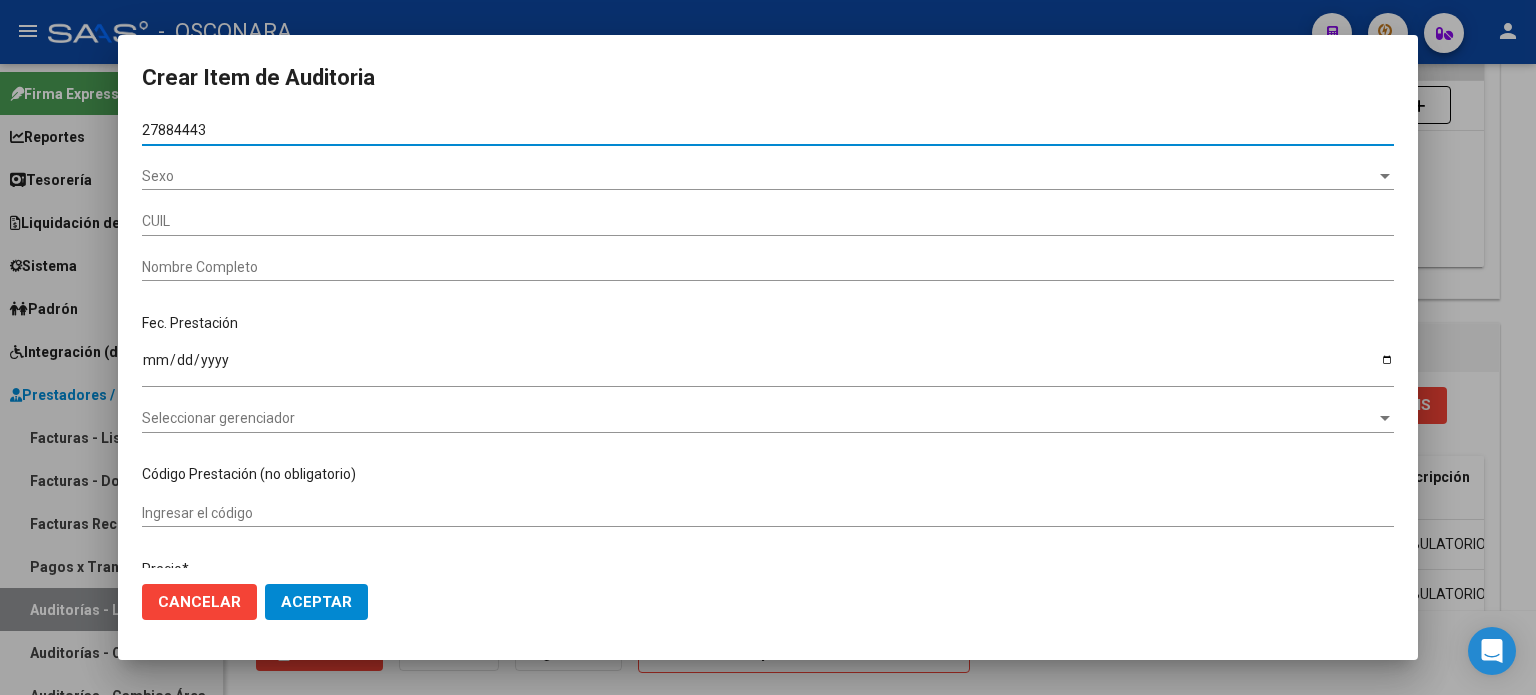 type on "27278844434" 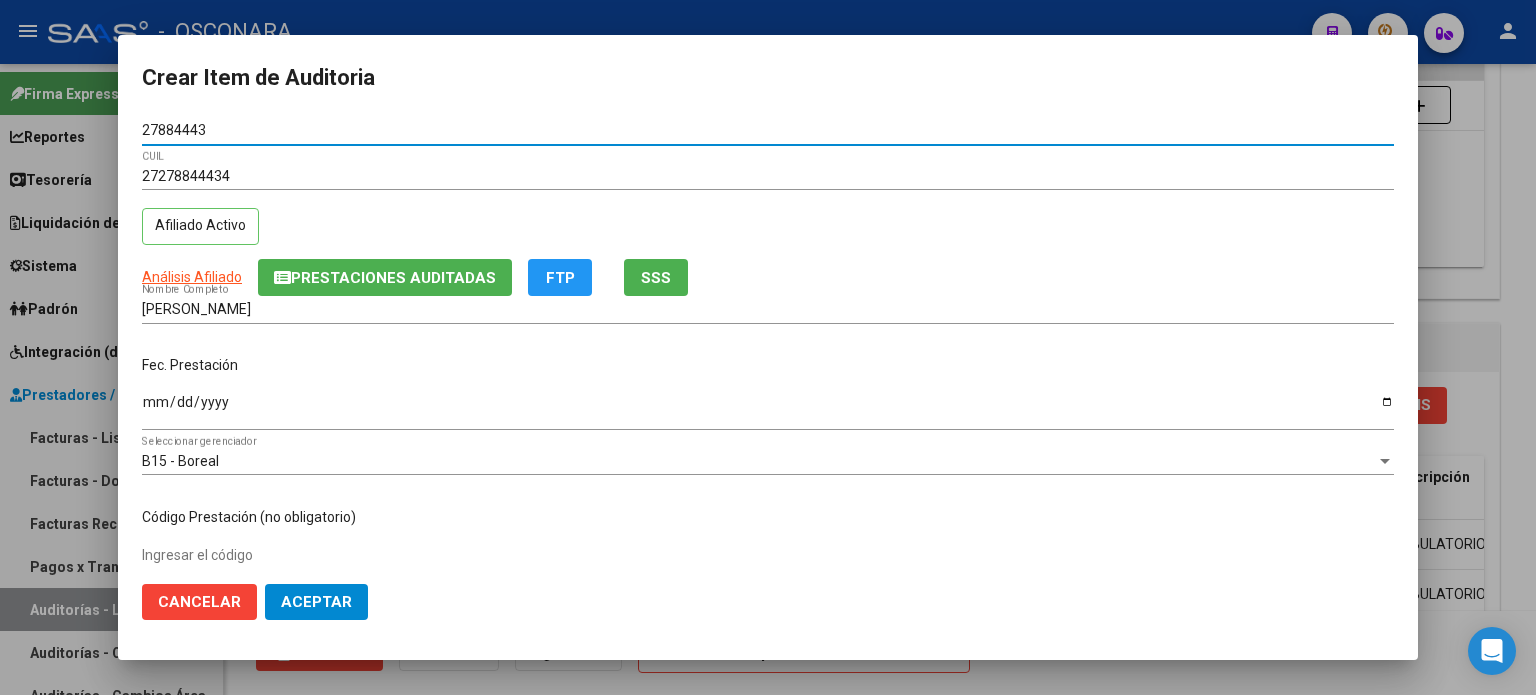 type on "27884443" 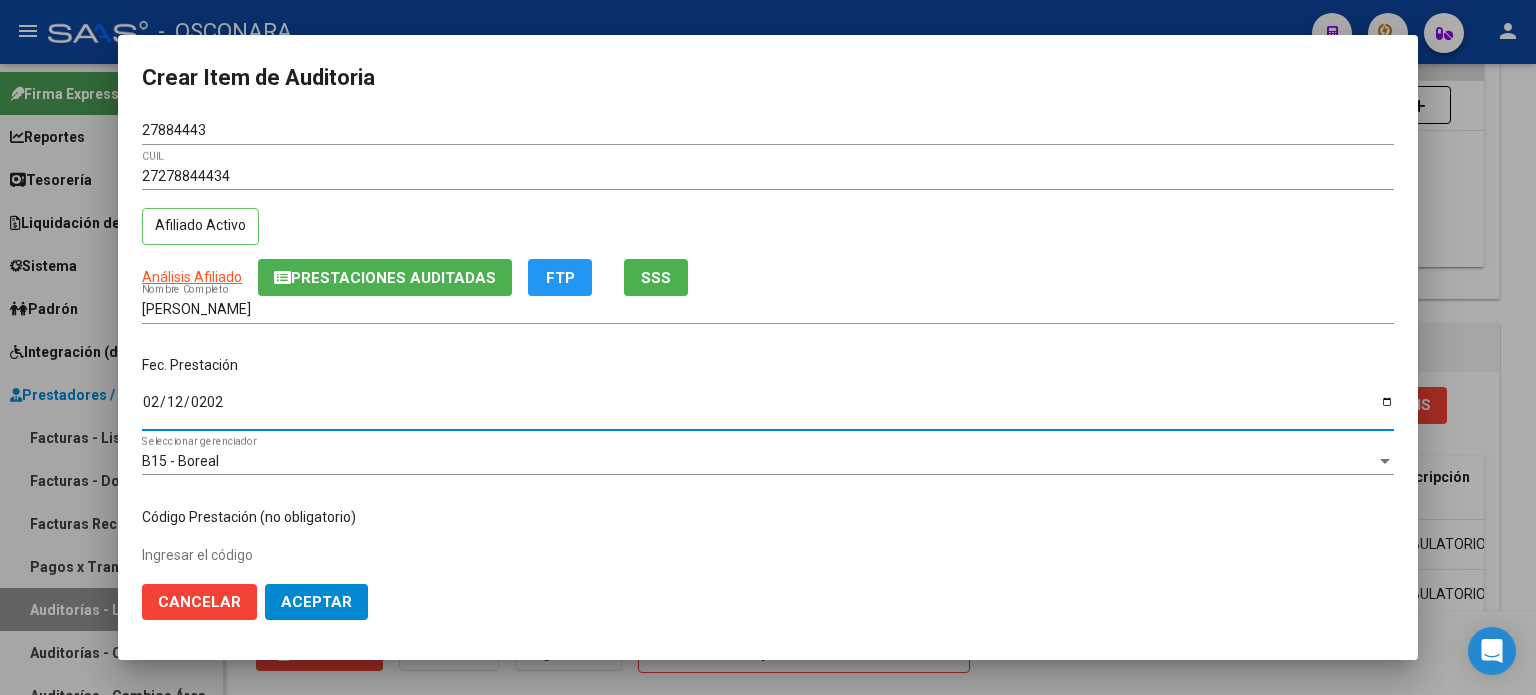 type on "[DATE]" 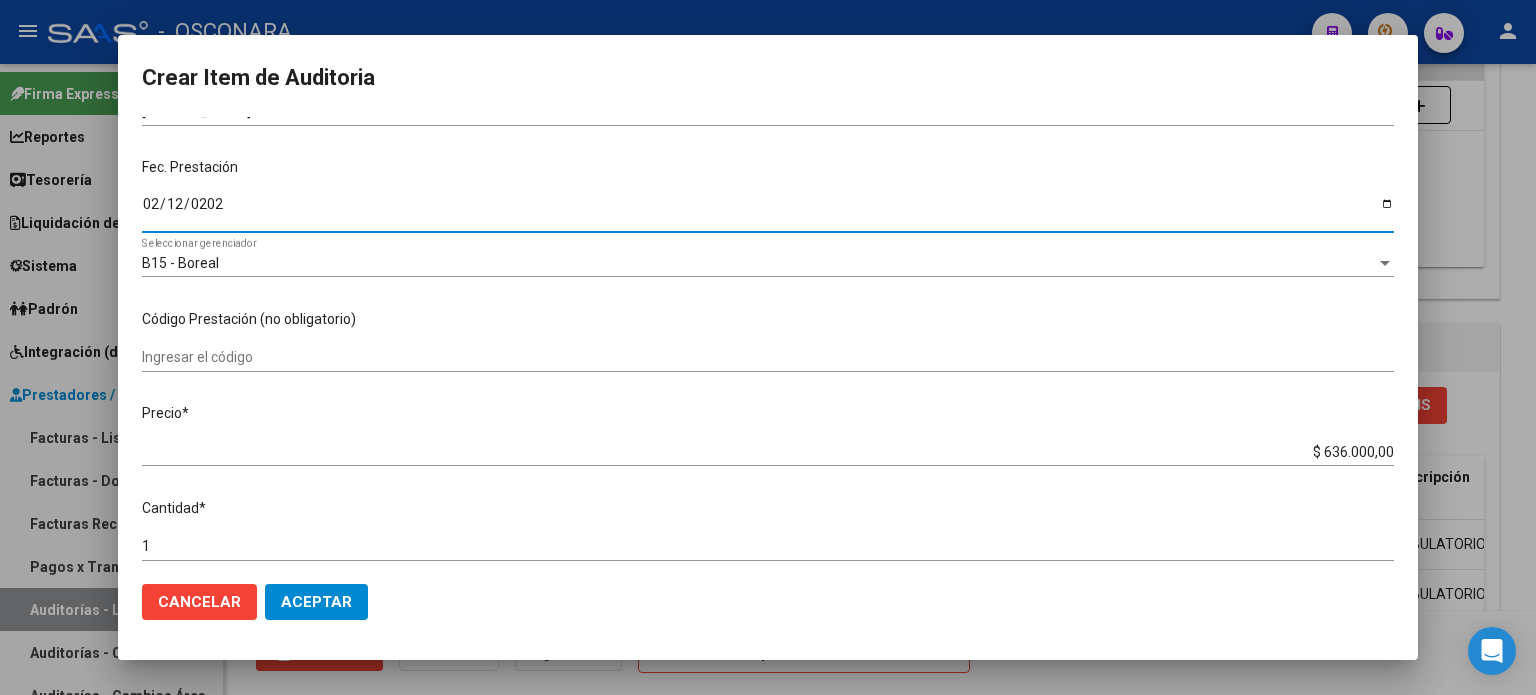 scroll, scrollTop: 200, scrollLeft: 0, axis: vertical 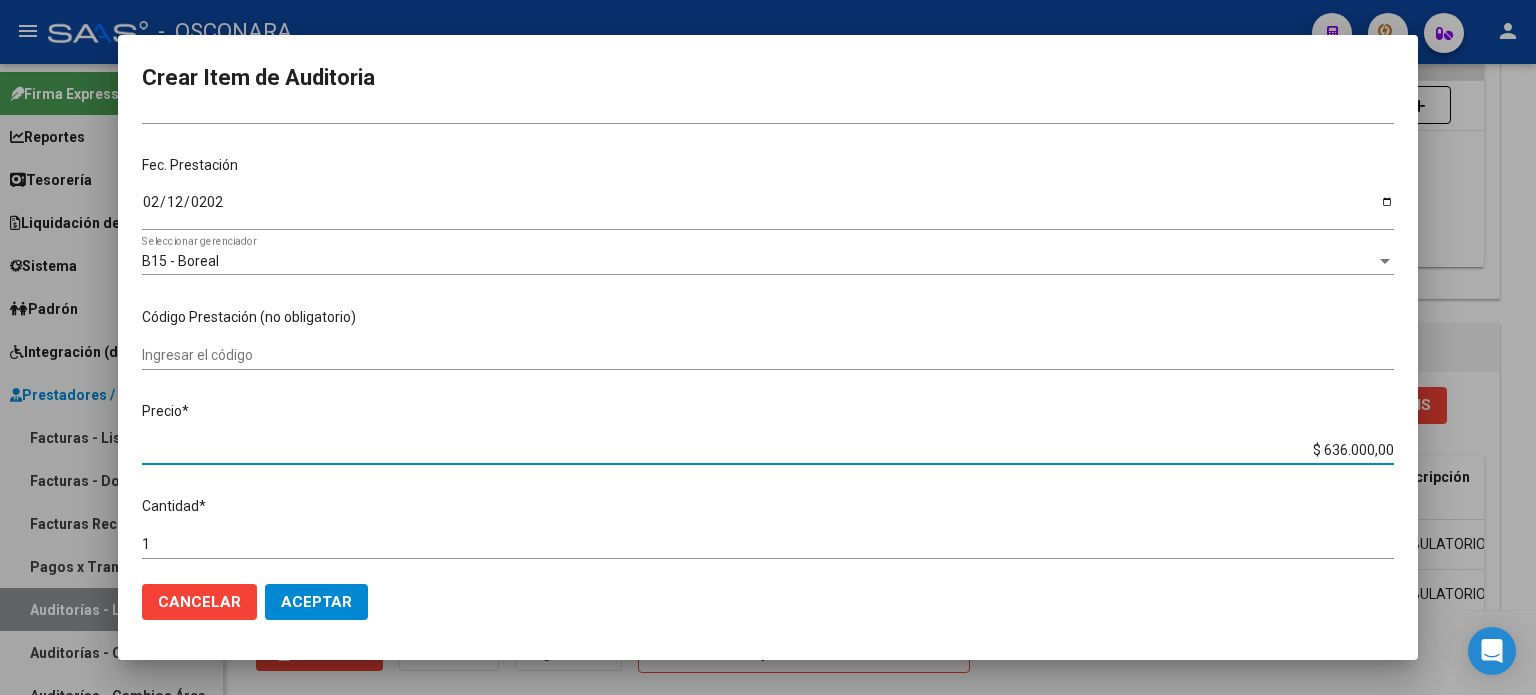 drag, startPoint x: 1308, startPoint y: 444, endPoint x: 1535, endPoint y: 442, distance: 227.0088 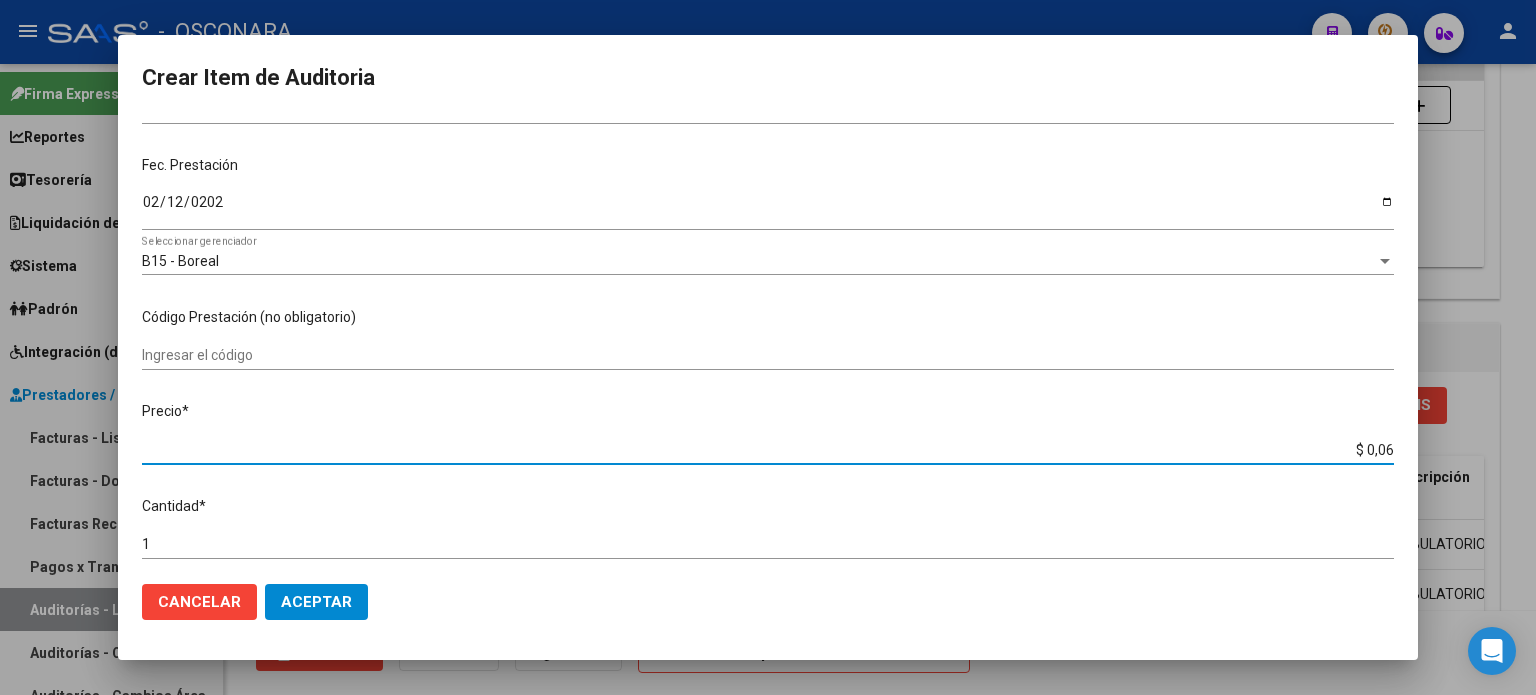 type on "$ 0,63" 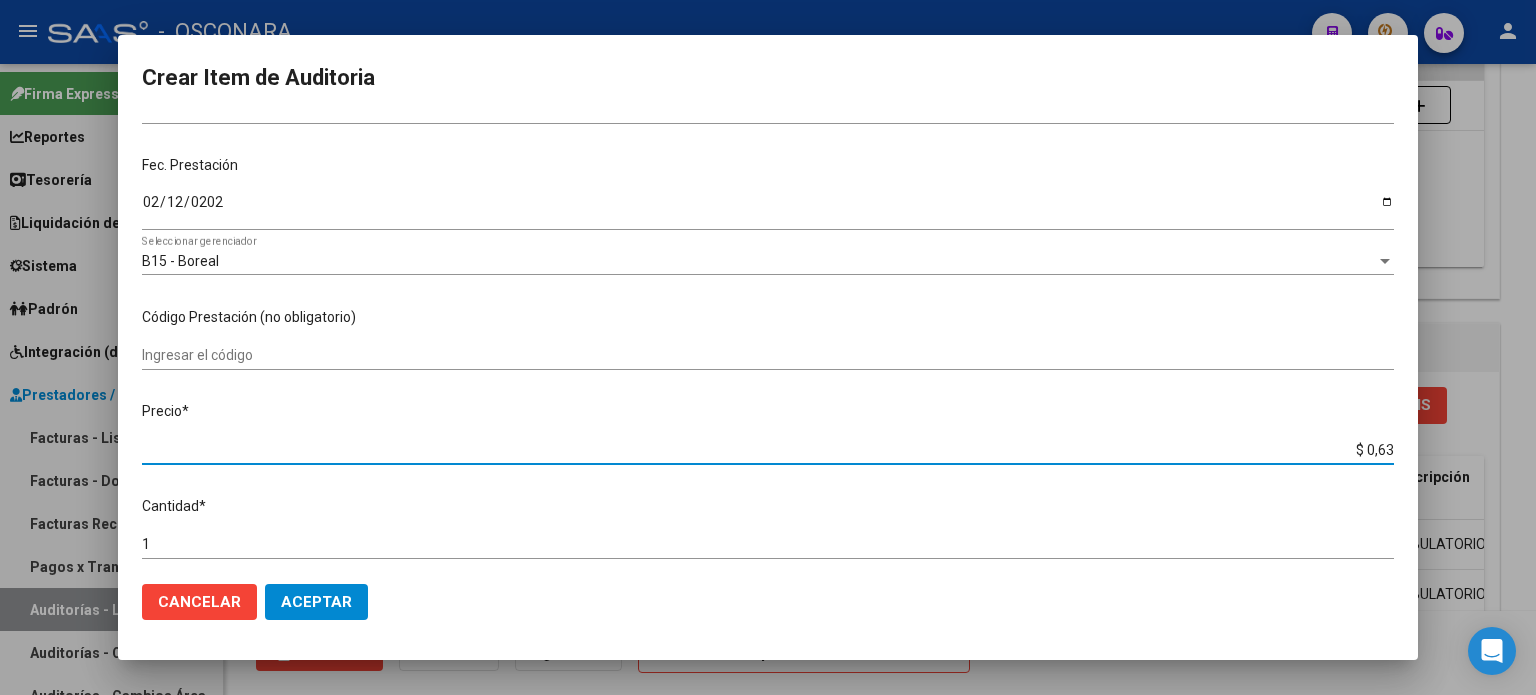 type on "$ 6,30" 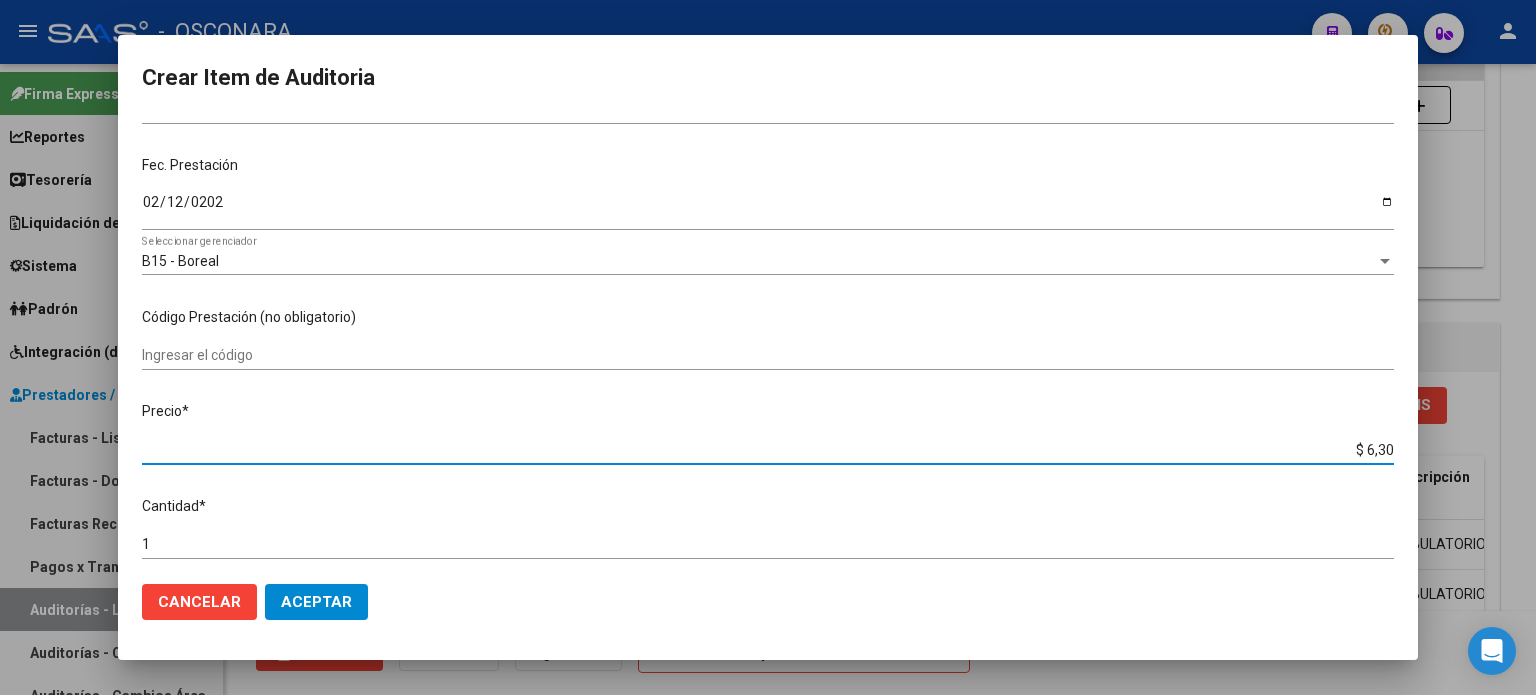 type on "$ 63,00" 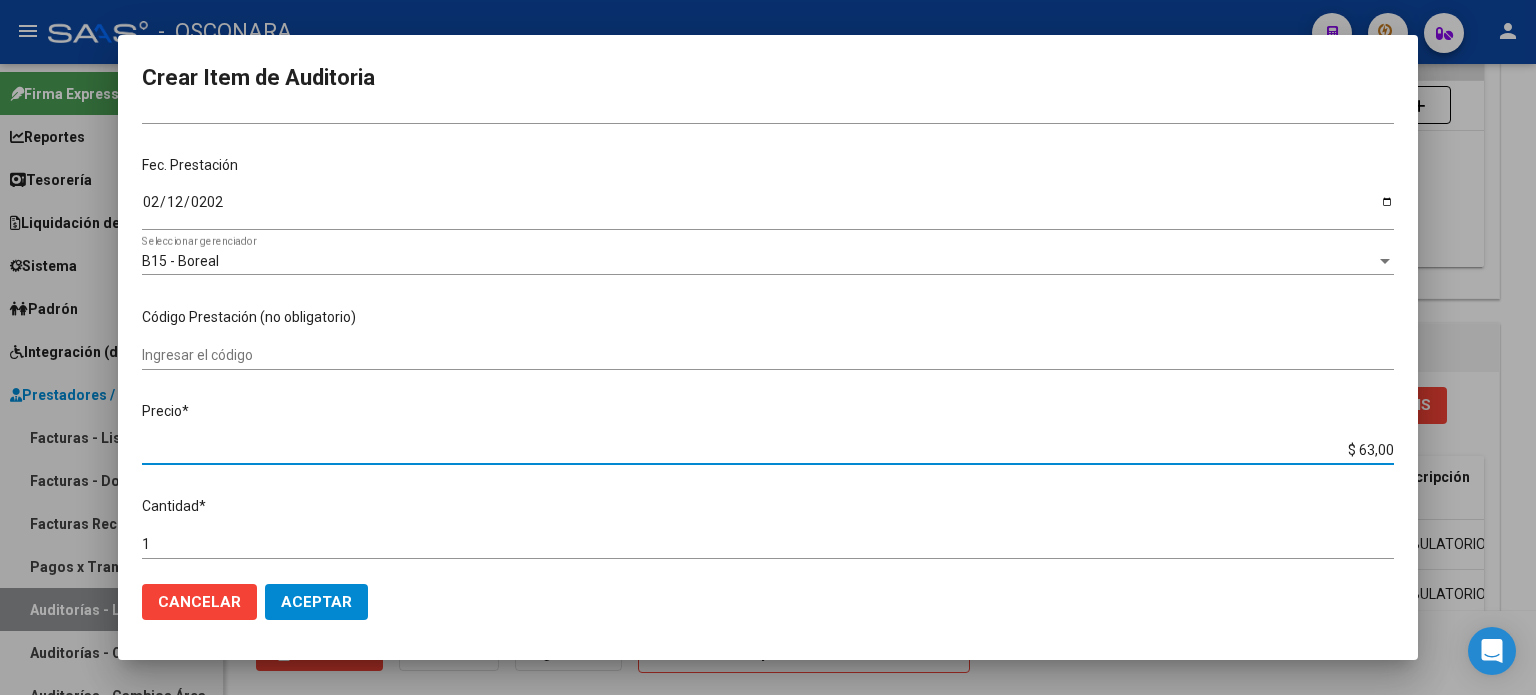 type on "$ 630,00" 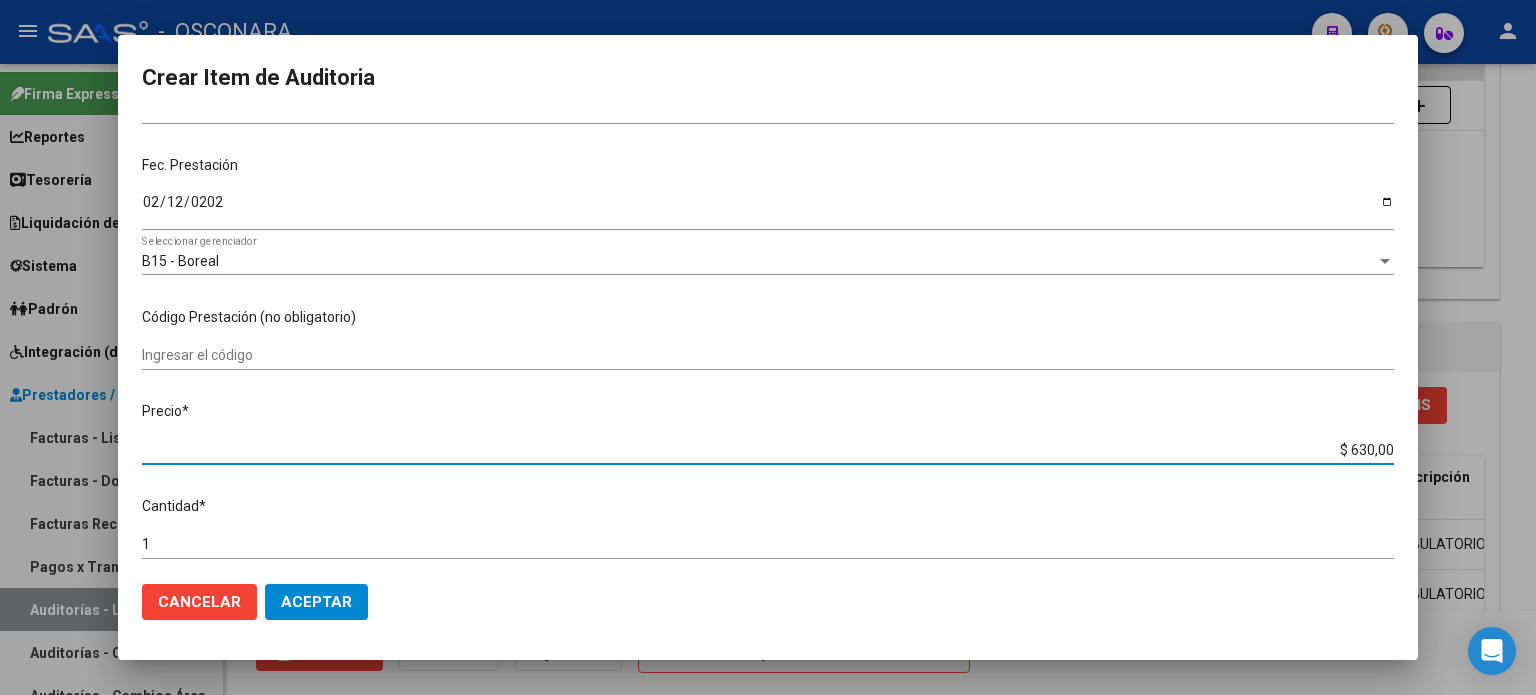 type on "$ 6.300,00" 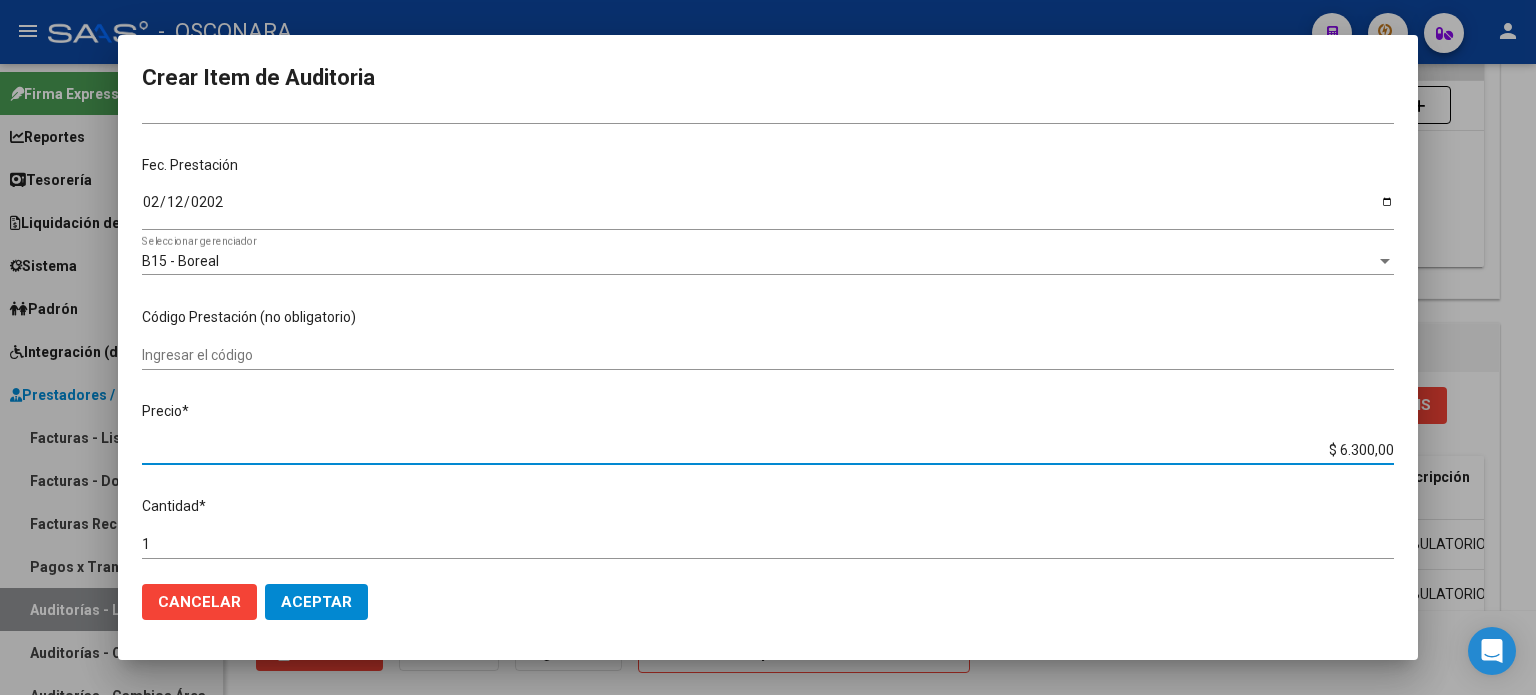 type on "$ 63.000,00" 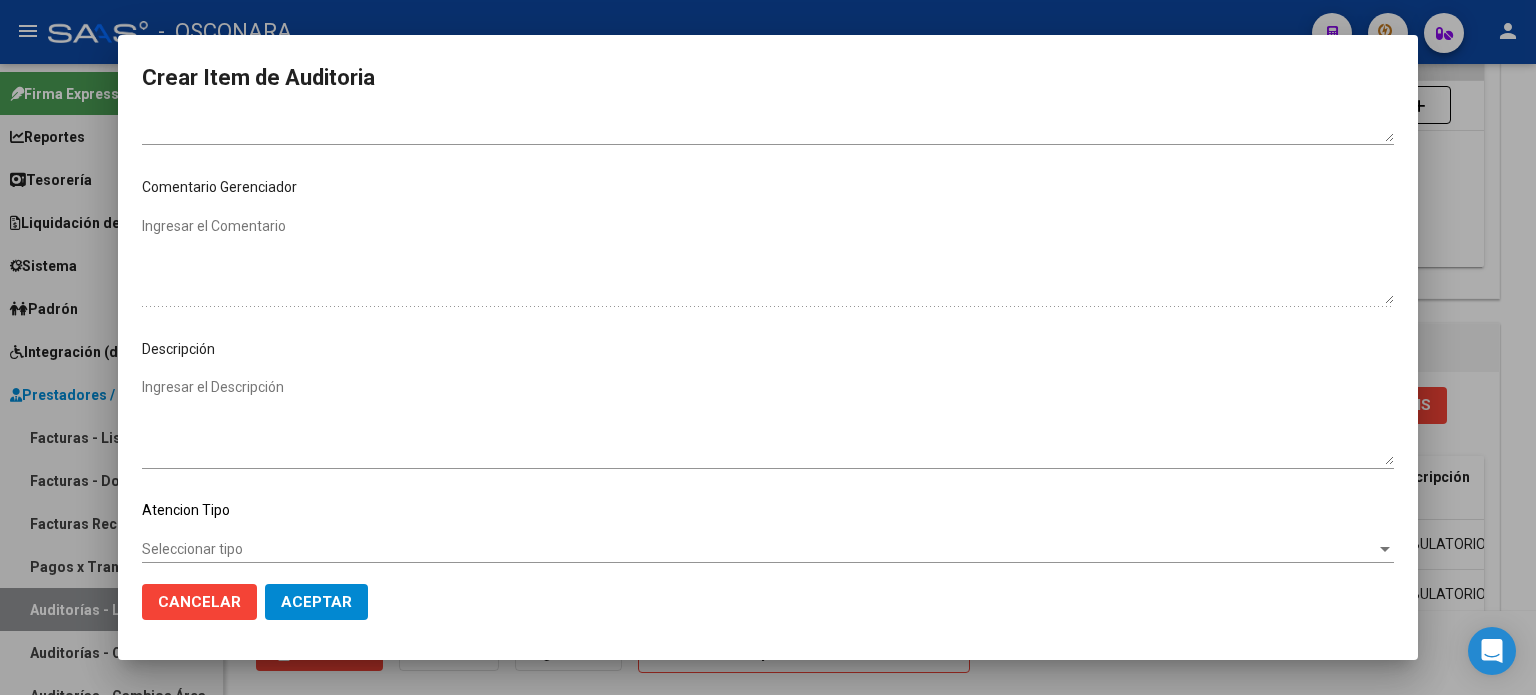 scroll, scrollTop: 1070, scrollLeft: 0, axis: vertical 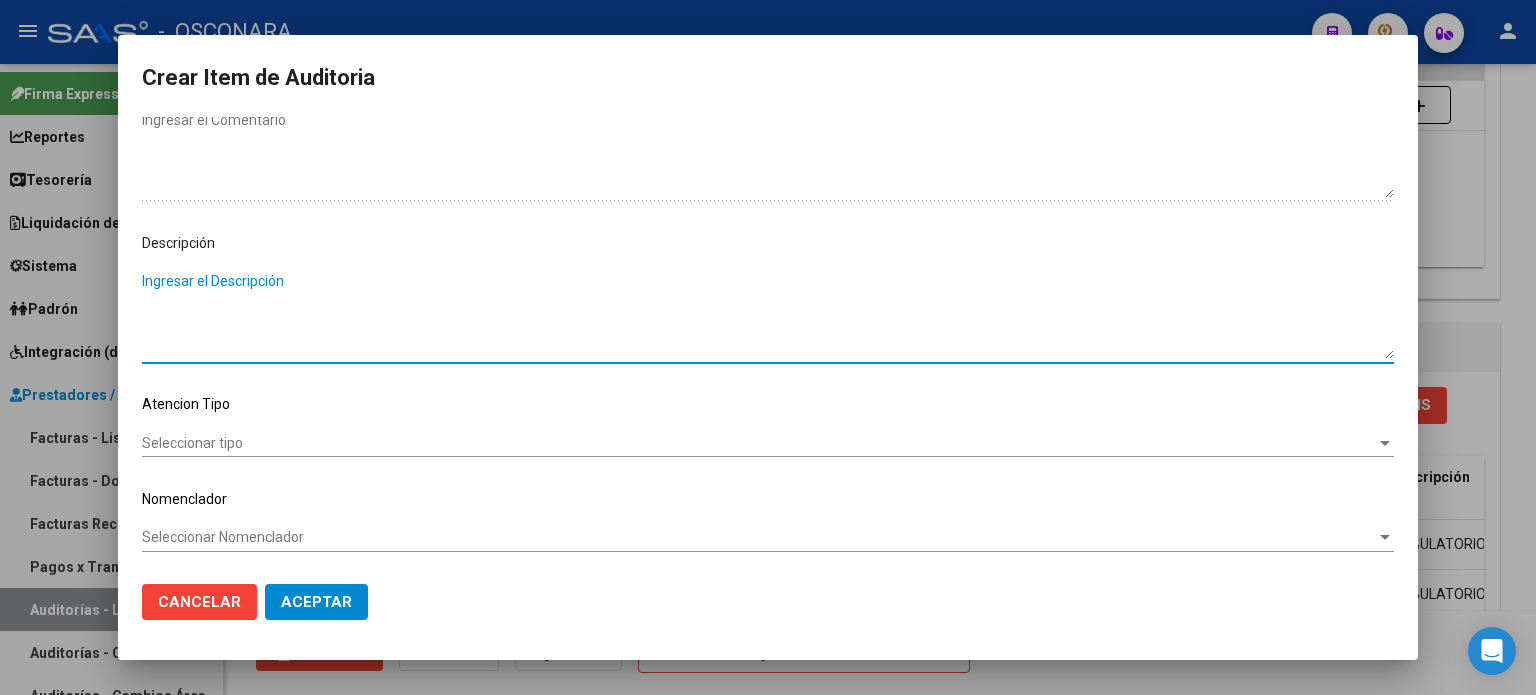 click on "Ingresar el Descripción" at bounding box center (768, 315) 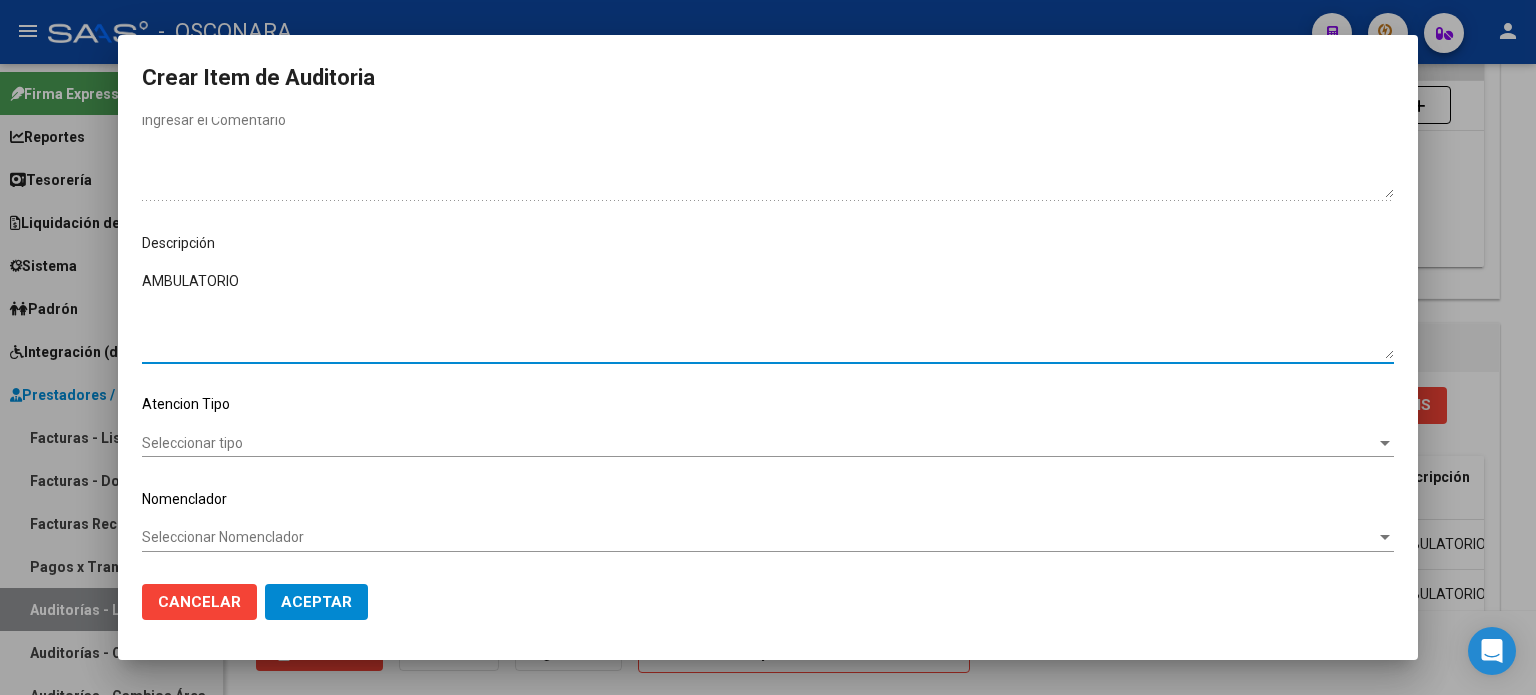 type on "AMBULATORIO" 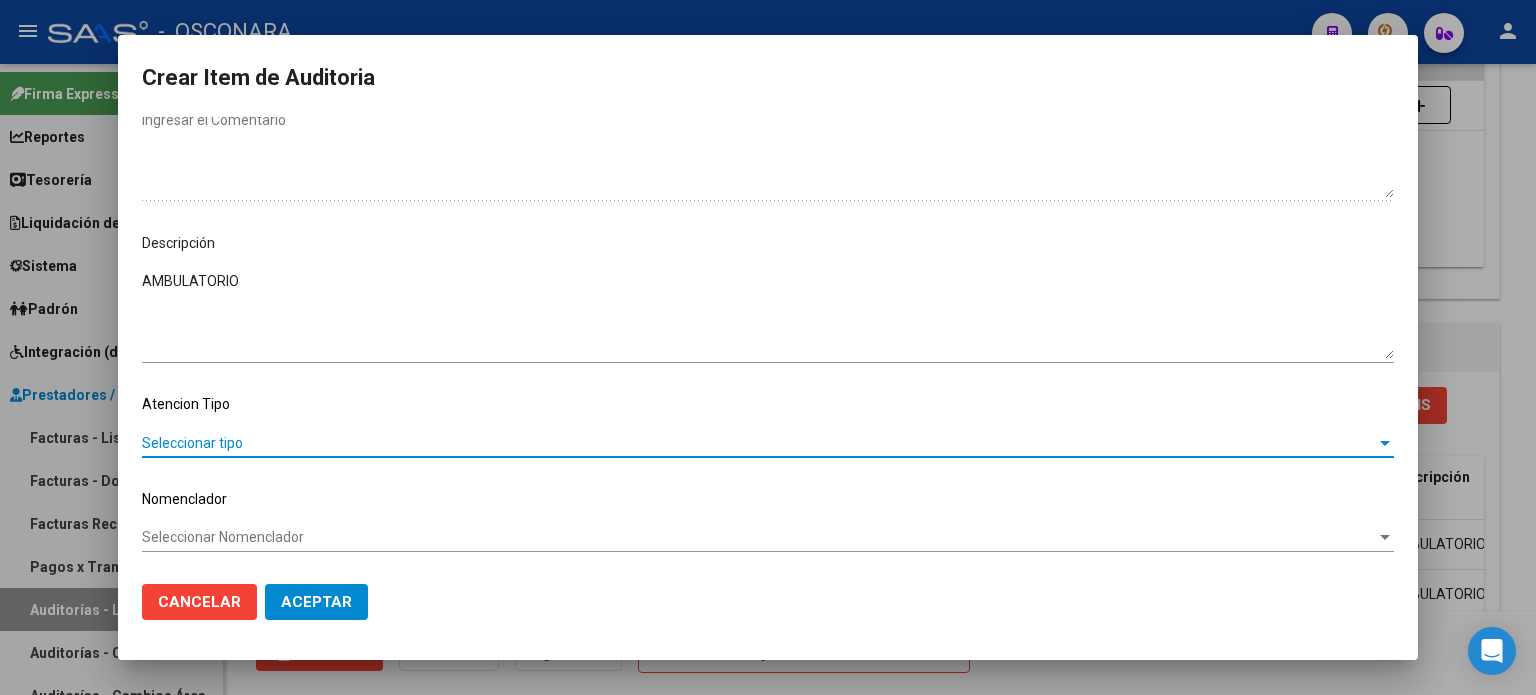 click on "Seleccionar tipo" at bounding box center [759, 443] 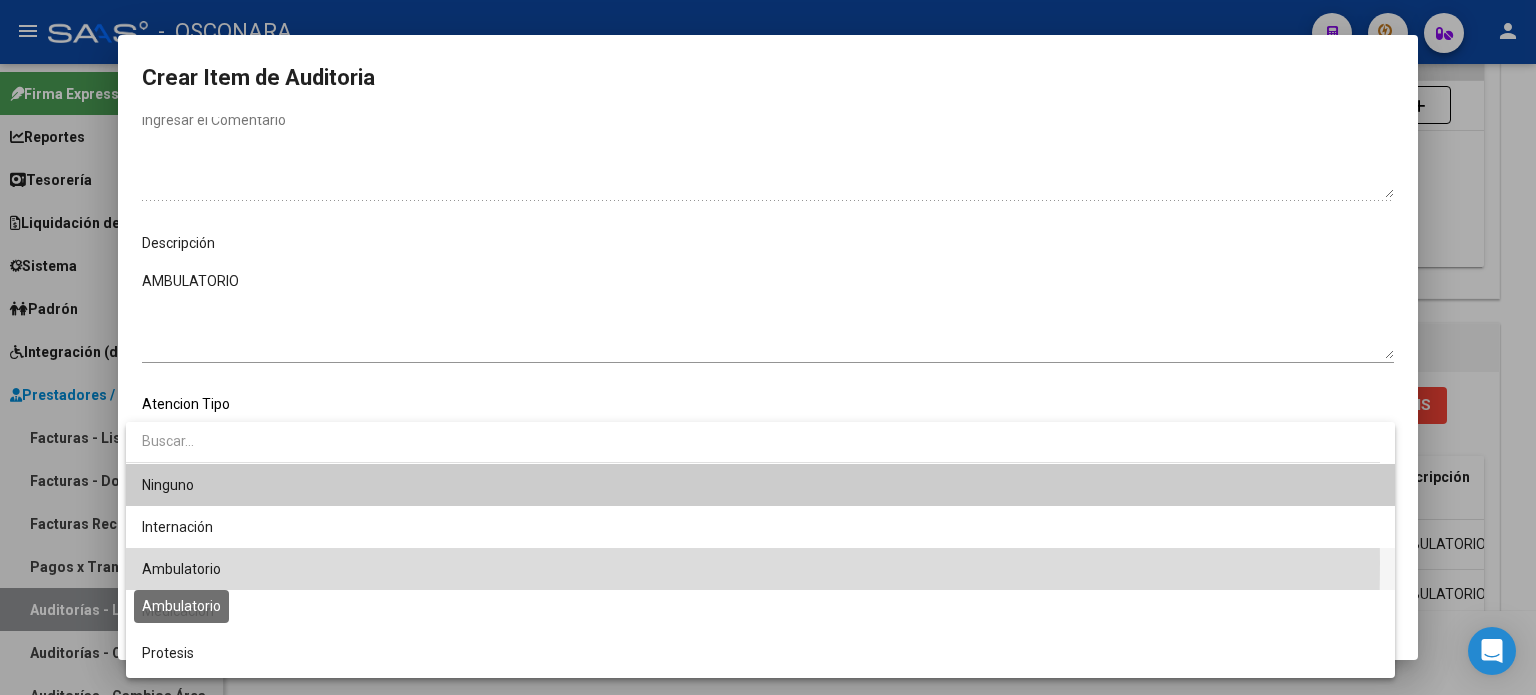 click on "Ambulatorio" at bounding box center [181, 569] 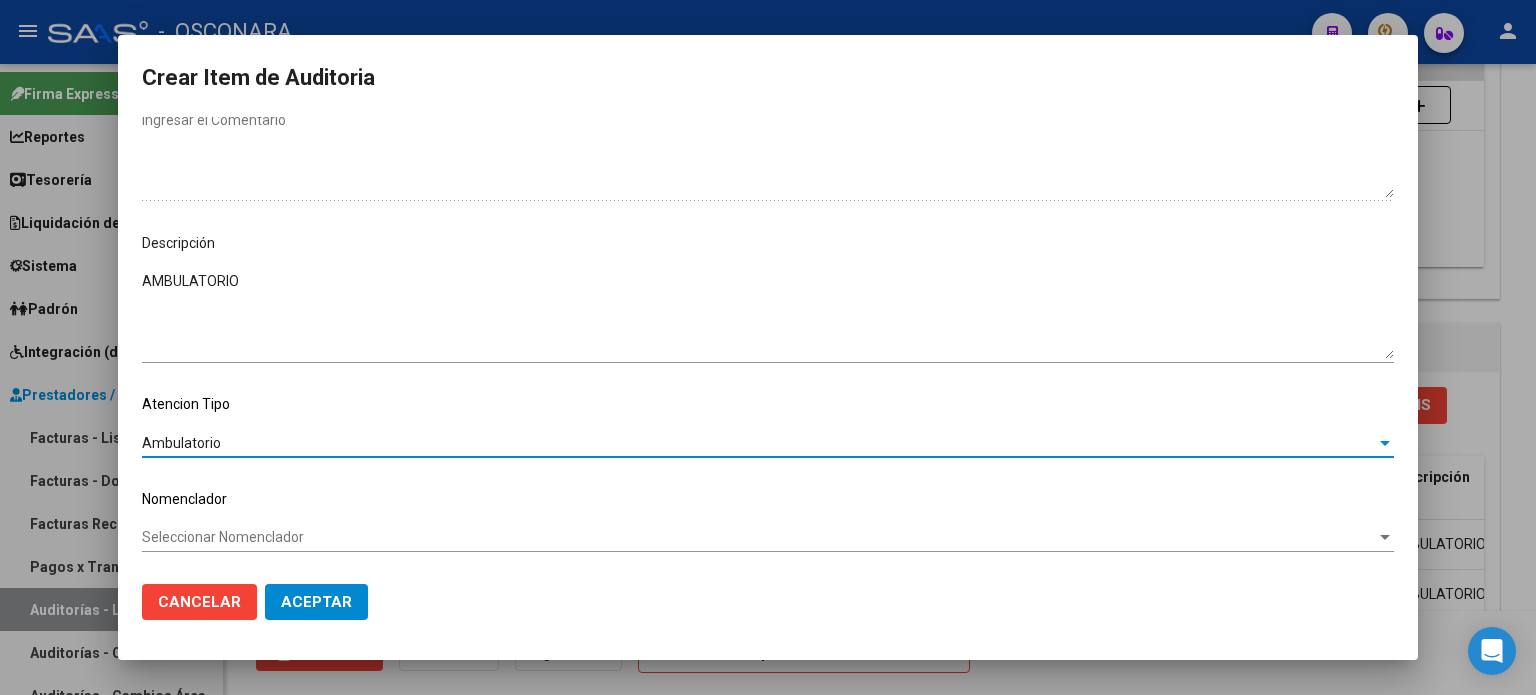 click on "Aceptar" 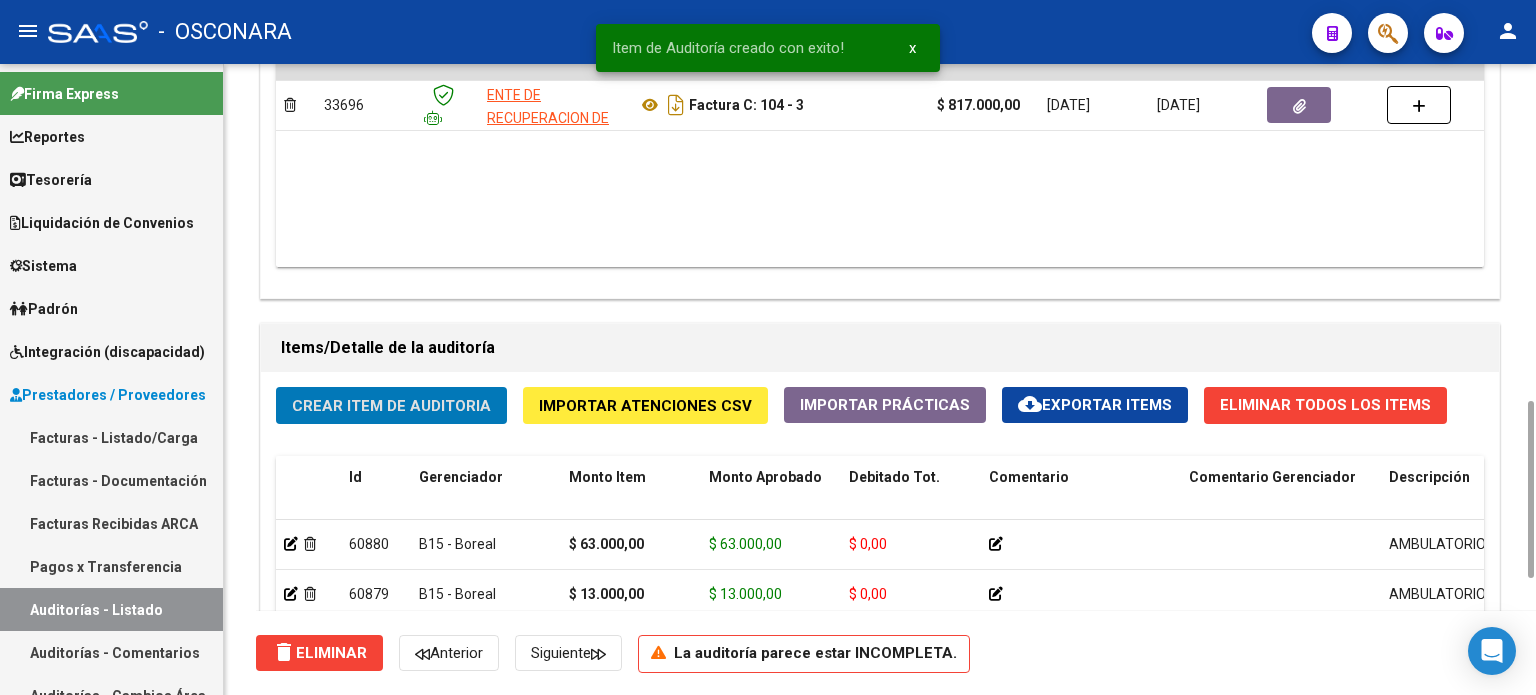 click on "Crear Item de Auditoria" 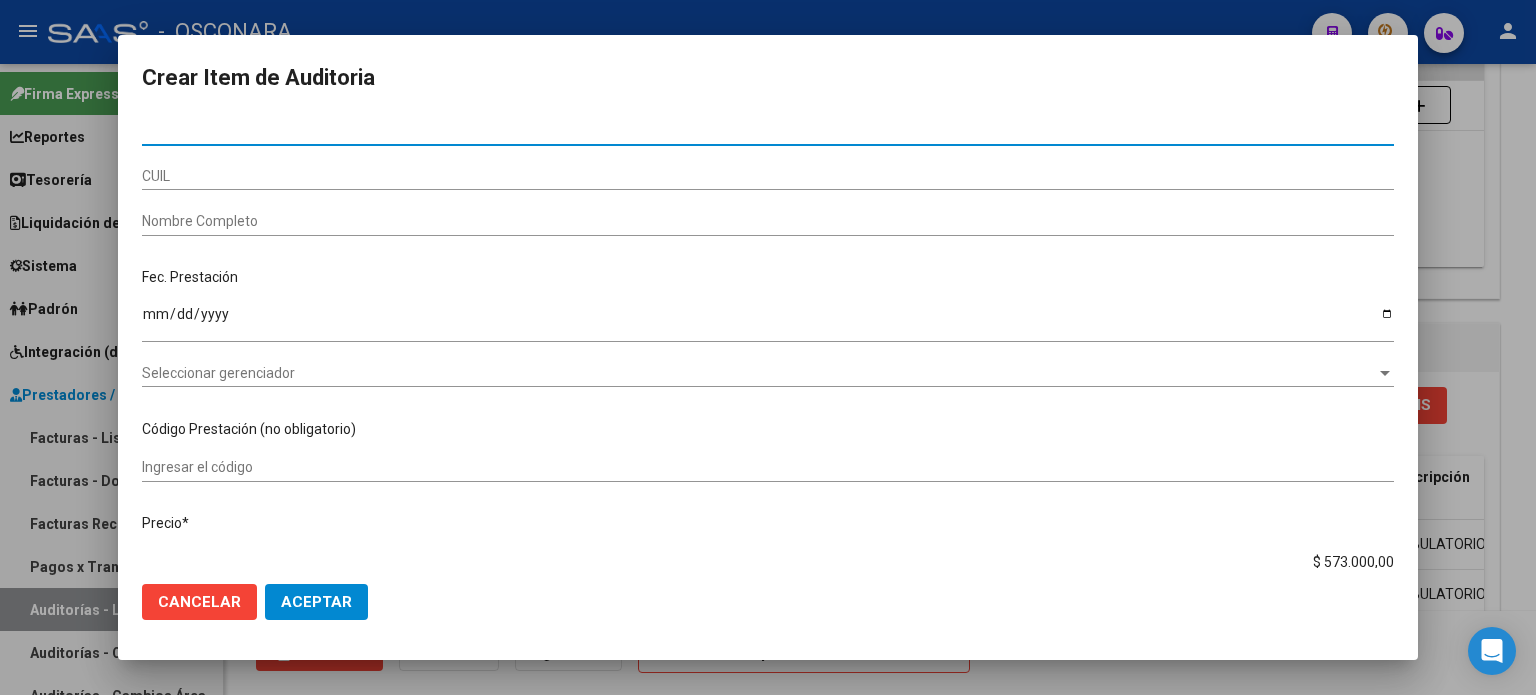 paste on "35553822" 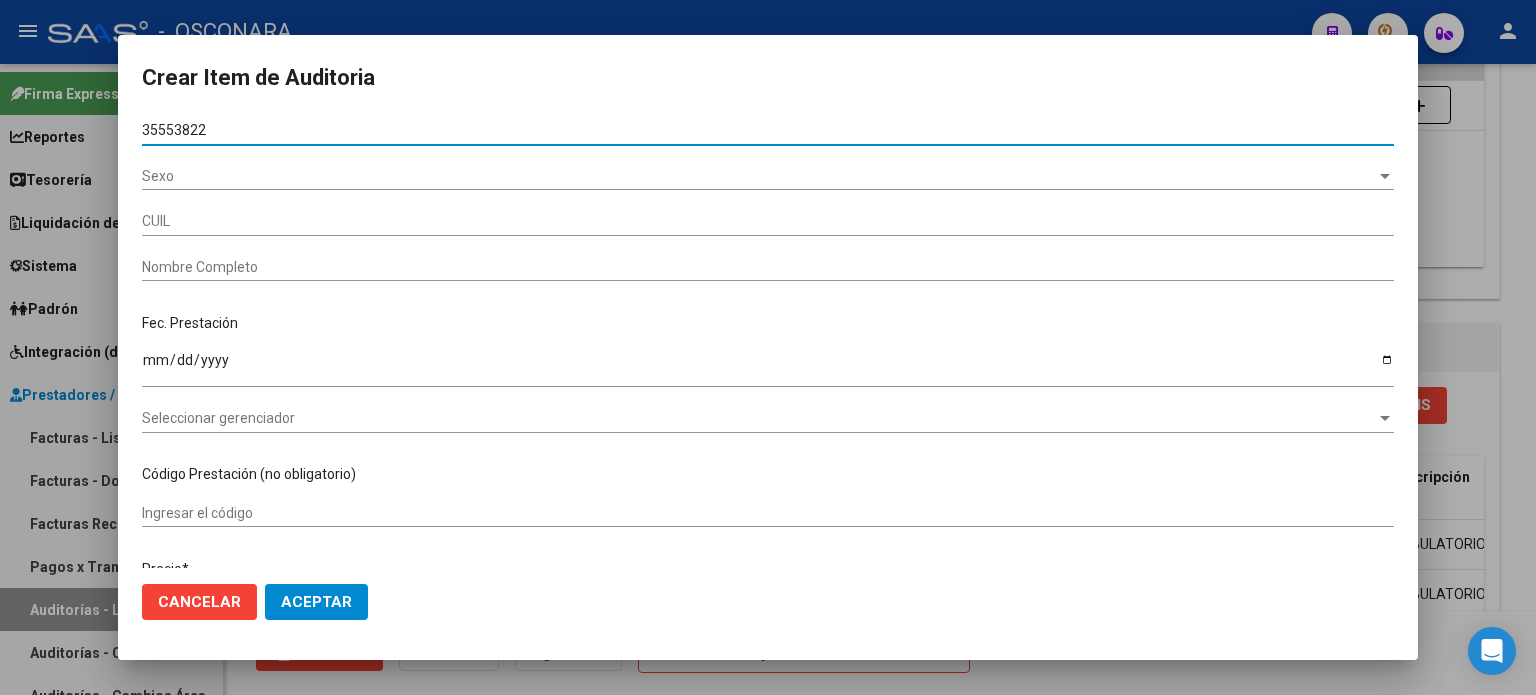 type on "27355538228" 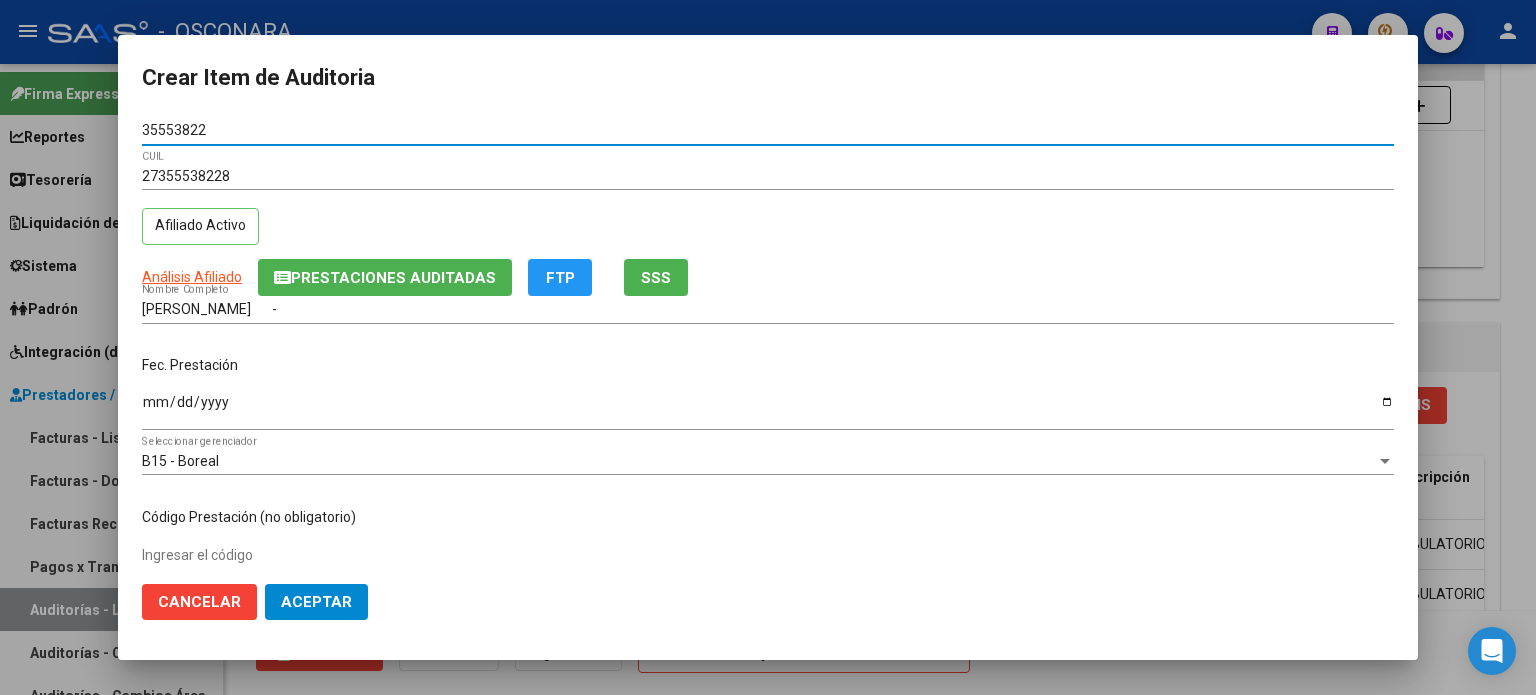 type on "35553822" 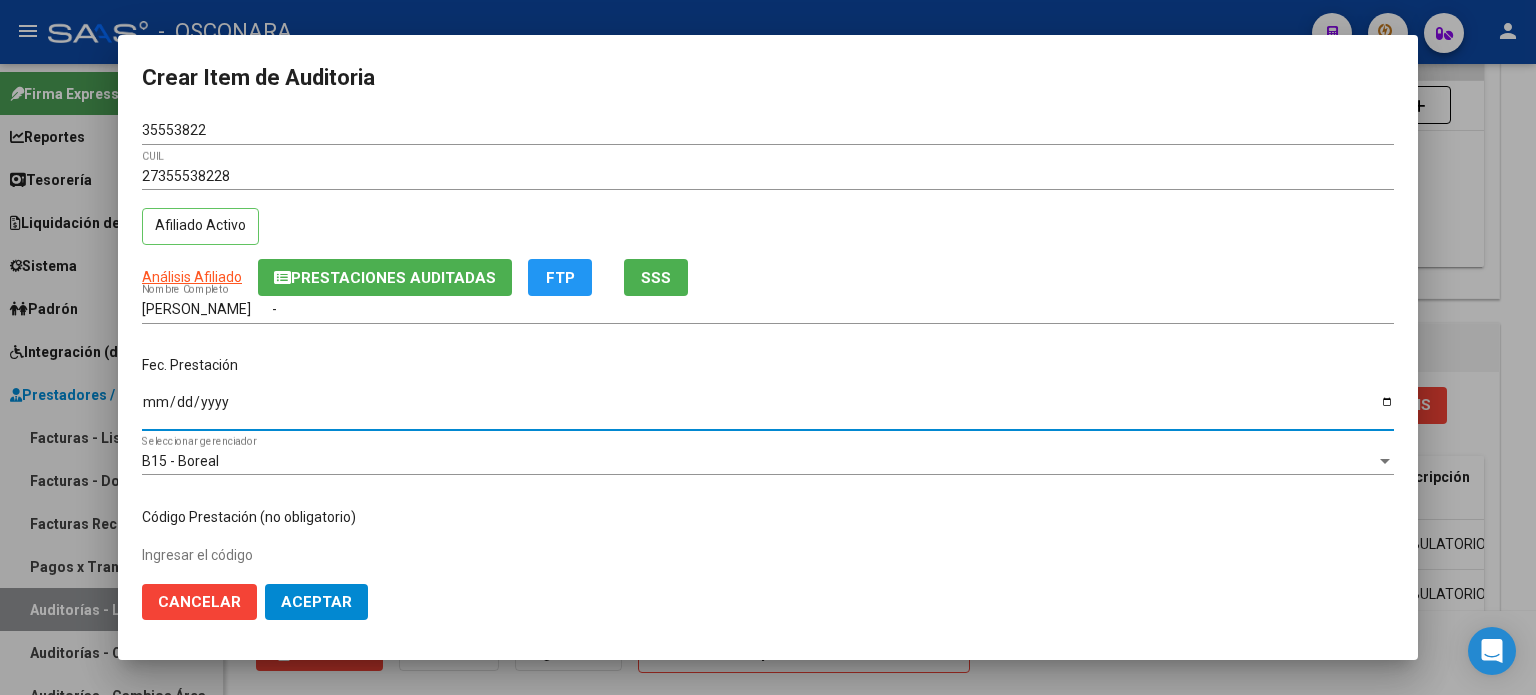 click on "Ingresar la fecha" at bounding box center [768, 409] 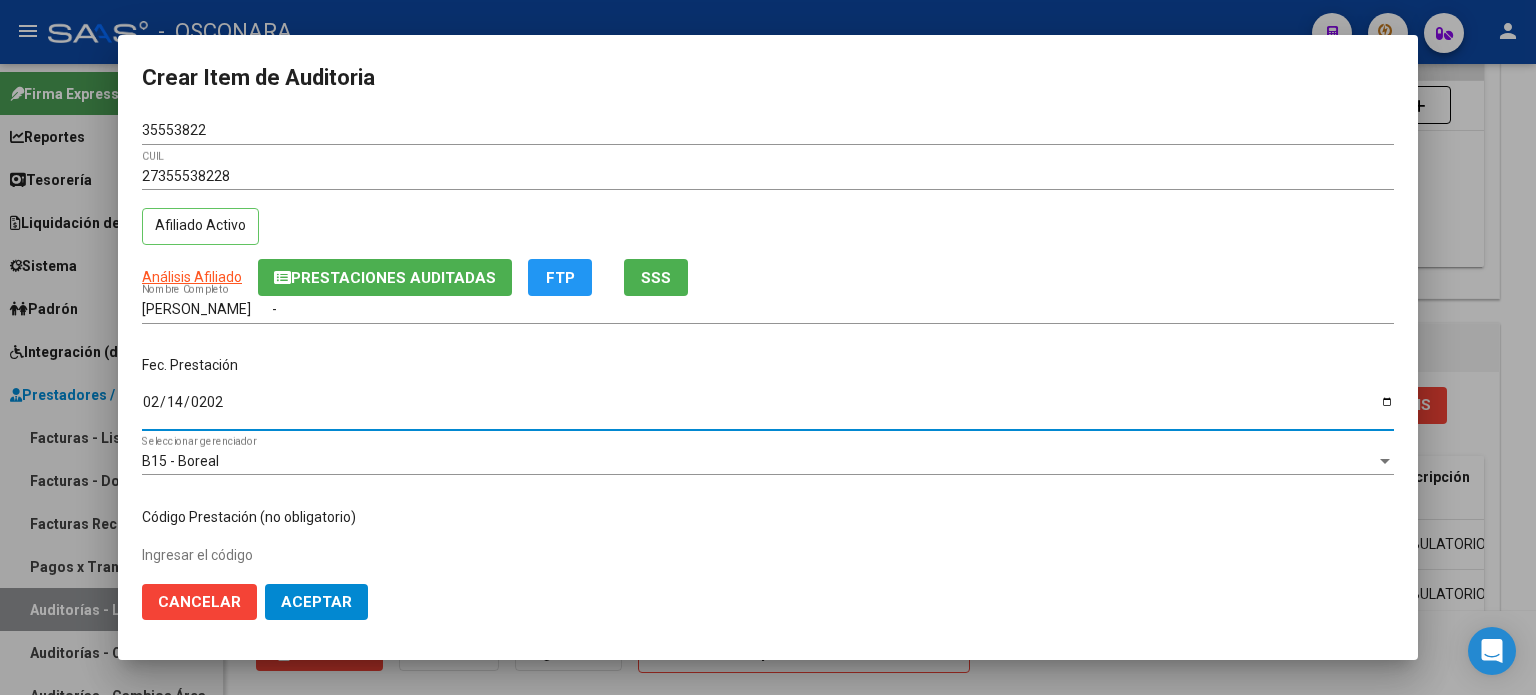 type on "[DATE]" 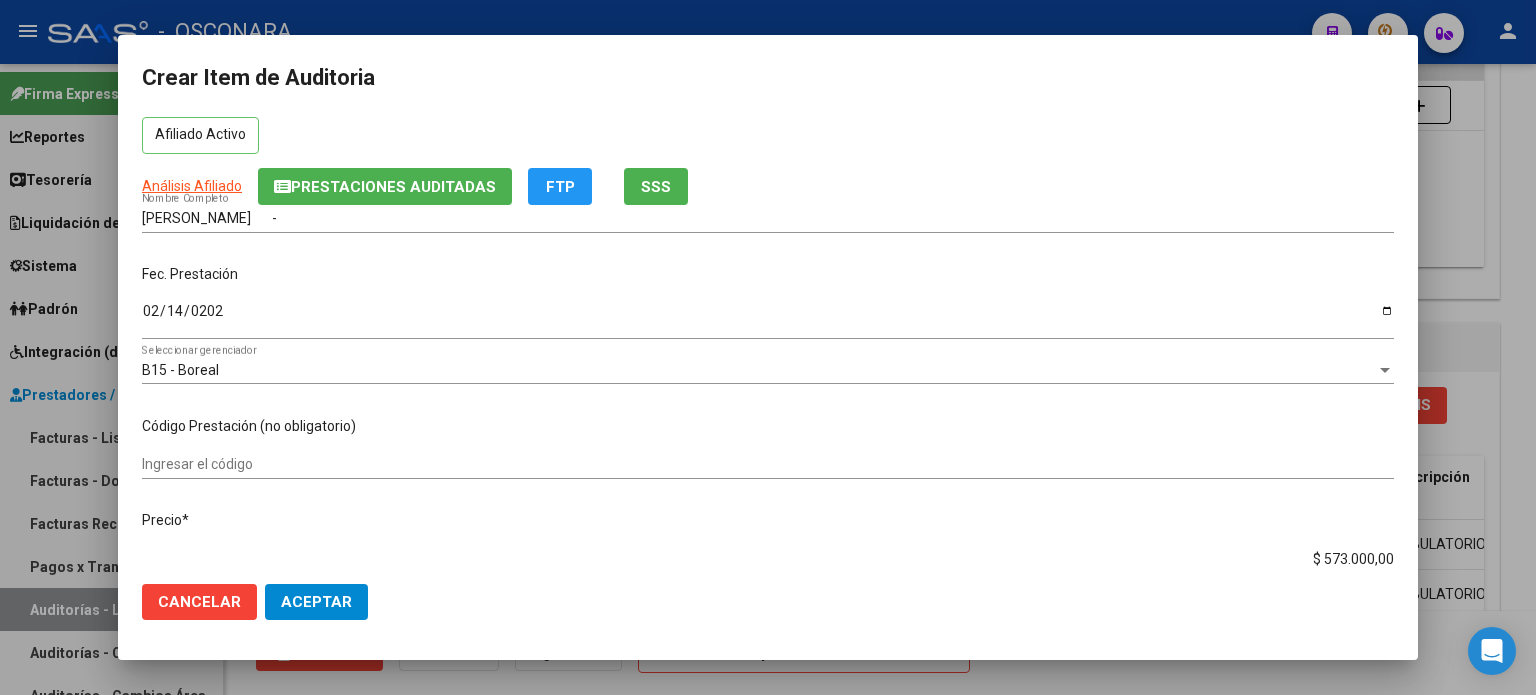 scroll, scrollTop: 200, scrollLeft: 0, axis: vertical 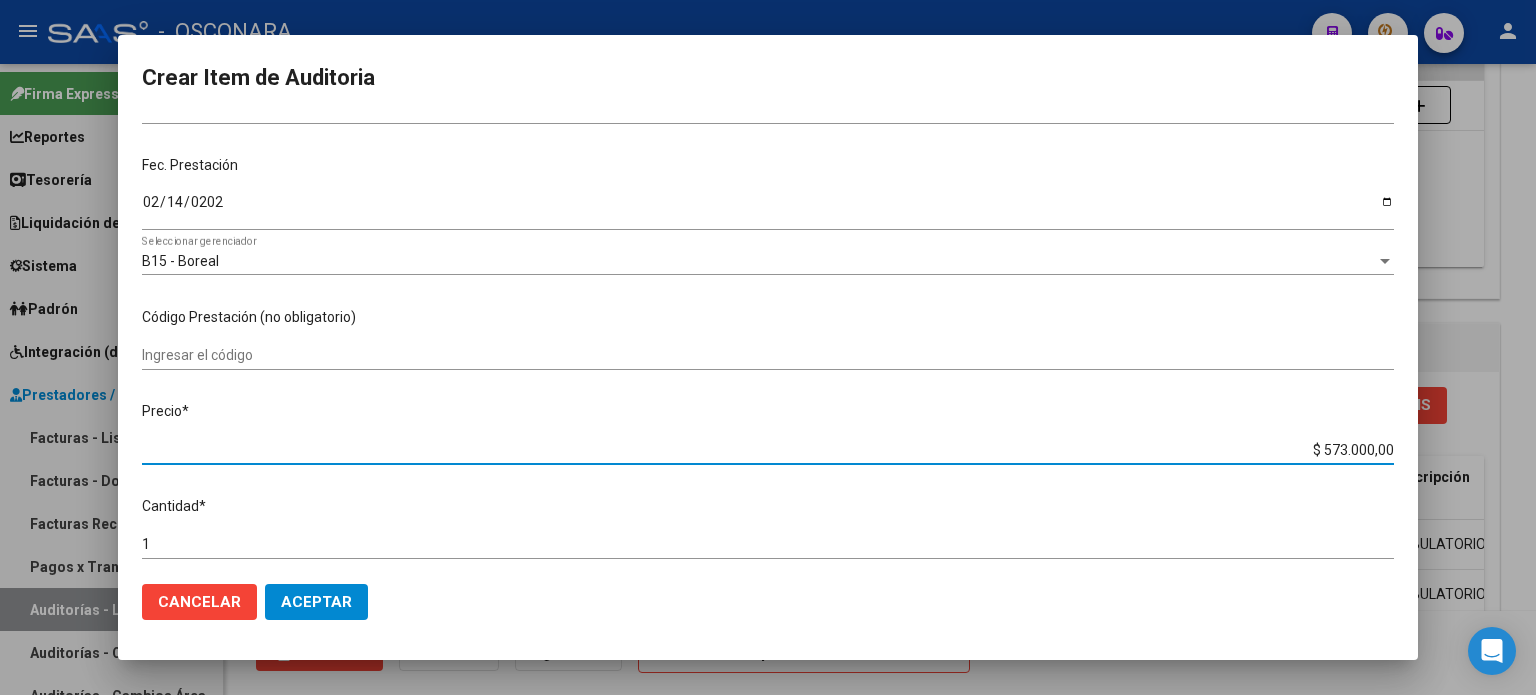 drag, startPoint x: 1307, startPoint y: 447, endPoint x: 1535, endPoint y: 421, distance: 229.47766 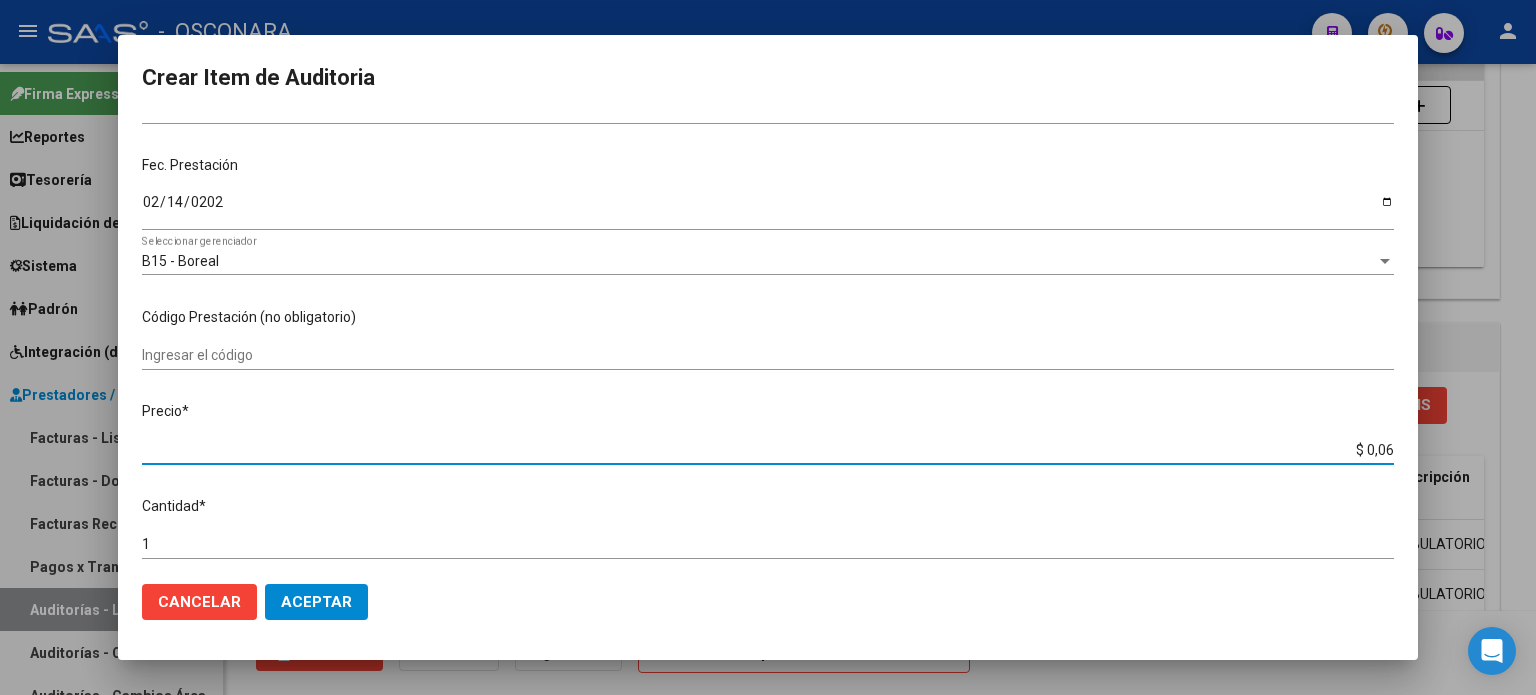 type on "$ 0,06" 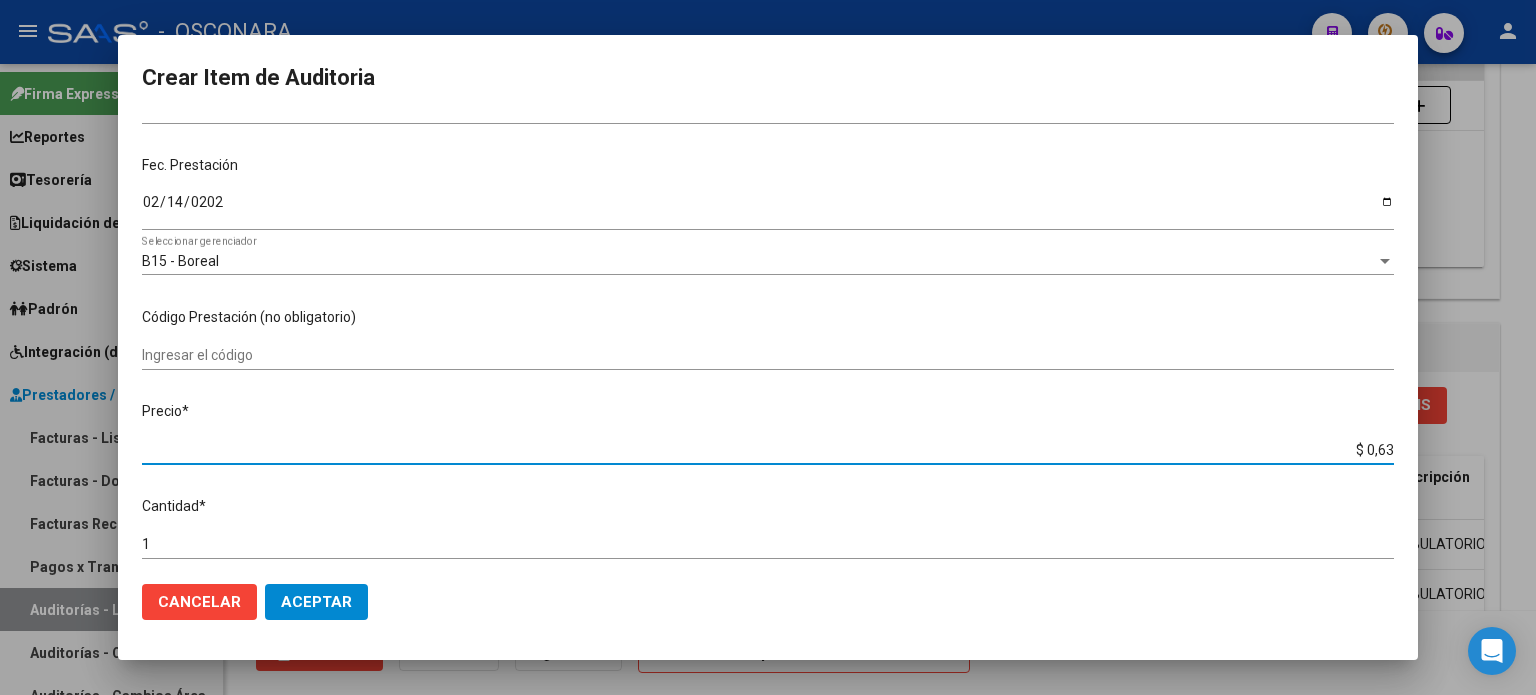 type on "$ 6,30" 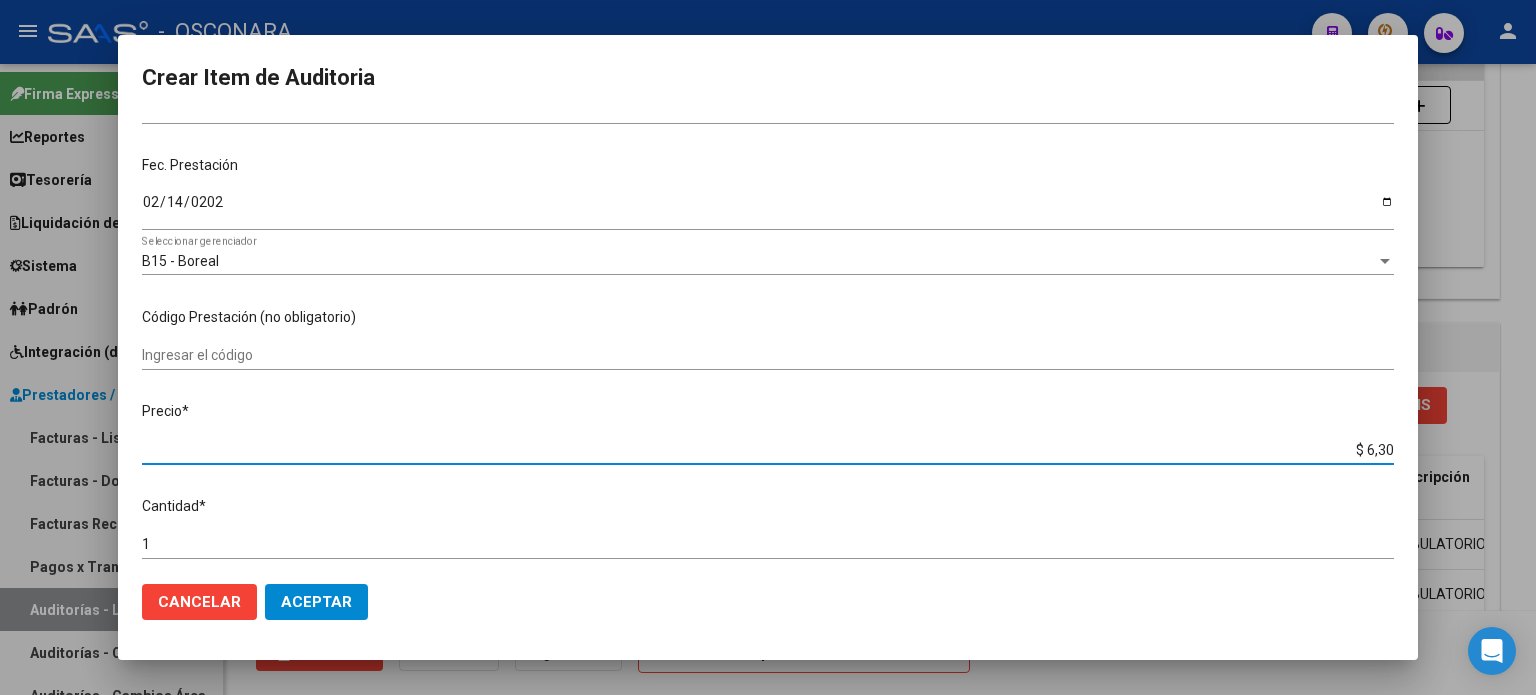 type on "$ 63,00" 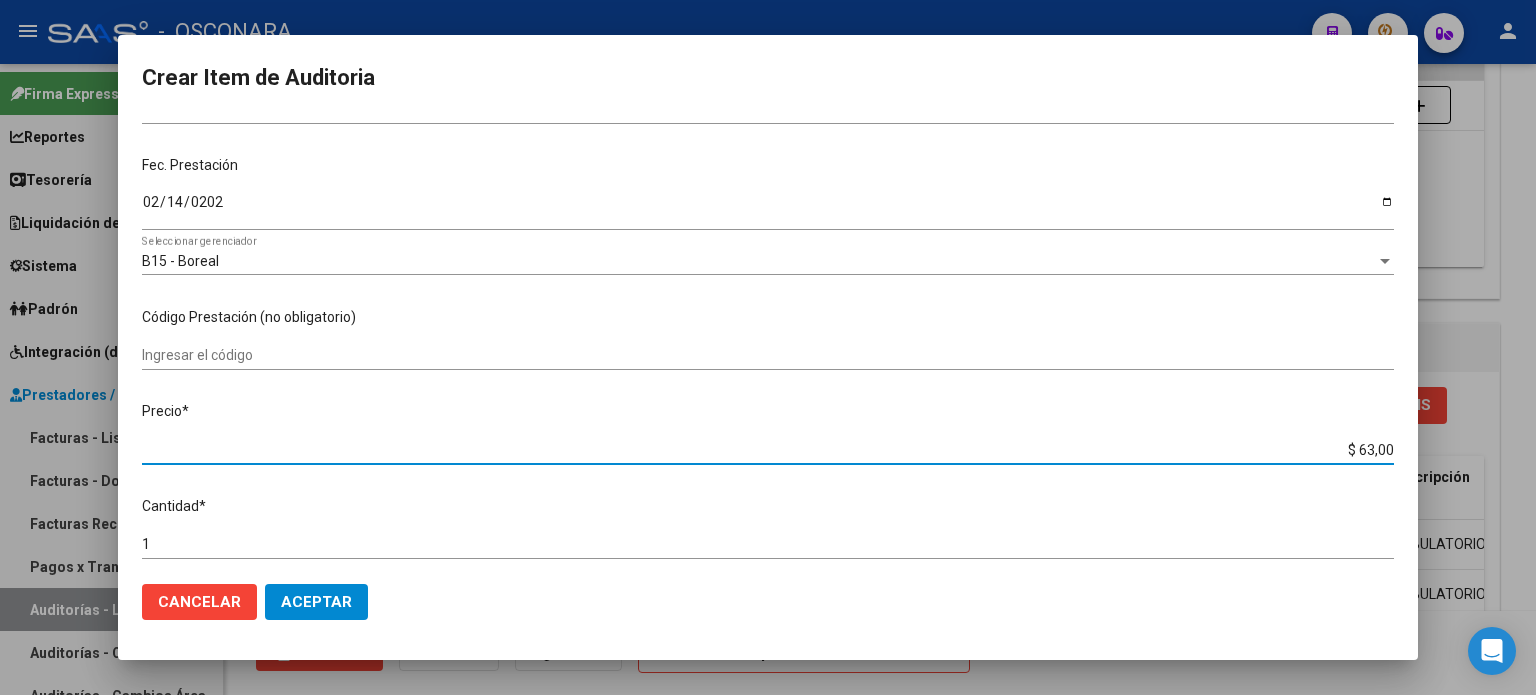 type on "$ 630,00" 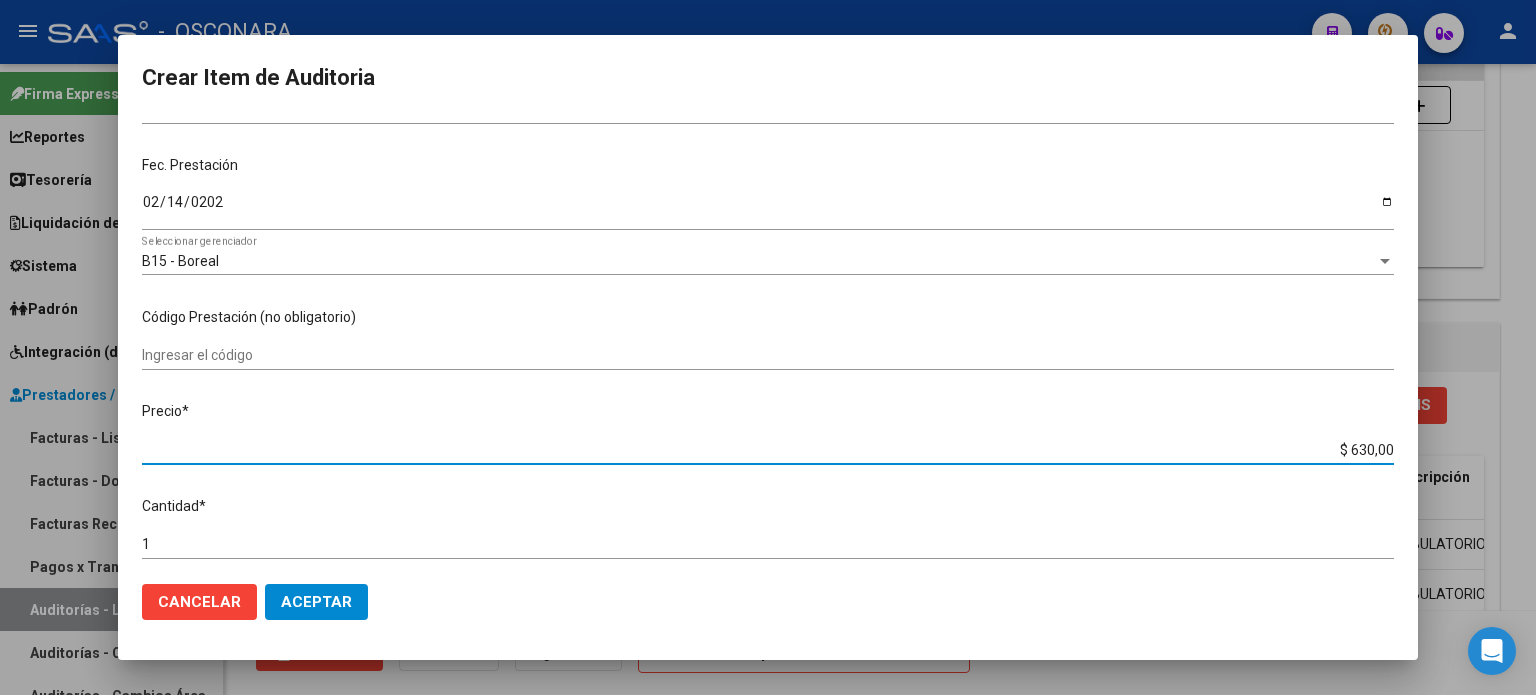 type on "$ 6.300,00" 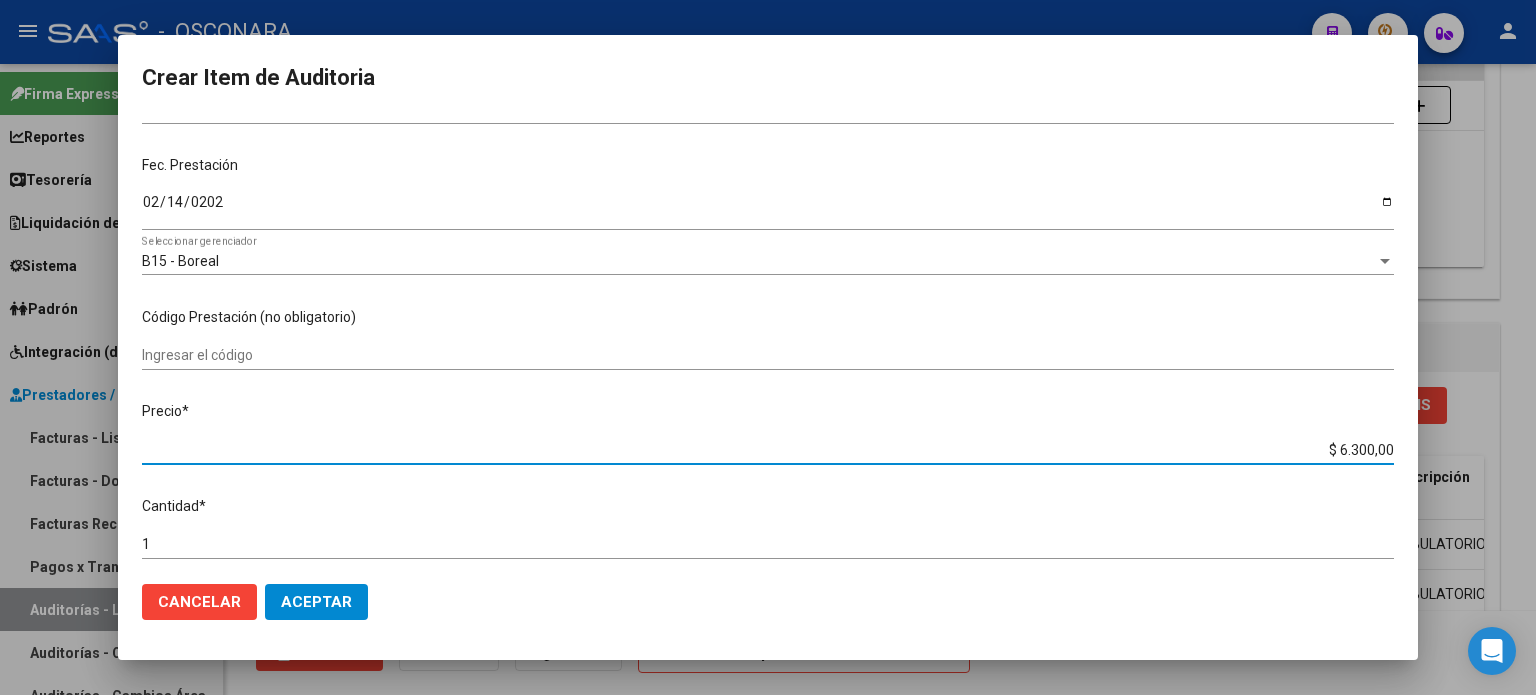 type on "$ 63.000,00" 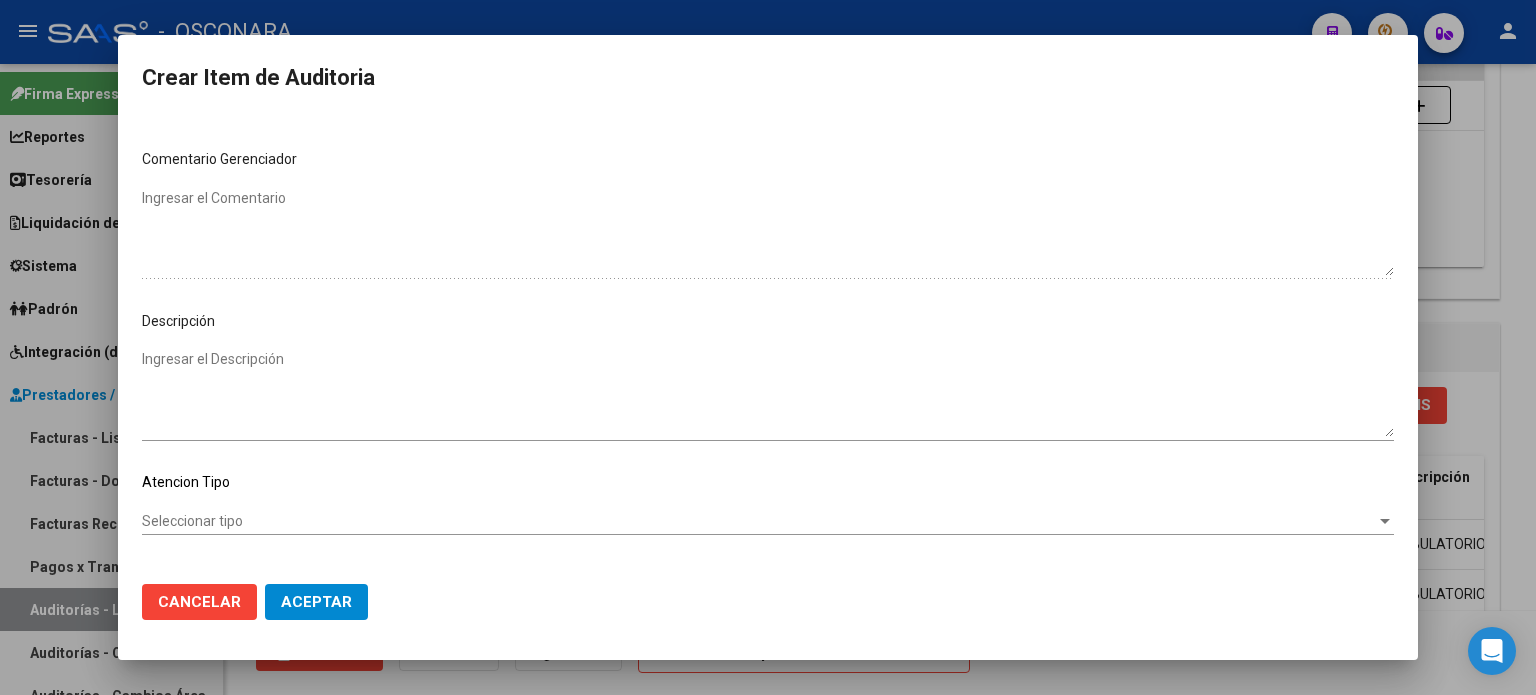 scroll, scrollTop: 1070, scrollLeft: 0, axis: vertical 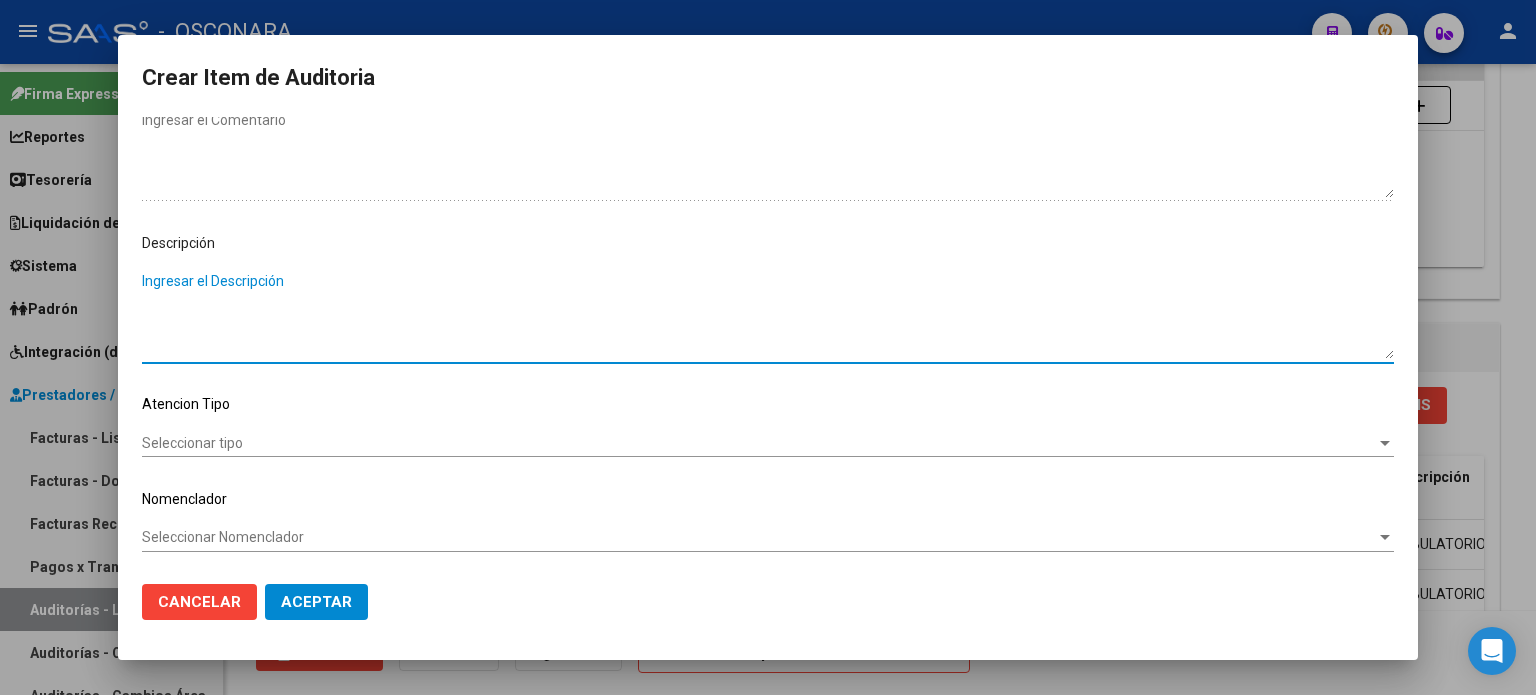 click on "Ingresar el Descripción" at bounding box center [768, 315] 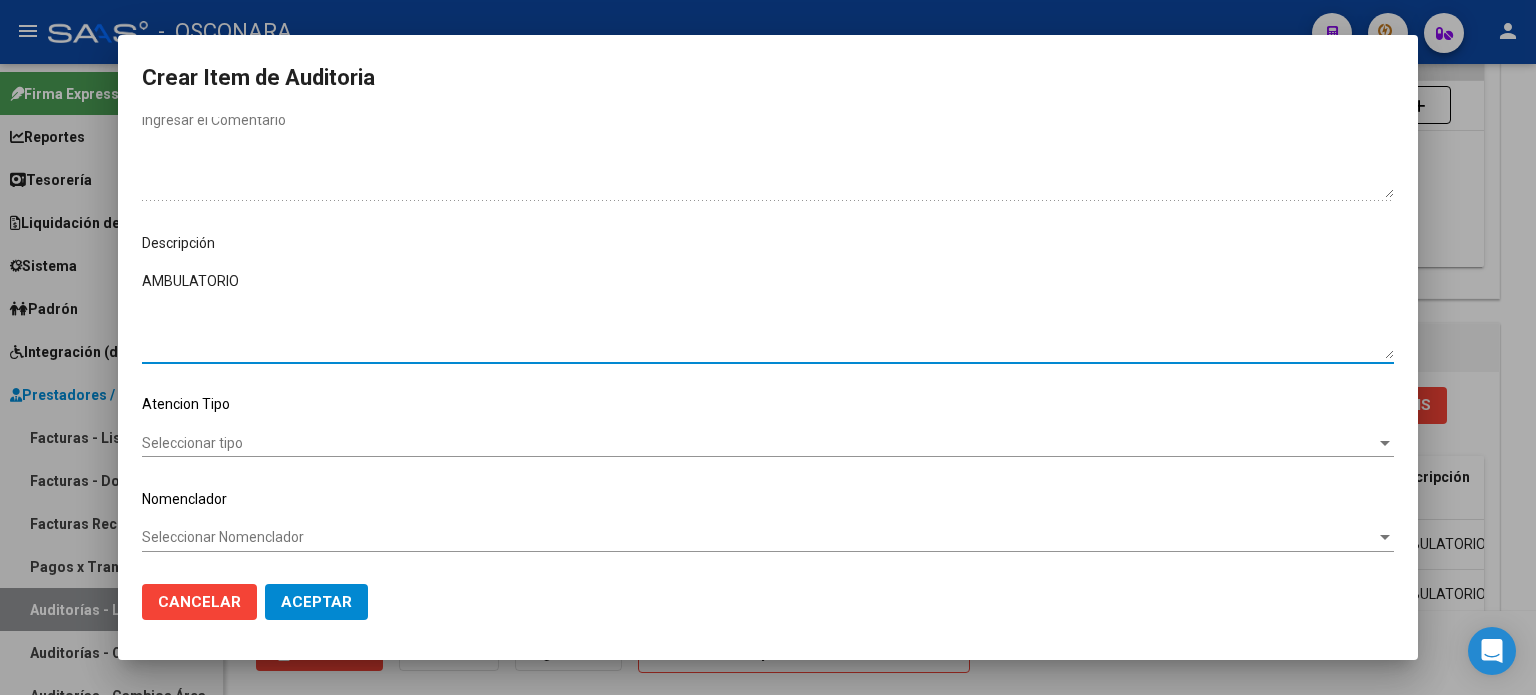 type on "AMBULATORIO" 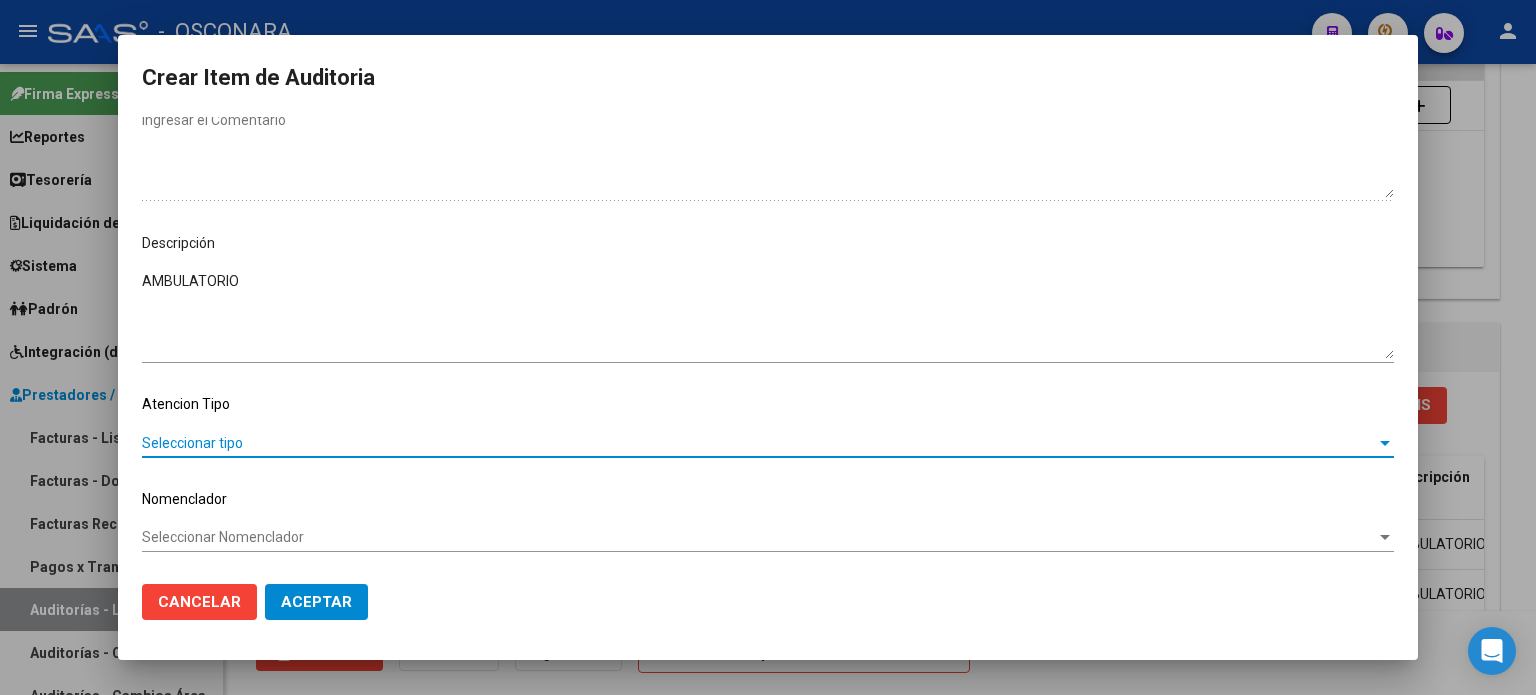 click on "Seleccionar tipo" at bounding box center (759, 443) 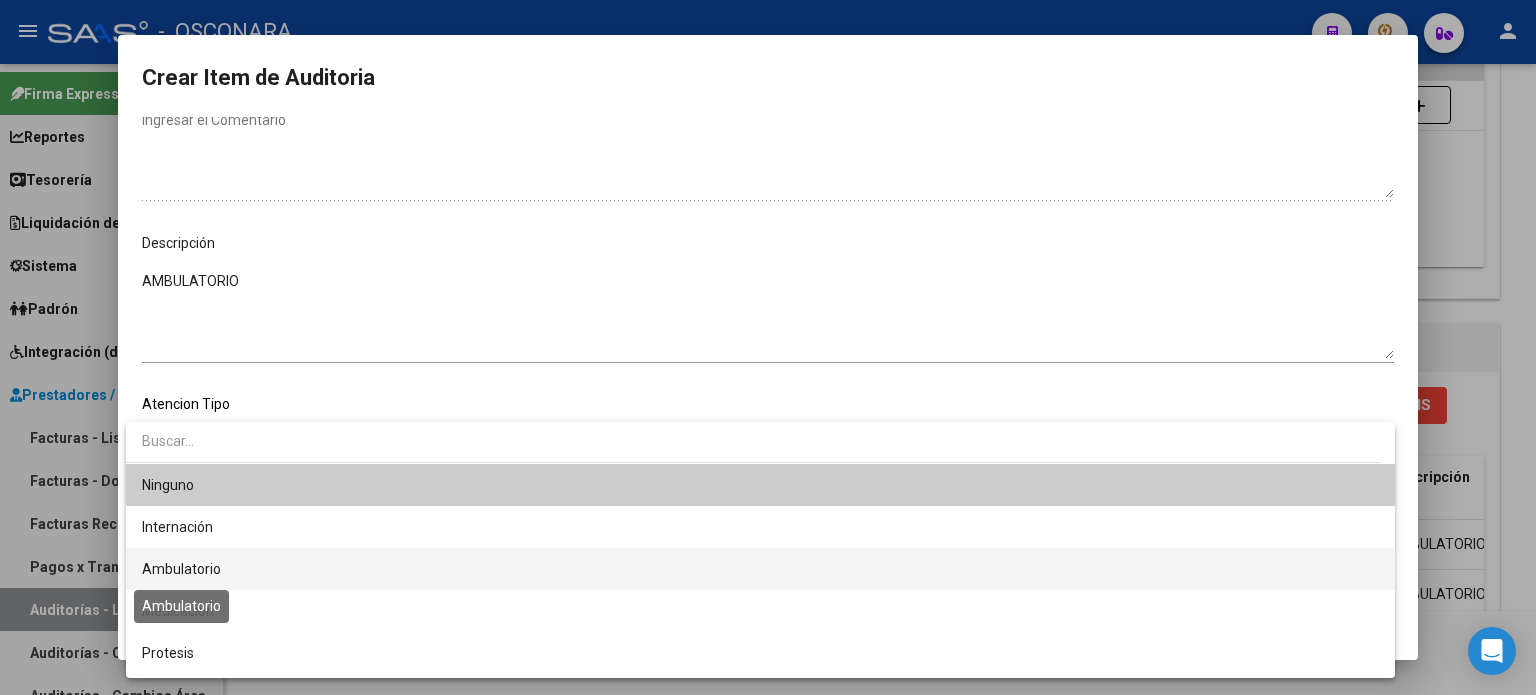 click on "Ambulatorio" at bounding box center [181, 569] 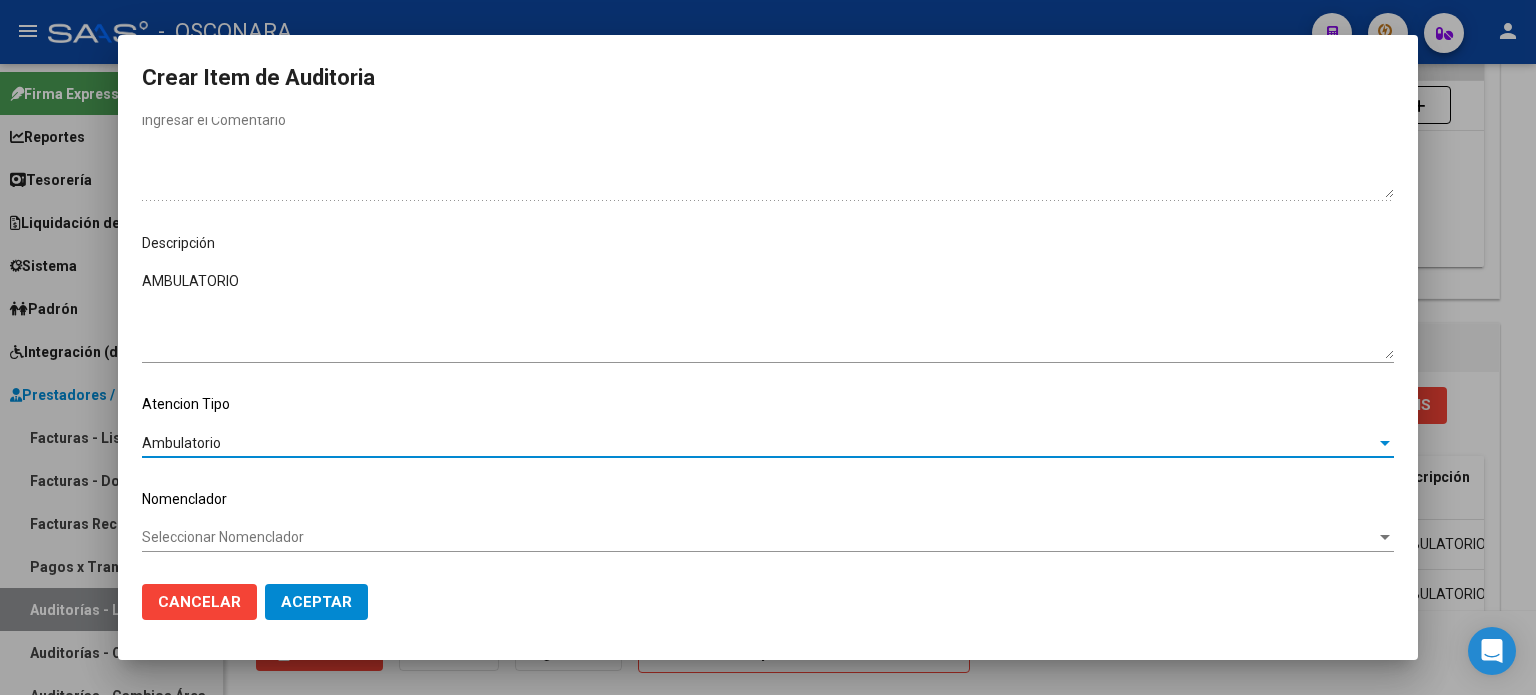 click on "Aceptar" 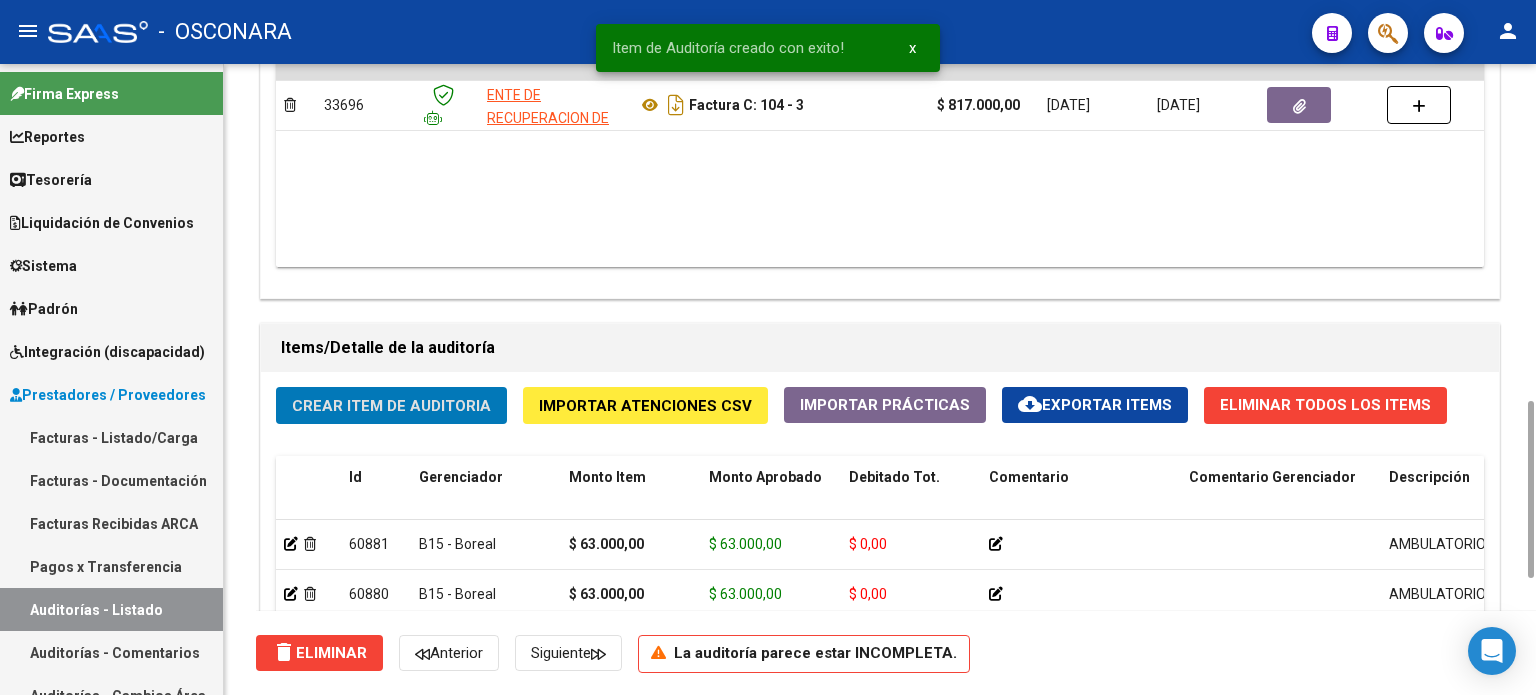 click on "Crear Item de Auditoria" 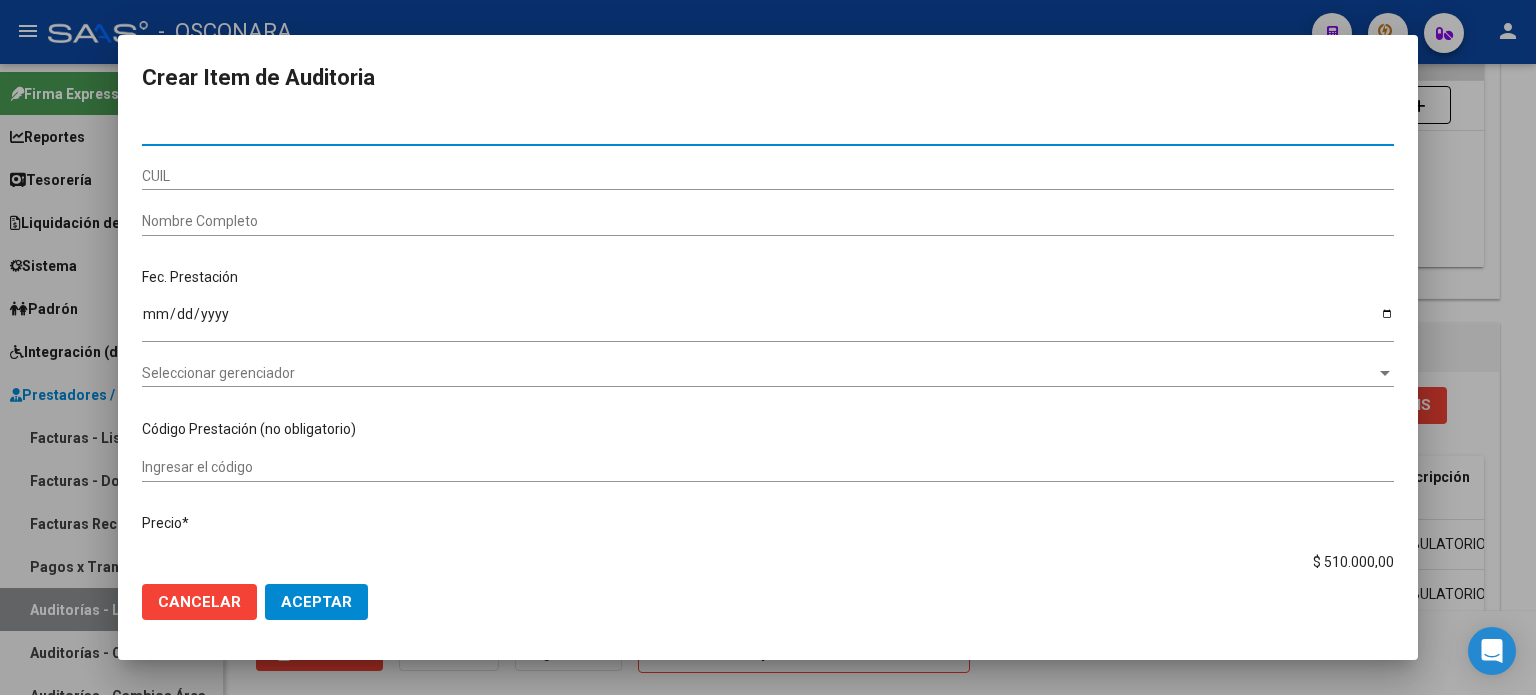 paste on "37965211" 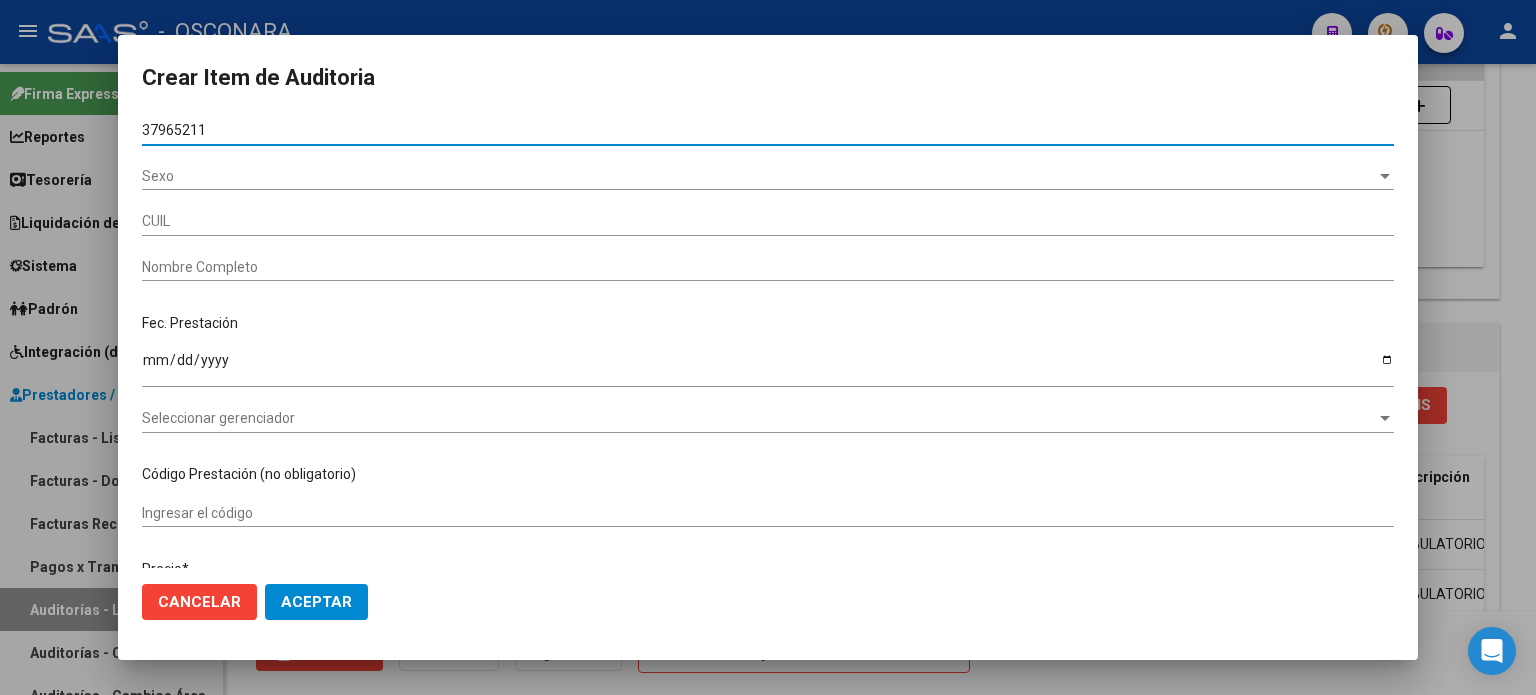 type on "27379652110" 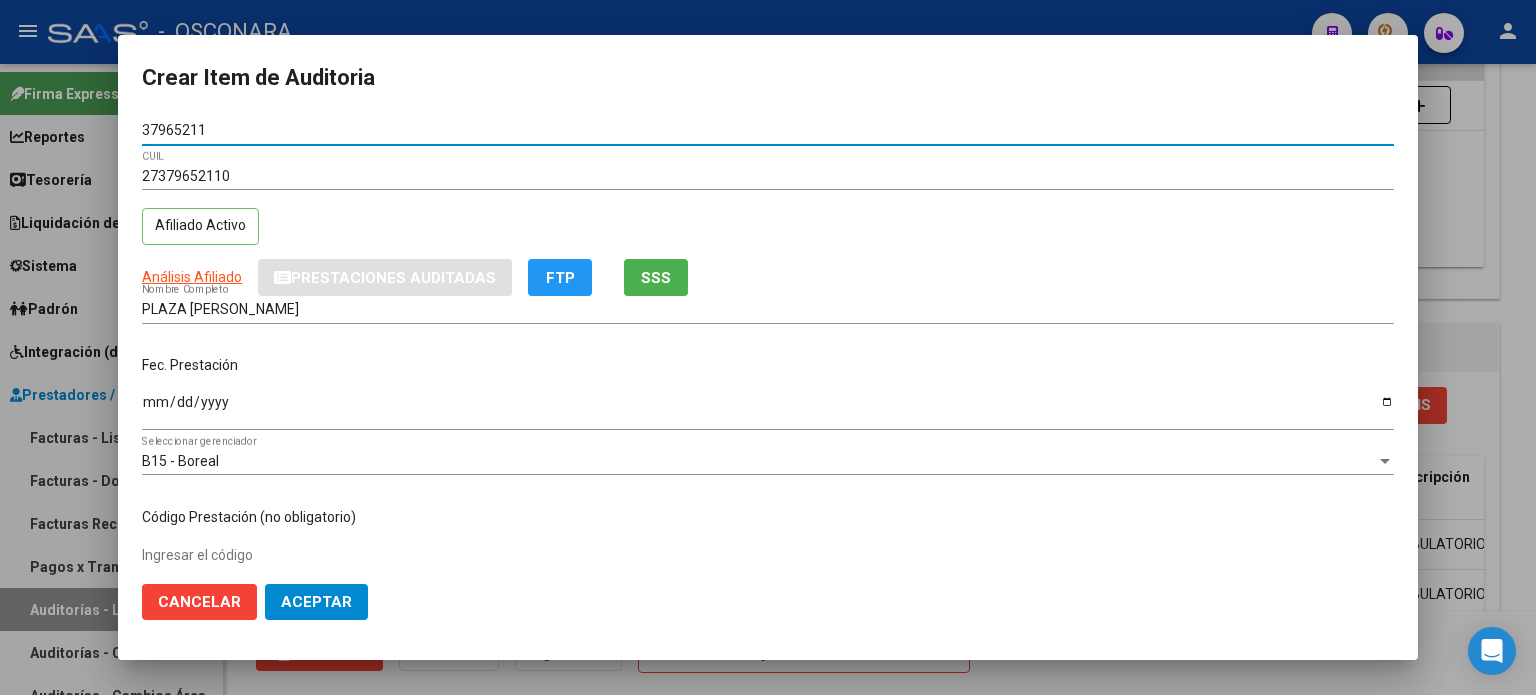 type on "37965211" 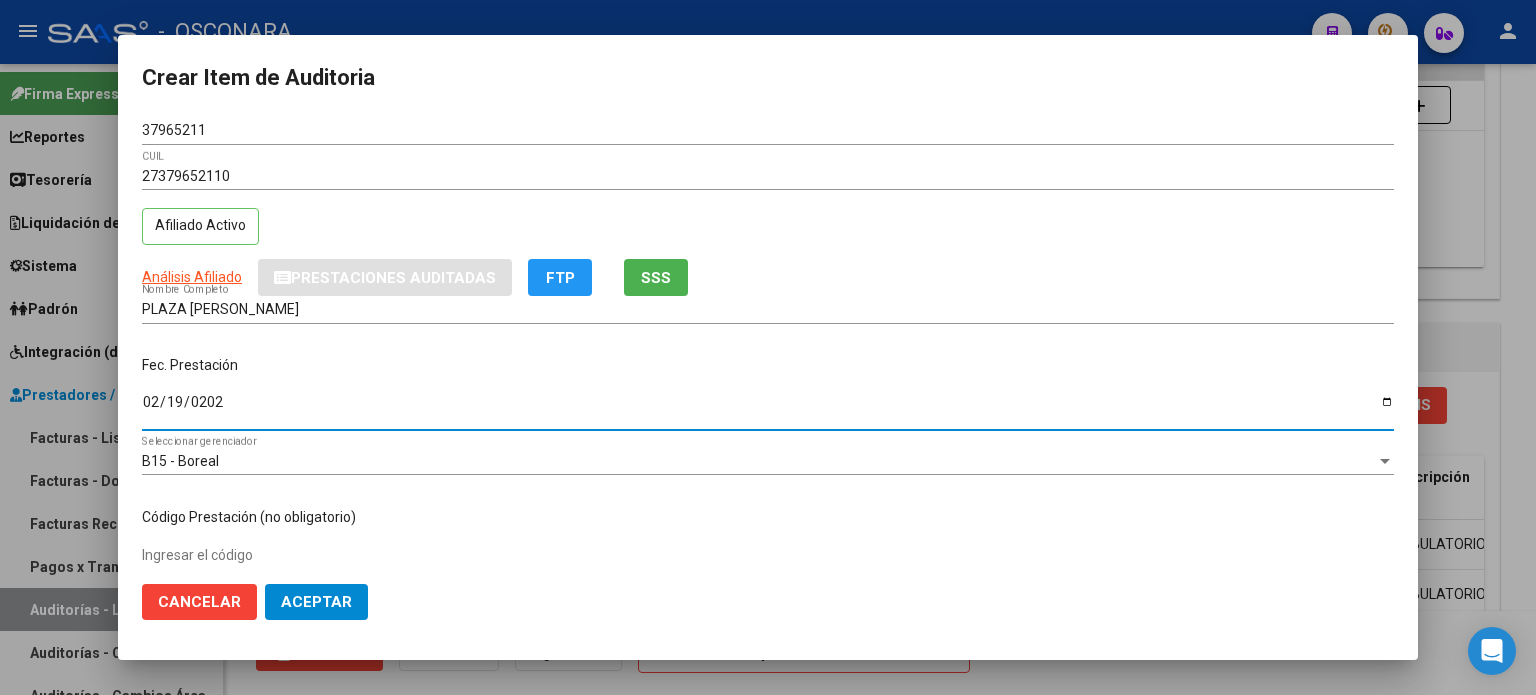 type on "[DATE]" 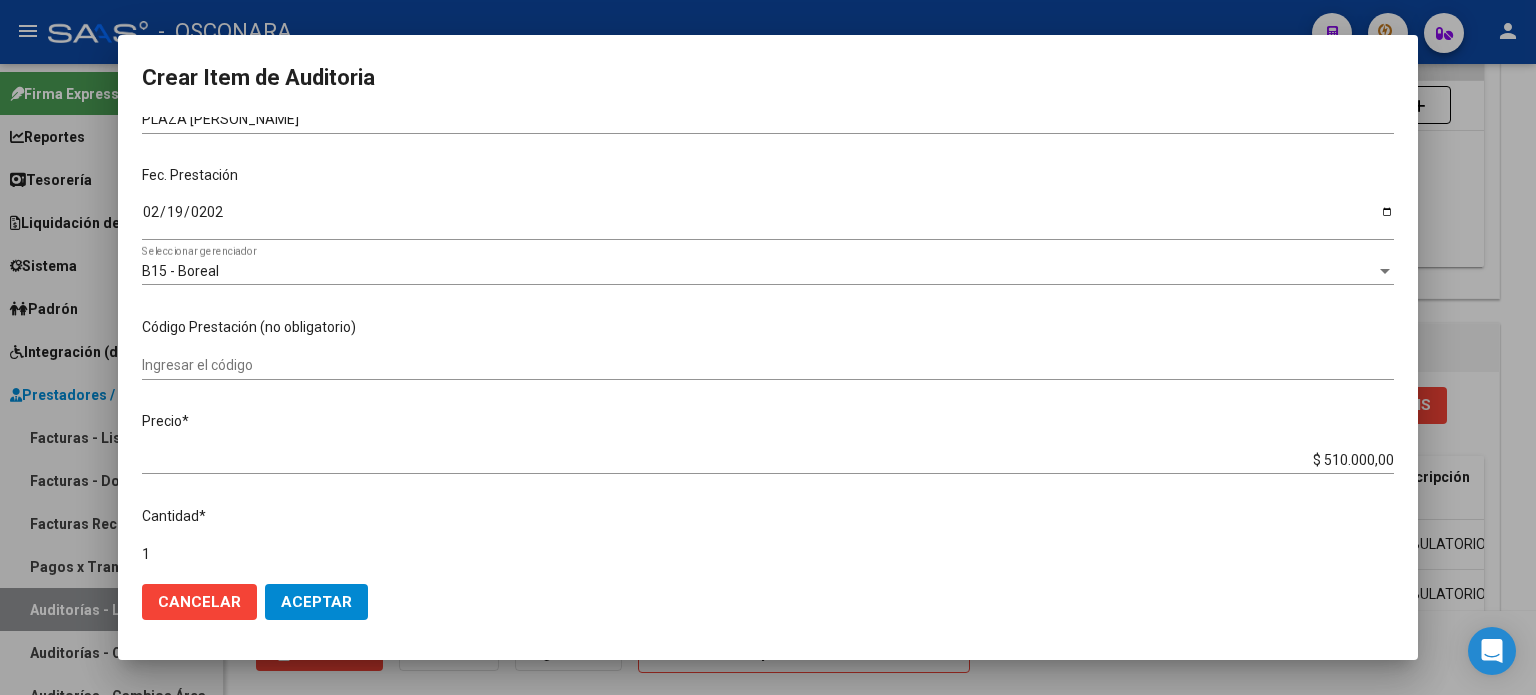 scroll, scrollTop: 200, scrollLeft: 0, axis: vertical 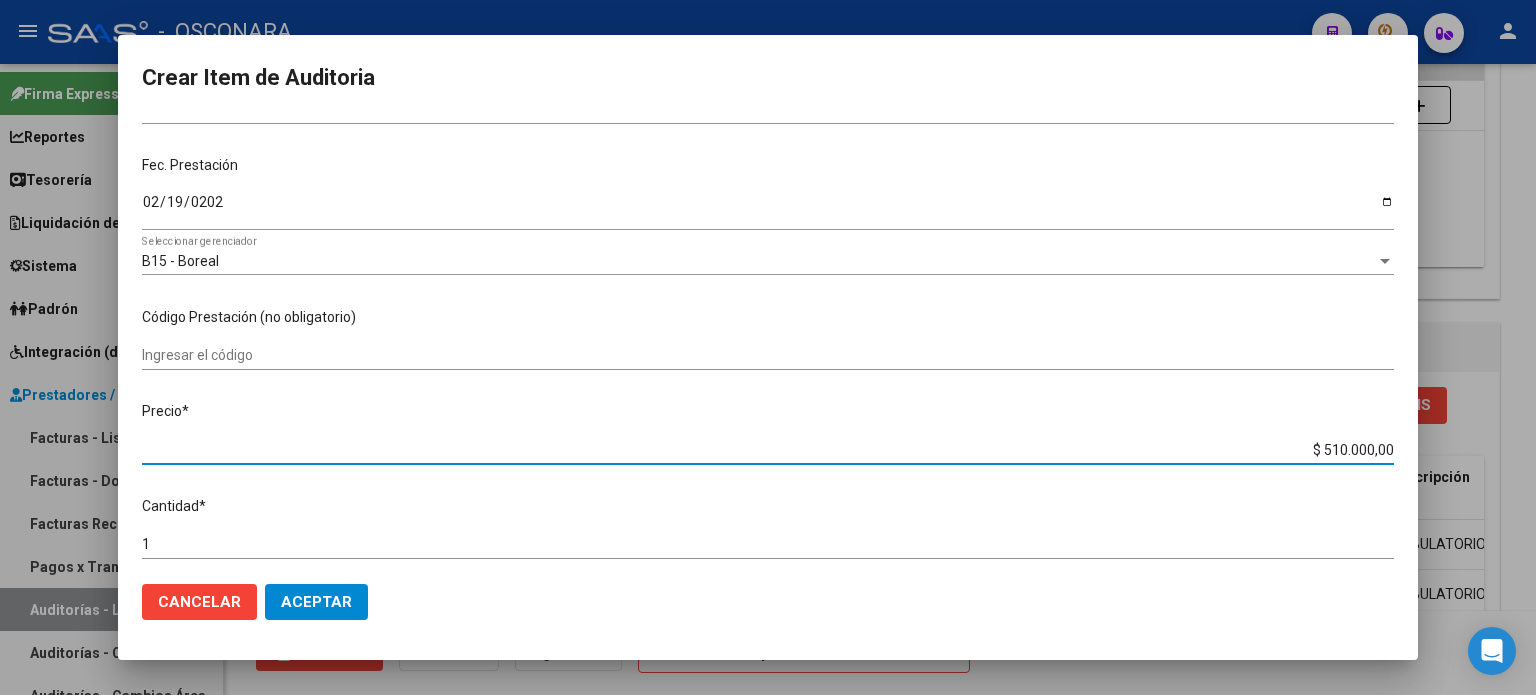 drag, startPoint x: 1310, startPoint y: 448, endPoint x: 1535, endPoint y: 454, distance: 225.07999 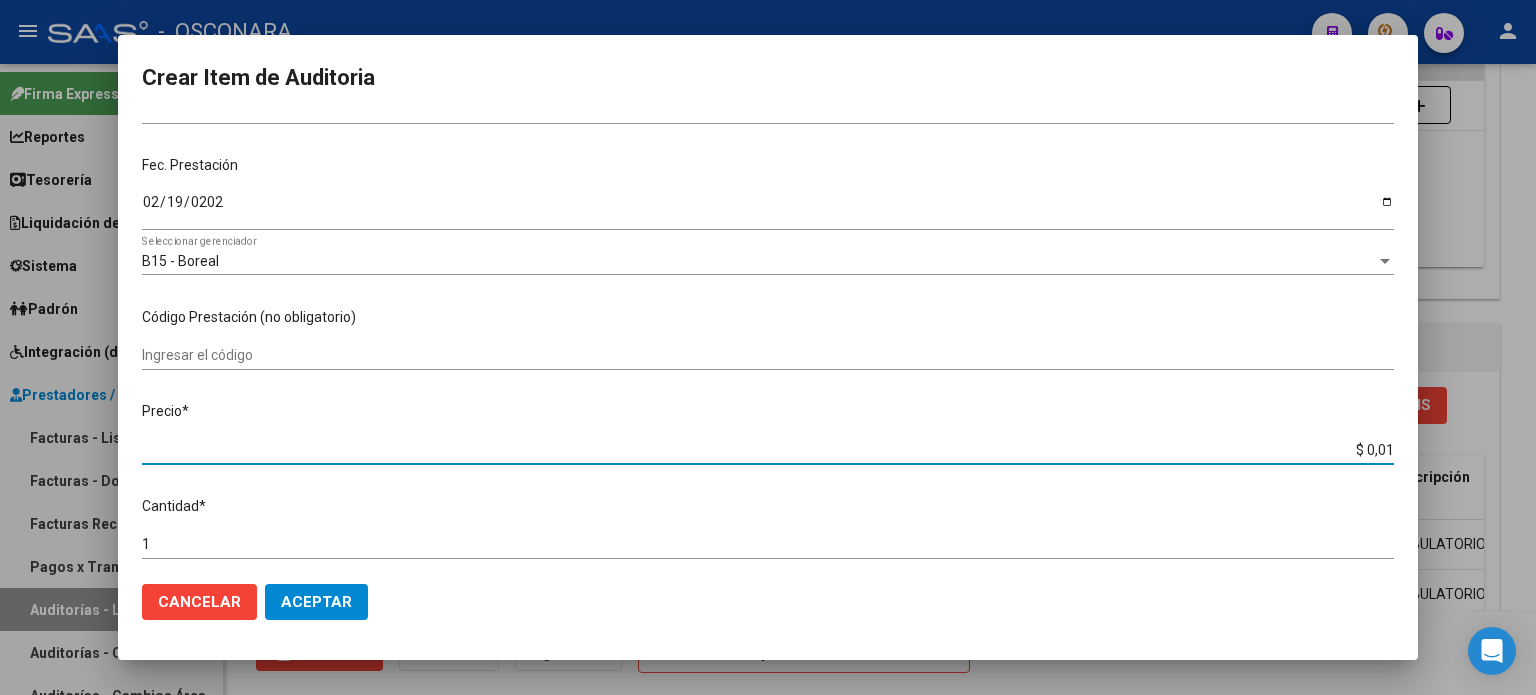 type on "$ 0,13" 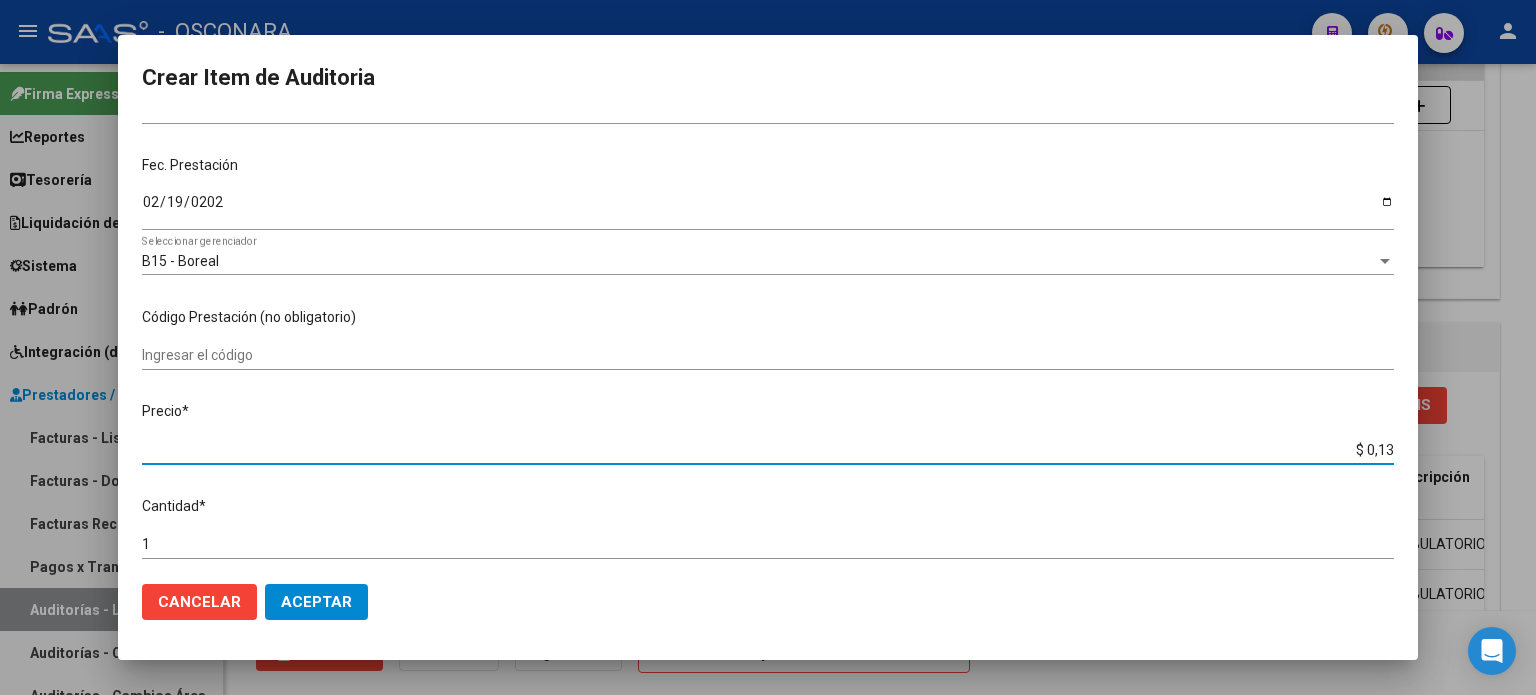 type on "$ 1,30" 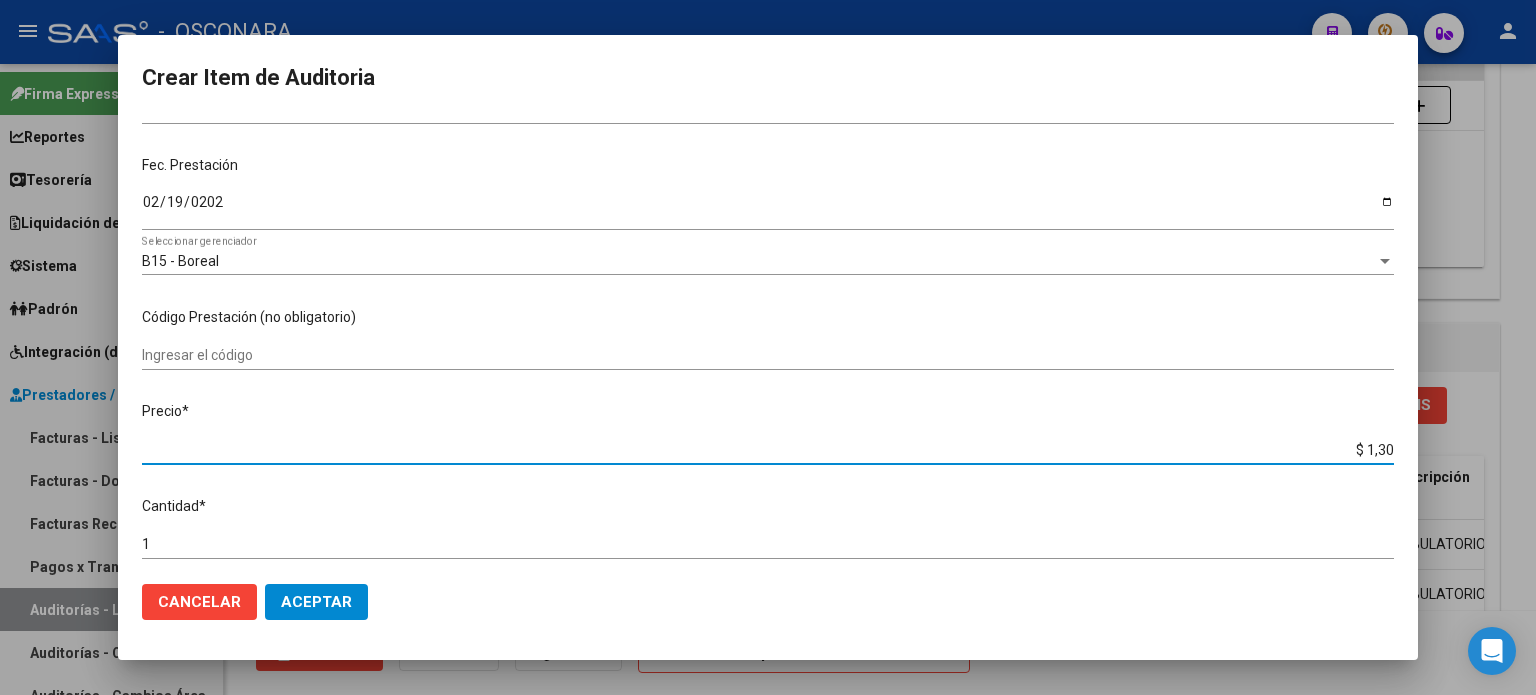 type on "$ 13,00" 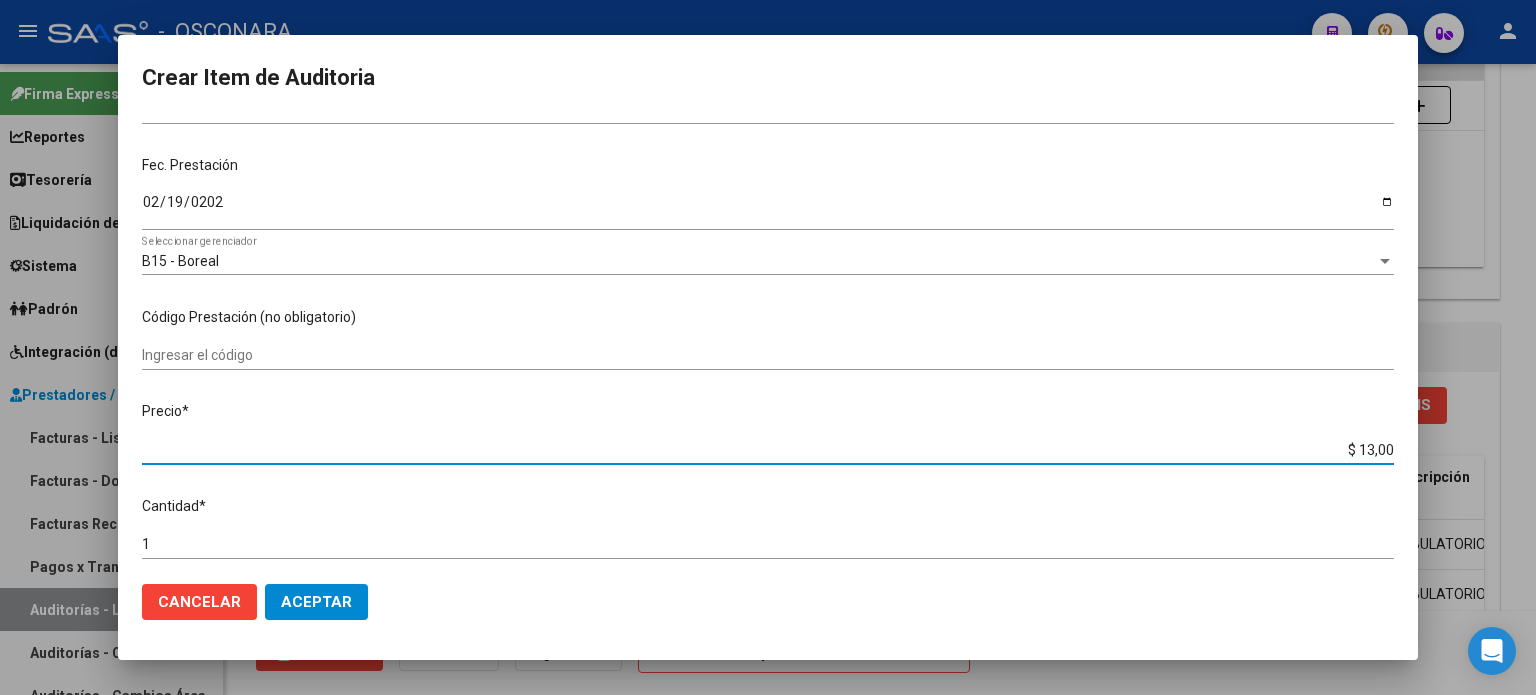 type on "$ 130,00" 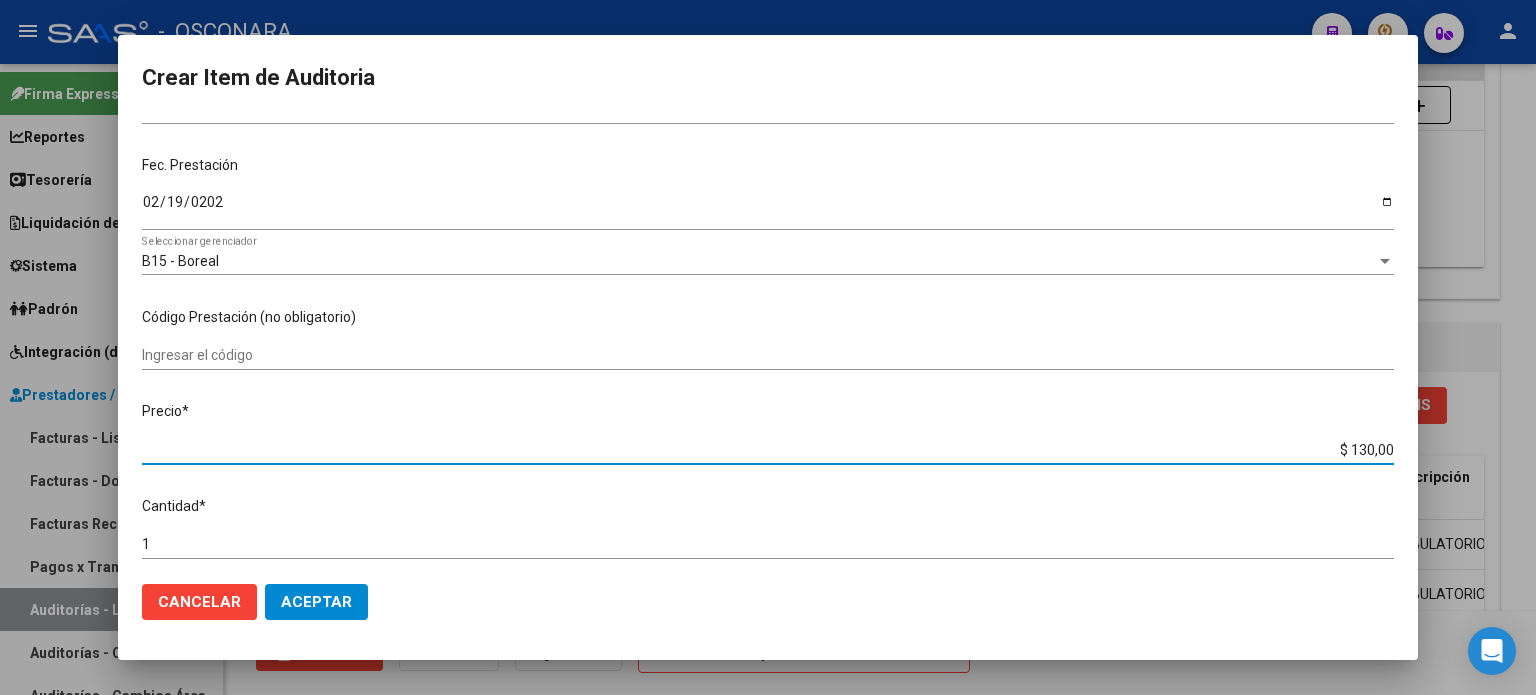 type on "$ 1.300,00" 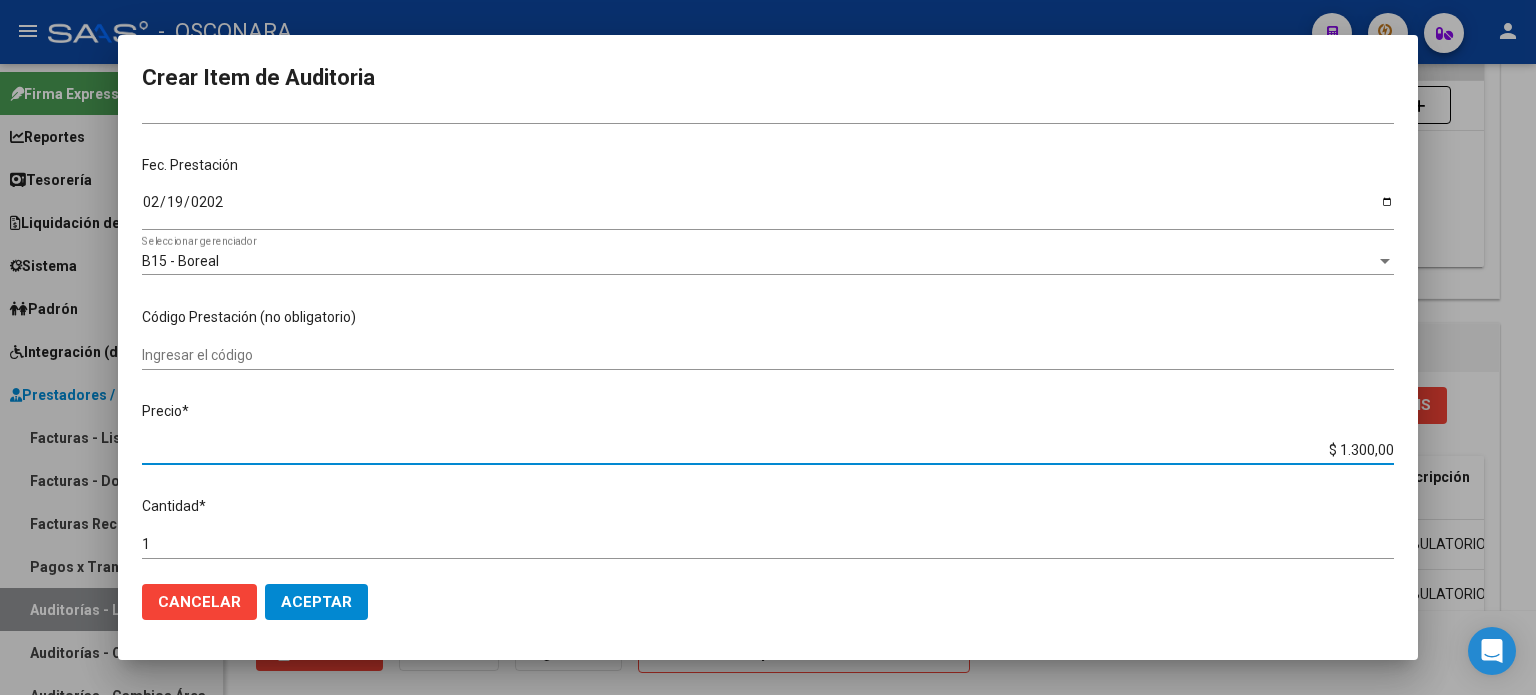 type on "$ 13.000,00" 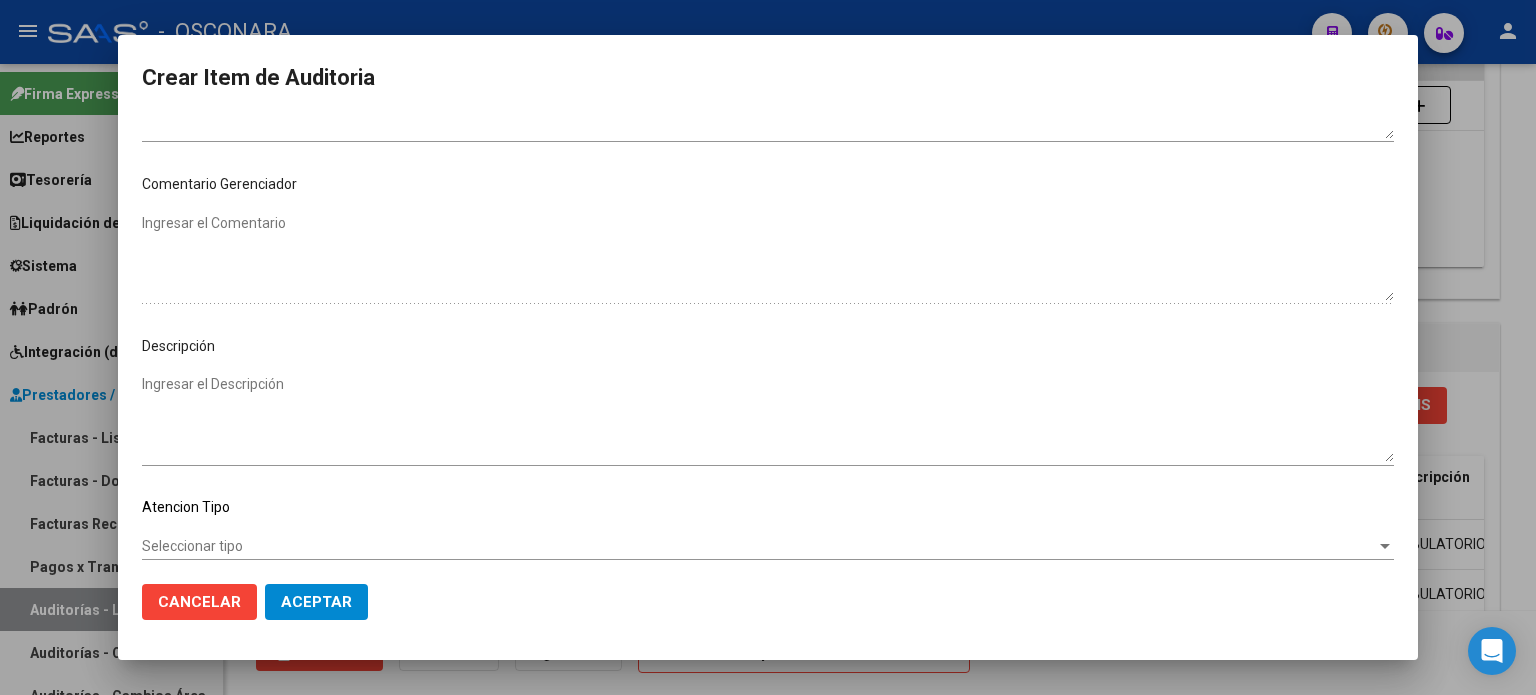 scroll, scrollTop: 1070, scrollLeft: 0, axis: vertical 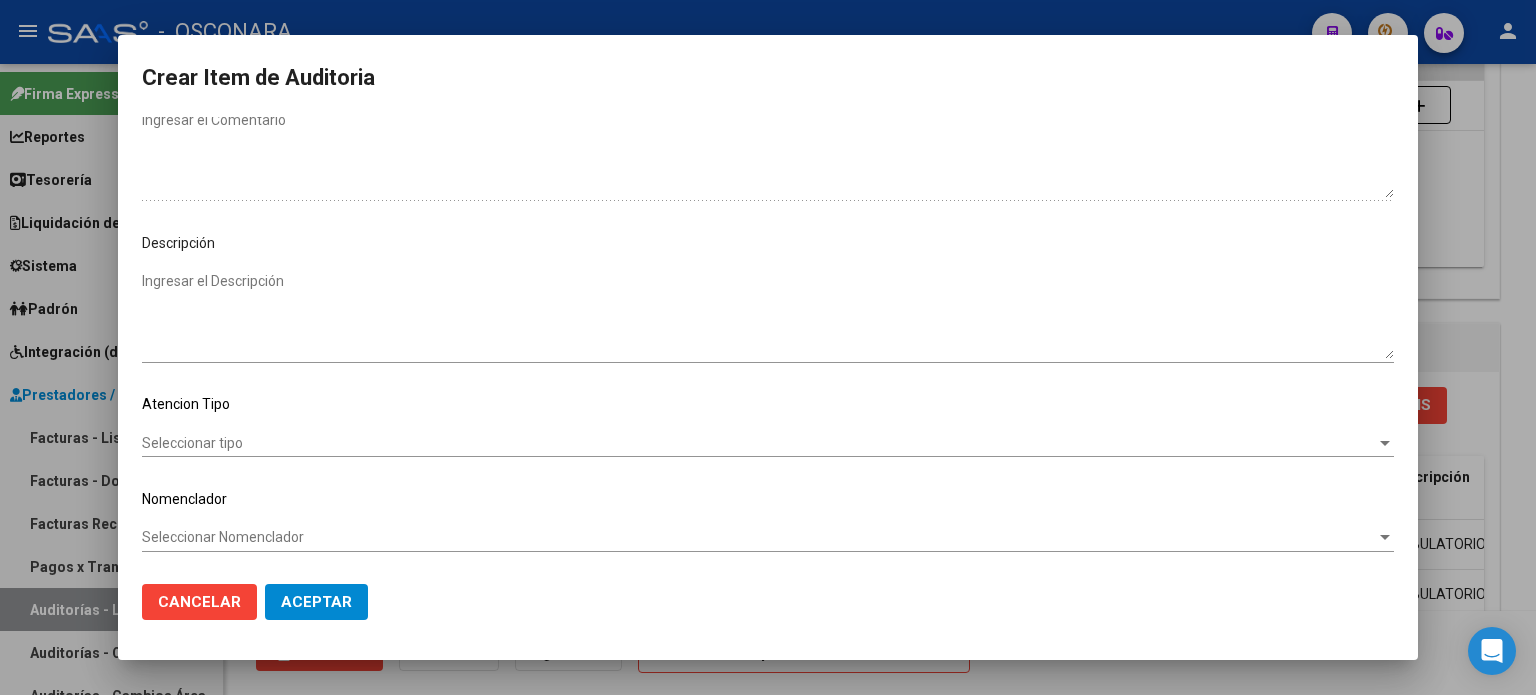 click on "Ingresar el Descripción" at bounding box center (768, 315) 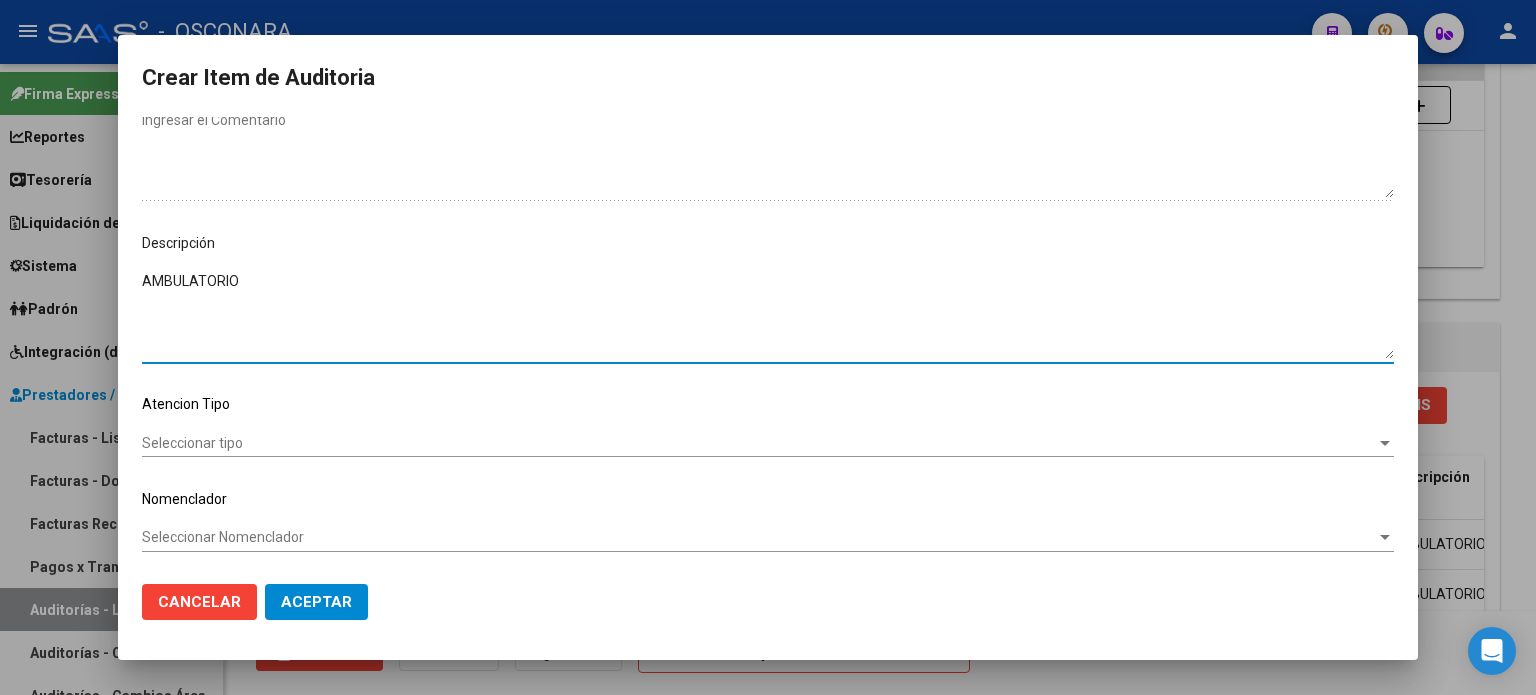 type on "AMBULATORIO" 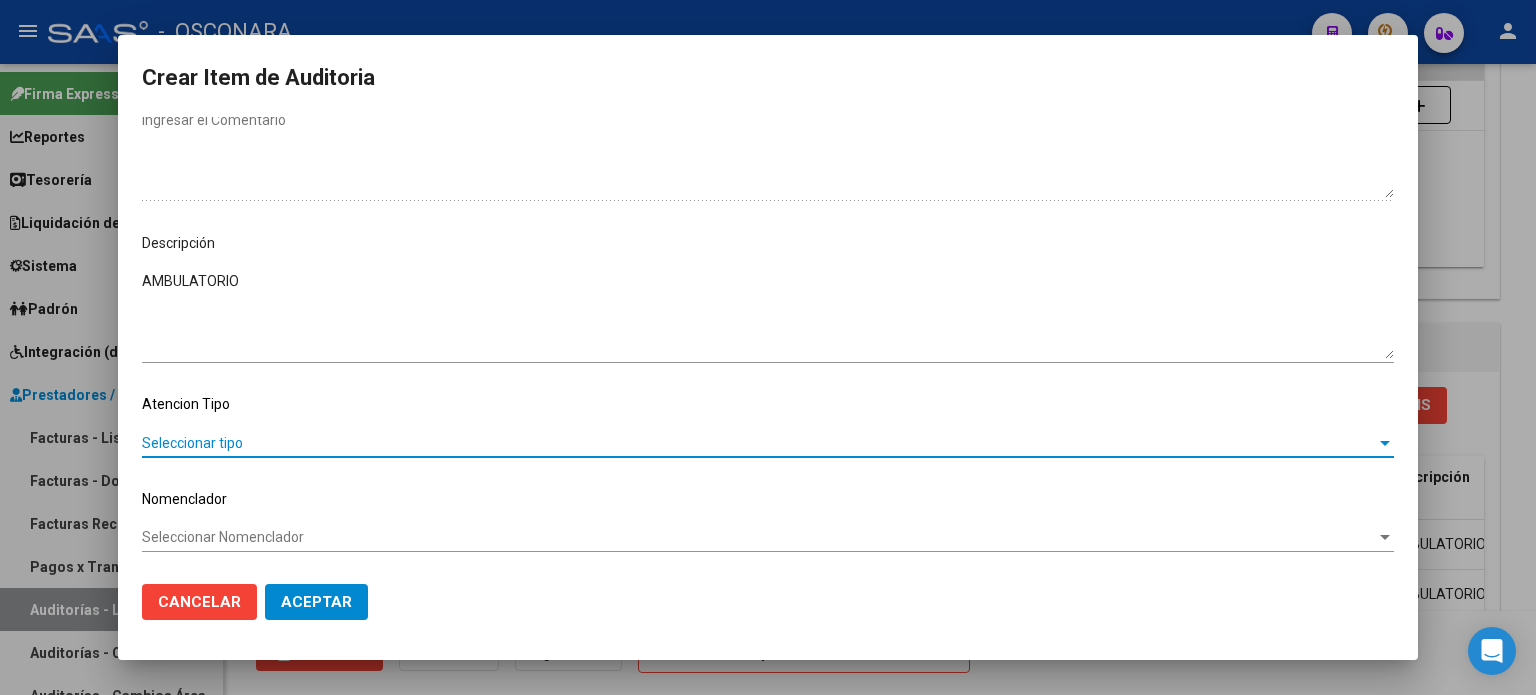 click on "Seleccionar tipo" at bounding box center [759, 443] 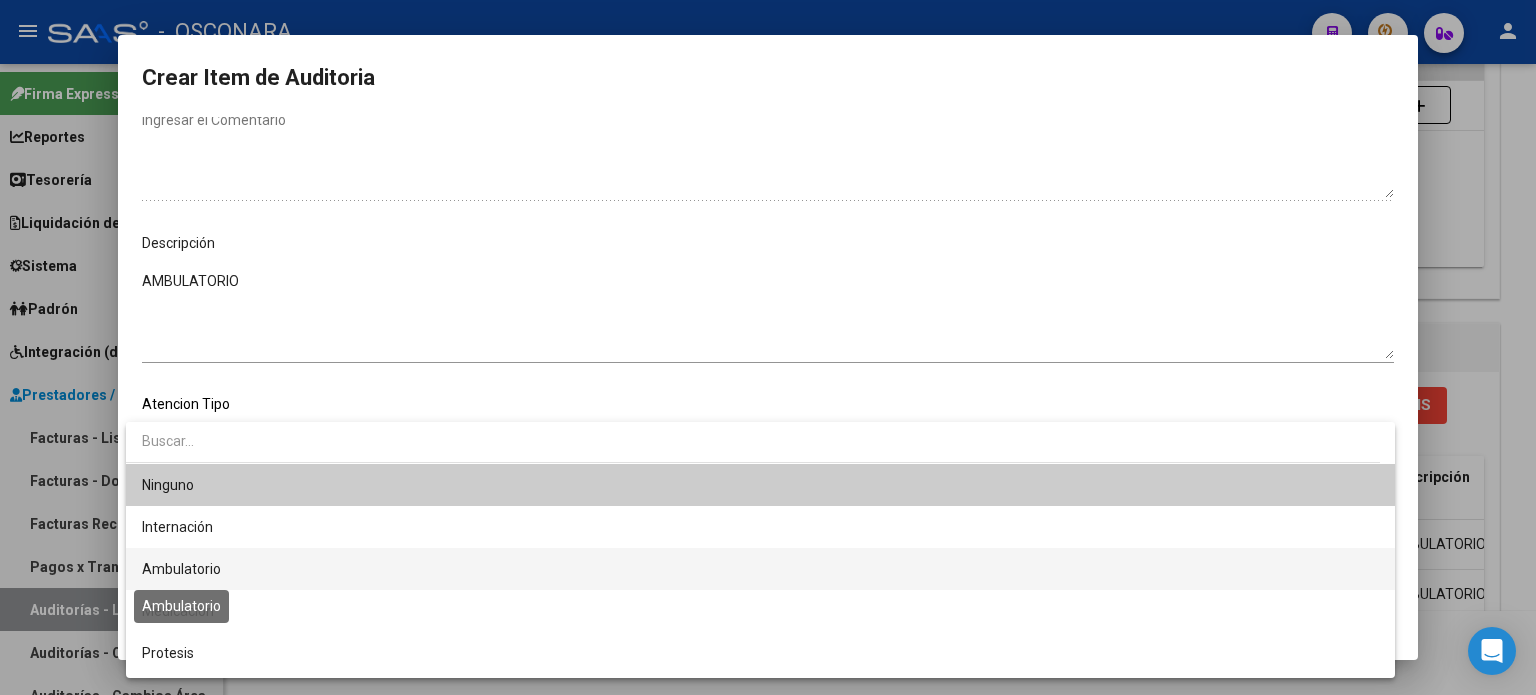 click on "Ambulatorio" at bounding box center (181, 569) 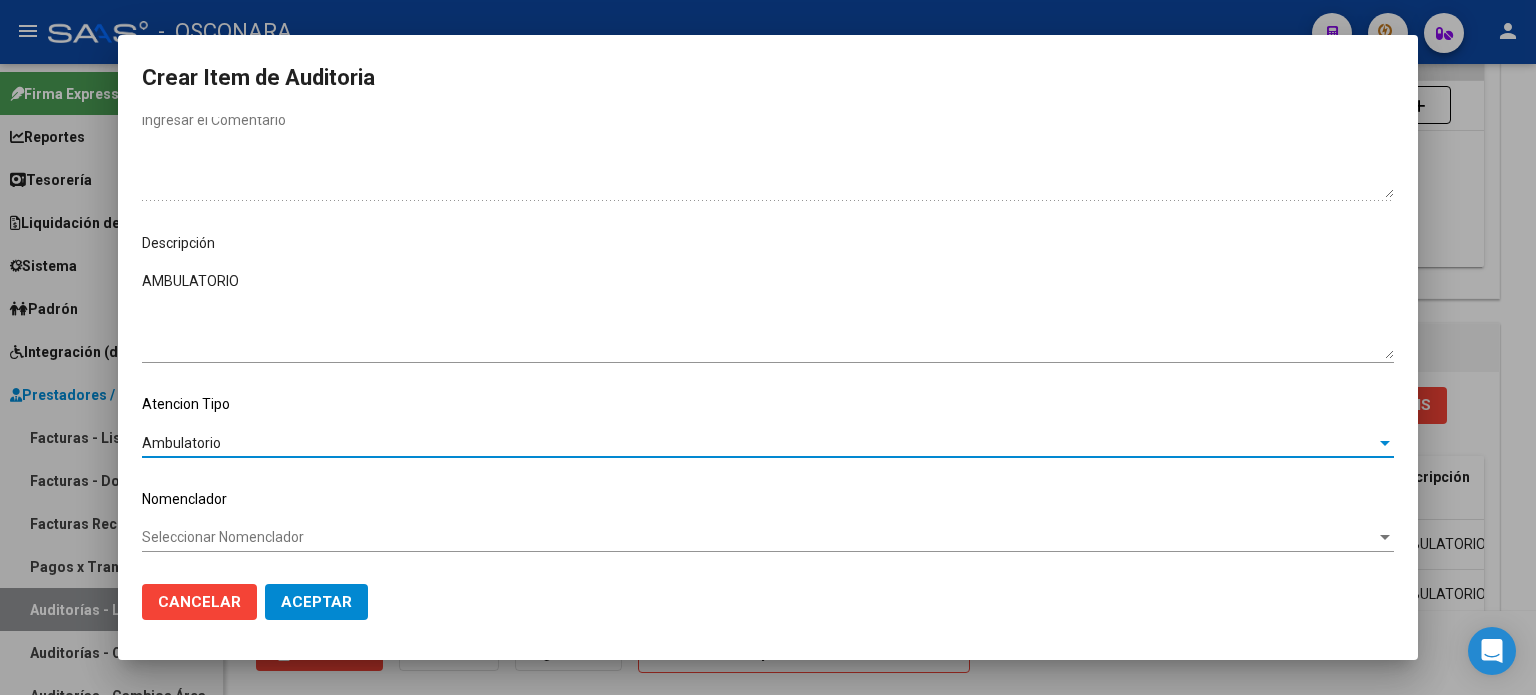 click on "Aceptar" 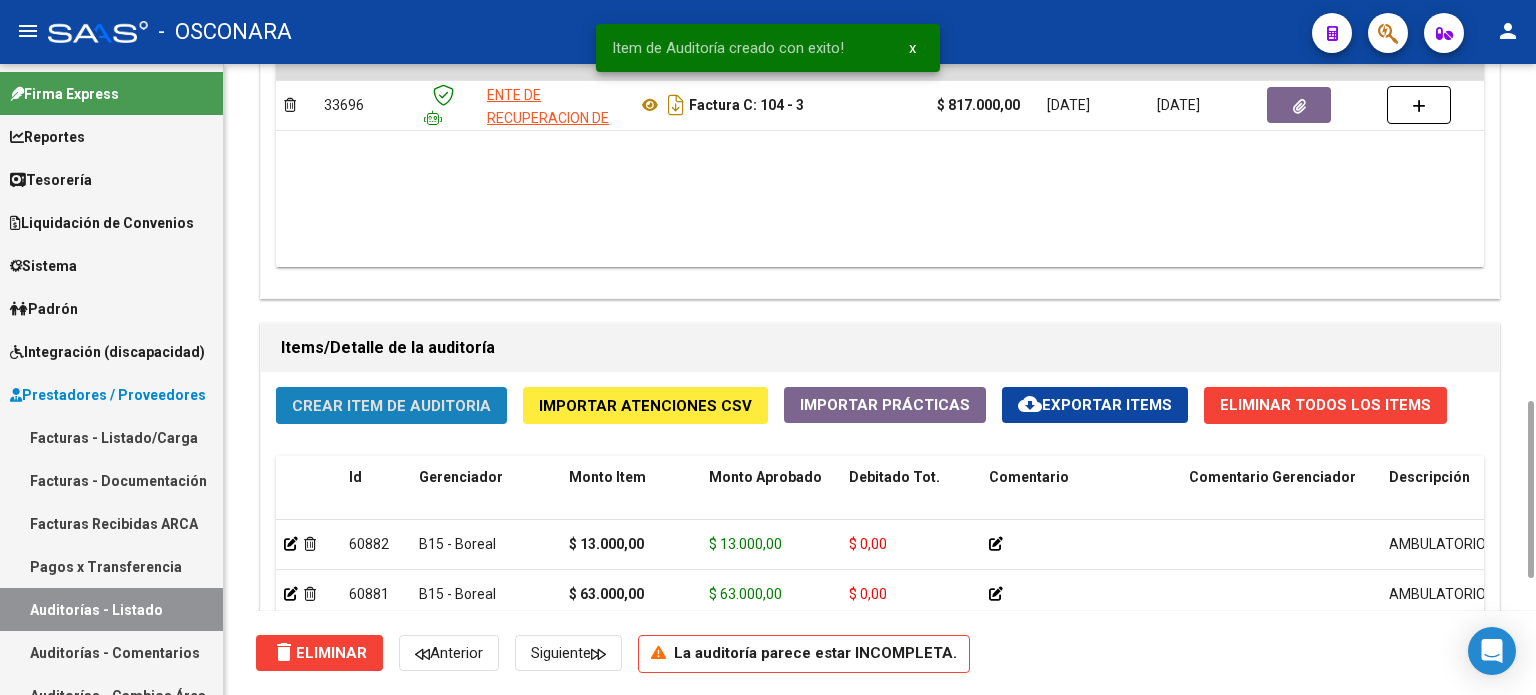 click on "Crear Item de Auditoria" 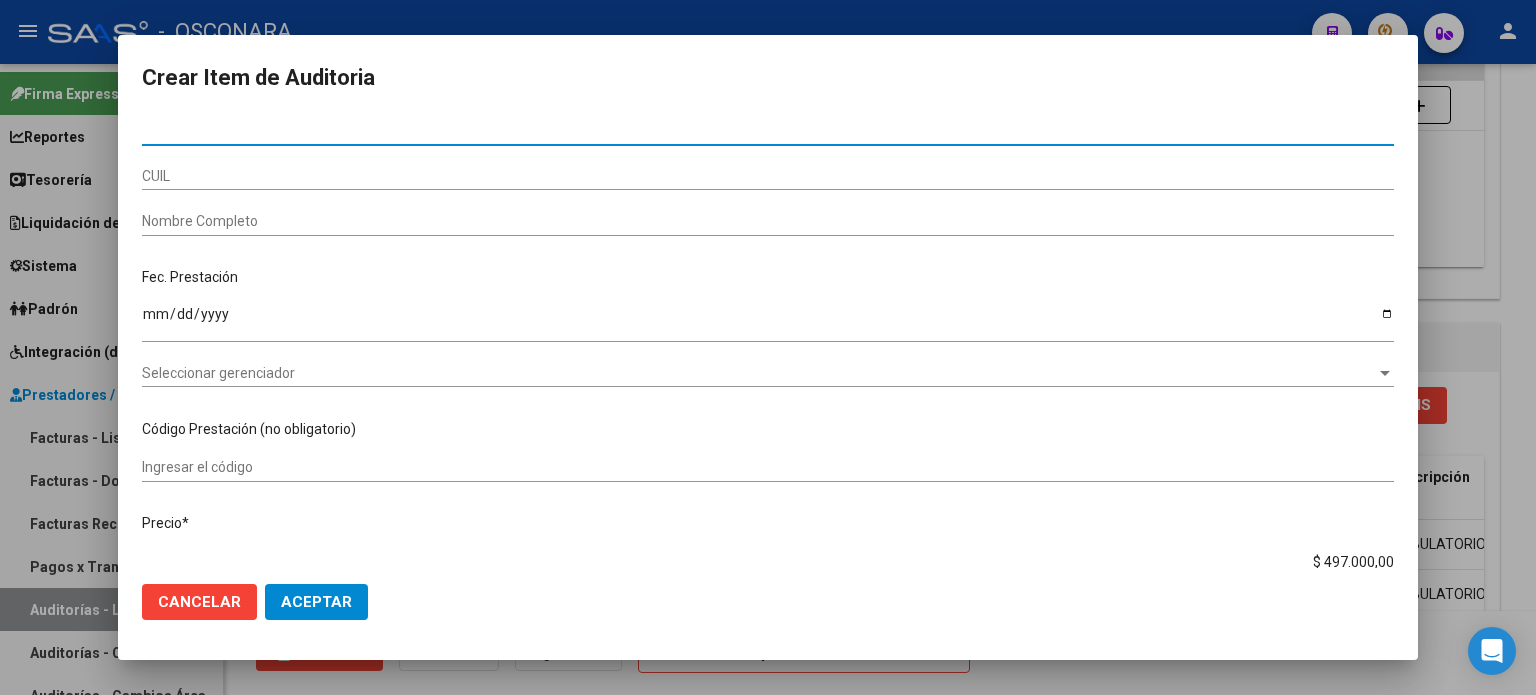 paste on "41775459" 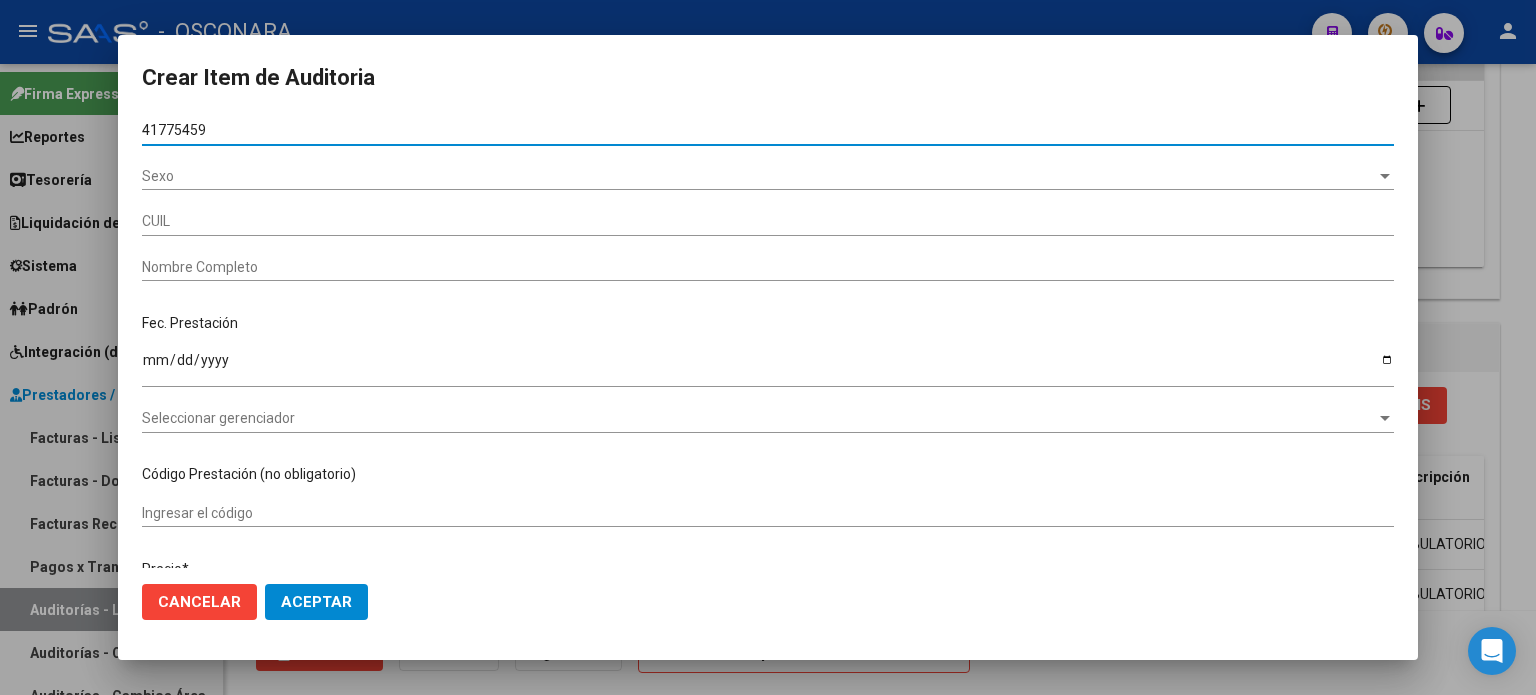 type on "27417754593" 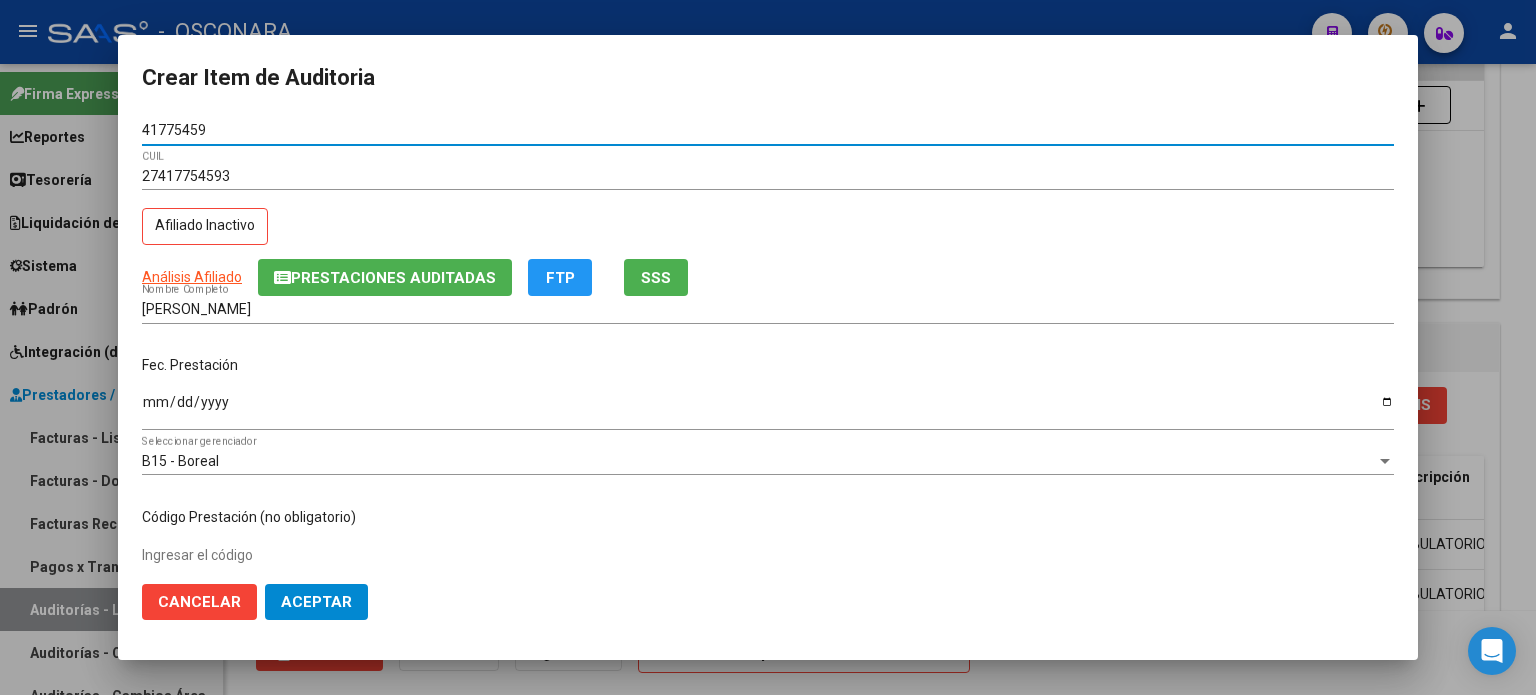 type on "41775459" 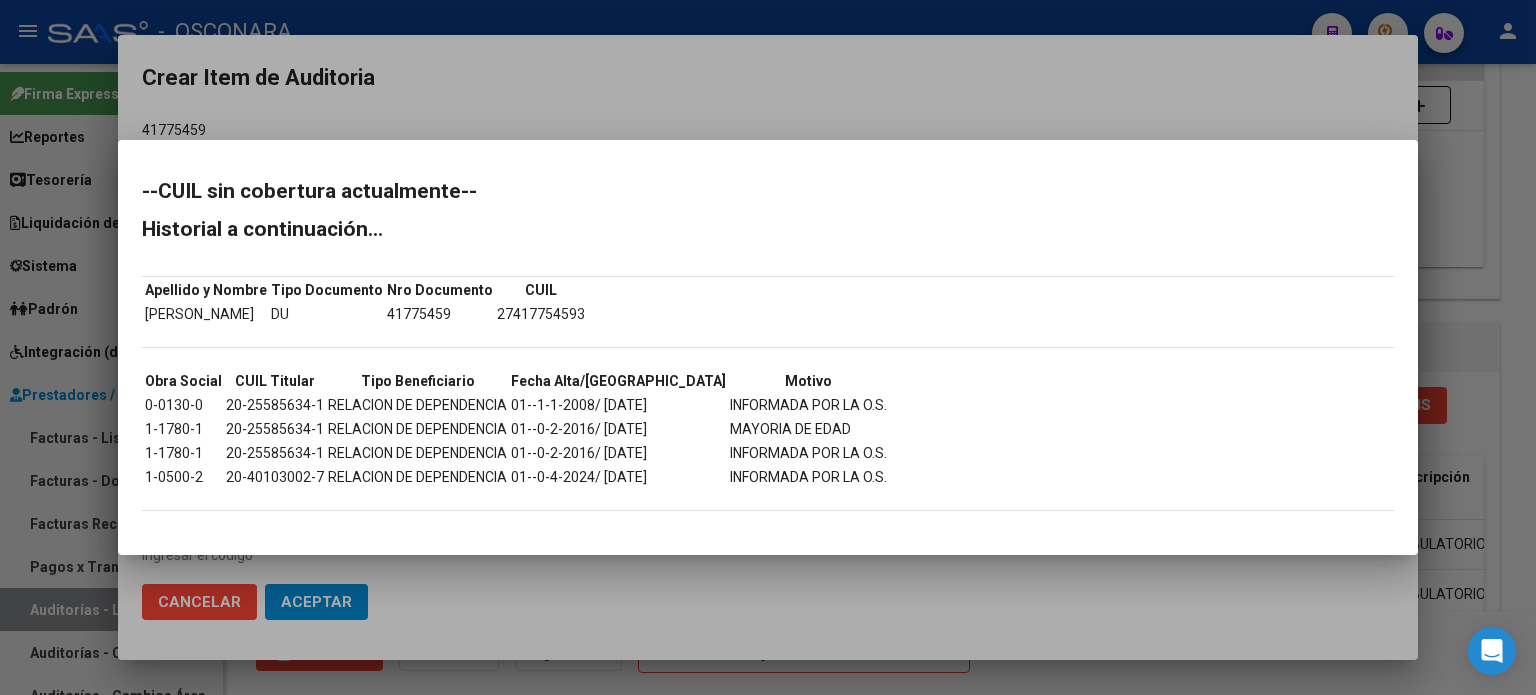 click at bounding box center (768, 347) 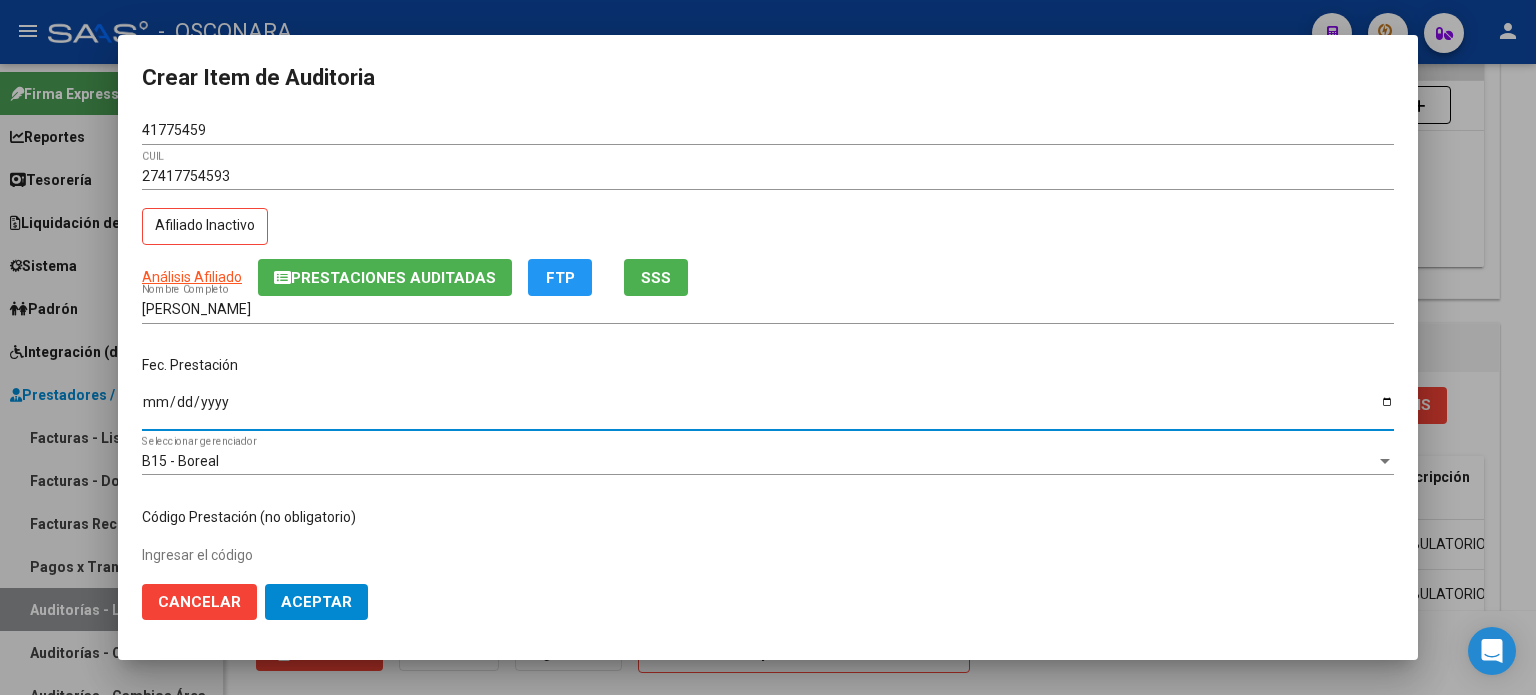 click on "Ingresar la fecha" at bounding box center (768, 409) 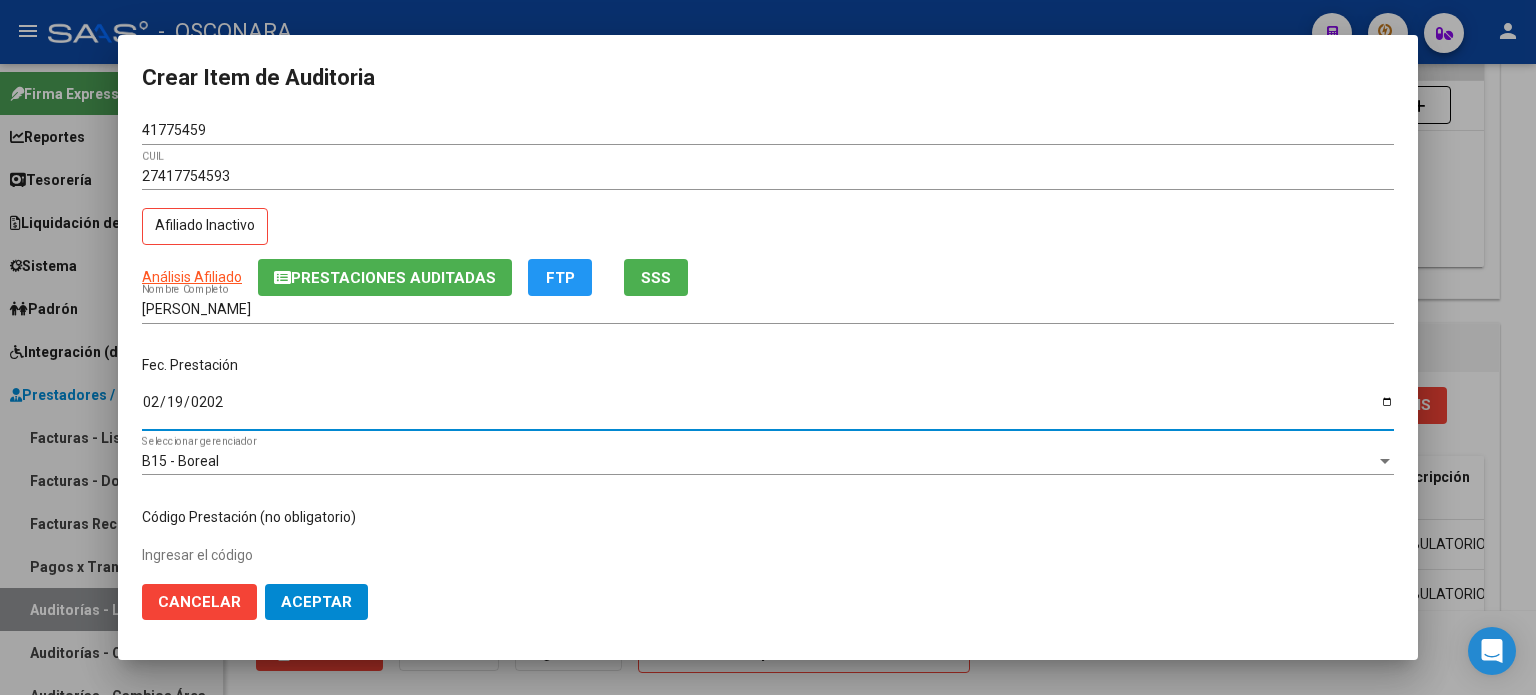 type on "[DATE]" 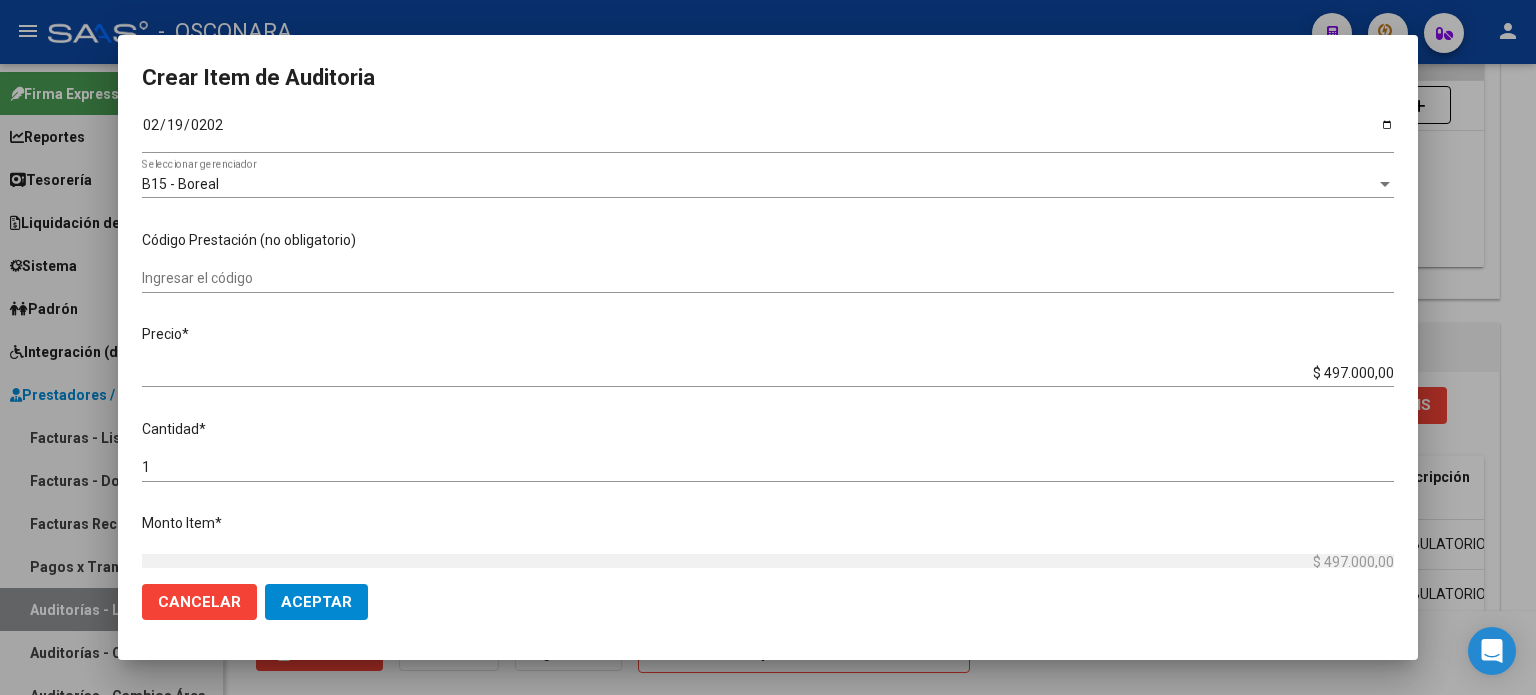 scroll, scrollTop: 300, scrollLeft: 0, axis: vertical 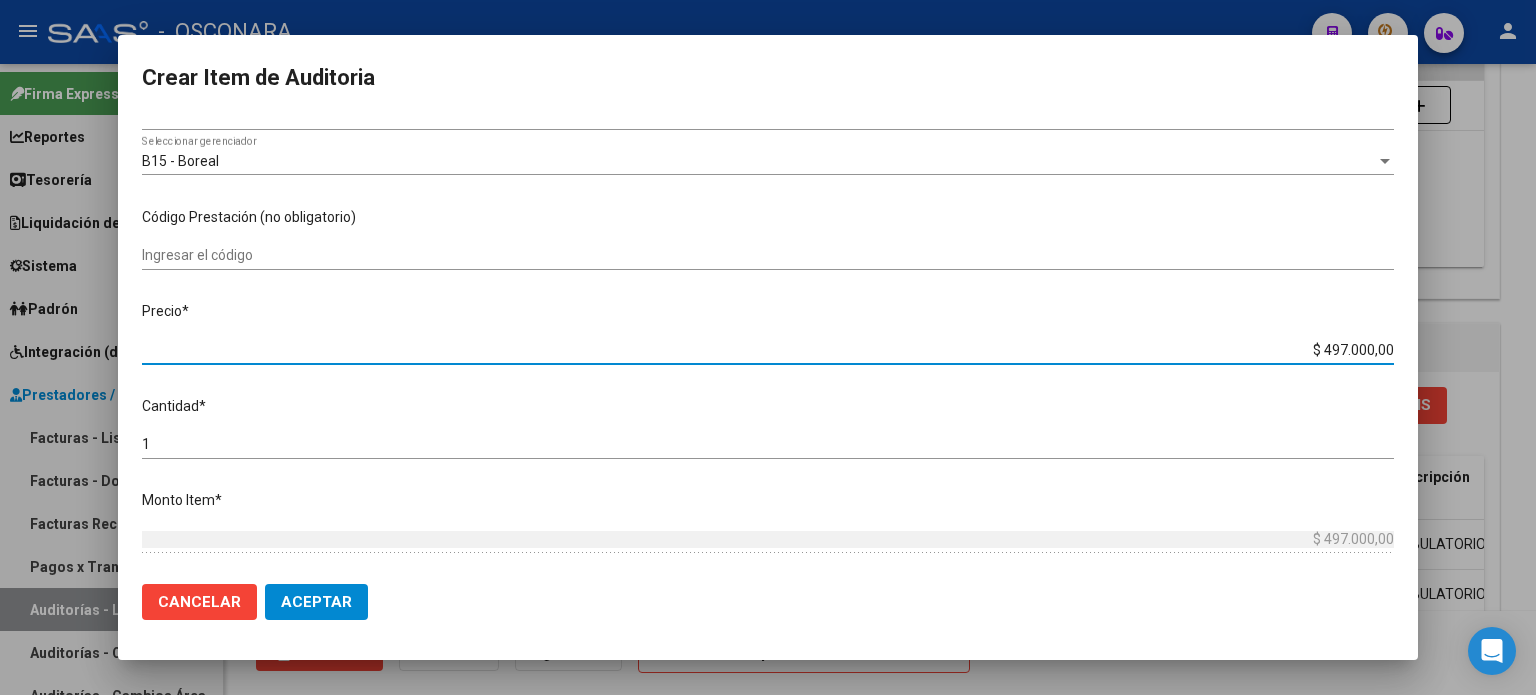 drag, startPoint x: 1308, startPoint y: 351, endPoint x: 1496, endPoint y: 351, distance: 188 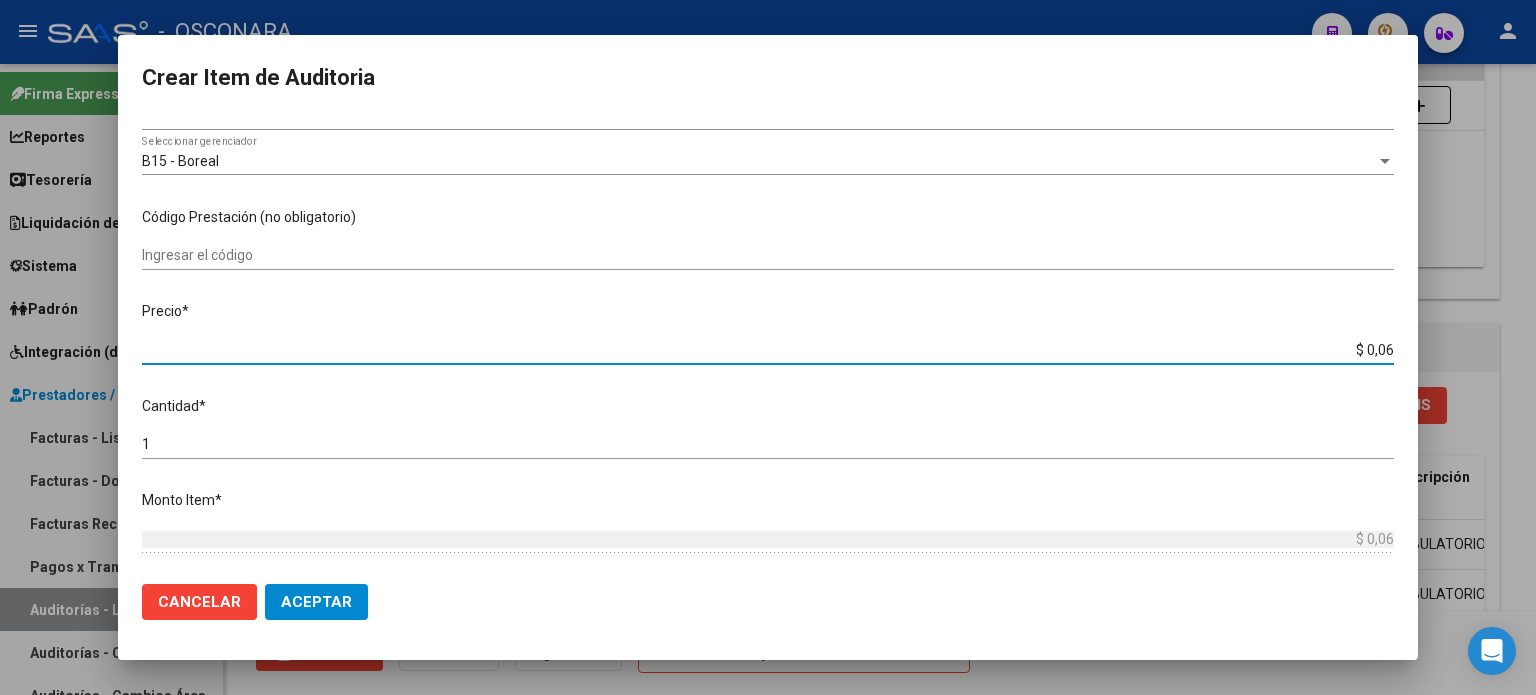 type 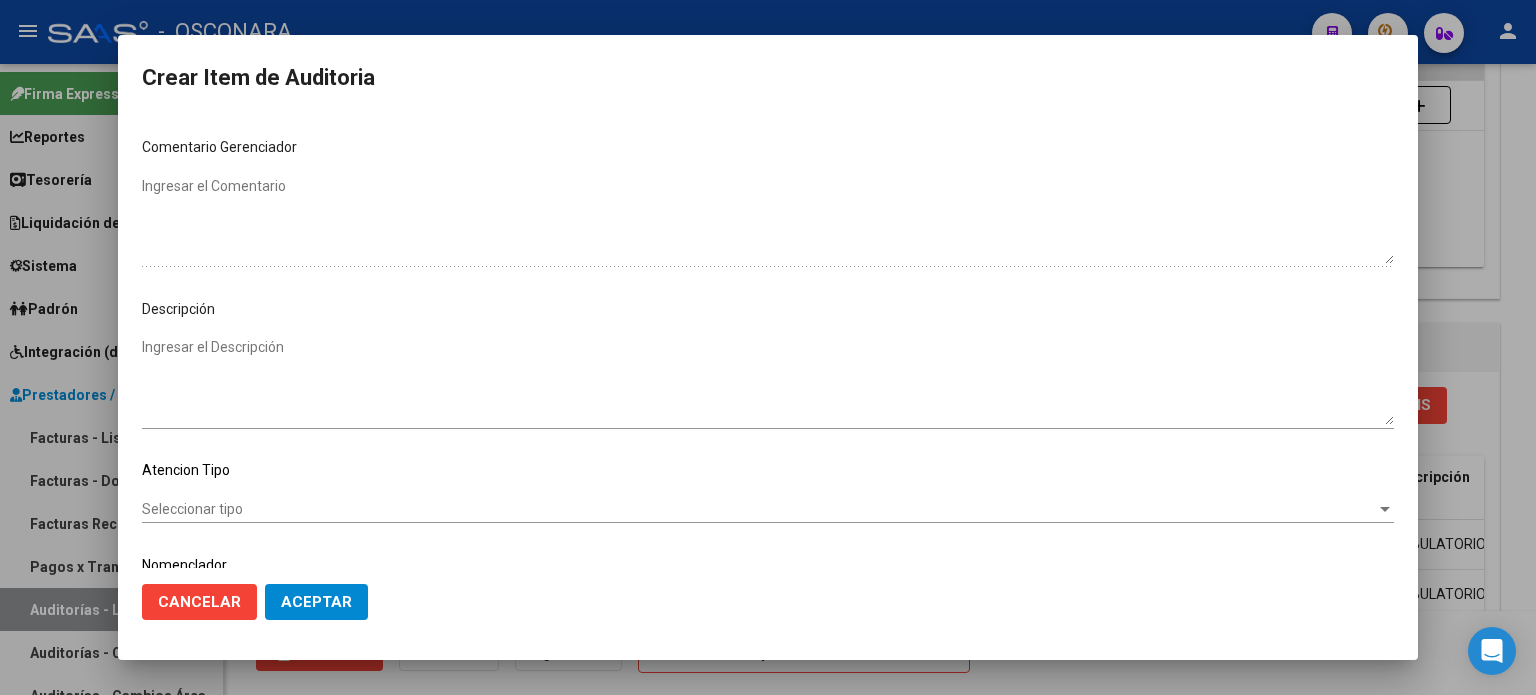 scroll, scrollTop: 970, scrollLeft: 0, axis: vertical 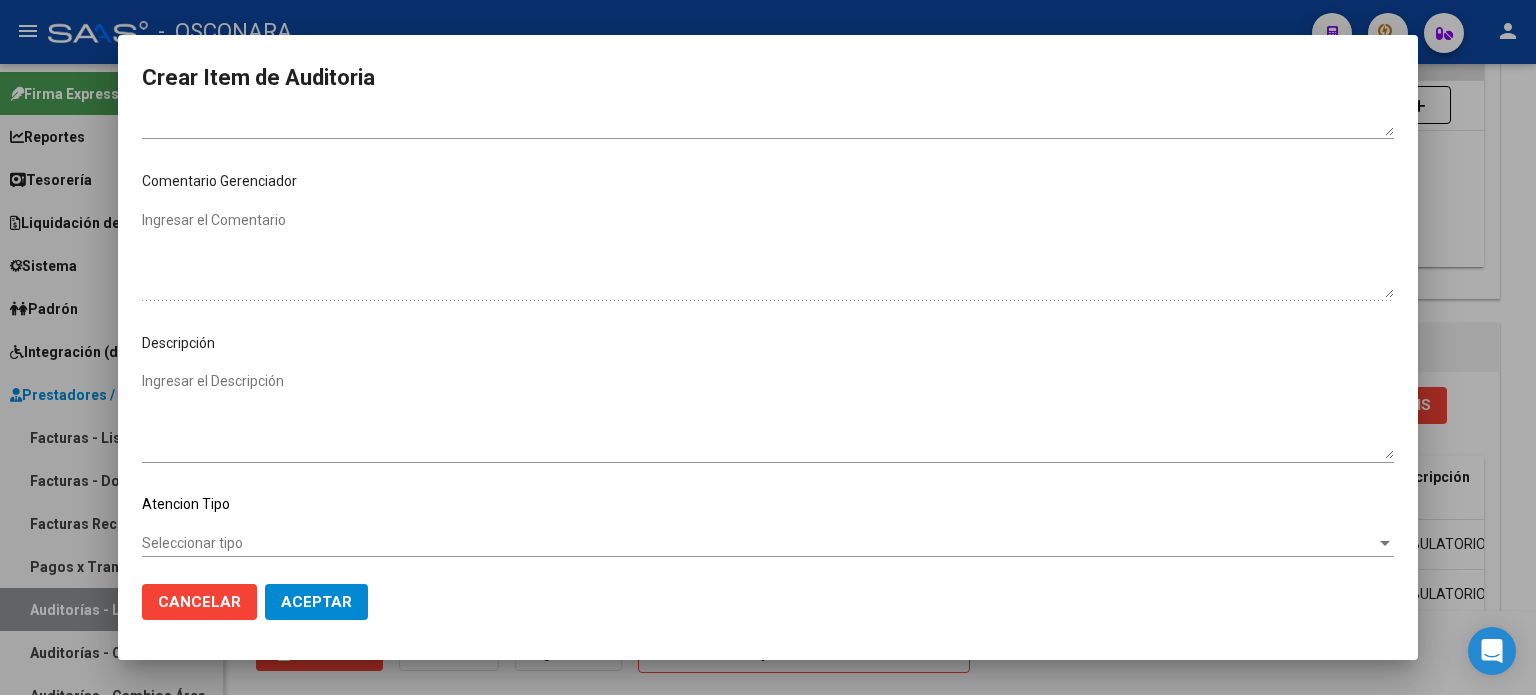 click on "Ingresar el Descripción" at bounding box center (768, 415) 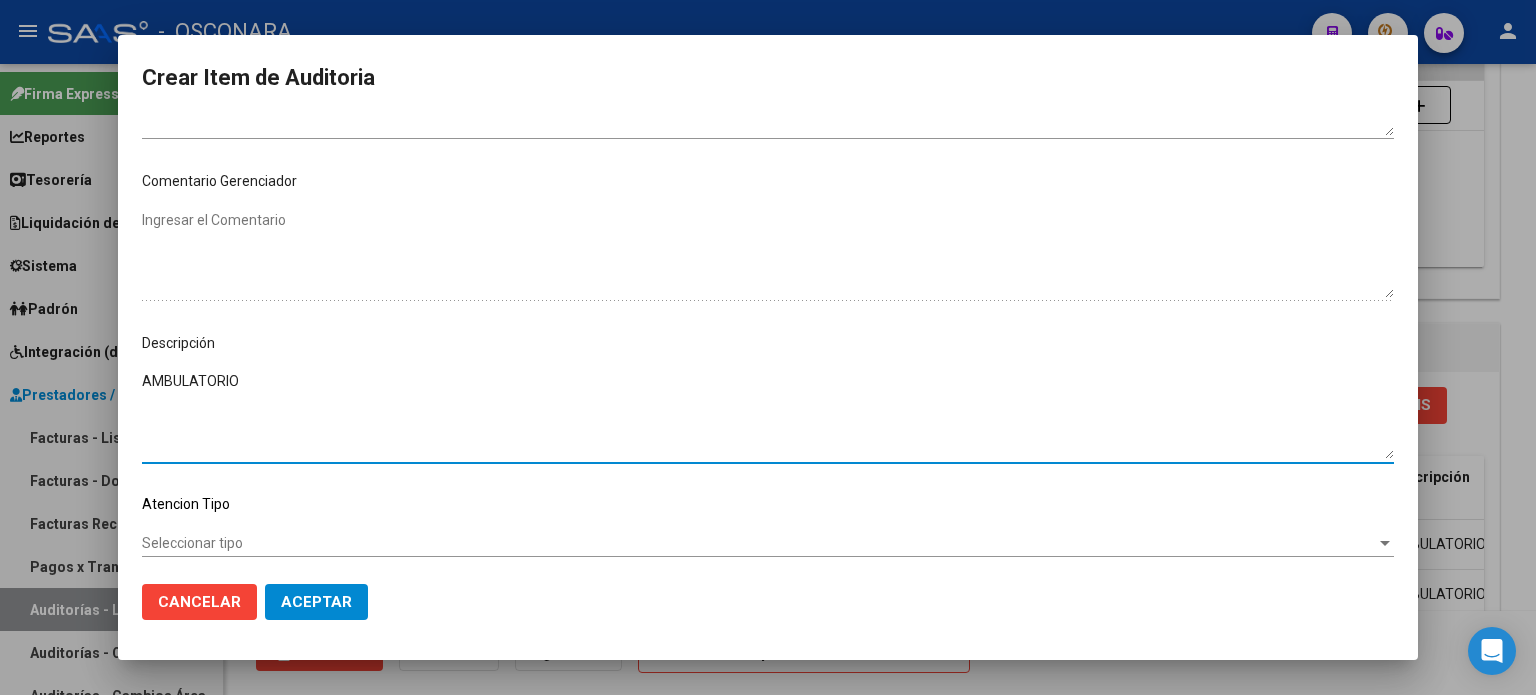 click on "Seleccionar tipo Seleccionar tipo" 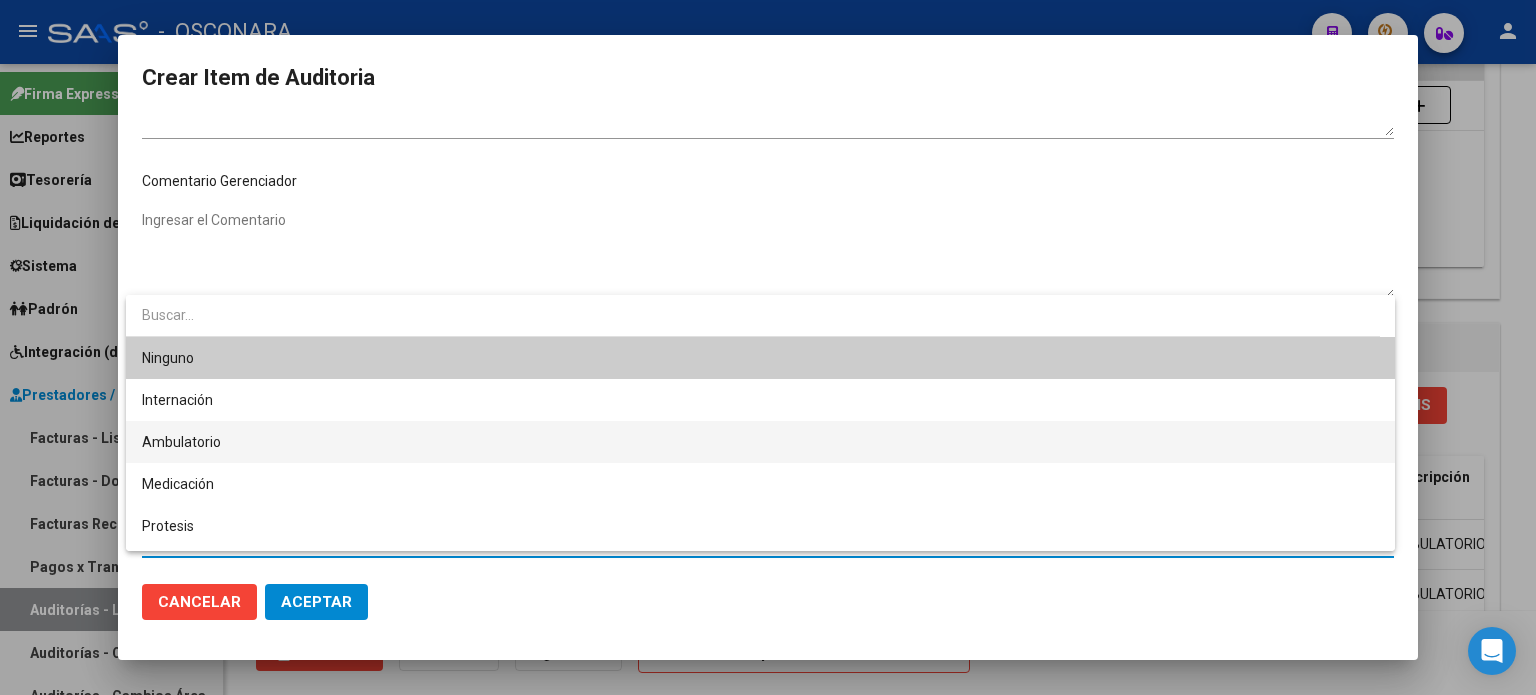 click on "Ambulatorio" at bounding box center (181, 442) 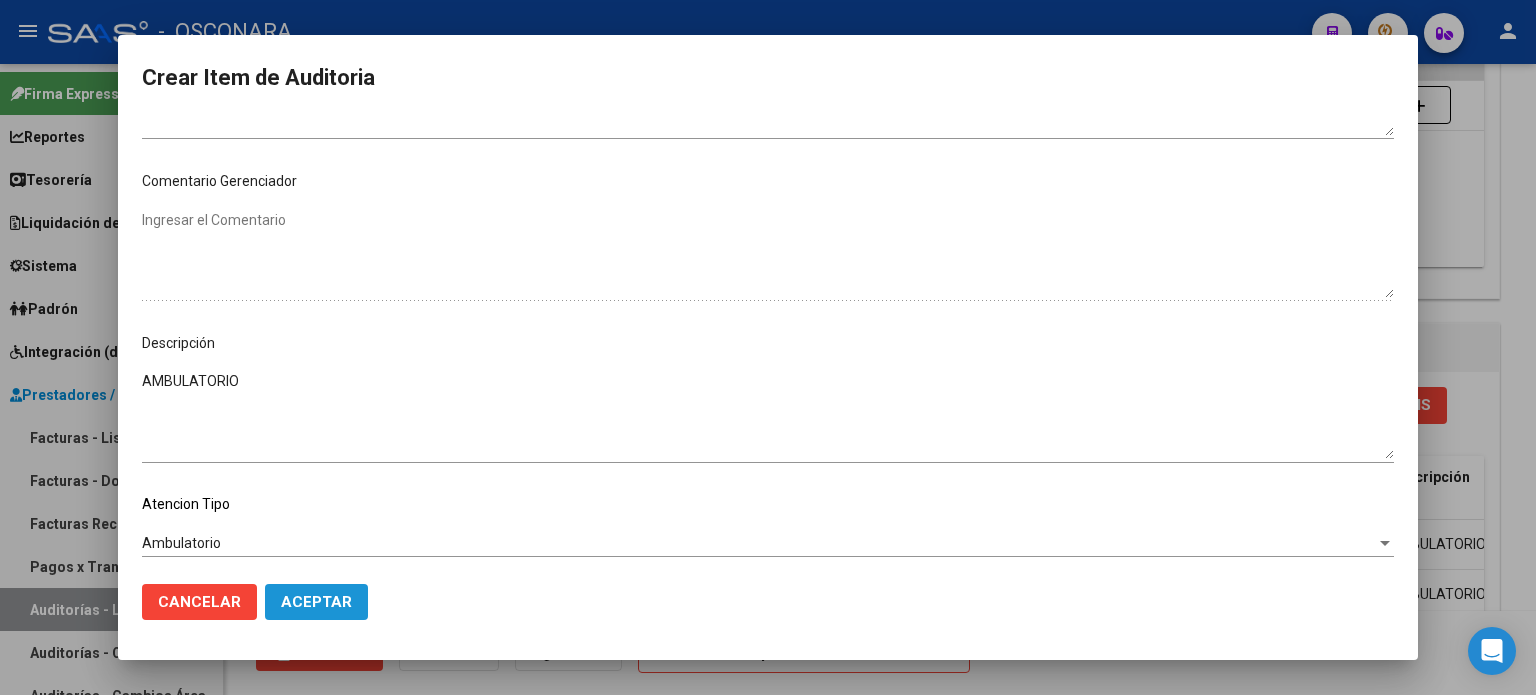 click on "Aceptar" 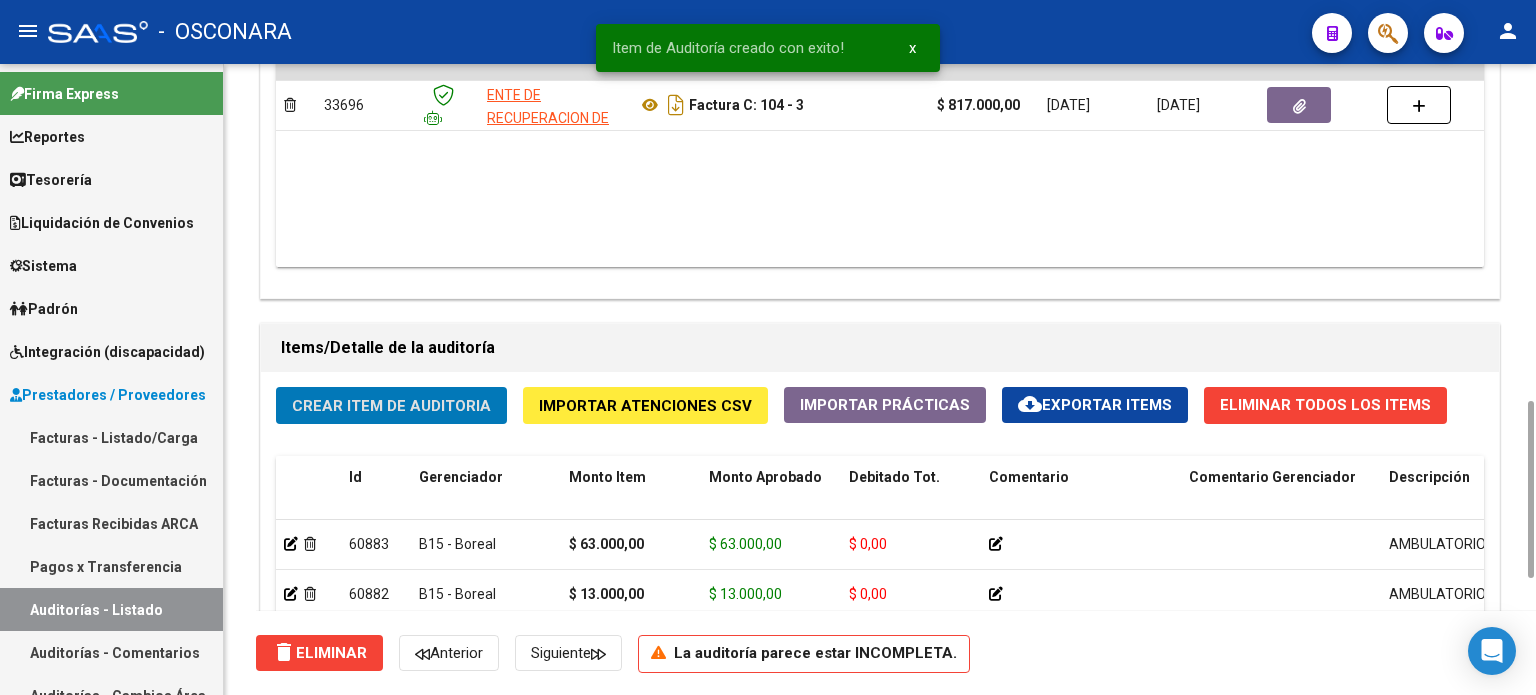 click on "Crear Item de Auditoria" 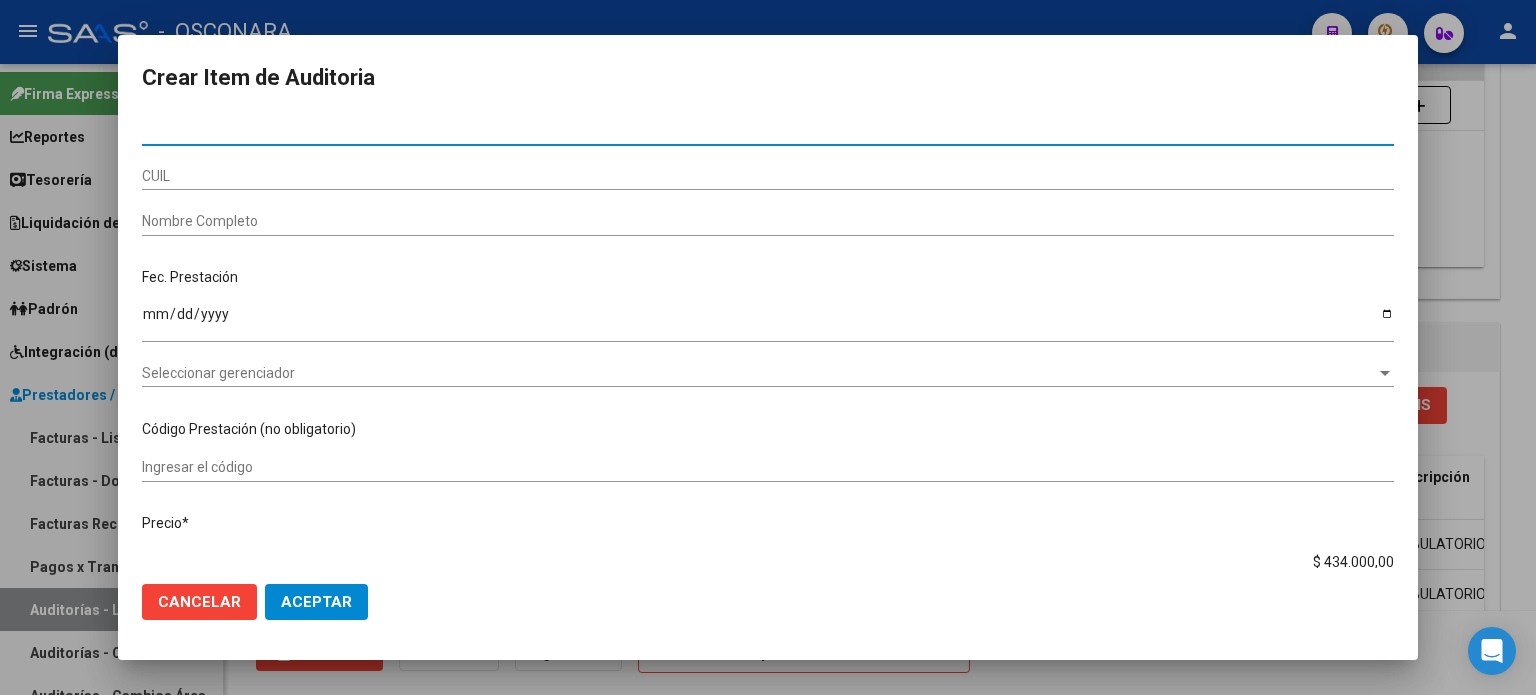 paste on "26296341" 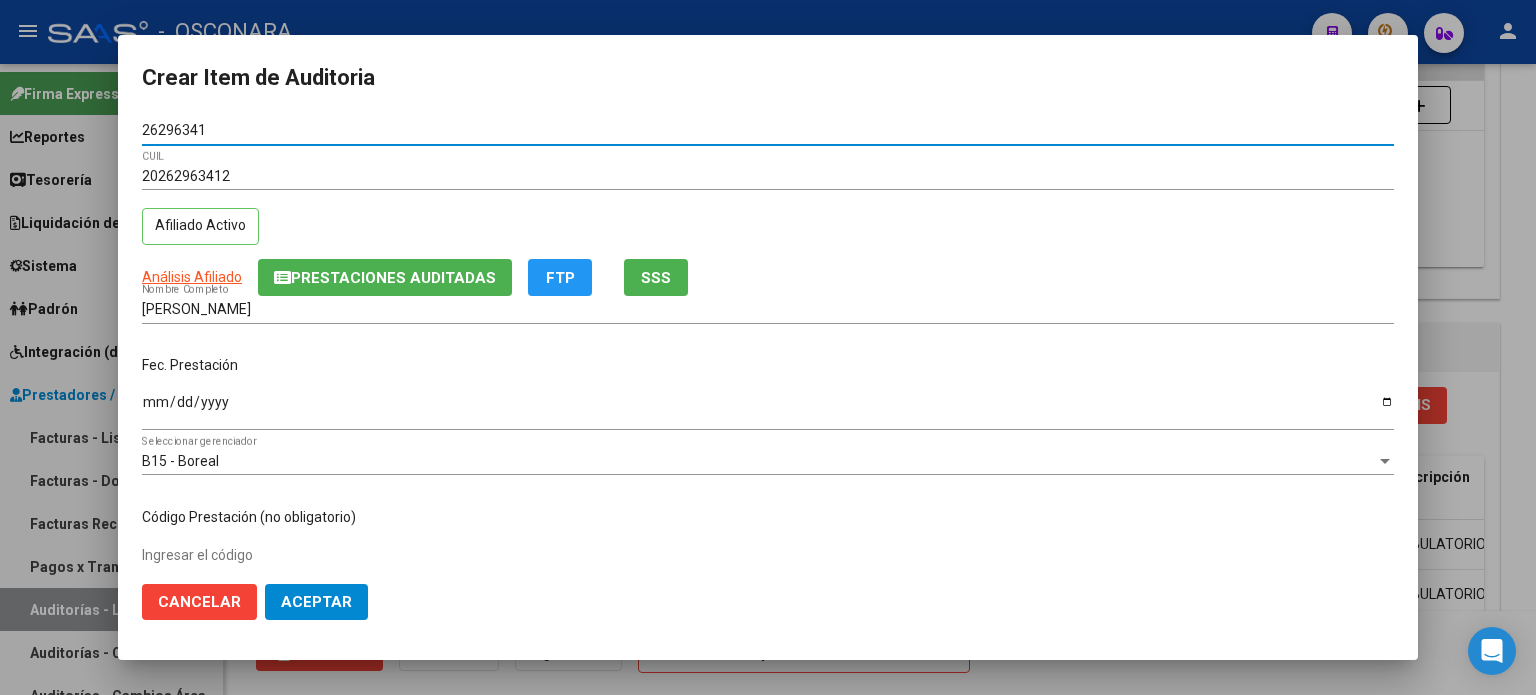 click on "SSS" 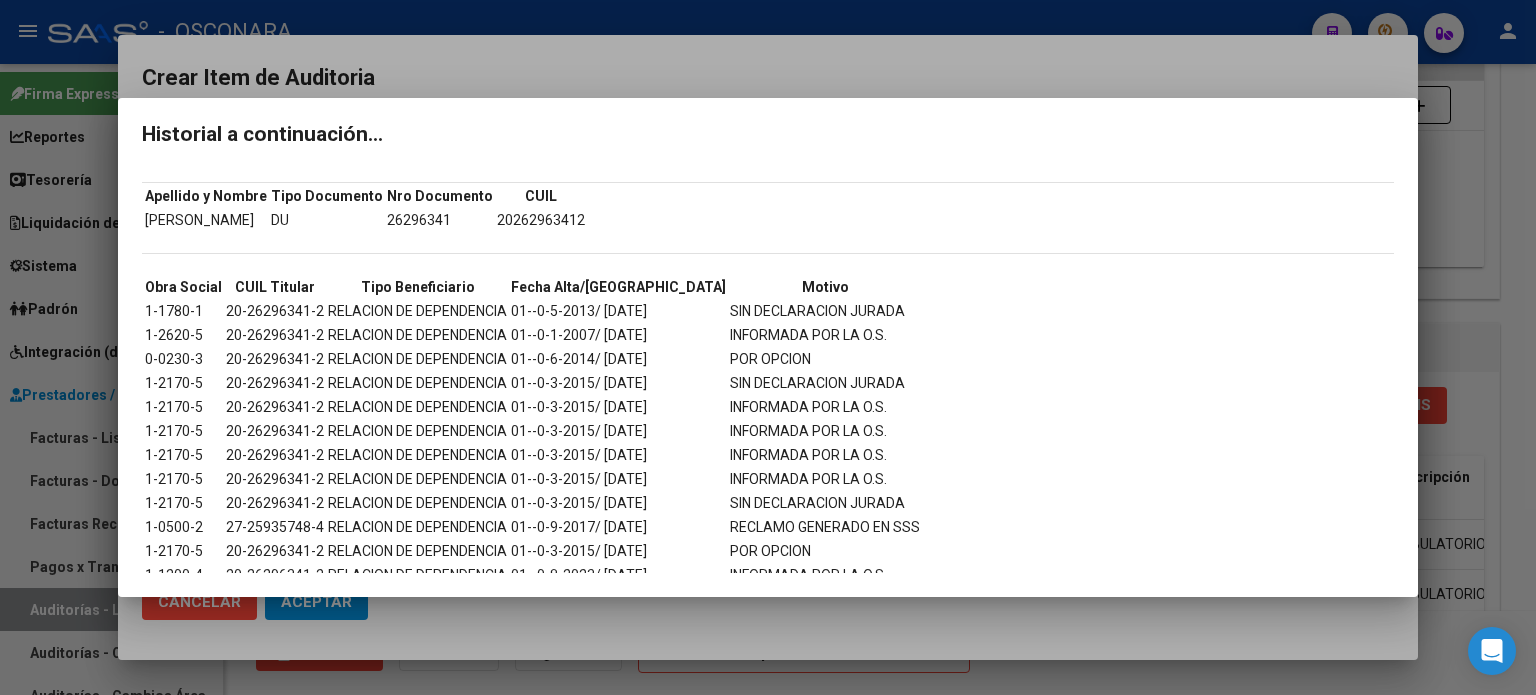 scroll, scrollTop: 17, scrollLeft: 0, axis: vertical 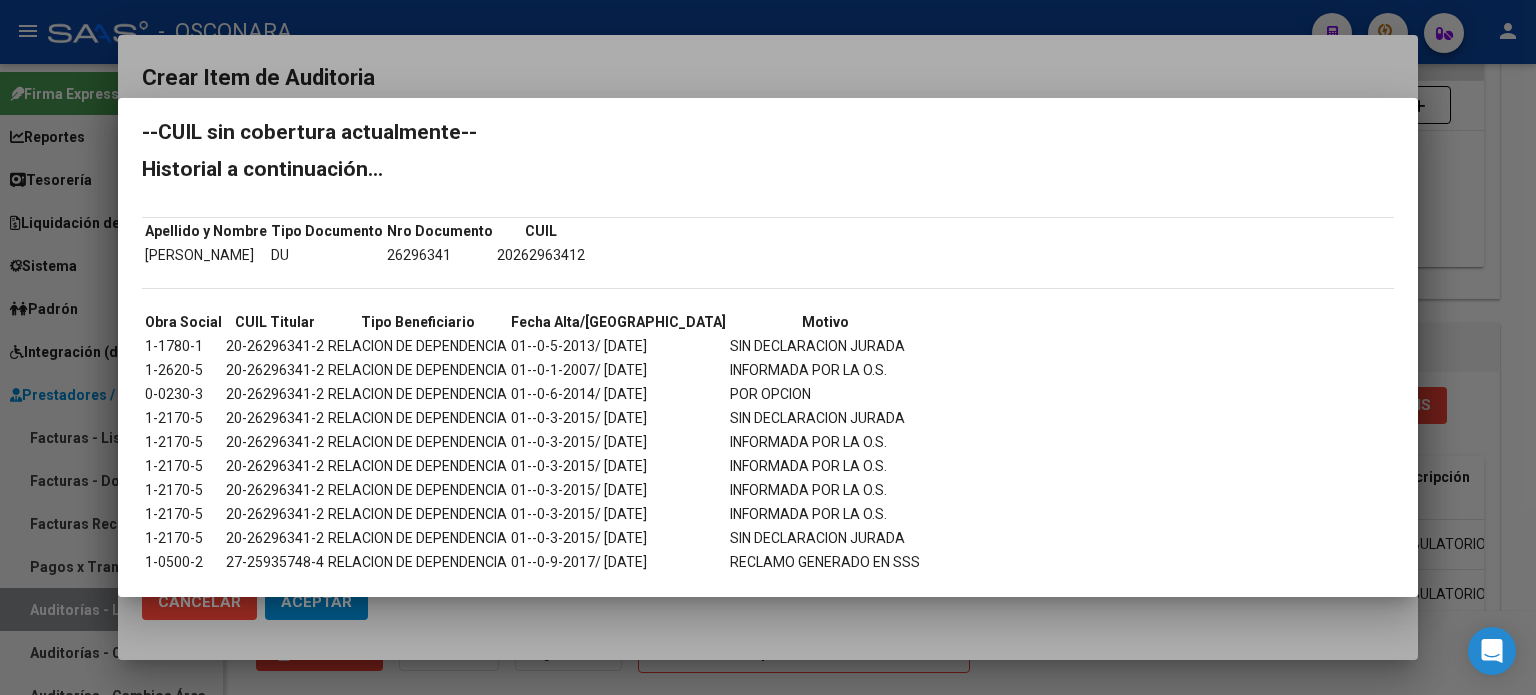 drag, startPoint x: 475, startPoint y: 250, endPoint x: 570, endPoint y: 250, distance: 95 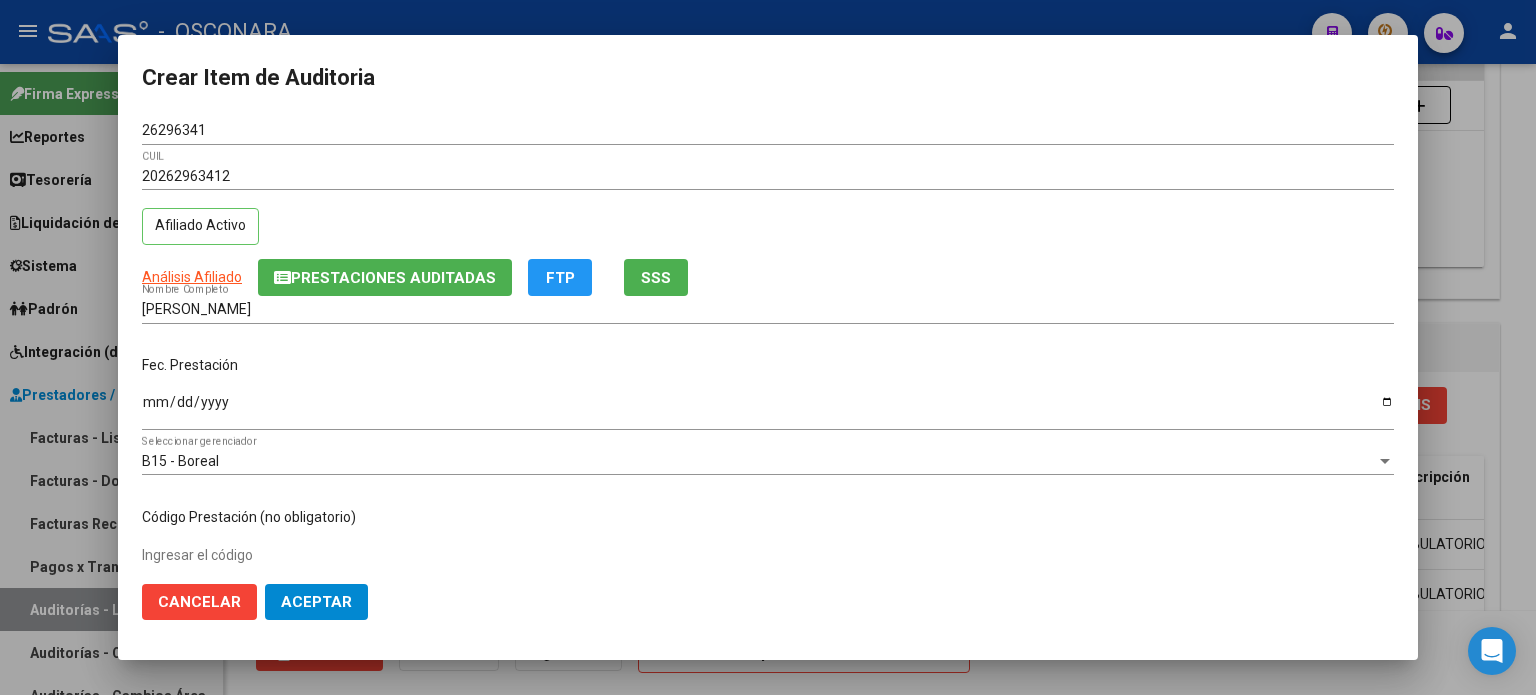 click at bounding box center (768, 347) 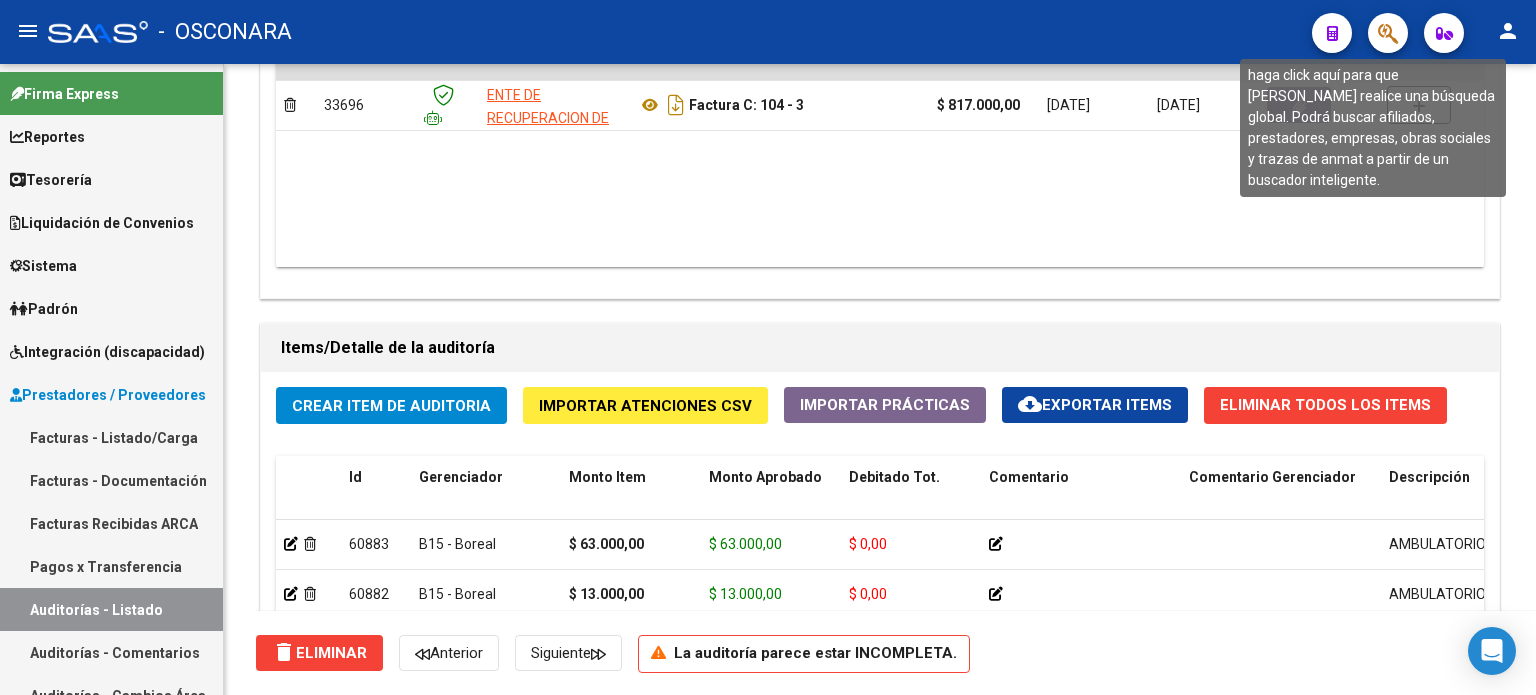 click 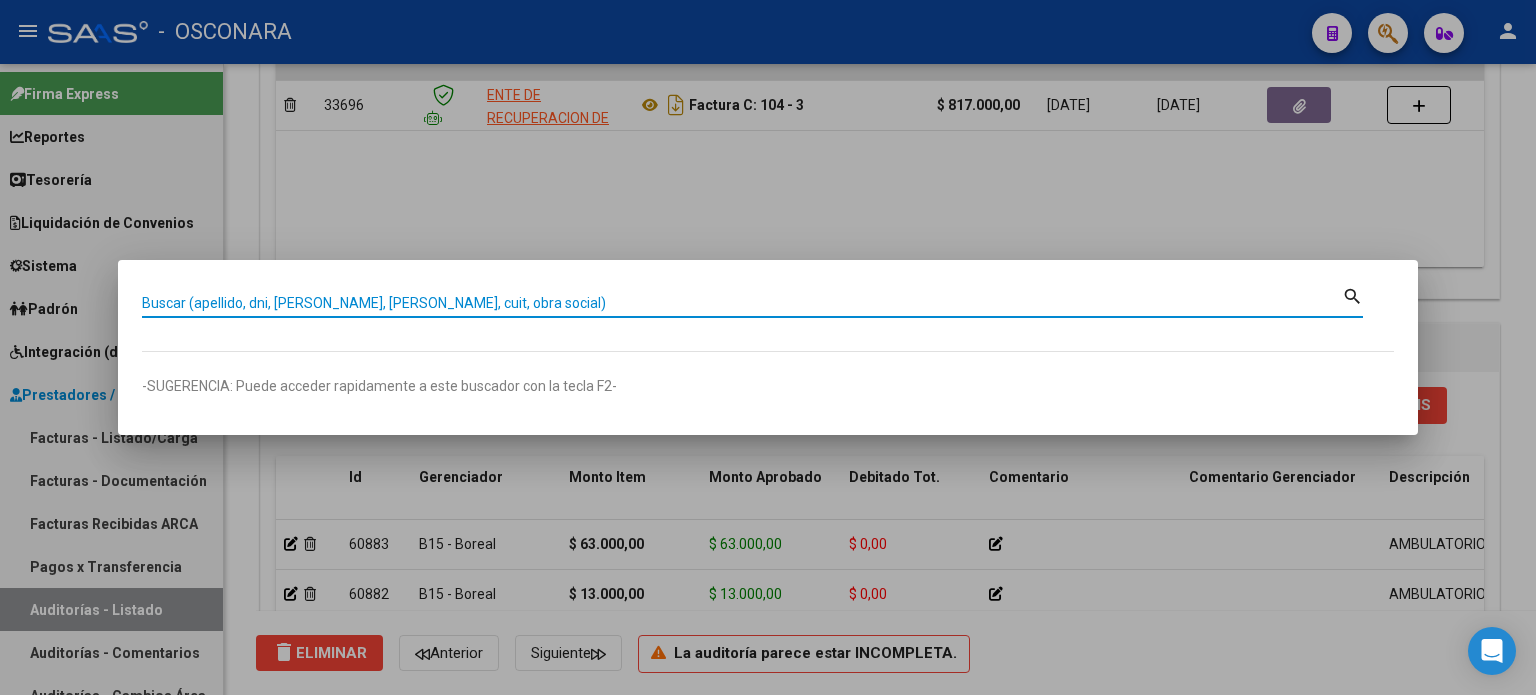 paste on "20262963412" 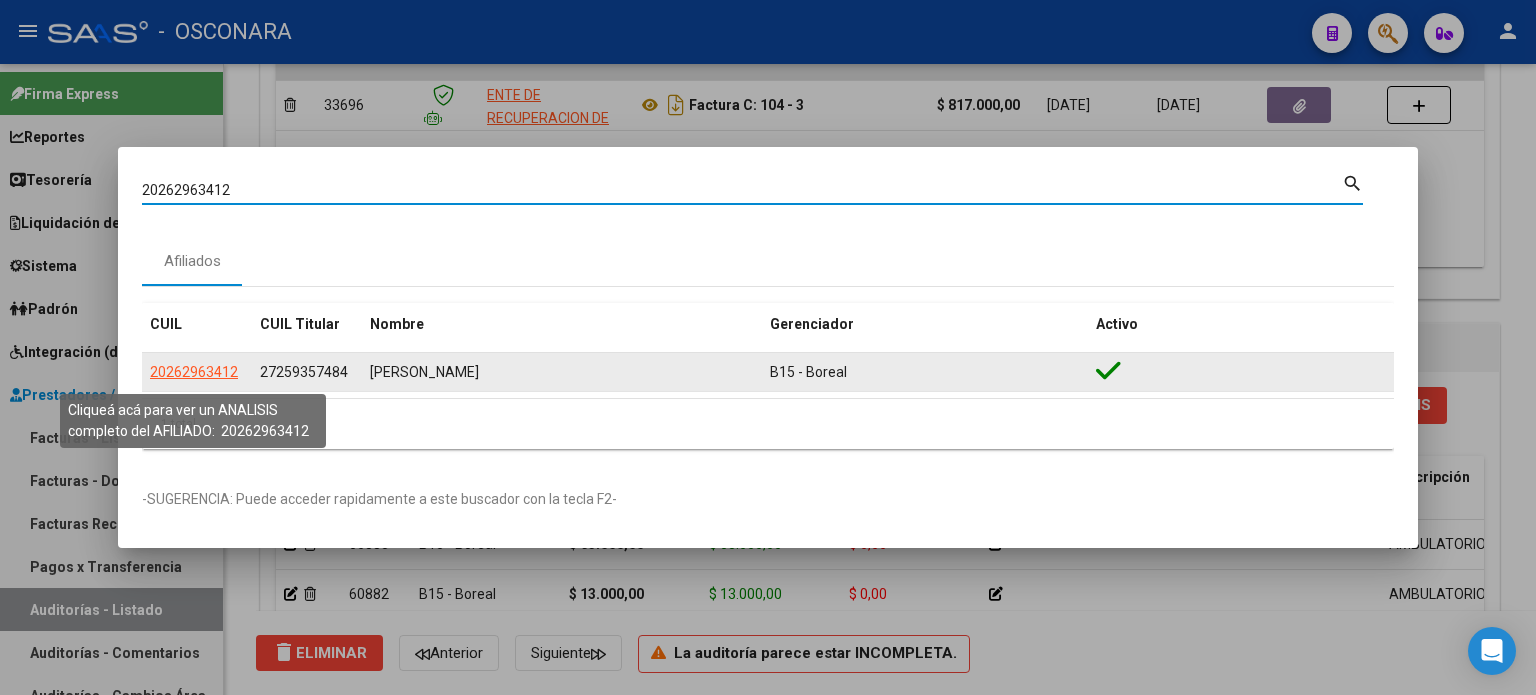 click on "20262963412" 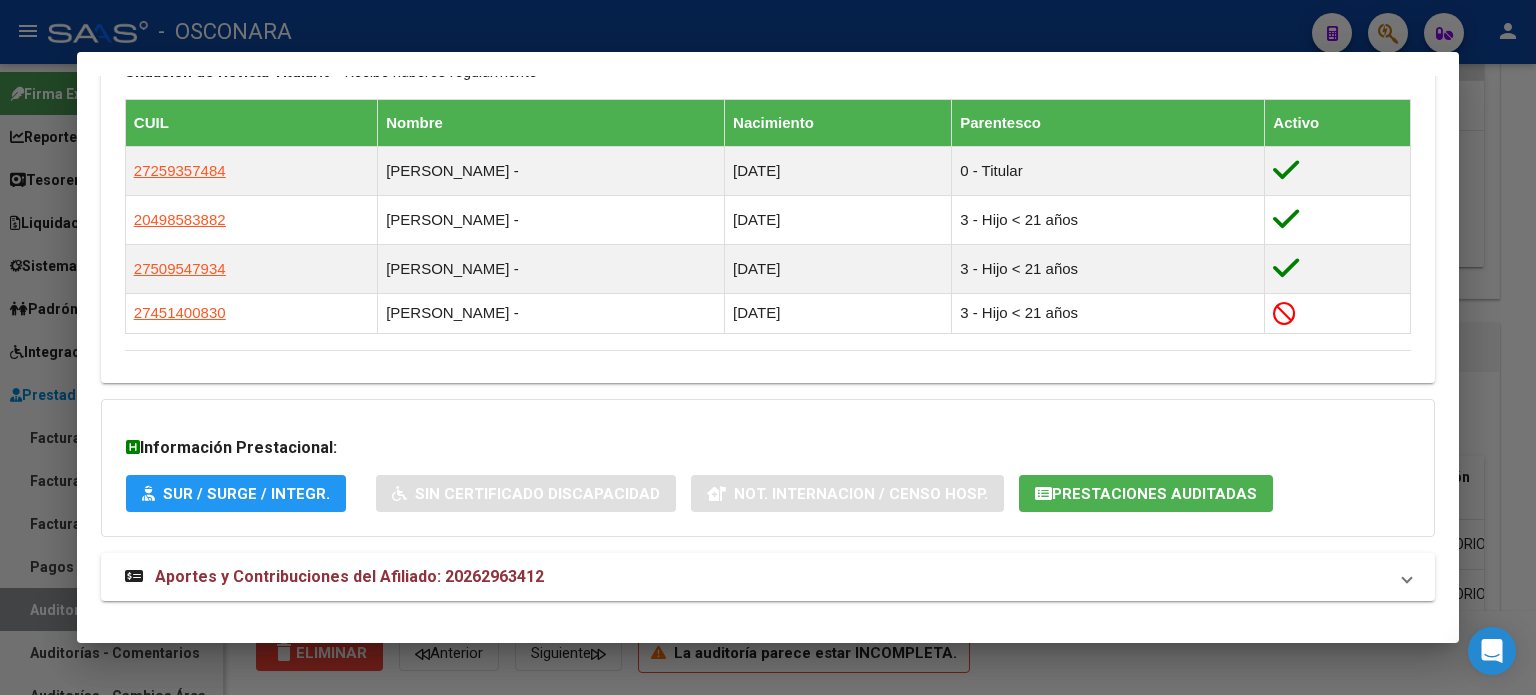 scroll, scrollTop: 1181, scrollLeft: 0, axis: vertical 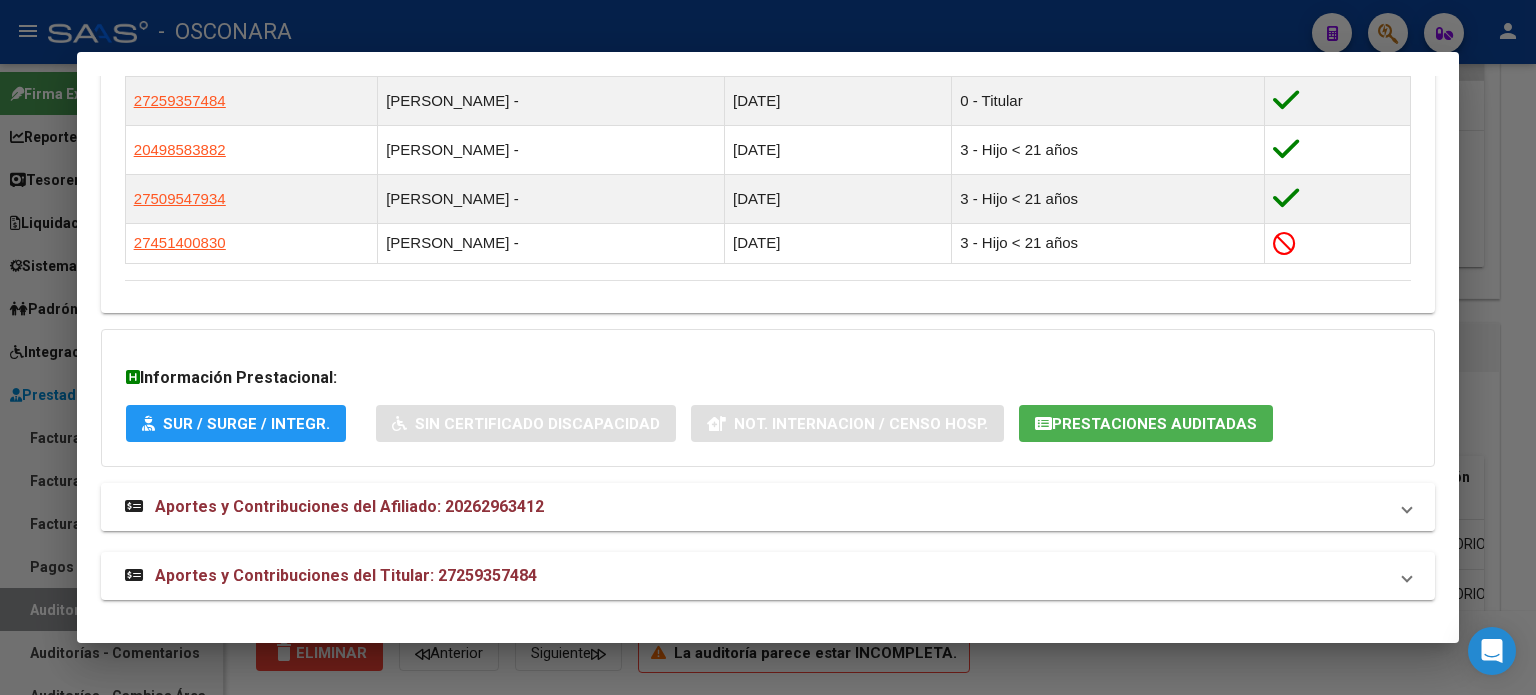 click on "Aportes y Contribuciones del Afiliado: 20262963412" at bounding box center (349, 506) 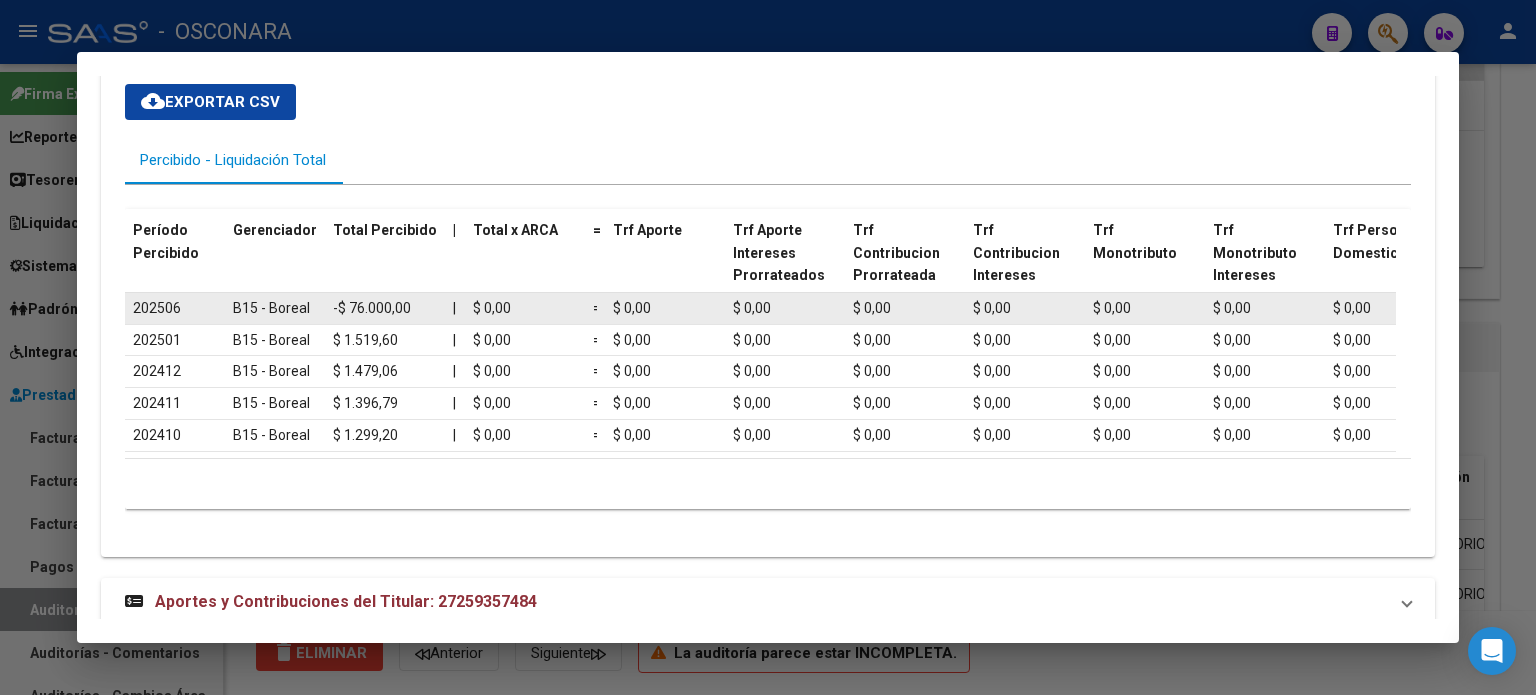scroll, scrollTop: 1732, scrollLeft: 0, axis: vertical 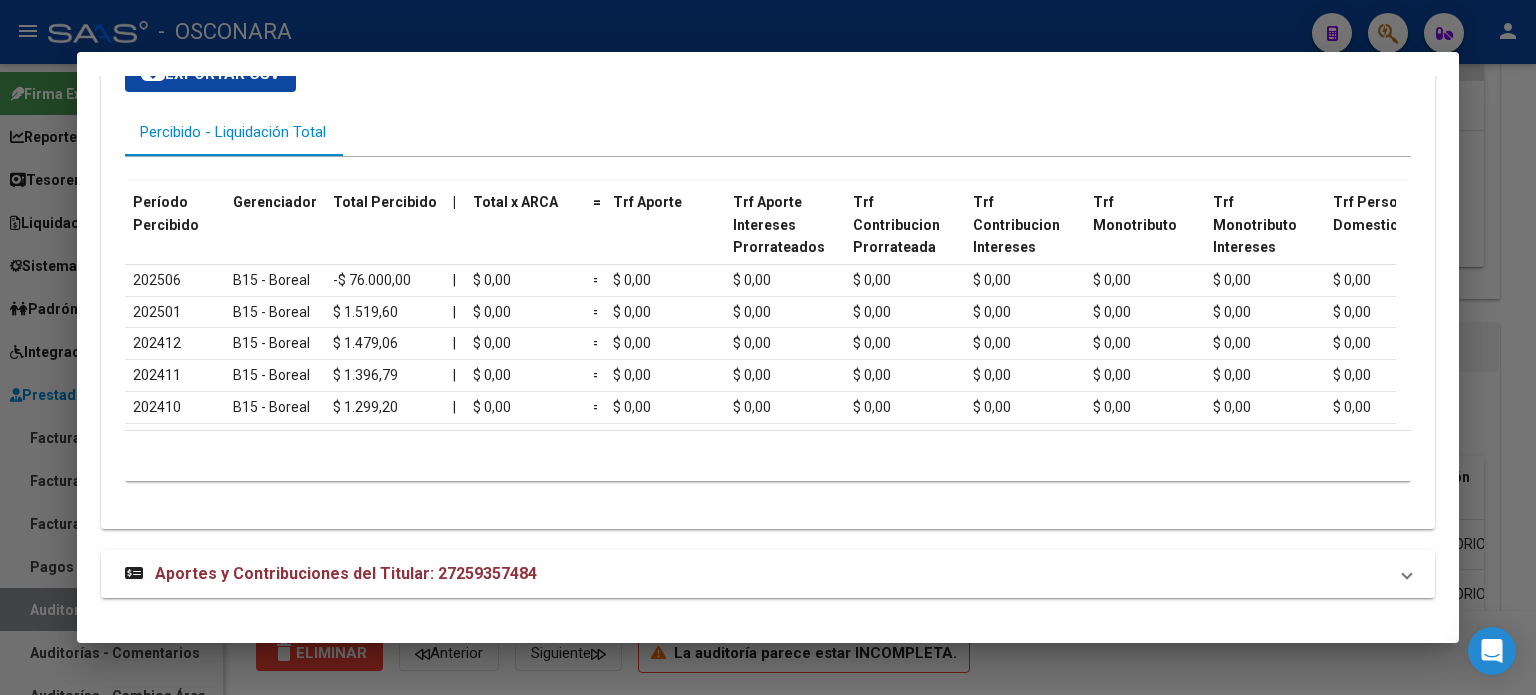 click on "Aportes y Contribuciones del Titular: 27259357484" at bounding box center (346, 573) 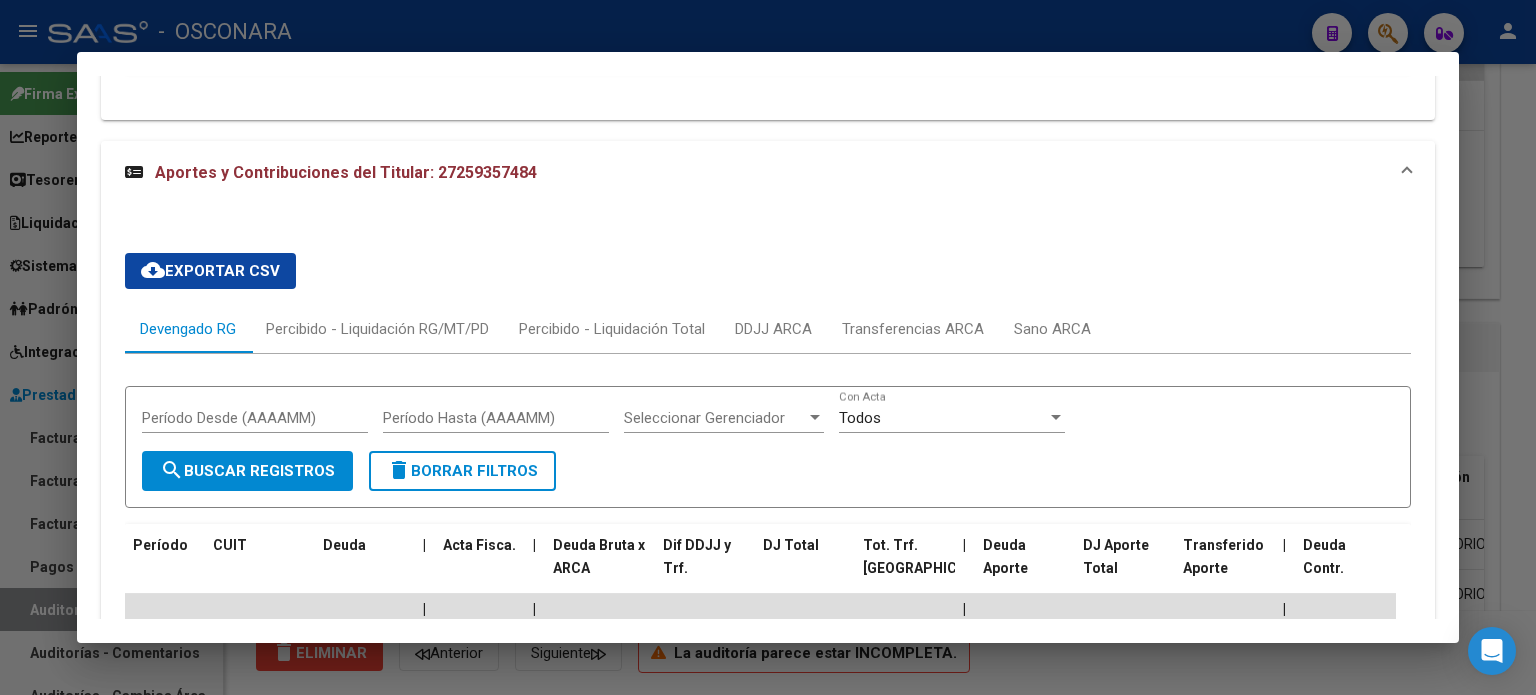 scroll, scrollTop: 2132, scrollLeft: 0, axis: vertical 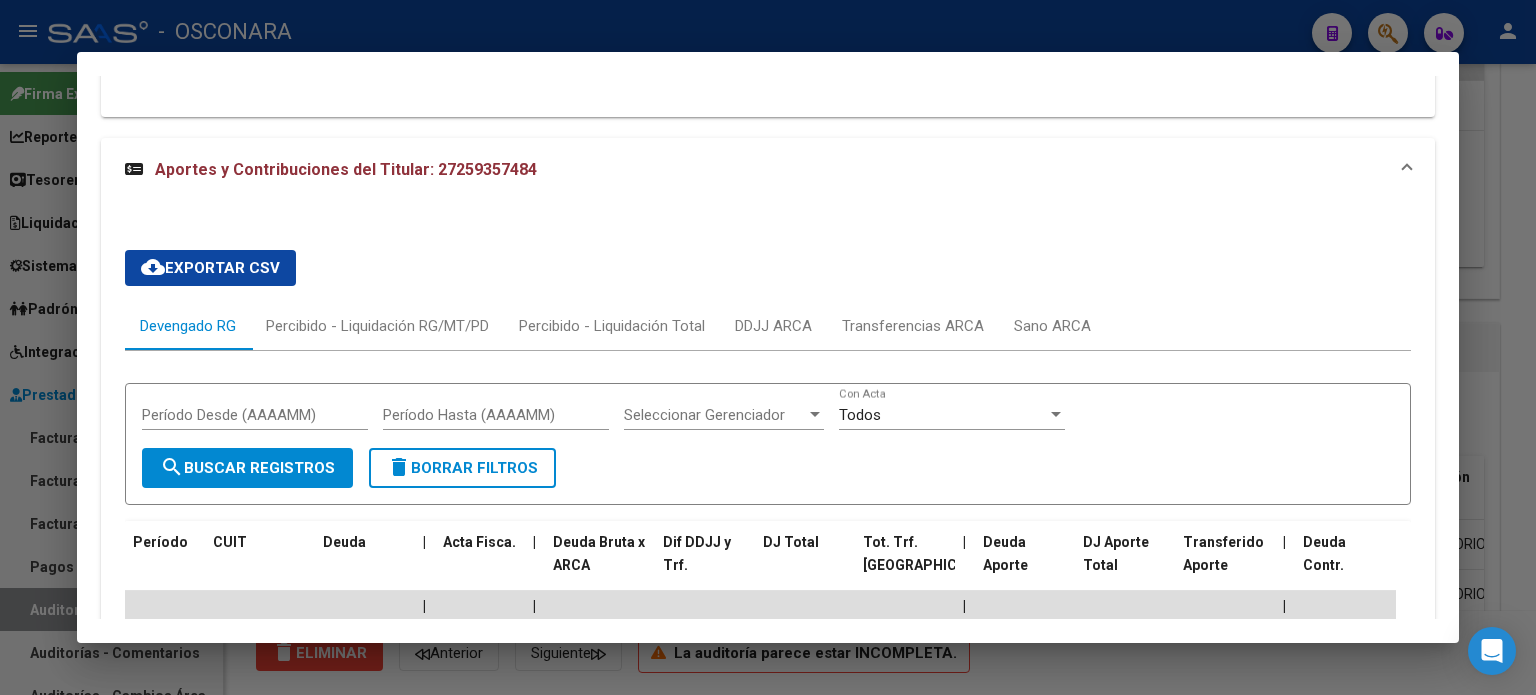 click at bounding box center [768, 347] 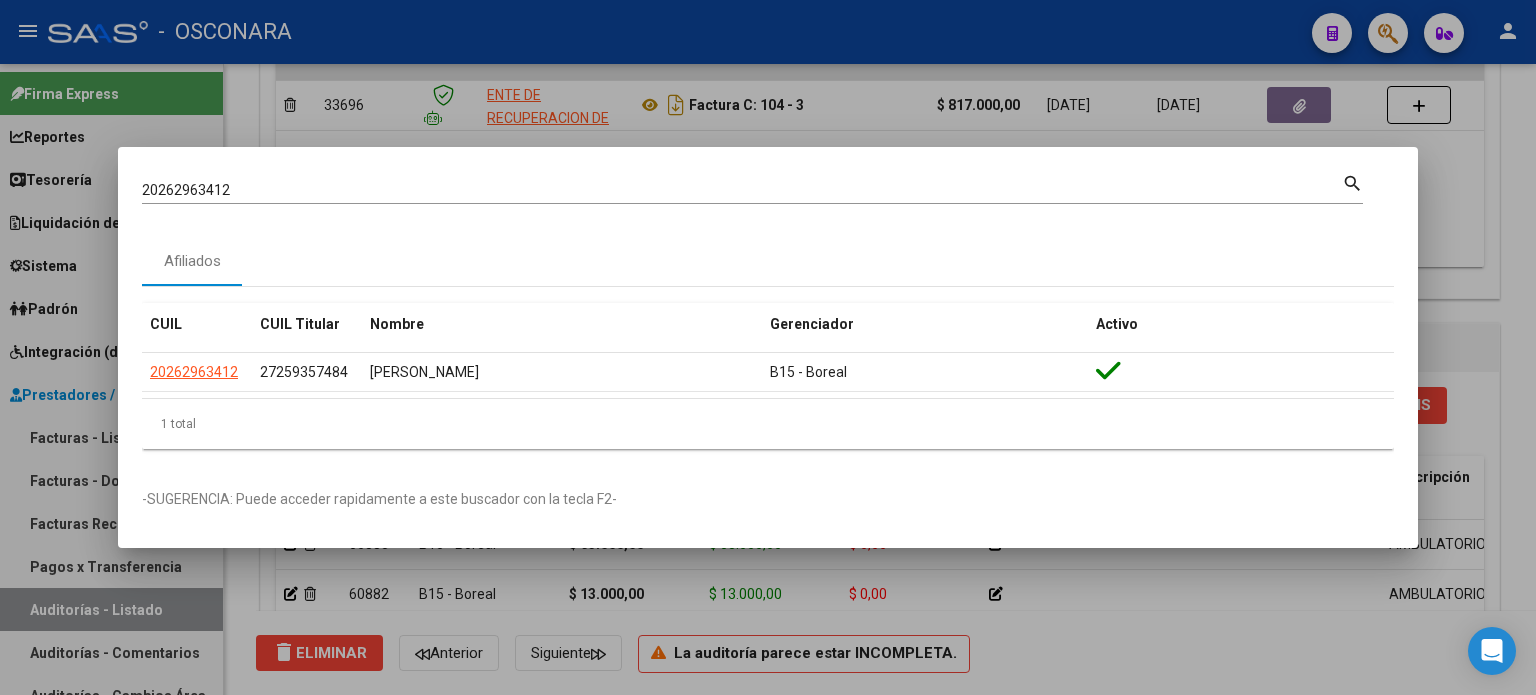 click at bounding box center [768, 347] 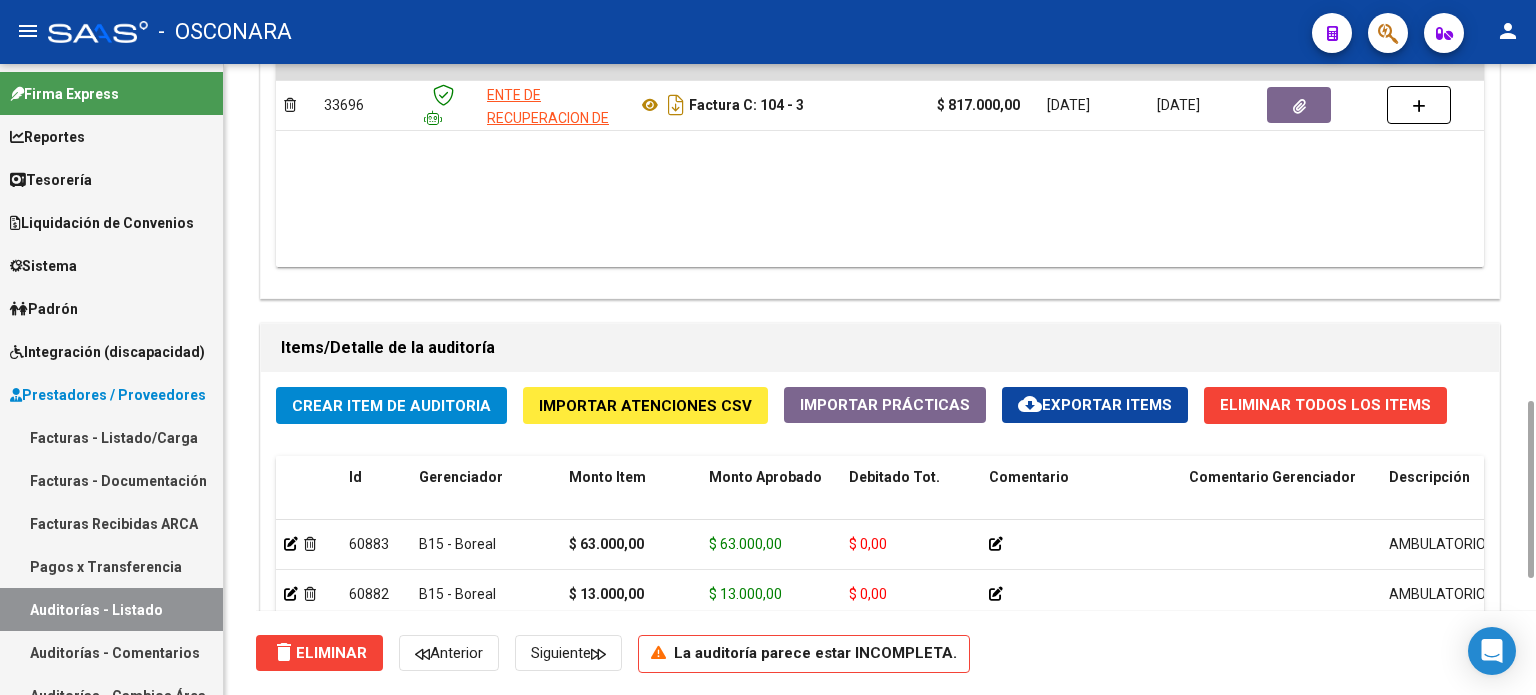 click on "Crear Item de Auditoria" 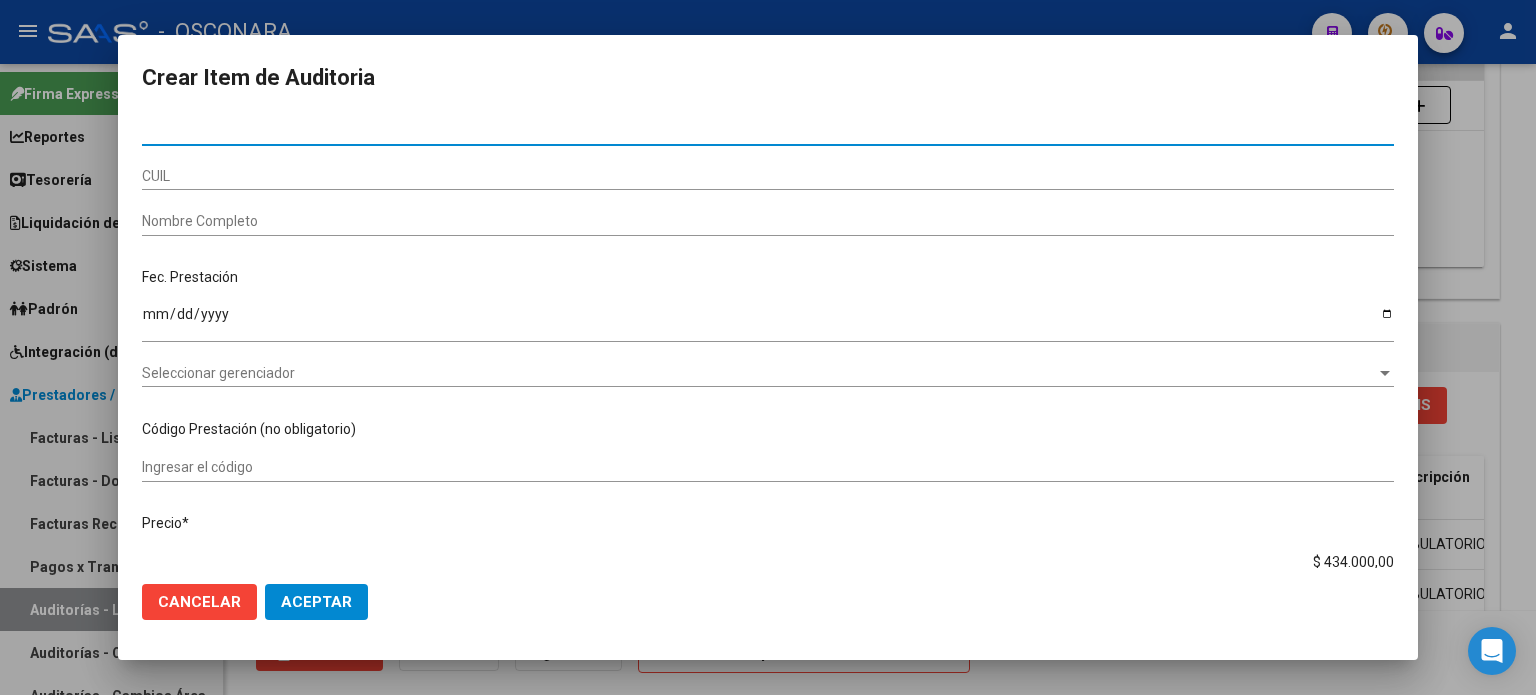 paste on "20262963412" 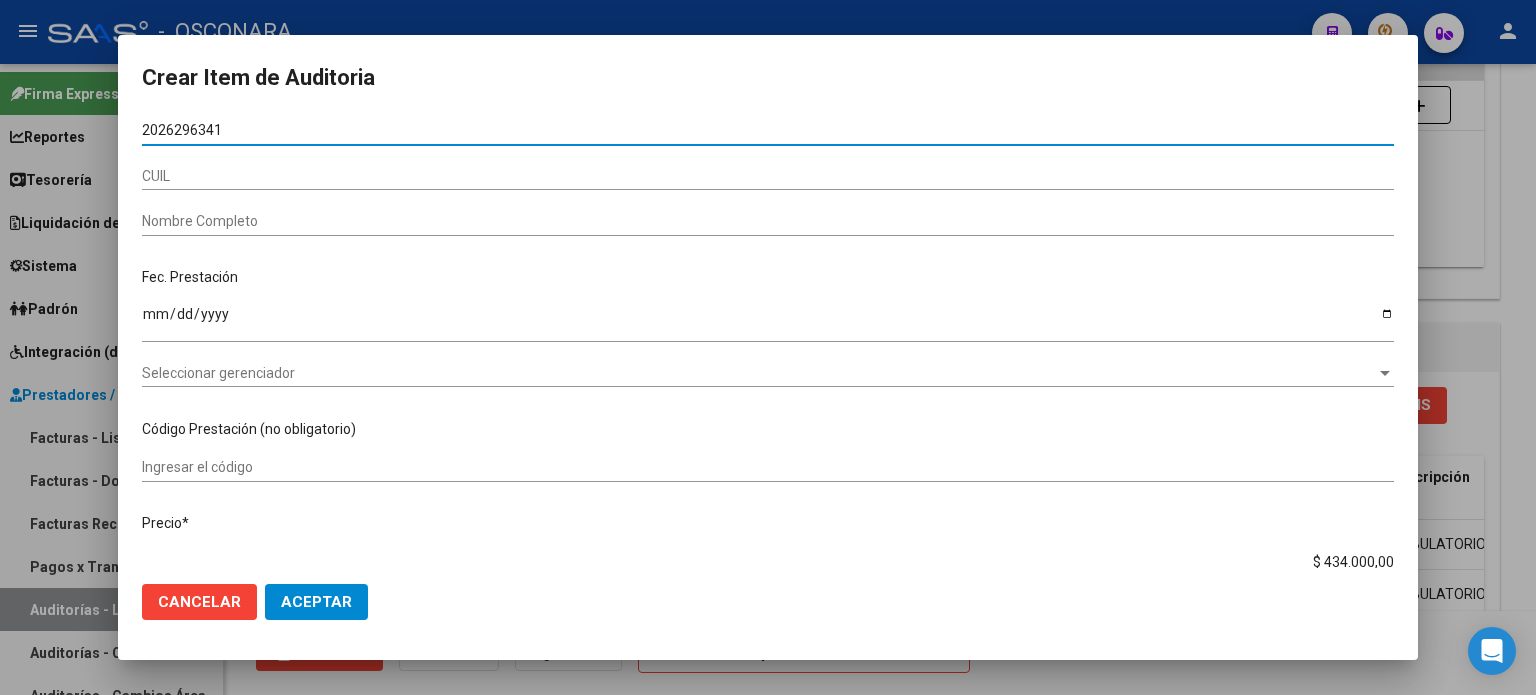 click on "2026296341" at bounding box center [768, 130] 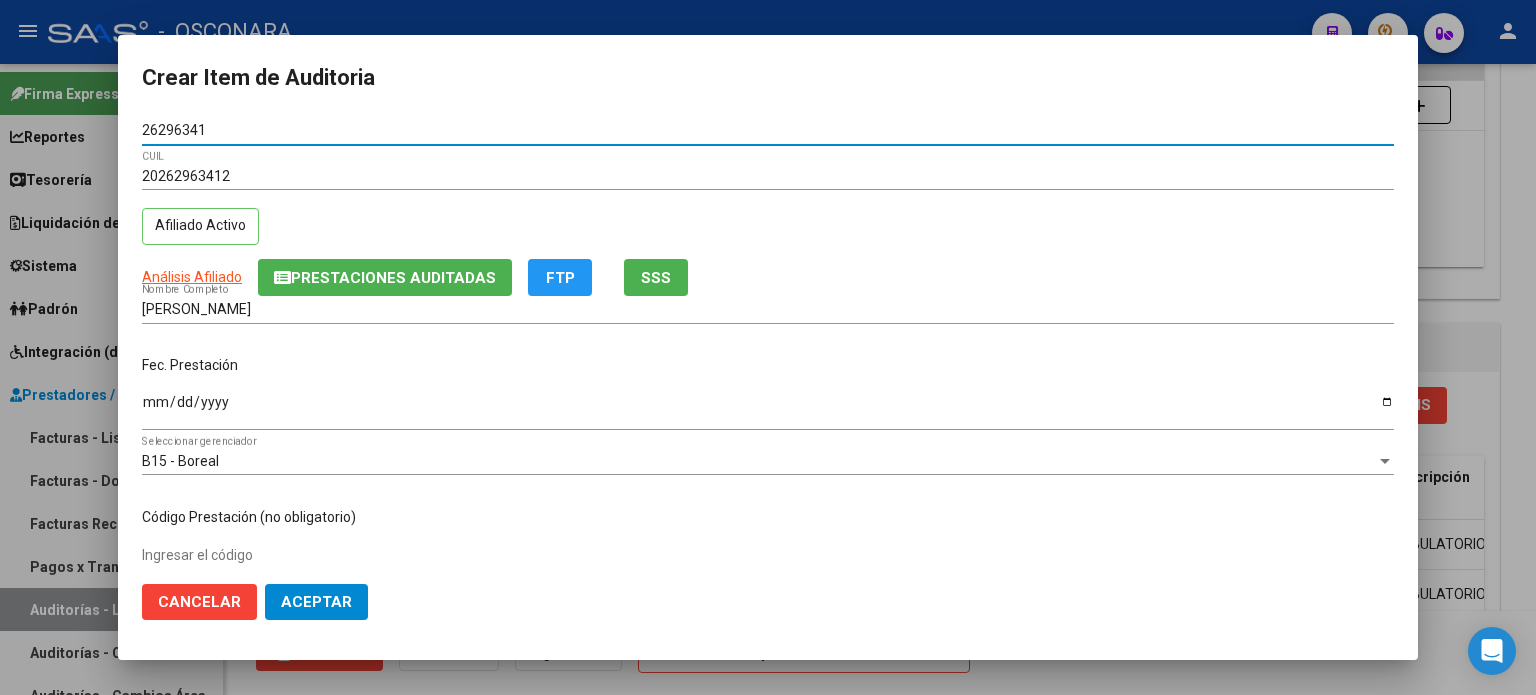 click on "Ingresar la fecha" at bounding box center (768, 409) 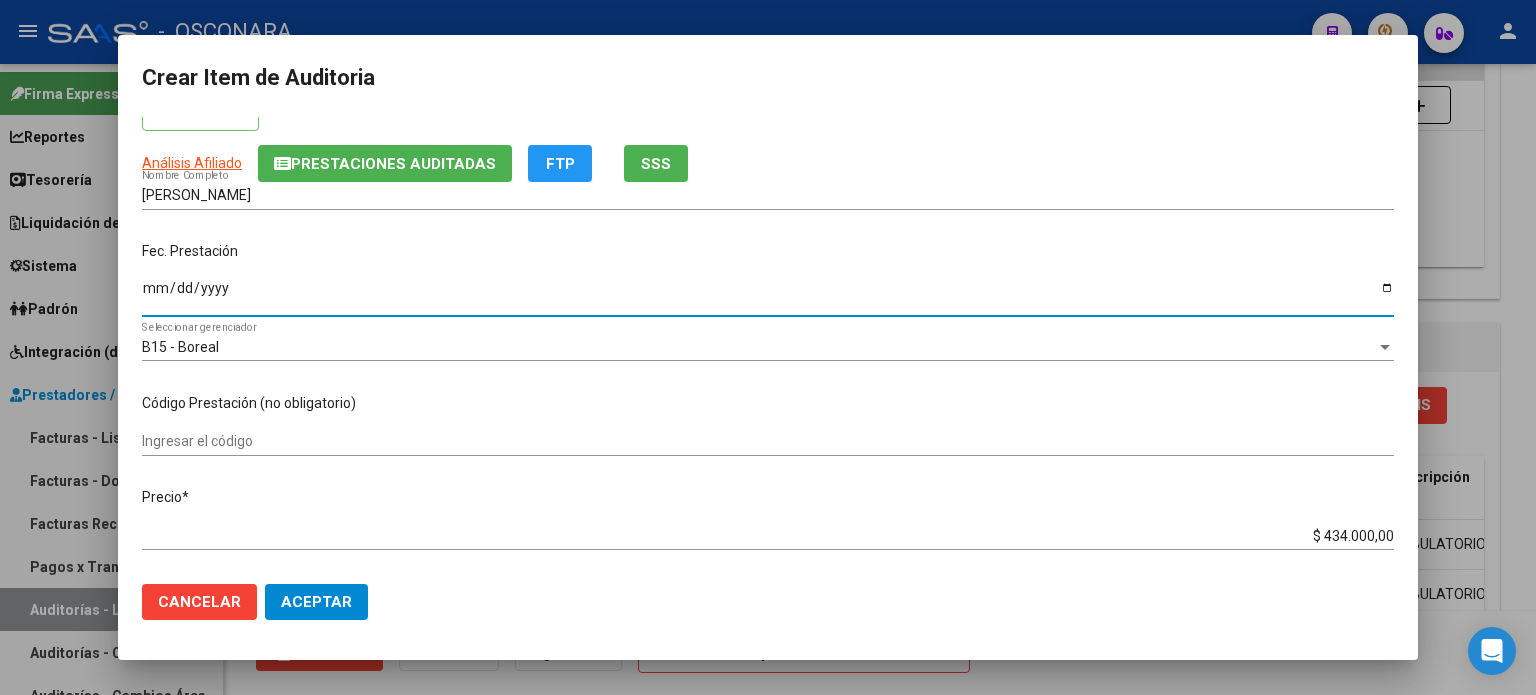 scroll, scrollTop: 200, scrollLeft: 0, axis: vertical 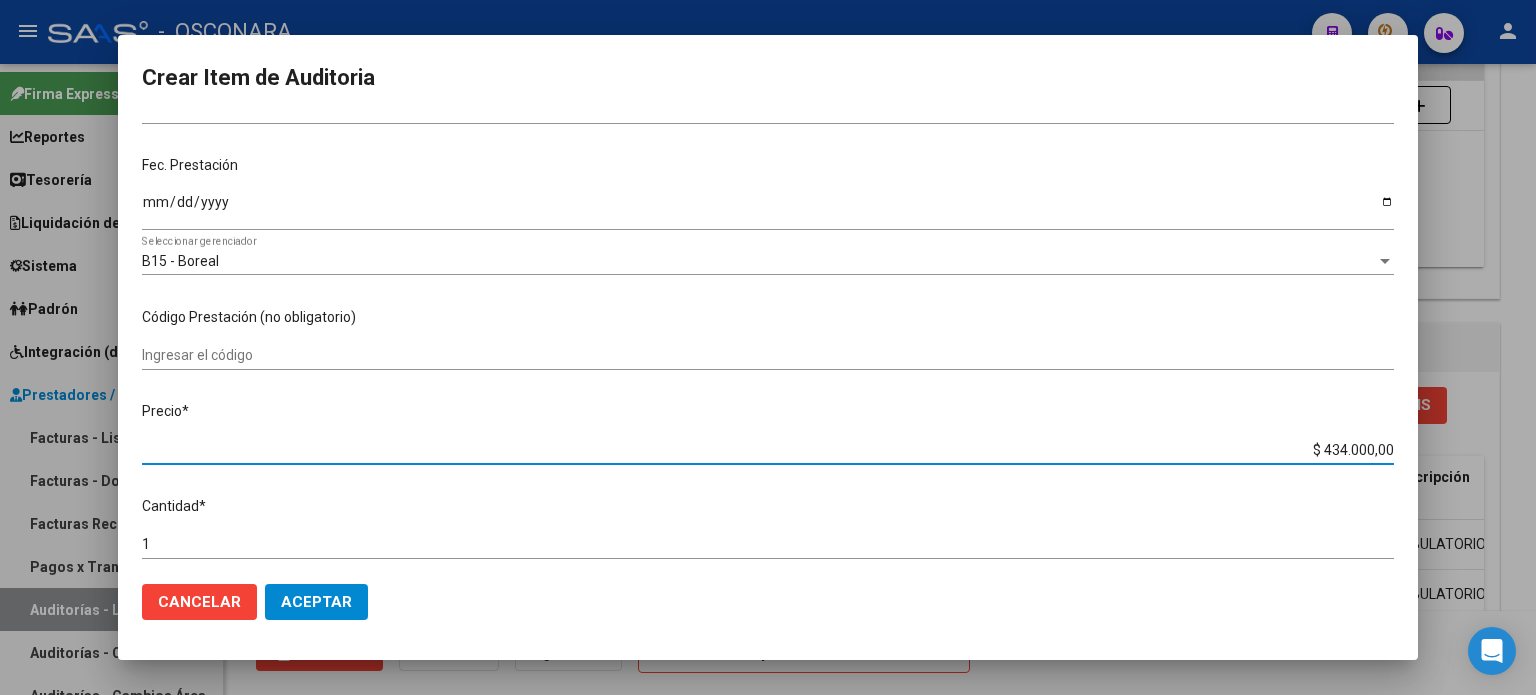 drag, startPoint x: 1312, startPoint y: 449, endPoint x: 1528, endPoint y: 448, distance: 216.00232 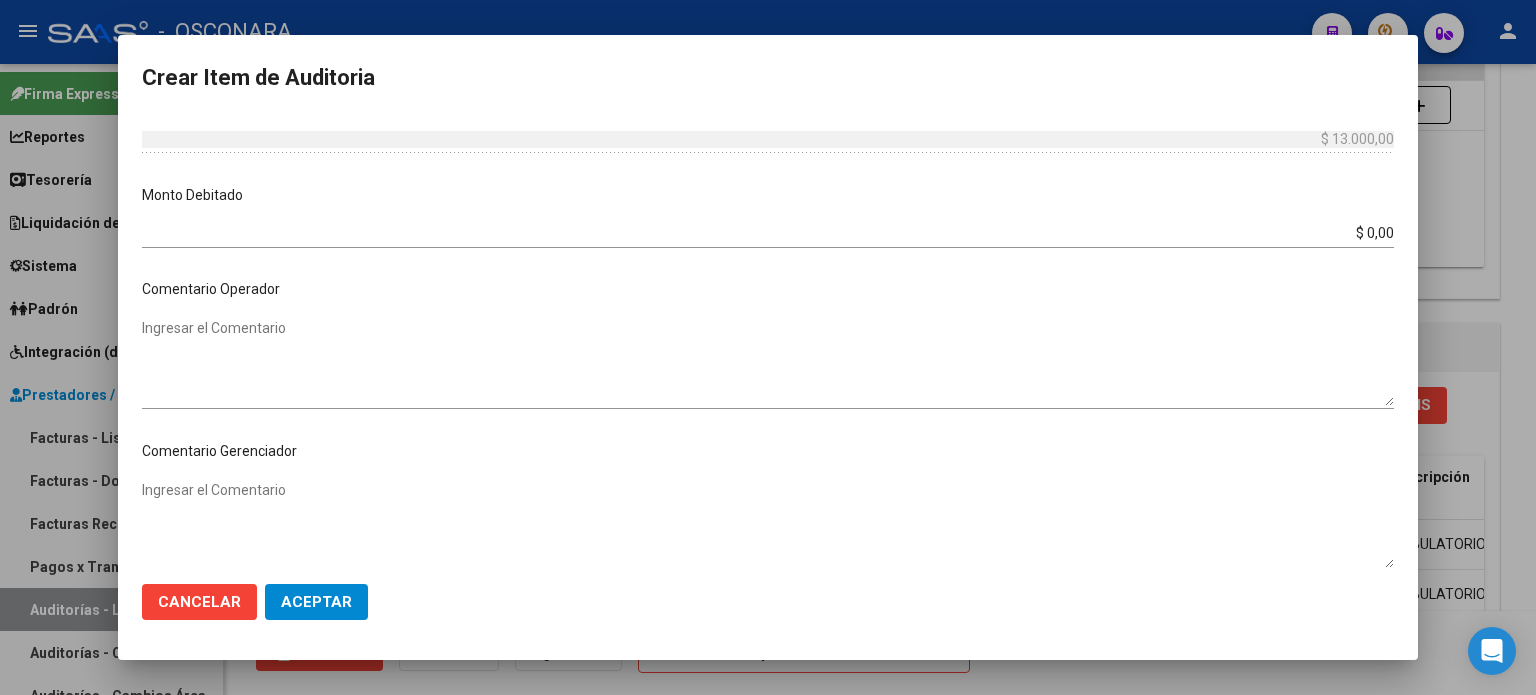 scroll, scrollTop: 1000, scrollLeft: 0, axis: vertical 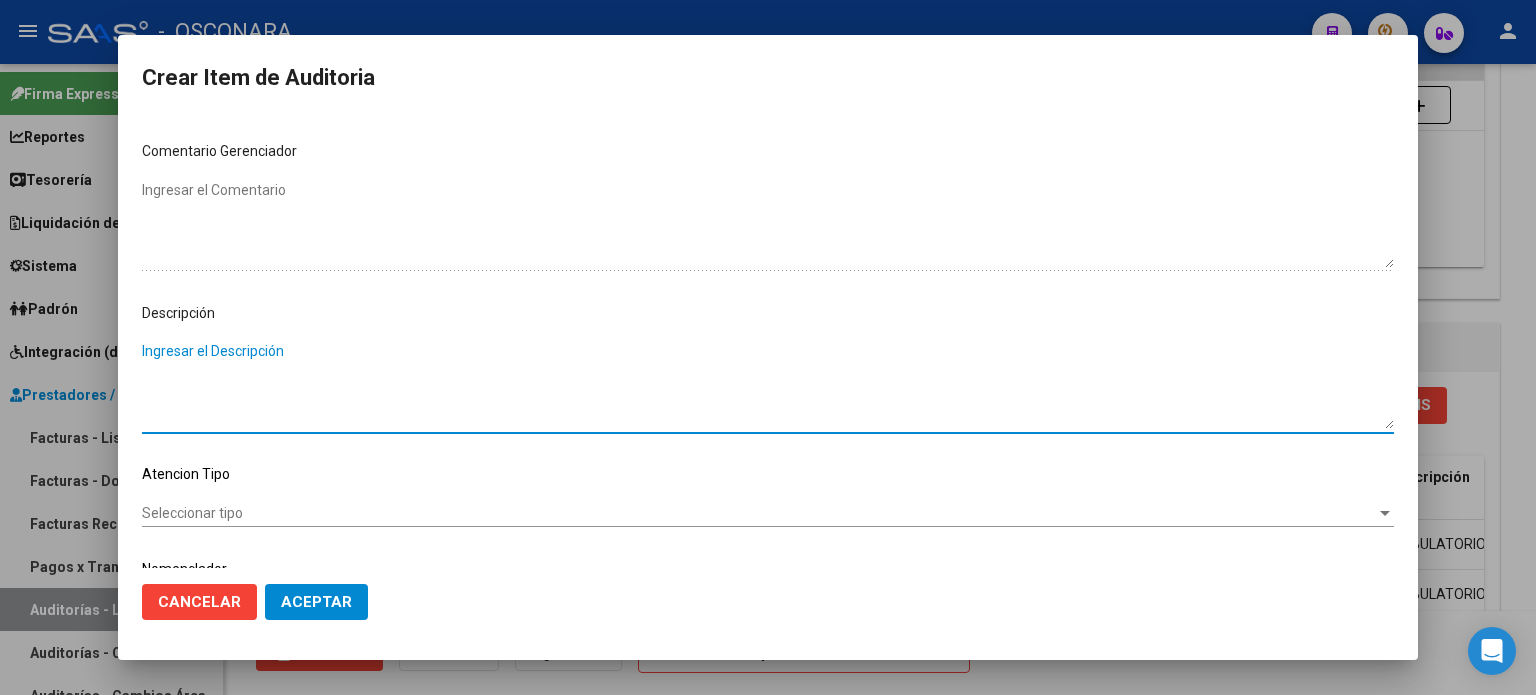 click on "Ingresar el Descripción" at bounding box center (768, 385) 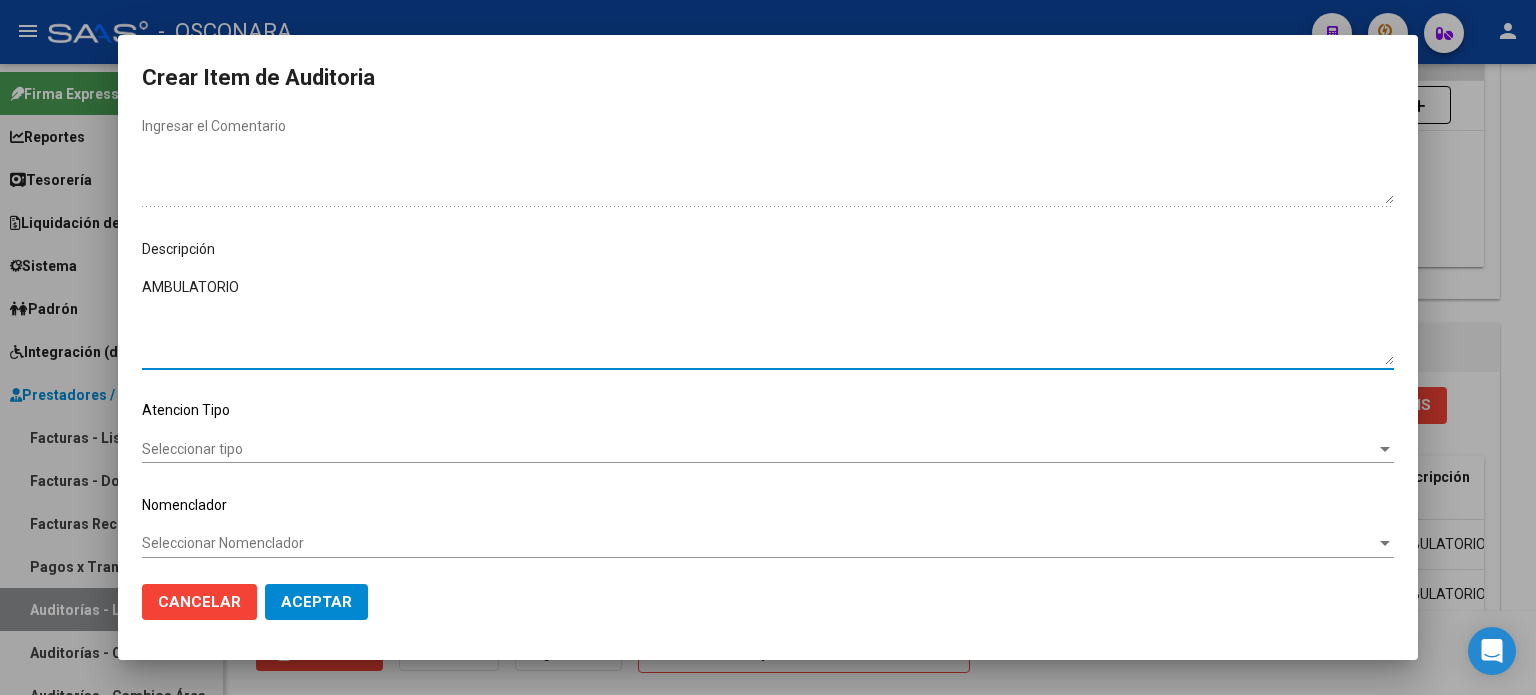 scroll, scrollTop: 1070, scrollLeft: 0, axis: vertical 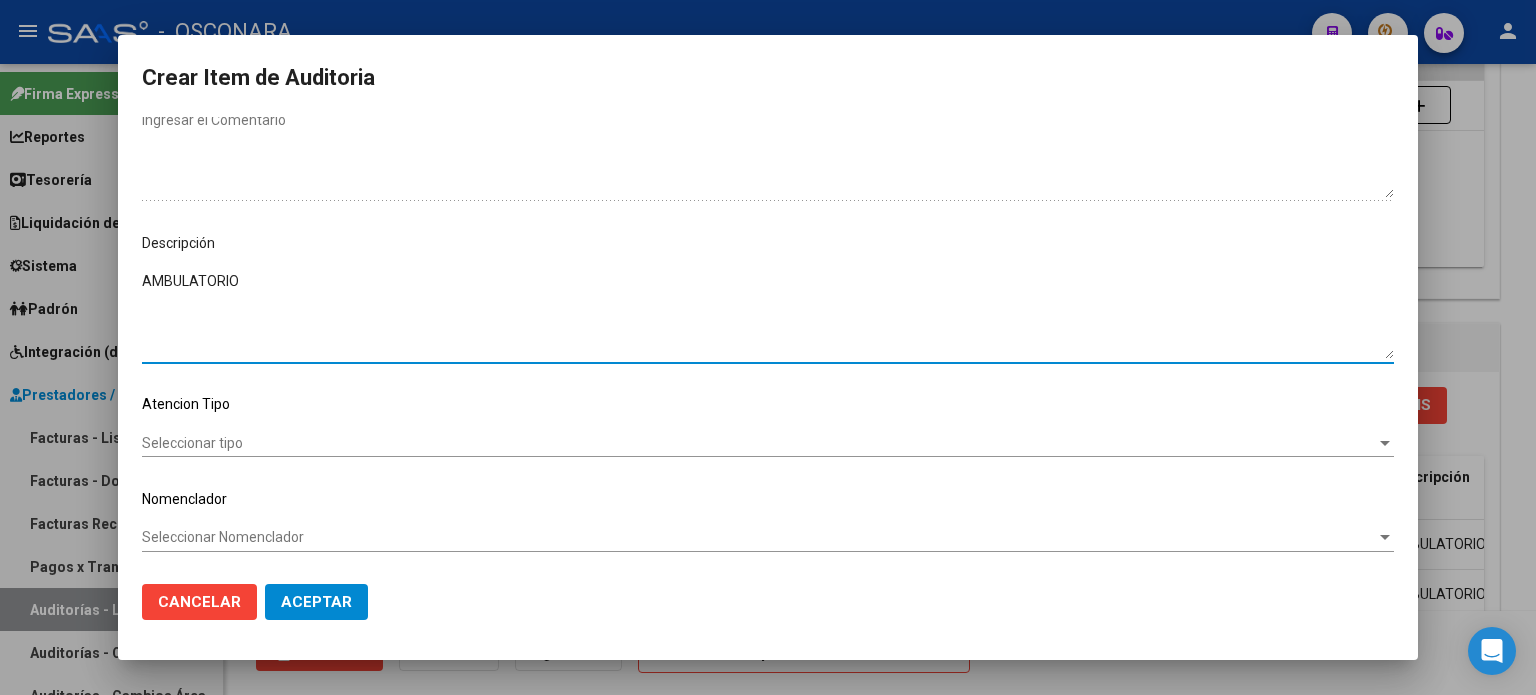 click on "Seleccionar tipo Seleccionar tipo" 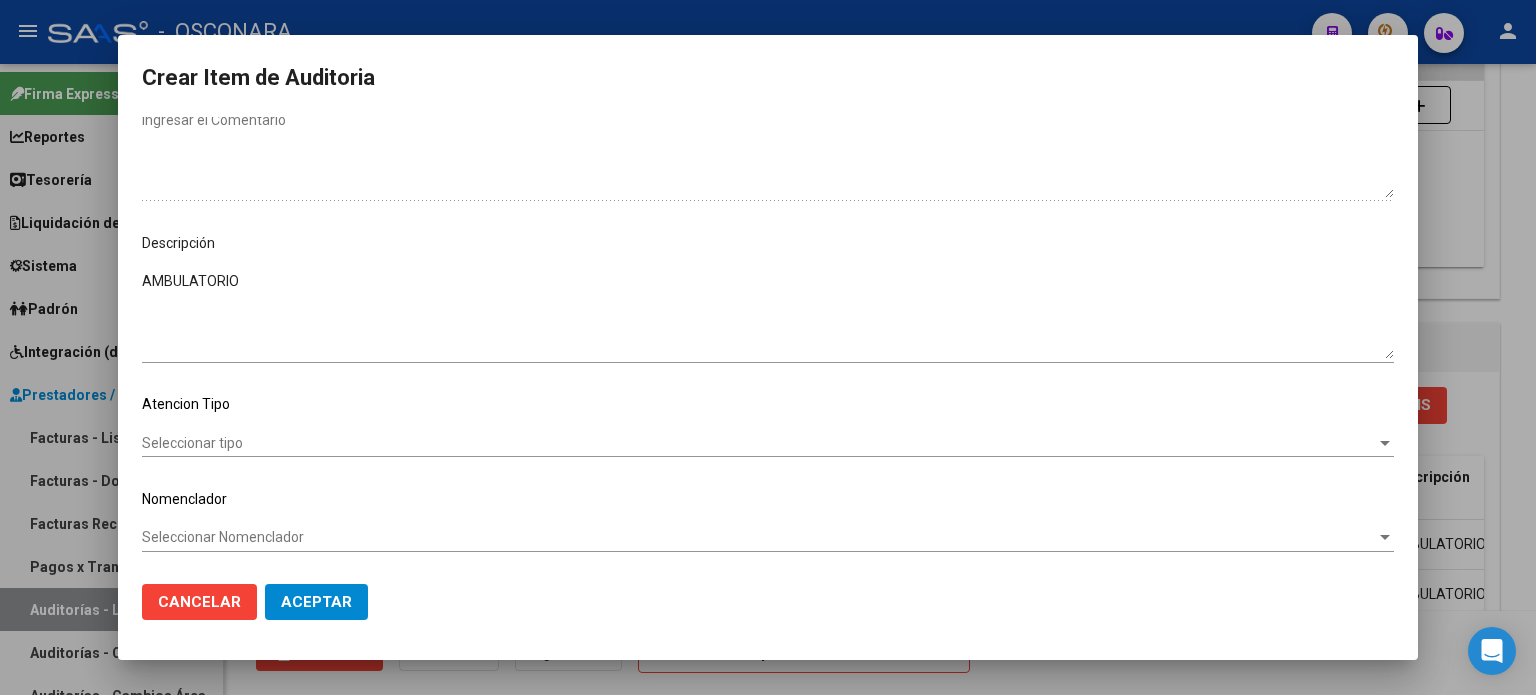 click on "Seleccionar tipo" at bounding box center (759, 443) 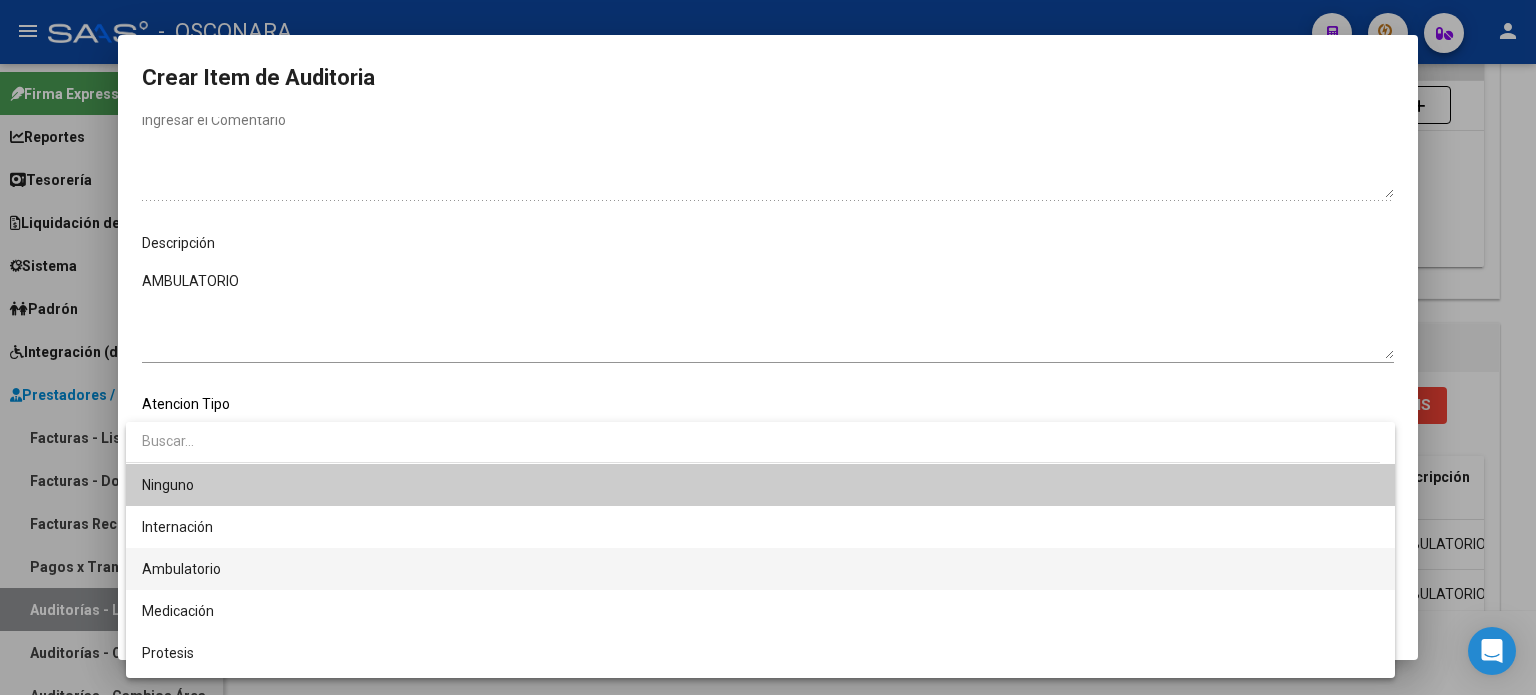 click on "Ambulatorio" at bounding box center (181, 569) 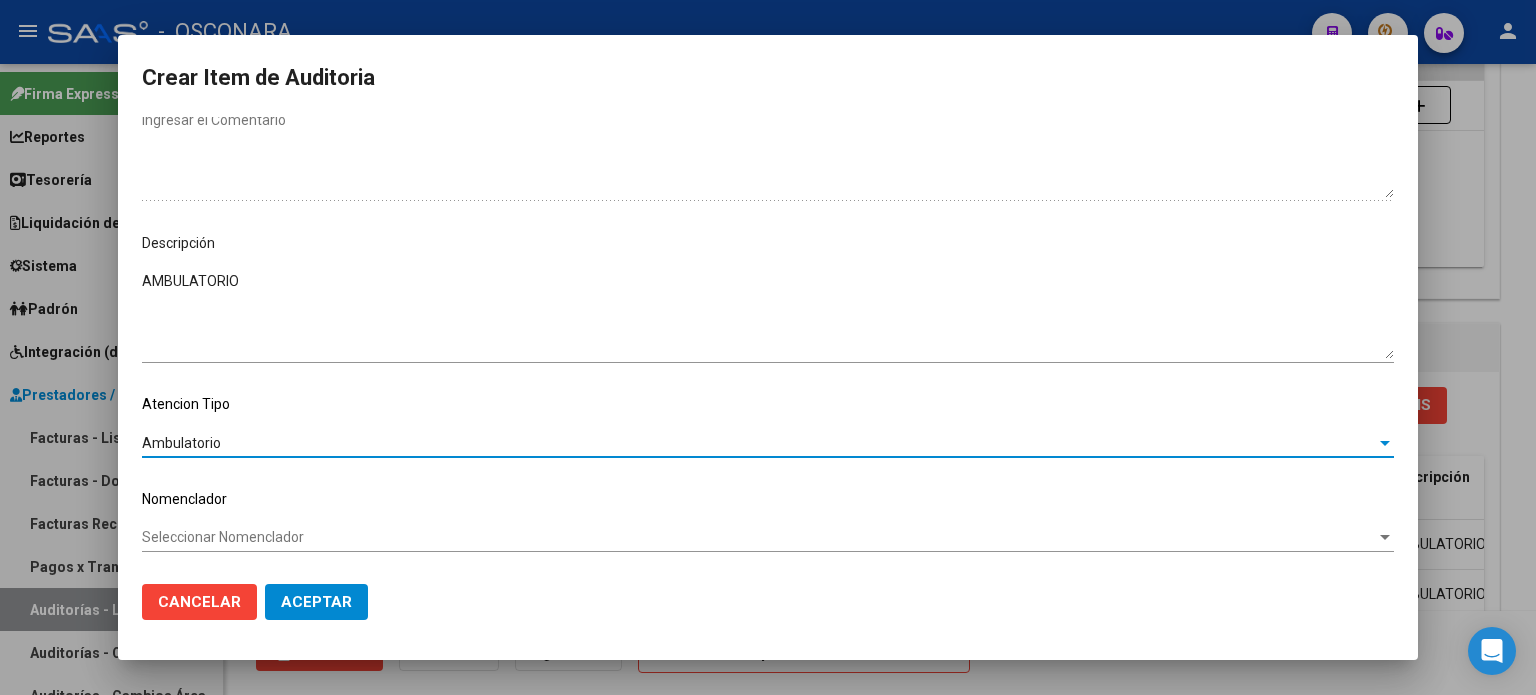 click on "Aceptar" 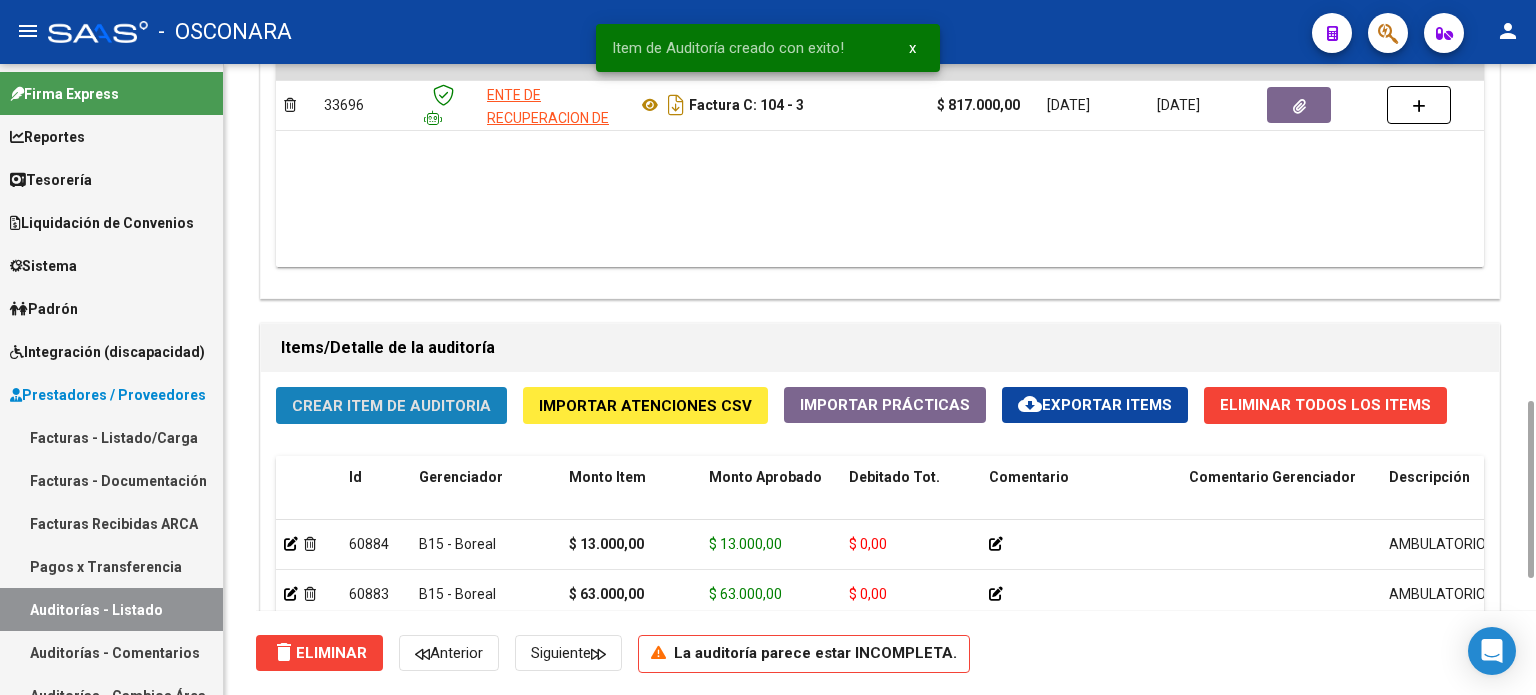 click on "Crear Item de Auditoria" 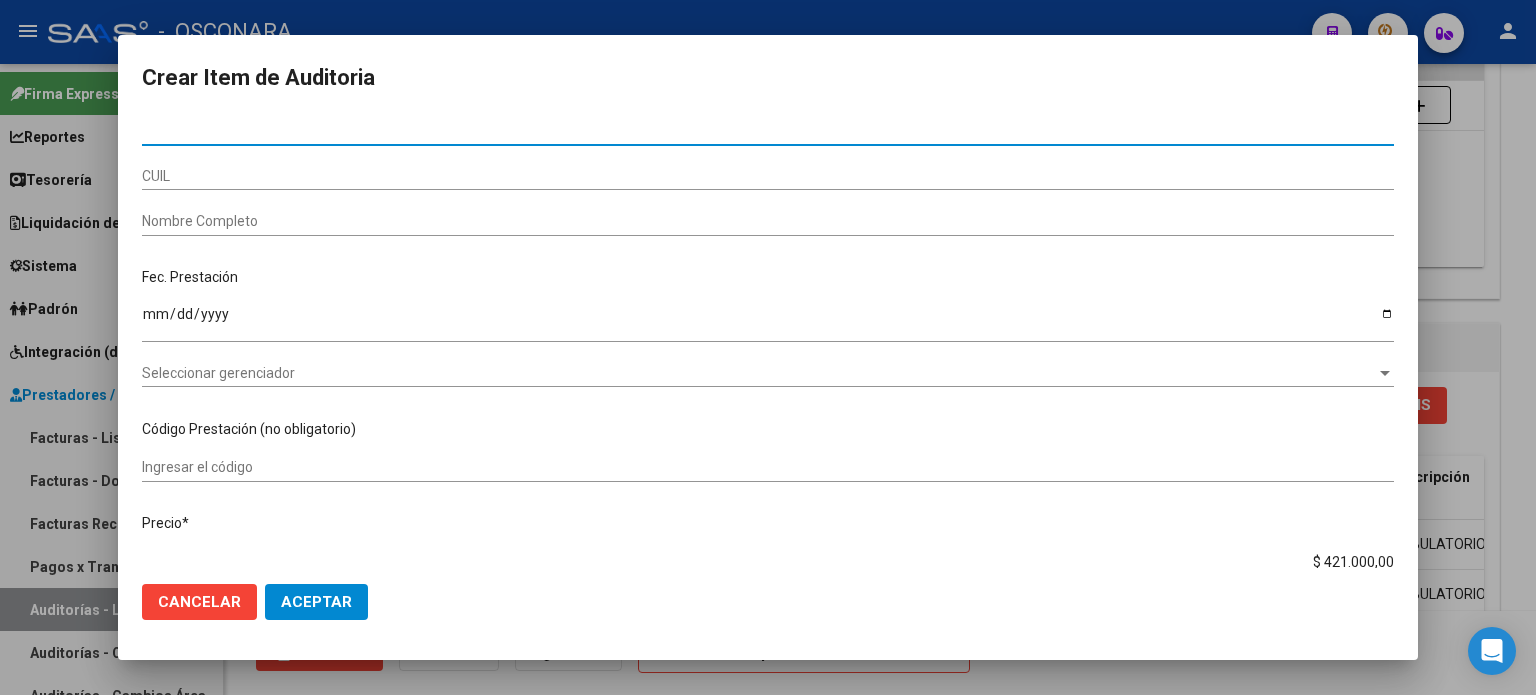 paste on "35553822" 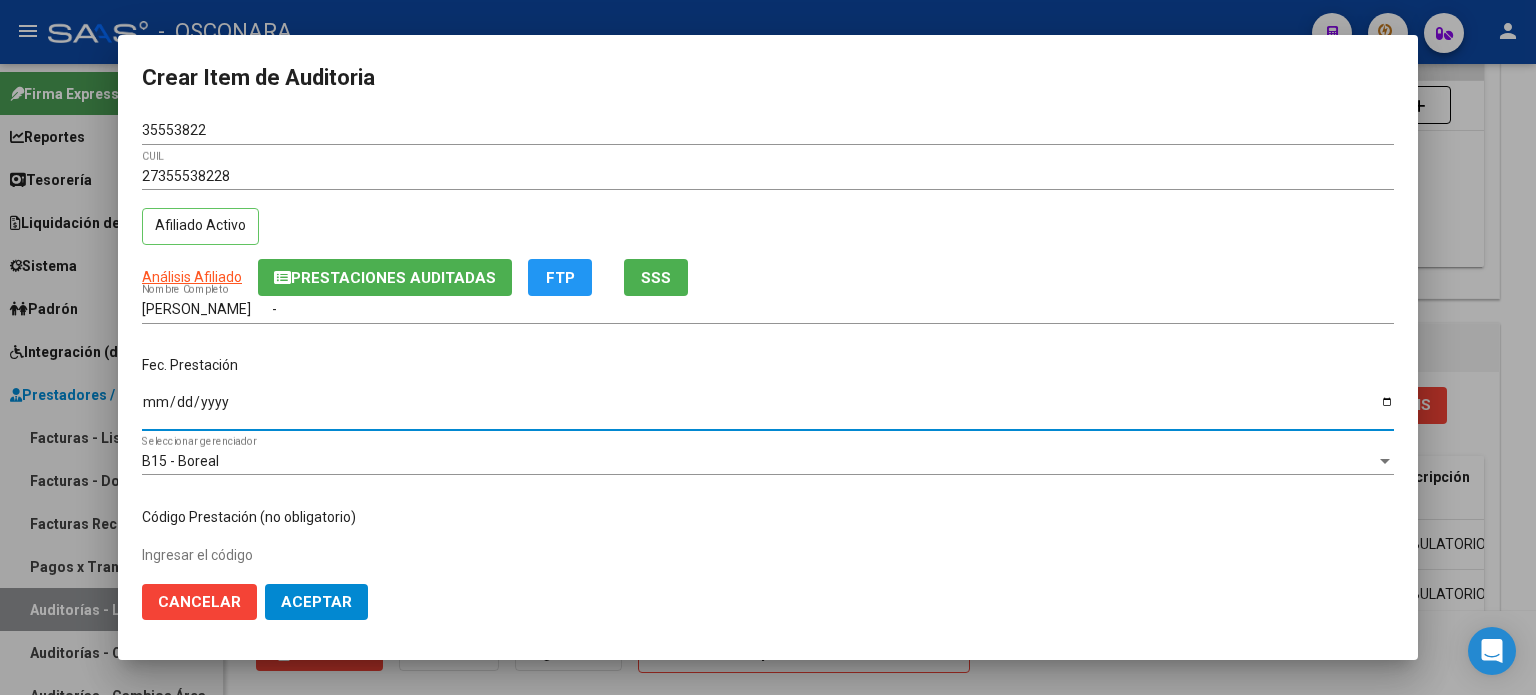 click on "Ingresar la fecha" at bounding box center [768, 409] 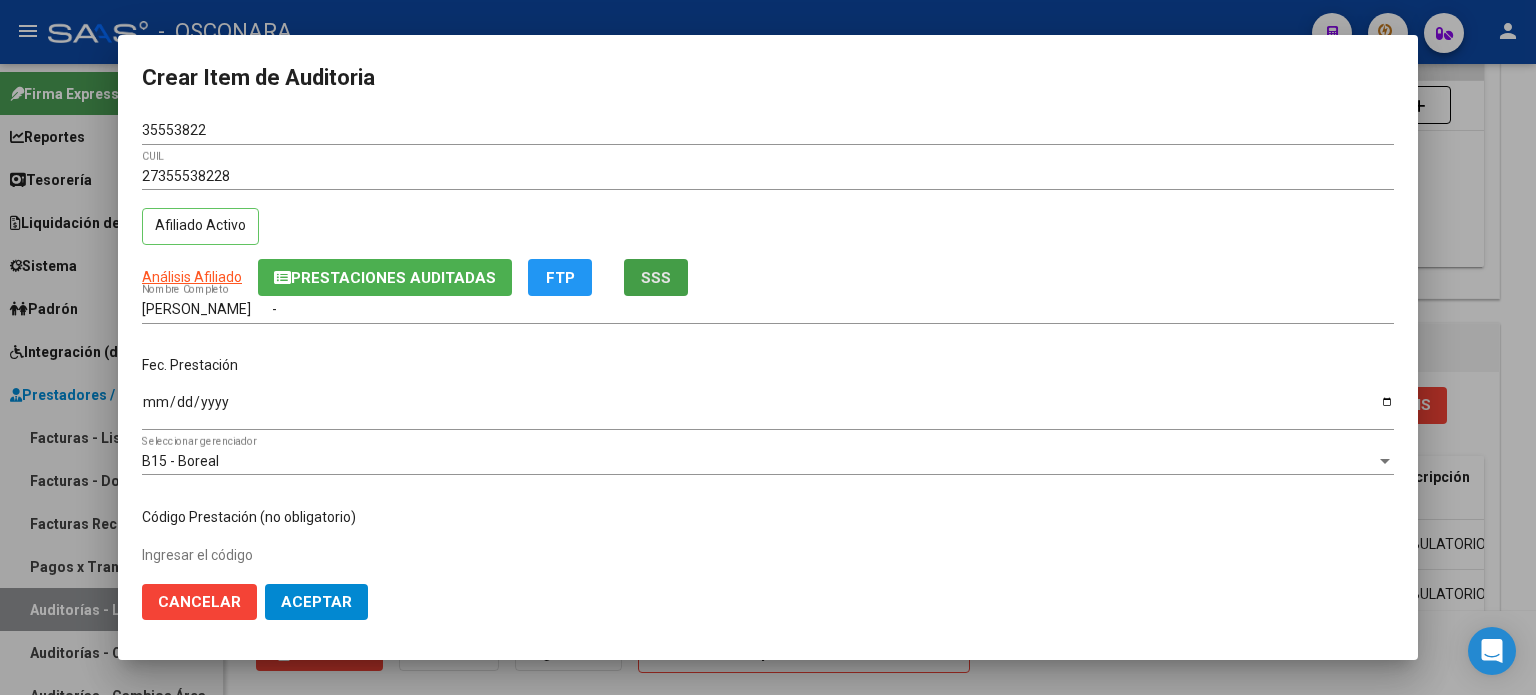 click on "SSS" 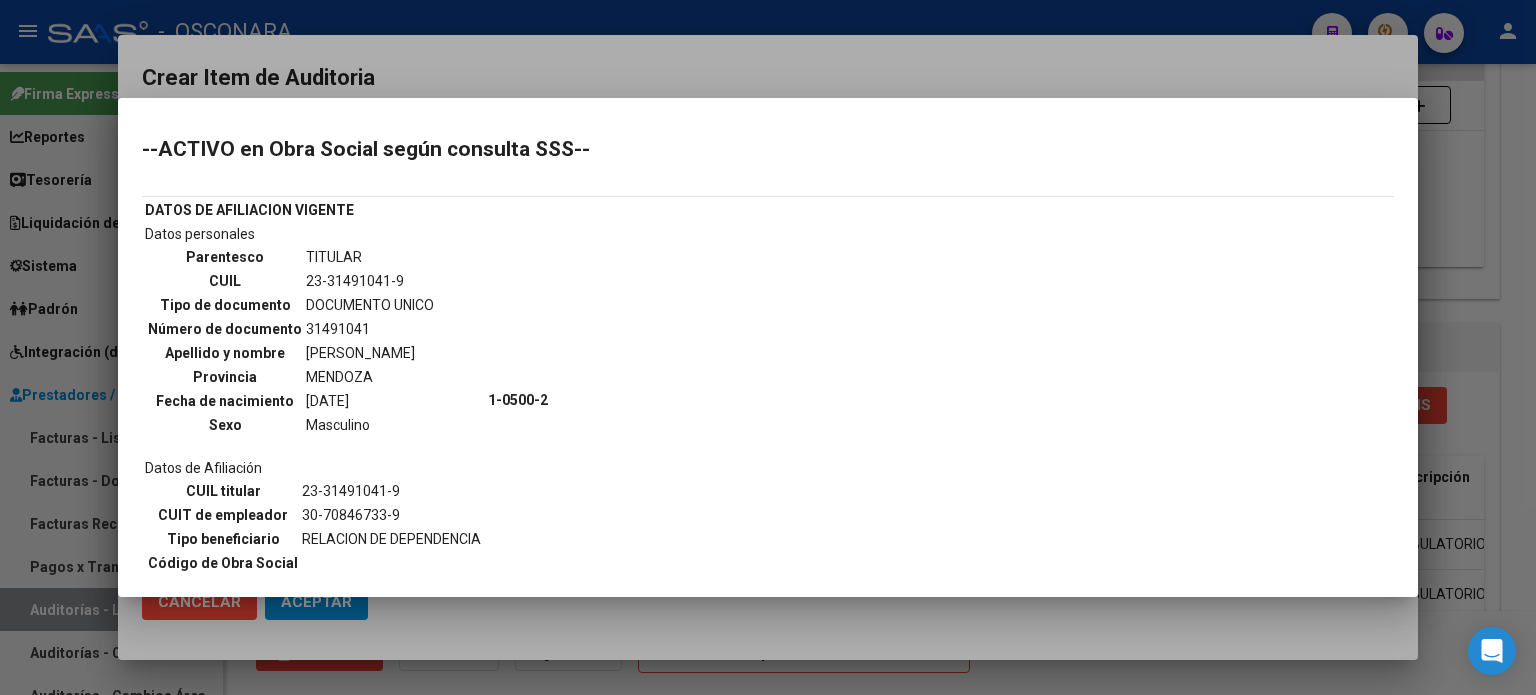 click at bounding box center [768, 347] 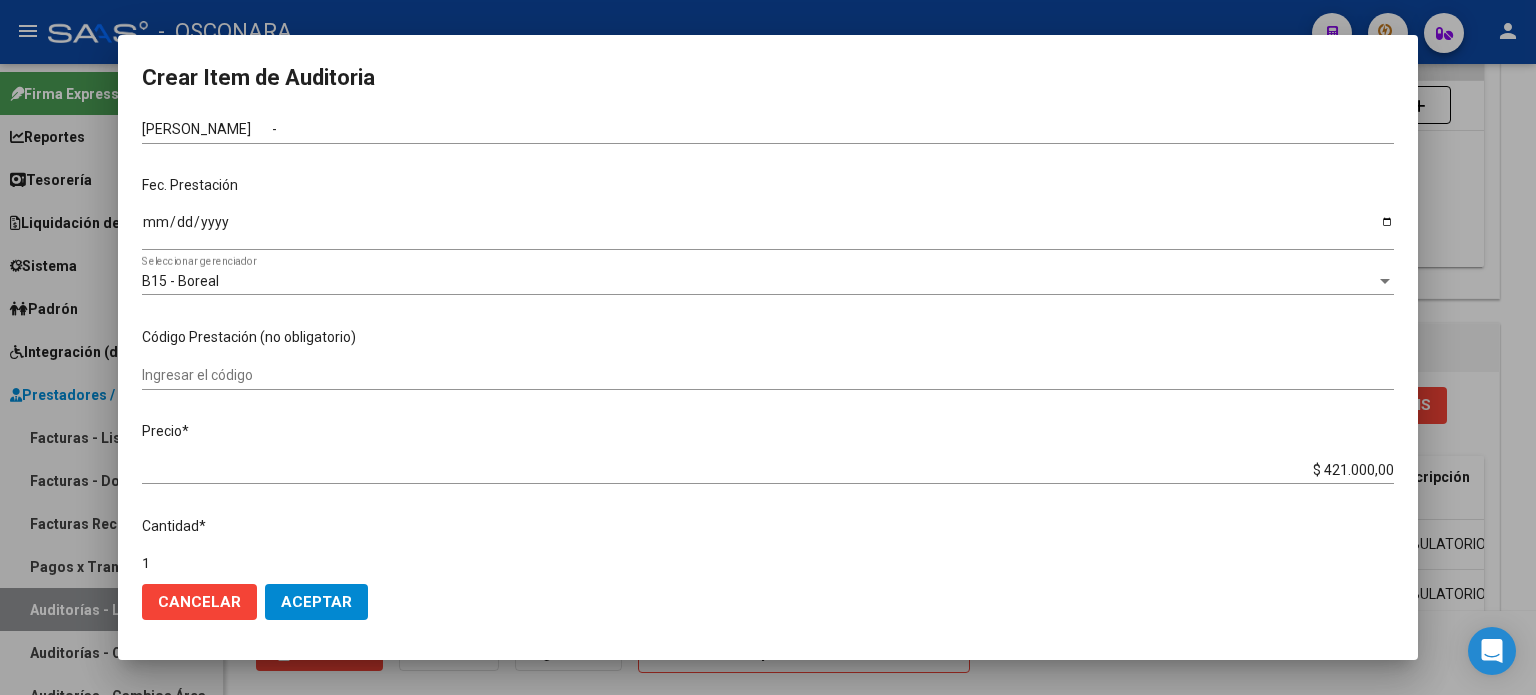 scroll, scrollTop: 200, scrollLeft: 0, axis: vertical 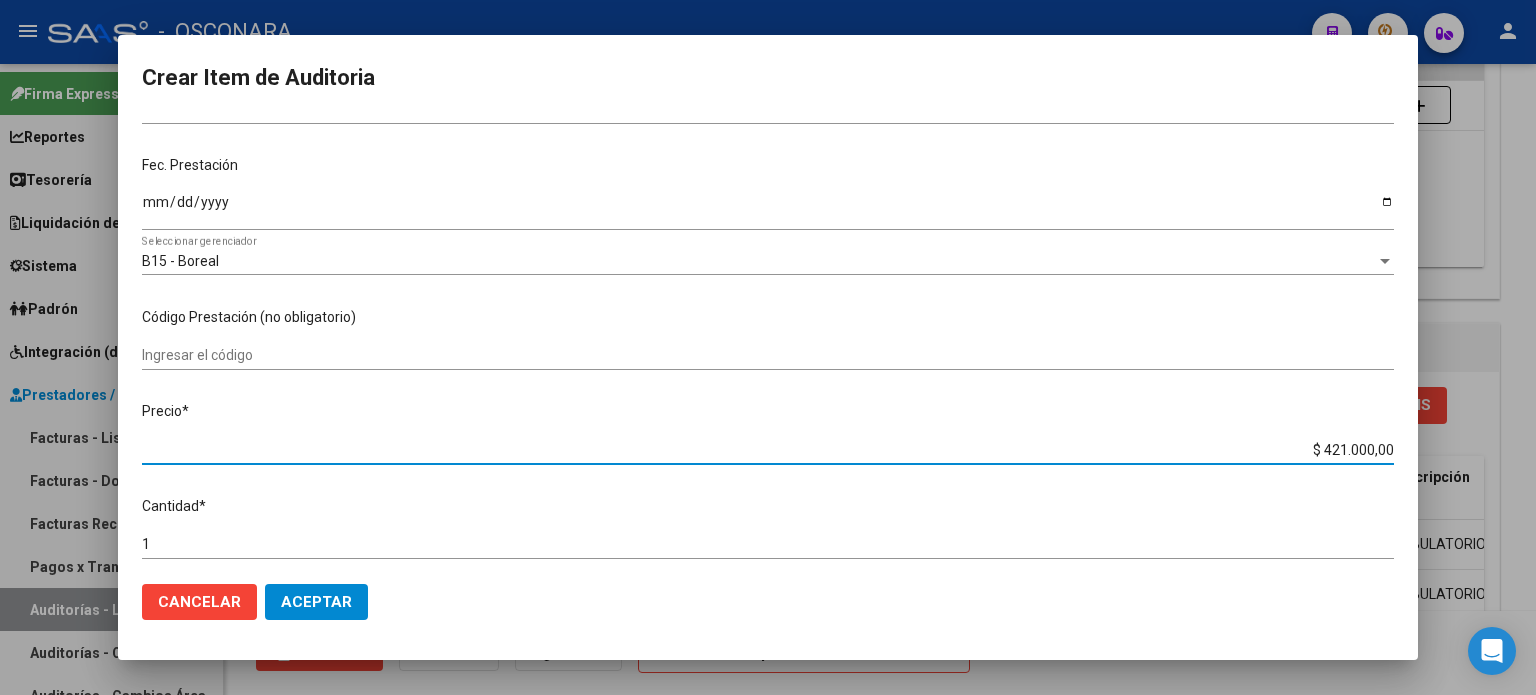 drag, startPoint x: 1311, startPoint y: 451, endPoint x: 1535, endPoint y: 399, distance: 229.95651 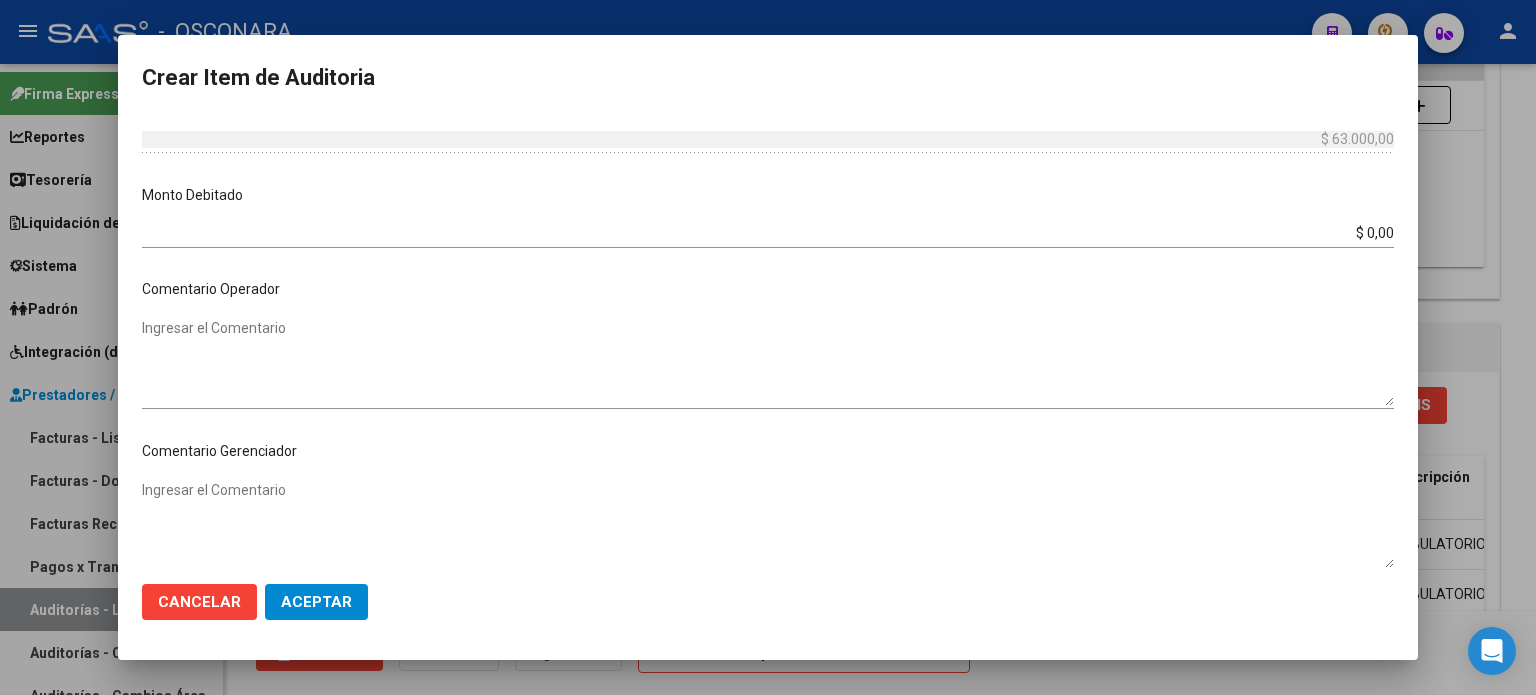 scroll, scrollTop: 1070, scrollLeft: 0, axis: vertical 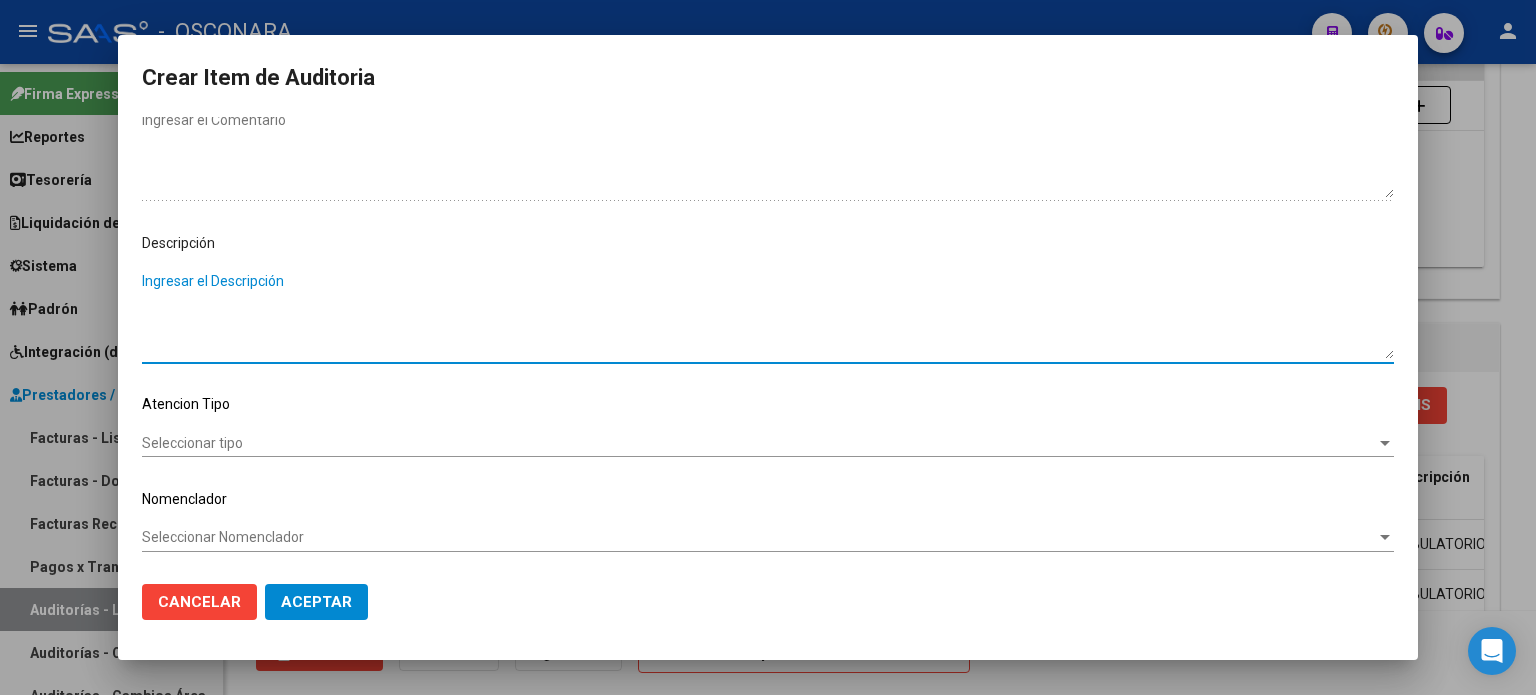 click on "Ingresar el Descripción" at bounding box center [768, 315] 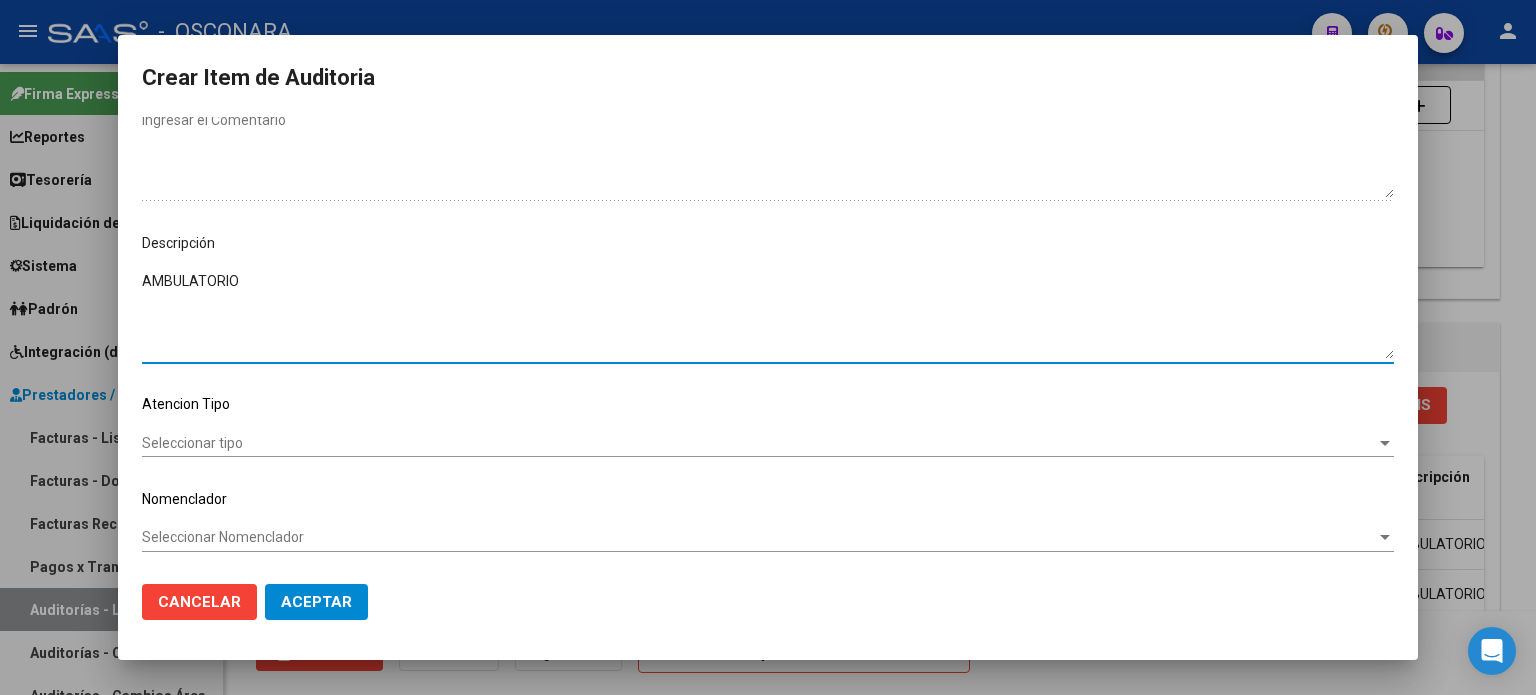 click on "Seleccionar tipo" at bounding box center [759, 443] 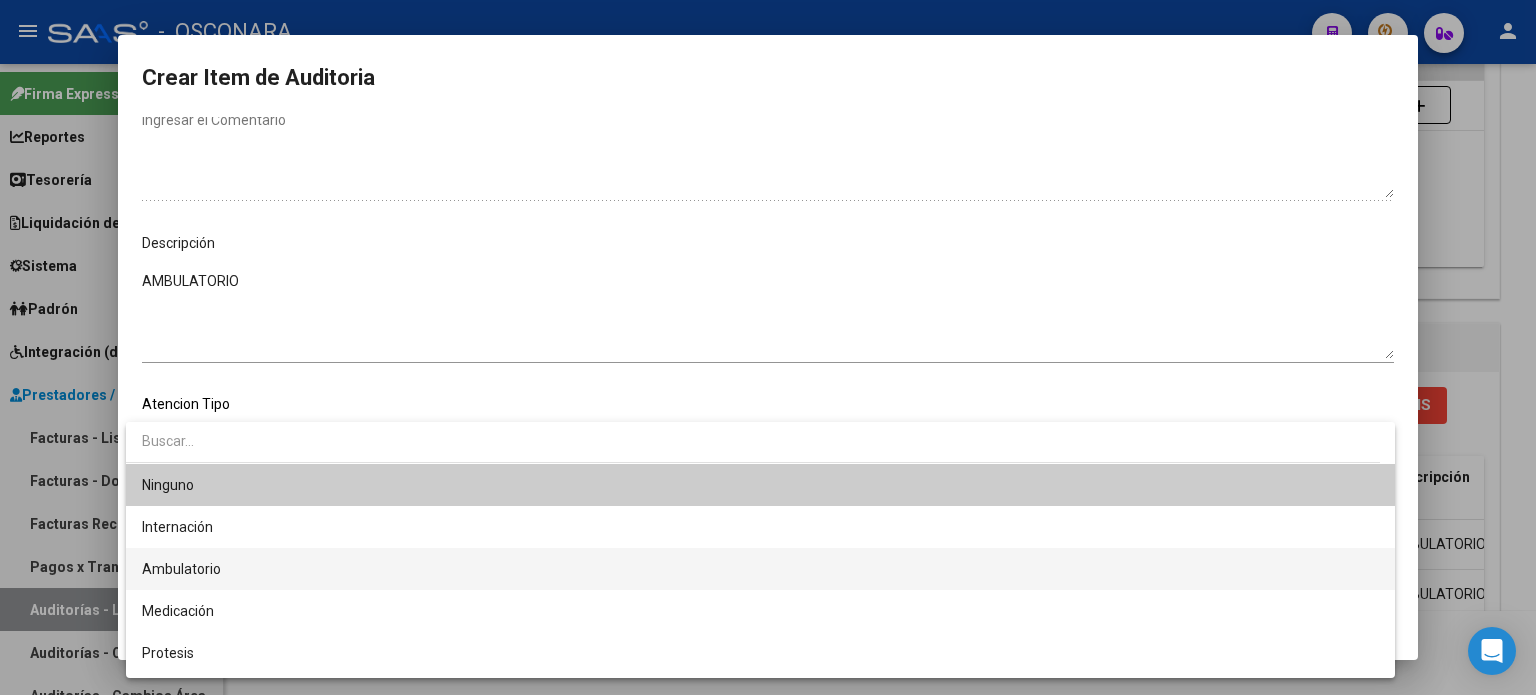 click on "Ambulatorio" at bounding box center [181, 569] 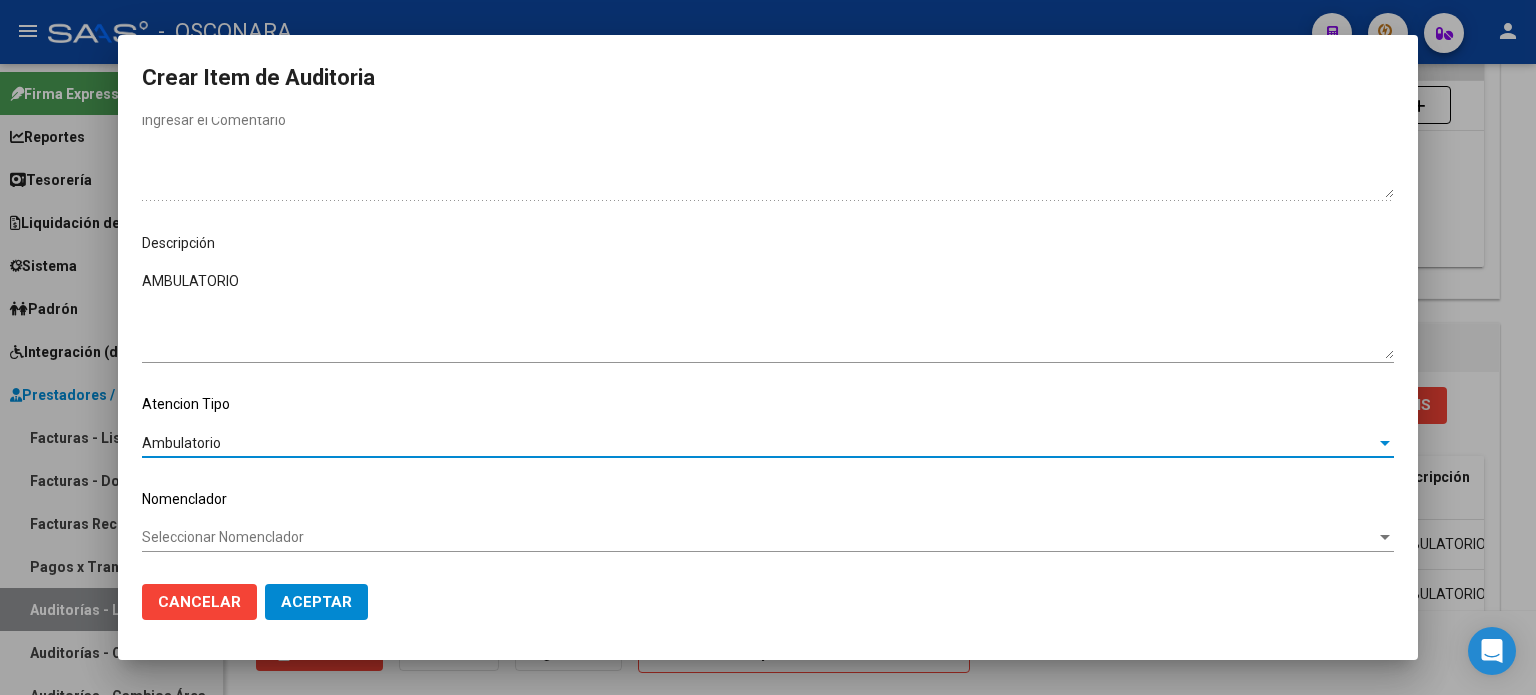 click on "Aceptar" 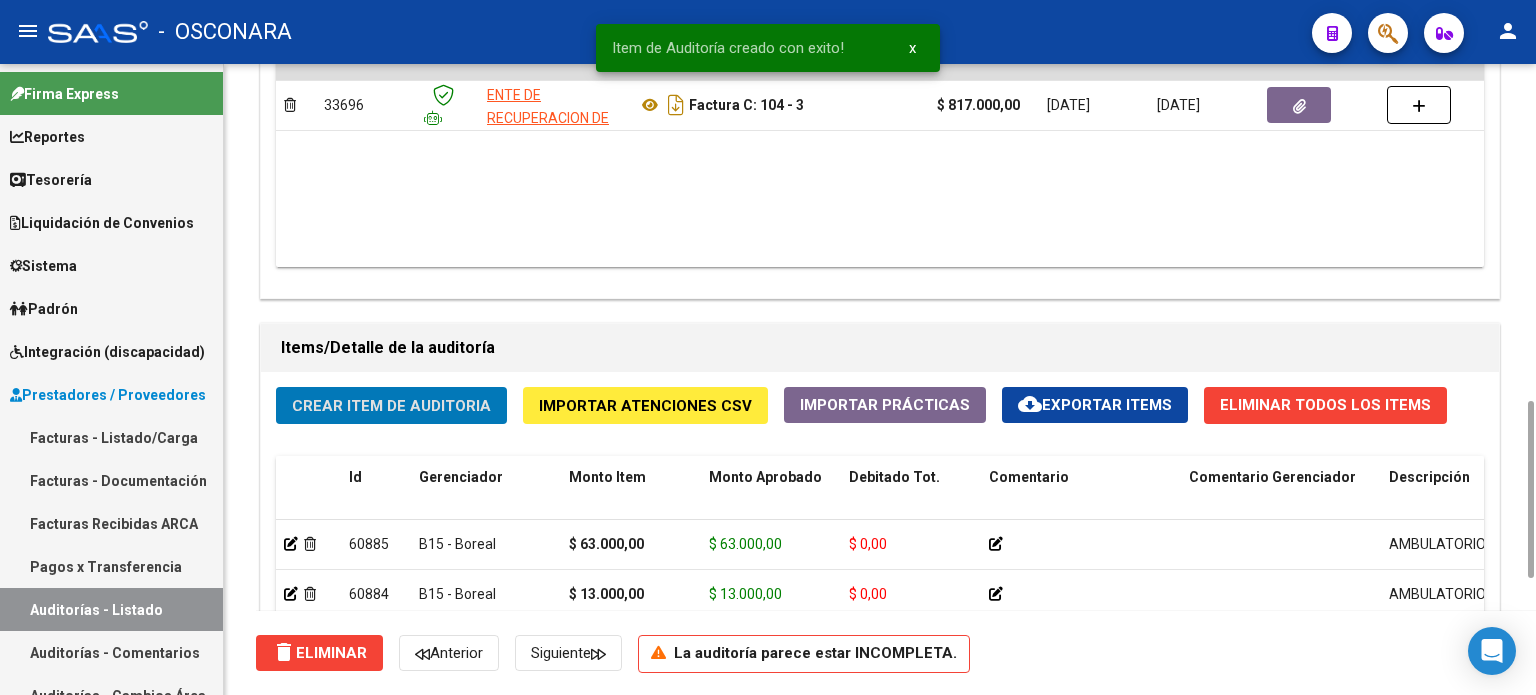 click on "Crear Item de Auditoria" 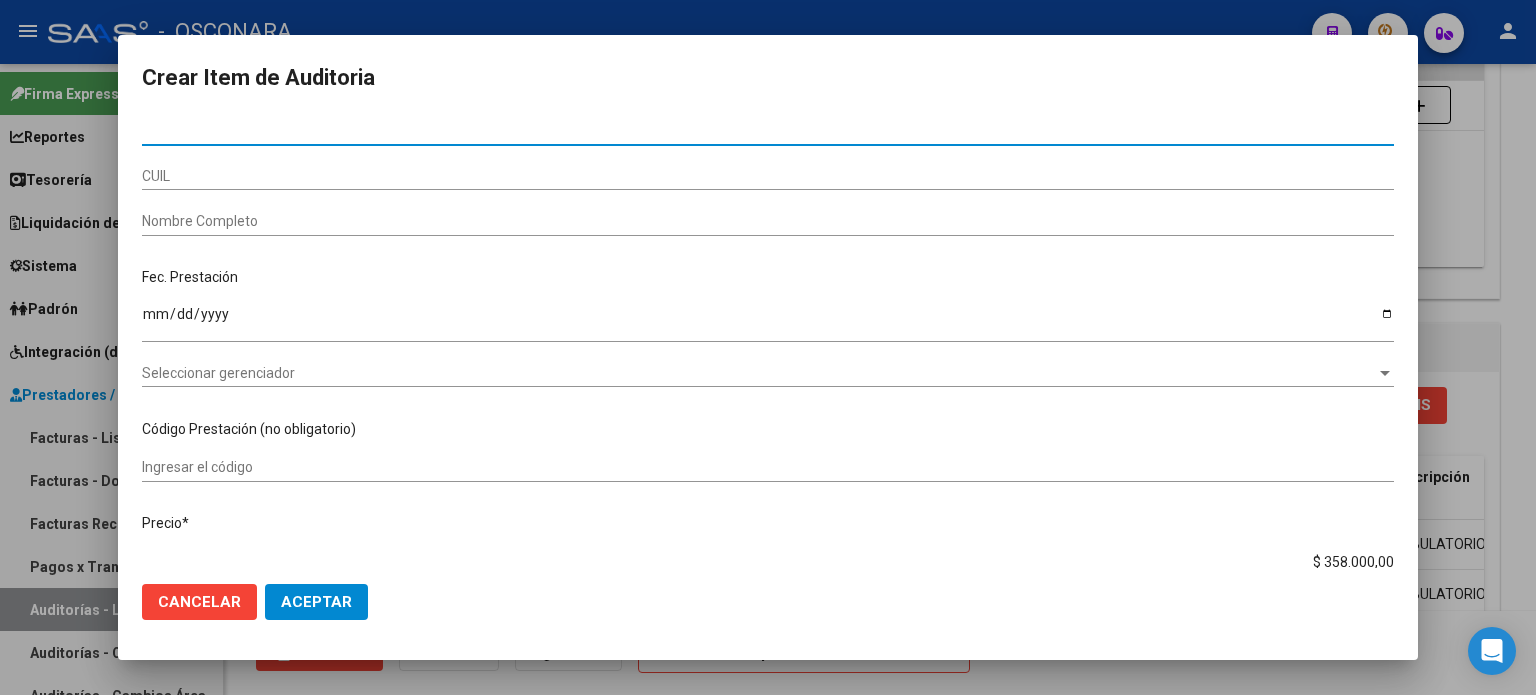 paste on "32455789" 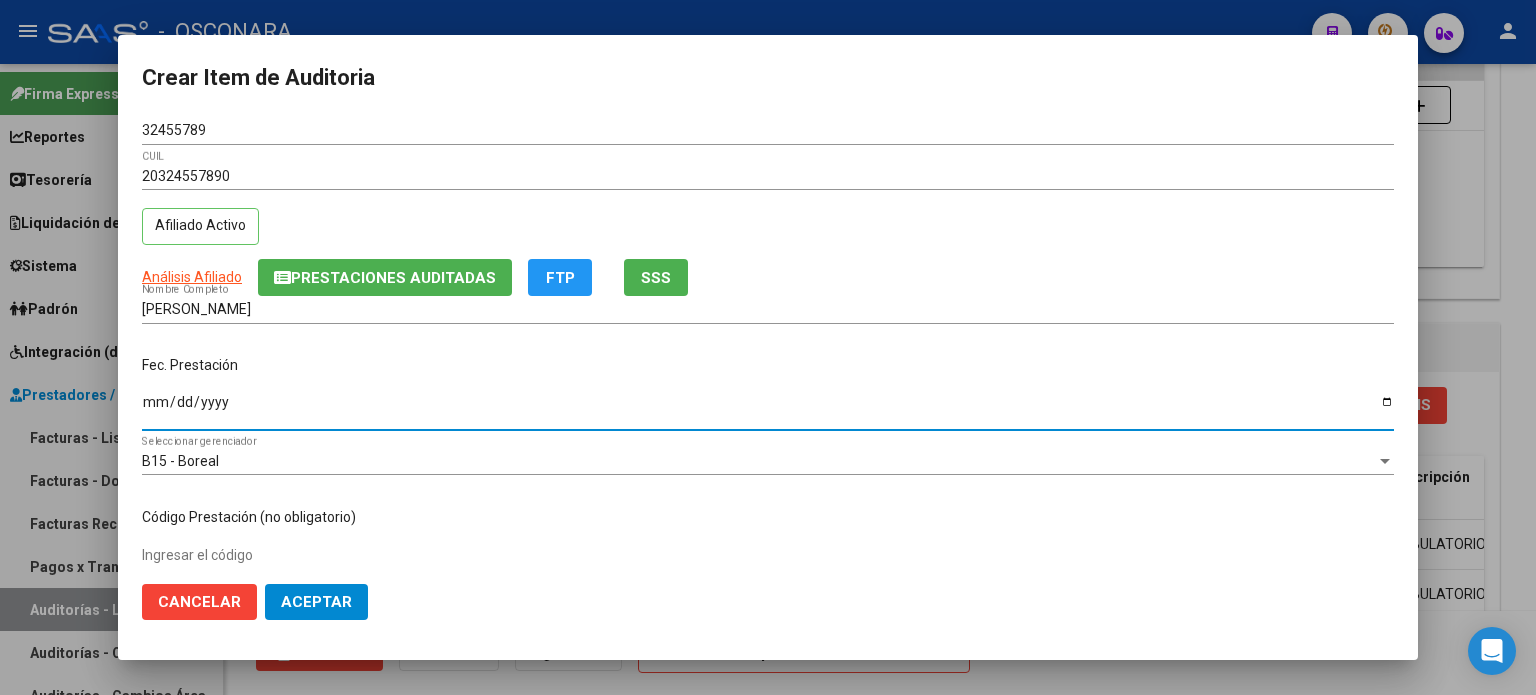 click on "Ingresar la fecha" at bounding box center [768, 409] 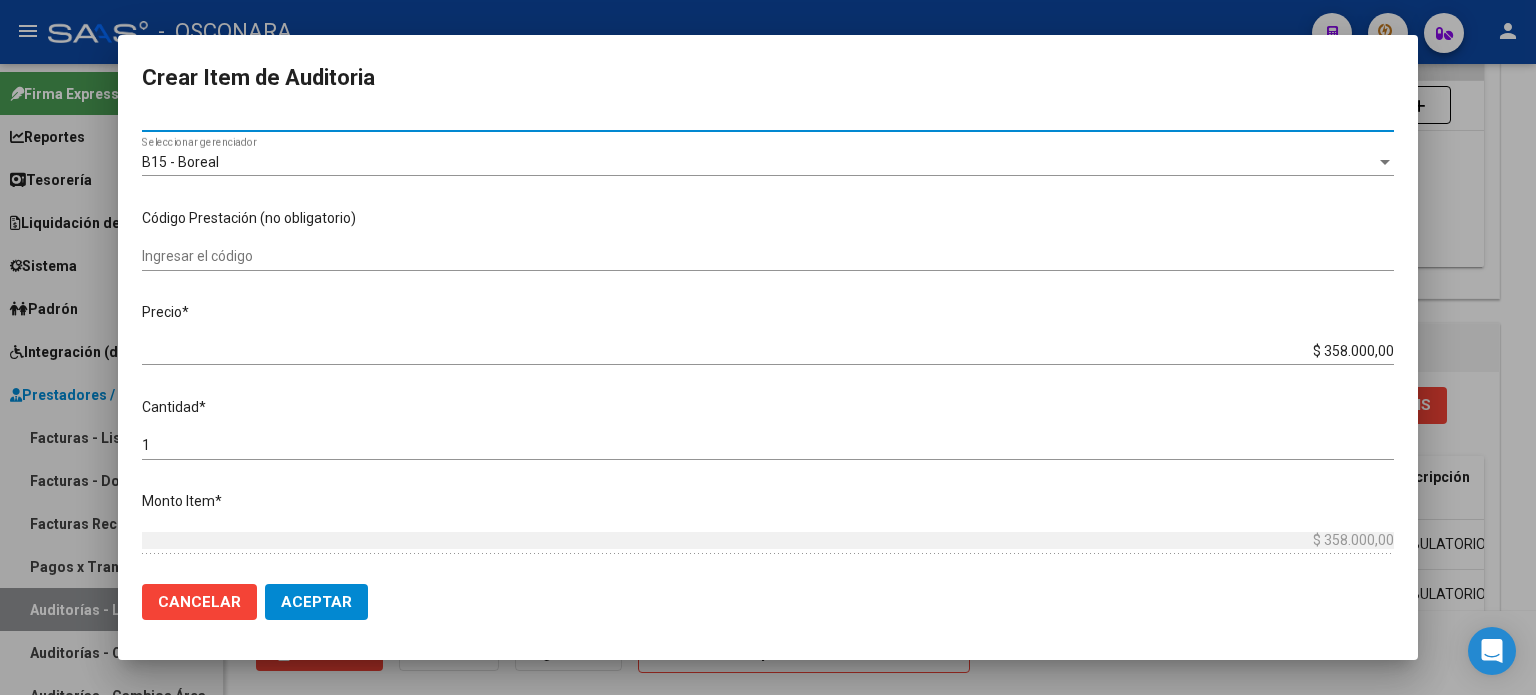 scroll, scrollTop: 300, scrollLeft: 0, axis: vertical 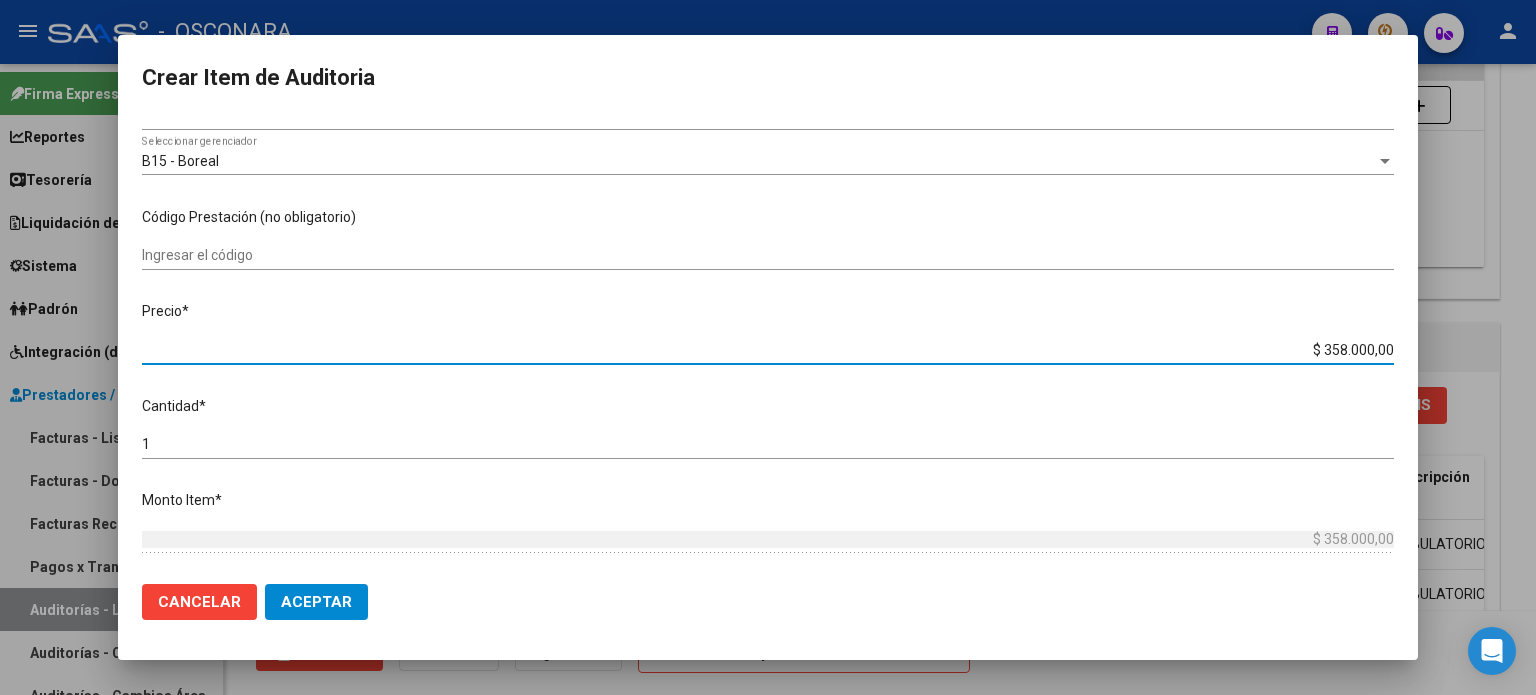 drag, startPoint x: 1309, startPoint y: 353, endPoint x: 1485, endPoint y: 327, distance: 177.9101 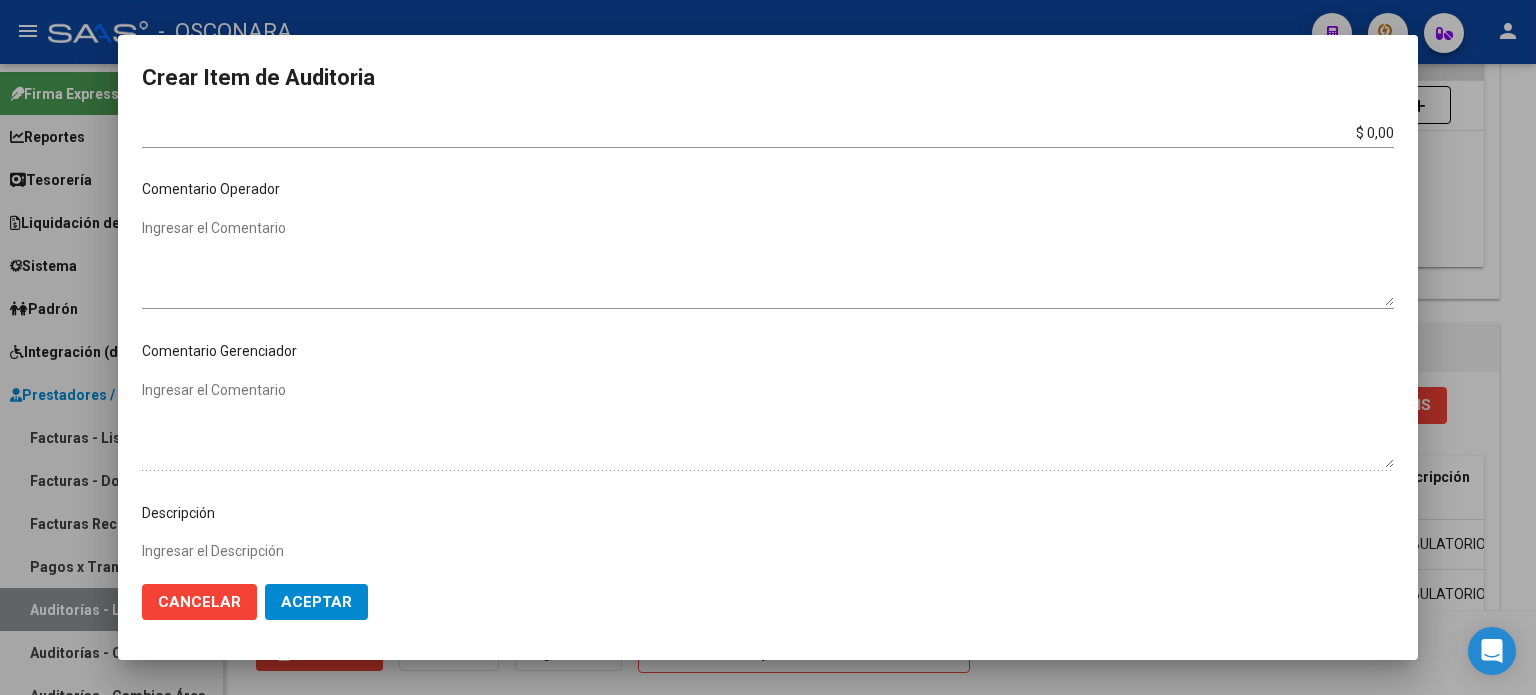 scroll, scrollTop: 1070, scrollLeft: 0, axis: vertical 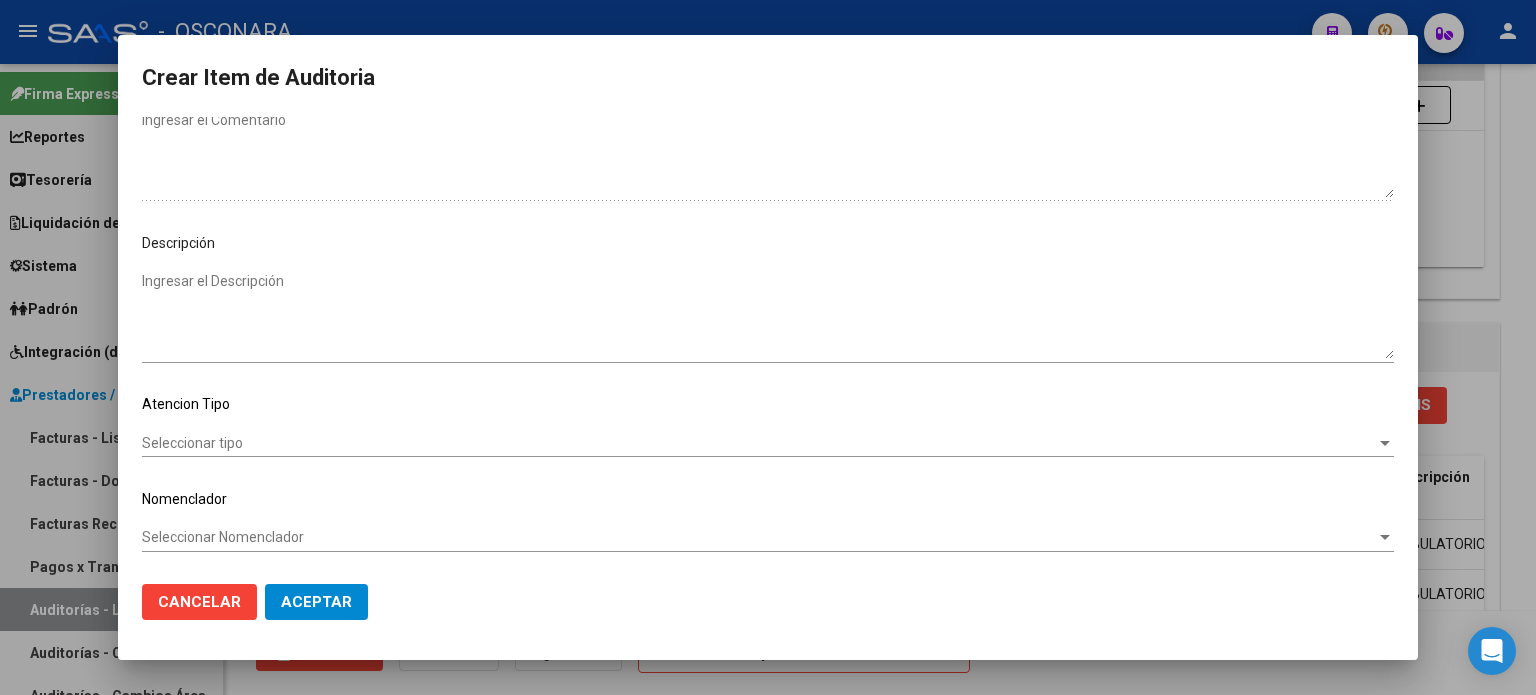 click on "Ingresar el Descripción" at bounding box center [768, 315] 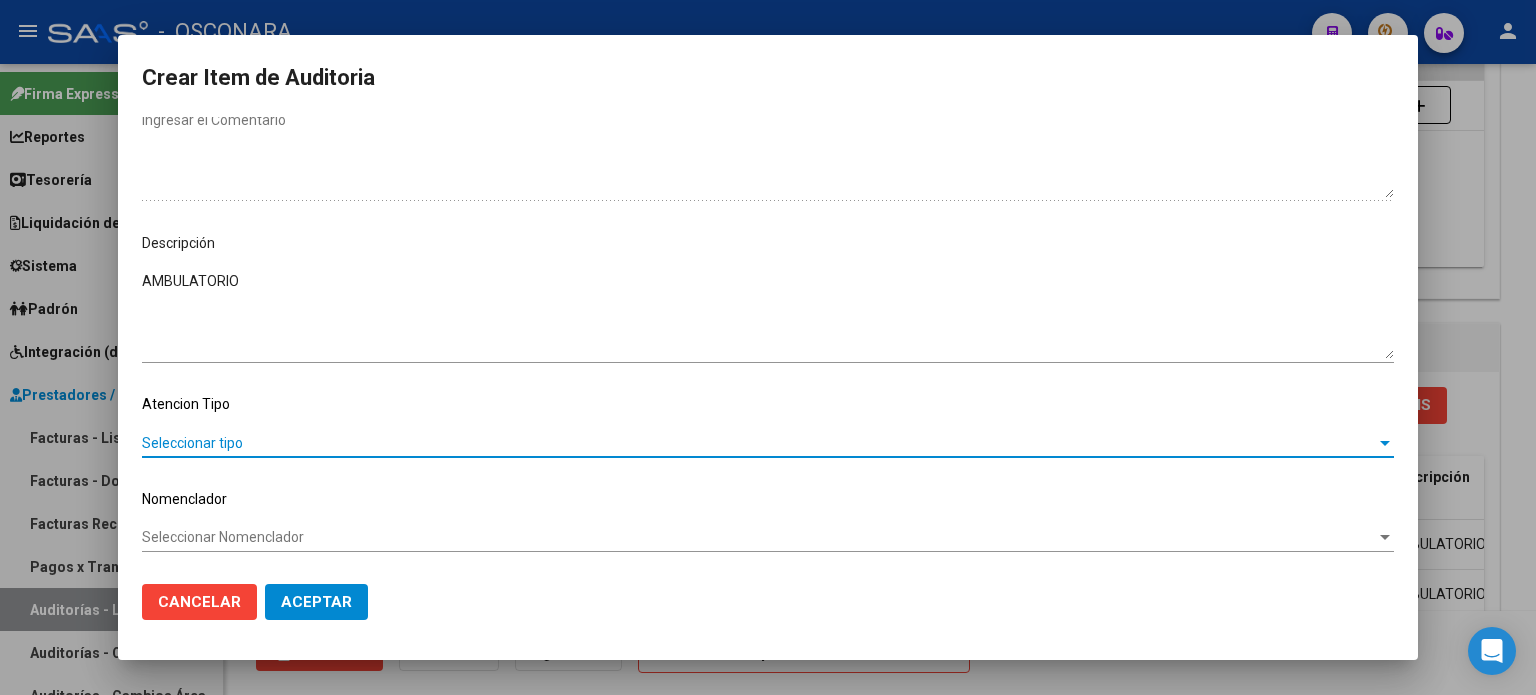 click on "Seleccionar tipo" at bounding box center [759, 443] 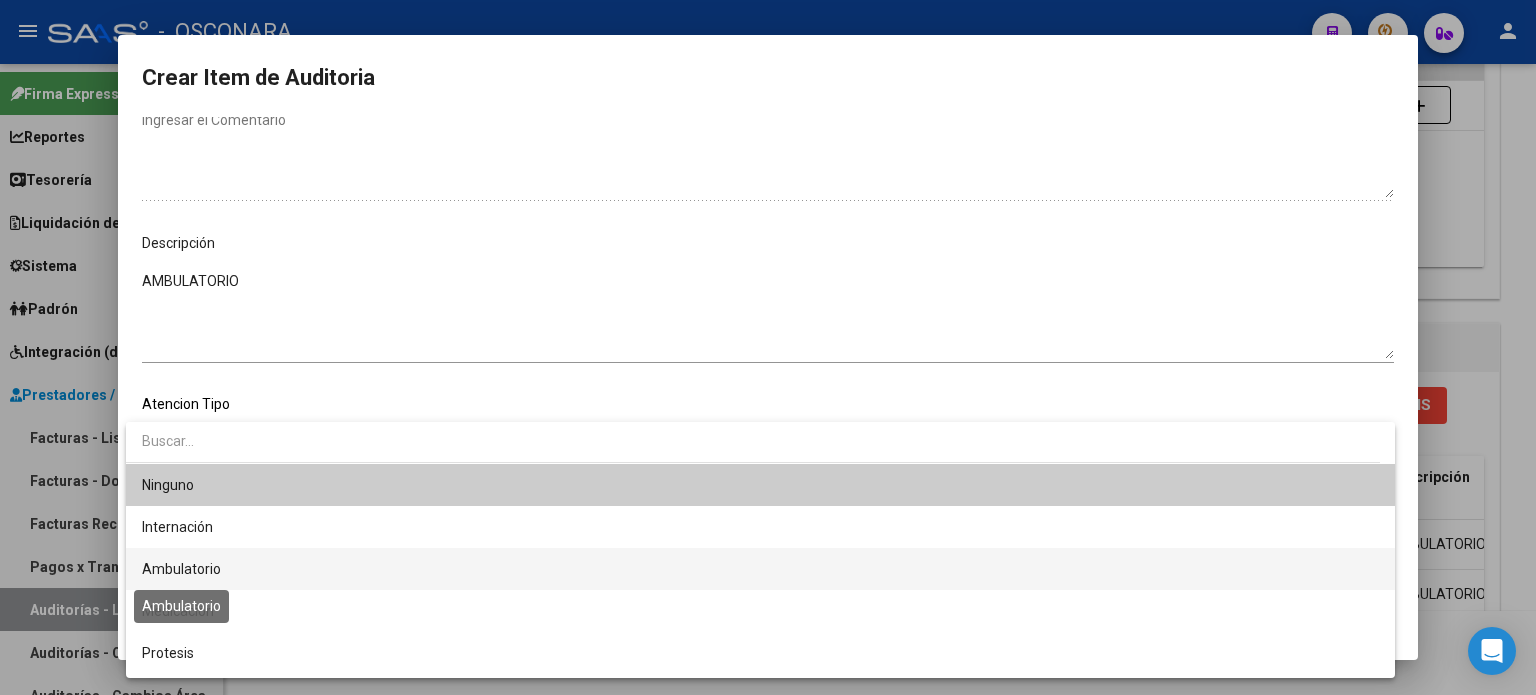 click on "Ambulatorio" at bounding box center (181, 569) 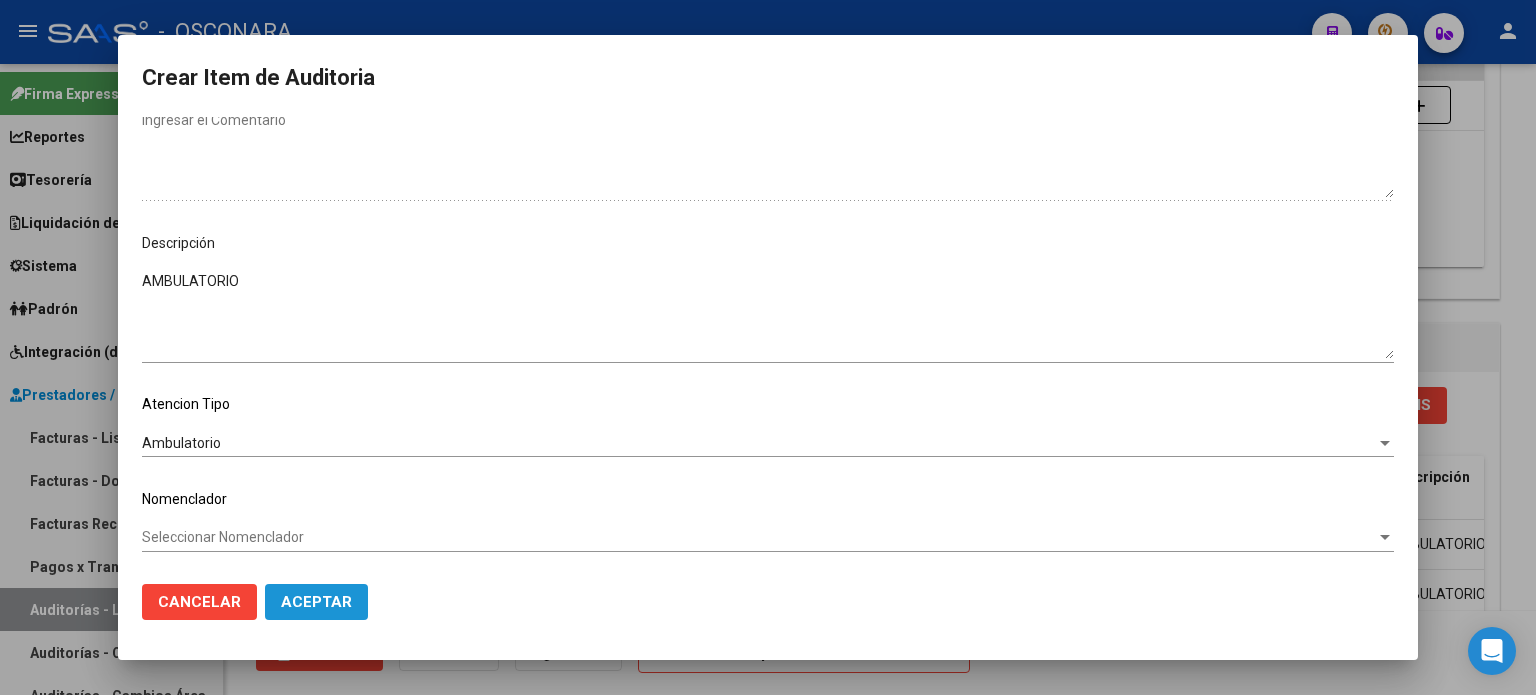click on "Aceptar" 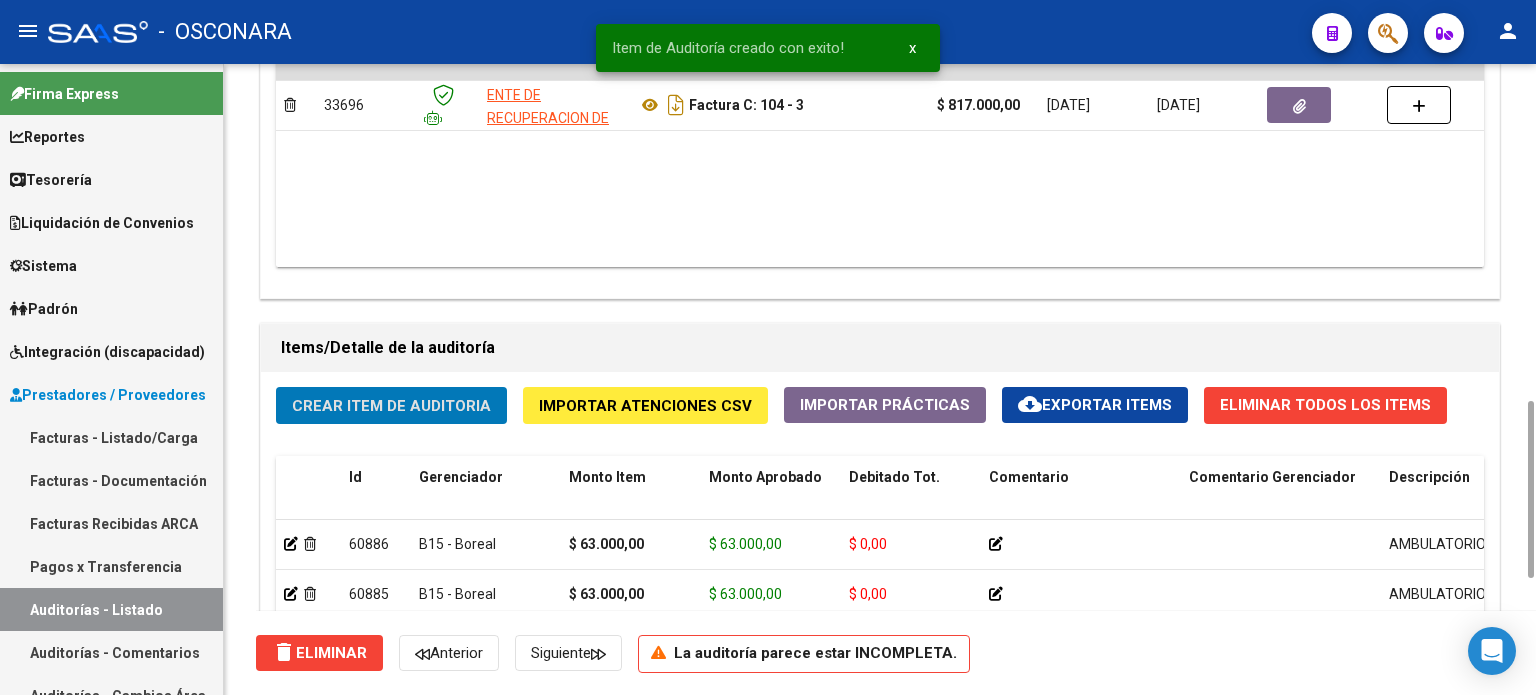 click on "Crear Item de Auditoria" 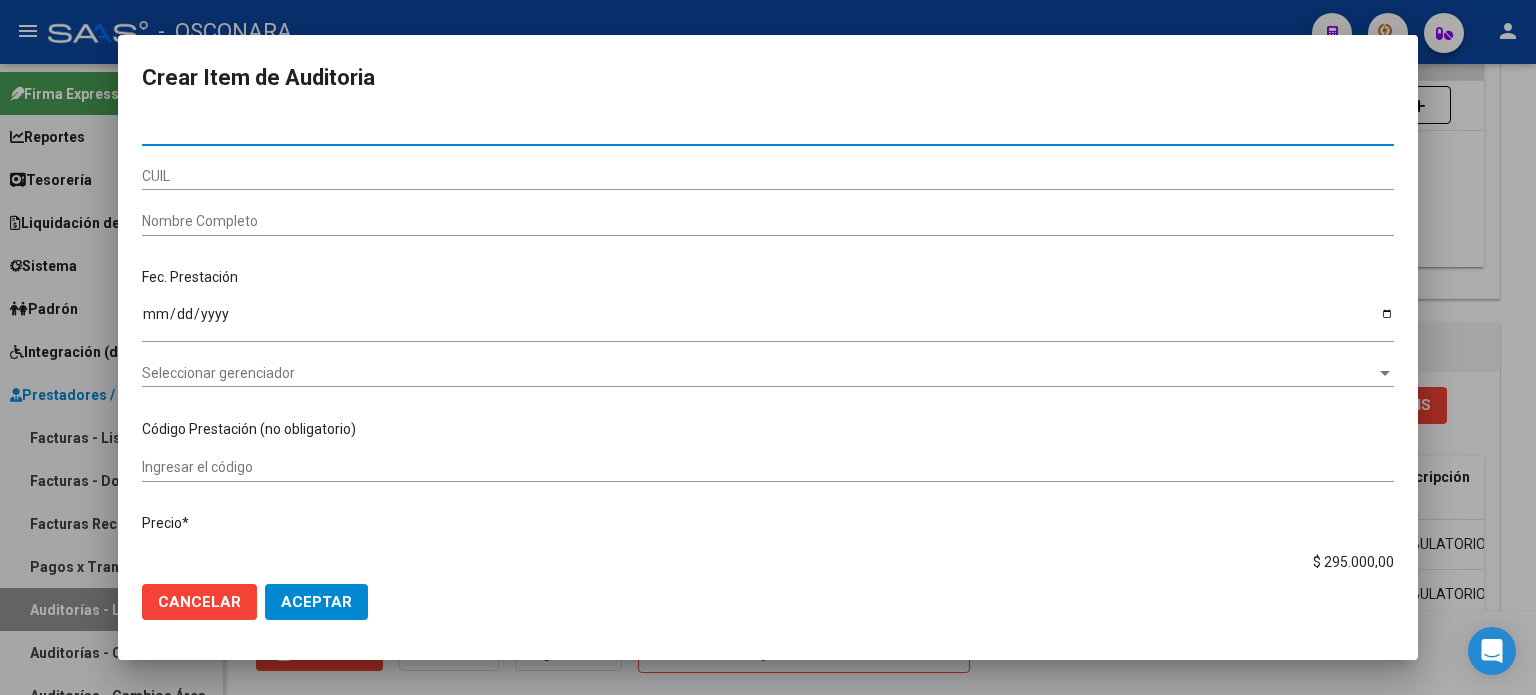 paste on "27884443" 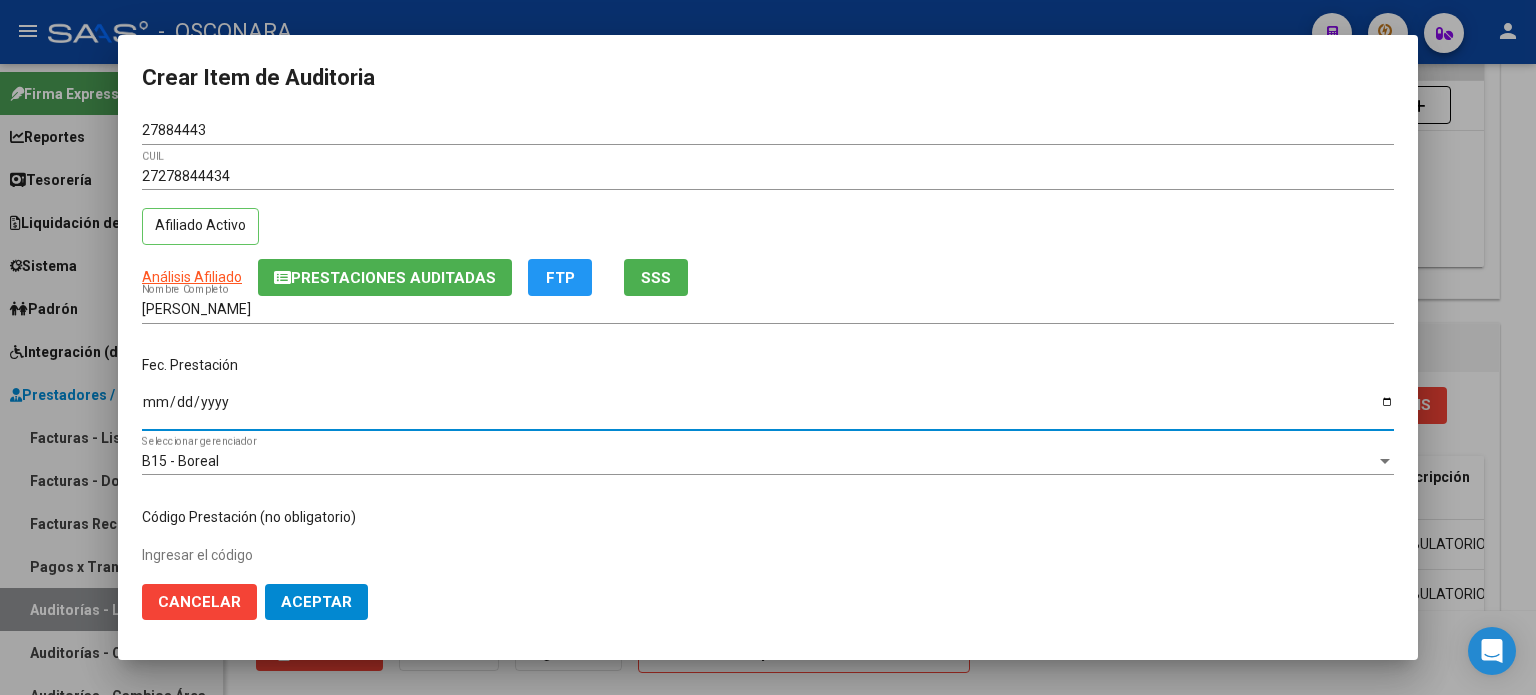 click on "Ingresar la fecha" at bounding box center [768, 409] 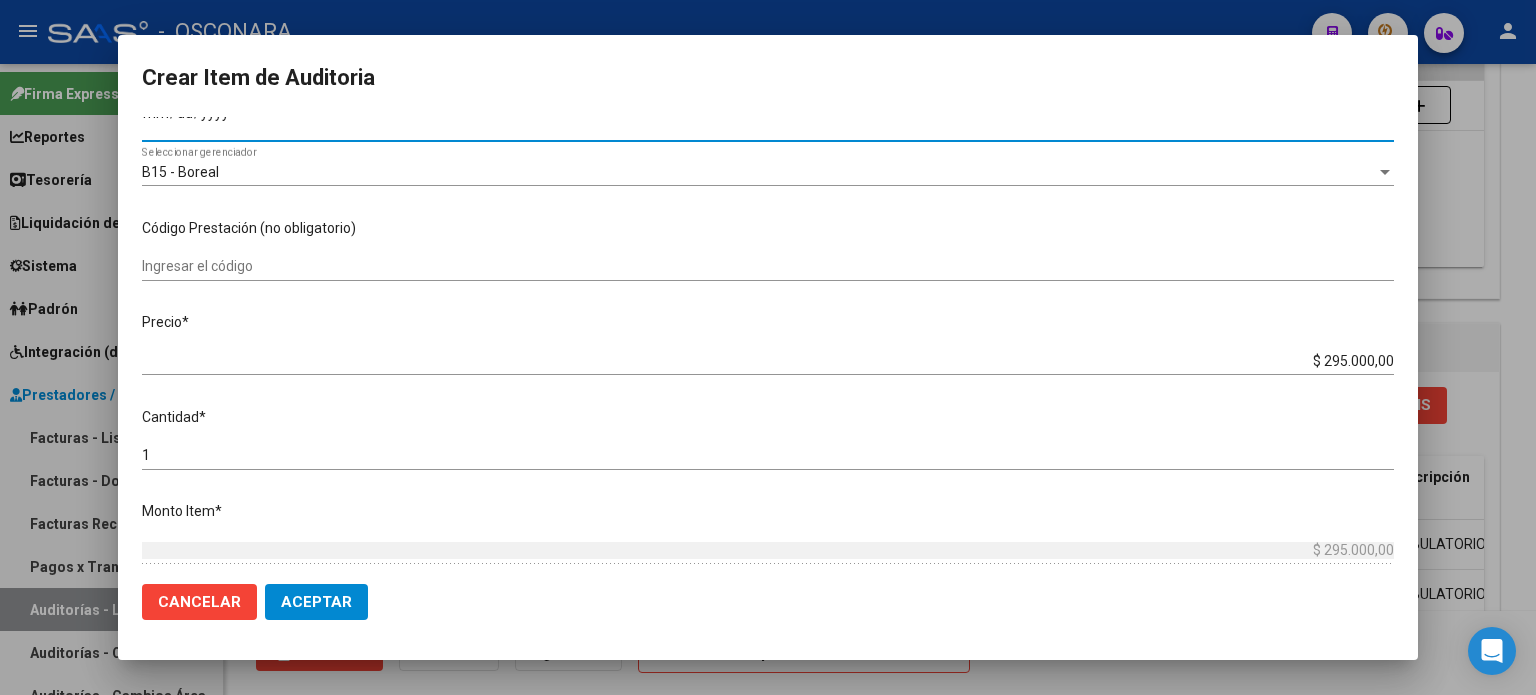 scroll, scrollTop: 300, scrollLeft: 0, axis: vertical 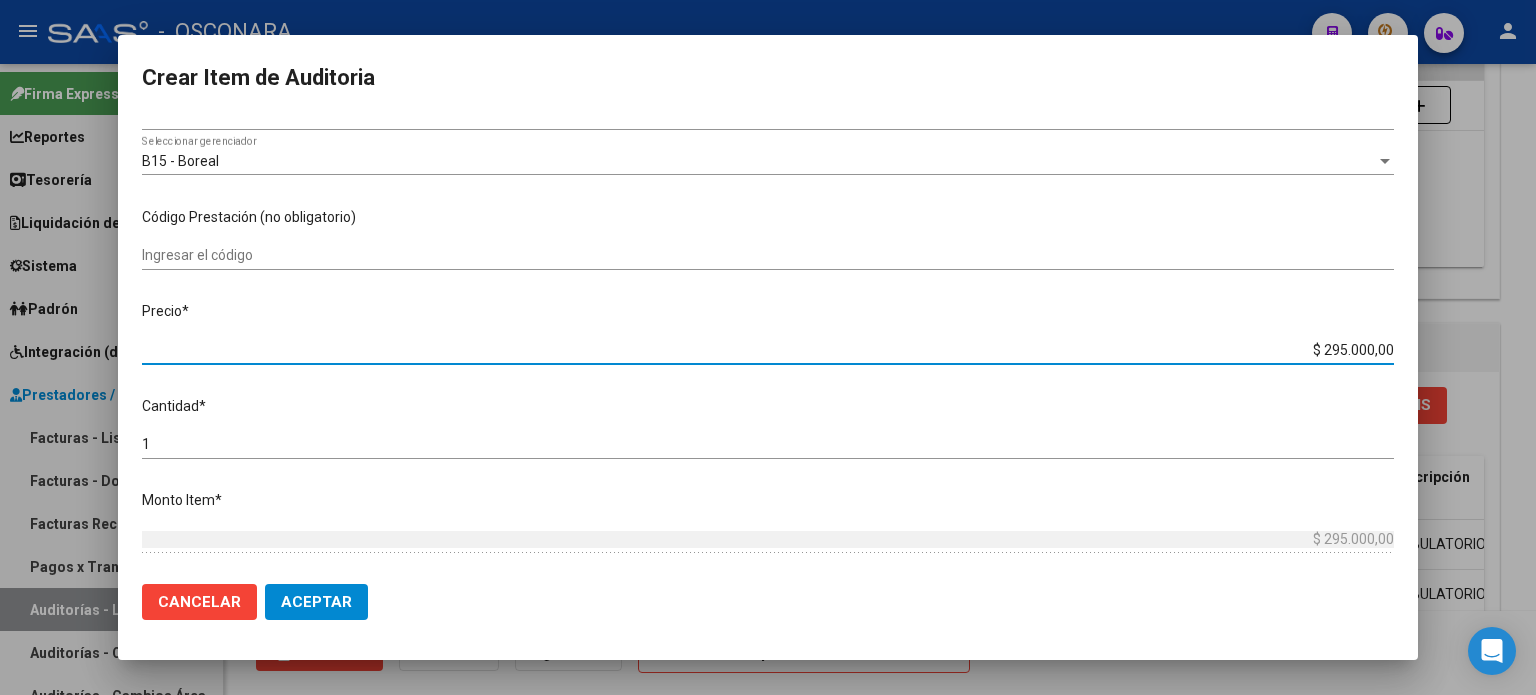 drag, startPoint x: 1308, startPoint y: 348, endPoint x: 1535, endPoint y: 326, distance: 228.06358 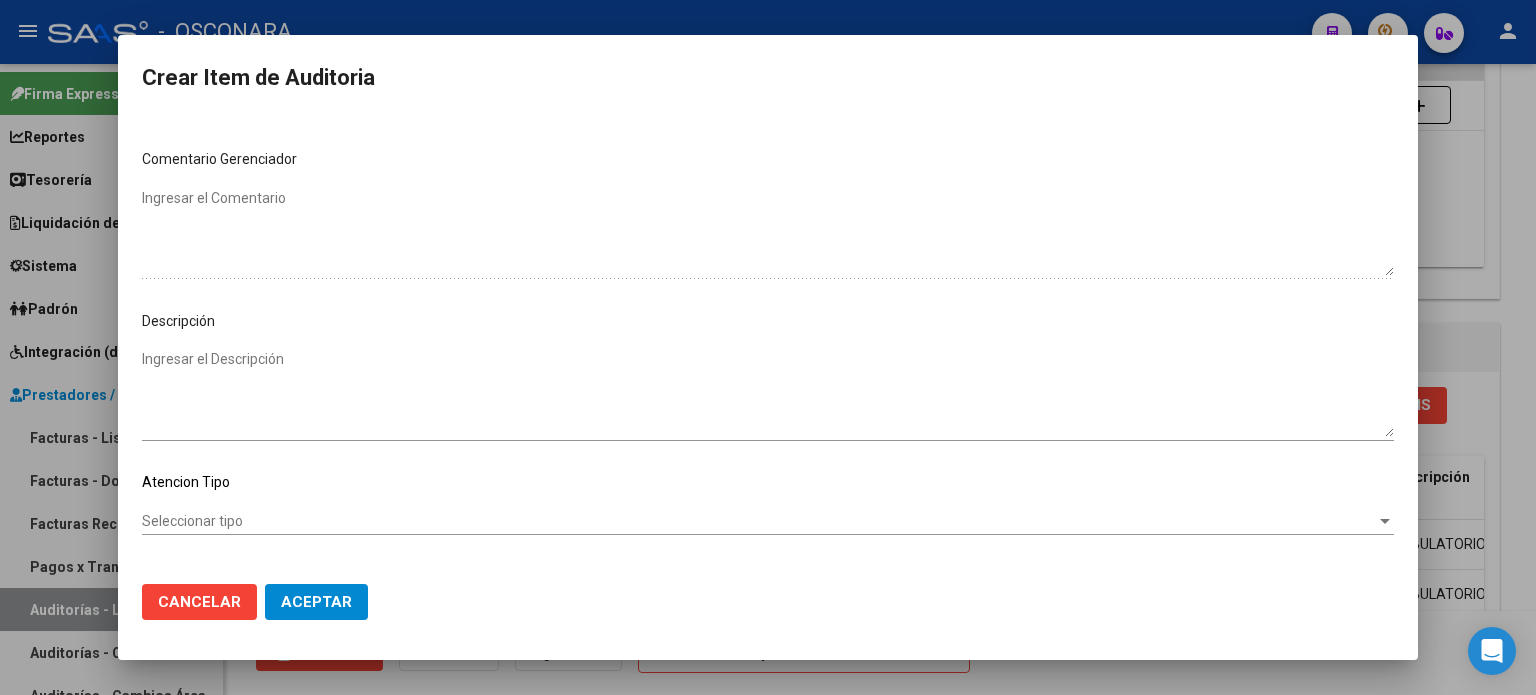 scroll, scrollTop: 1070, scrollLeft: 0, axis: vertical 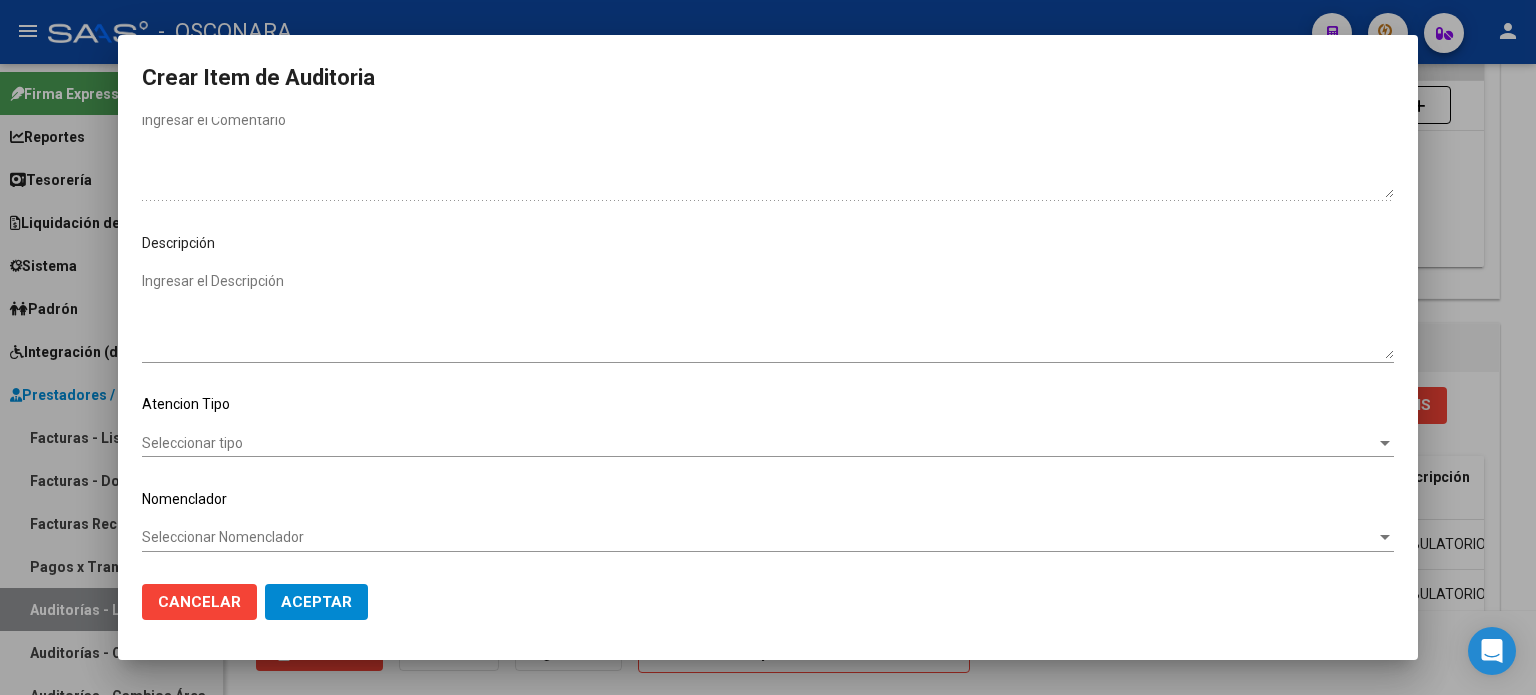 click on "Ingresar el Descripción" at bounding box center (768, 315) 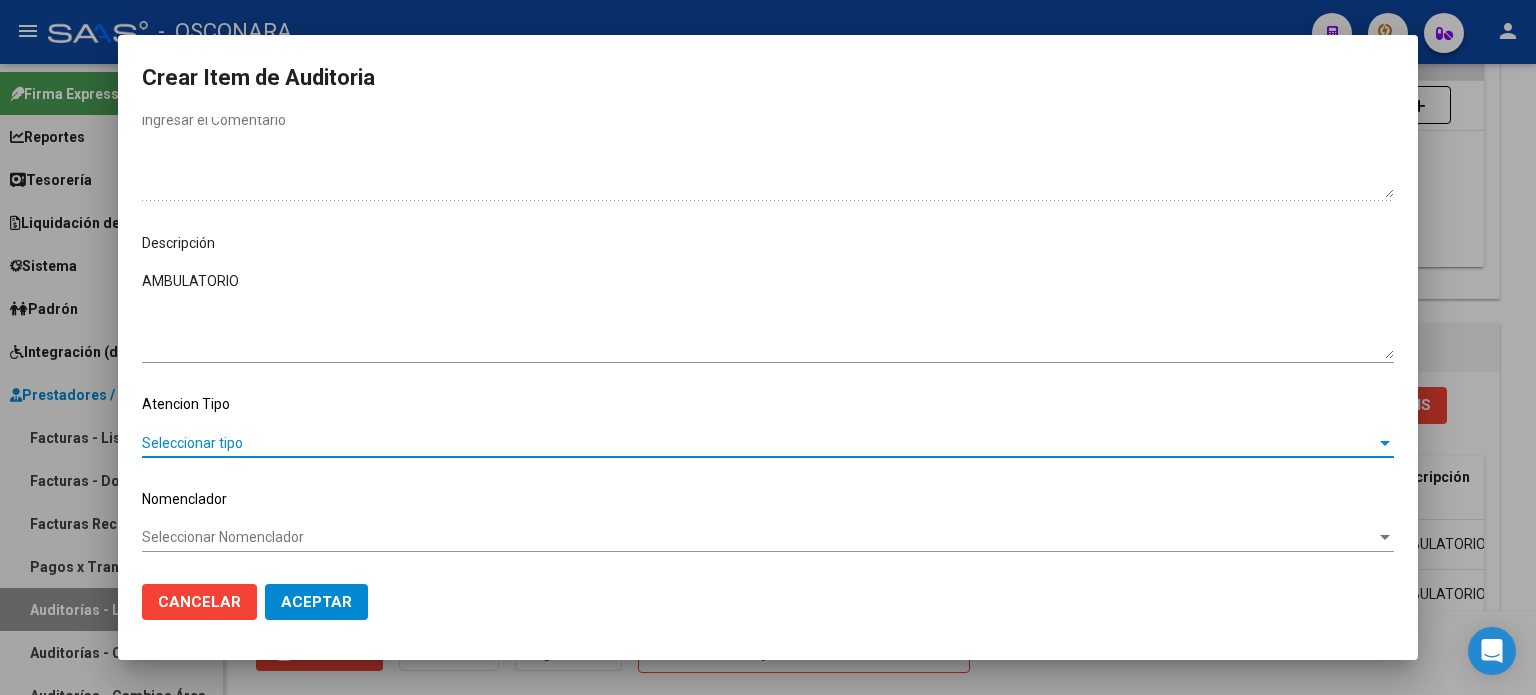 click on "Seleccionar tipo" at bounding box center [759, 443] 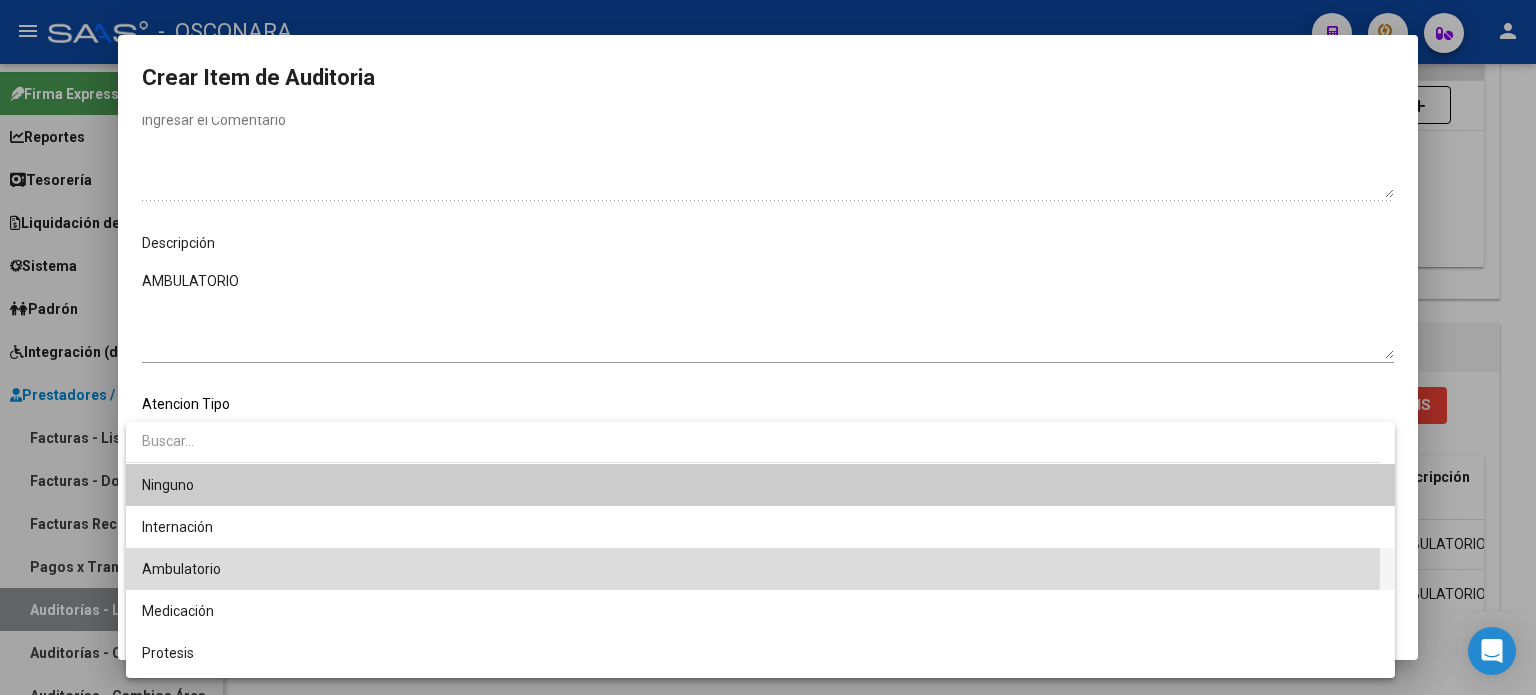 click on "Ambulatorio" at bounding box center [760, 569] 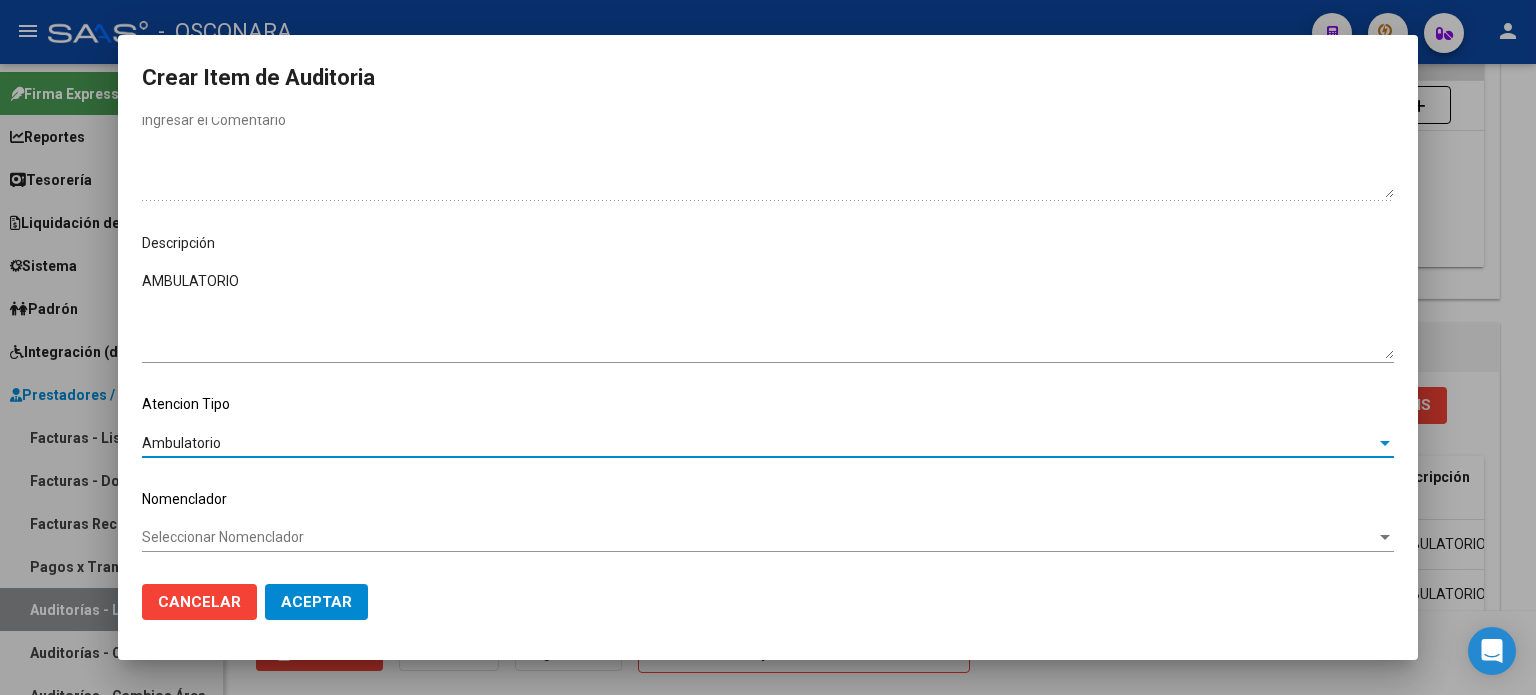 click on "Aceptar" 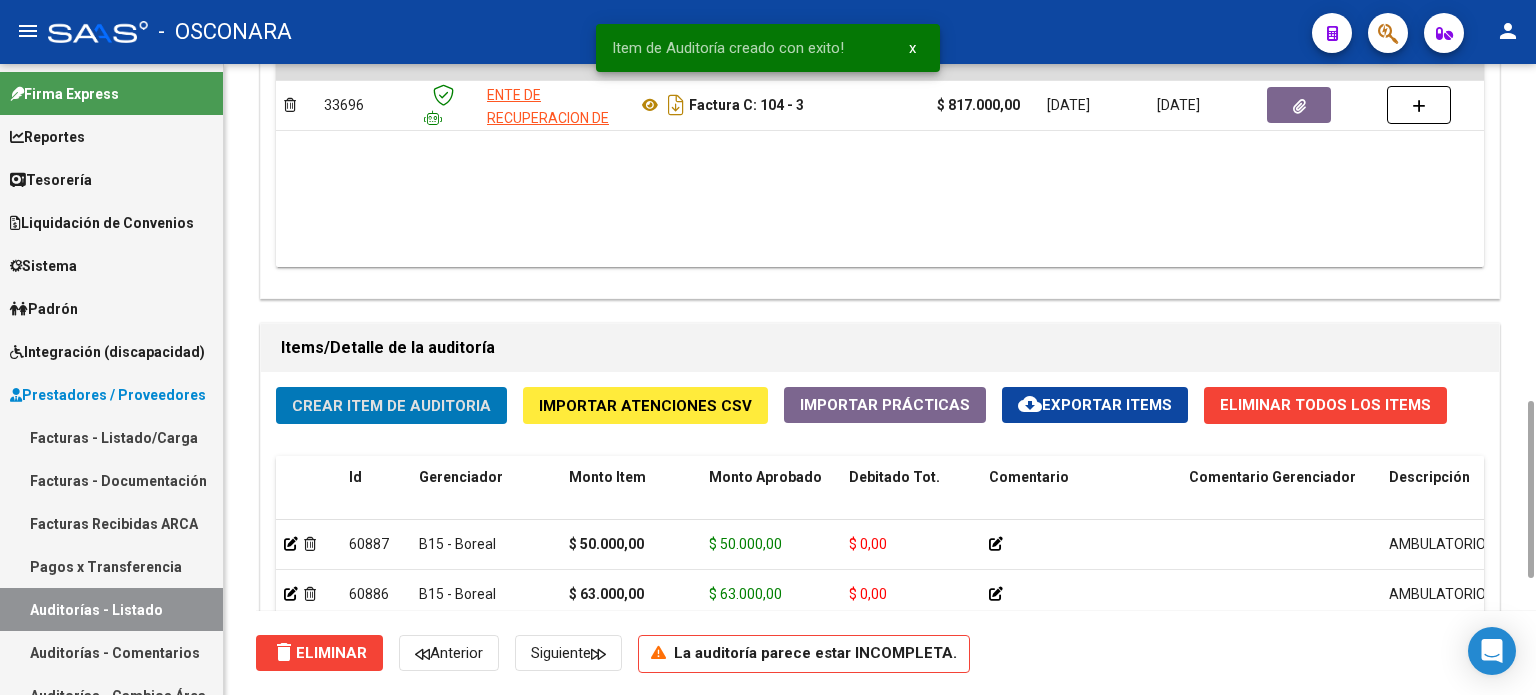 click on "Crear Item de Auditoria" 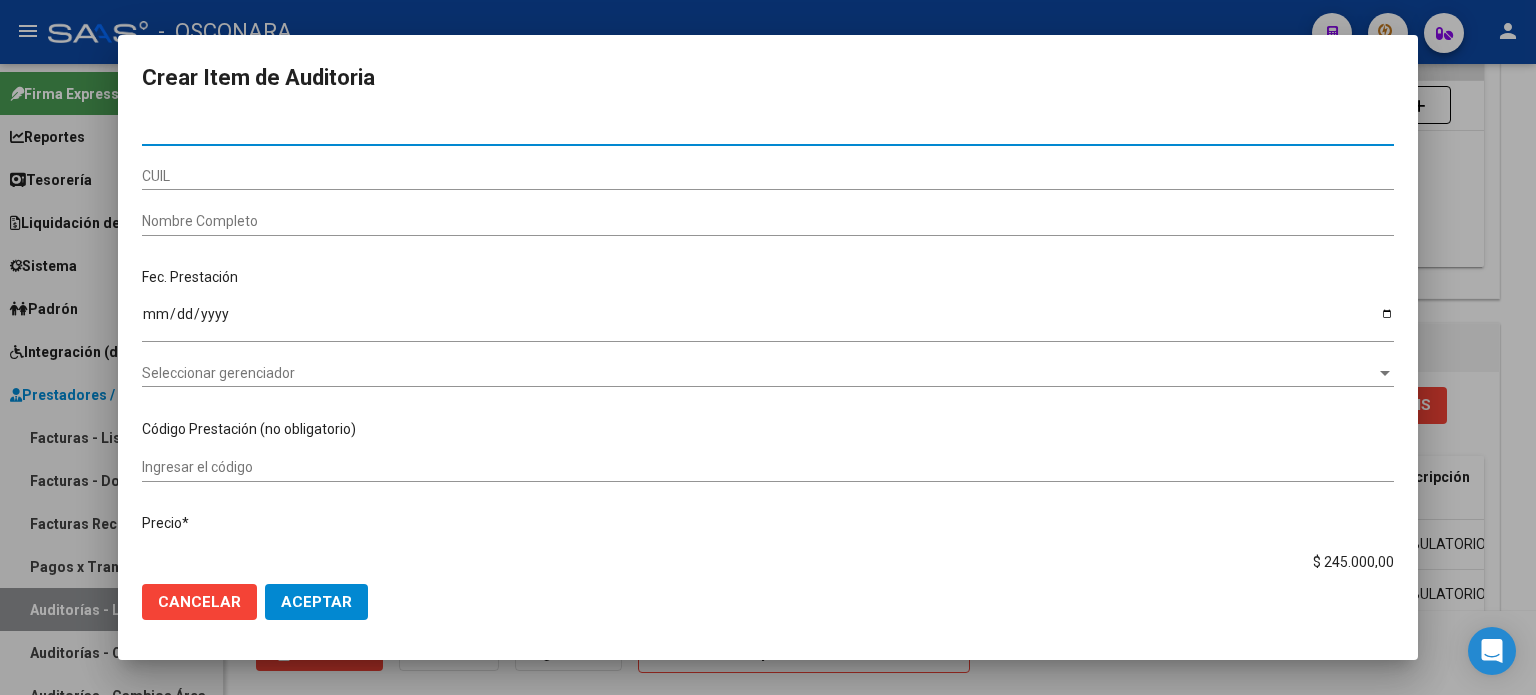 paste on "39092163" 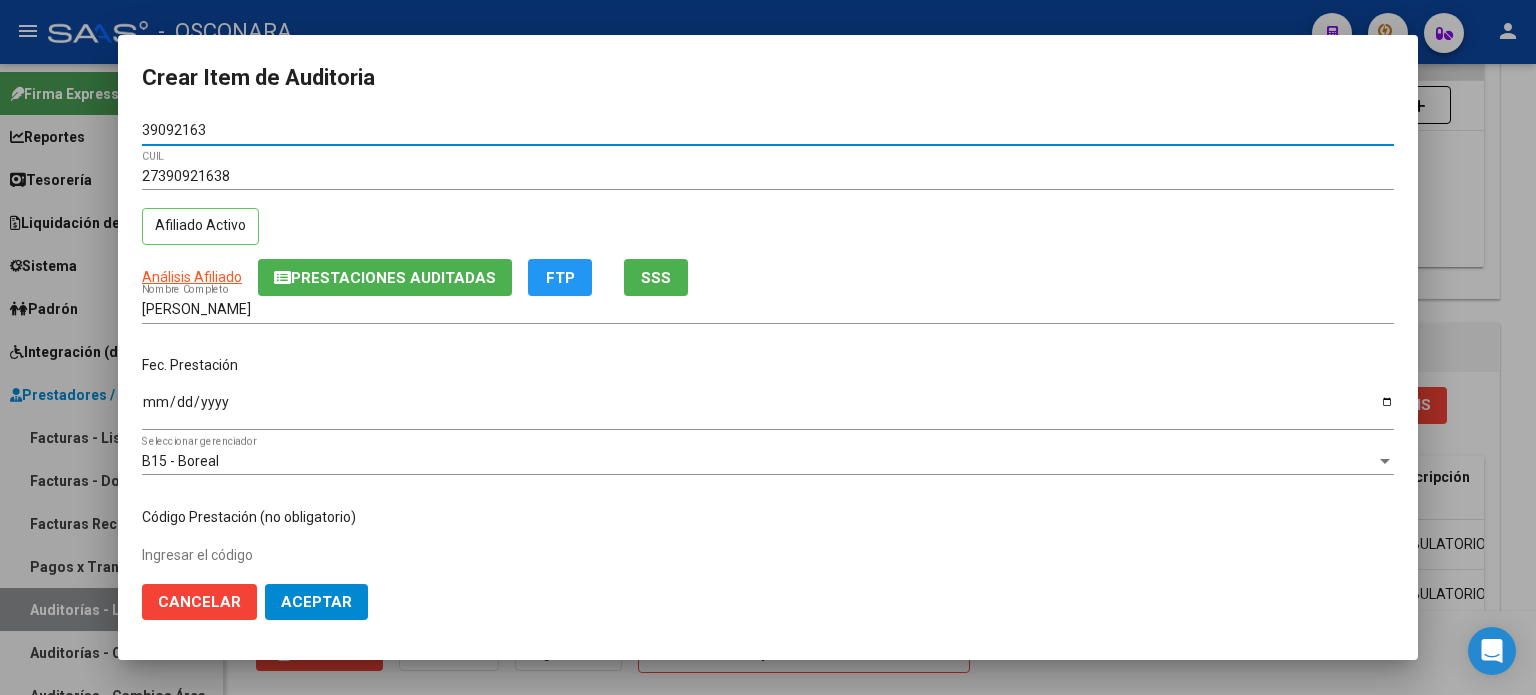 click on "Ingresar la fecha" at bounding box center [768, 409] 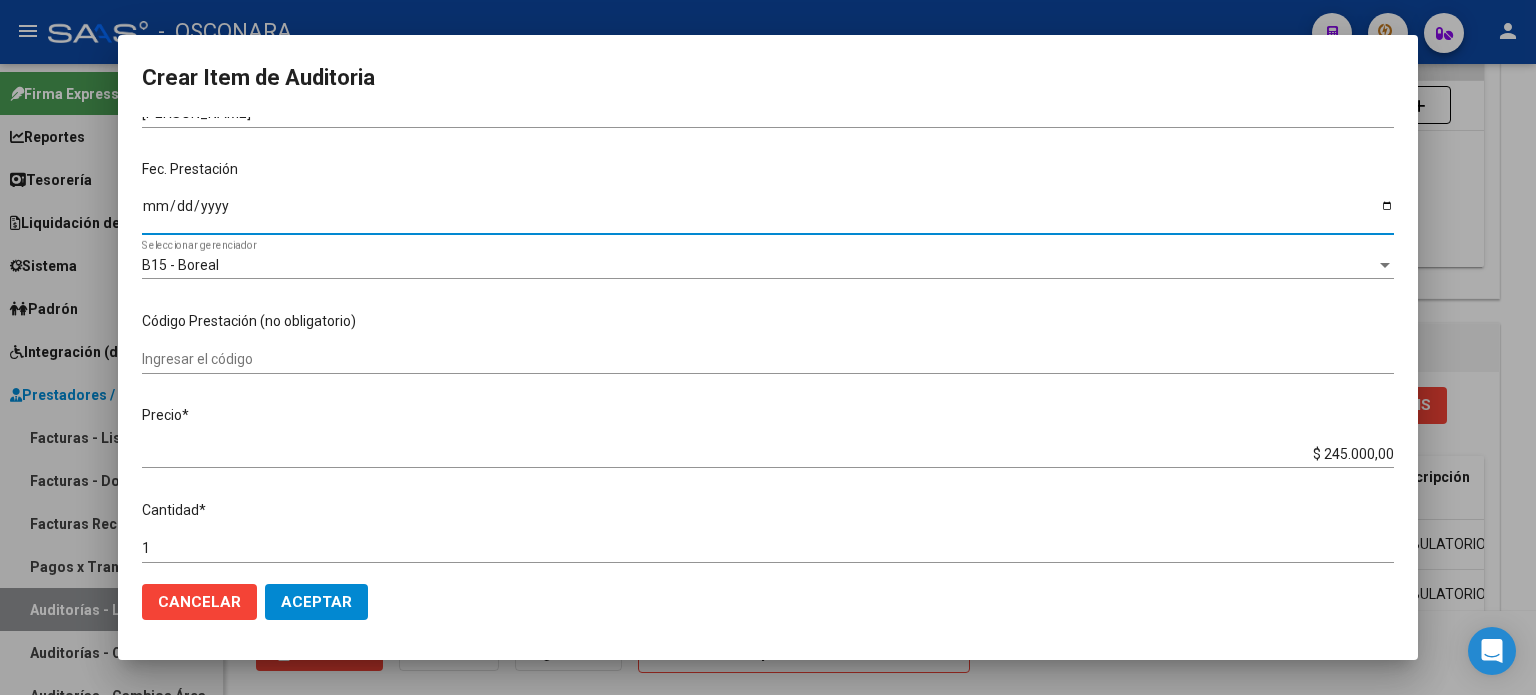 scroll, scrollTop: 200, scrollLeft: 0, axis: vertical 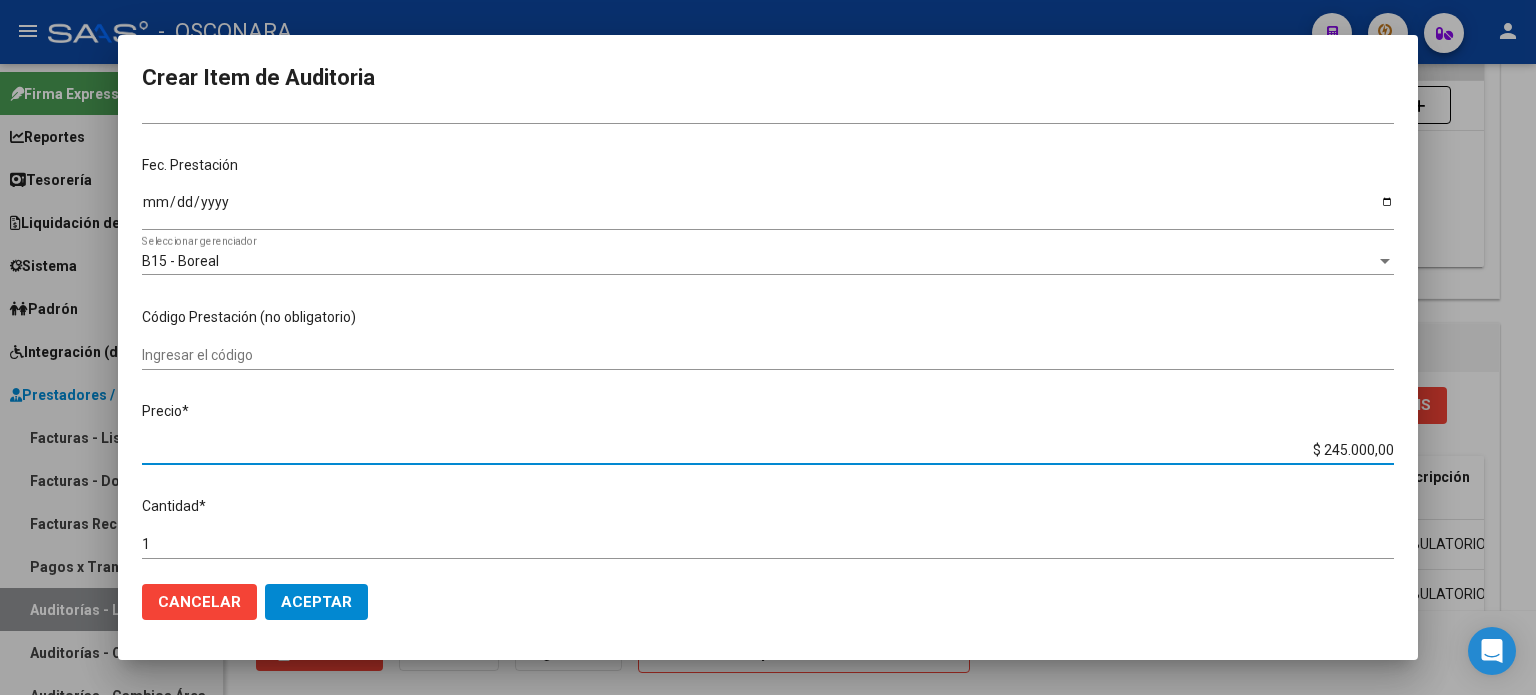 drag, startPoint x: 1312, startPoint y: 450, endPoint x: 1476, endPoint y: 445, distance: 164.0762 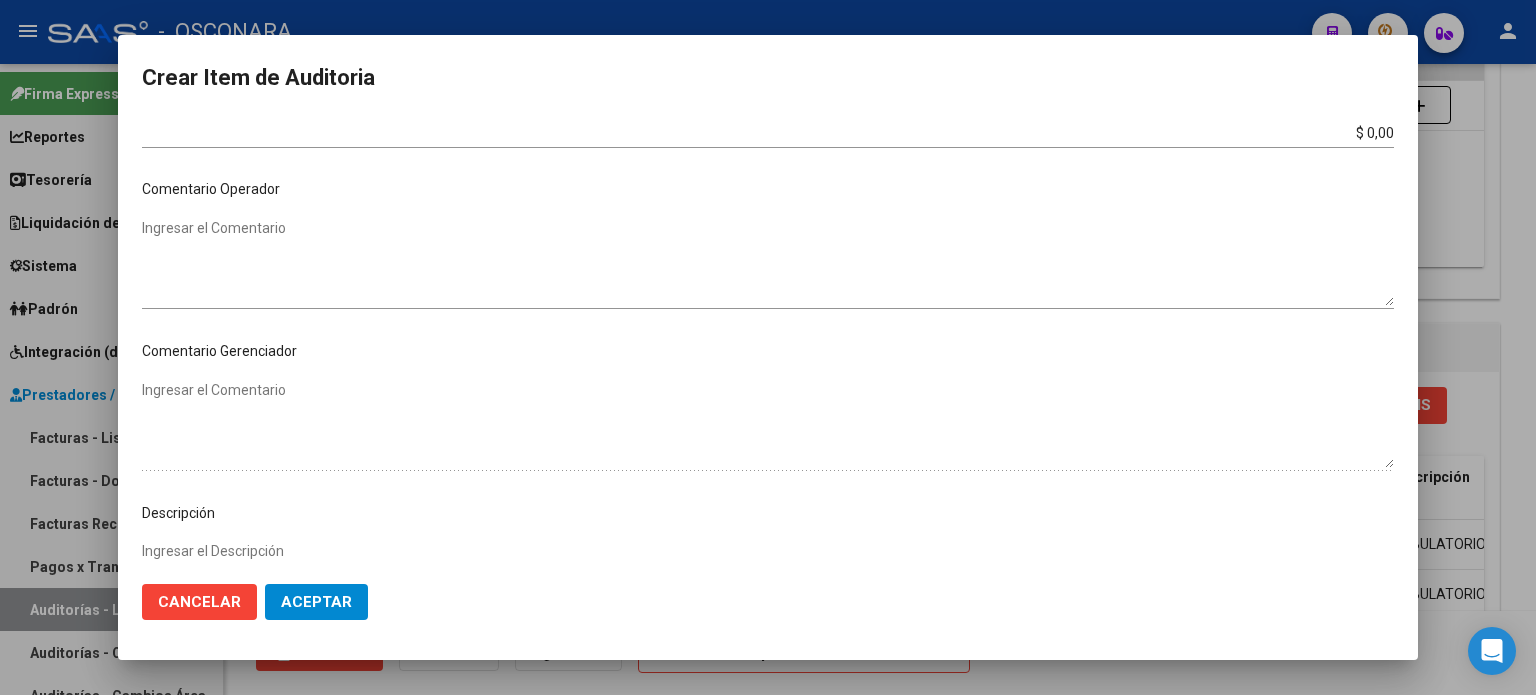 scroll, scrollTop: 1070, scrollLeft: 0, axis: vertical 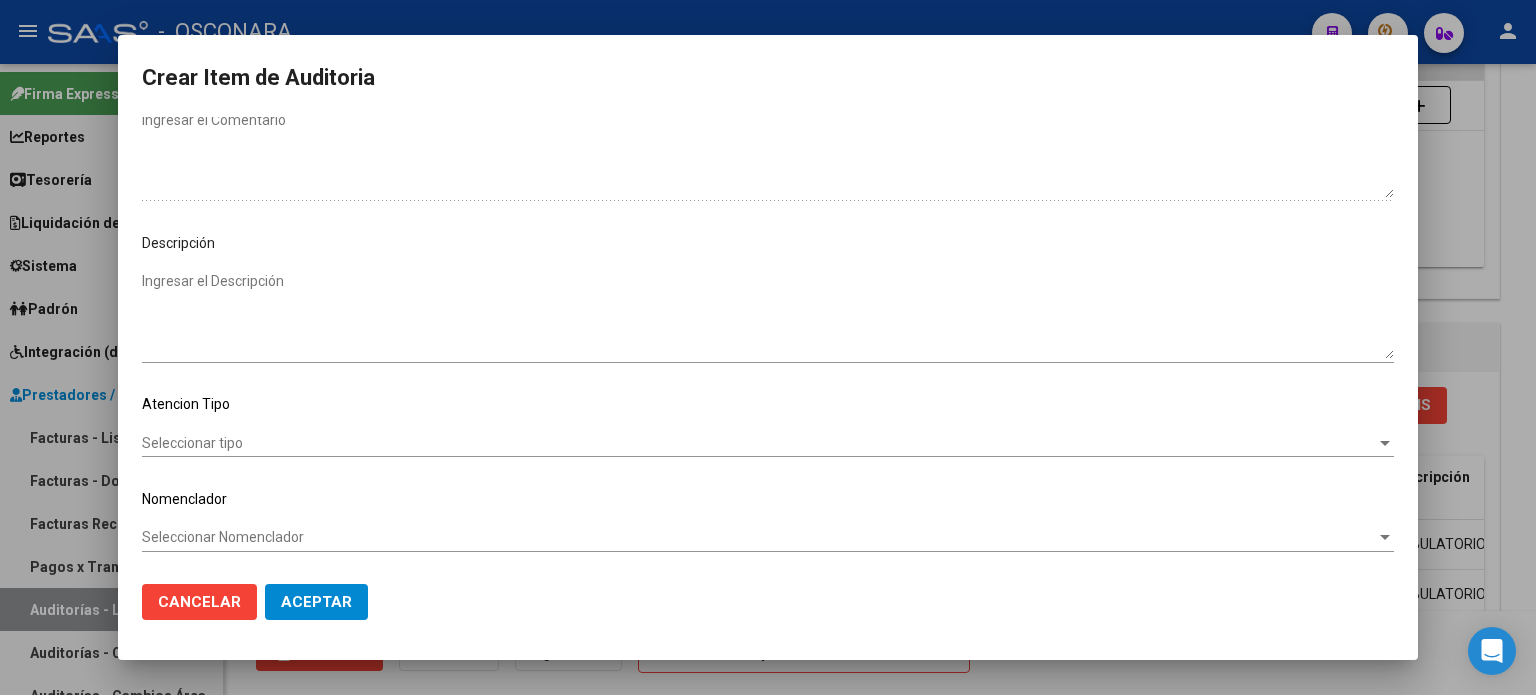 click on "Ingresar el Descripción" at bounding box center [768, 315] 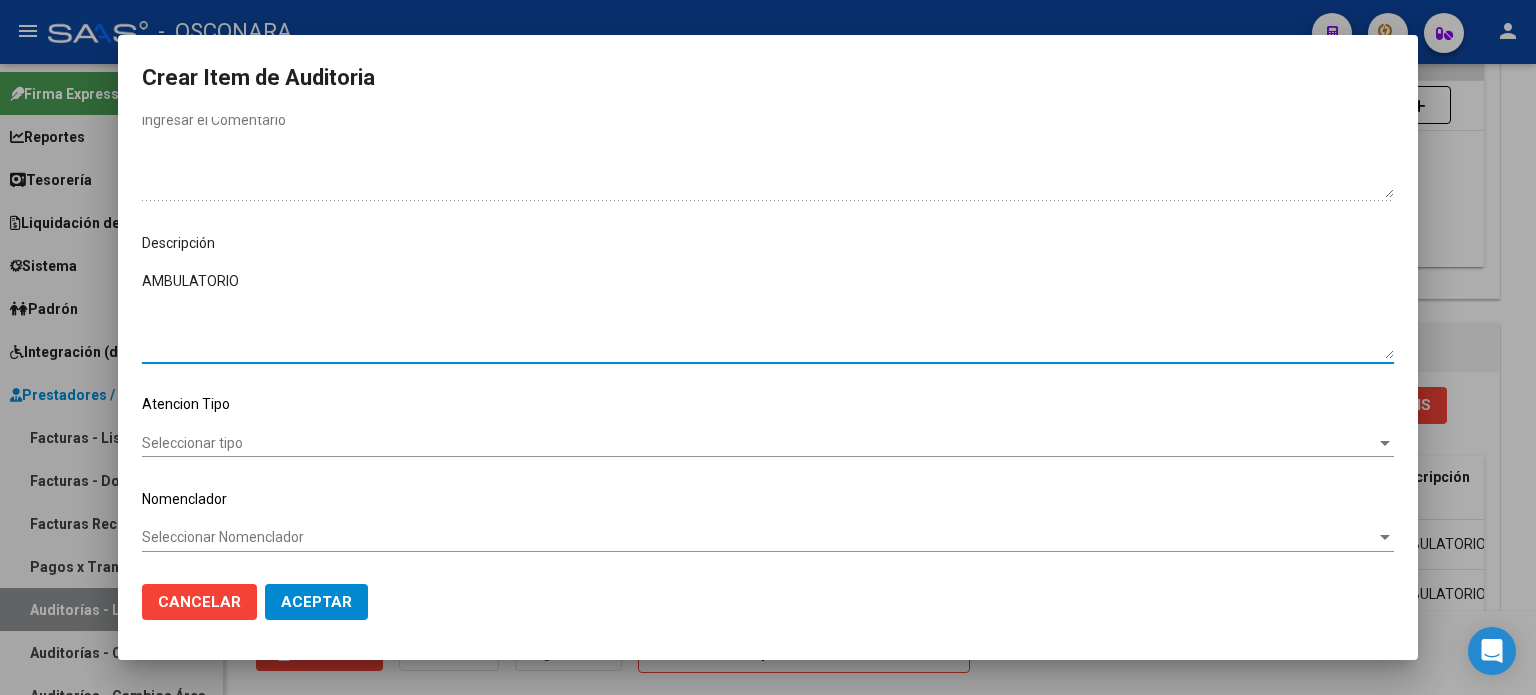 click on "39092163 Nro Documento    27390921638 CUIL   Afiliado Activo  Análisis Afiliado  Prestaciones Auditadas FTP SSS   [PERSON_NAME] Nombre Completo  Fec. Prestación    [DATE] Ingresar la fecha  B15 - Boreal  Seleccionar gerenciador Código Prestación (no obligatorio)    Ingresar el código  Precio  *   $ 10.000,00 Ingresar el precio  Cantidad  *   1 Ingresar la cantidad  Monto Item  *   $ 10.000,00 Ingresar el monto  Monto Debitado    $ 0,00 Ingresar el monto  Comentario Operador    Ingresar el Comentario  Comentario Gerenciador    Ingresar el Comentario  Descripción    AMBULATORIO Ingresar el Descripción   Atencion Tipo  Seleccionar tipo Seleccionar tipo  Nomenclador  Seleccionar Nomenclador Seleccionar Nomenclador" at bounding box center [768, 343] 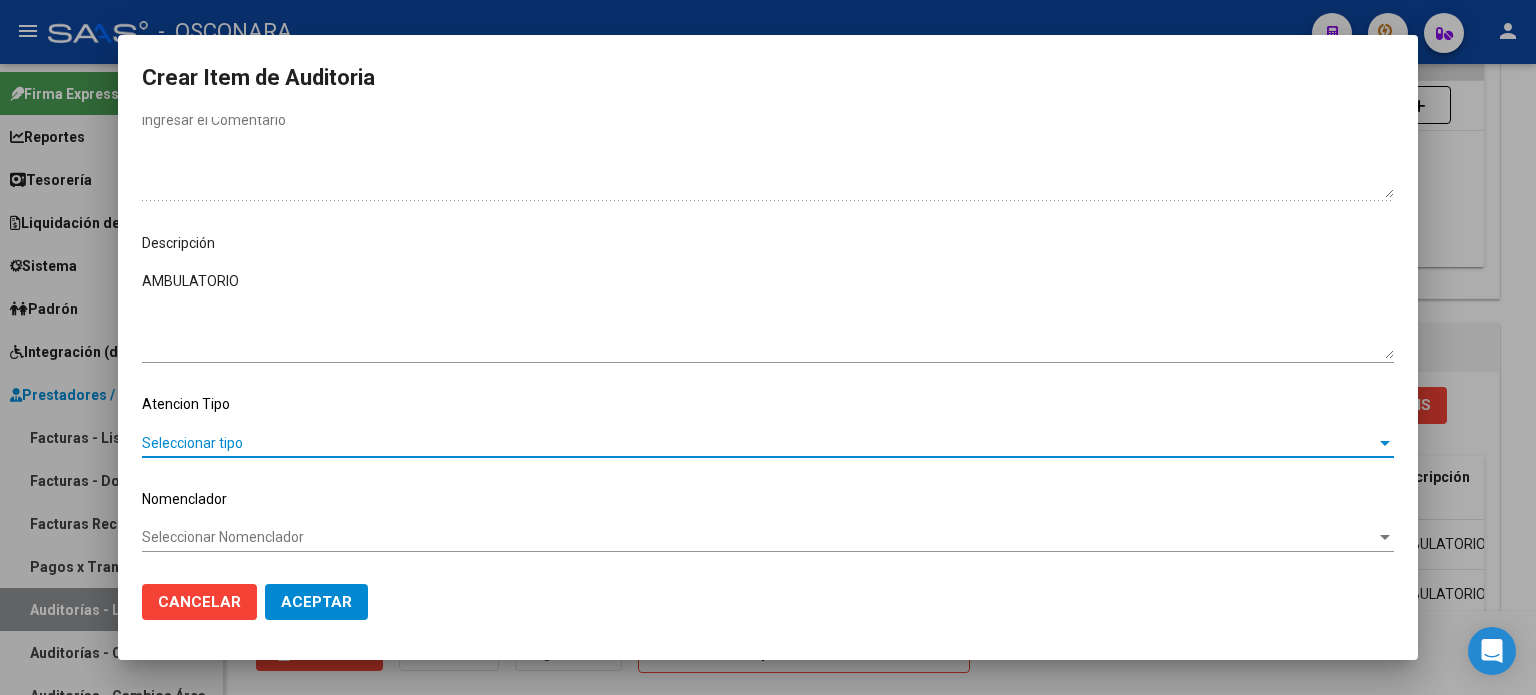 click on "Seleccionar tipo" at bounding box center (759, 443) 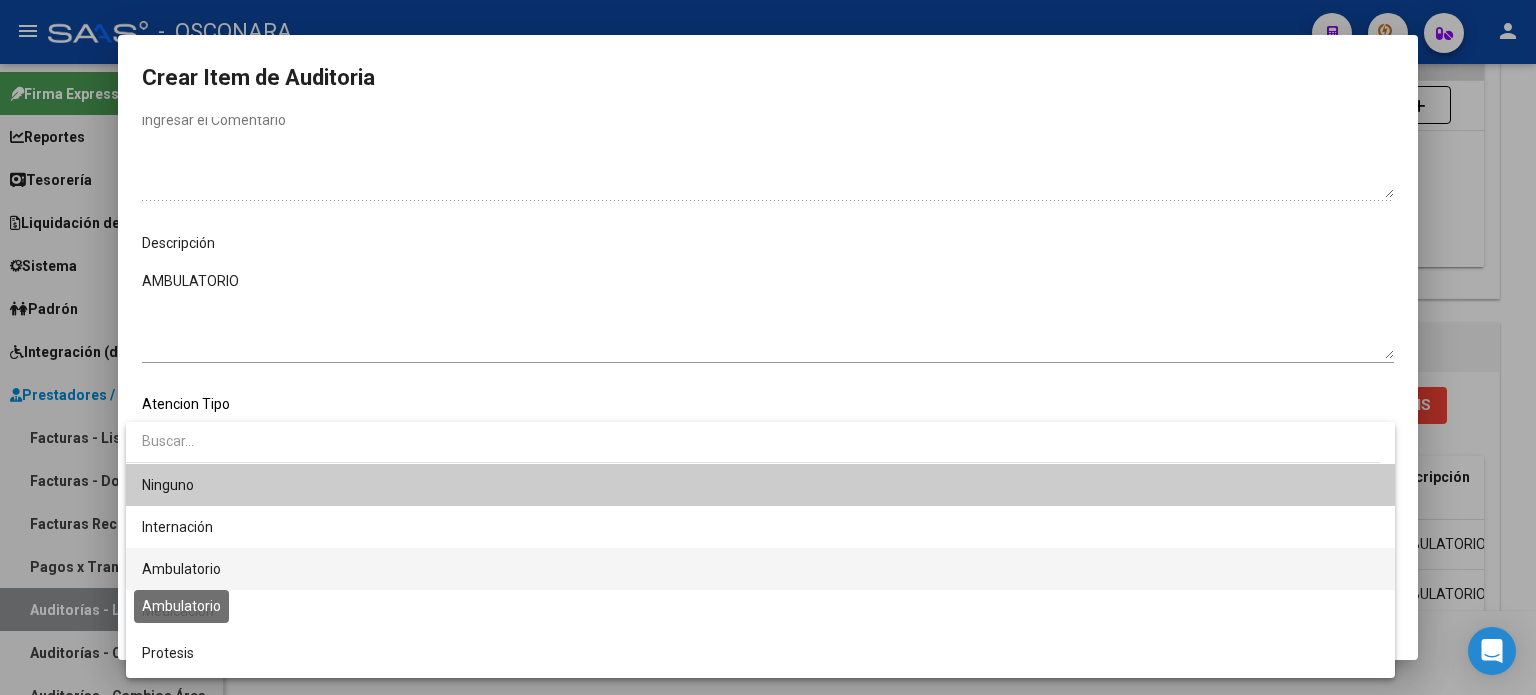 click on "Ambulatorio" at bounding box center [181, 569] 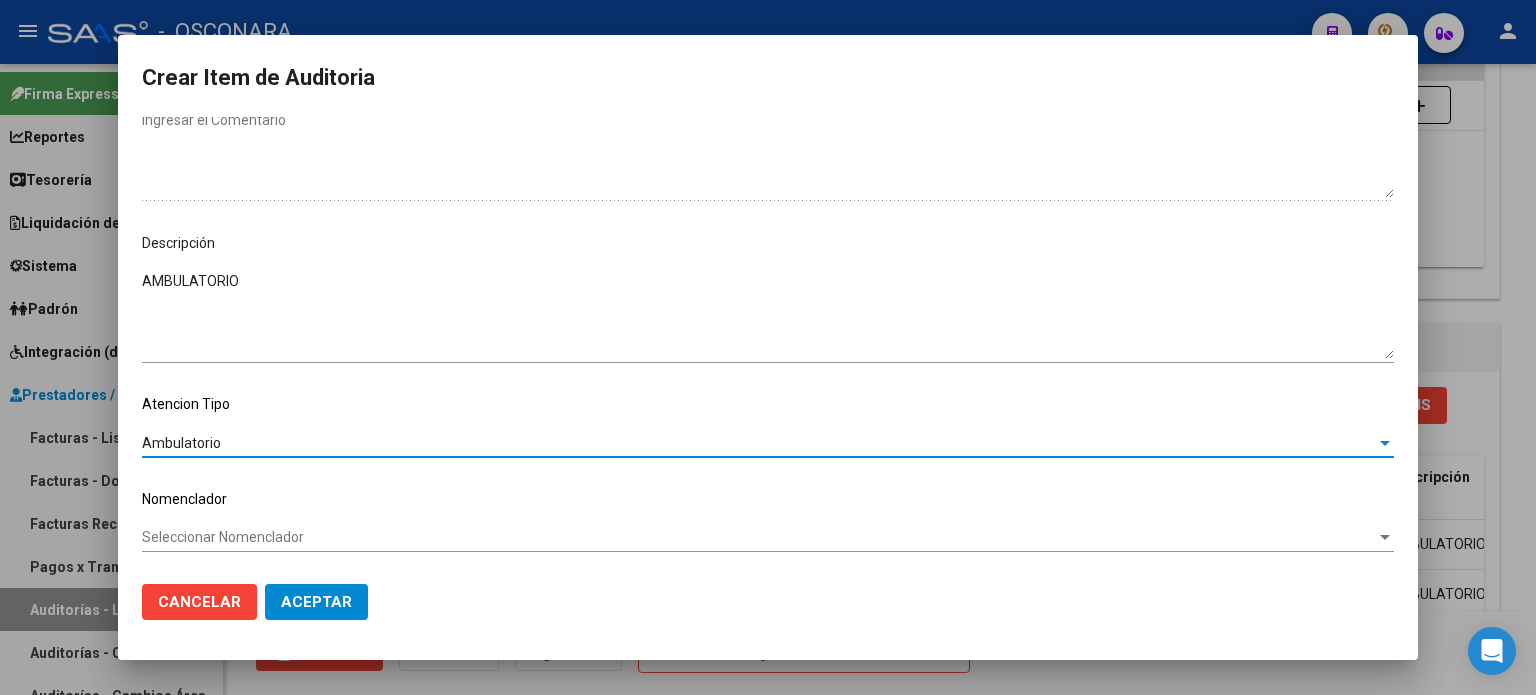 click on "Aceptar" 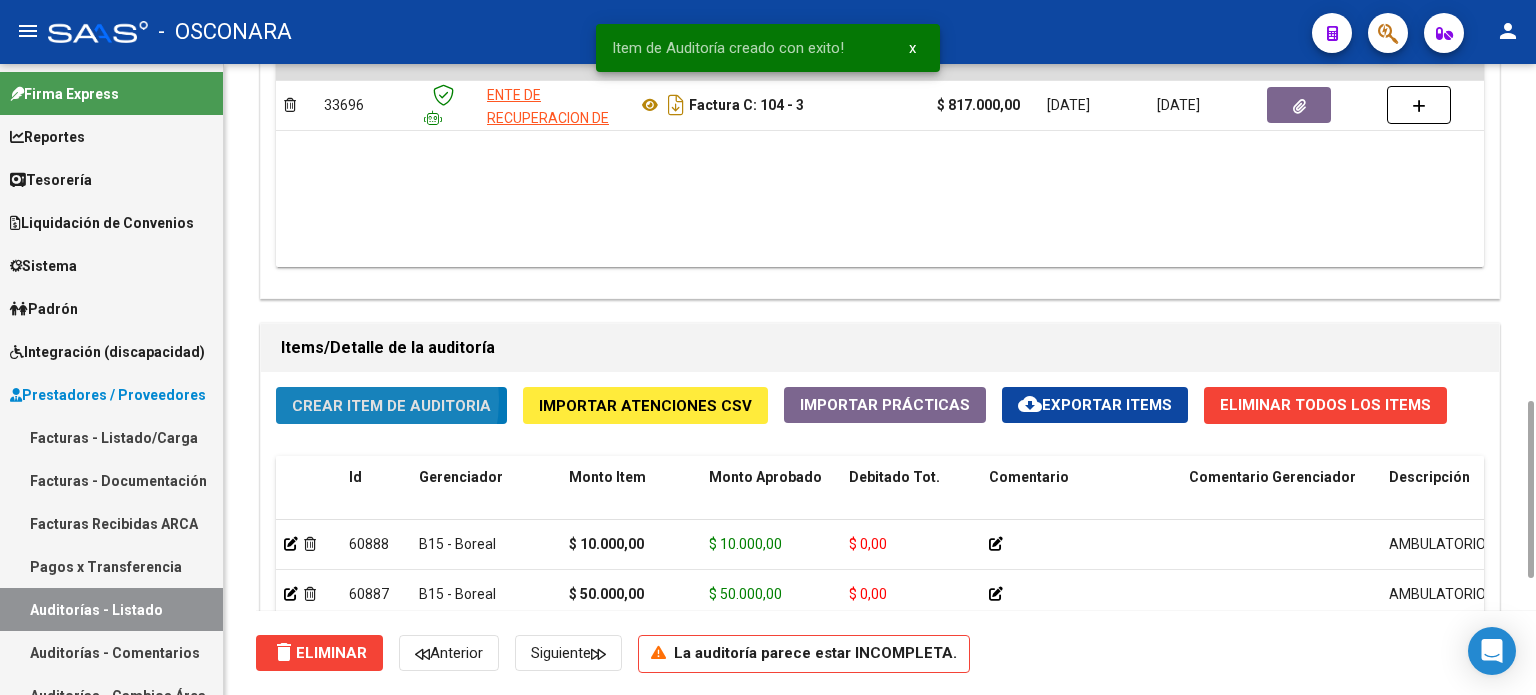 click on "Crear Item de Auditoria" 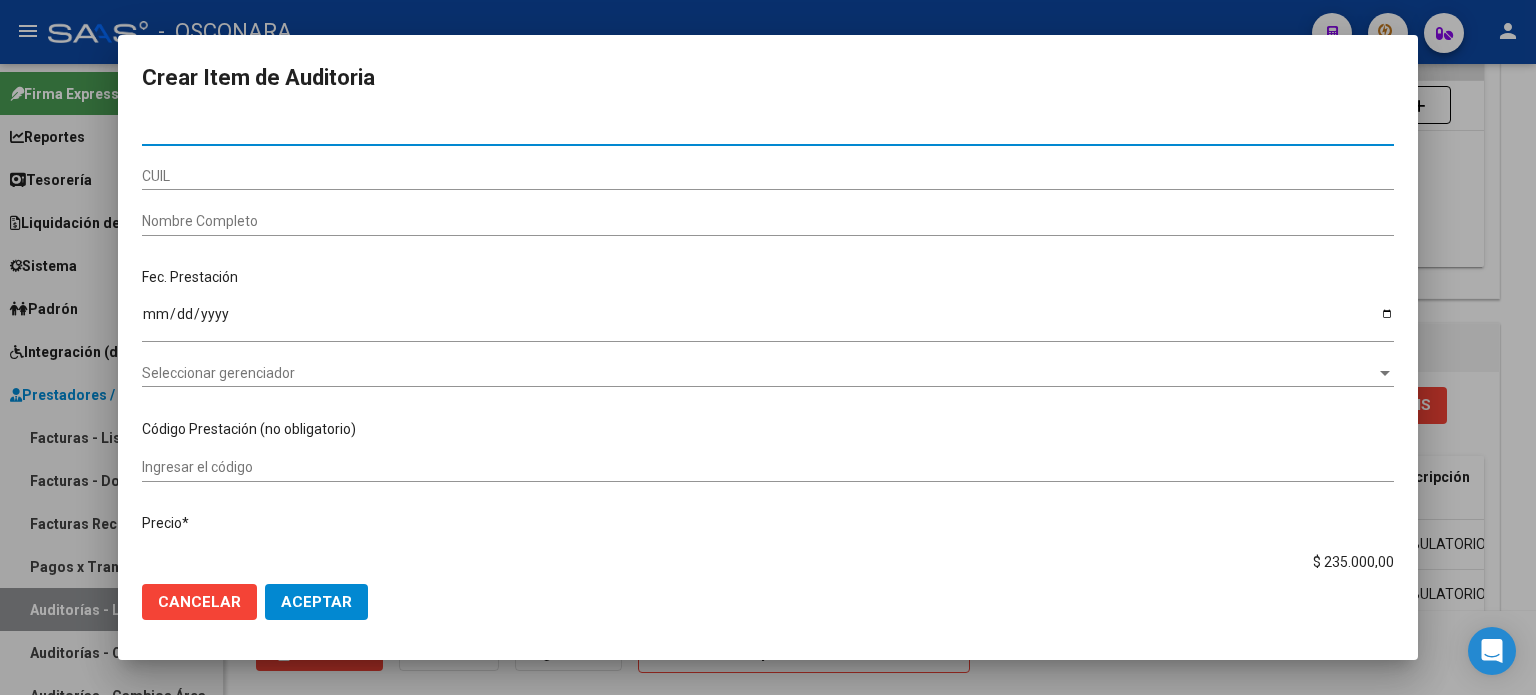 paste on "28599057" 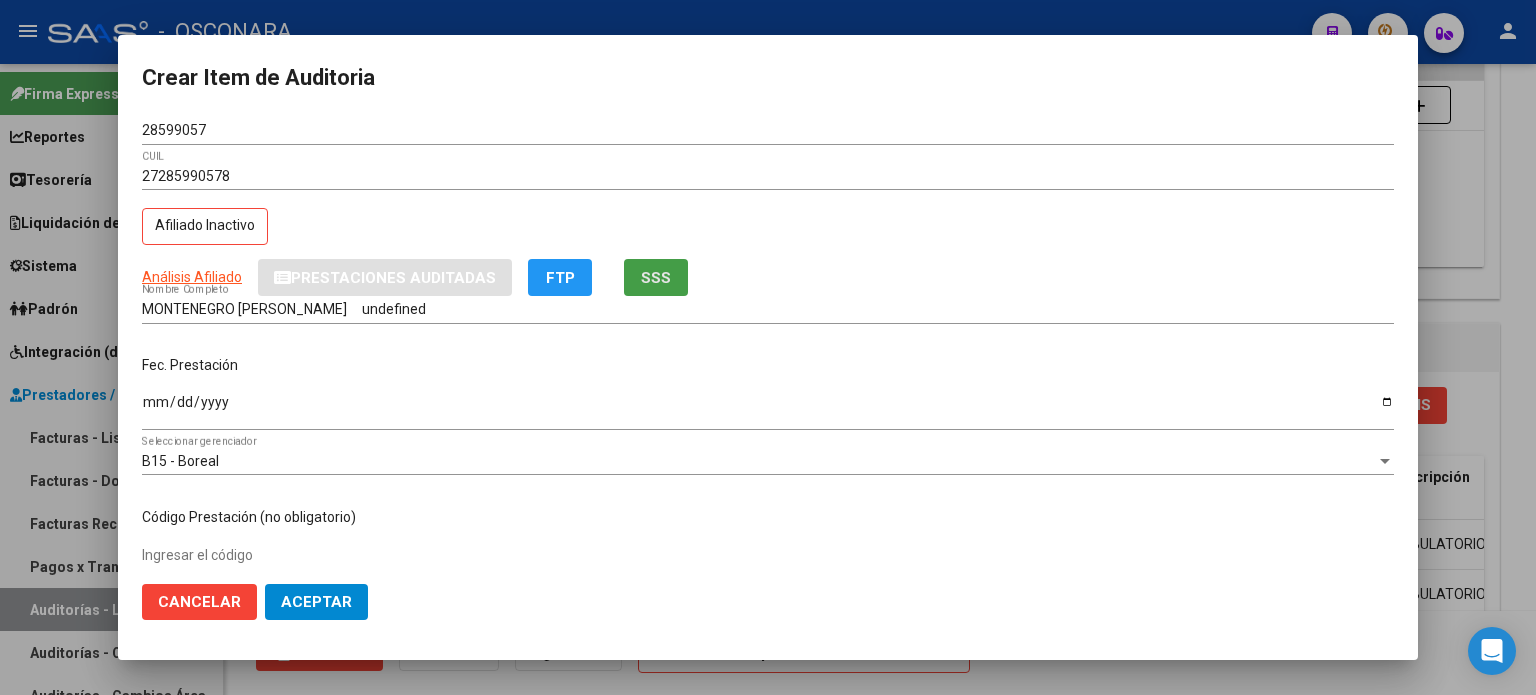 click on "SSS" 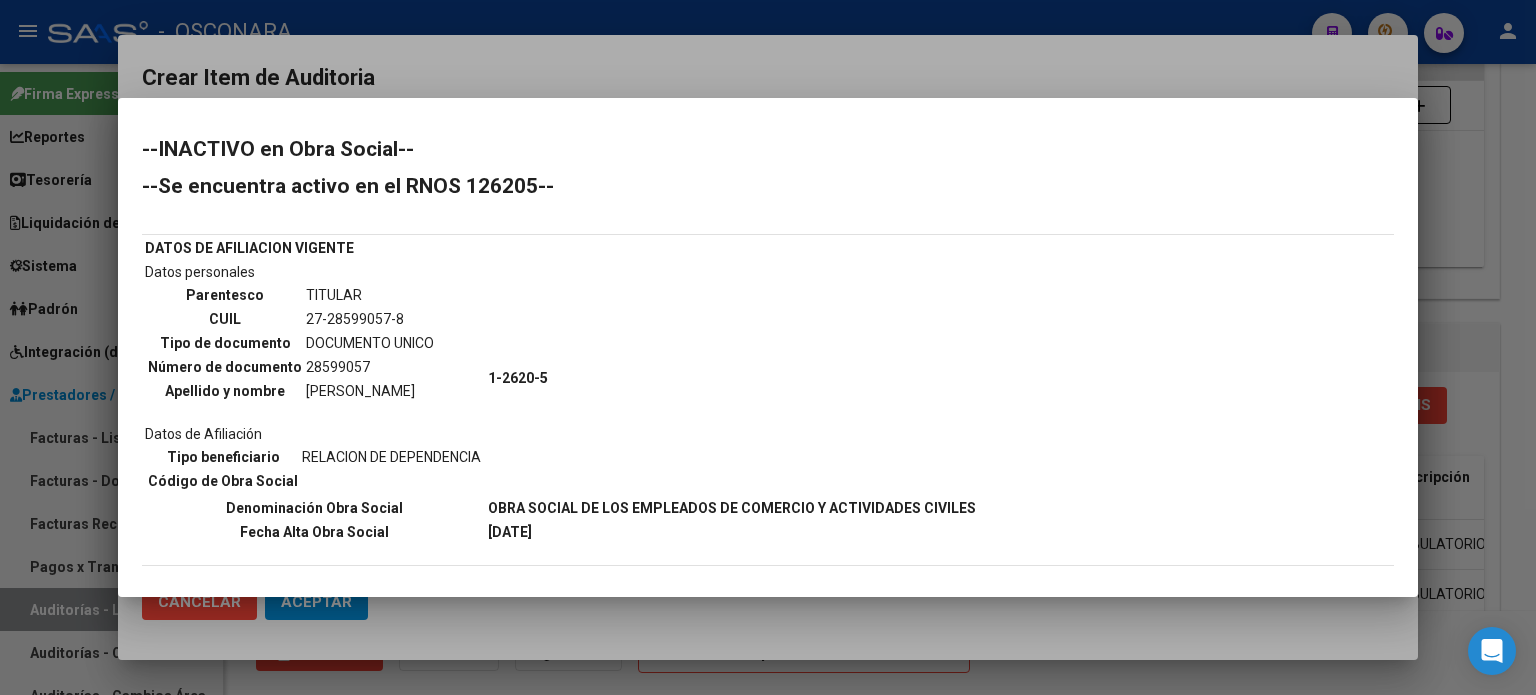 click at bounding box center [768, 347] 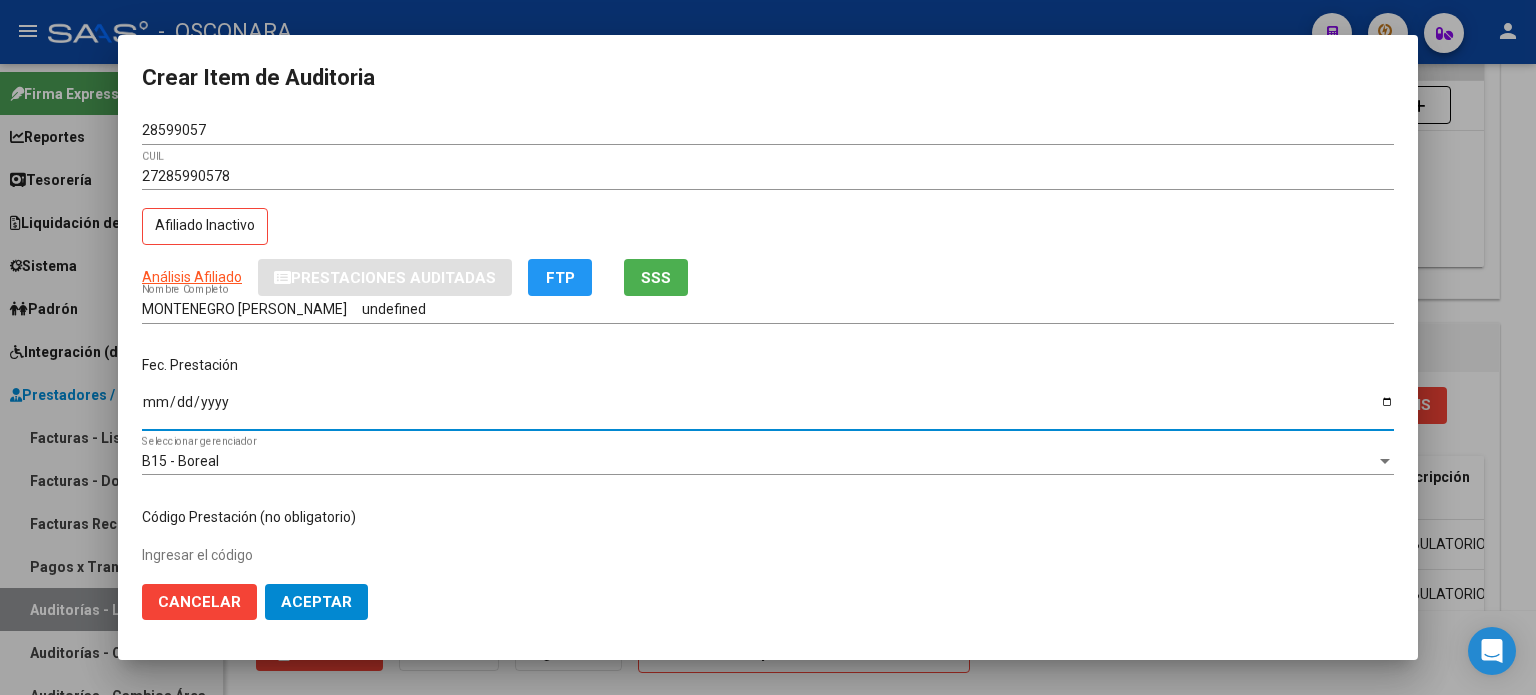click on "[DATE]" at bounding box center (768, 409) 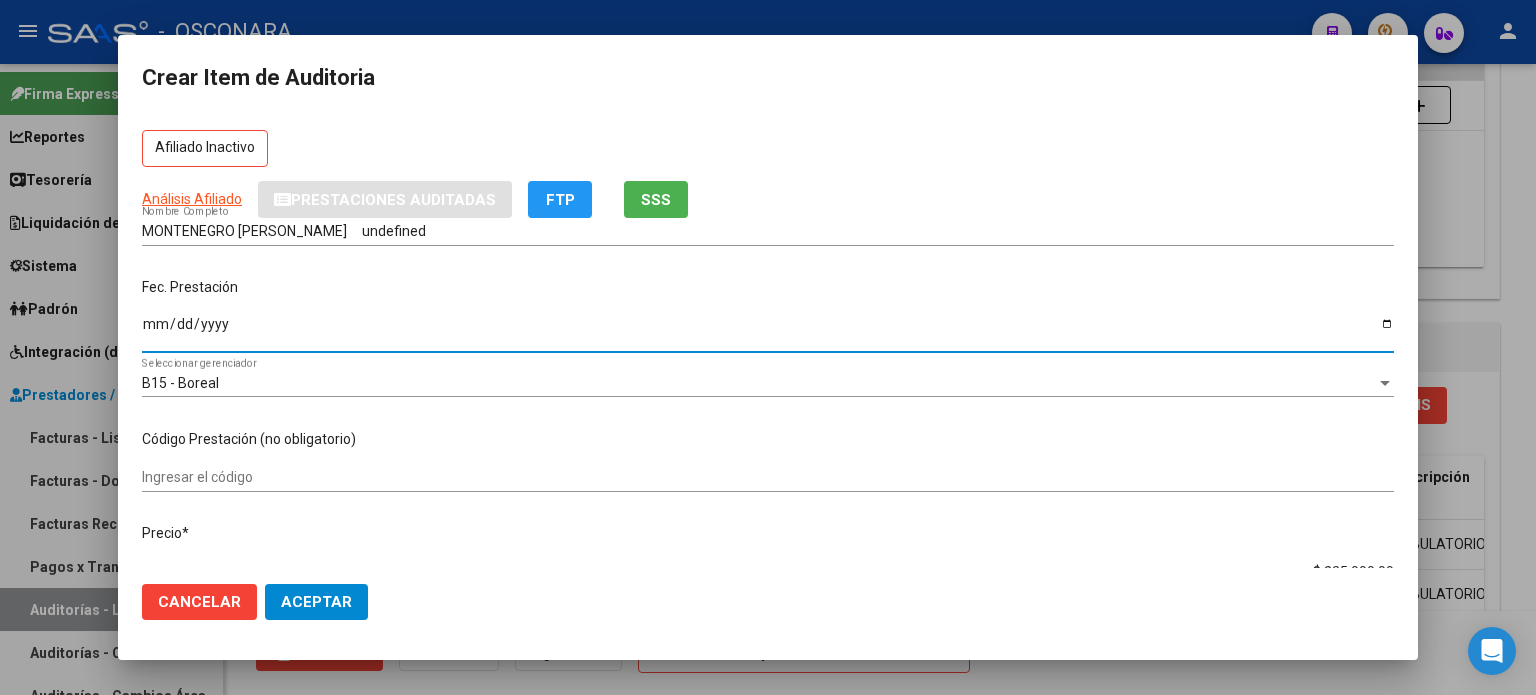 scroll, scrollTop: 200, scrollLeft: 0, axis: vertical 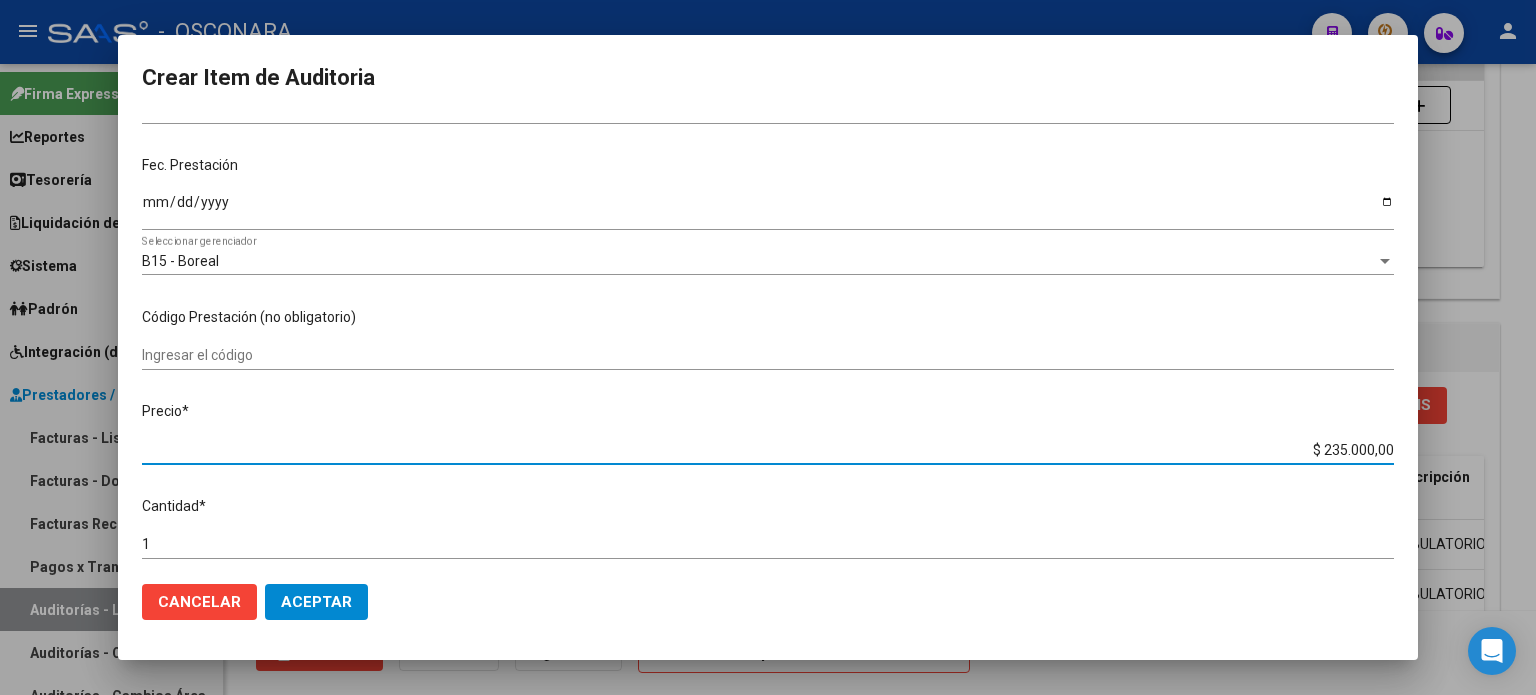 drag, startPoint x: 1308, startPoint y: 448, endPoint x: 1535, endPoint y: 448, distance: 227 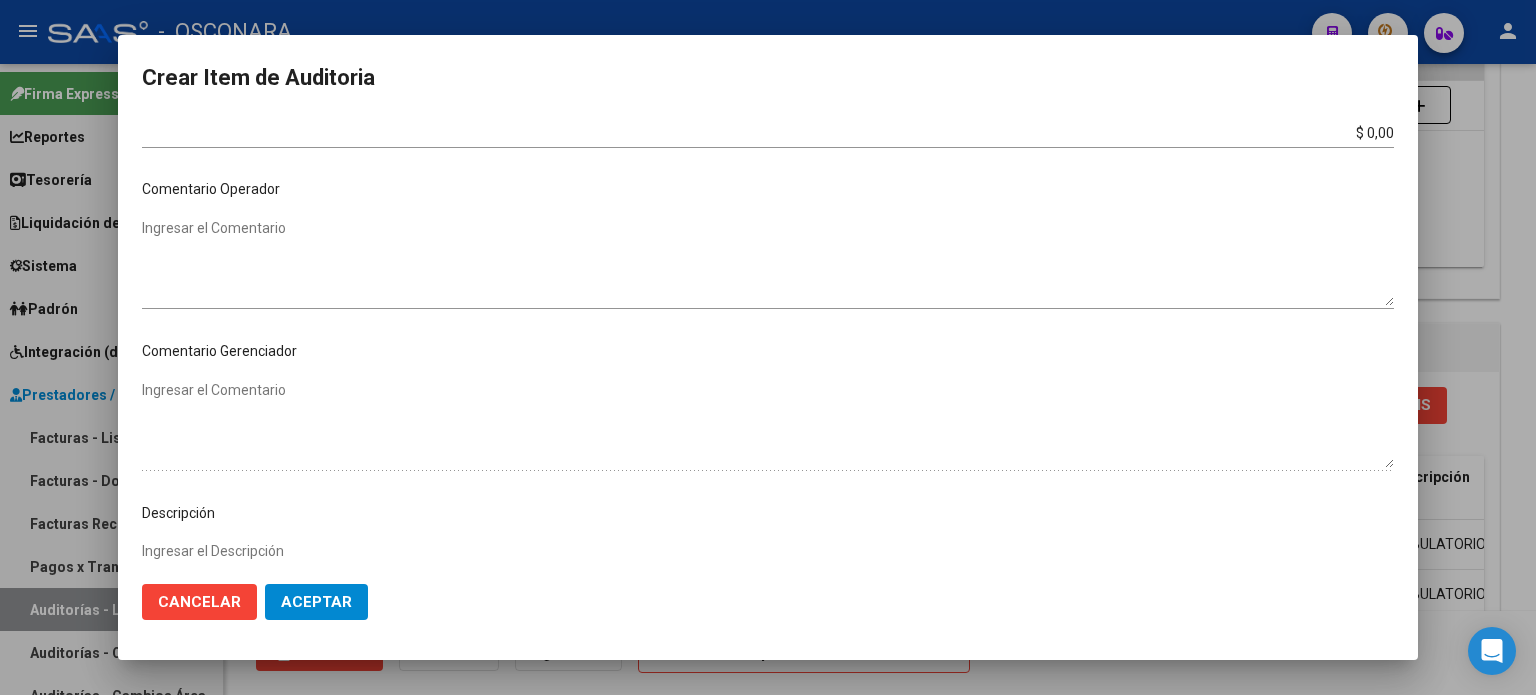 scroll, scrollTop: 1070, scrollLeft: 0, axis: vertical 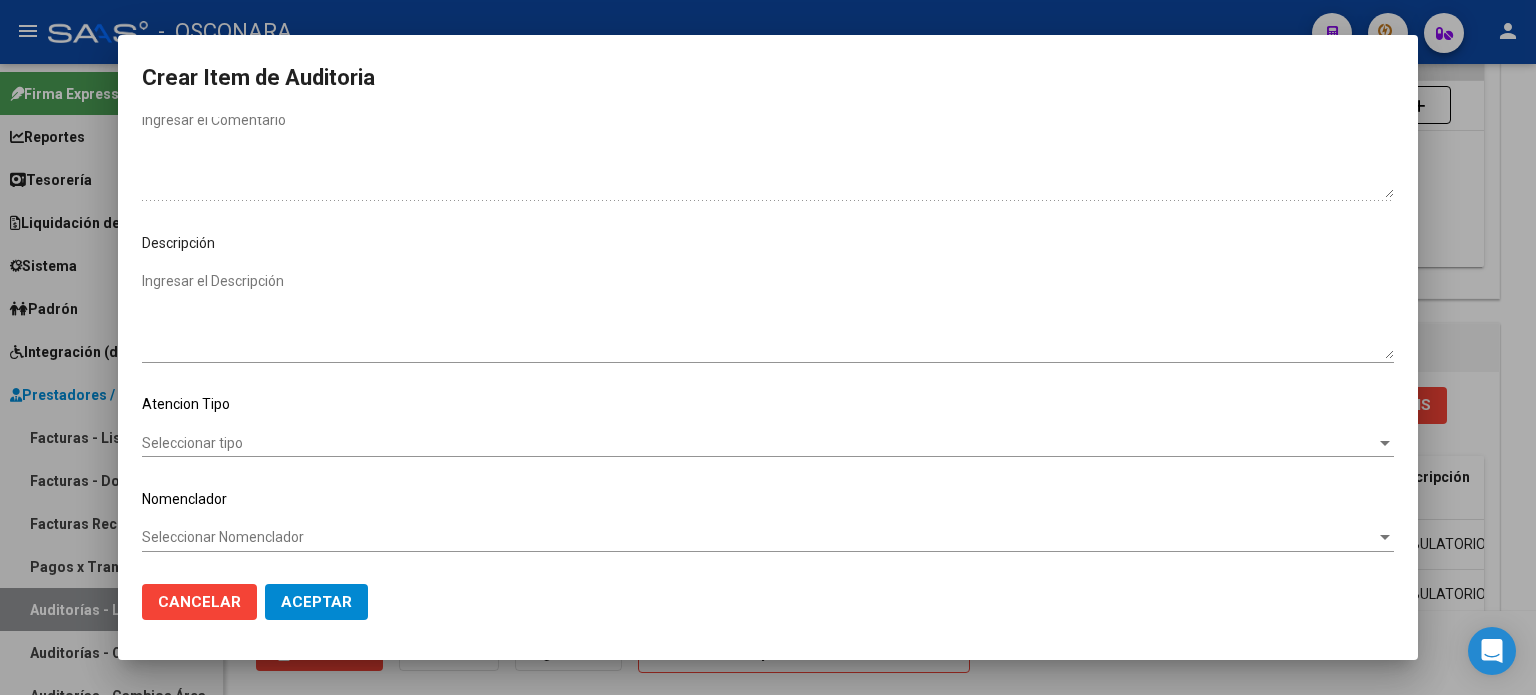 click on "Ingresar el Descripción" at bounding box center [768, 315] 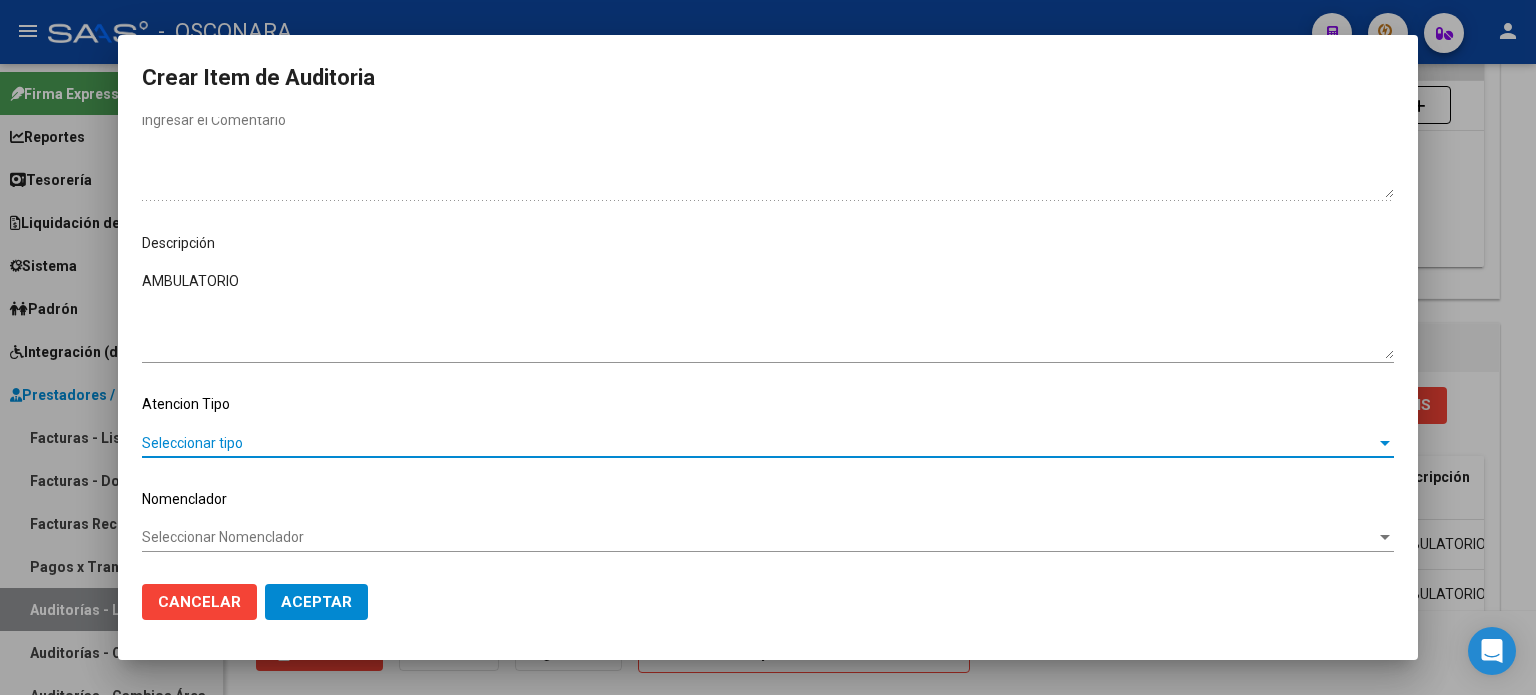 click on "Seleccionar tipo" at bounding box center [759, 443] 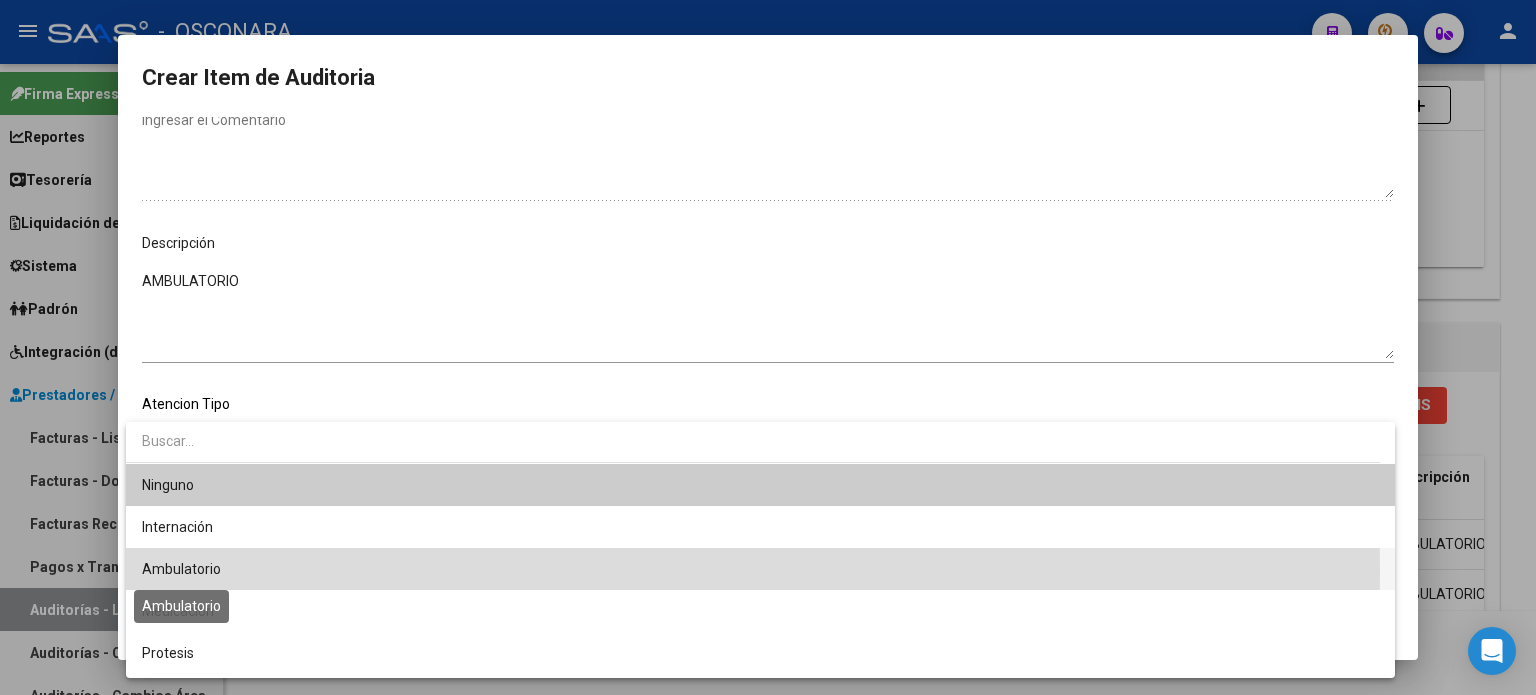 click on "Ambulatorio" at bounding box center (181, 569) 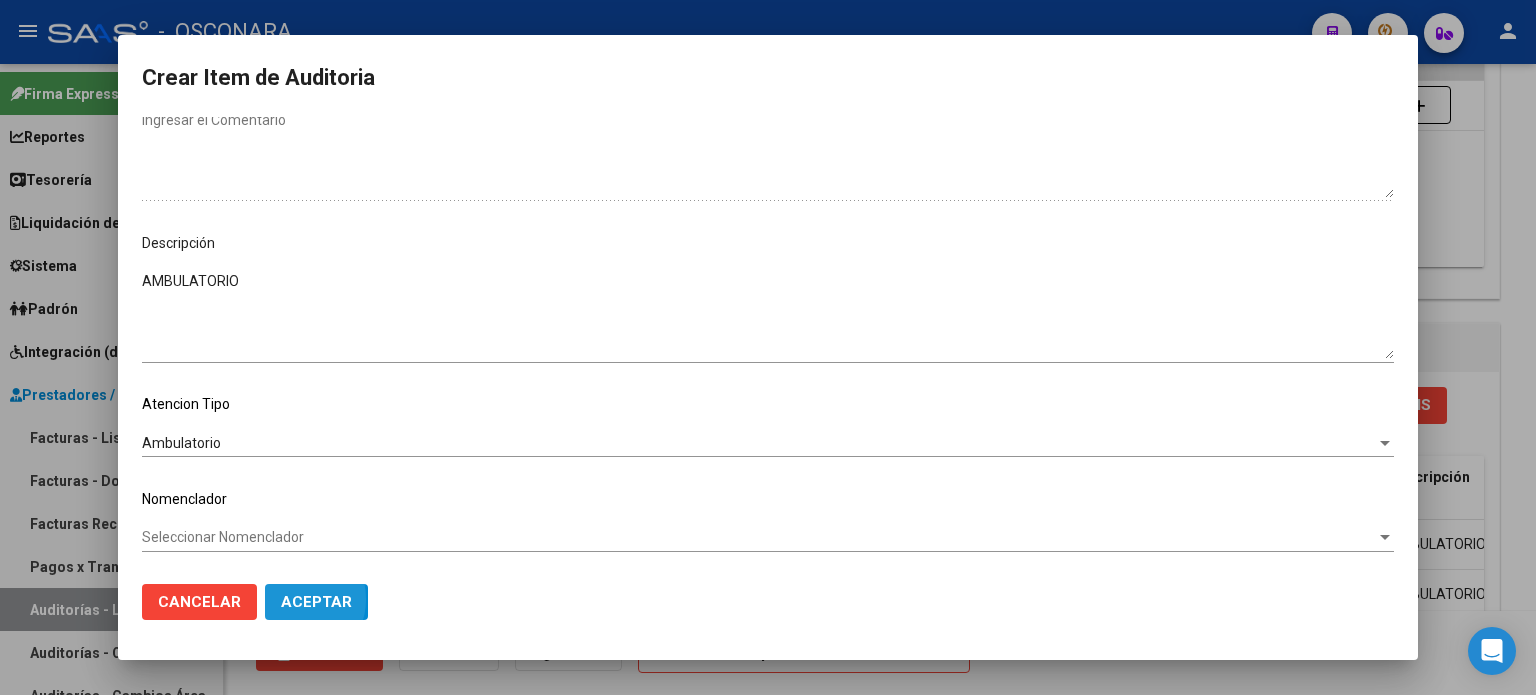 drag, startPoint x: 284, startPoint y: 599, endPoint x: 349, endPoint y: 583, distance: 66.94027 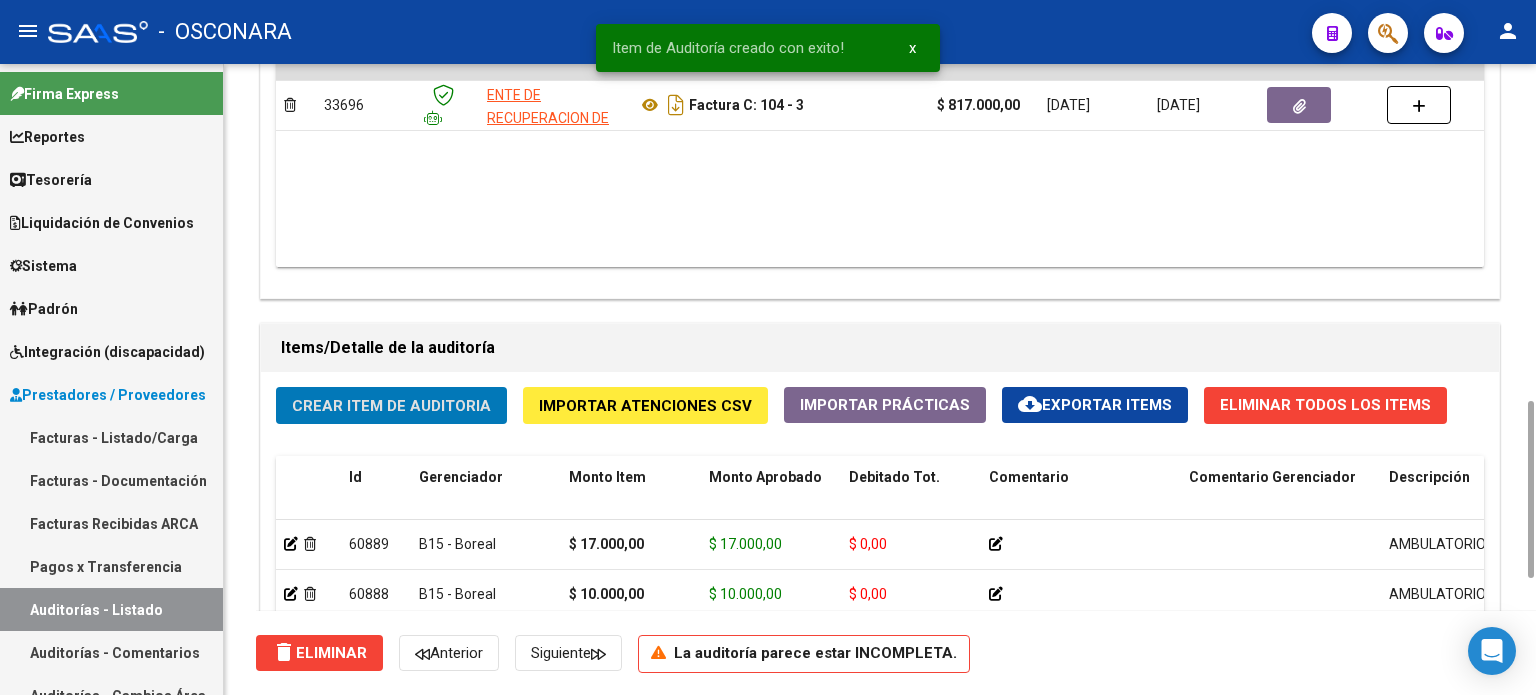 click on "Crear Item de Auditoria" 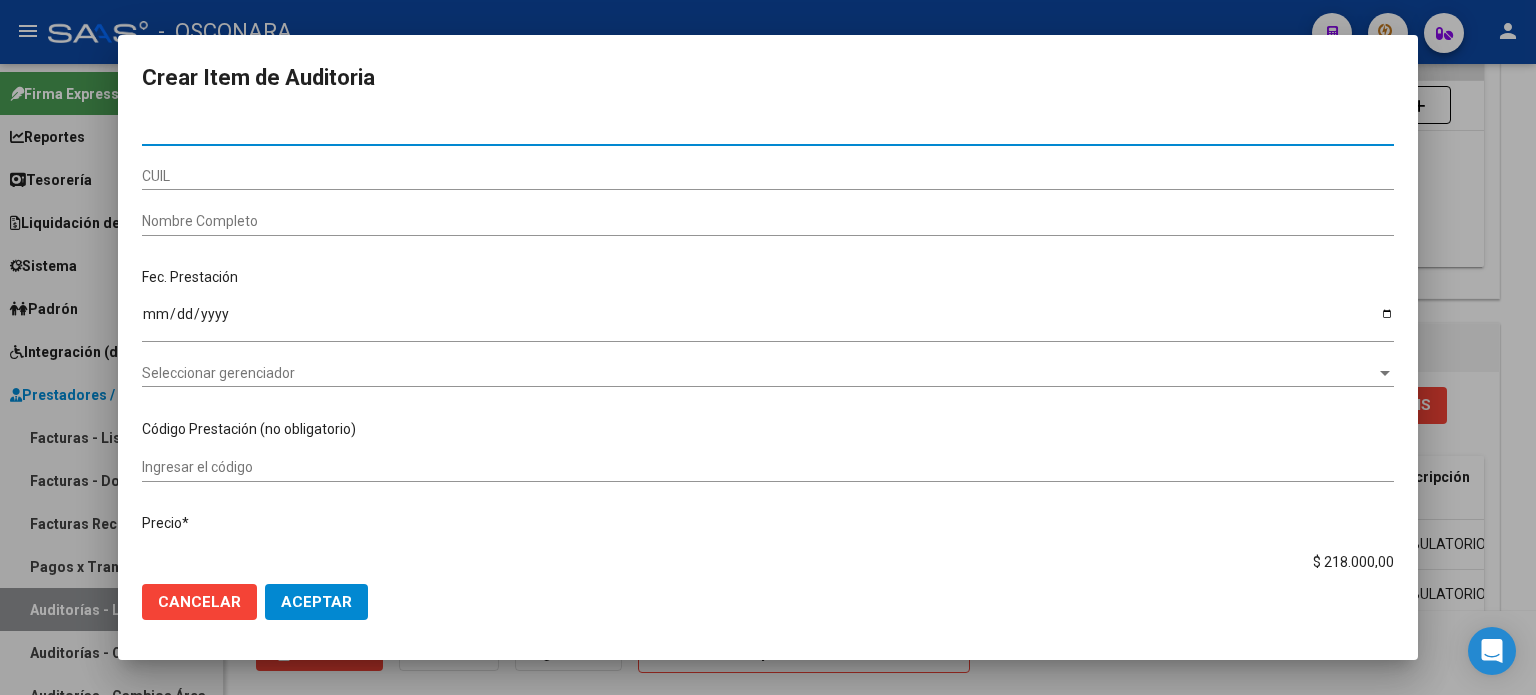 paste on "34499180" 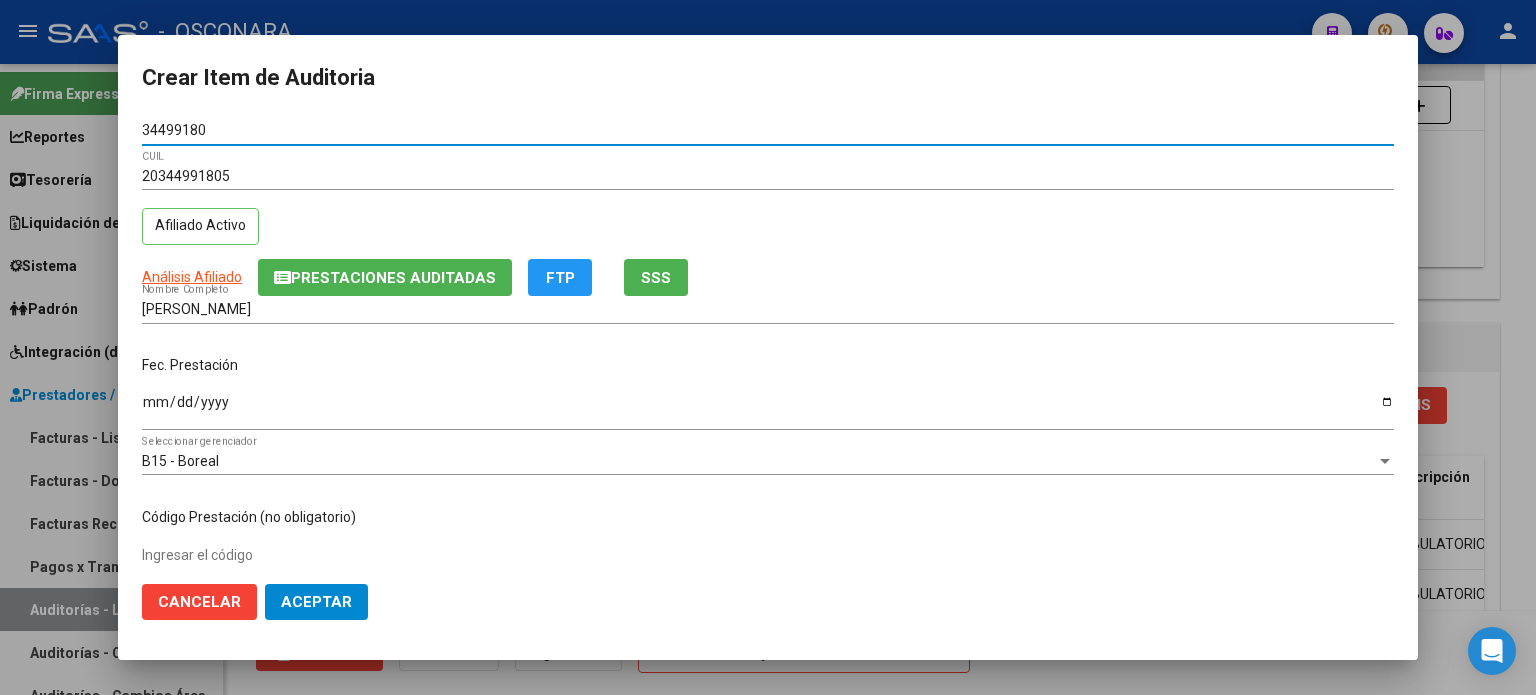 click on "Ingresar la fecha" at bounding box center [768, 409] 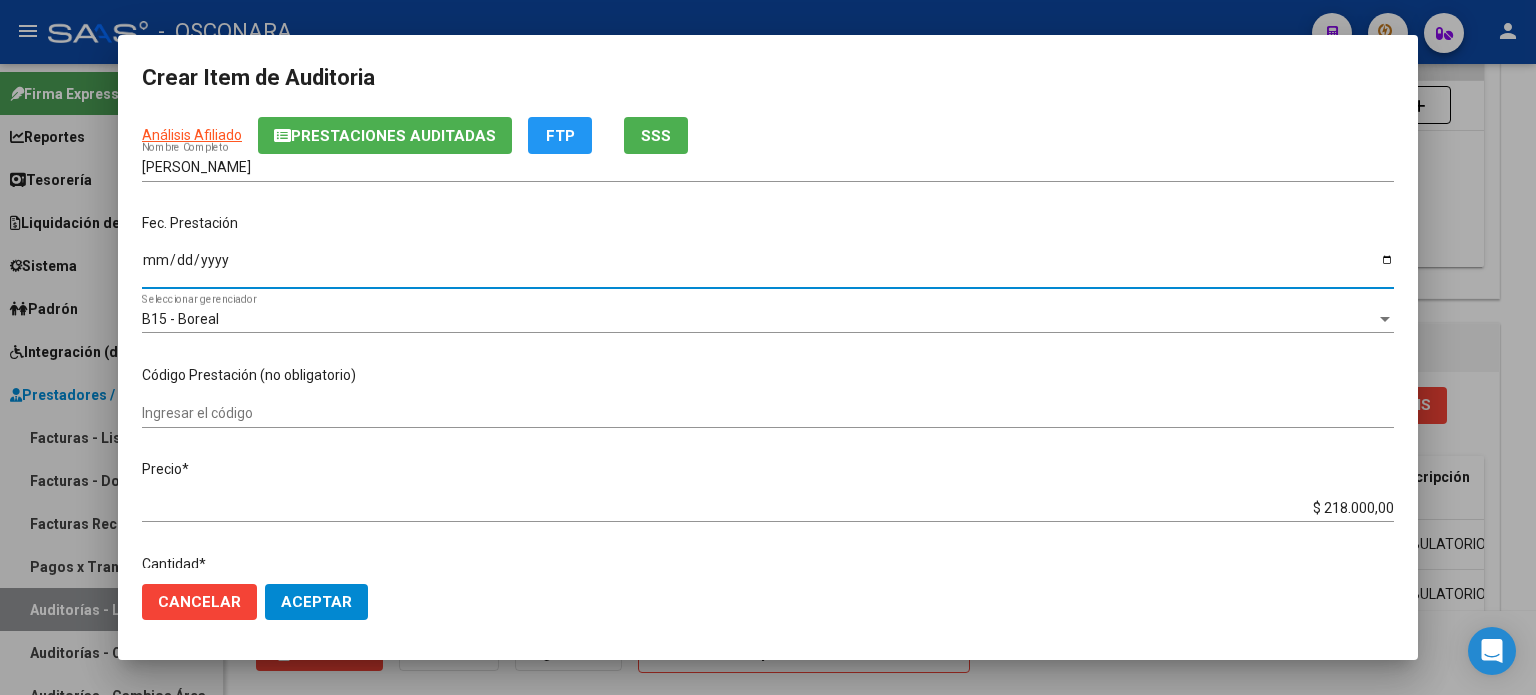 scroll, scrollTop: 100, scrollLeft: 0, axis: vertical 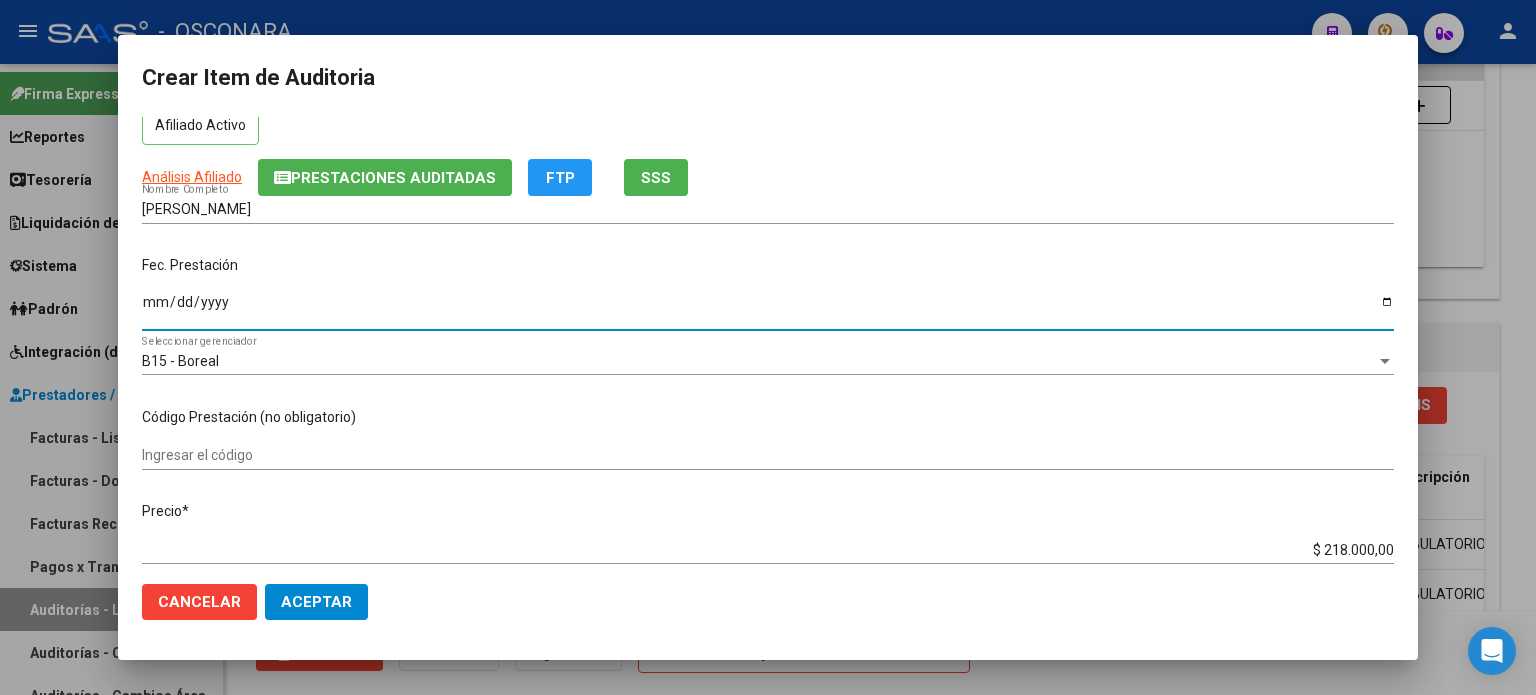 click on "SSS" 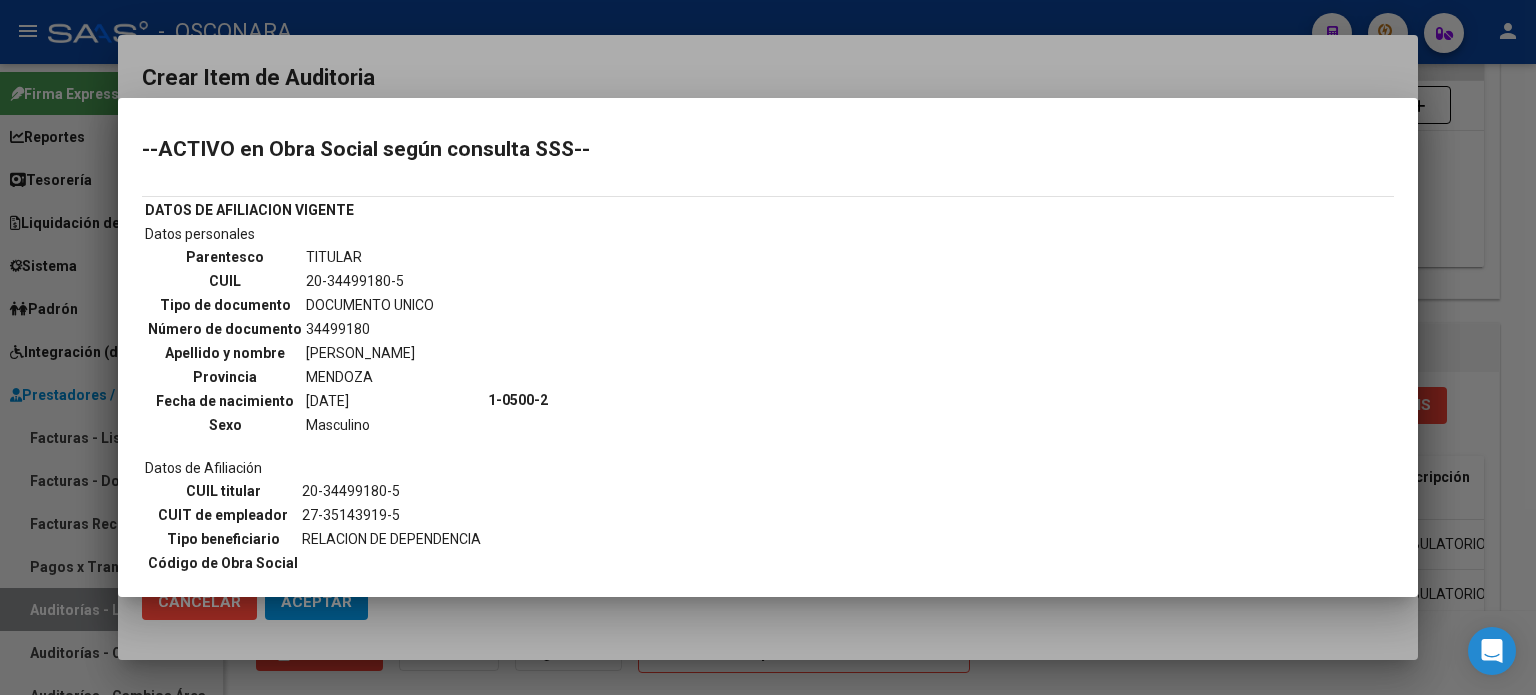 scroll, scrollTop: 100, scrollLeft: 0, axis: vertical 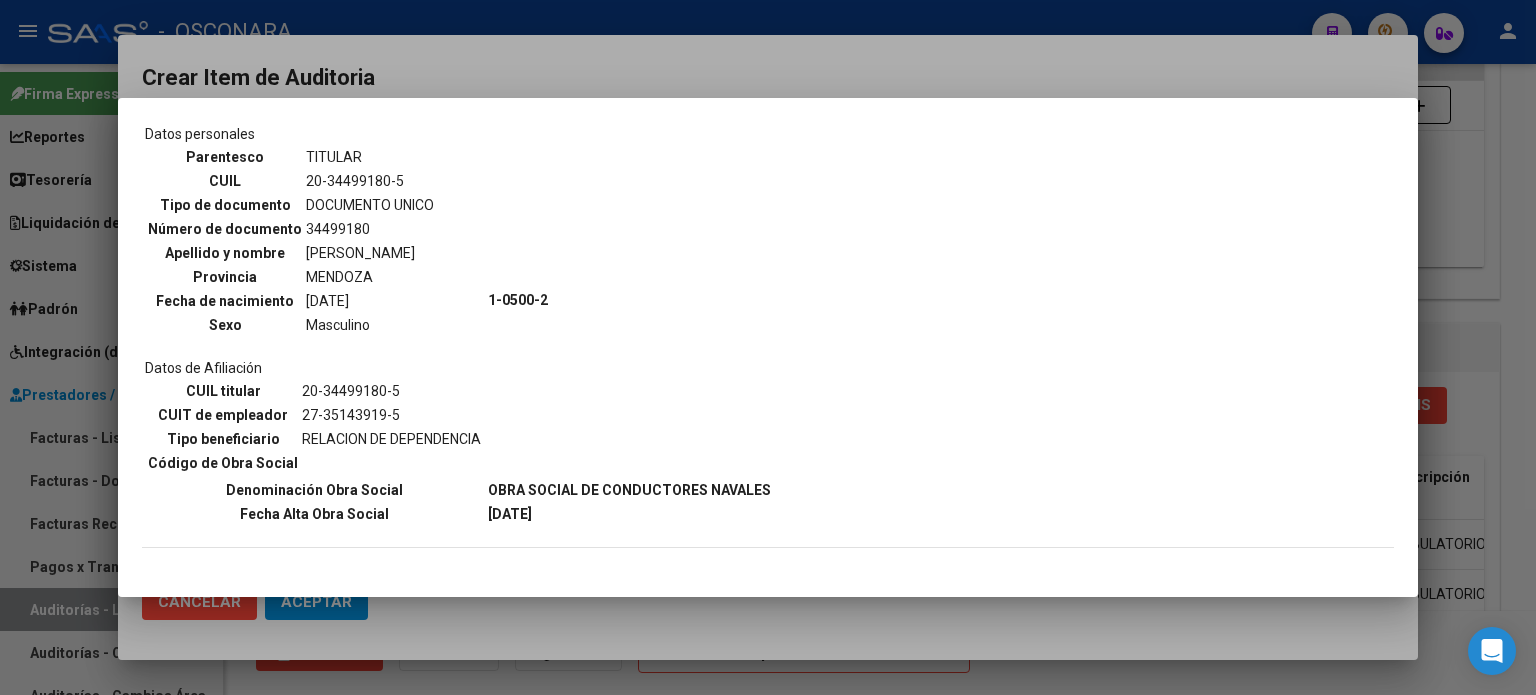 click at bounding box center (768, 347) 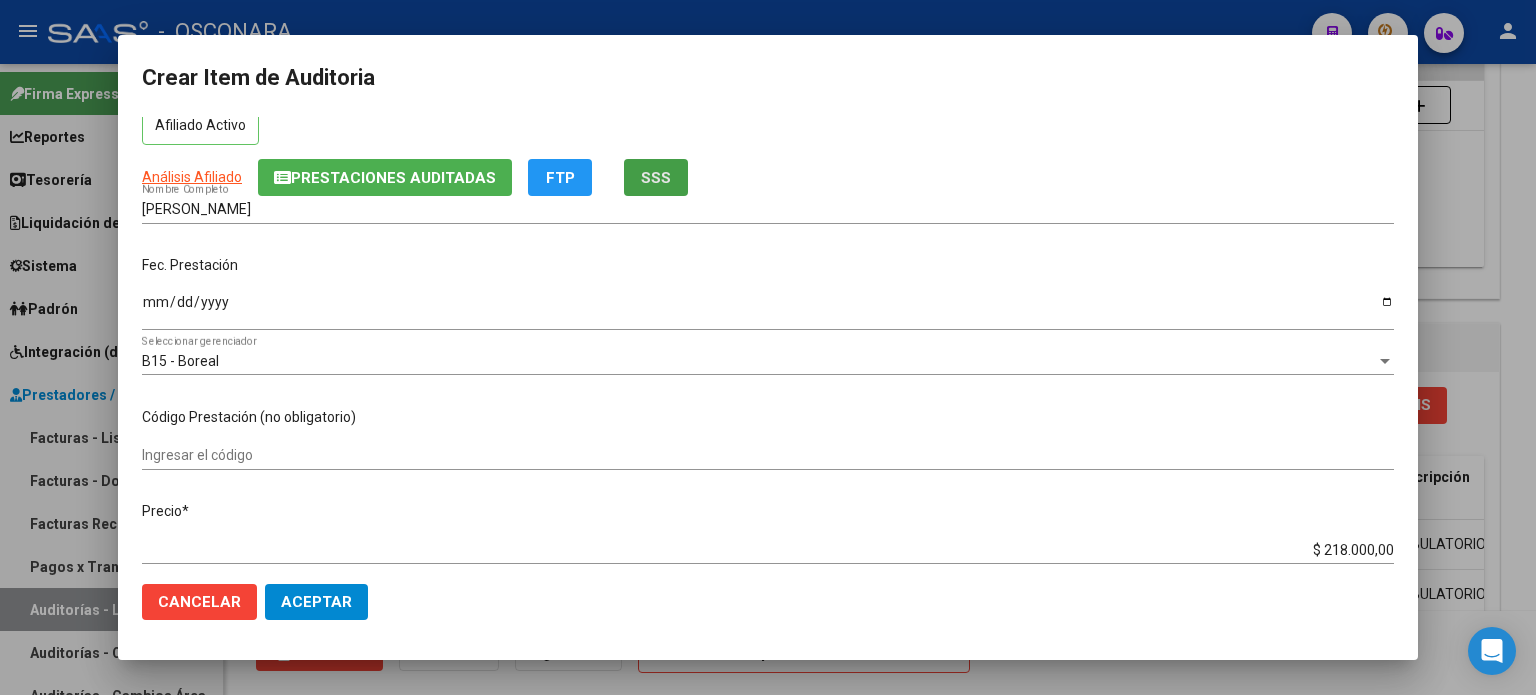 click on "SSS" 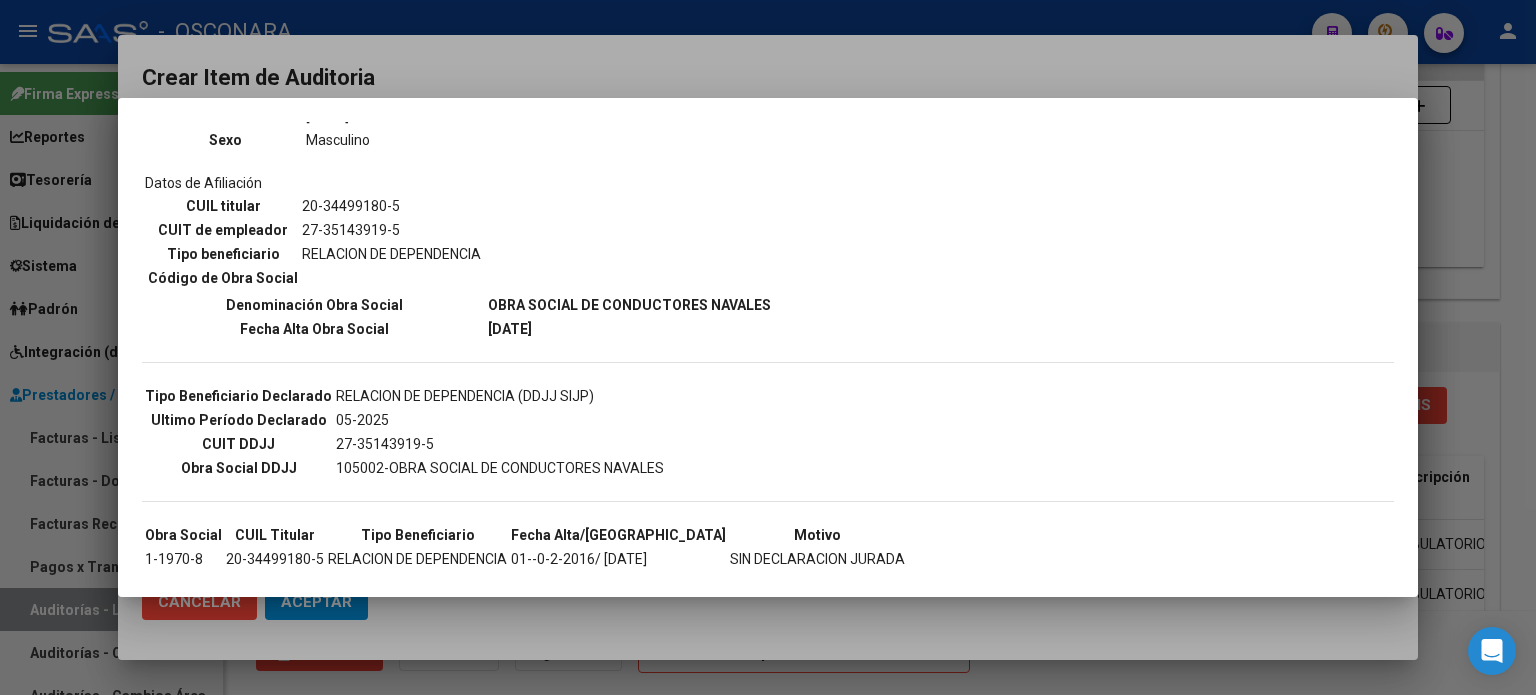 scroll, scrollTop: 300, scrollLeft: 0, axis: vertical 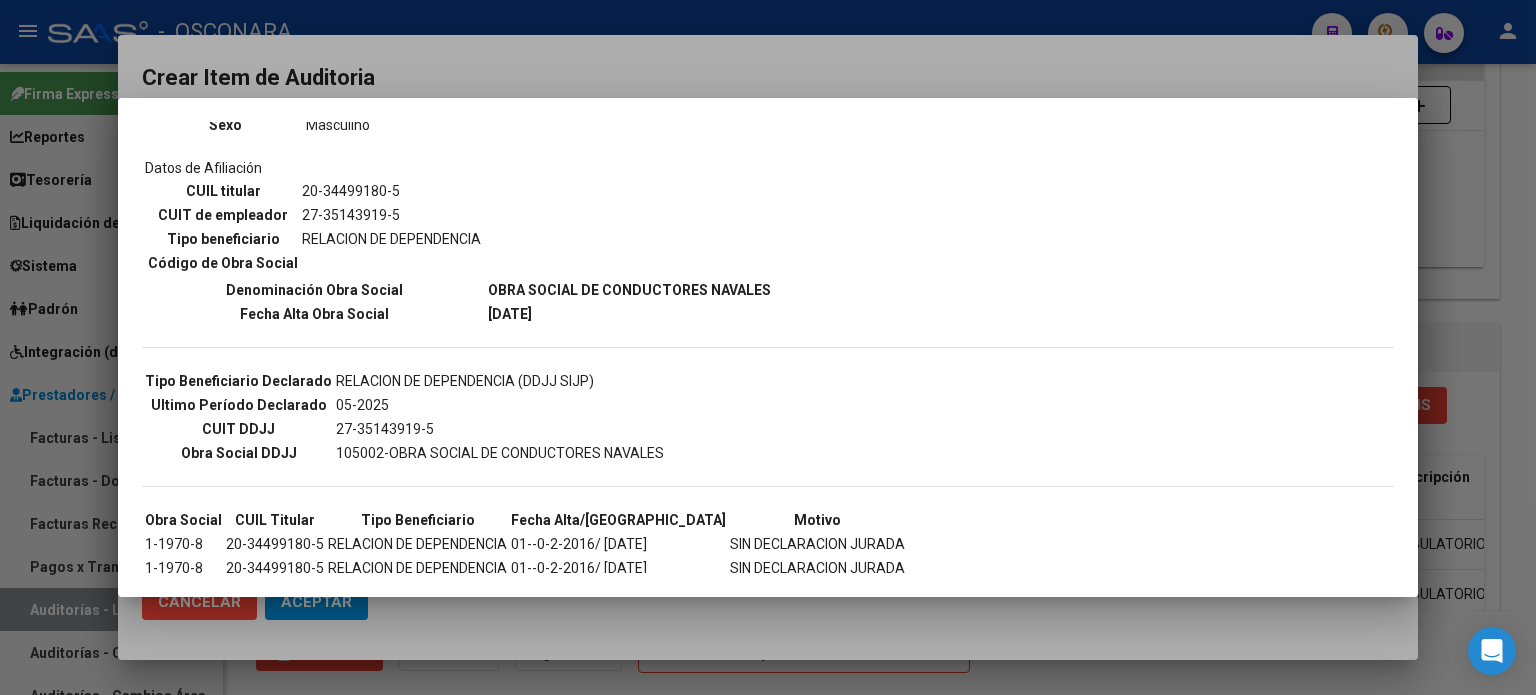 click at bounding box center (768, 347) 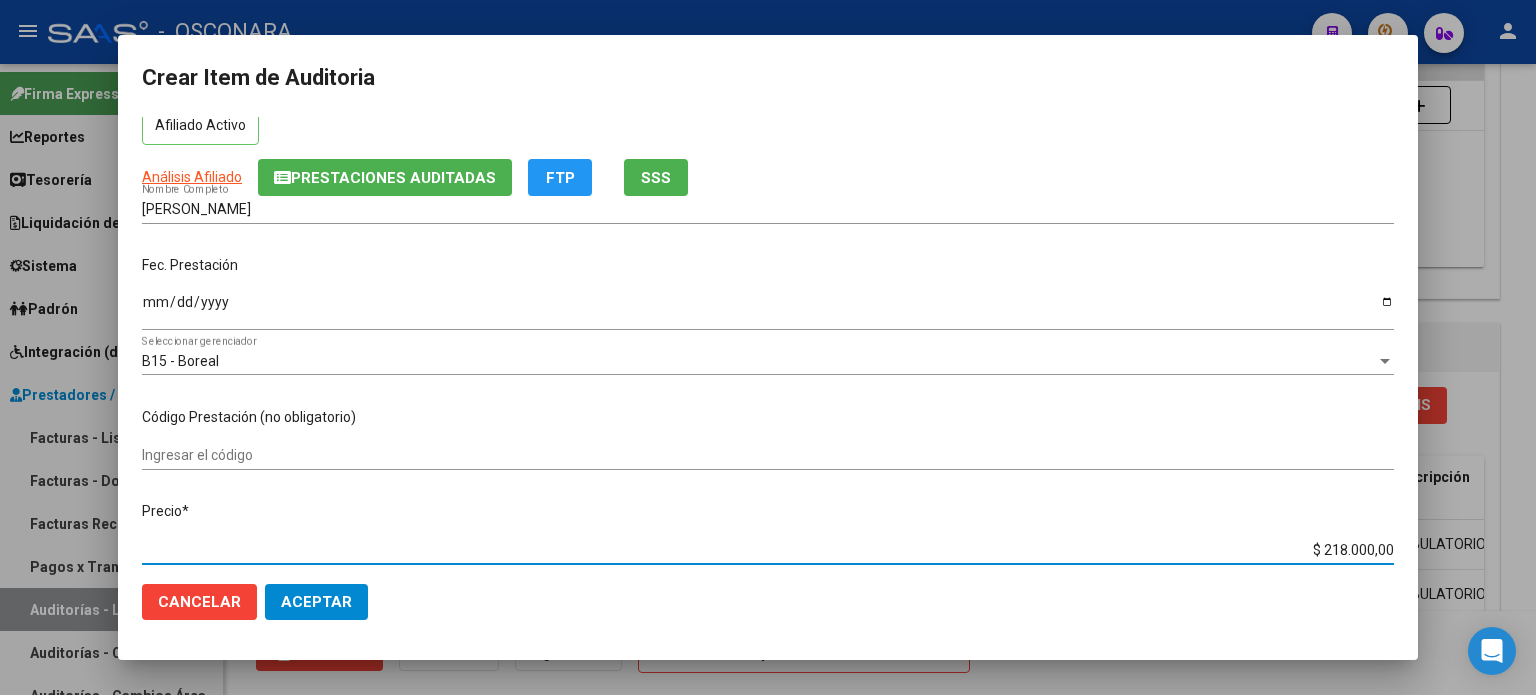 drag, startPoint x: 1312, startPoint y: 548, endPoint x: 1511, endPoint y: 547, distance: 199.00252 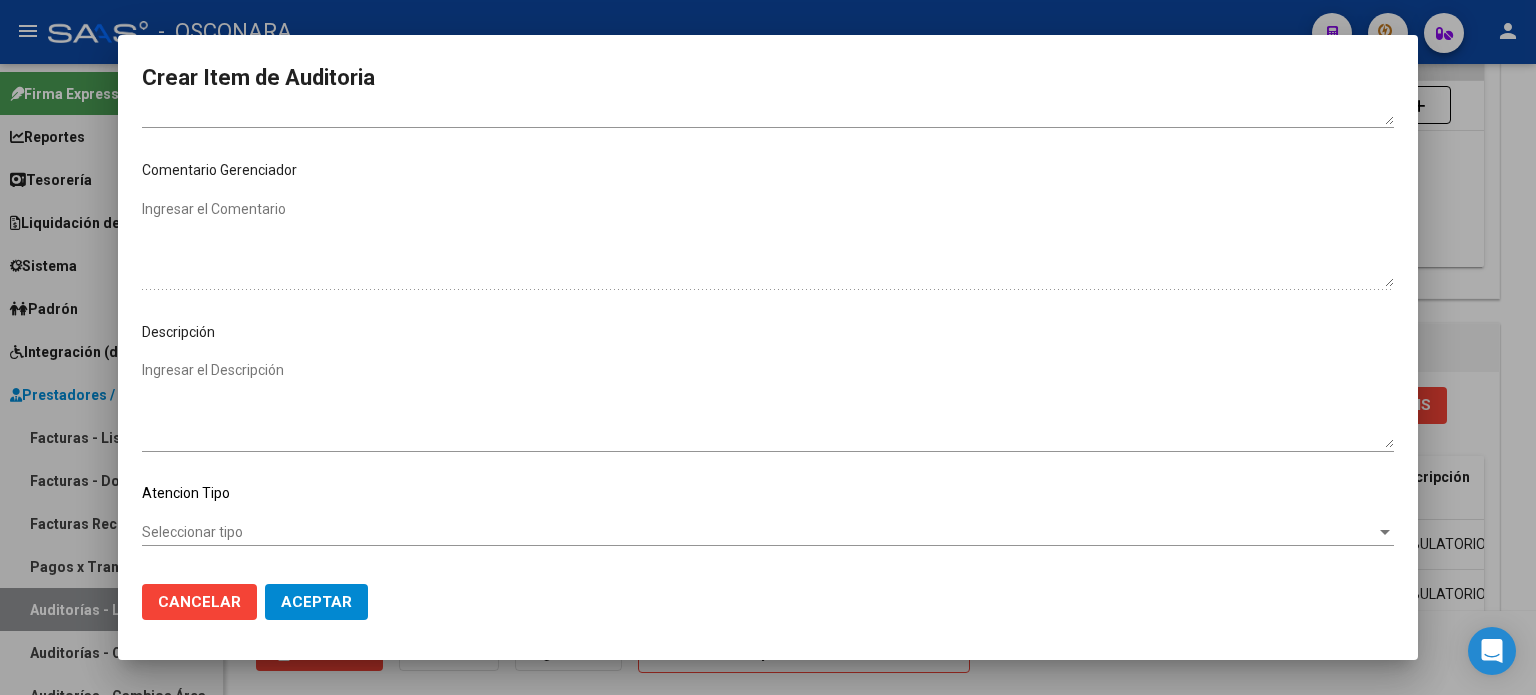 scroll, scrollTop: 1070, scrollLeft: 0, axis: vertical 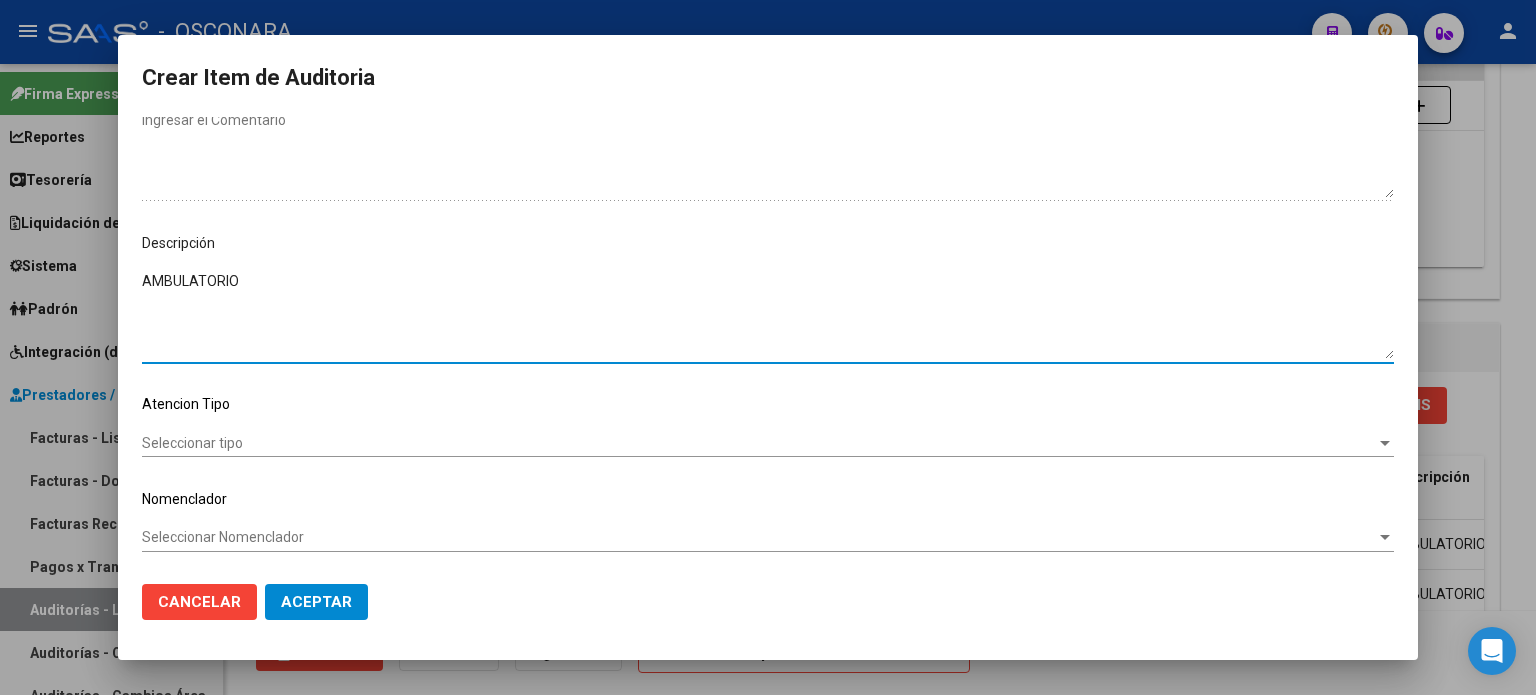 click on "AMBULATORIO" at bounding box center [768, 315] 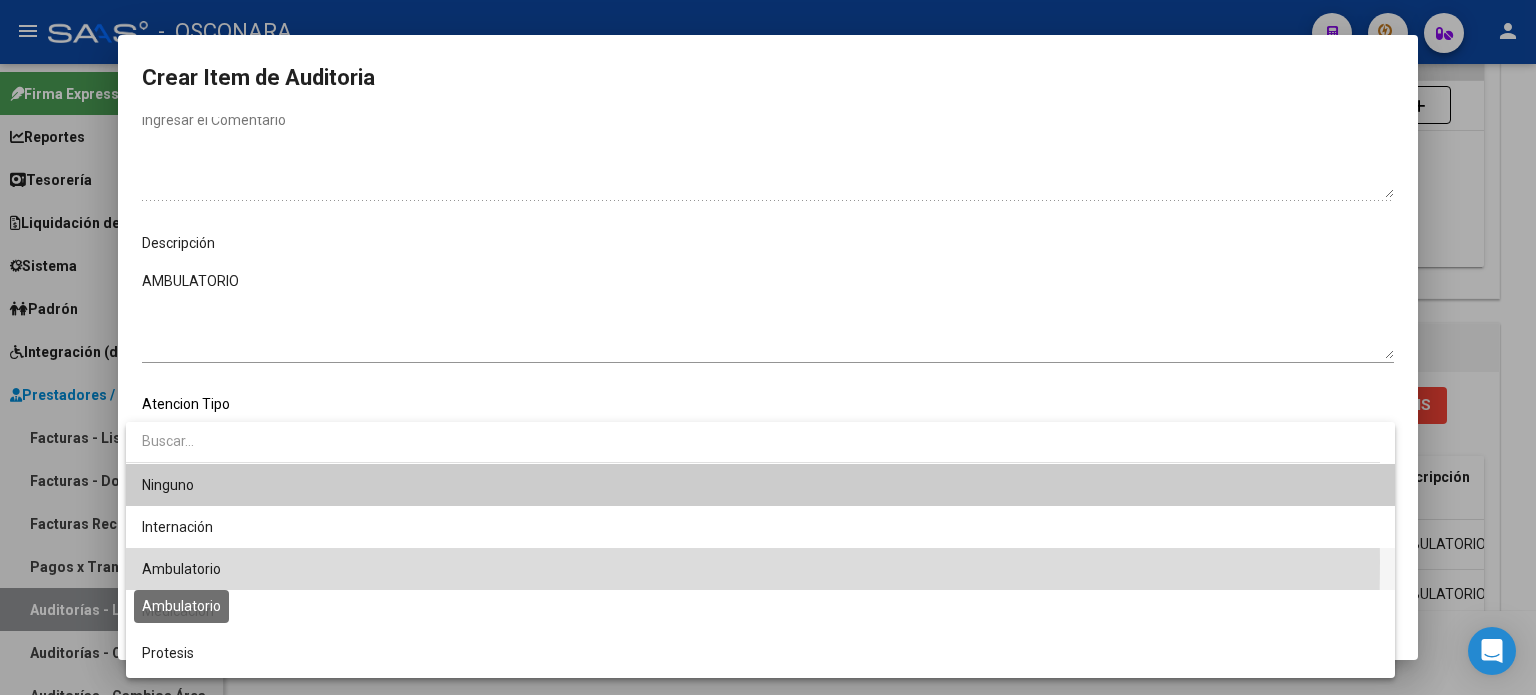 click on "Ambulatorio" at bounding box center [181, 569] 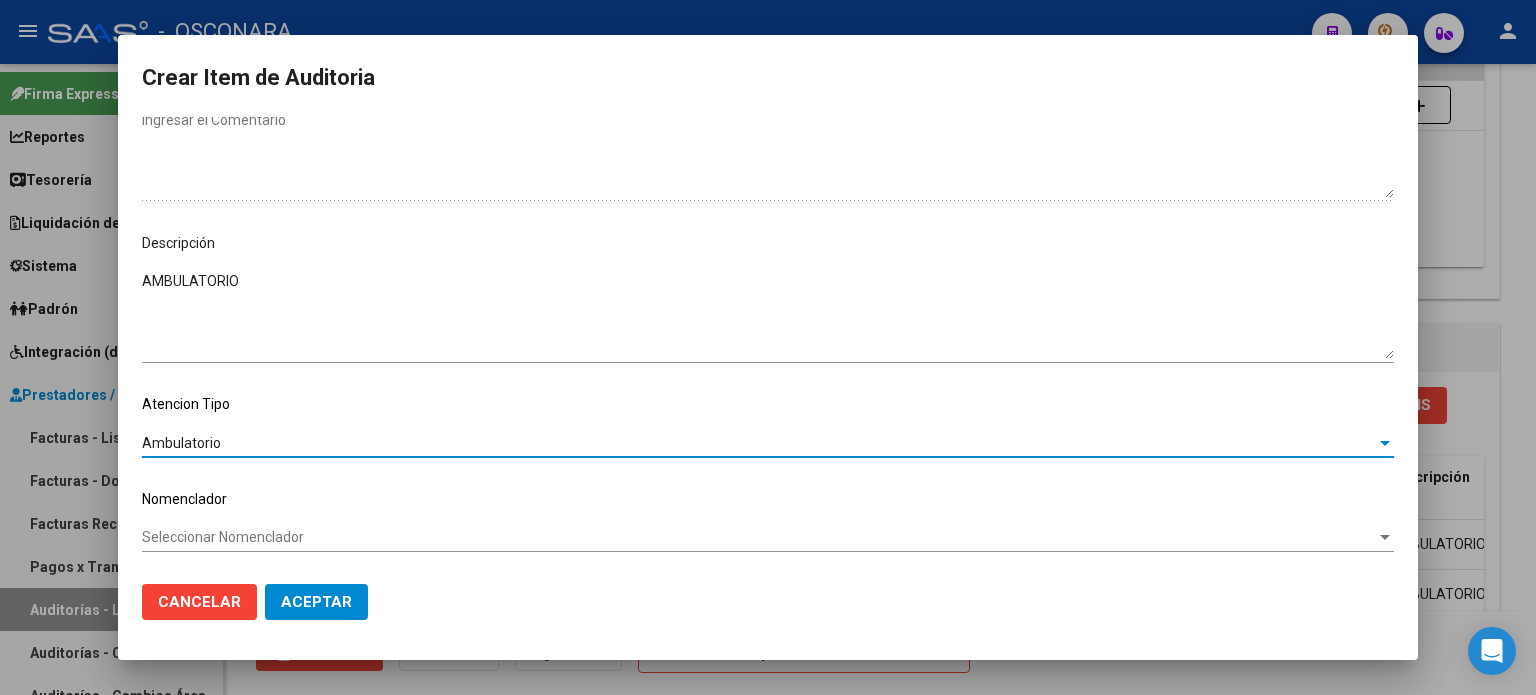 click on "Aceptar" 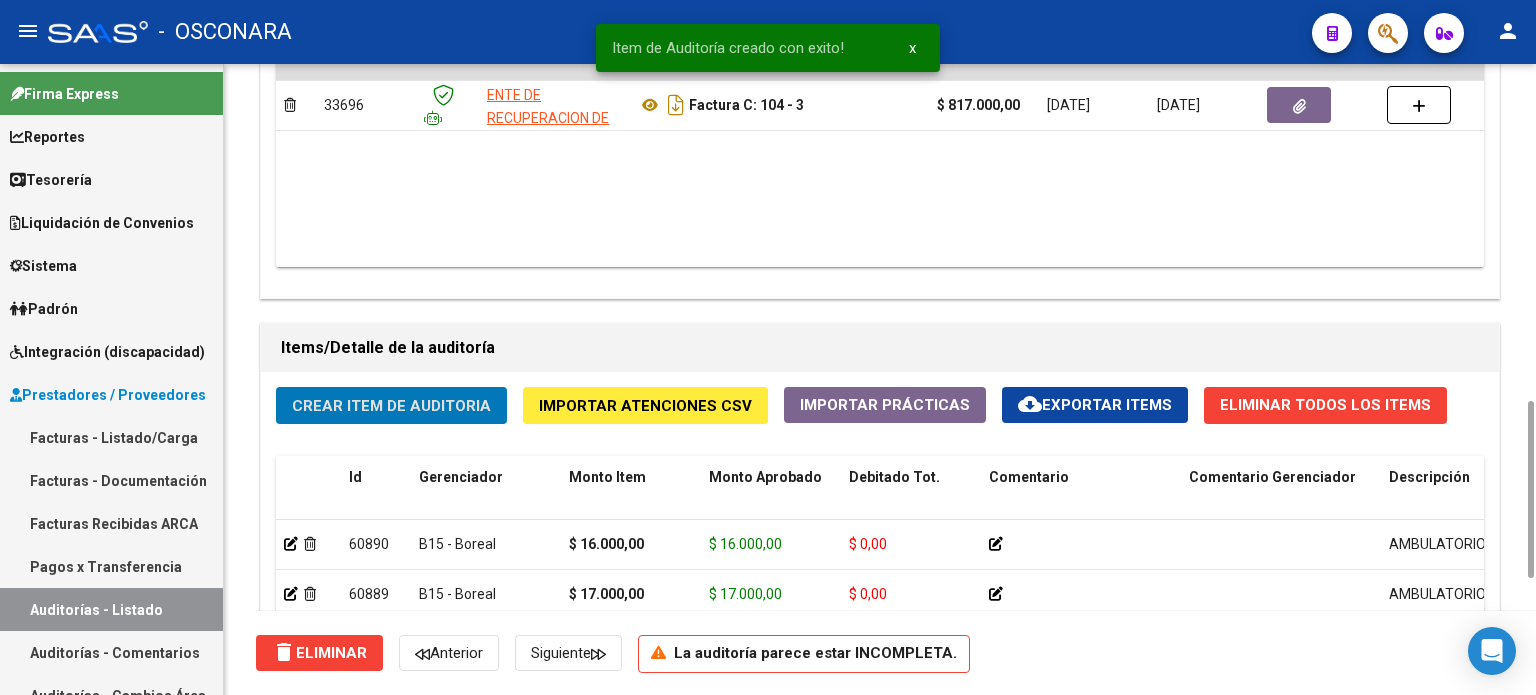 click on "Crear Item de Auditoria" 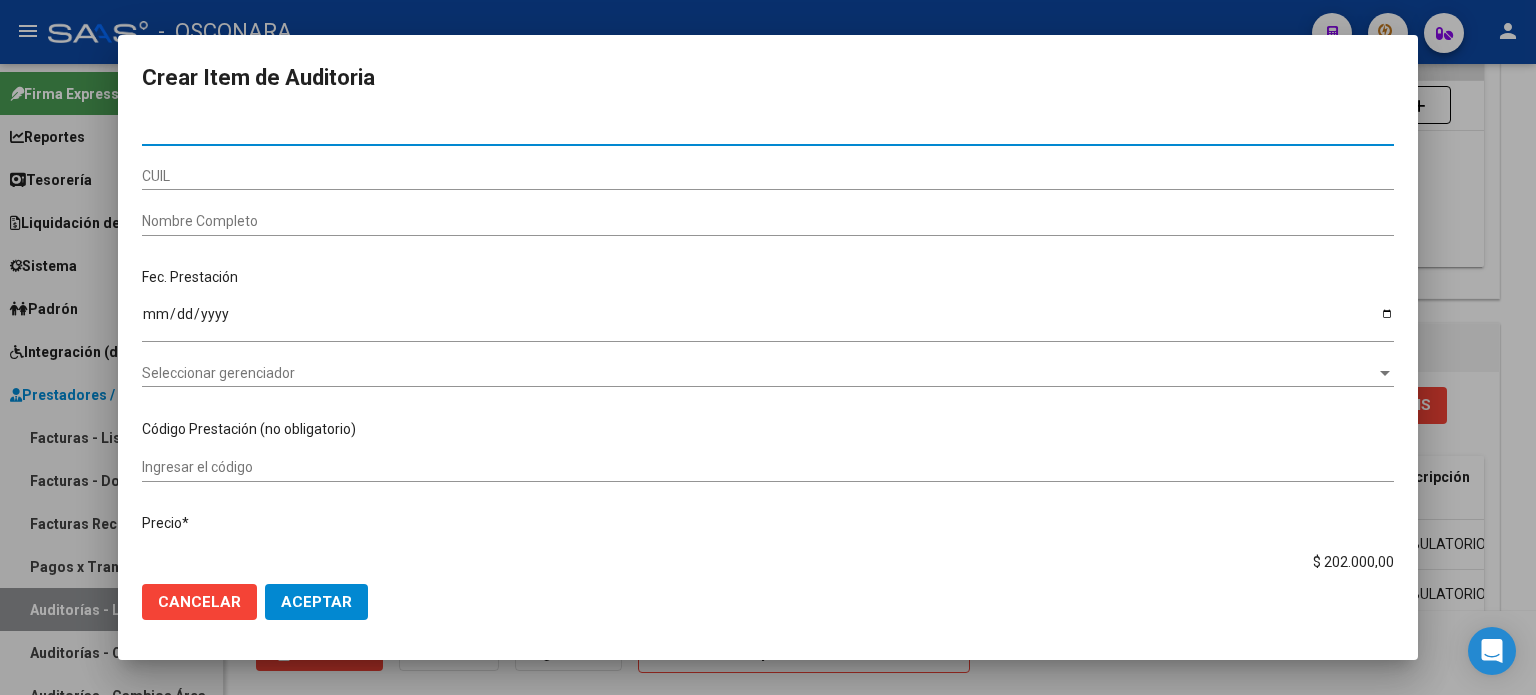 paste on "39092163" 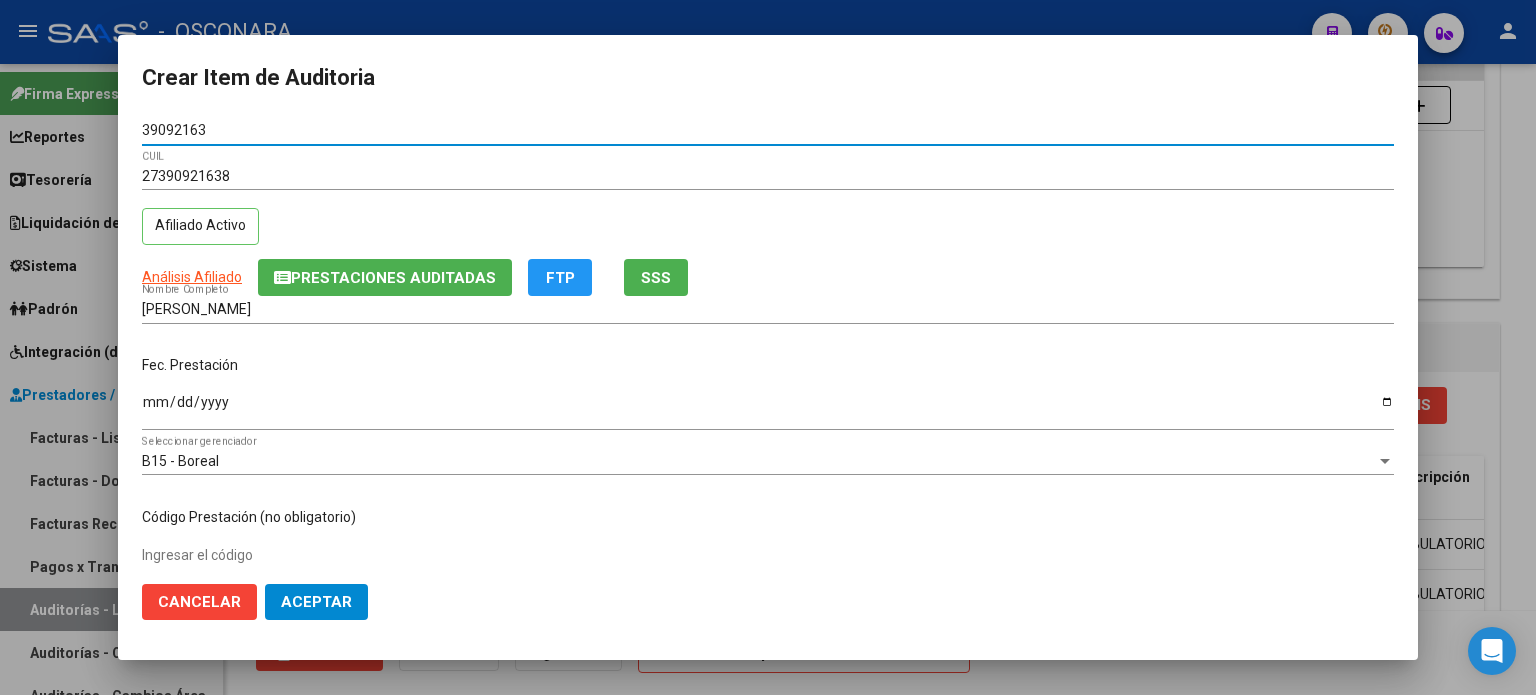 click on "Ingresar la fecha" at bounding box center (768, 409) 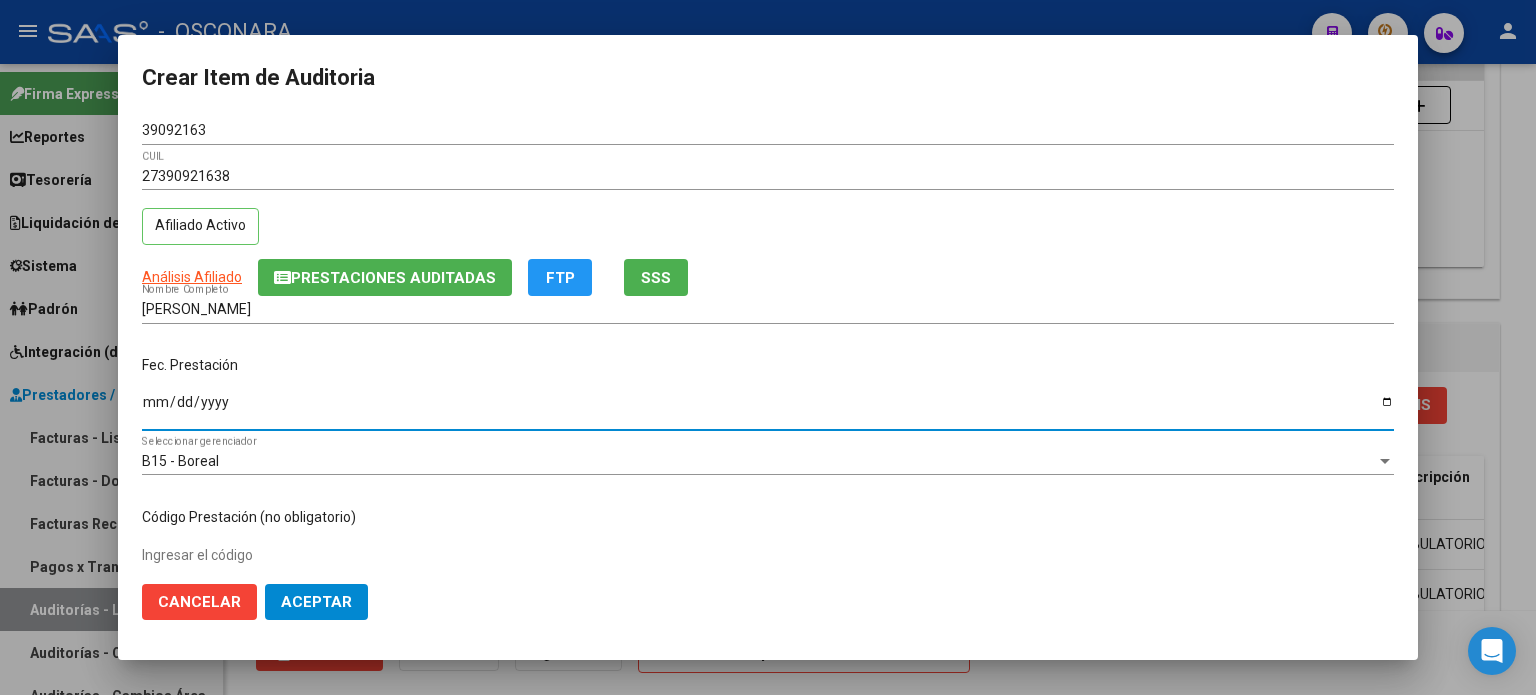 scroll, scrollTop: 300, scrollLeft: 0, axis: vertical 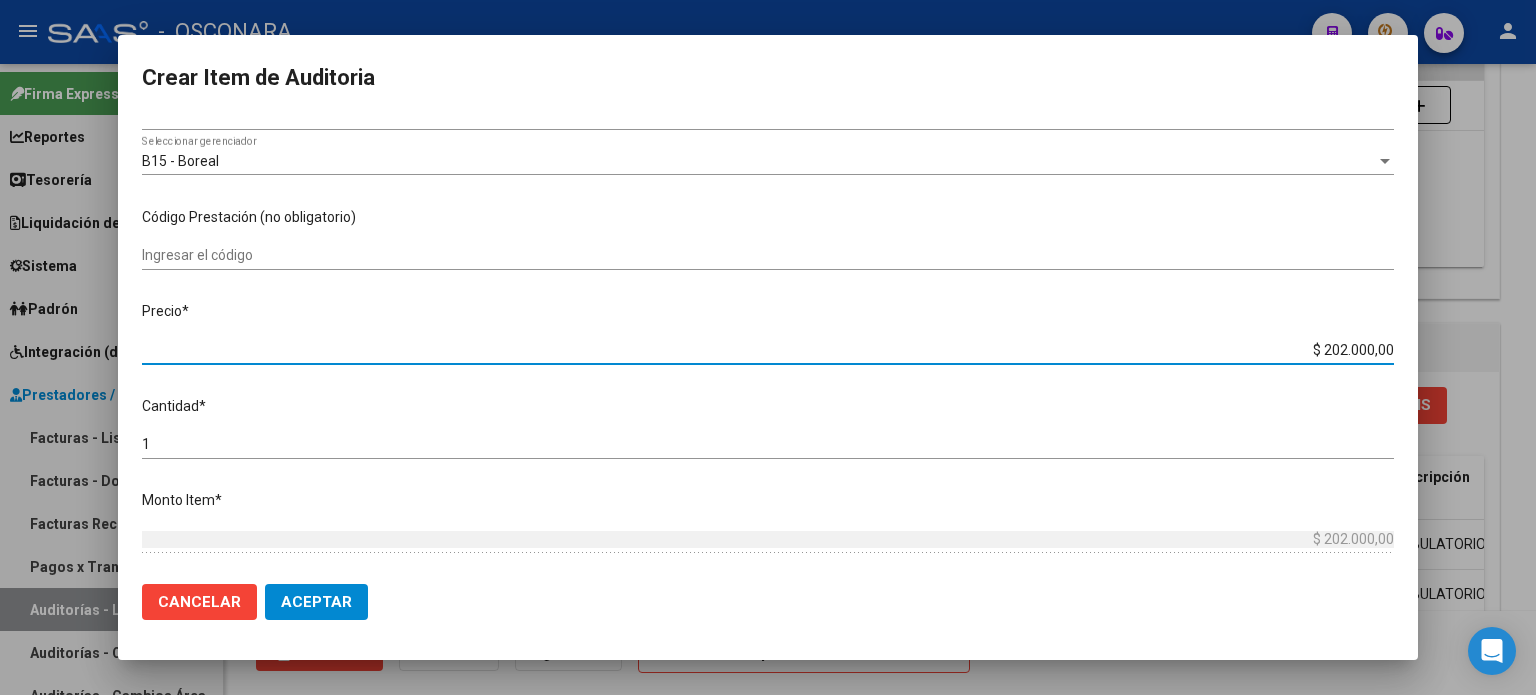 drag, startPoint x: 1305, startPoint y: 353, endPoint x: 1535, endPoint y: 348, distance: 230.05434 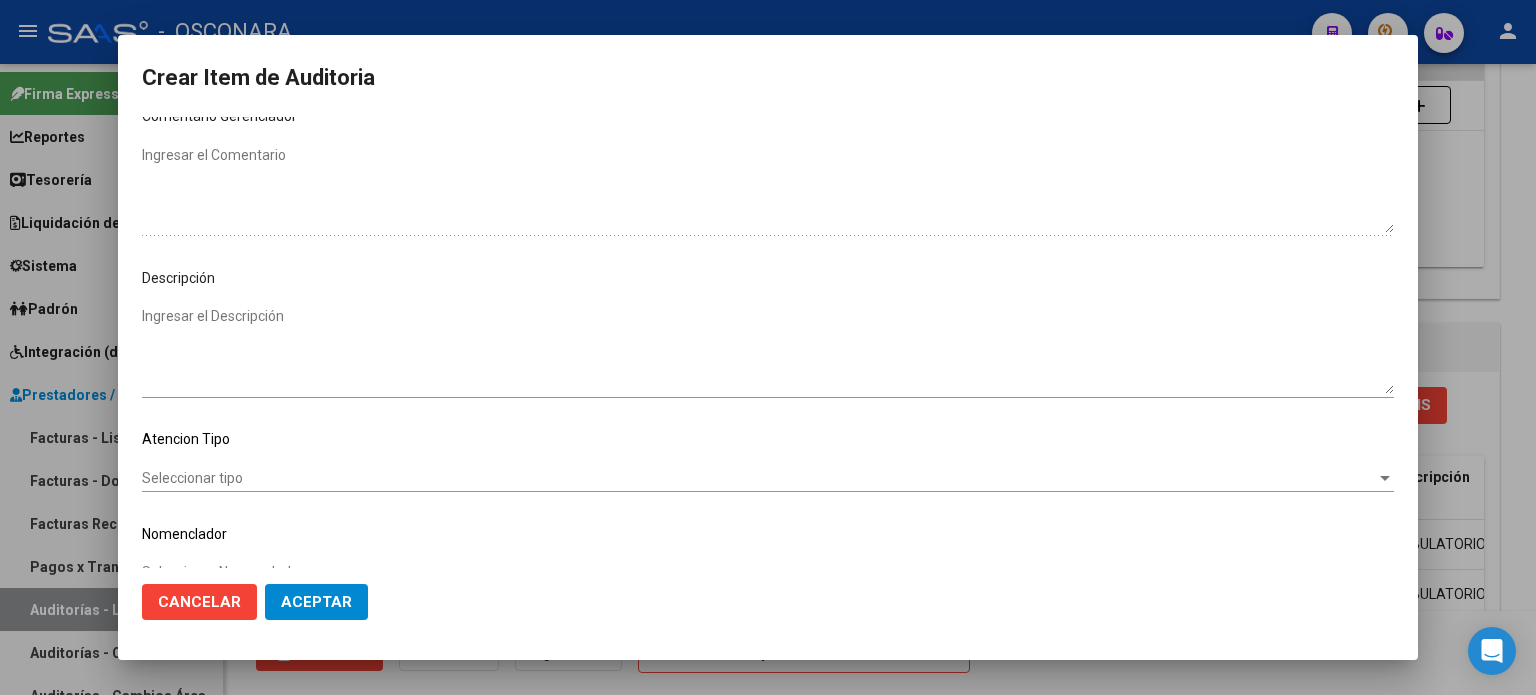 scroll, scrollTop: 1070, scrollLeft: 0, axis: vertical 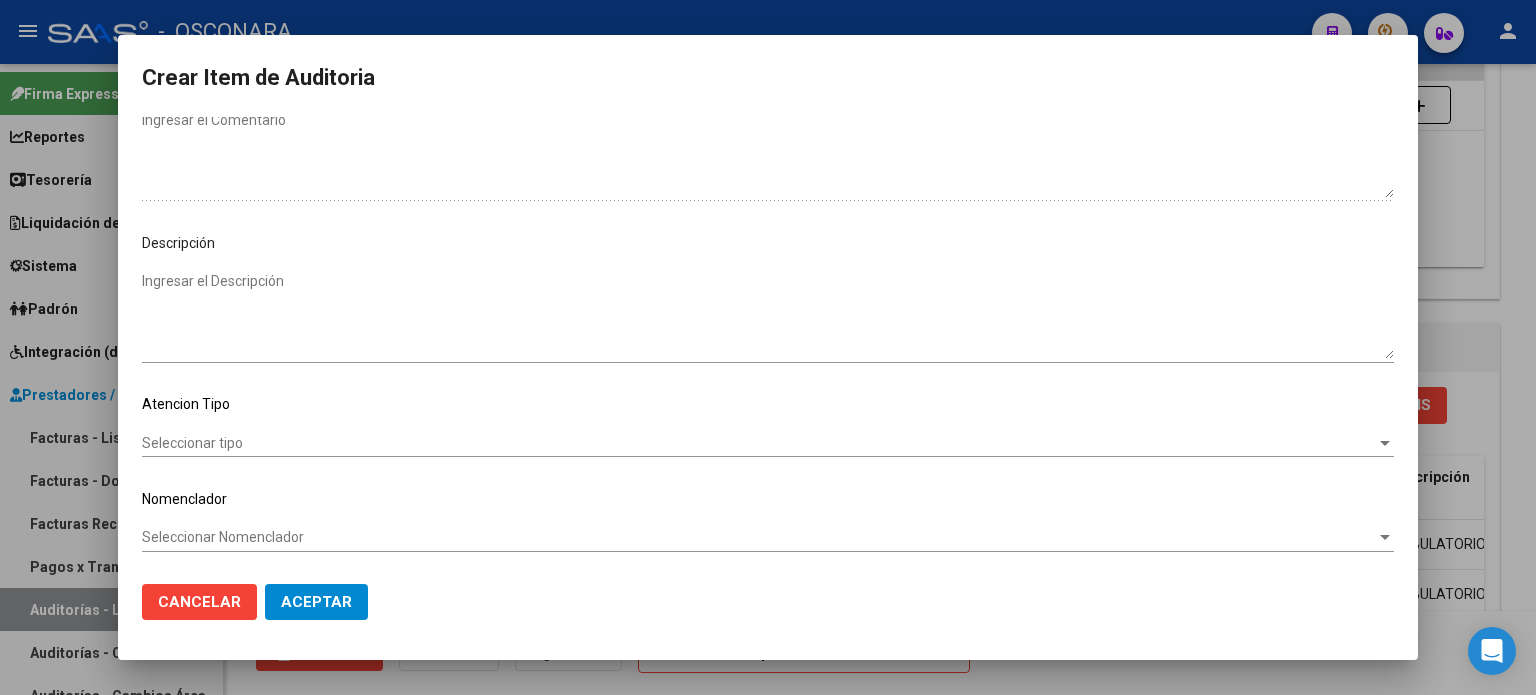 click on "Ingresar el Descripción" at bounding box center (768, 315) 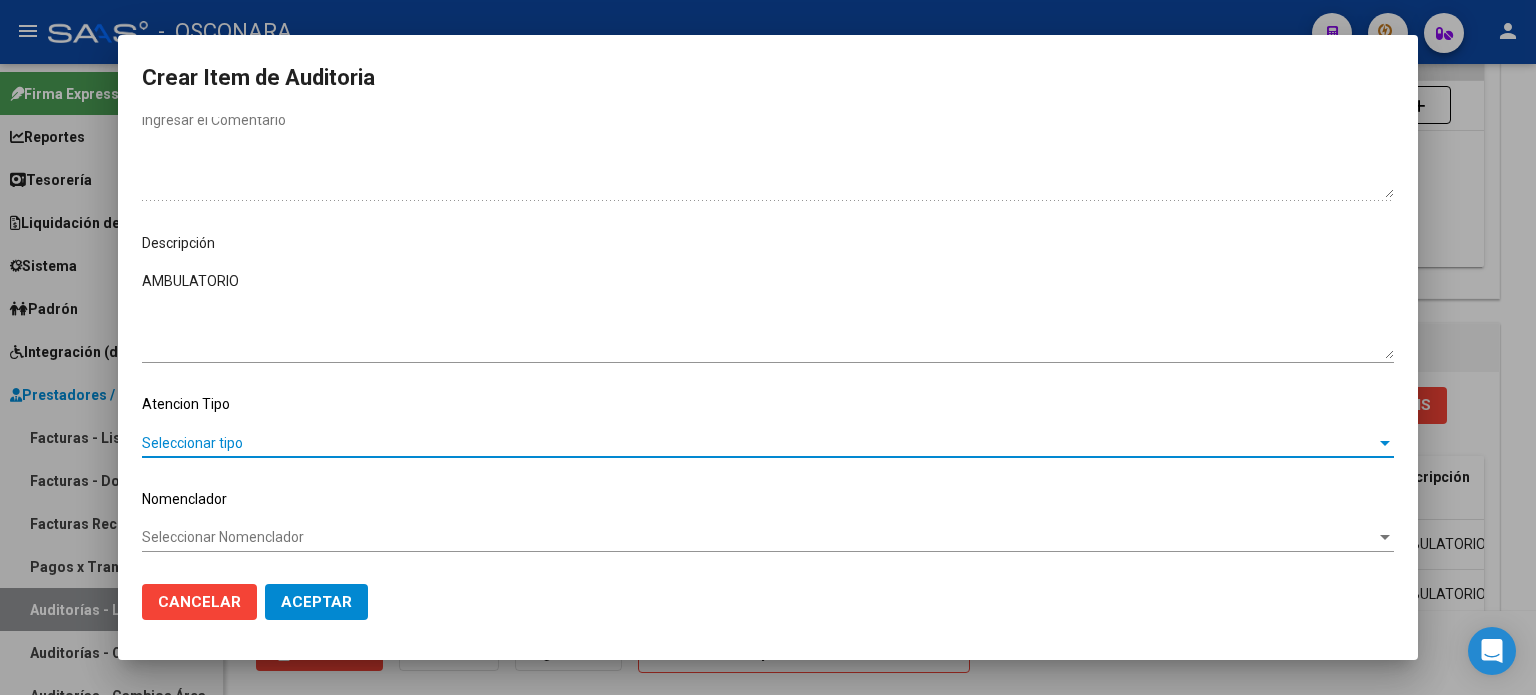 click on "Seleccionar tipo" at bounding box center [759, 443] 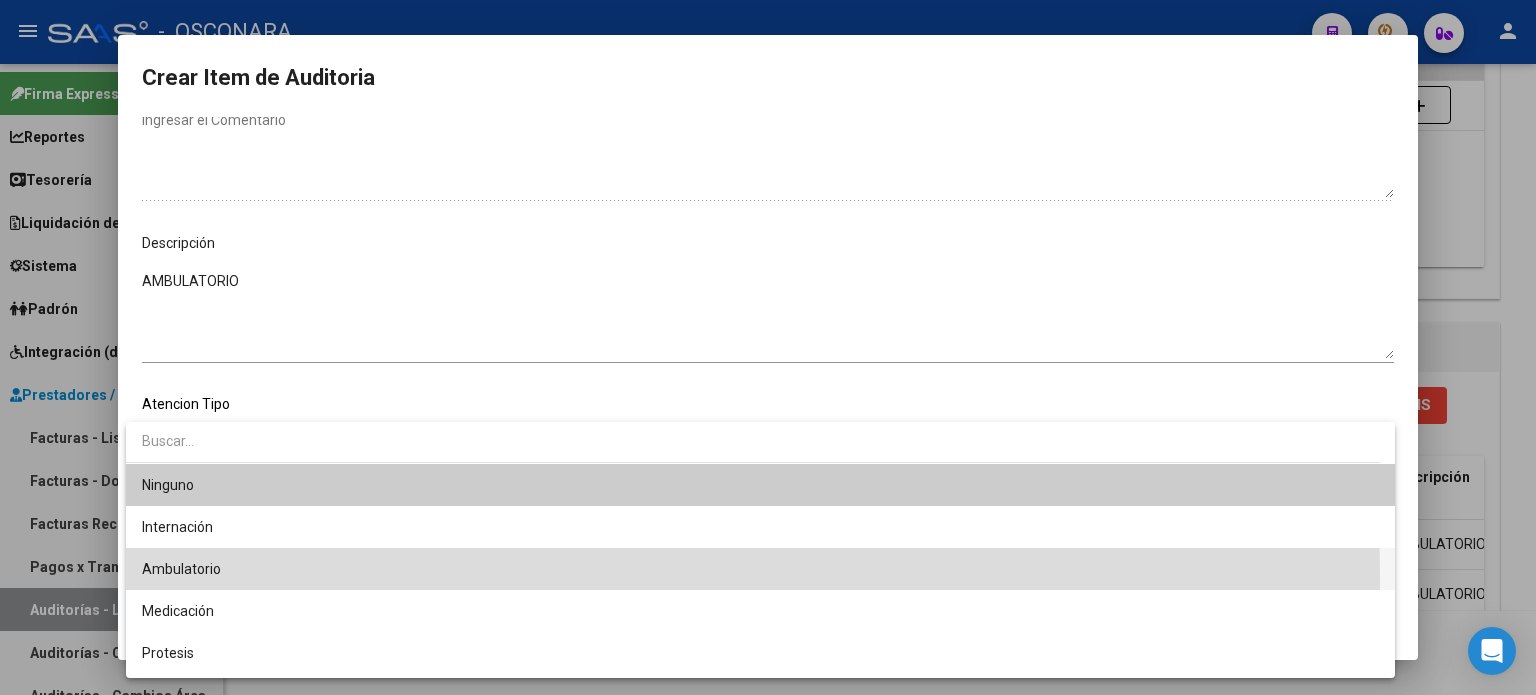 click on "Ambulatorio" at bounding box center [760, 569] 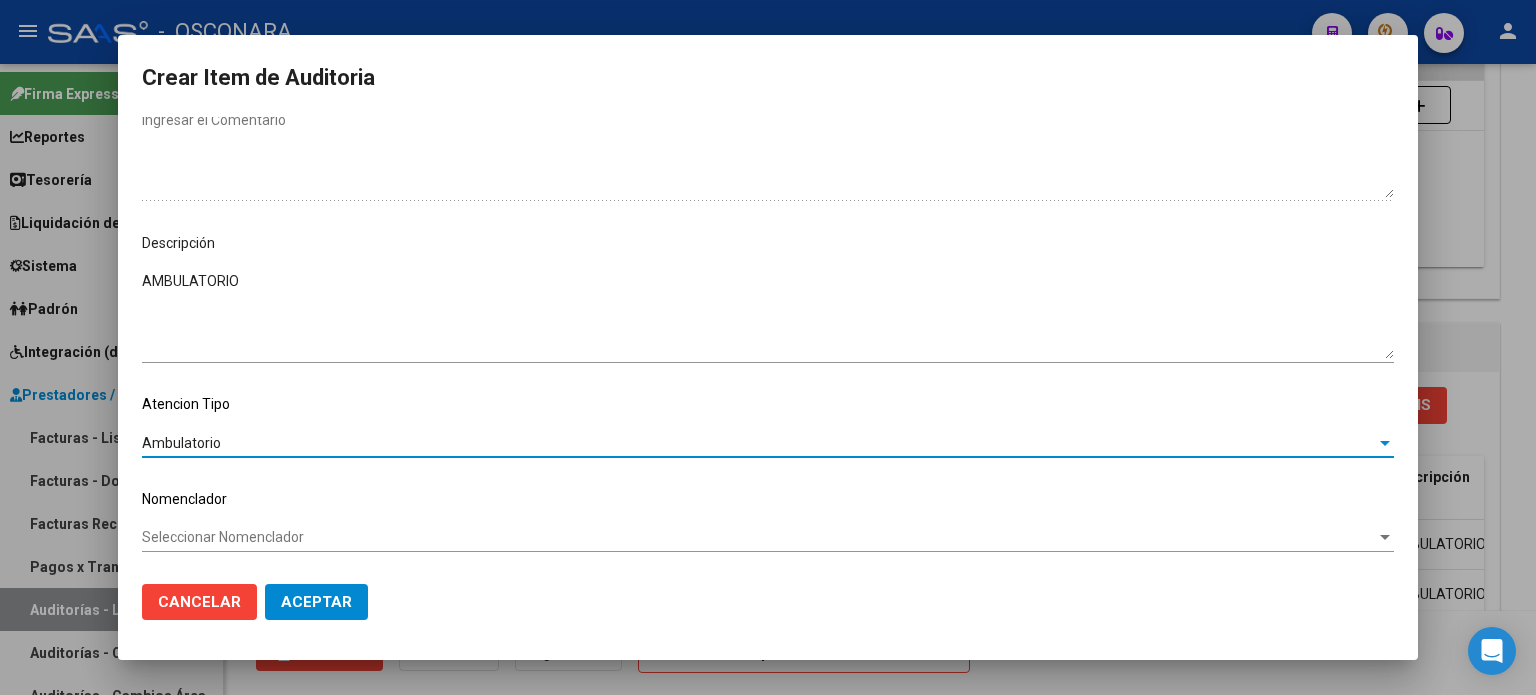 click on "Aceptar" 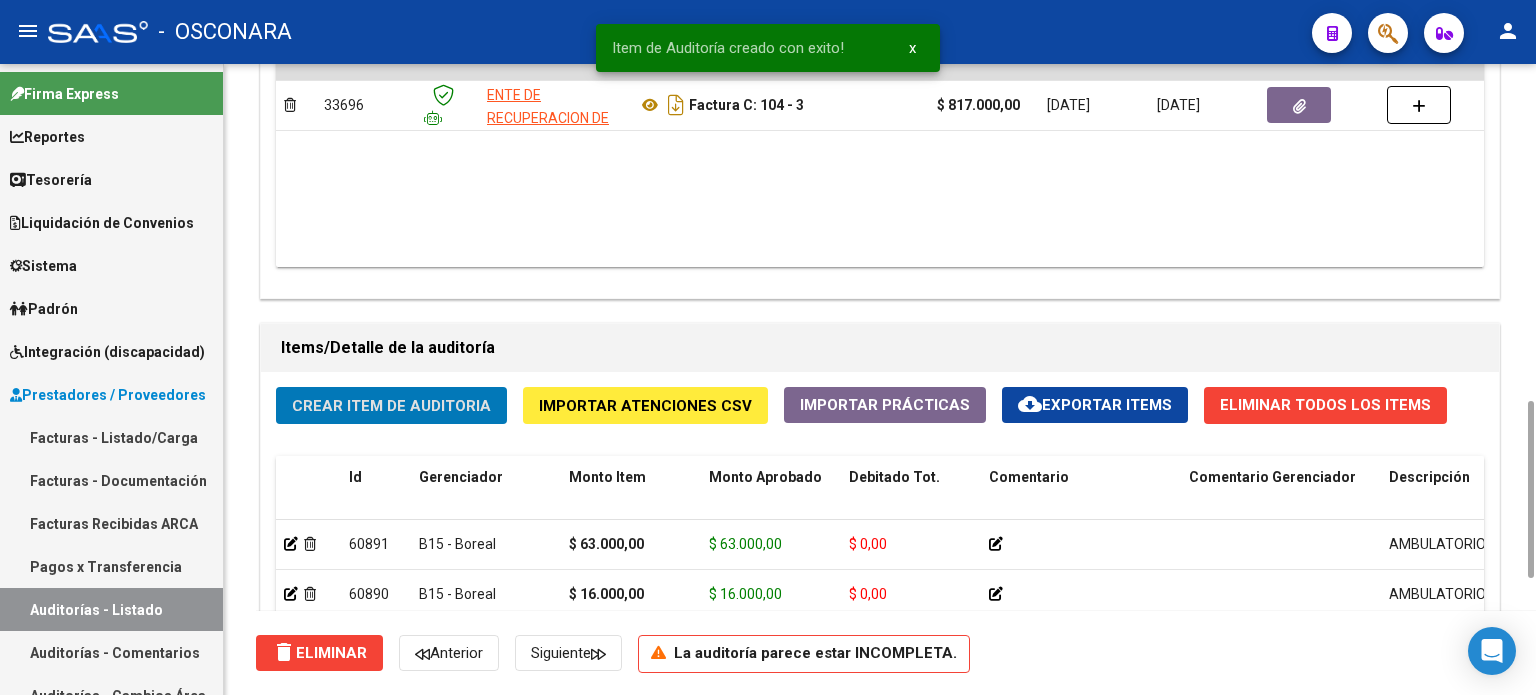 click on "Crear Item de Auditoria" 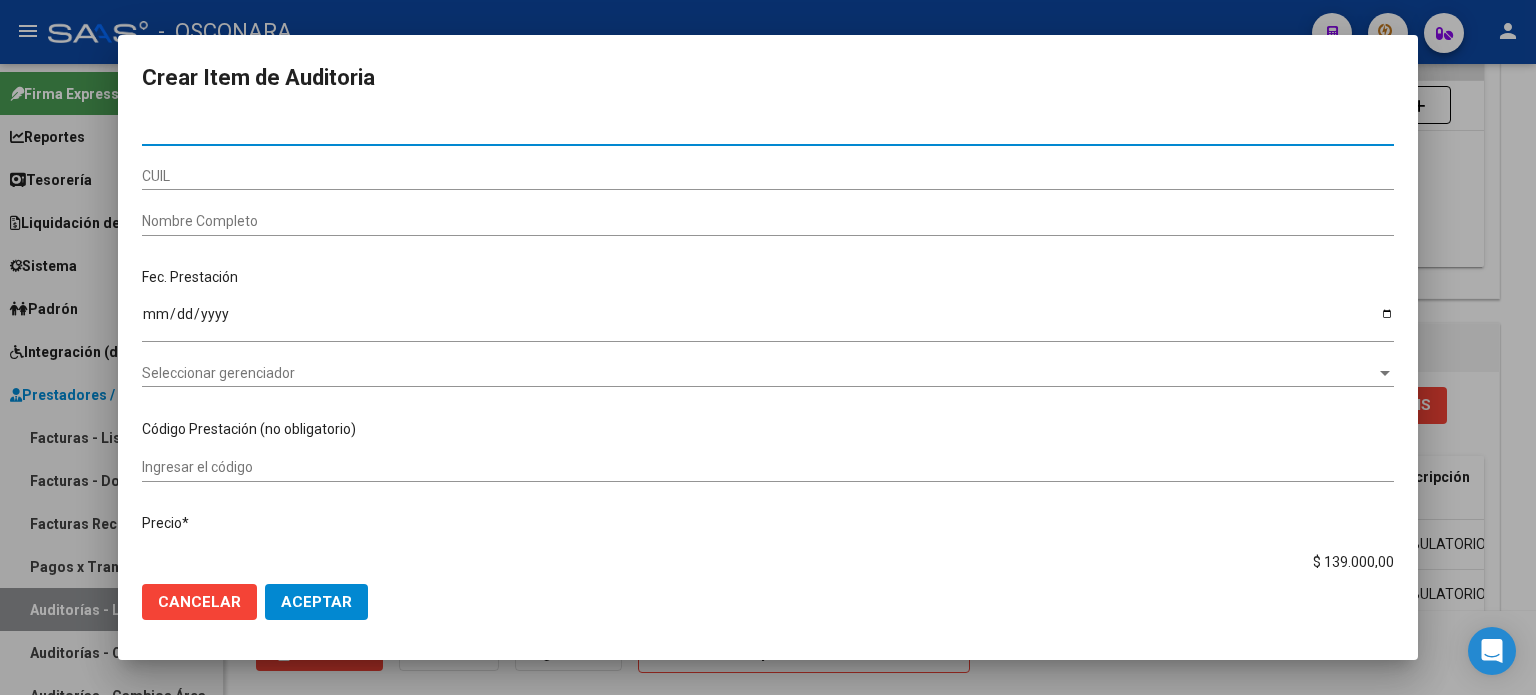 click on "Nro Documento" at bounding box center (768, 130) 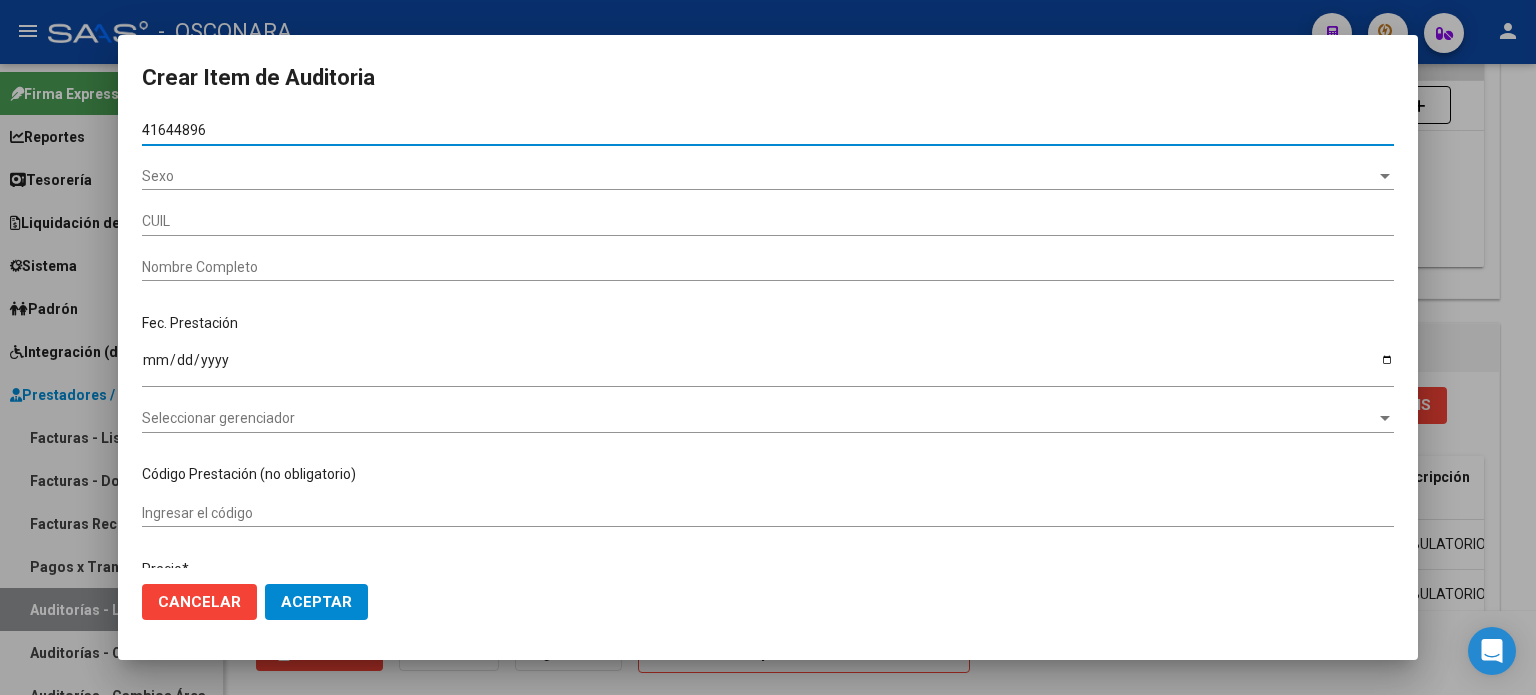 click on "41644896" at bounding box center [768, 130] 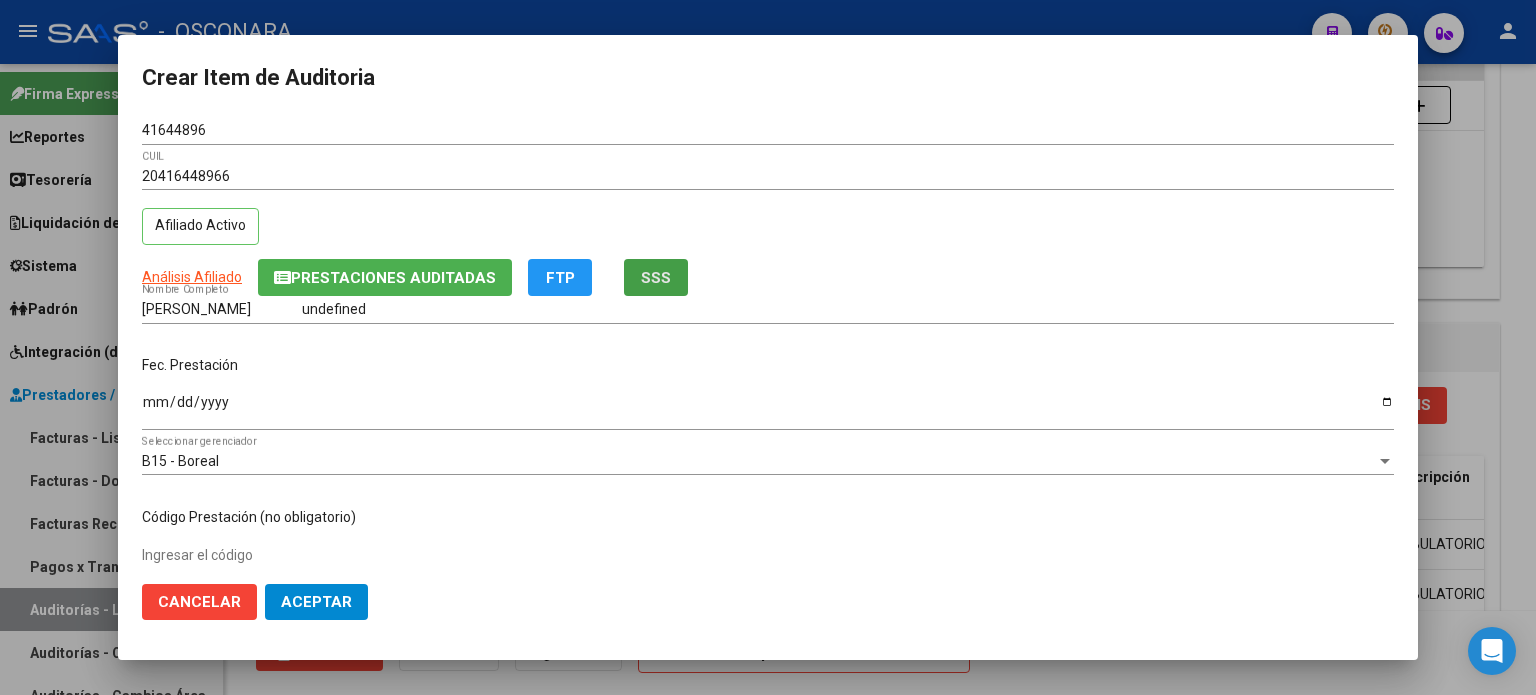 click on "SSS" 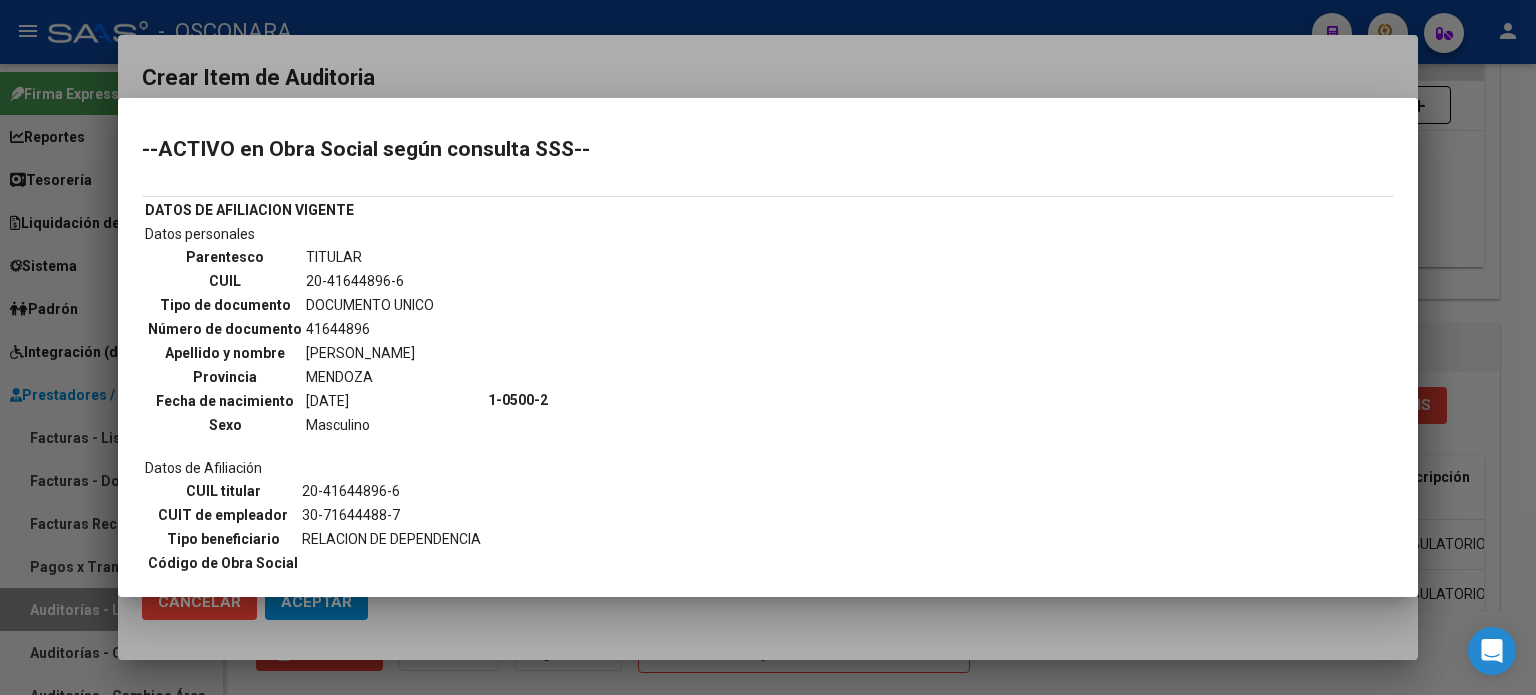 click at bounding box center [768, 347] 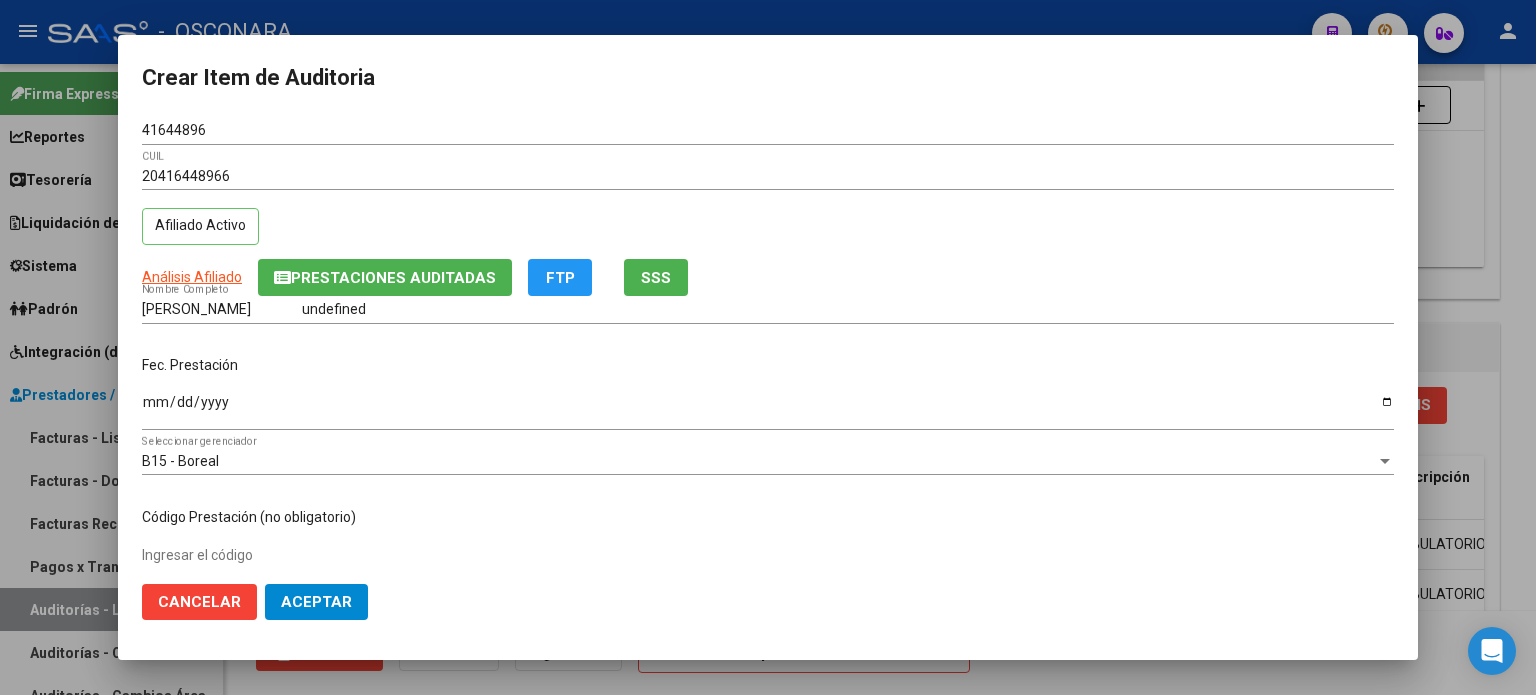 click on "Ingresar la fecha" at bounding box center [768, 409] 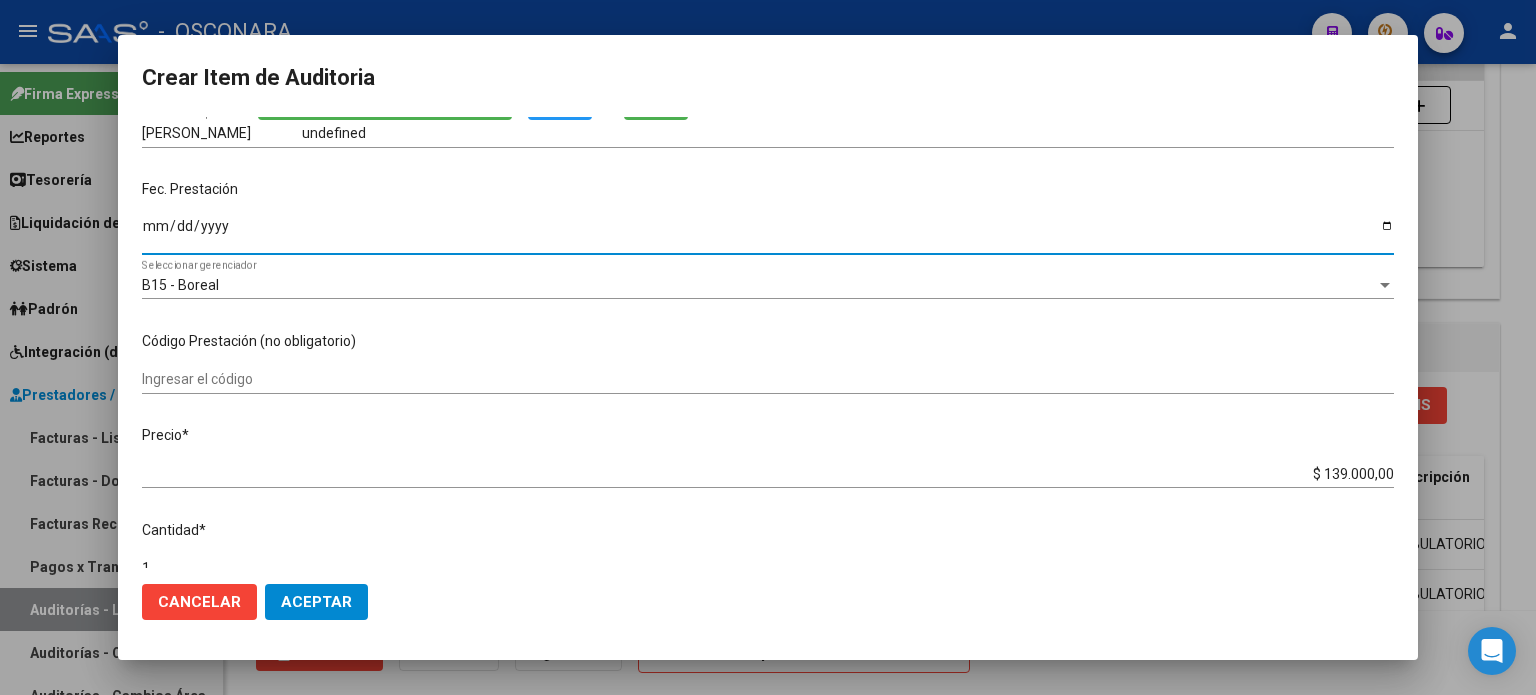 scroll, scrollTop: 400, scrollLeft: 0, axis: vertical 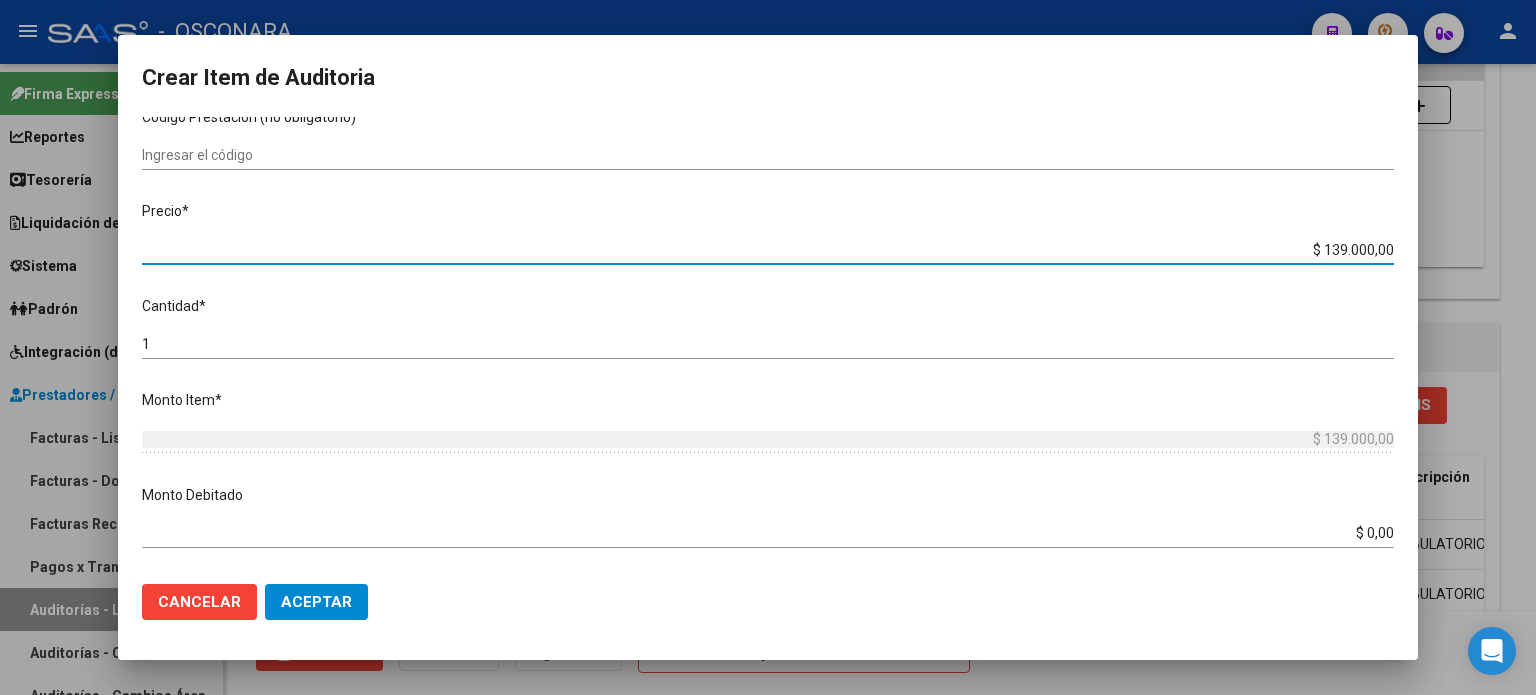 drag, startPoint x: 1308, startPoint y: 248, endPoint x: 1491, endPoint y: 245, distance: 183.02458 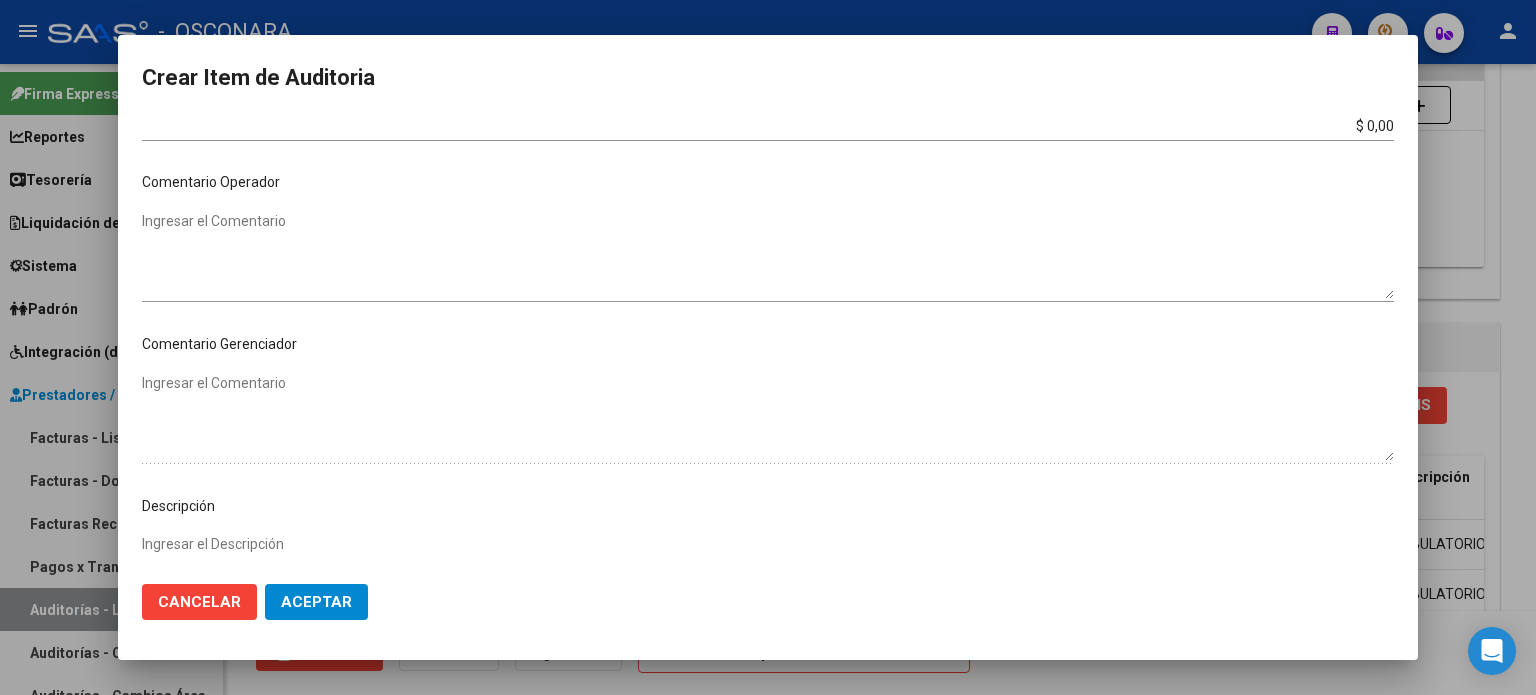 scroll, scrollTop: 1070, scrollLeft: 0, axis: vertical 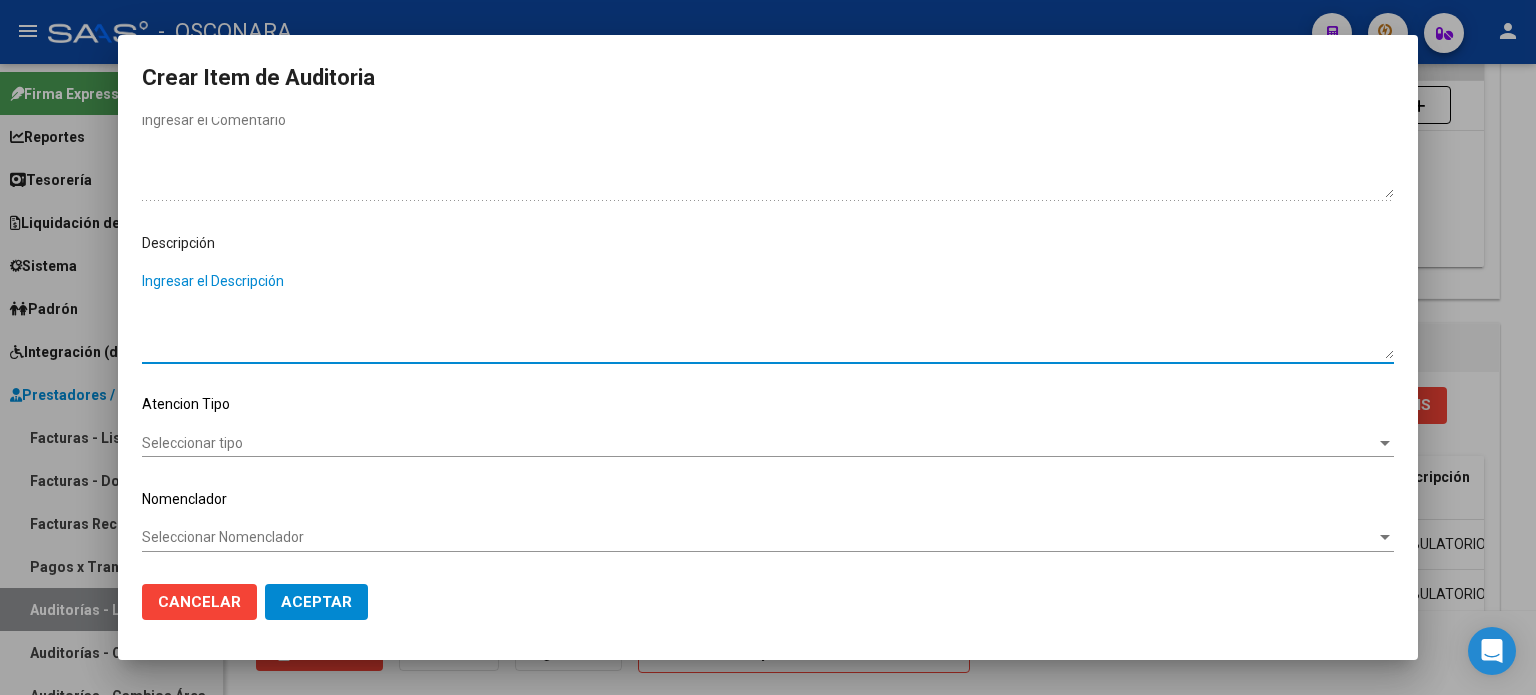 click on "Ingresar el Descripción" at bounding box center [768, 315] 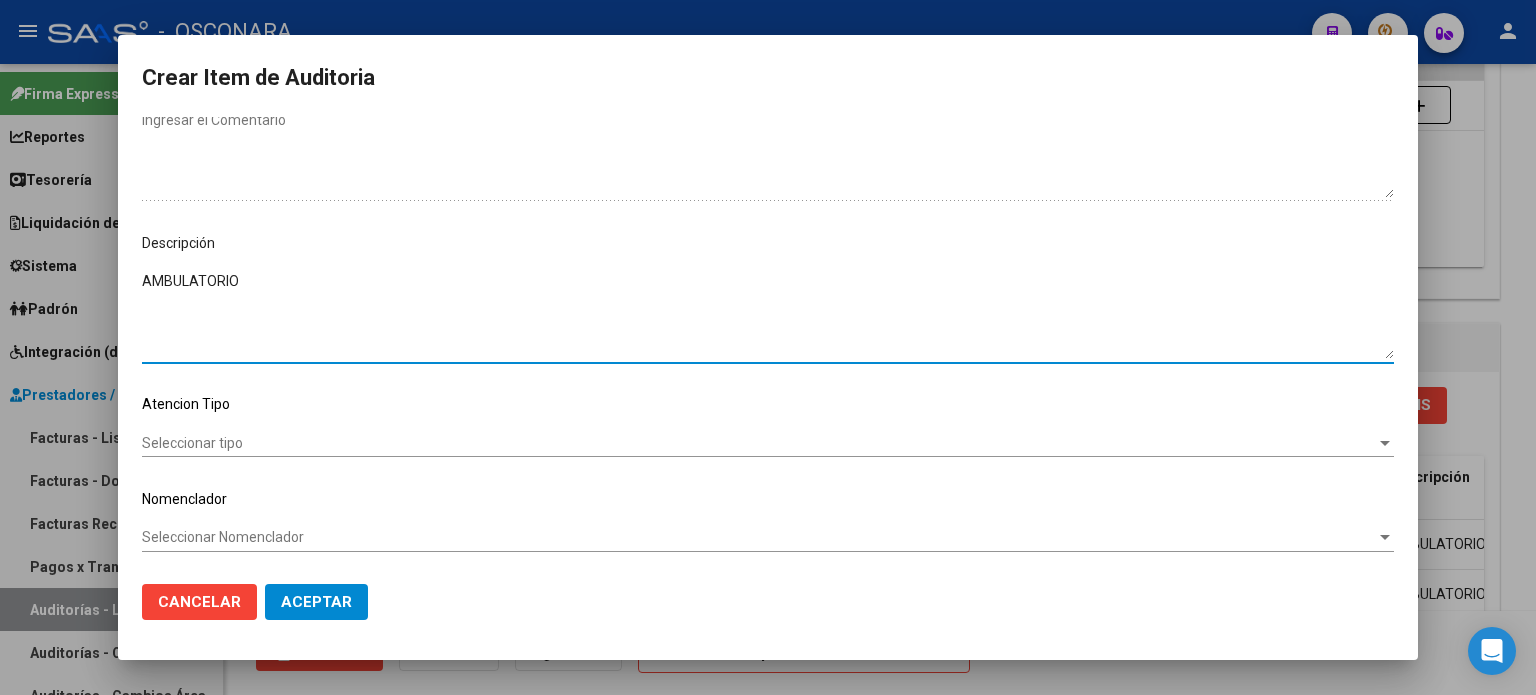 click on "Seleccionar tipo" at bounding box center [759, 443] 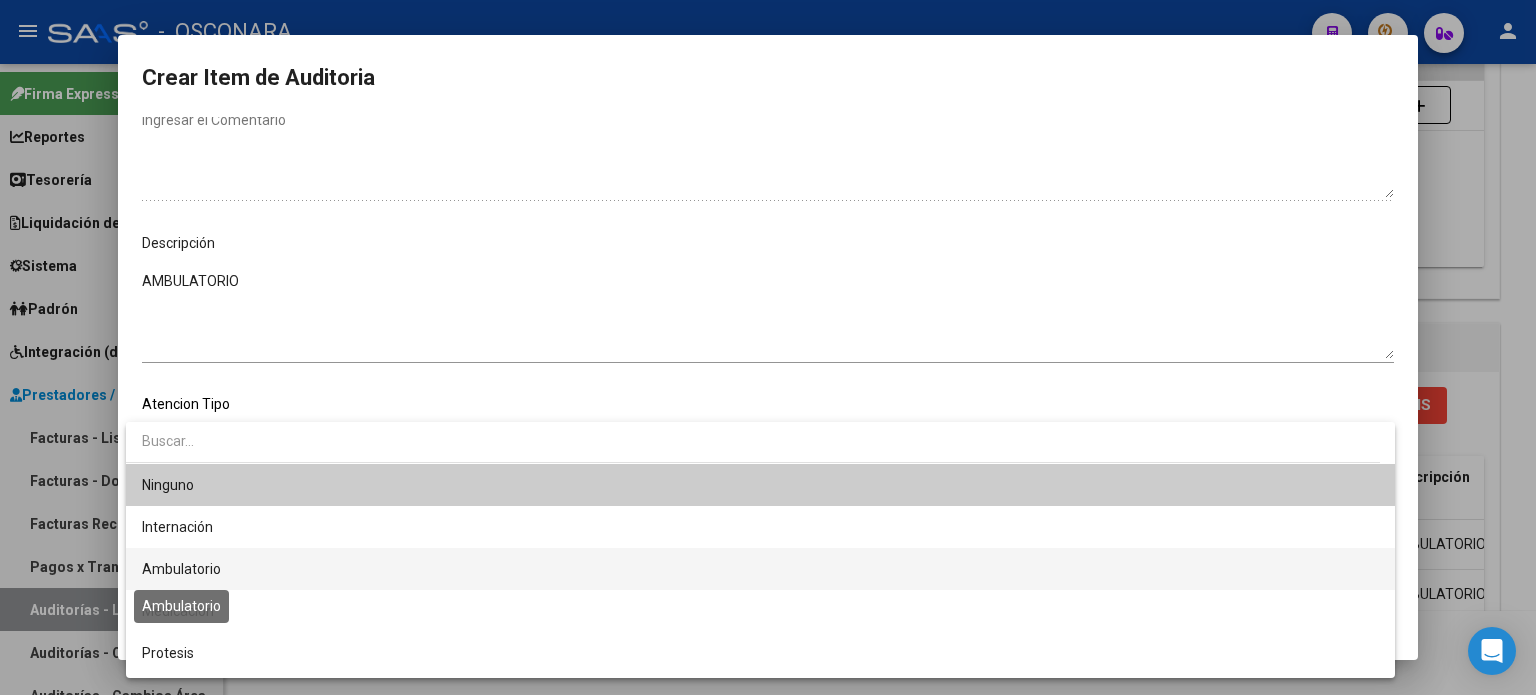 click on "Ambulatorio" at bounding box center [181, 569] 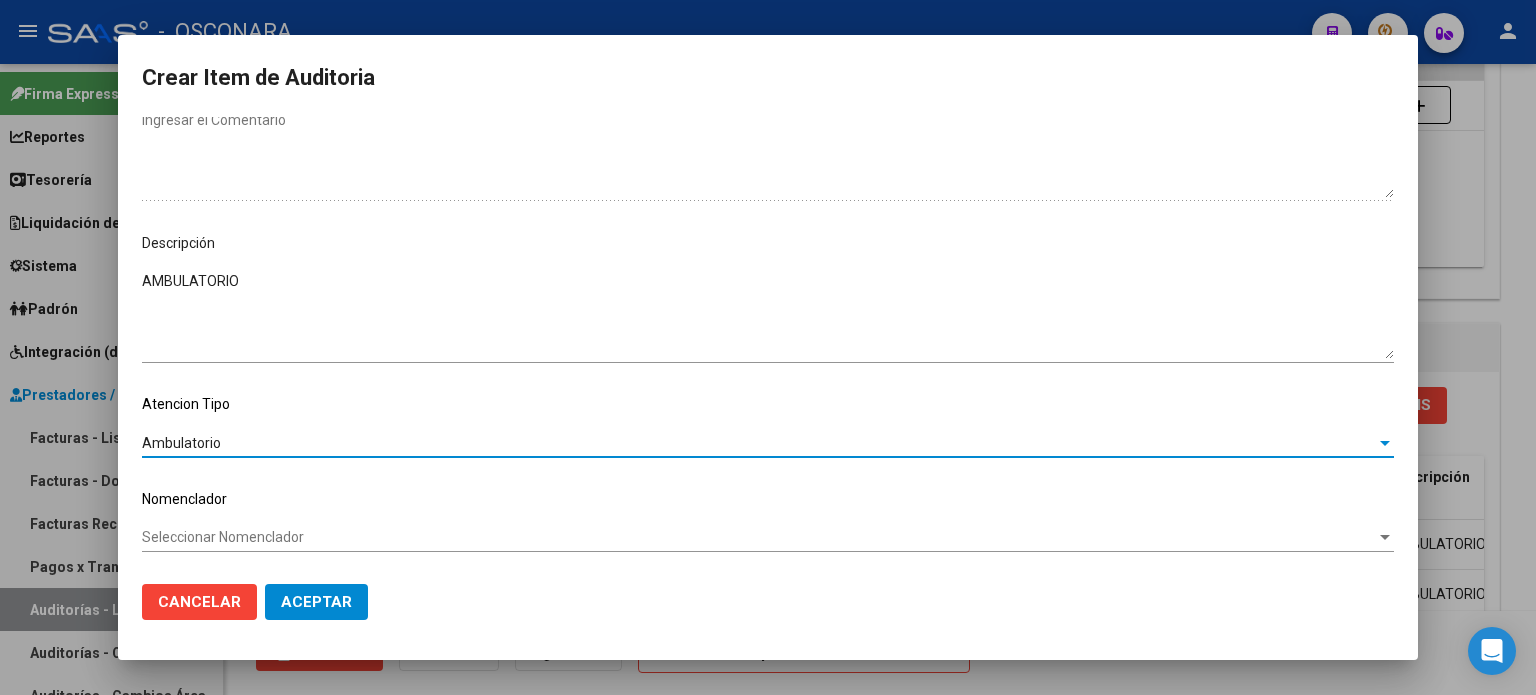 drag, startPoint x: 288, startPoint y: 602, endPoint x: 308, endPoint y: 575, distance: 33.600594 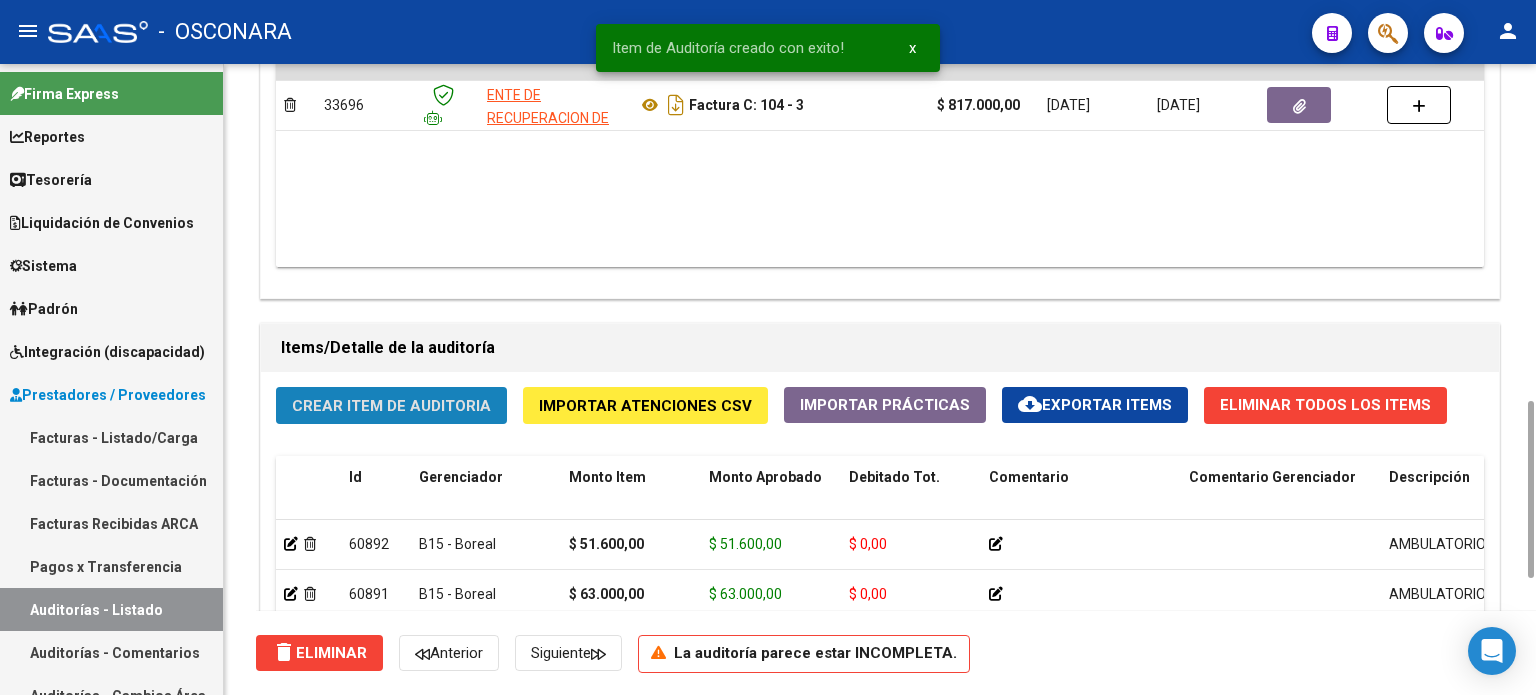 click on "Crear Item de Auditoria" 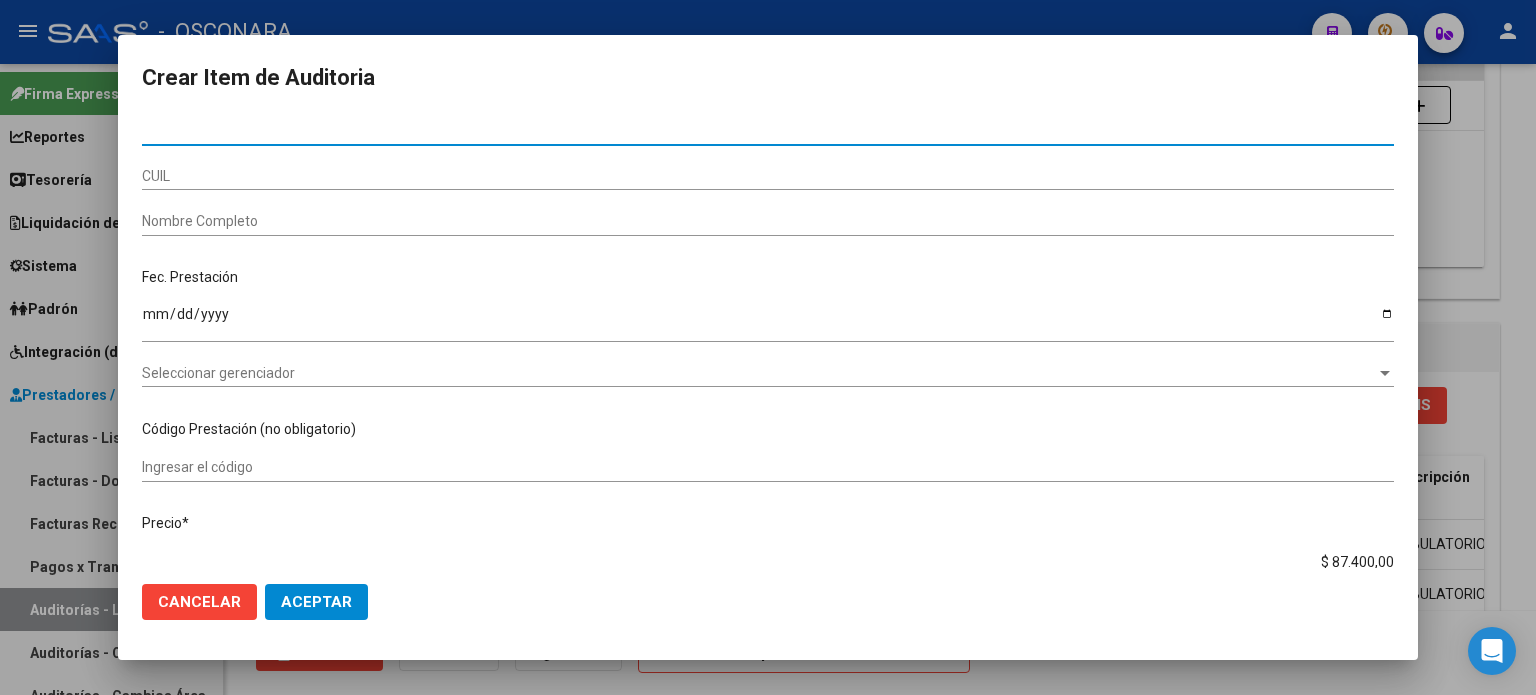 paste on "41155277" 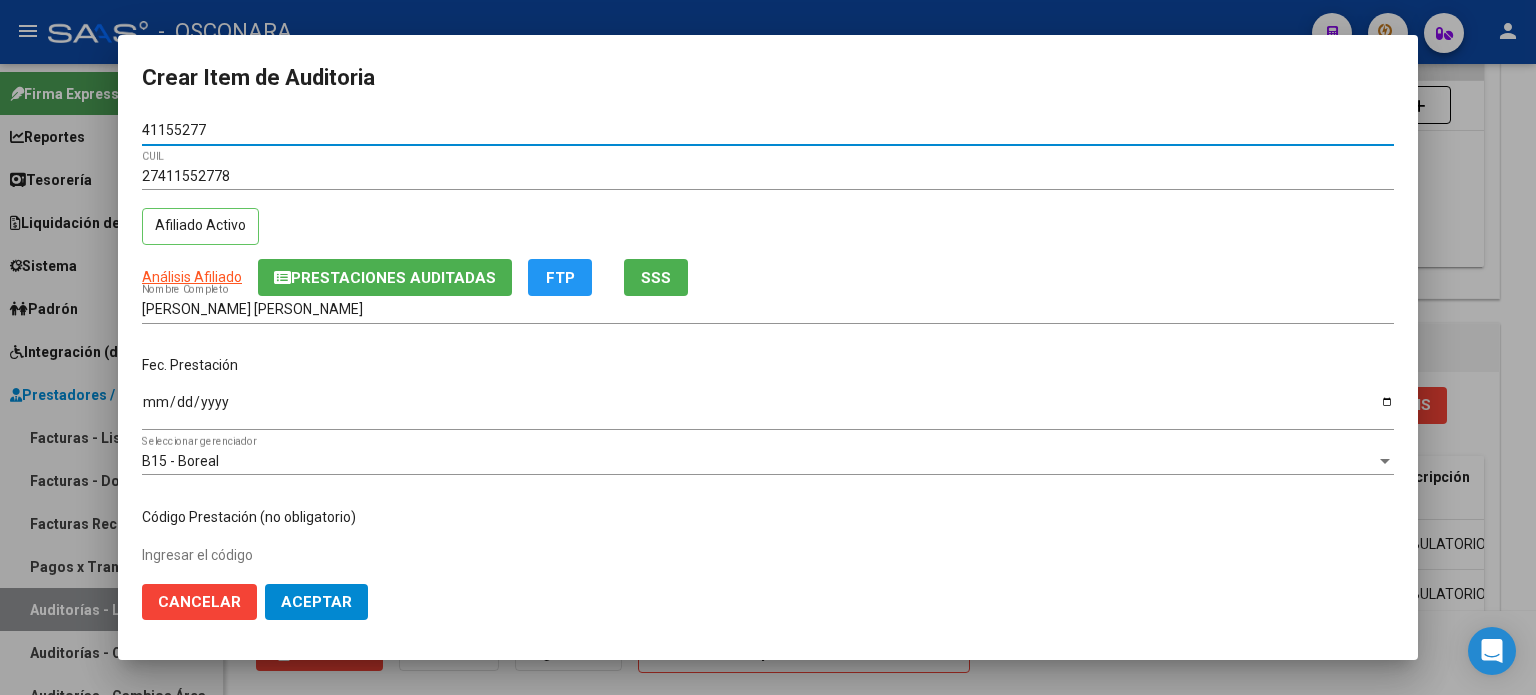 click on "Ingresar la fecha" at bounding box center (768, 409) 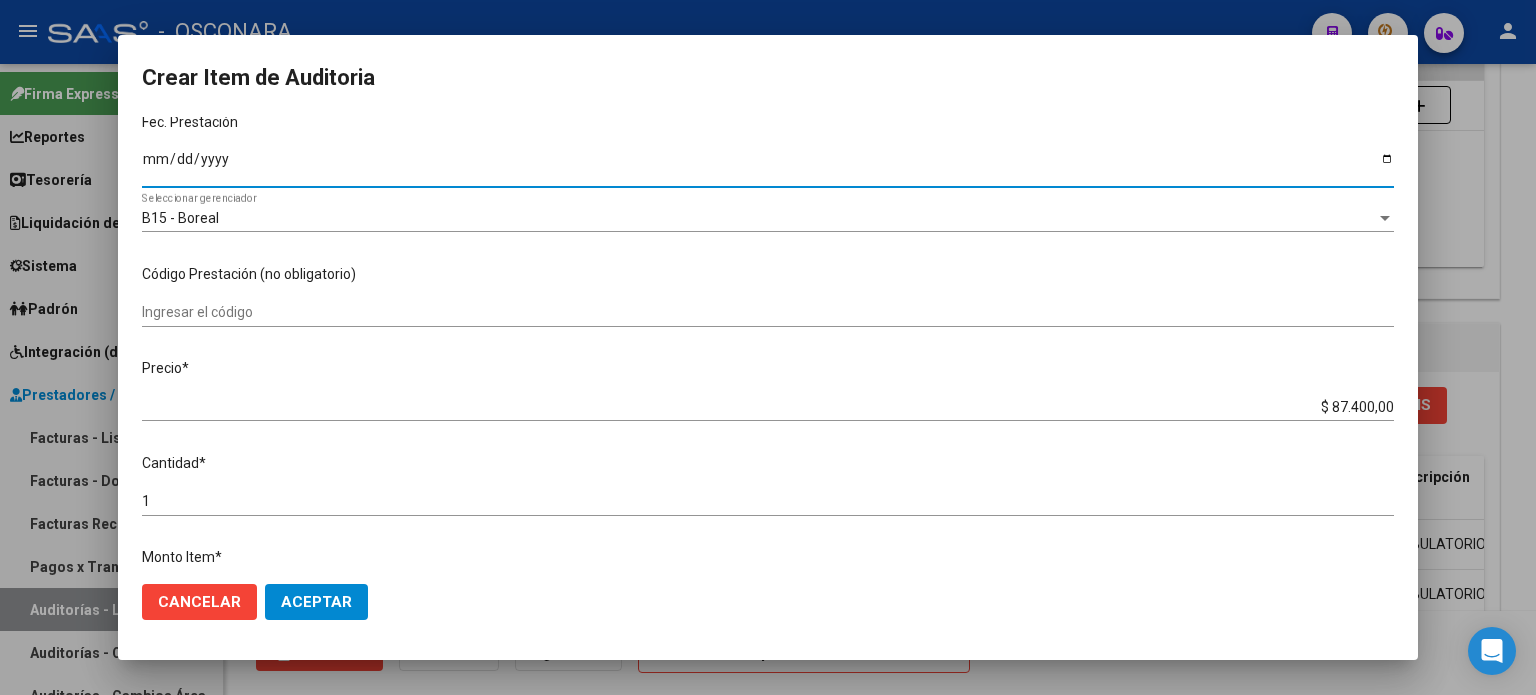 scroll, scrollTop: 400, scrollLeft: 0, axis: vertical 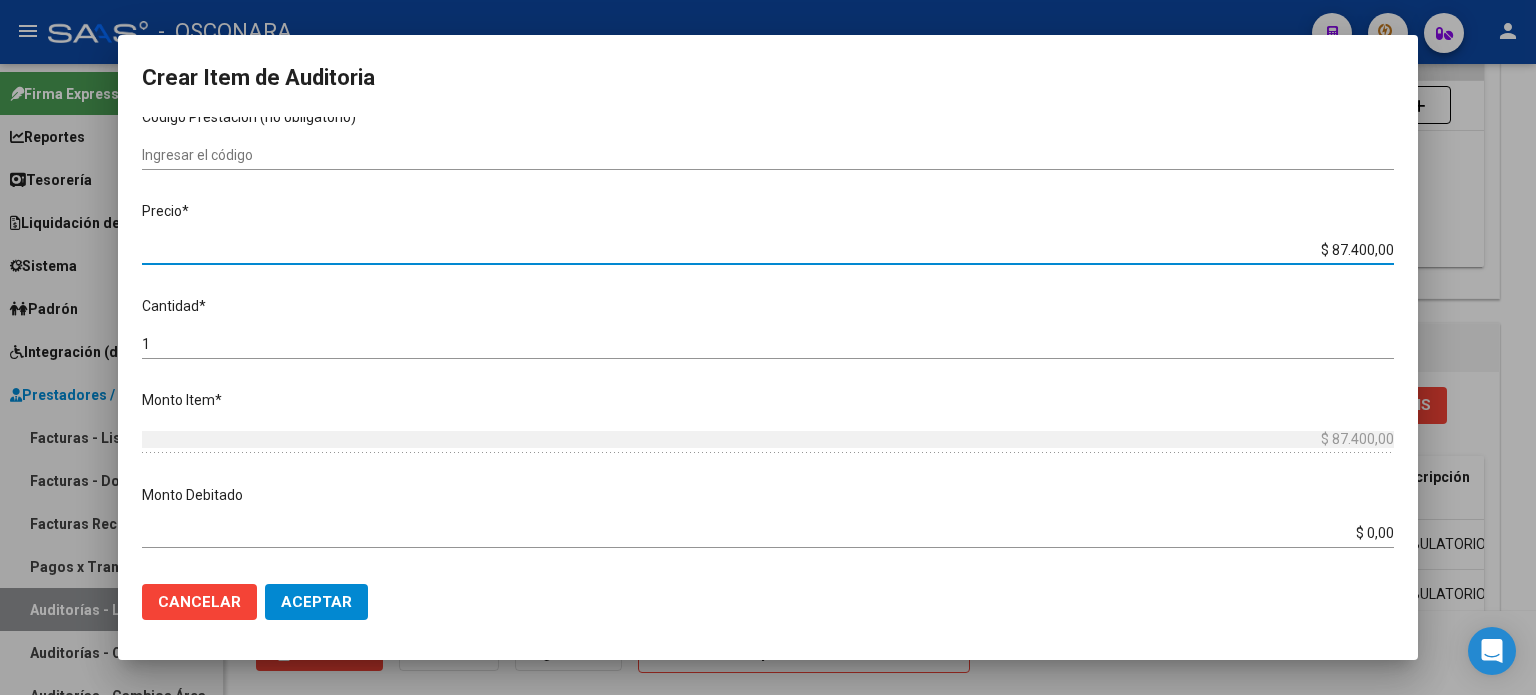 drag, startPoint x: 1318, startPoint y: 250, endPoint x: 1535, endPoint y: 248, distance: 217.00922 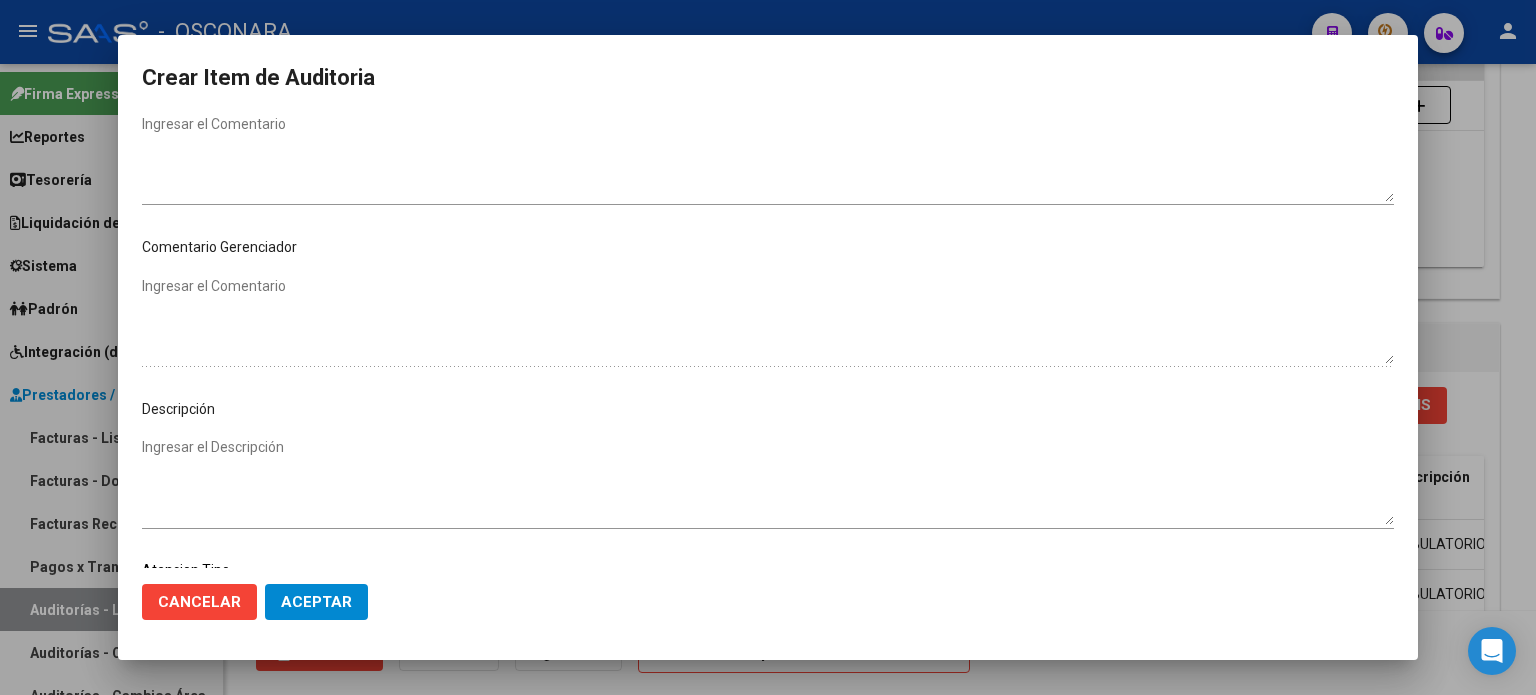 scroll, scrollTop: 1070, scrollLeft: 0, axis: vertical 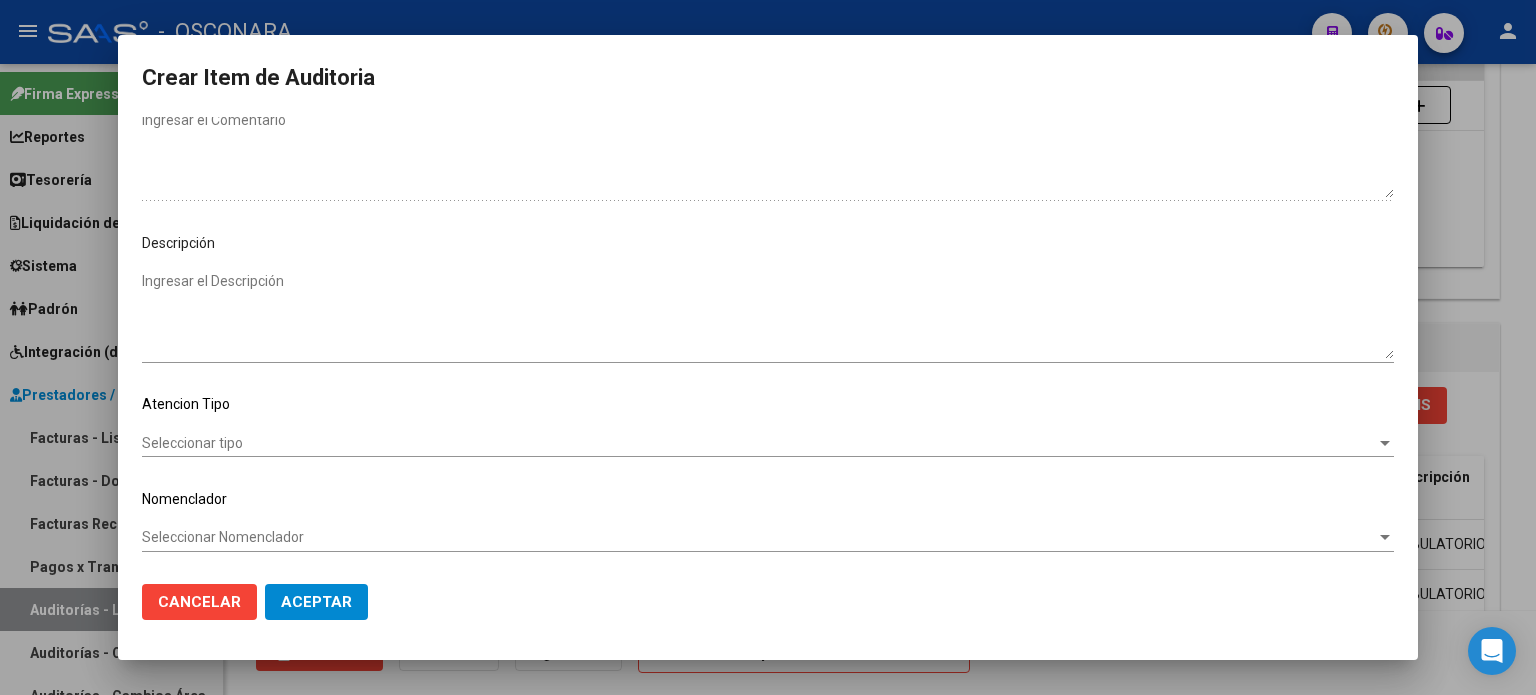 click on "Ingresar el Descripción" at bounding box center (768, 315) 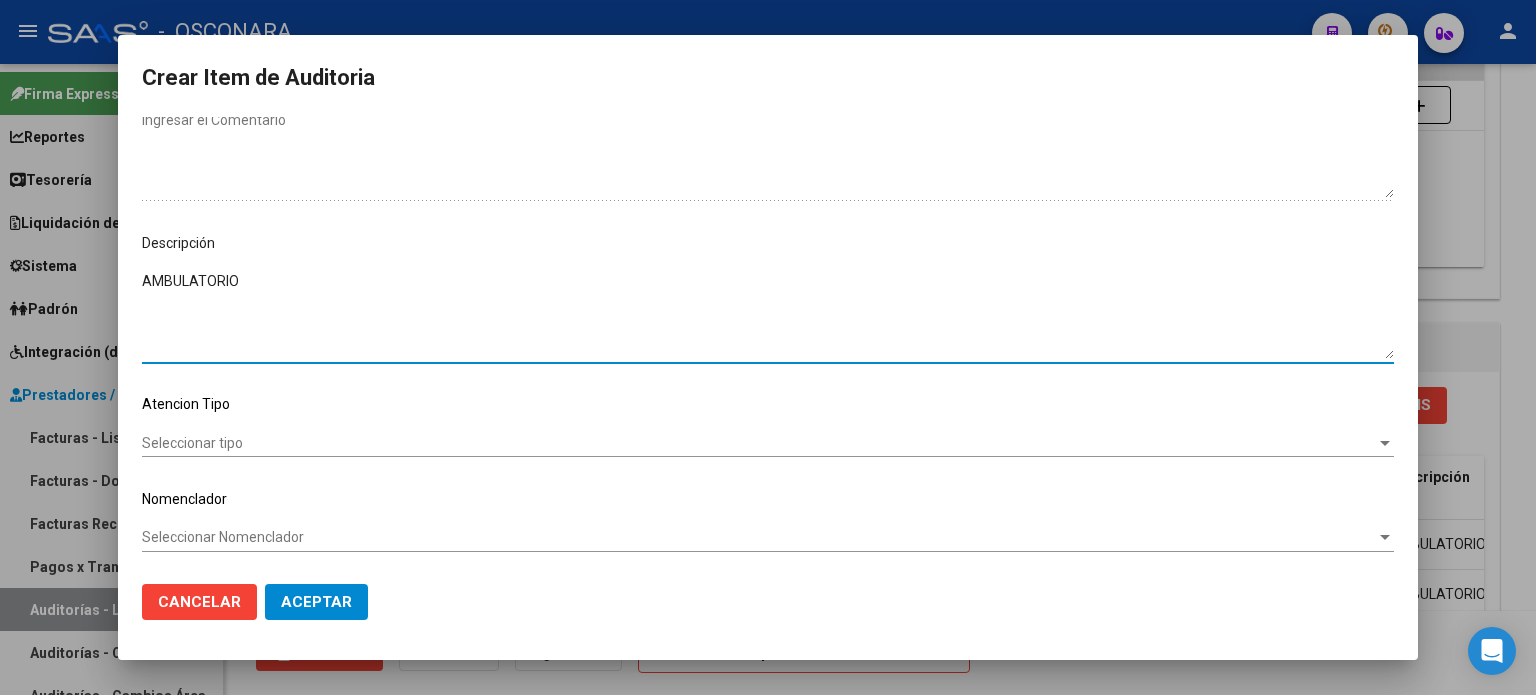 click on "41155277 Nro Documento    27411552778 CUIL   Afiliado Activo  Análisis Afiliado  Prestaciones Auditadas FTP SSS   [PERSON_NAME] [PERSON_NAME] Nombre Completo  Fec. Prestación    [DATE] Ingresar la fecha  B15 - Boreal  Seleccionar gerenciador Código Prestación (no obligatorio)    Ingresar el código  Precio  *   $ 4.800,00 Ingresar el precio  Cantidad  *   1 Ingresar la cantidad  Monto Item  *   $ 4.800,00 Ingresar el monto  Monto Debitado    $ 0,00 Ingresar el monto  Comentario Operador    Ingresar el Comentario  Comentario Gerenciador    Ingresar el Comentario  Descripción    AMBULATORIO Ingresar el Descripción   Atencion Tipo  Seleccionar tipo Seleccionar tipo  Nomenclador  Seleccionar Nomenclador Seleccionar Nomenclador" at bounding box center (768, 343) 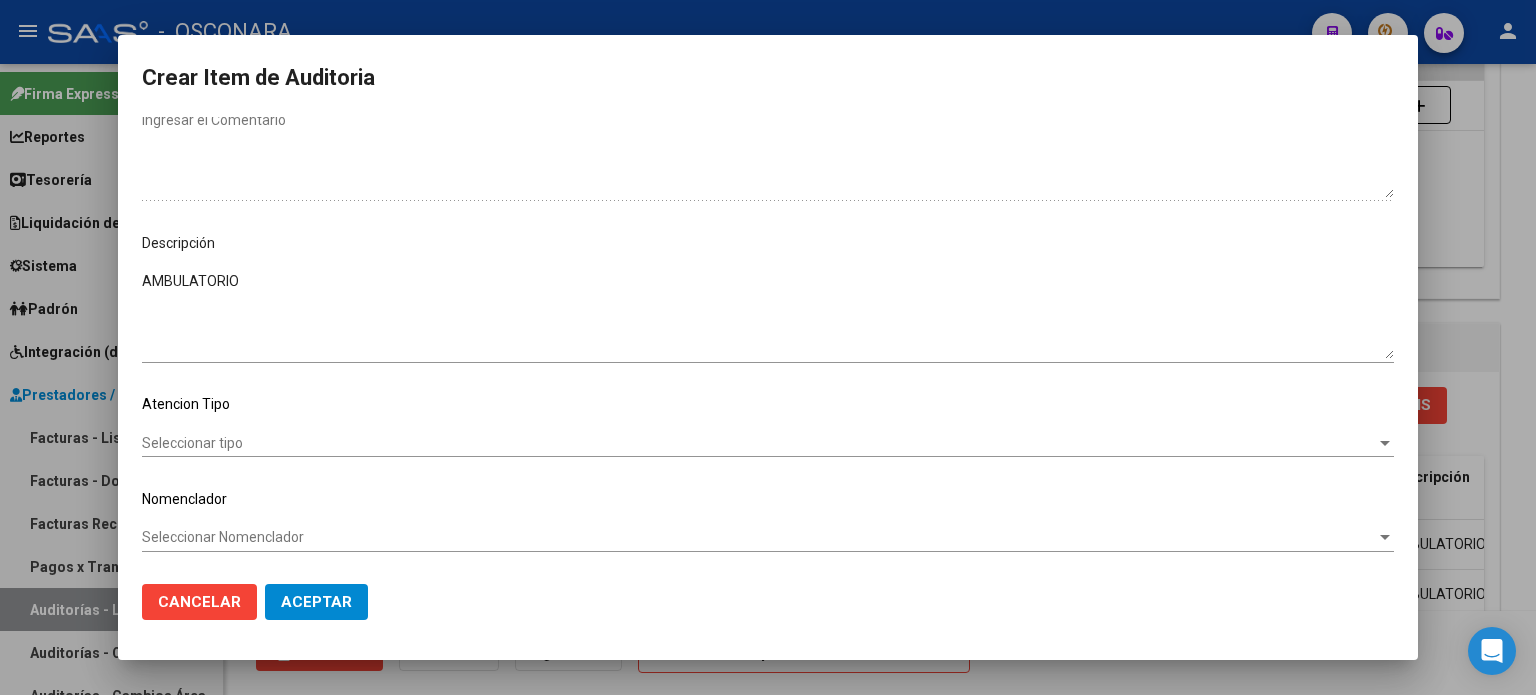 click on "Seleccionar tipo" at bounding box center [759, 443] 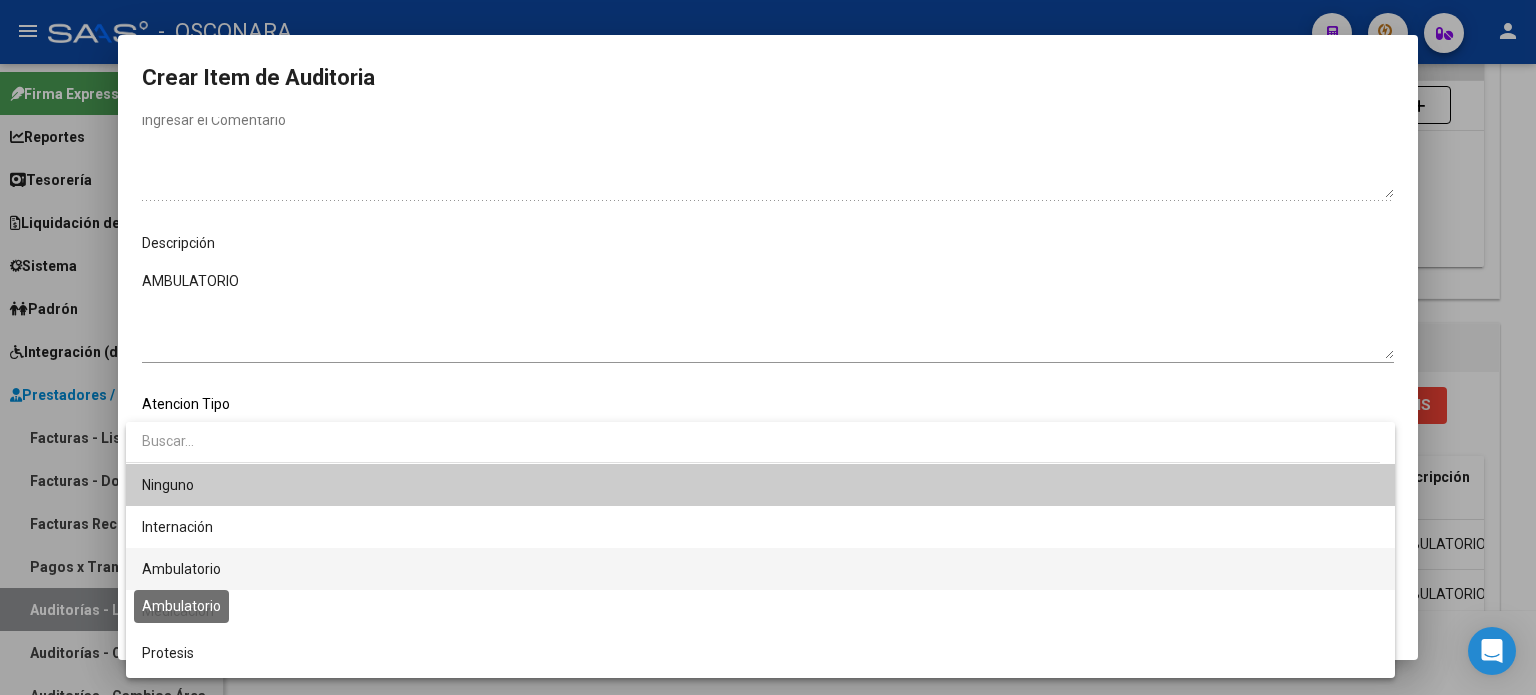 click on "Ambulatorio" at bounding box center [181, 569] 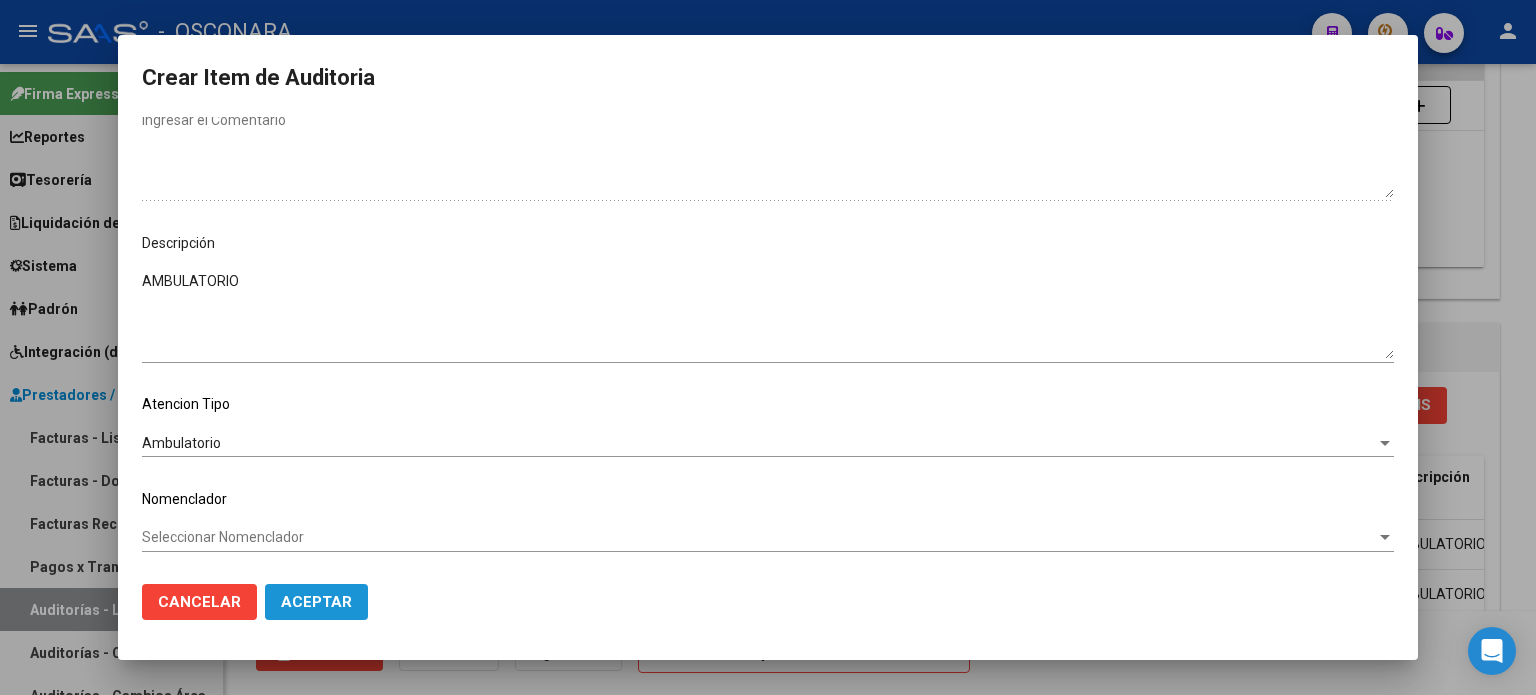 click on "Aceptar" 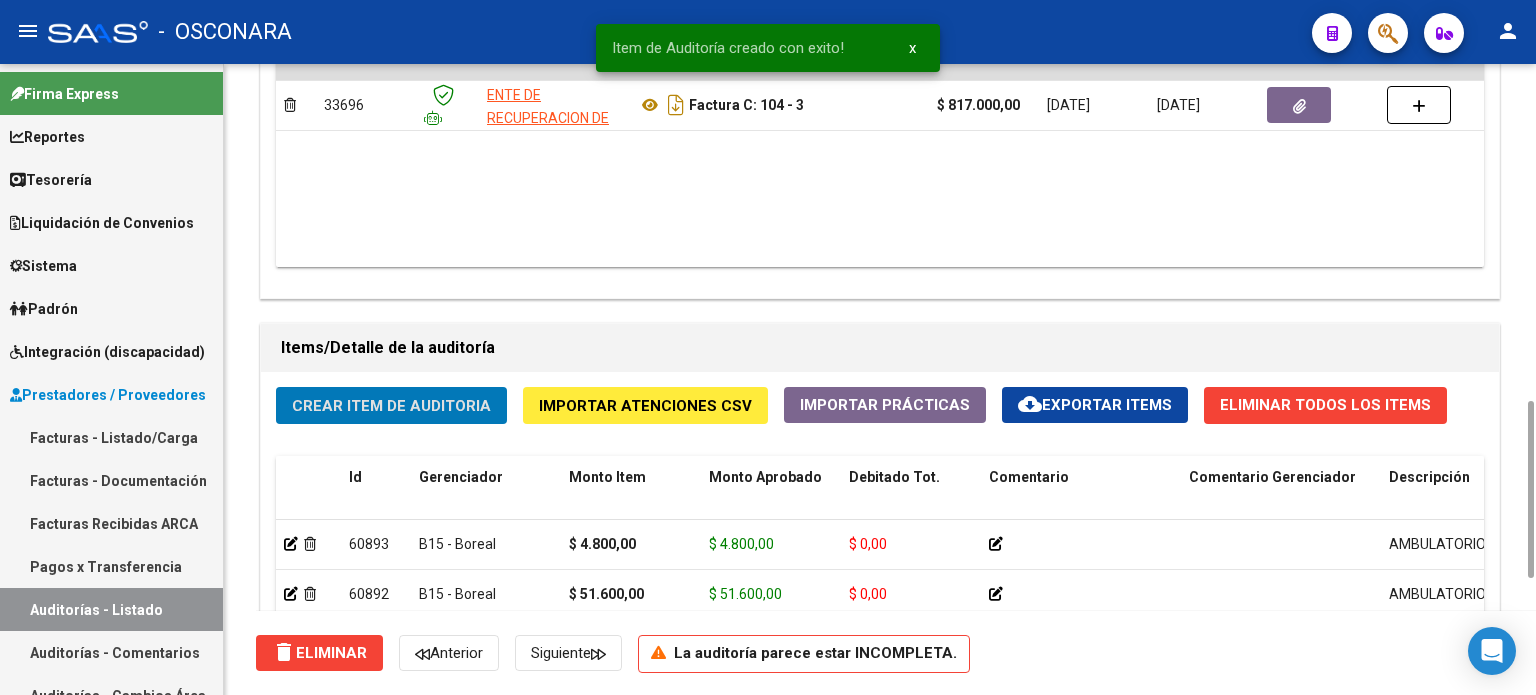 click on "Crear Item de Auditoria" 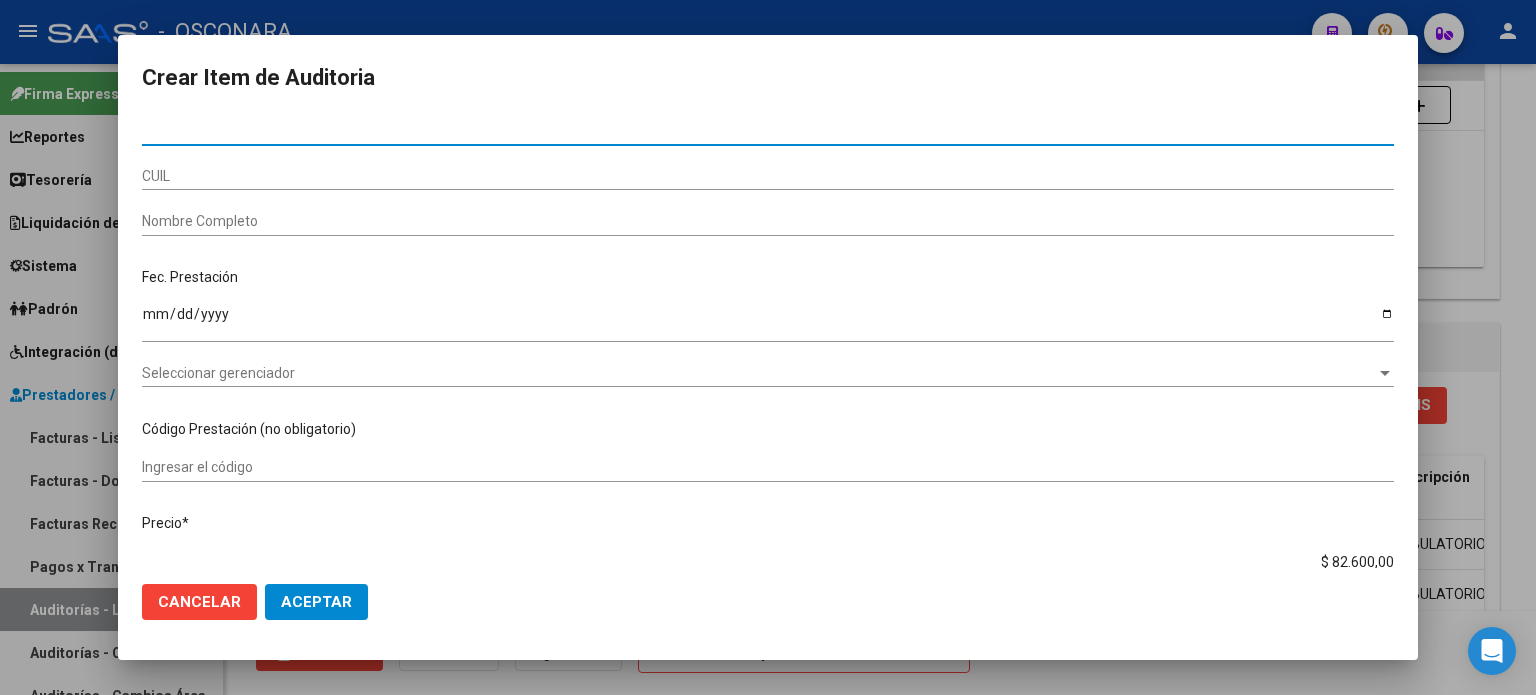 paste on "32455789" 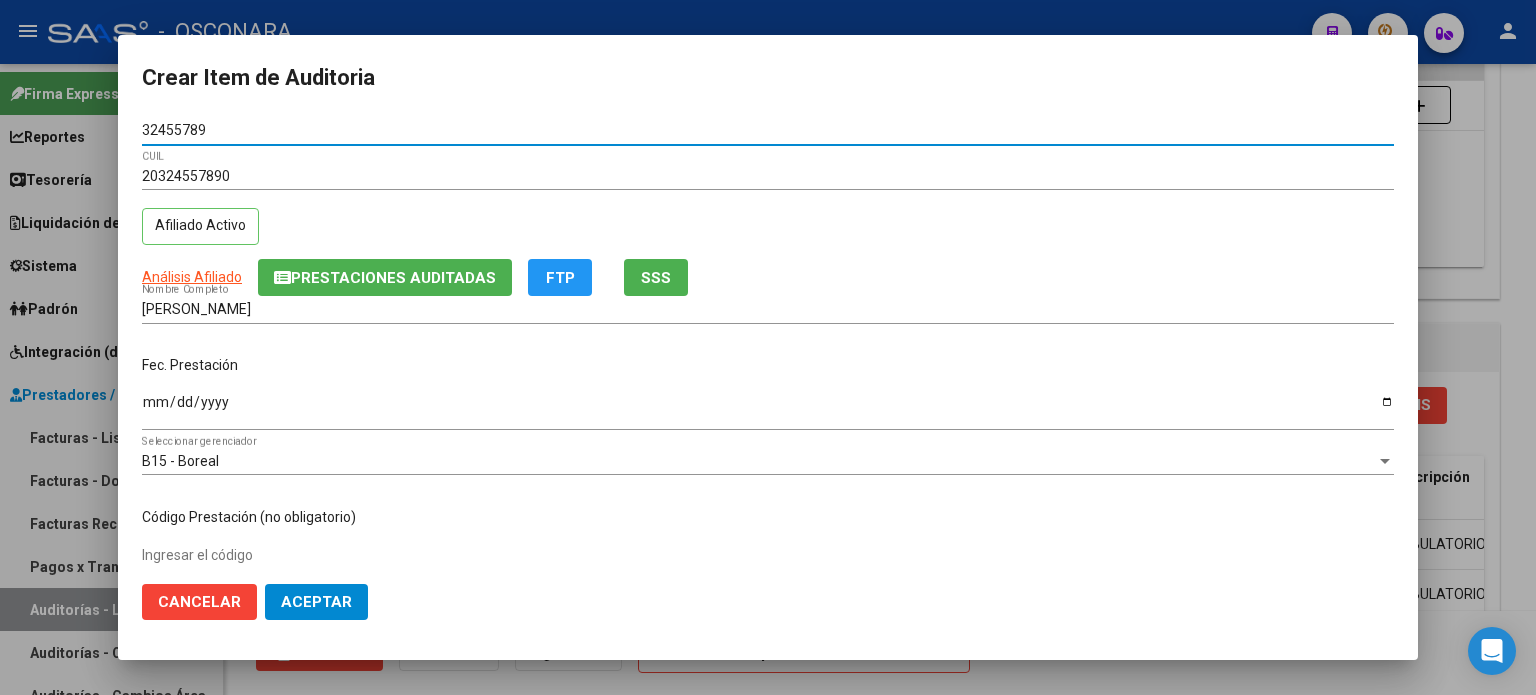 click on "Ingresar la fecha" at bounding box center [768, 409] 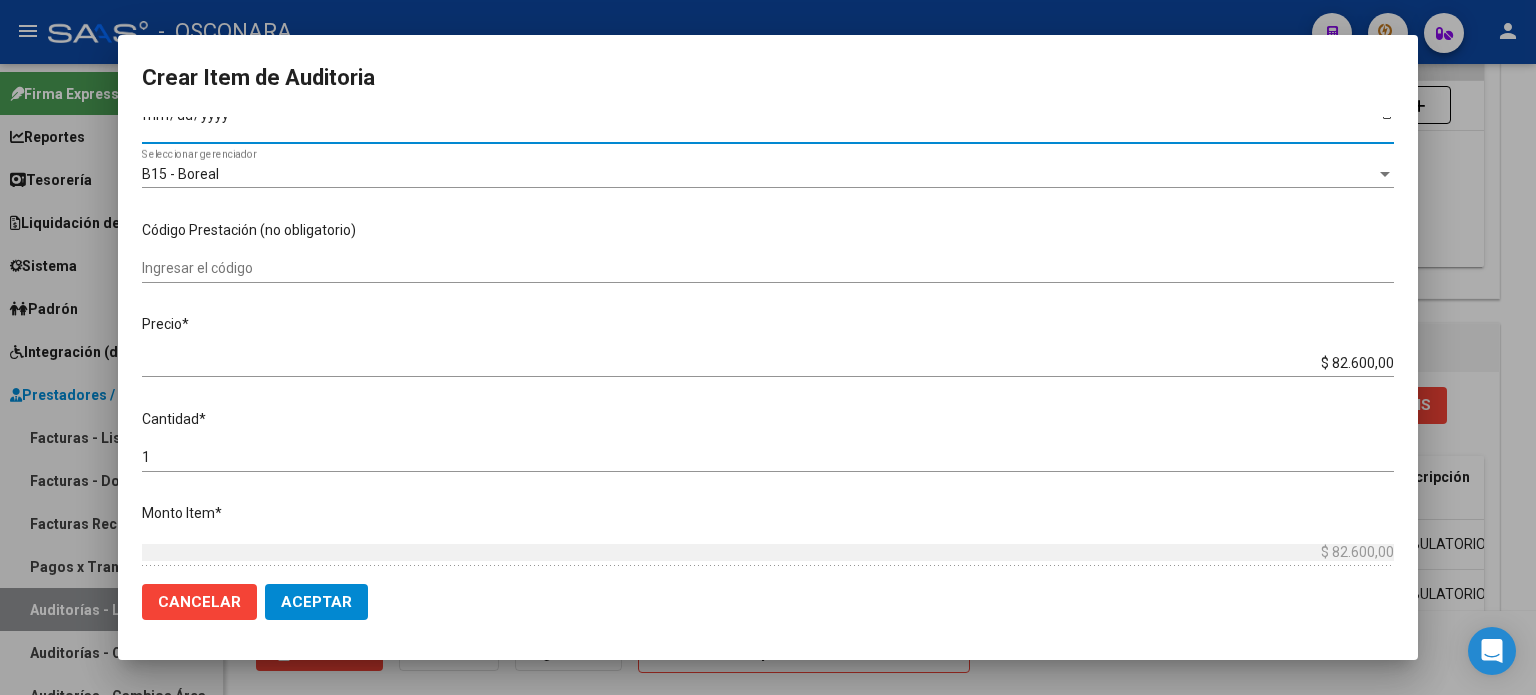 scroll, scrollTop: 300, scrollLeft: 0, axis: vertical 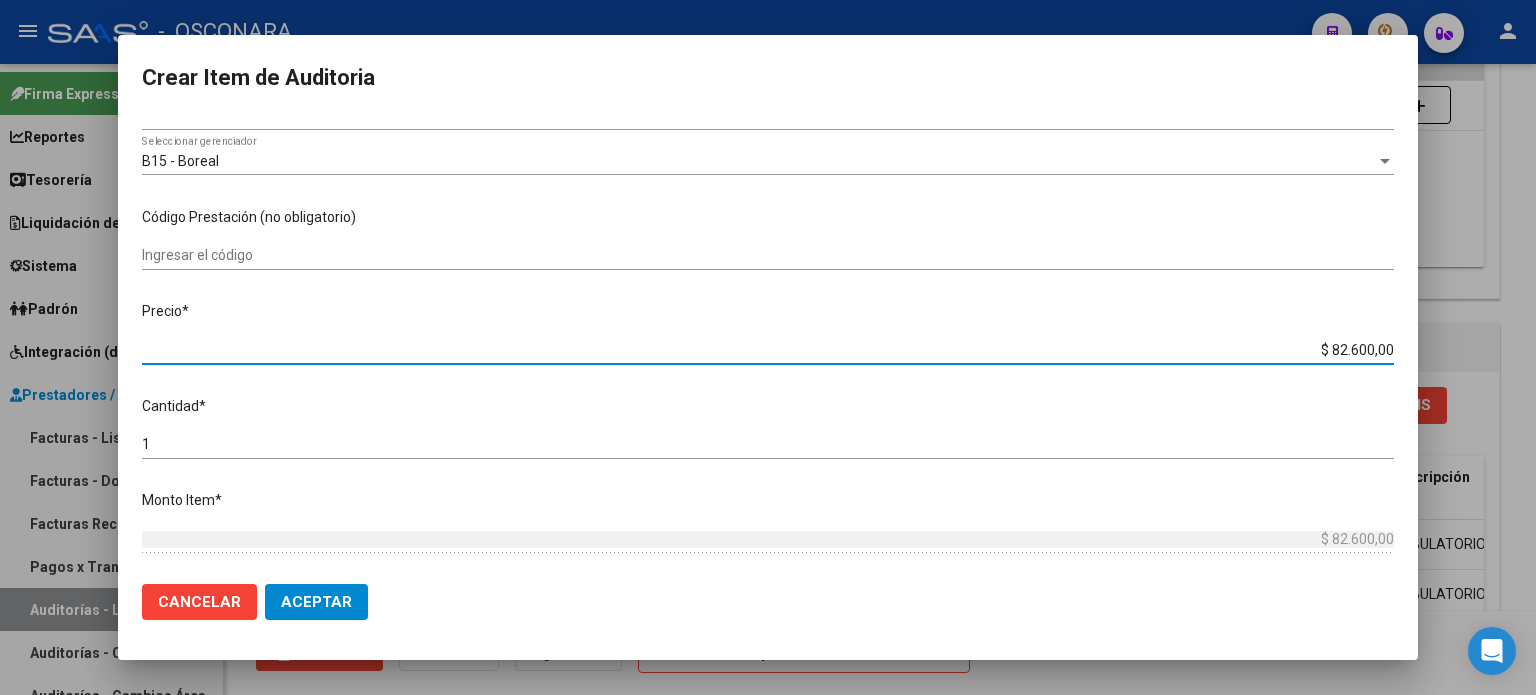 drag, startPoint x: 1320, startPoint y: 347, endPoint x: 1535, endPoint y: 327, distance: 215.92822 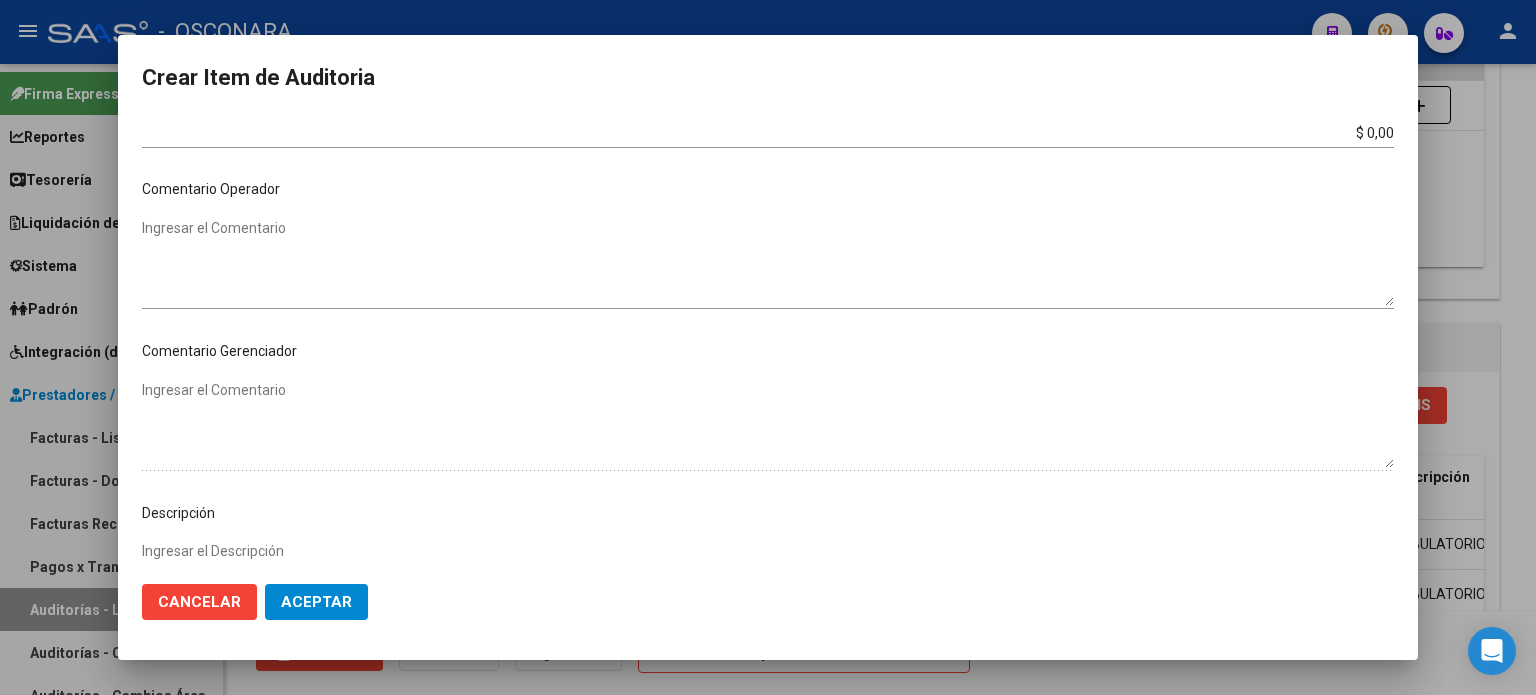 scroll, scrollTop: 1070, scrollLeft: 0, axis: vertical 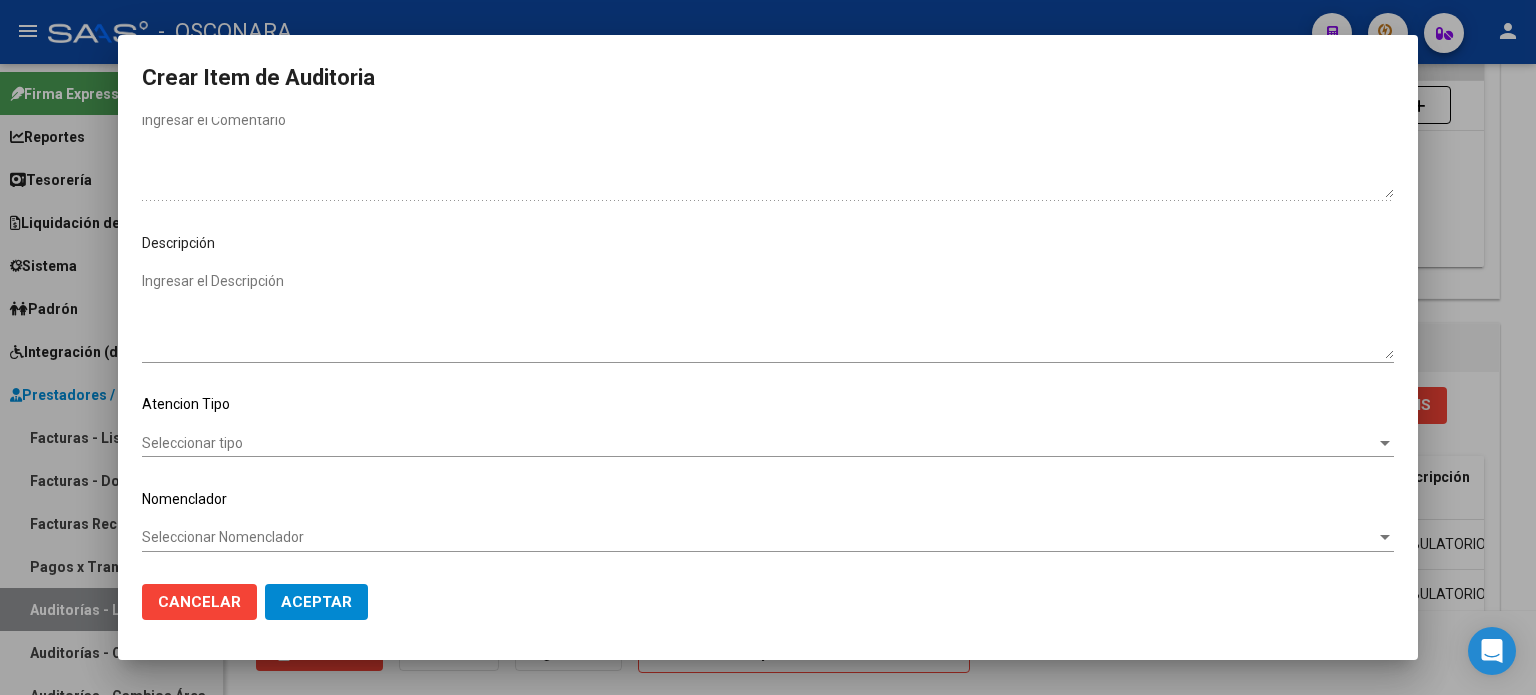 click on "Ingresar el Descripción" at bounding box center (768, 315) 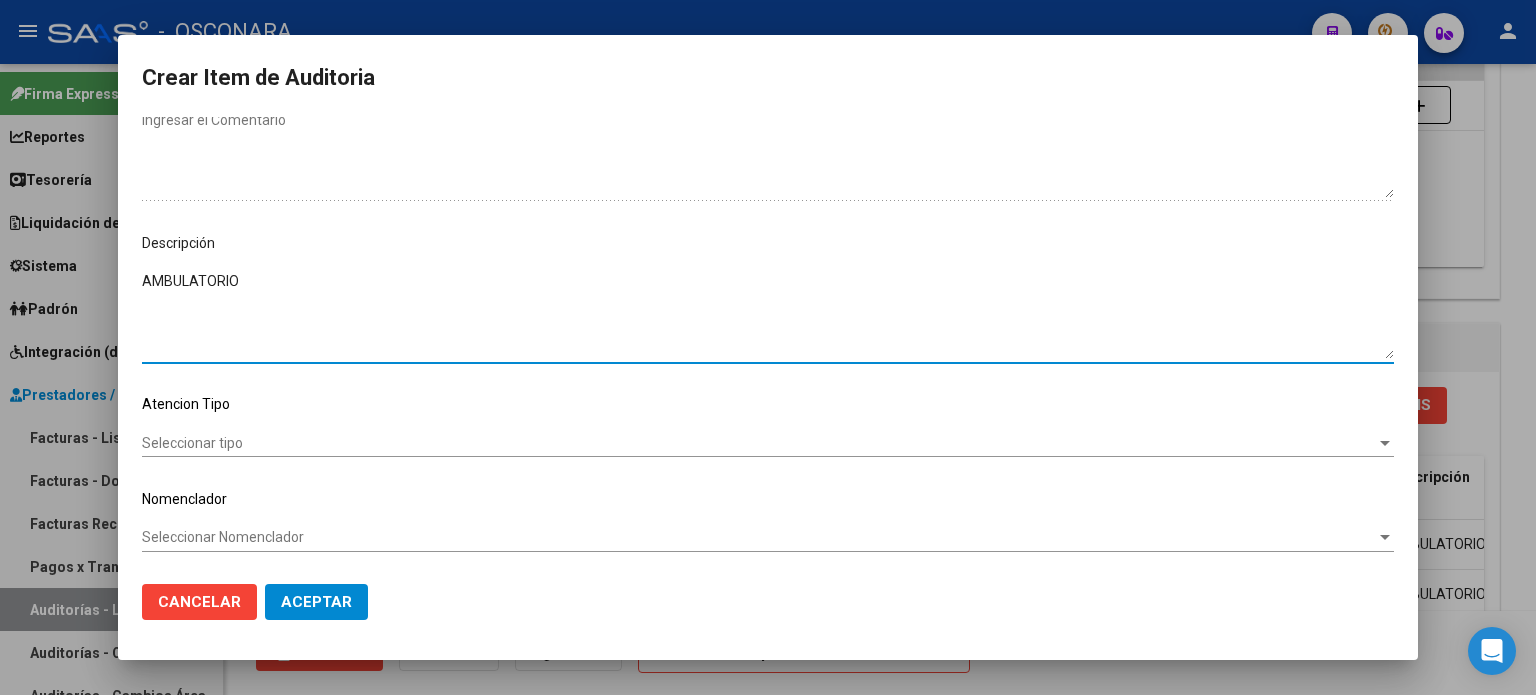click on "Seleccionar tipo Seleccionar tipo" 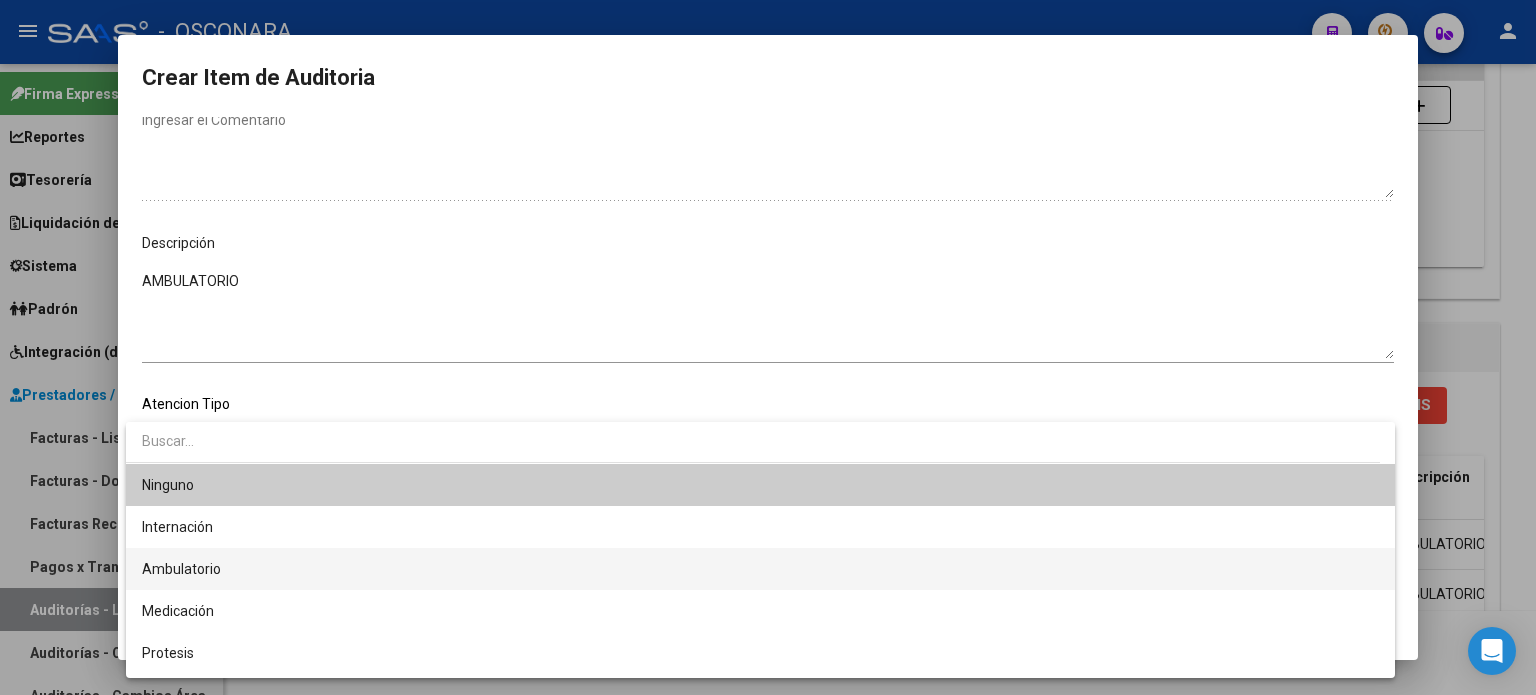 click on "Ambulatorio" at bounding box center (760, 569) 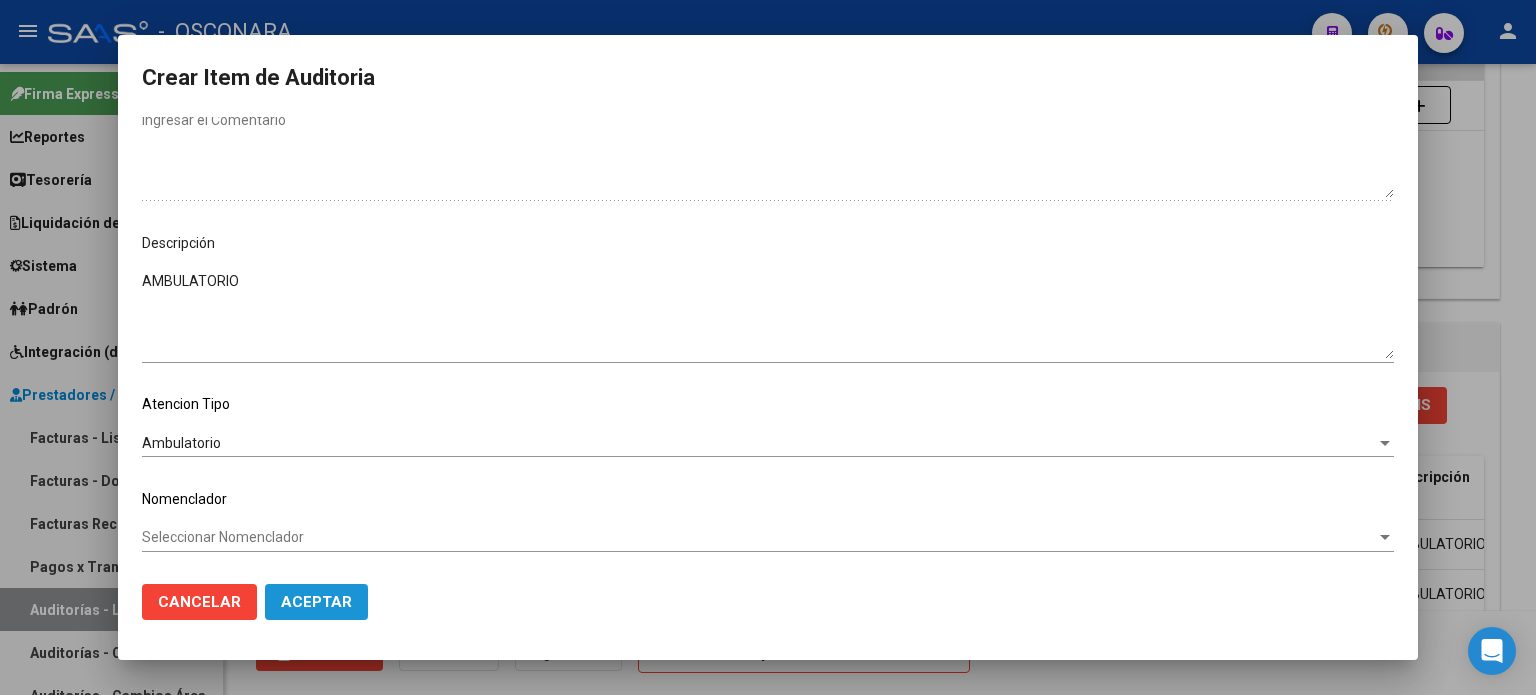click on "Aceptar" 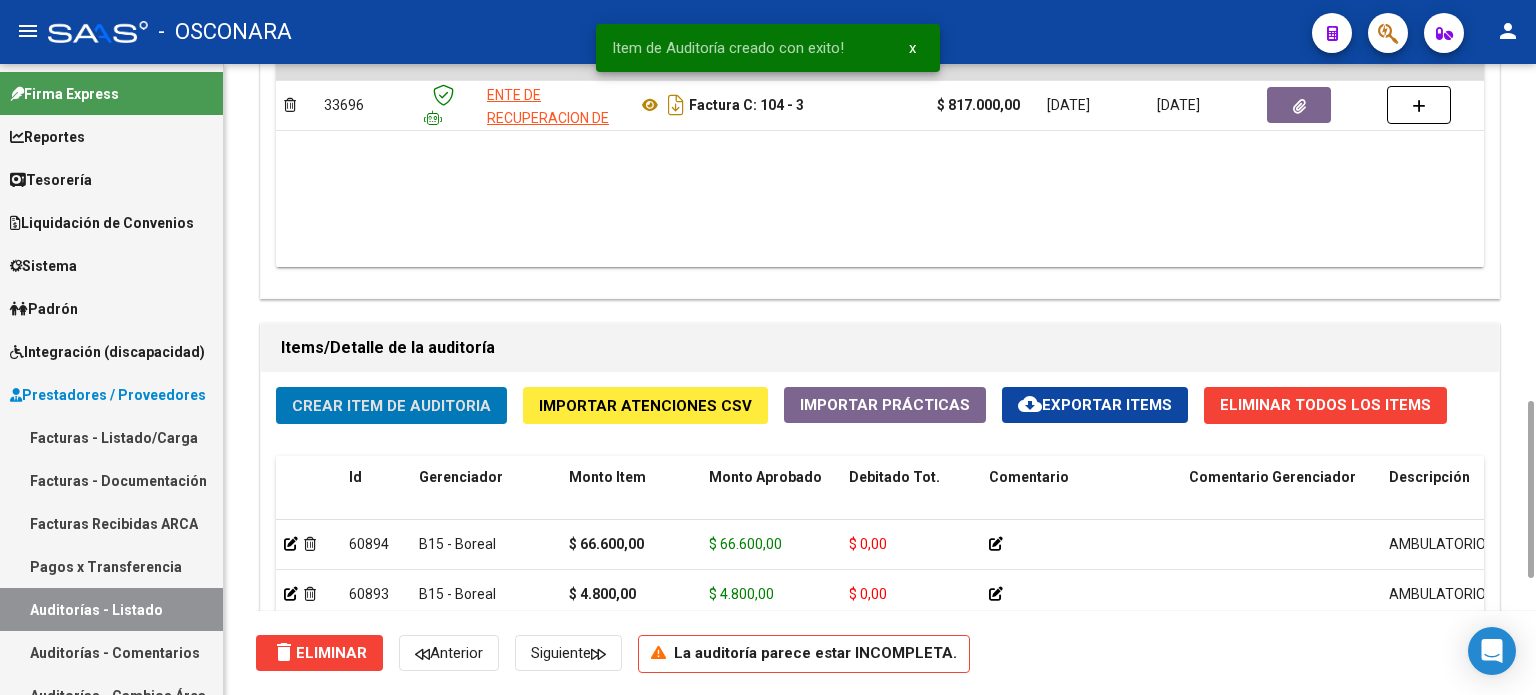 click on "Crear Item de Auditoria" 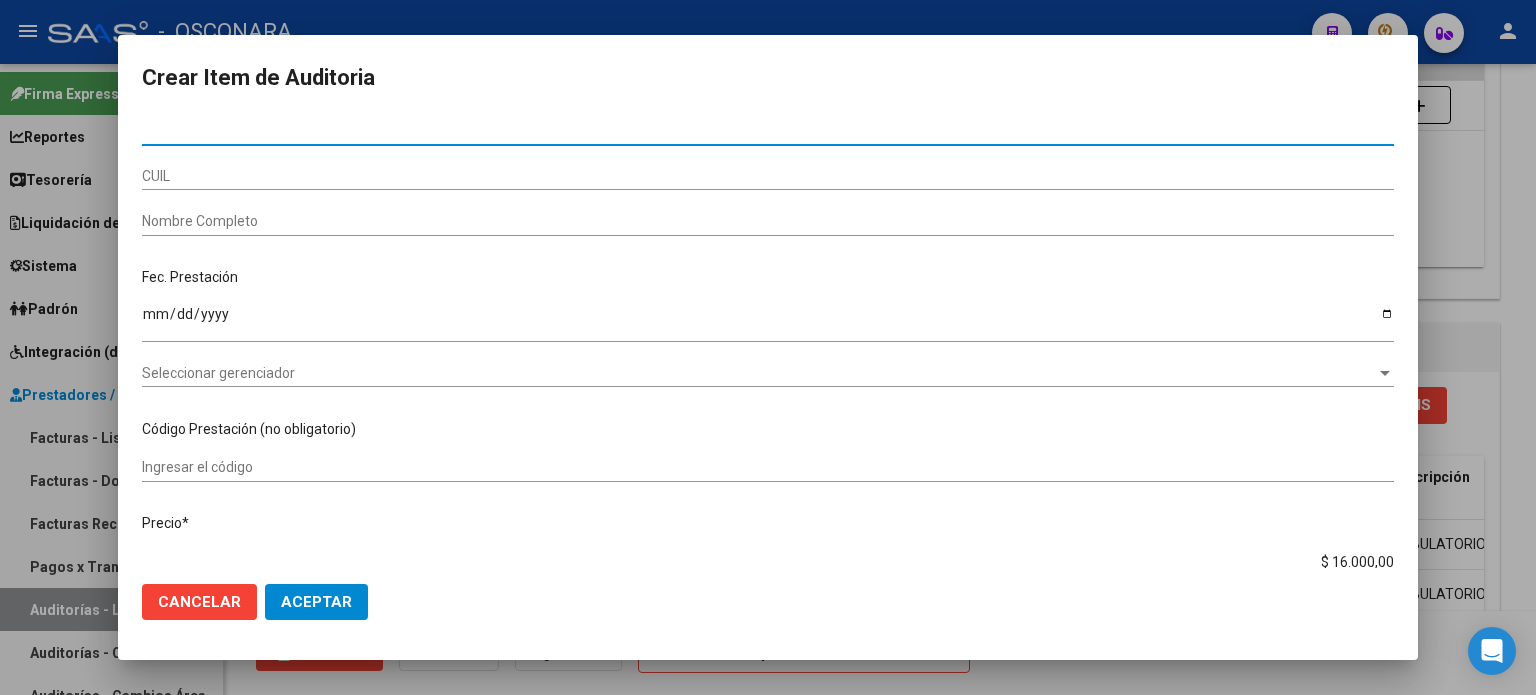 paste on "39092163" 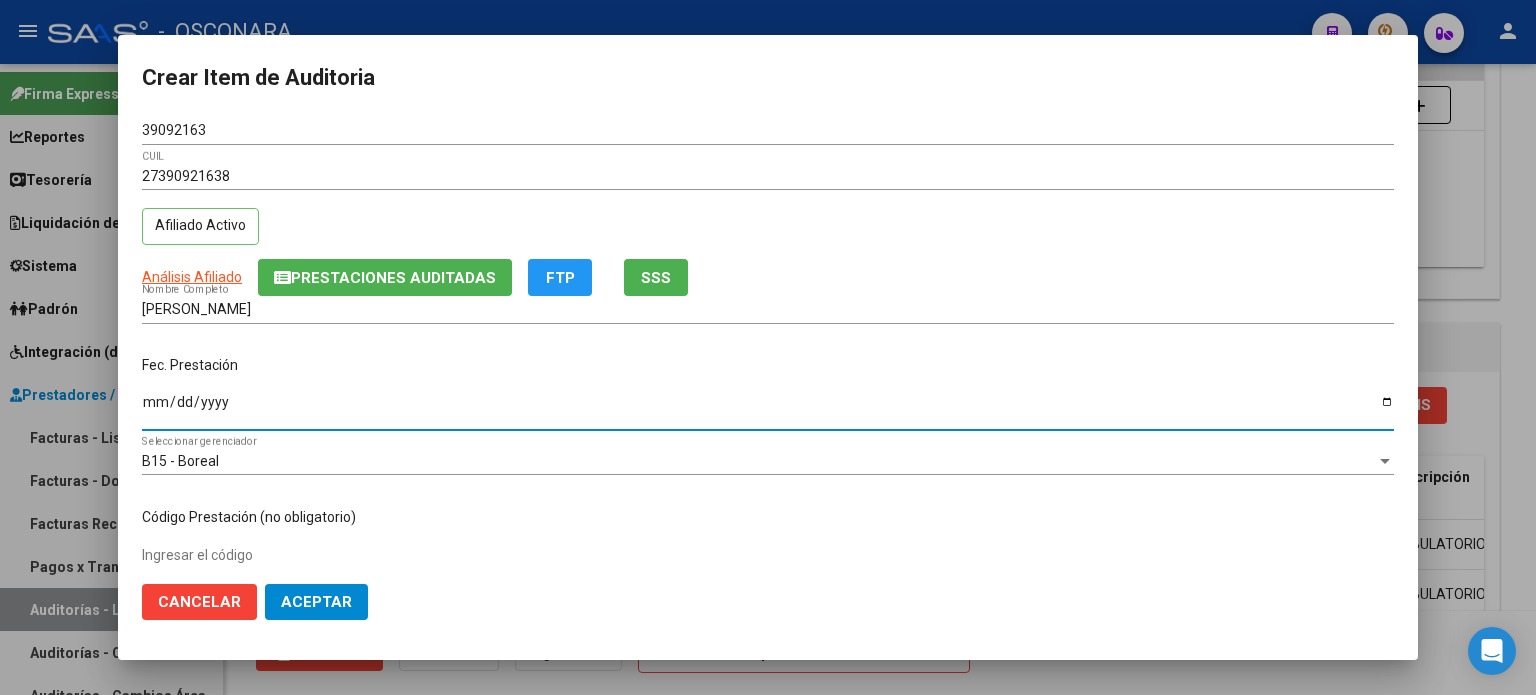 click on "[DATE]" at bounding box center (768, 409) 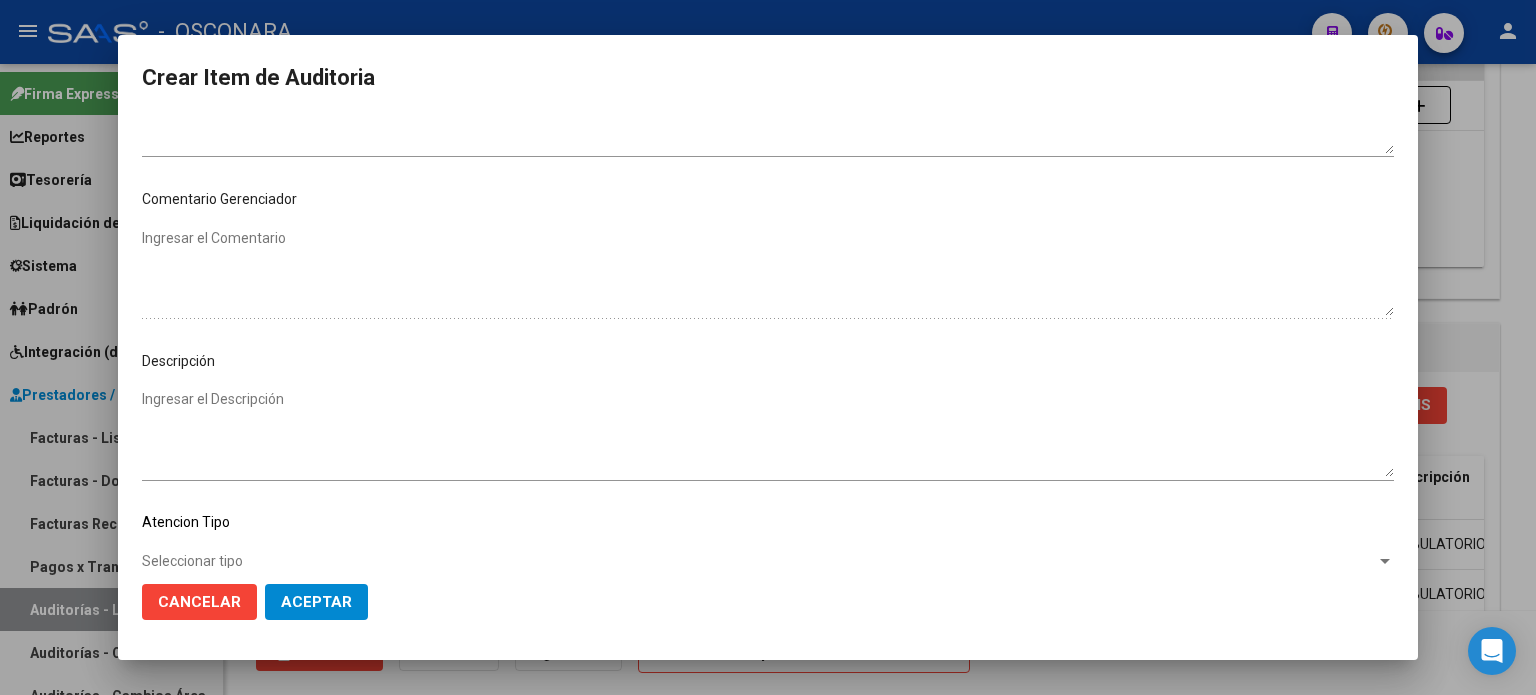 scroll, scrollTop: 1070, scrollLeft: 0, axis: vertical 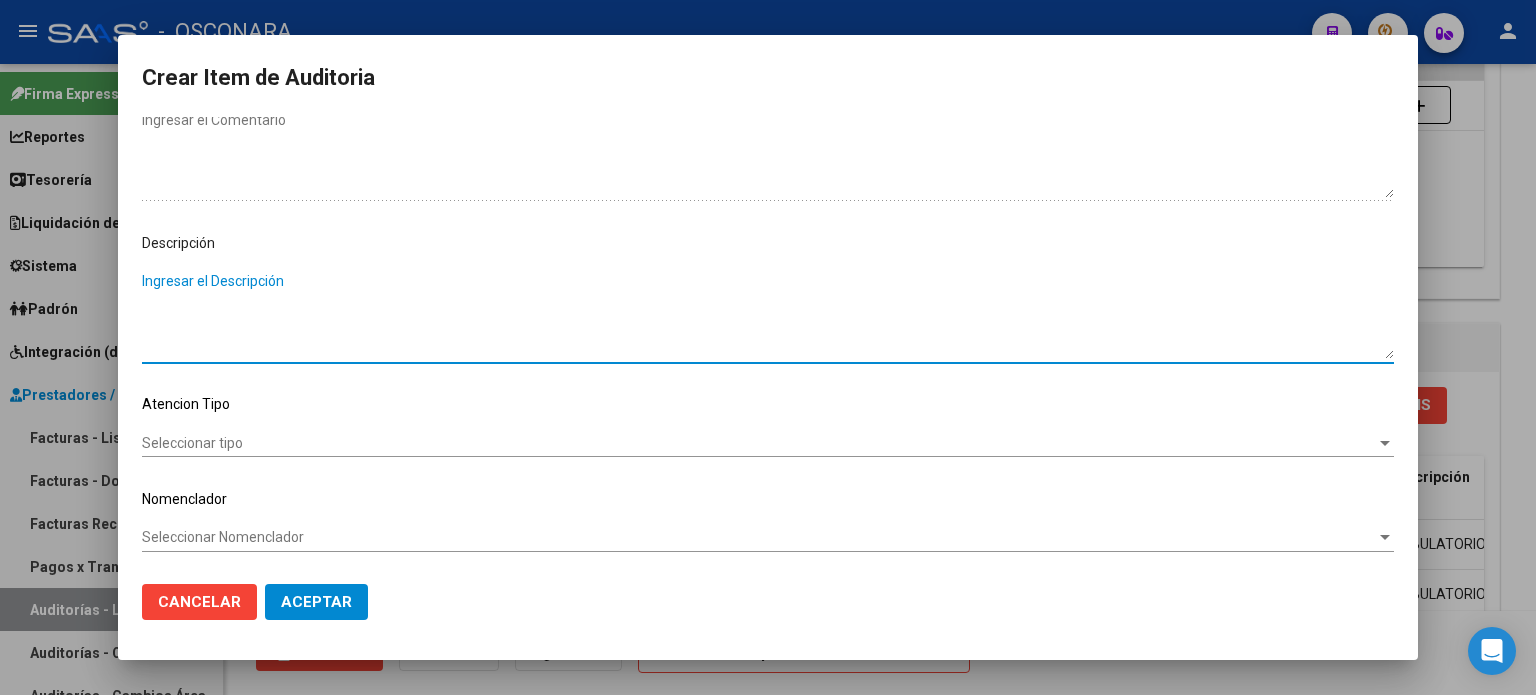 click on "Ingresar el Descripción" at bounding box center (768, 315) 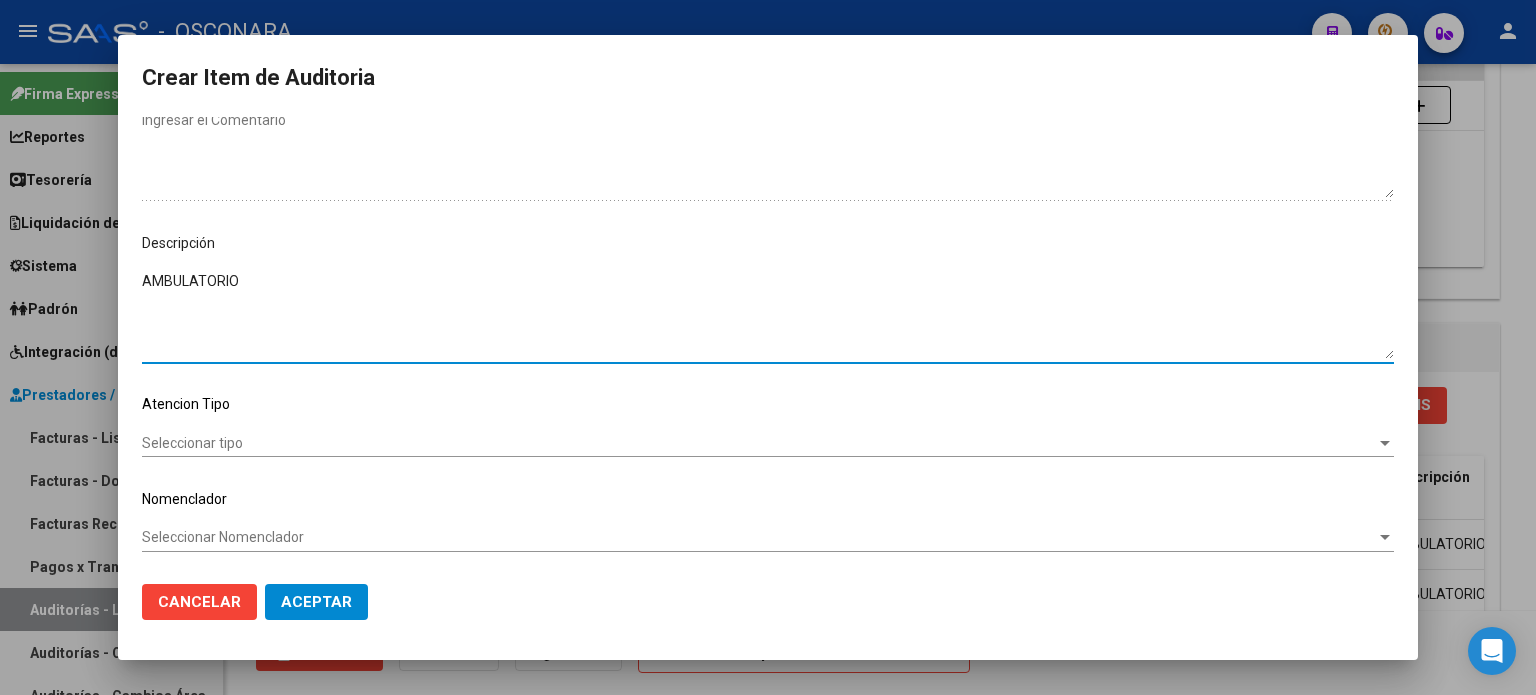 click on "Seleccionar tipo" at bounding box center (759, 443) 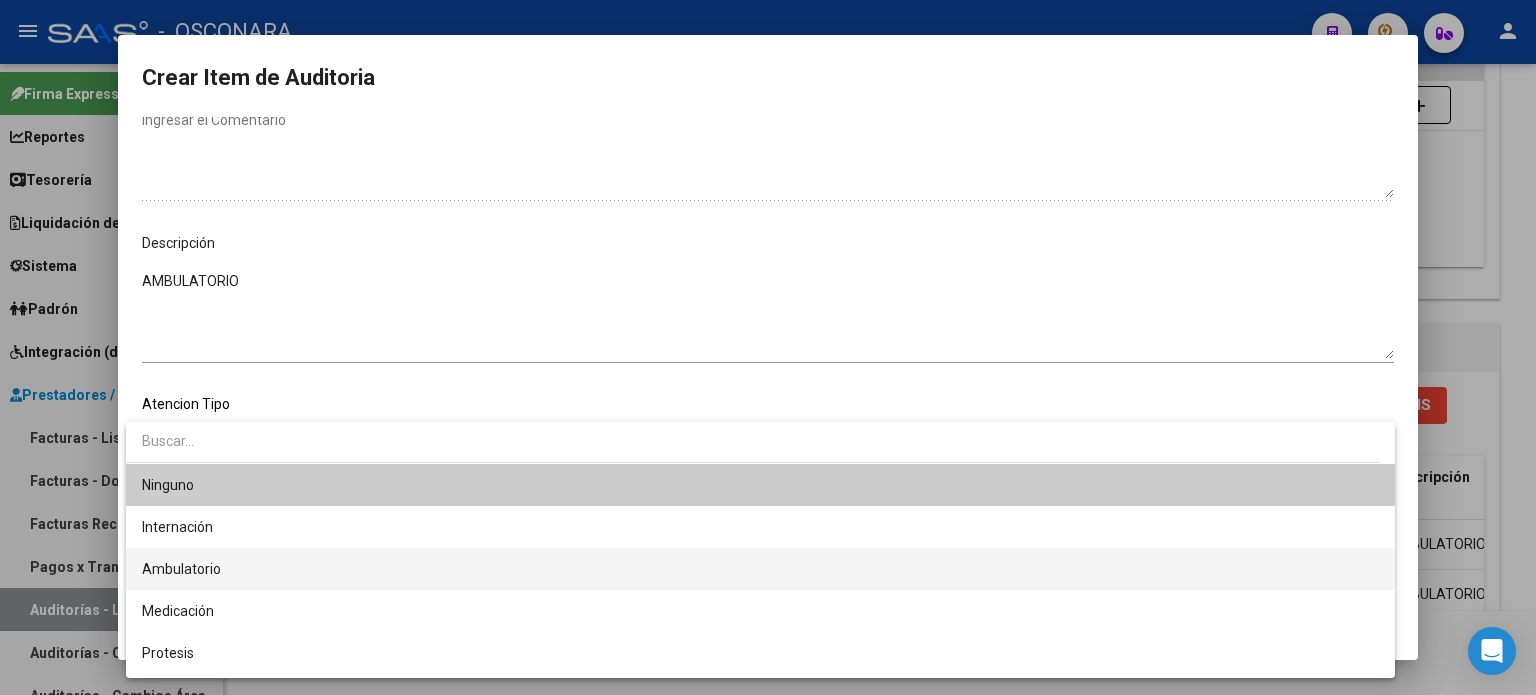 click on "Ambulatorio" at bounding box center [760, 569] 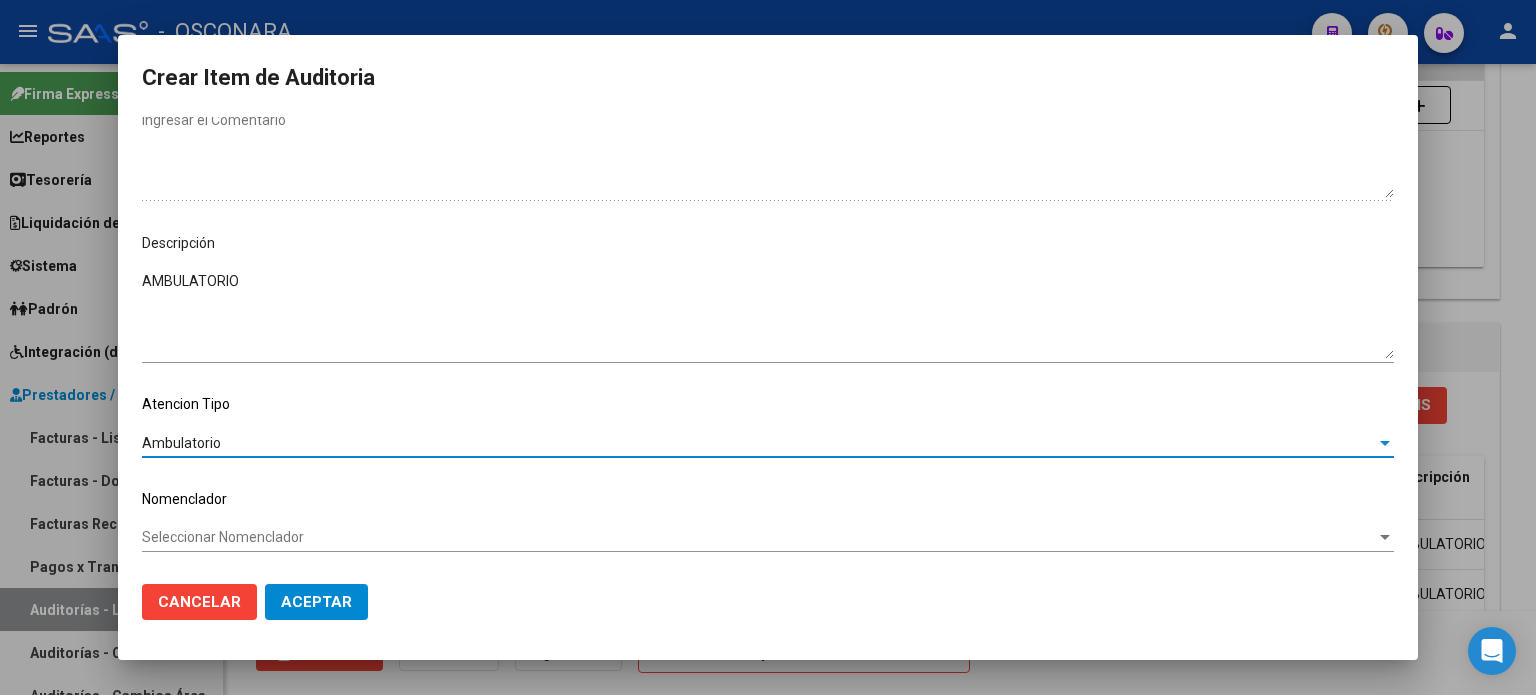 click on "Aceptar" 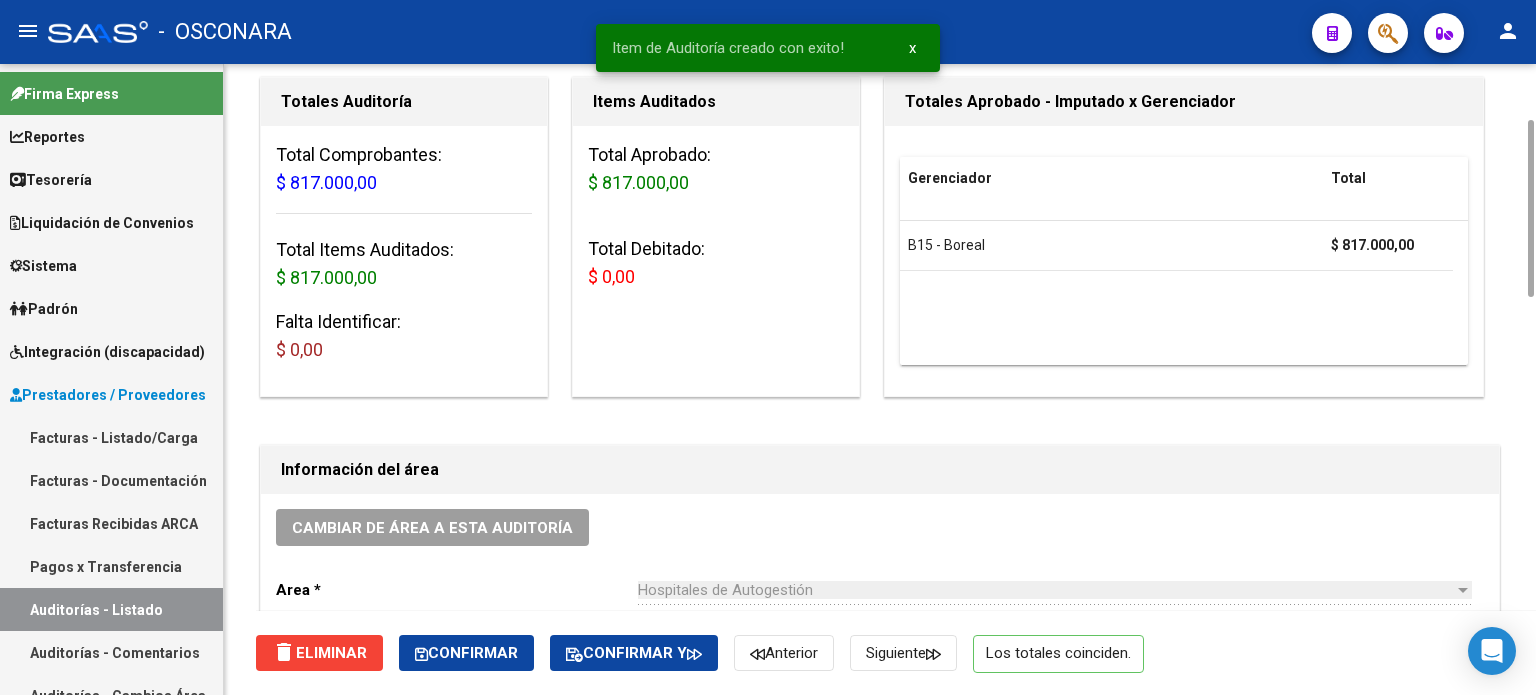 scroll, scrollTop: 0, scrollLeft: 0, axis: both 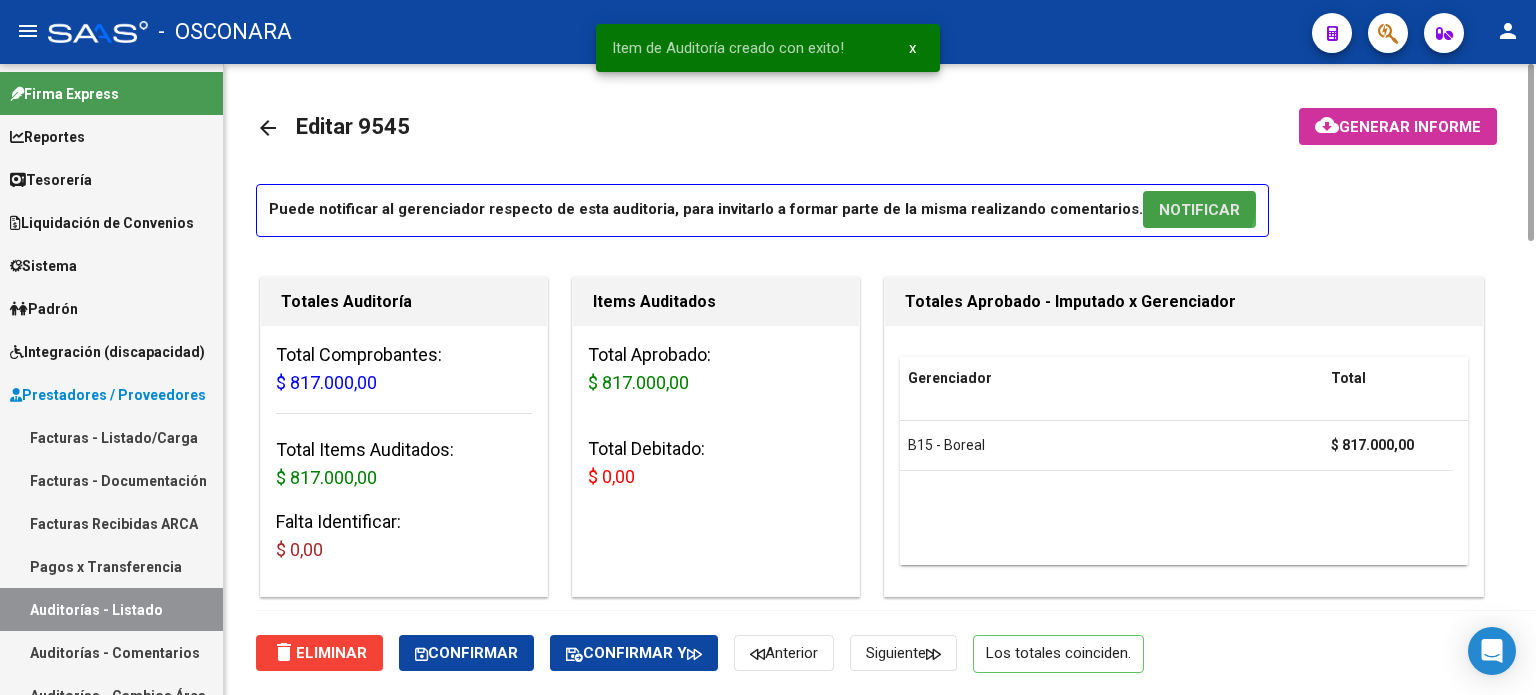click on "NOTIFICAR" at bounding box center (1199, 210) 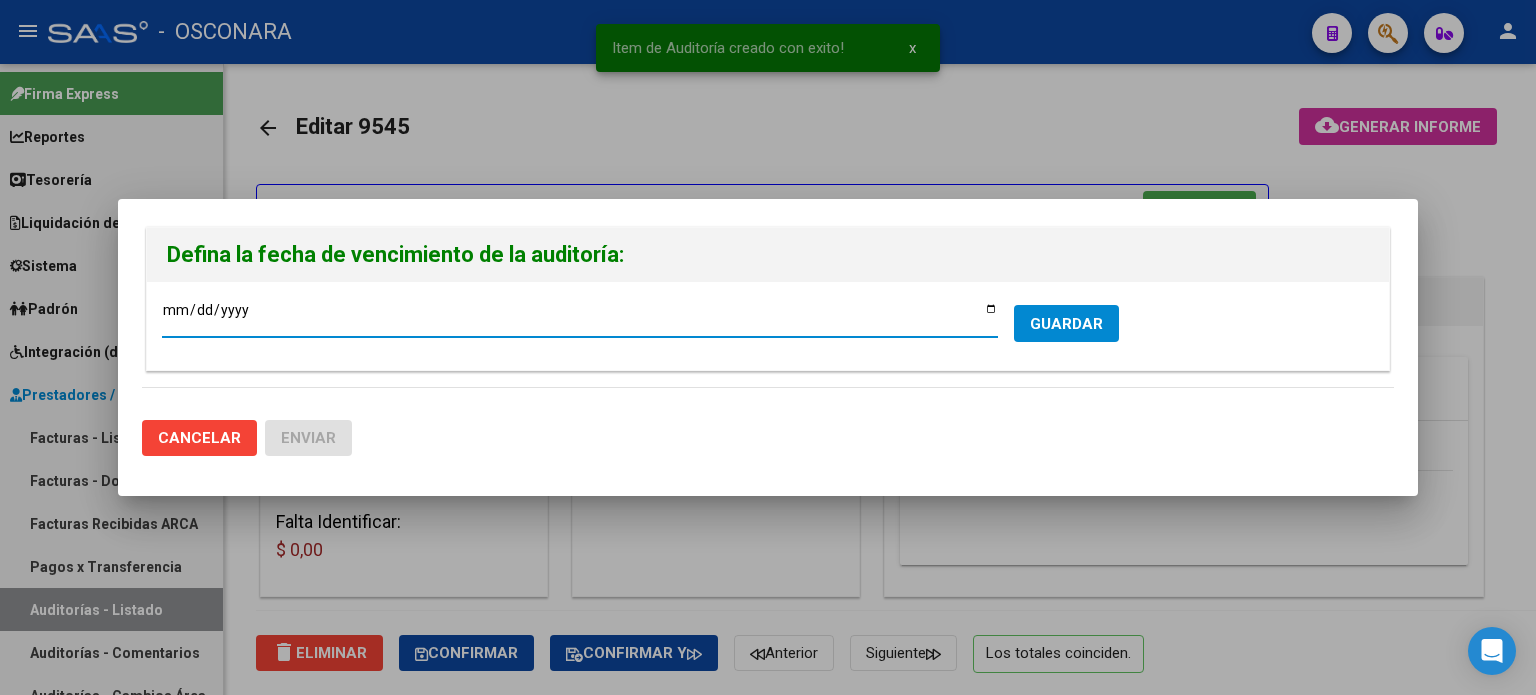 click on "[DATE]" at bounding box center (580, 317) 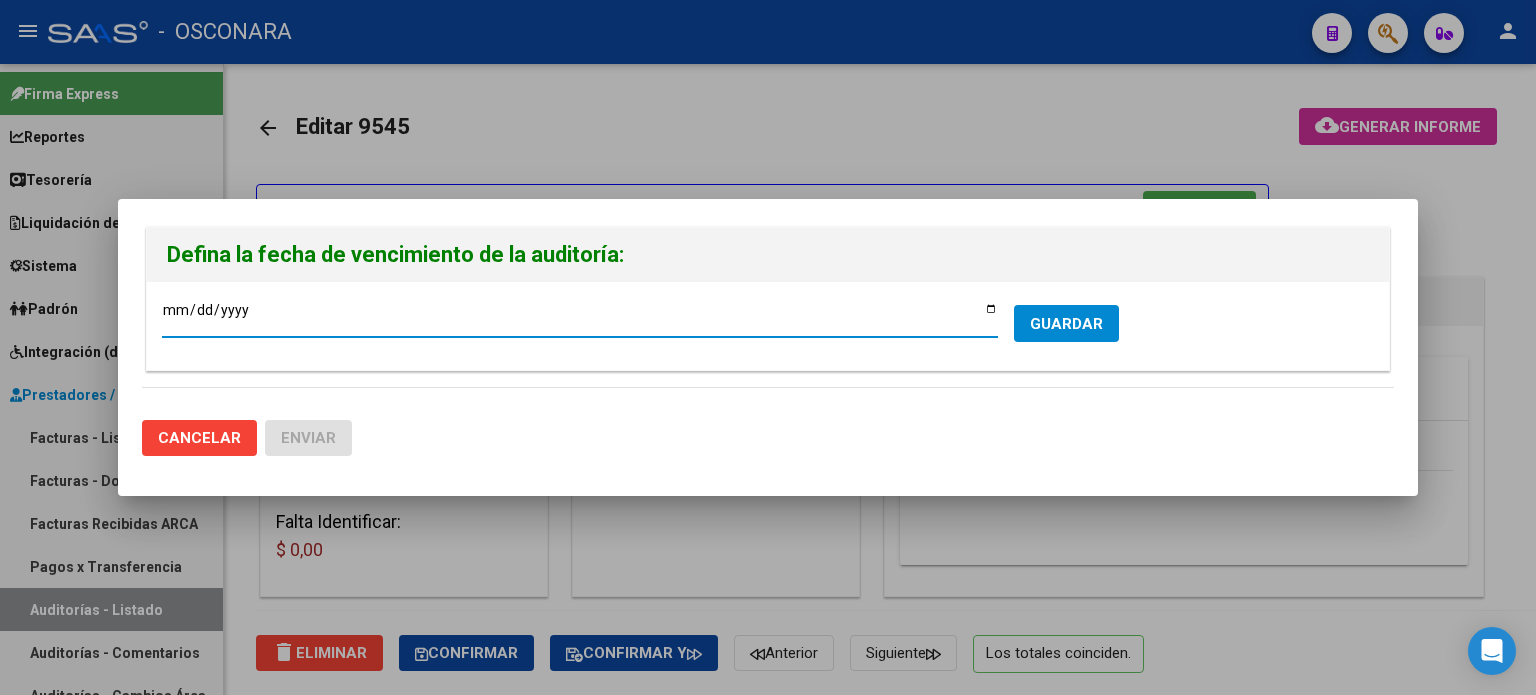click on "GUARDAR" at bounding box center (1066, 324) 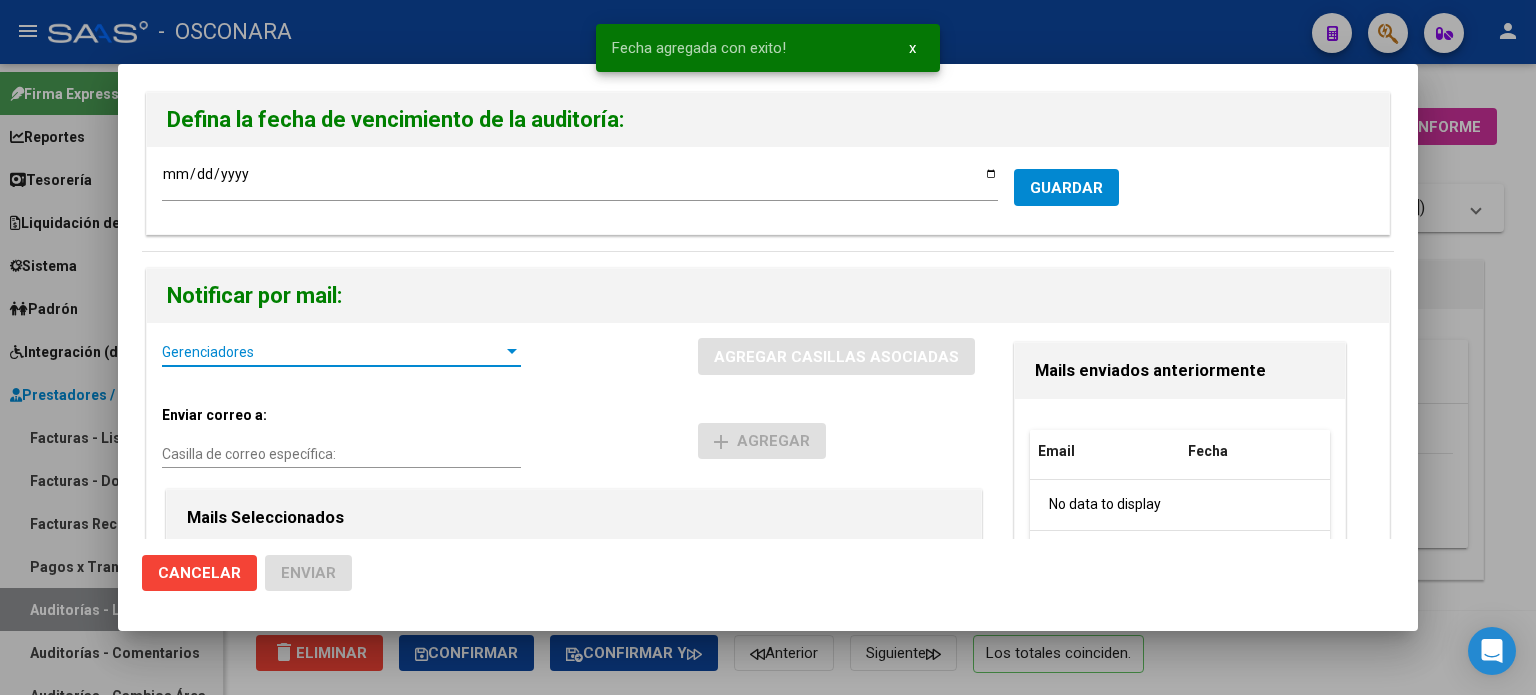 click on "Gerenciadores" at bounding box center [332, 352] 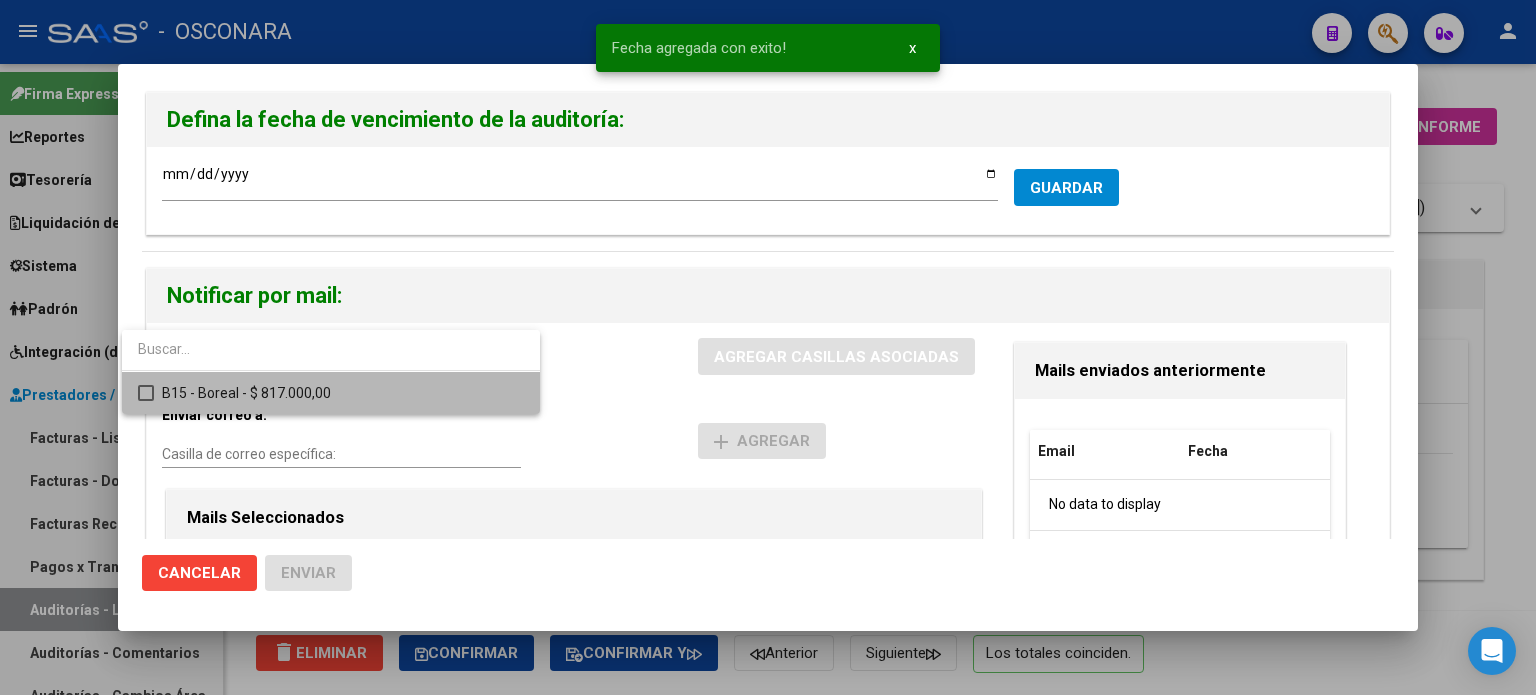 click on "B15 - Boreal - $ 817.000,00" at bounding box center (343, 393) 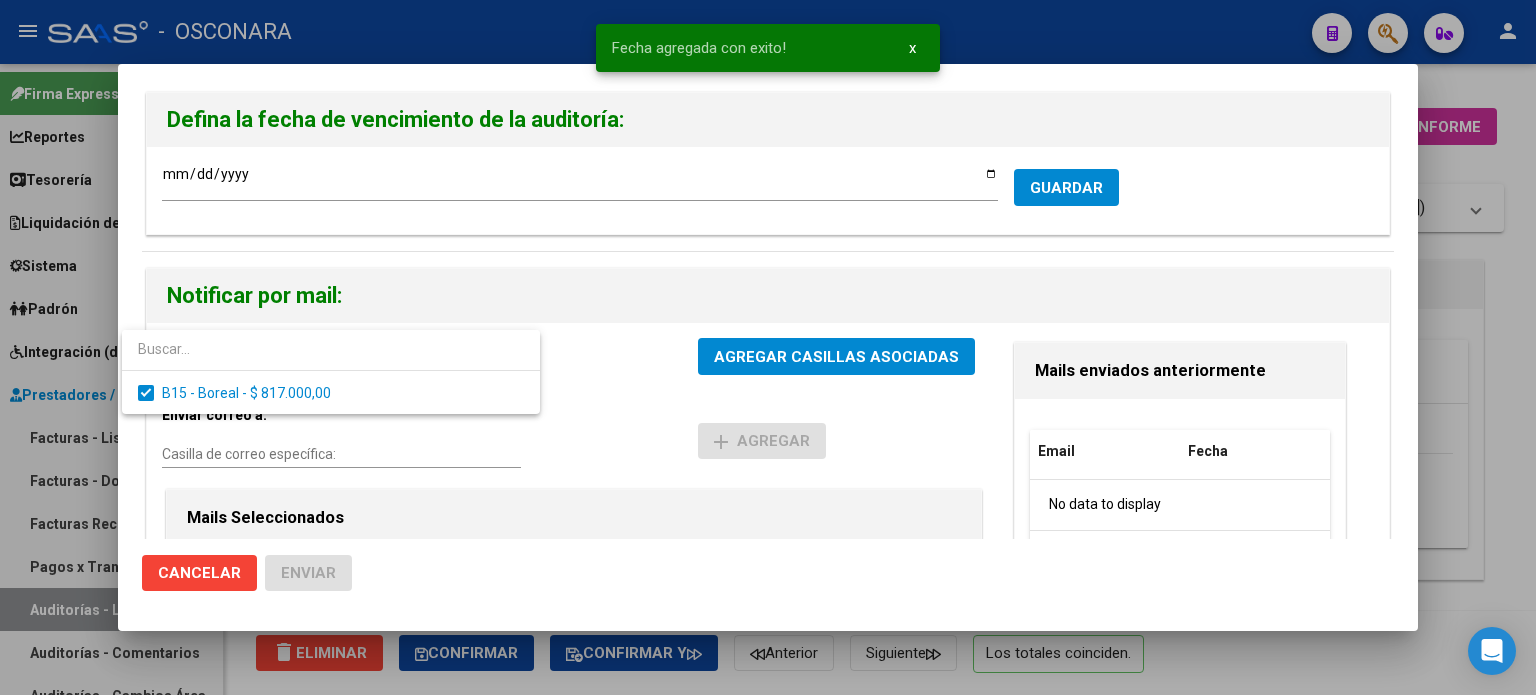 click at bounding box center [768, 347] 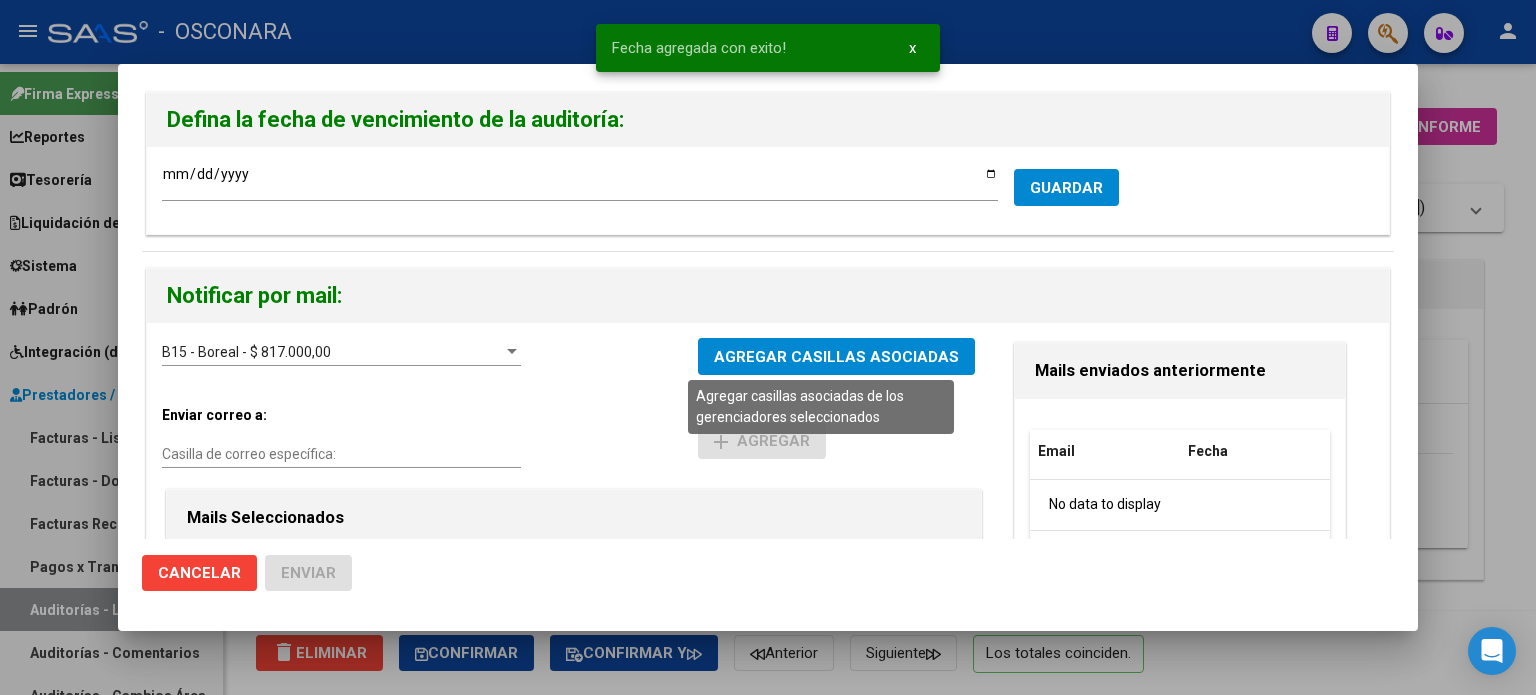 click on "AGREGAR CASILLAS ASOCIADAS" at bounding box center (836, 357) 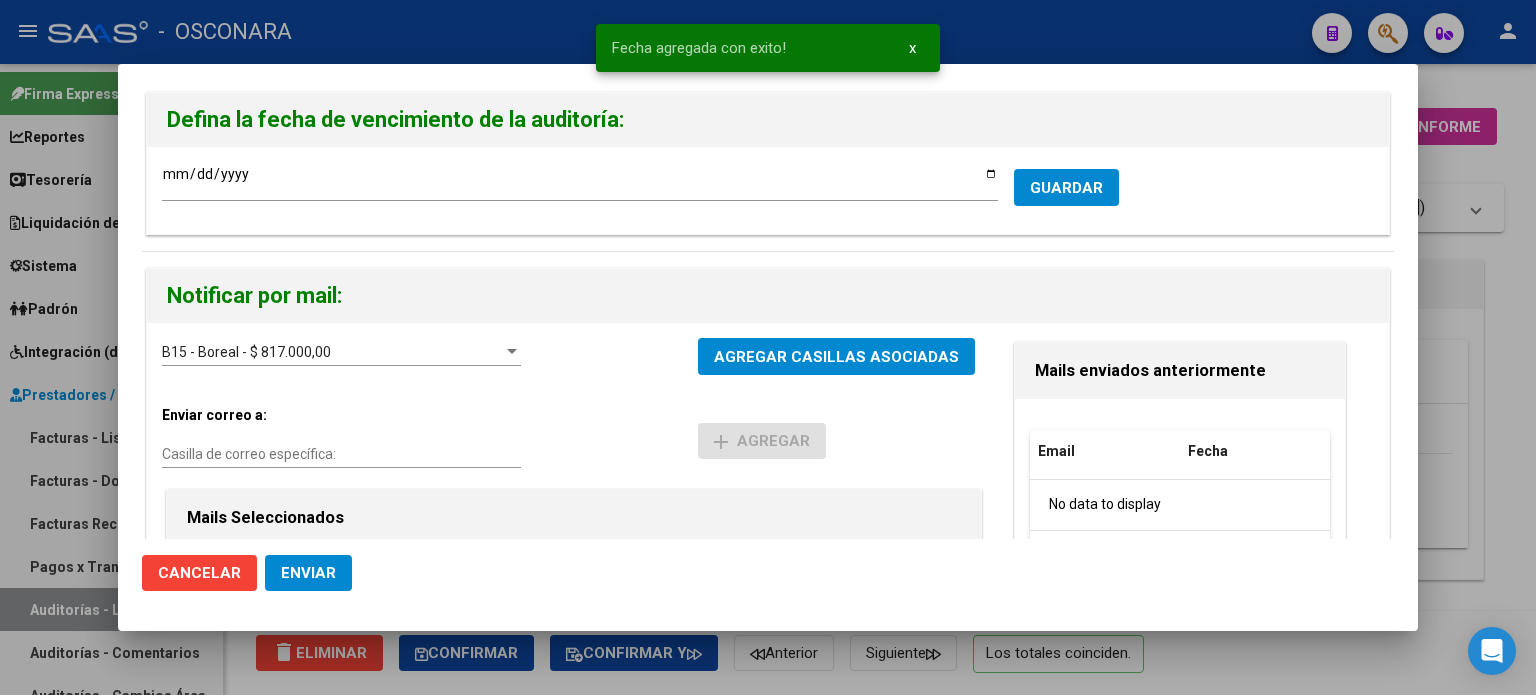 click on "Enviar" 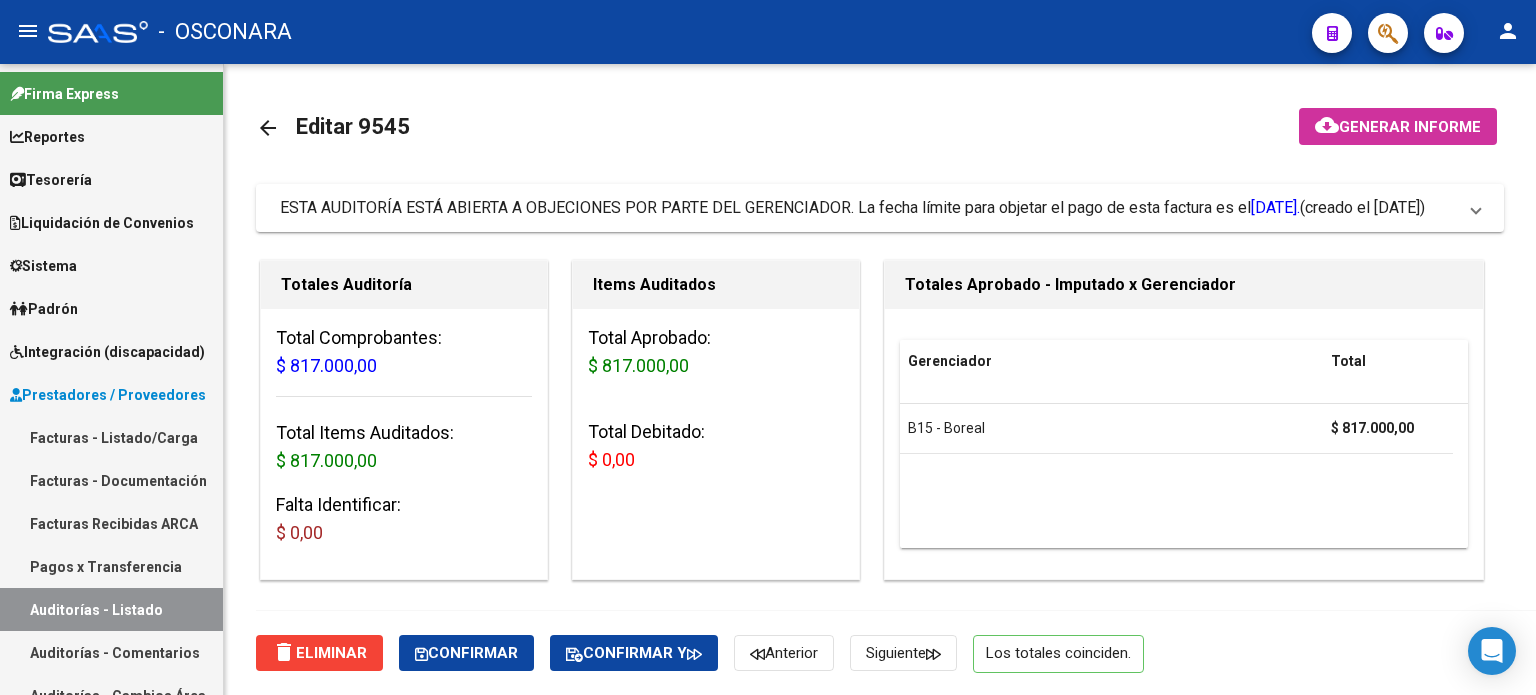click on "Facturas - Listado/Carga" at bounding box center [111, 437] 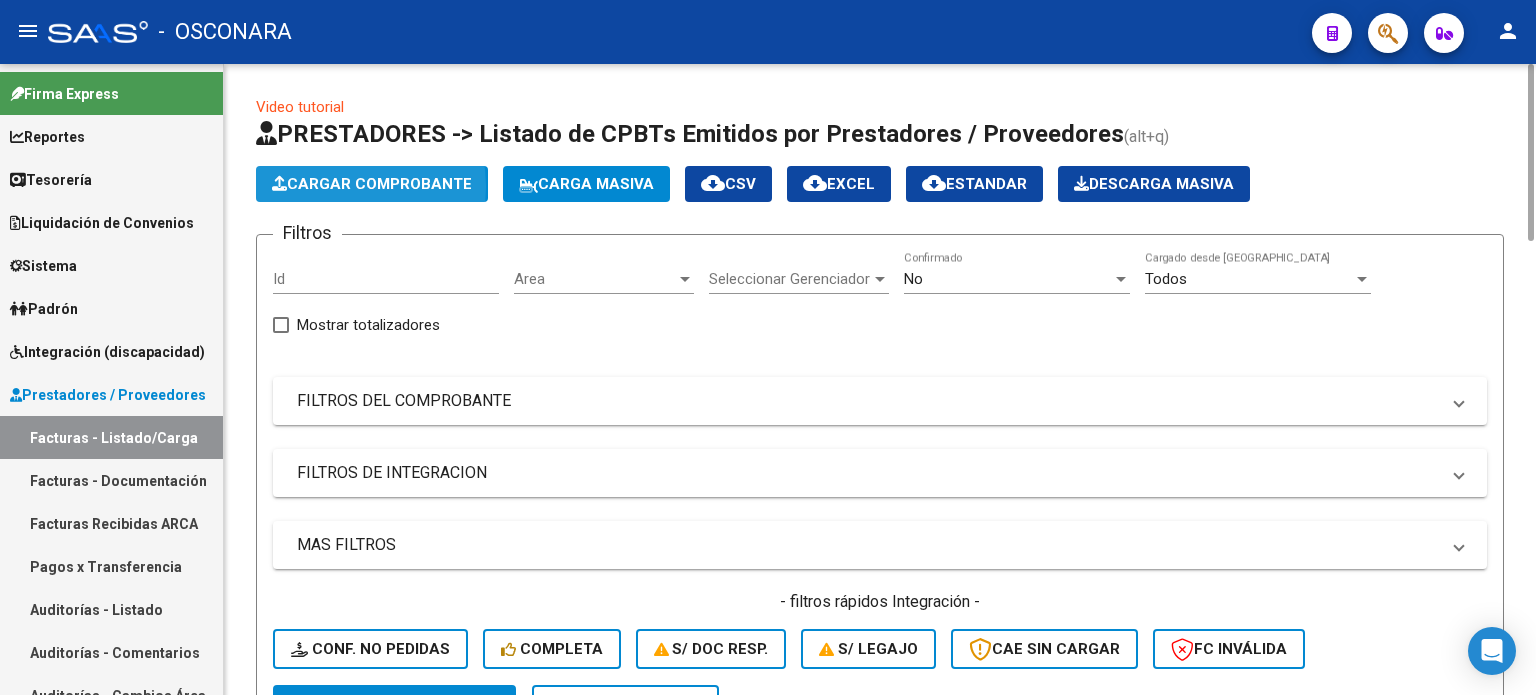 click on "Cargar Comprobante" 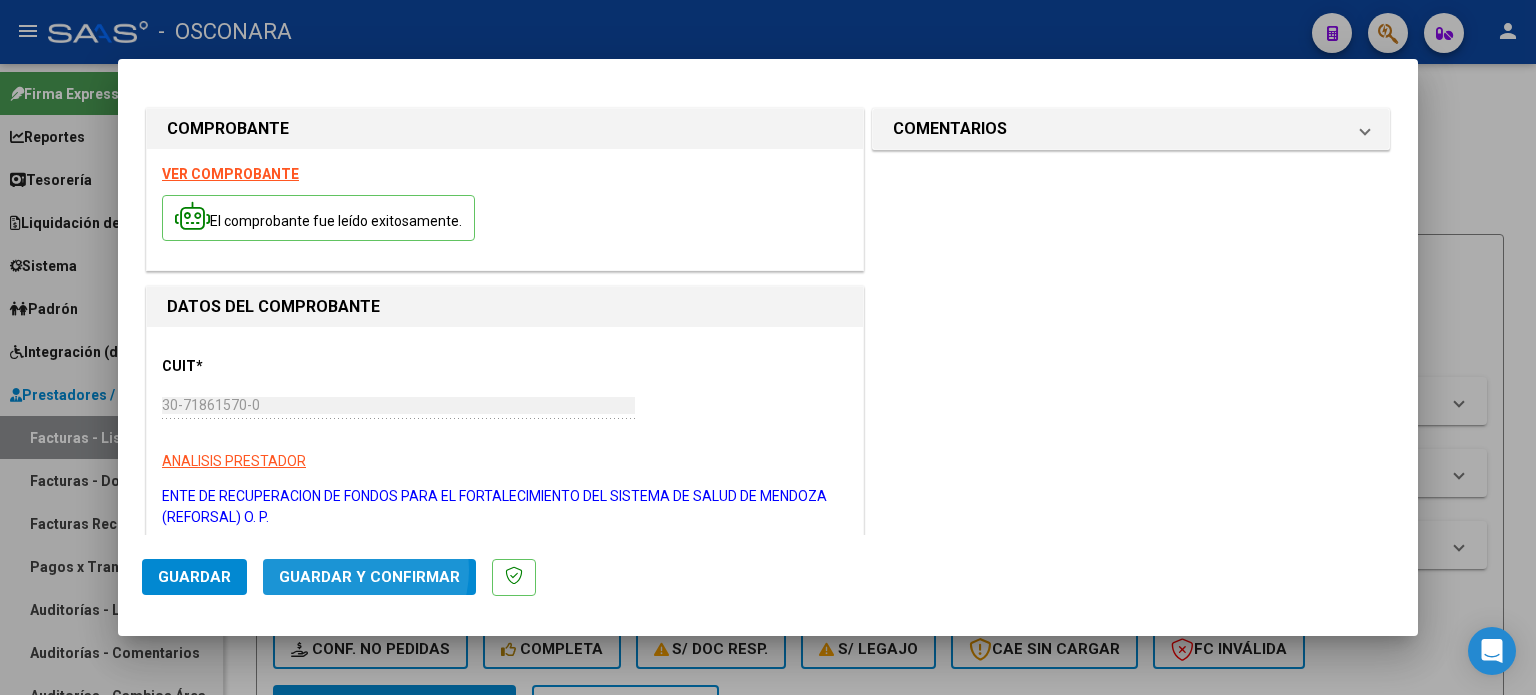 click on "Guardar y Confirmar" 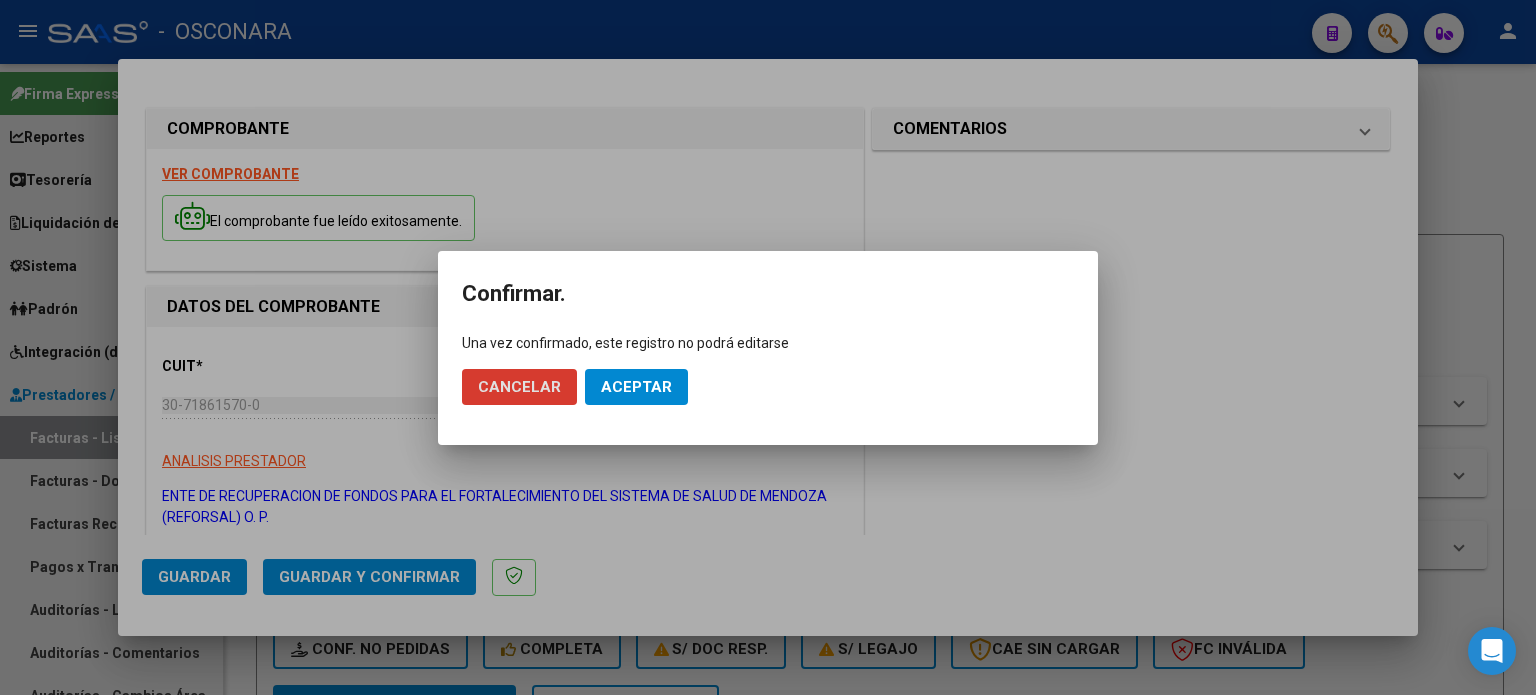 click on "Aceptar" 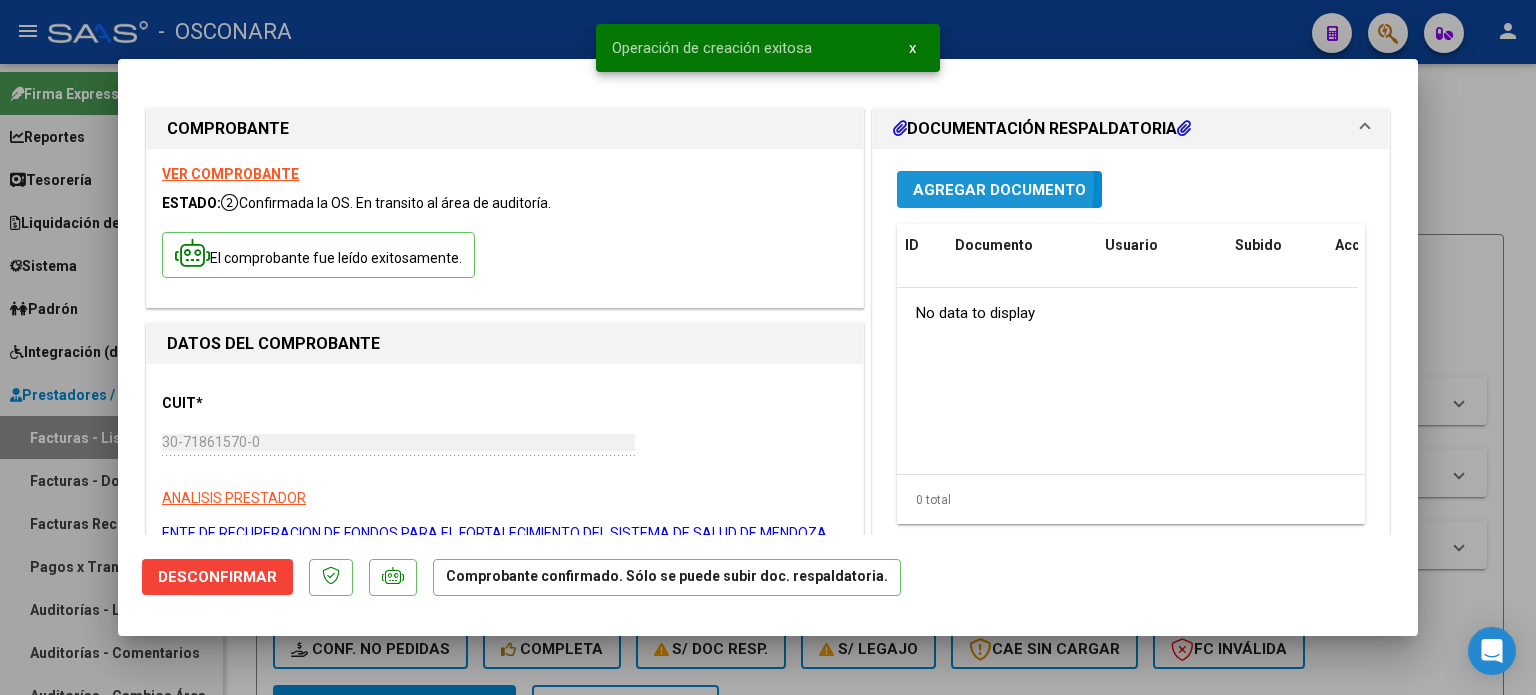 click on "Agregar Documento" at bounding box center [999, 189] 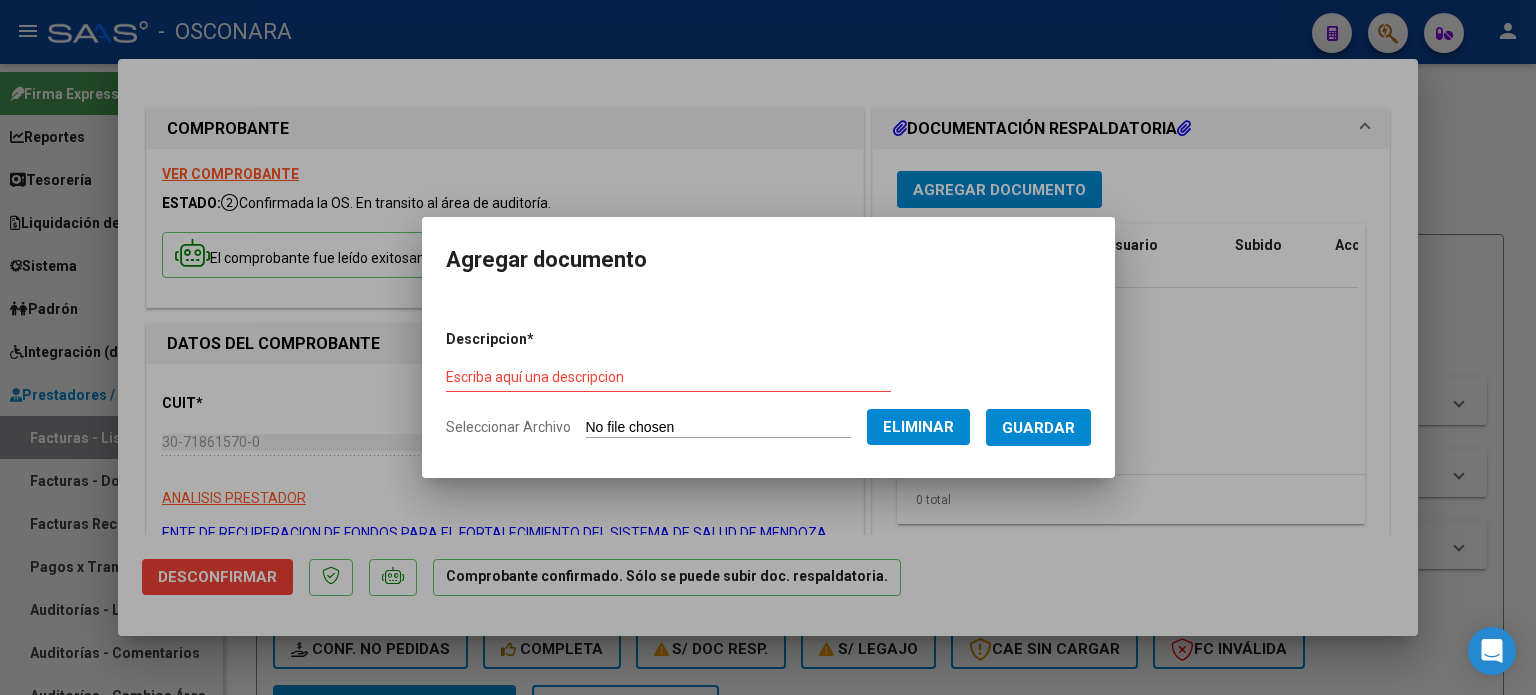 click on "Escriba aquí una descripcion" at bounding box center [668, 377] 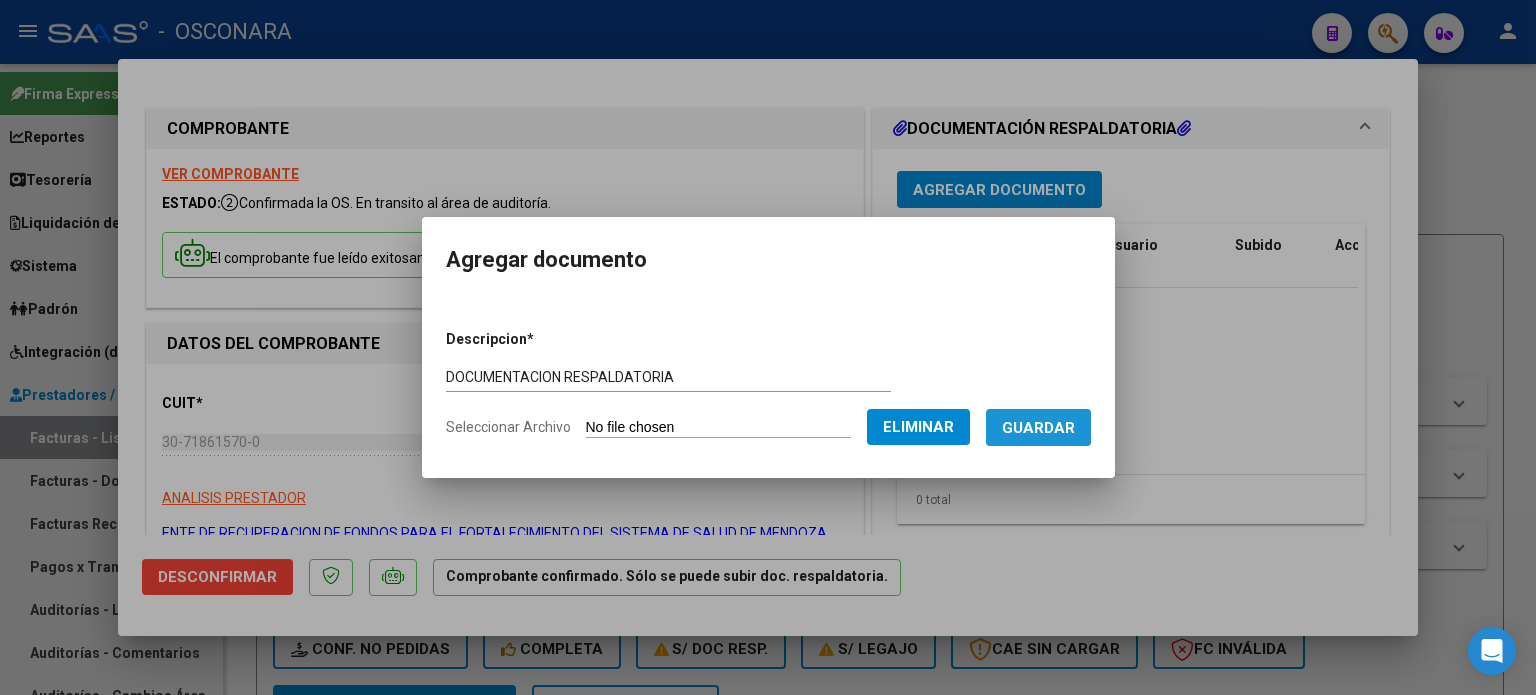 click on "Guardar" at bounding box center [1038, 428] 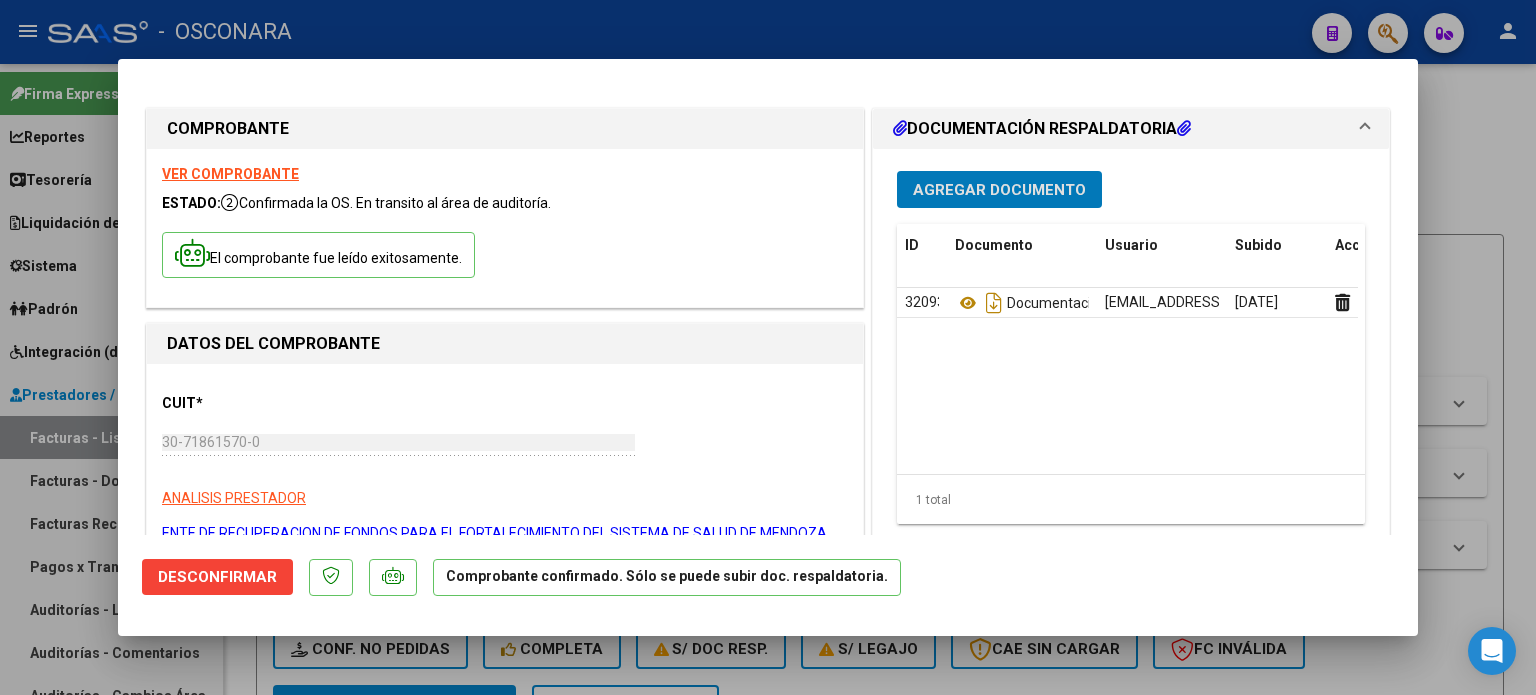 click on "Agregar Documento" at bounding box center [999, 190] 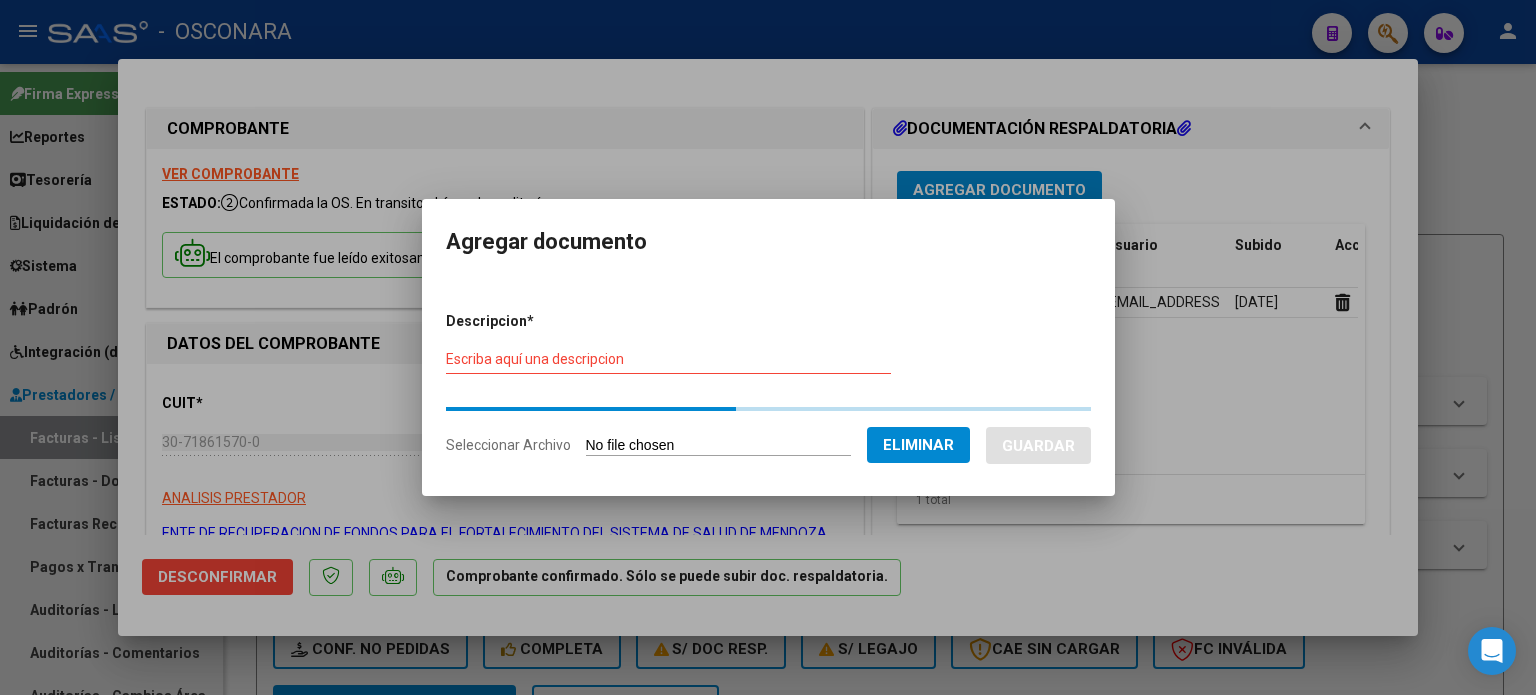 click on "Escriba aquí una descripcion" at bounding box center [668, 359] 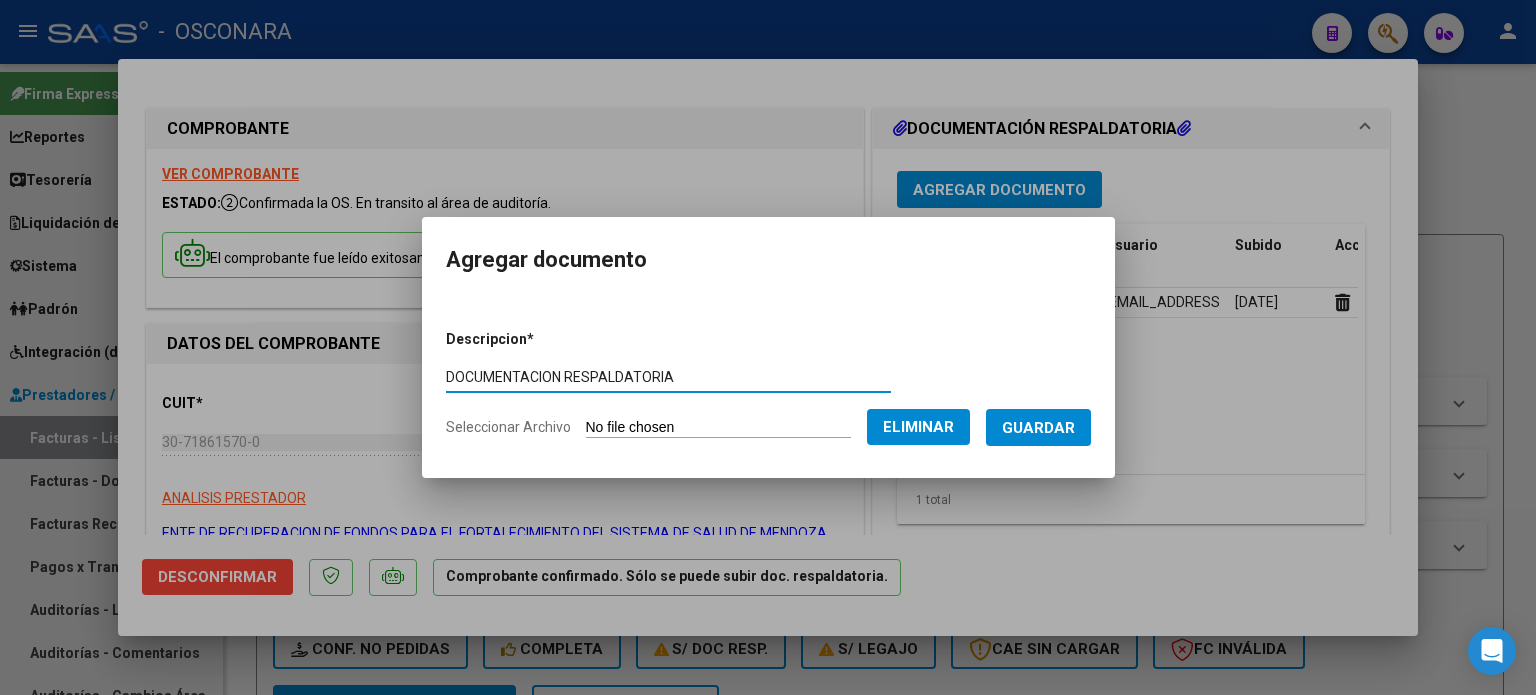drag, startPoint x: 1035, startPoint y: 422, endPoint x: 1164, endPoint y: 423, distance: 129.00388 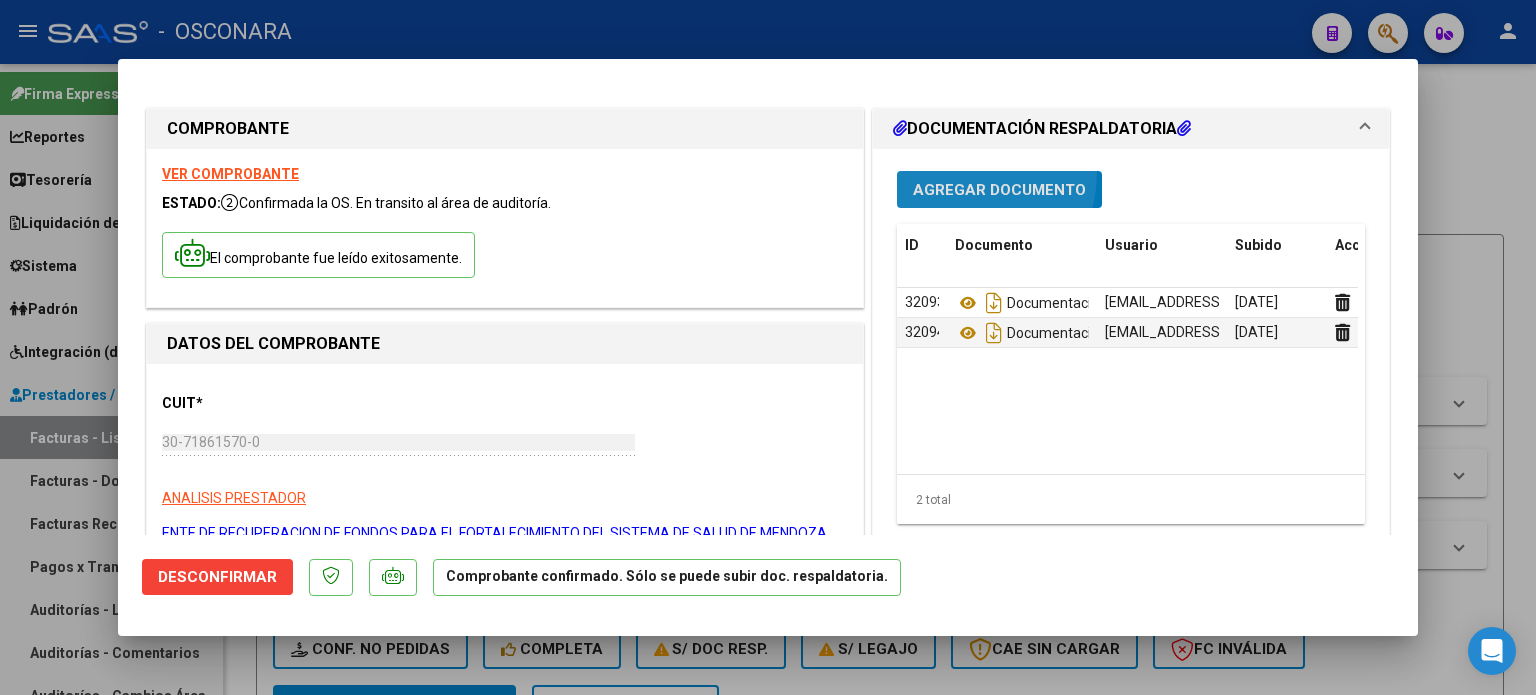 click on "Agregar Documento" at bounding box center (999, 189) 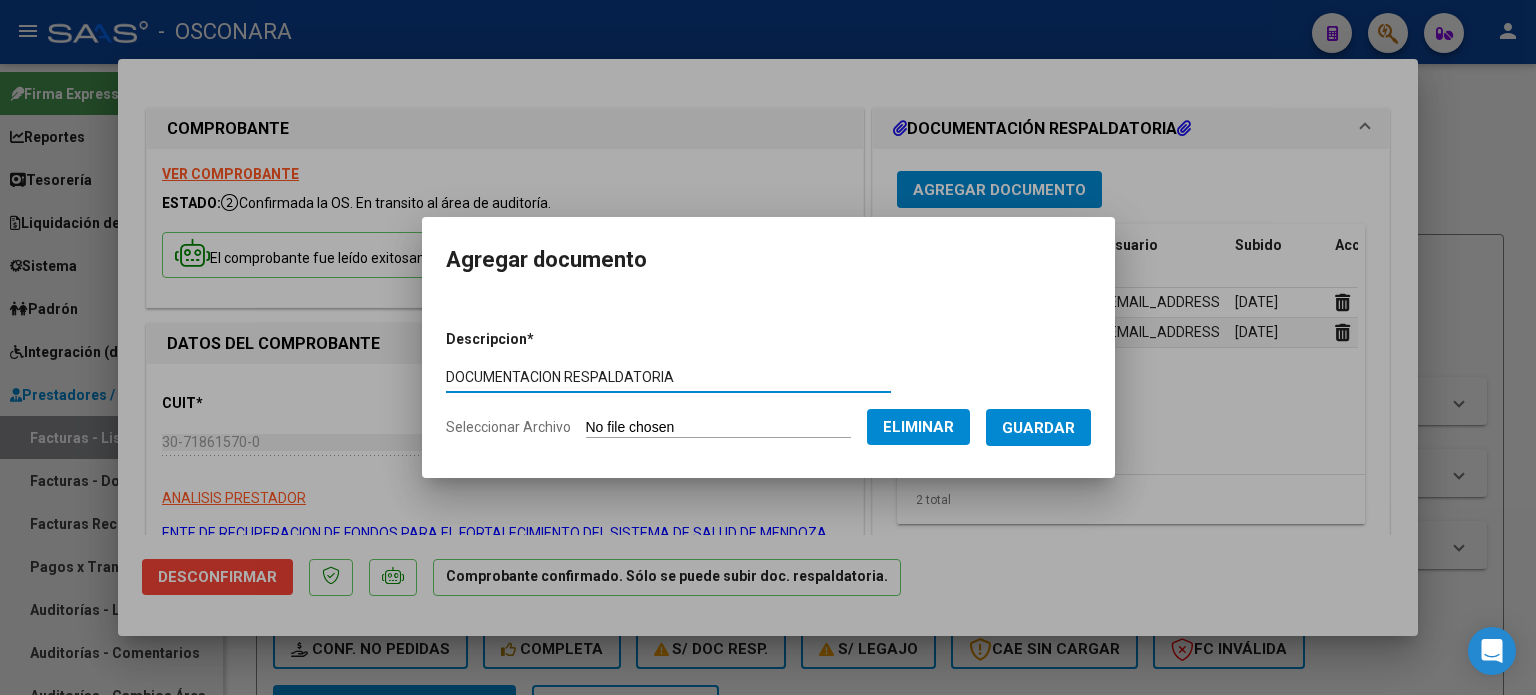 drag, startPoint x: 466, startPoint y: 373, endPoint x: 983, endPoint y: 499, distance: 532.1325 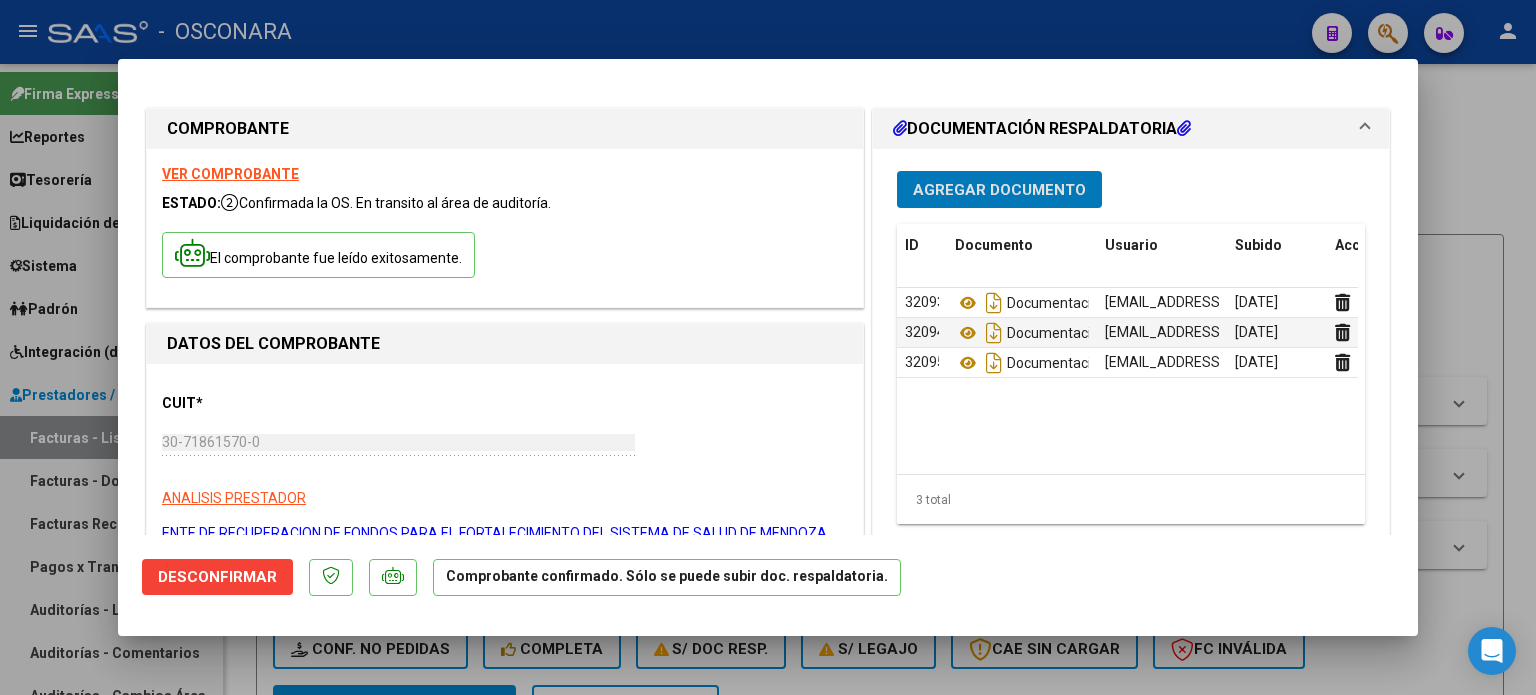 click at bounding box center [768, 347] 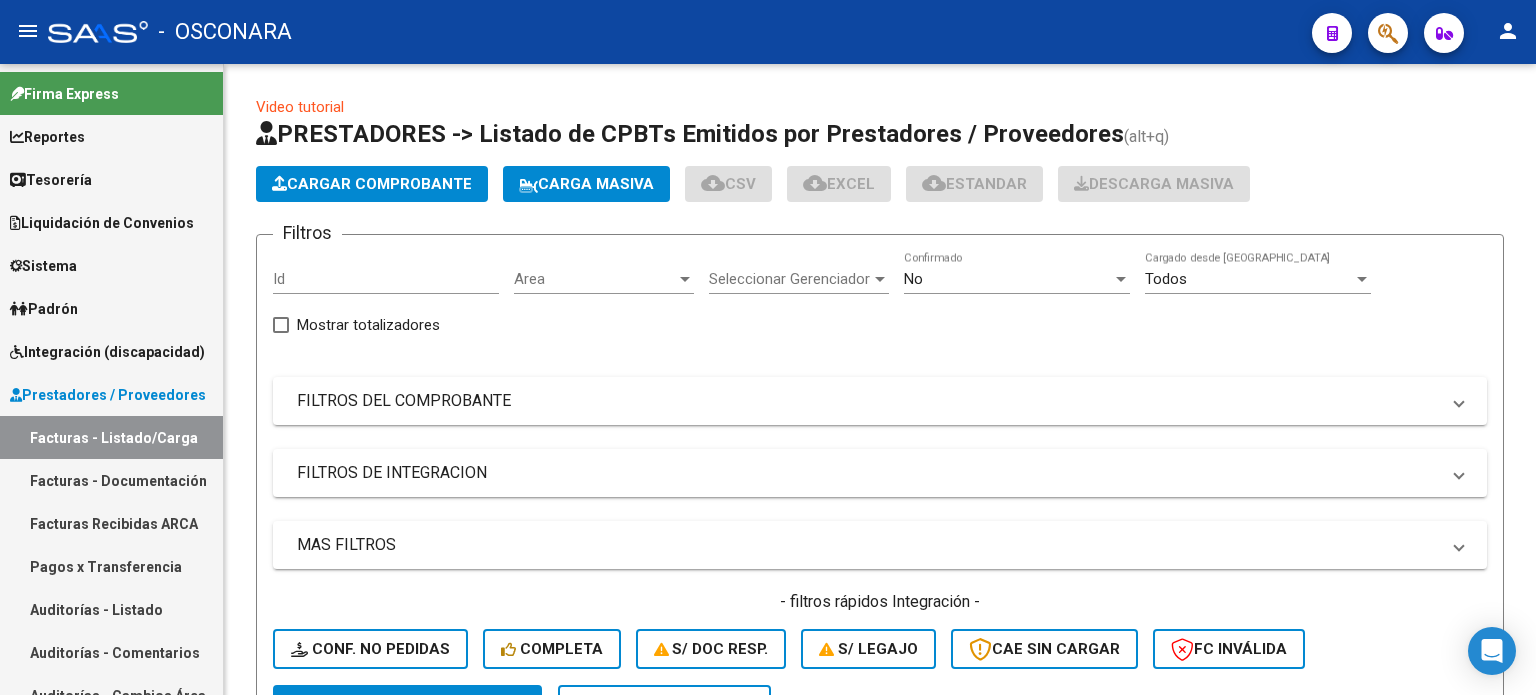 drag, startPoint x: 75, startPoint y: 609, endPoint x: 160, endPoint y: 492, distance: 144.61673 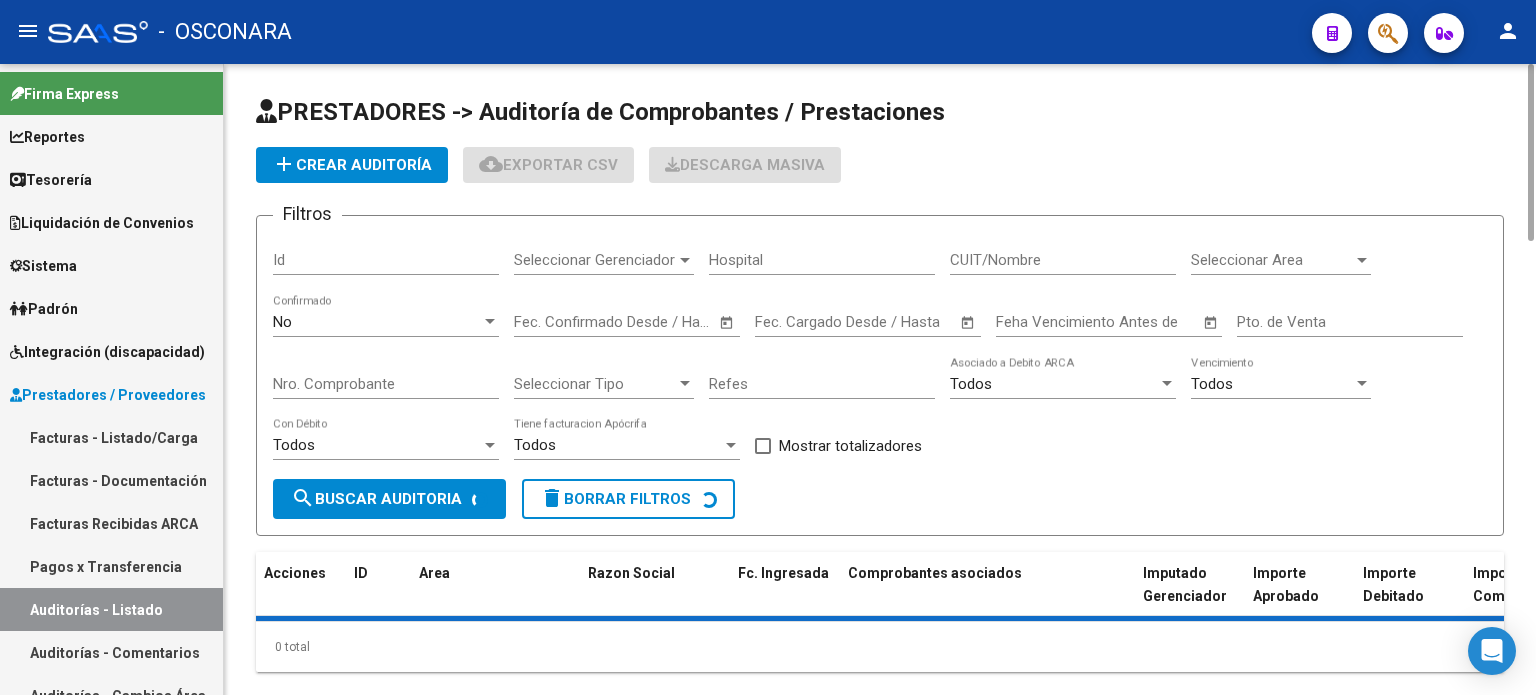 click on "add  Crear Auditoría" 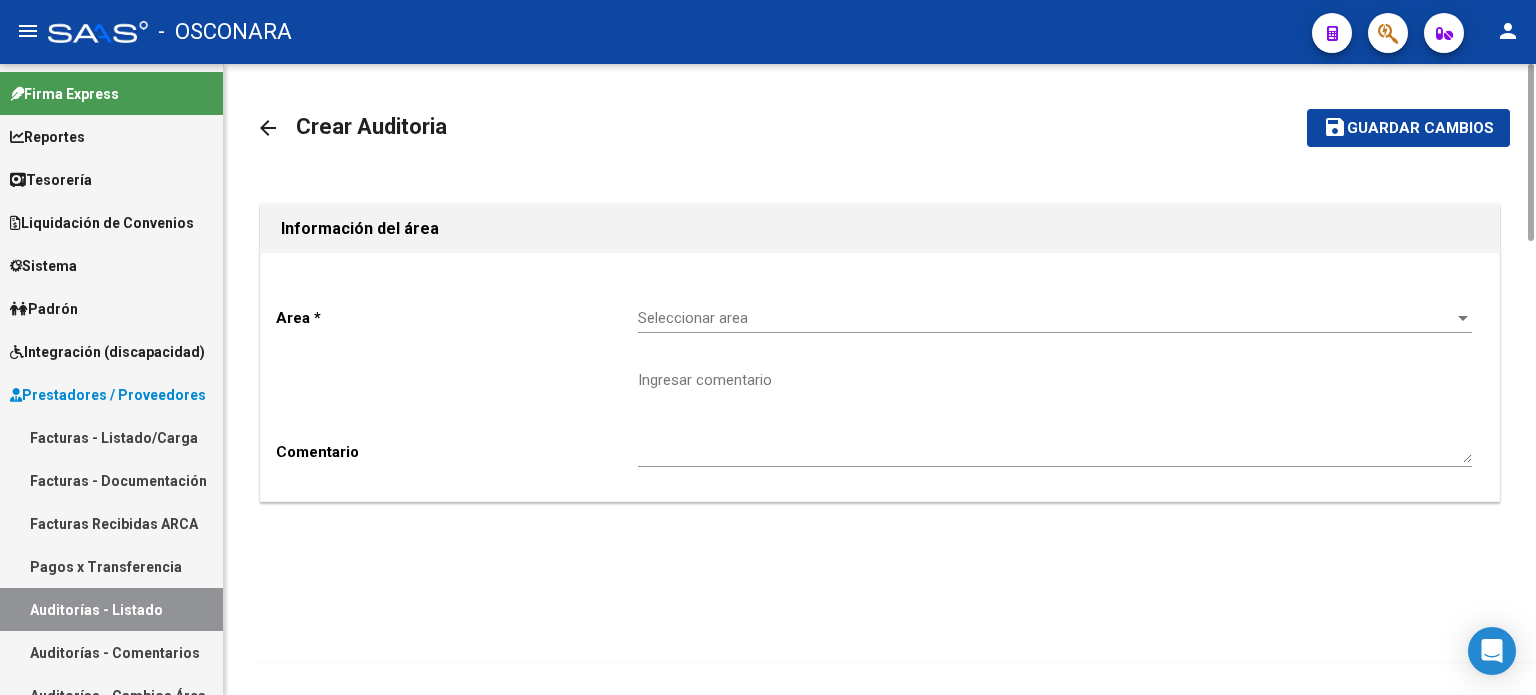 click on "Seleccionar area" at bounding box center (1046, 318) 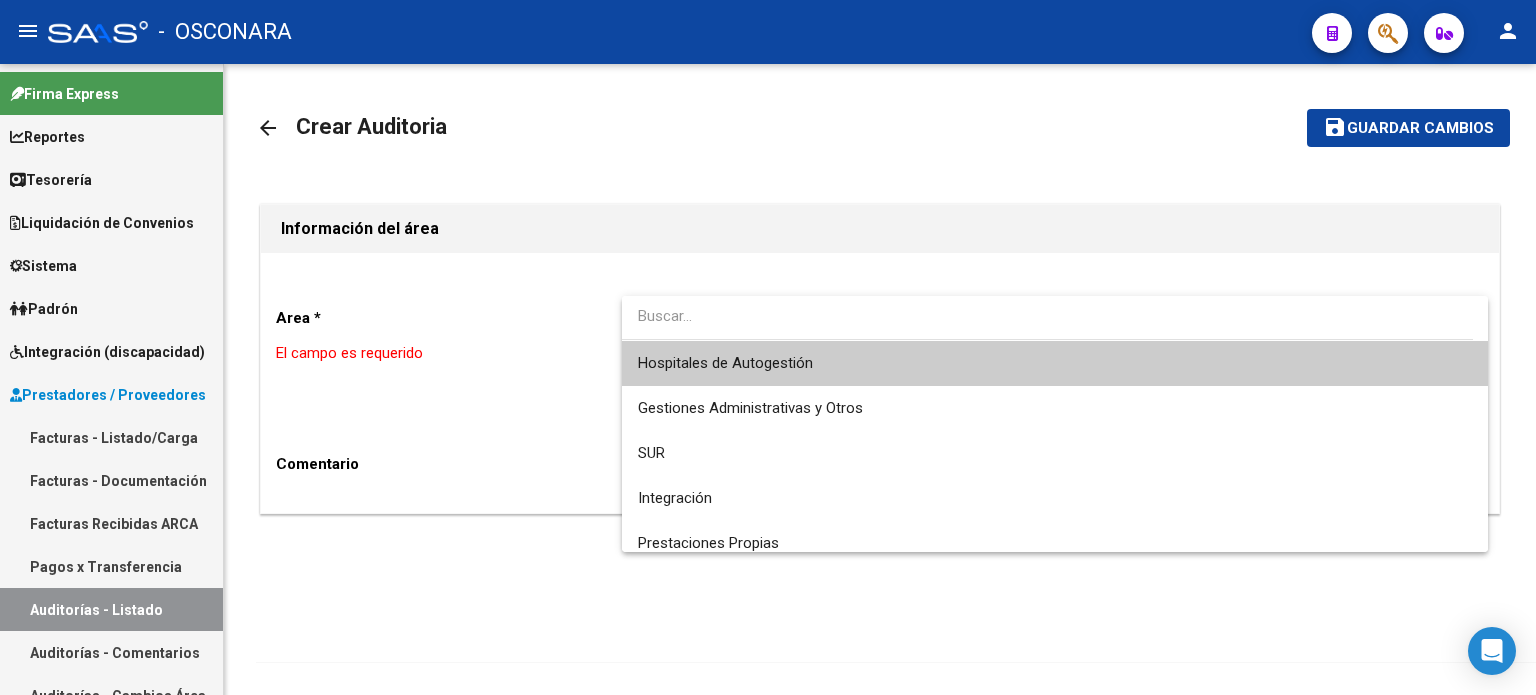 click on "Hospitales de Autogestión" at bounding box center [725, 363] 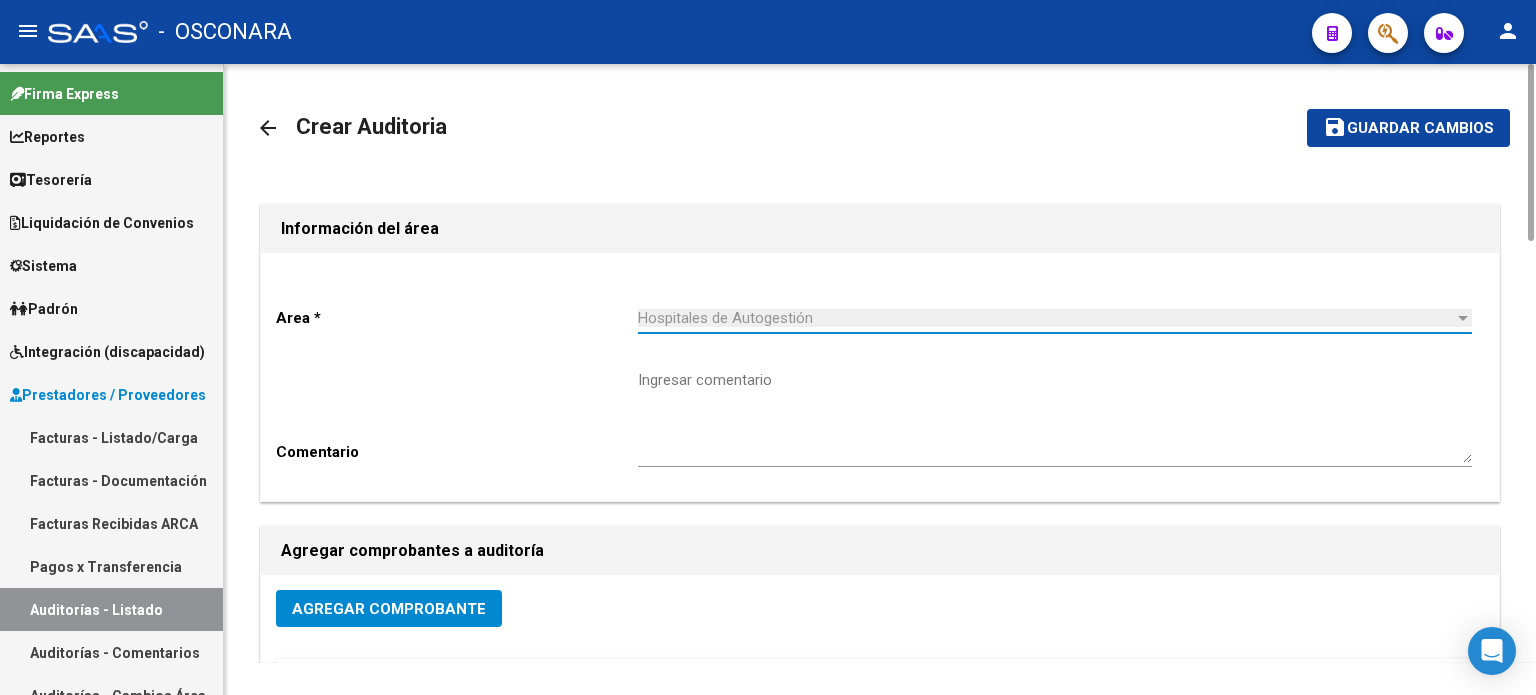 click on "Agregar Comprobante" 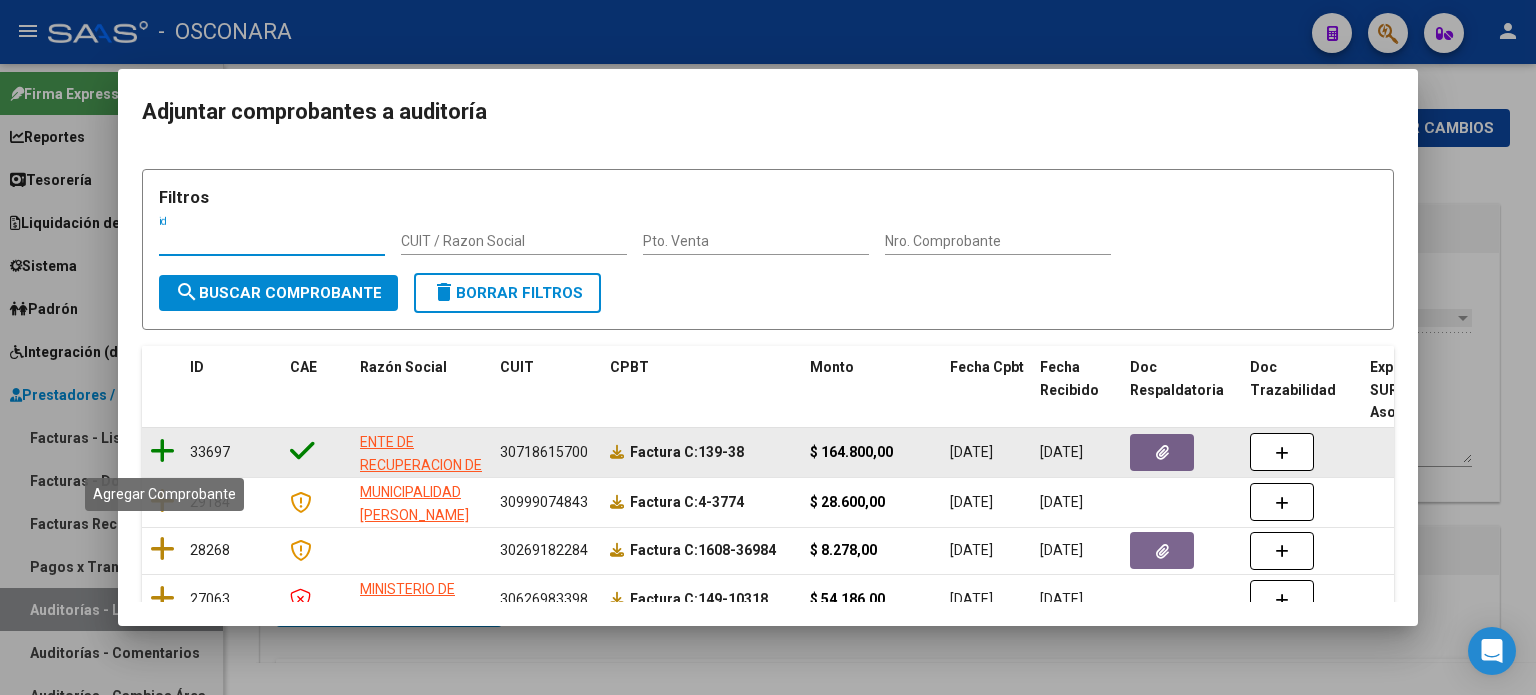 click 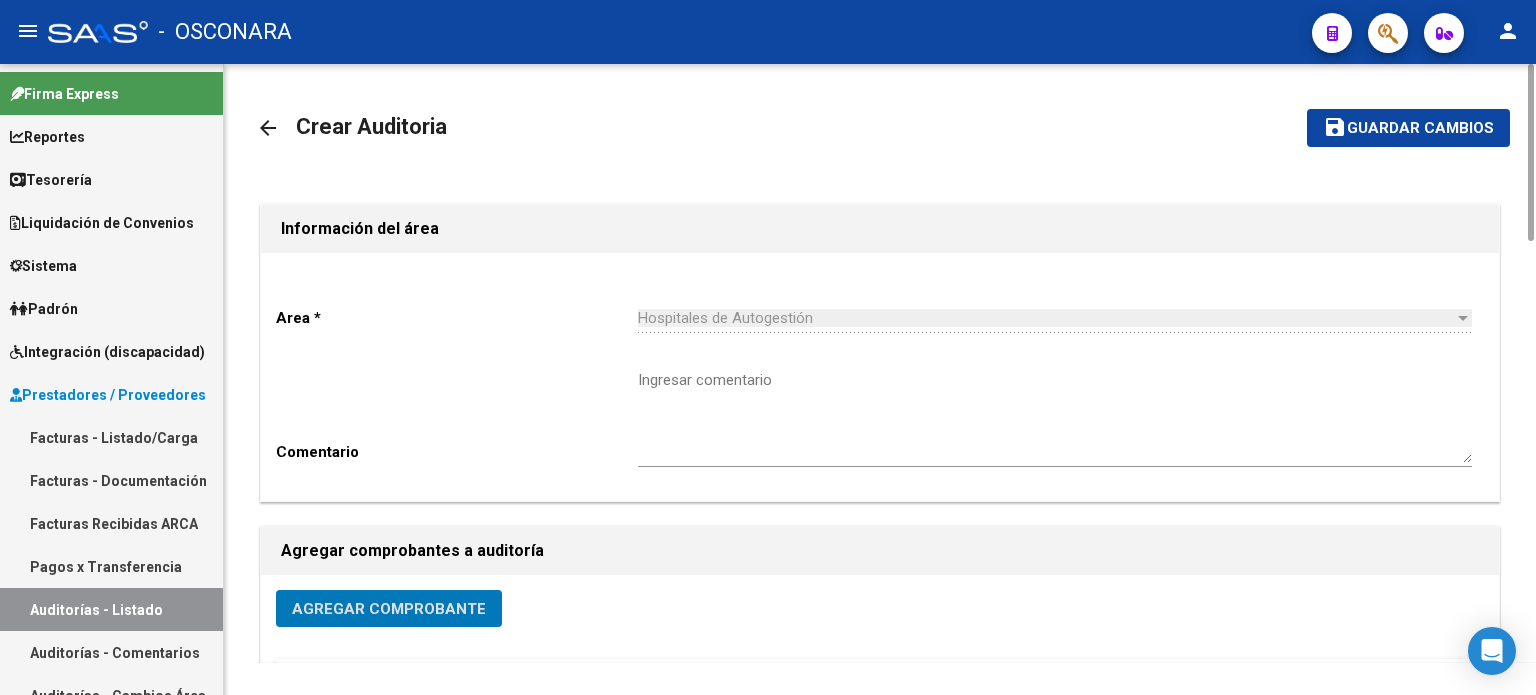 click on "Guardar cambios" 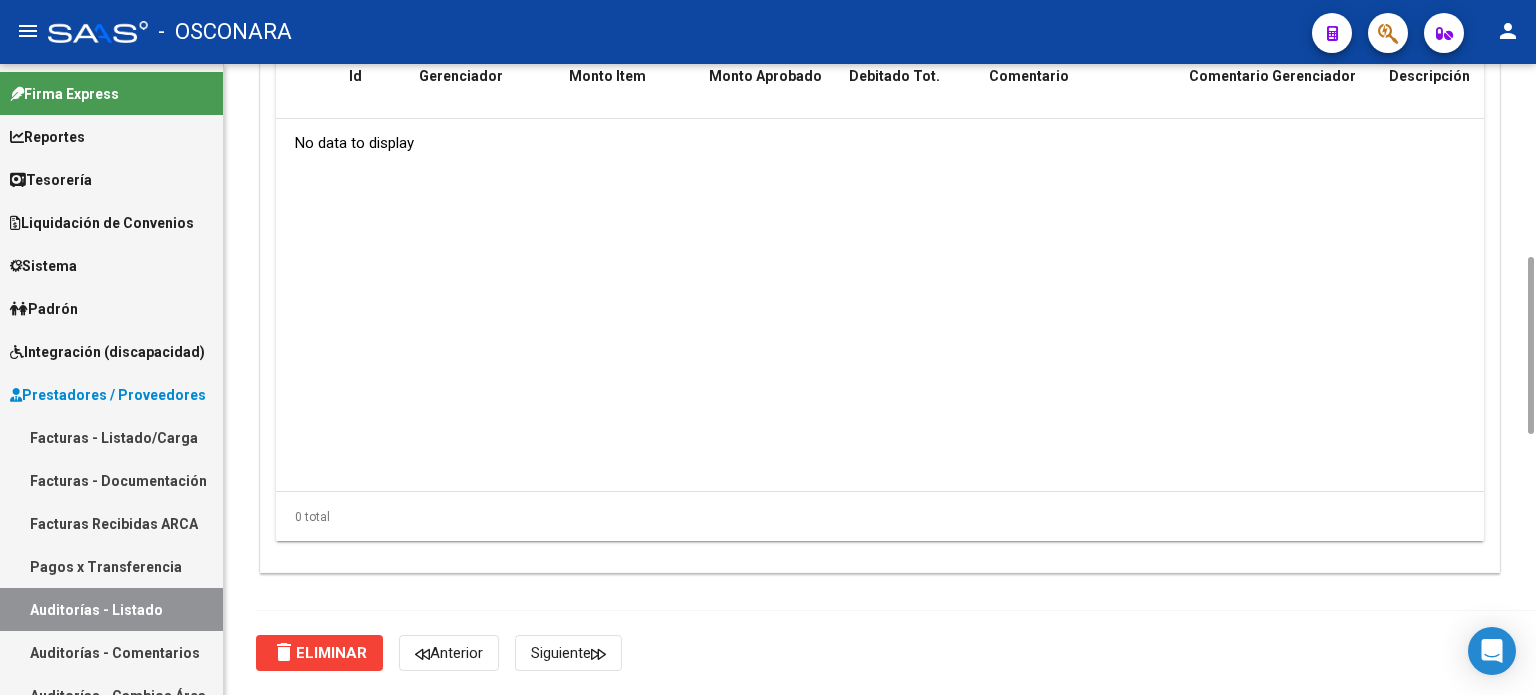 scroll, scrollTop: 1200, scrollLeft: 0, axis: vertical 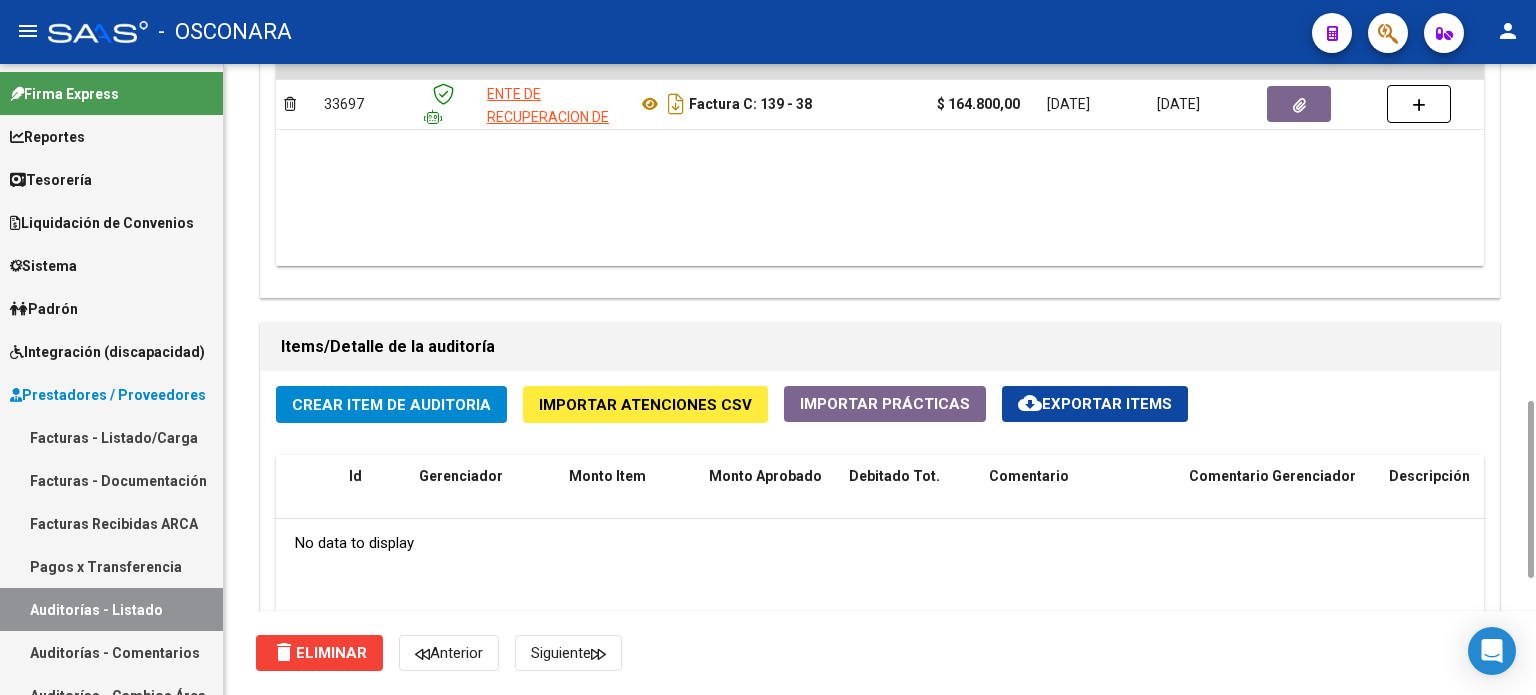 click on "Crear Item de Auditoria Importar Atenciones CSV  Importar Prácticas
cloud_download  Exportar Items  Id Gerenciador Monto Item Monto Aprobado Debitado Tot. Comentario Comentario Gerenciador Descripción Afiliado Estado CUIL Documento Nombre Completo Fec. Prestación Atencion Tipo Nomenclador Código Nomenclador Nombre Usuario Creado Area Creado Area Modificado No data to display  0 total   1" 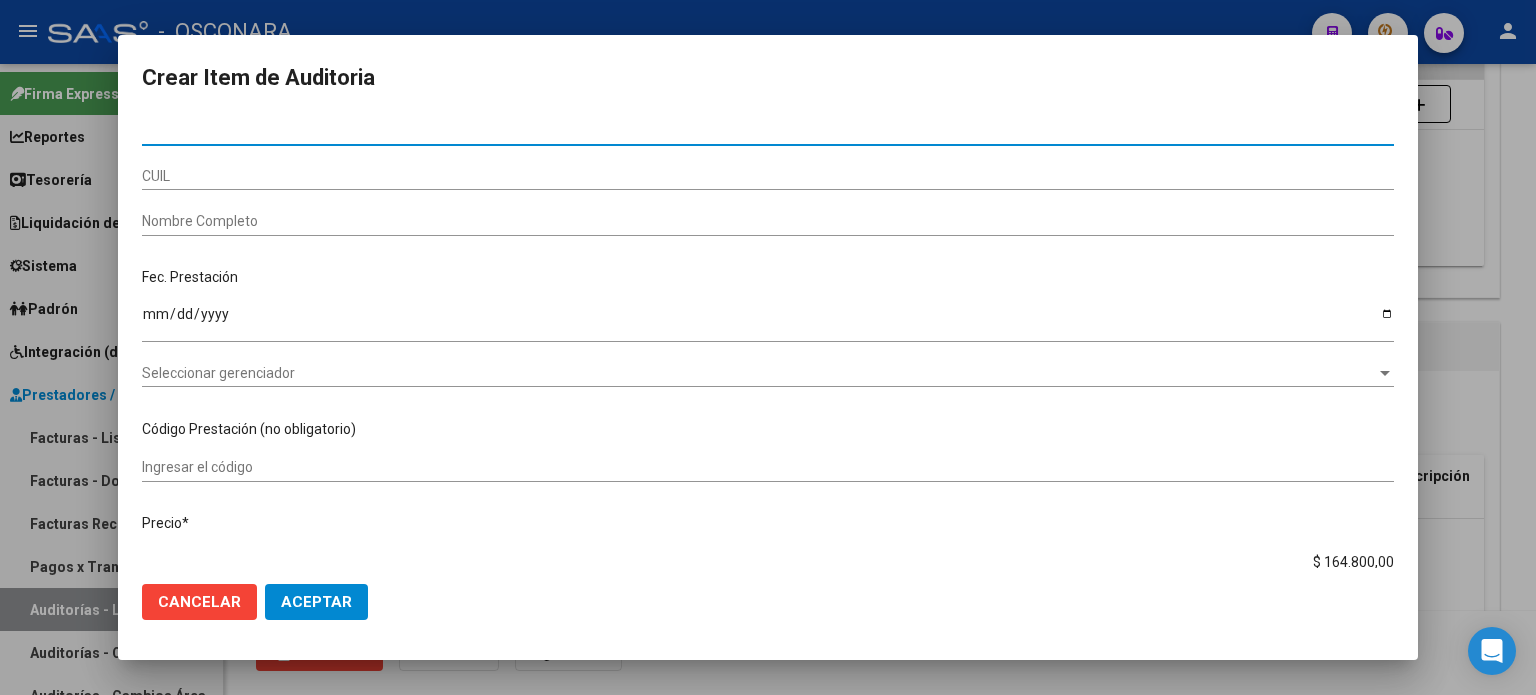 paste on "31011313" 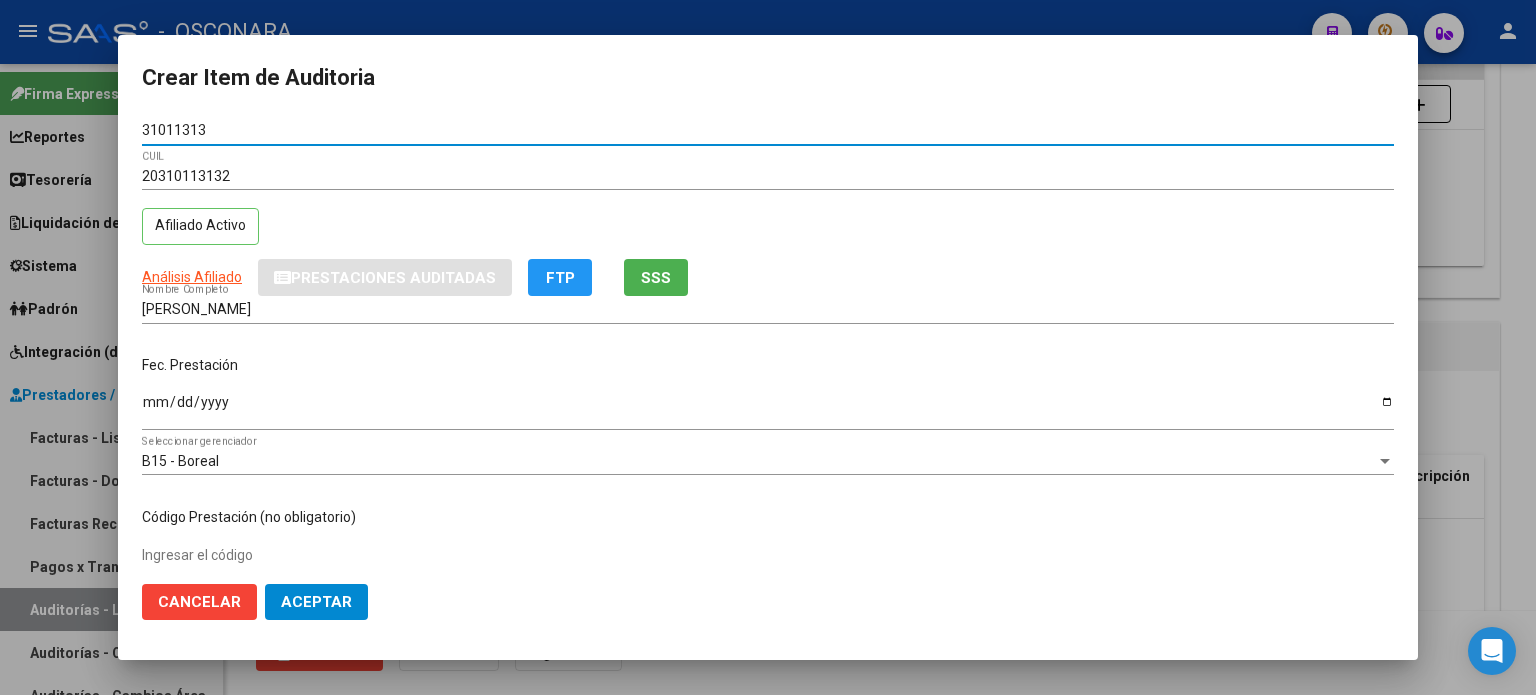 click on "SSS" 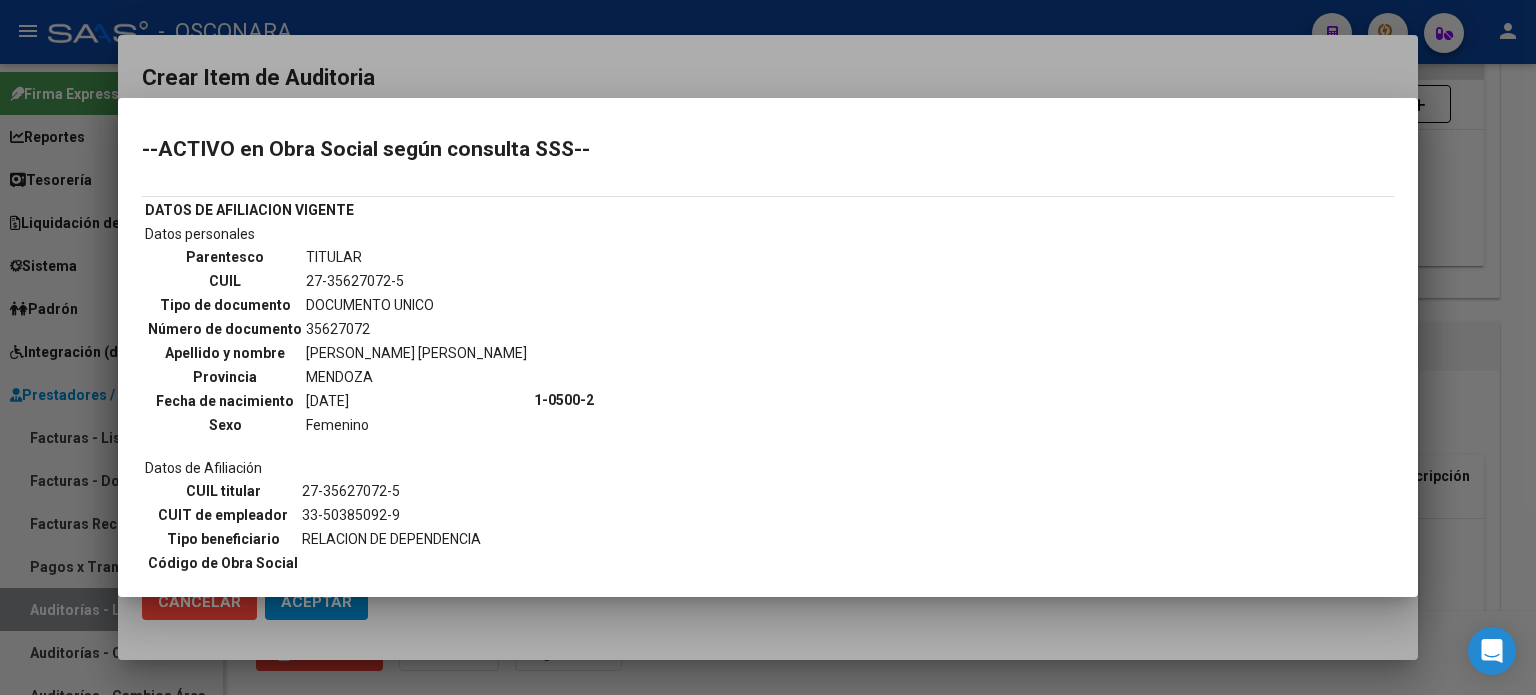scroll, scrollTop: 200, scrollLeft: 0, axis: vertical 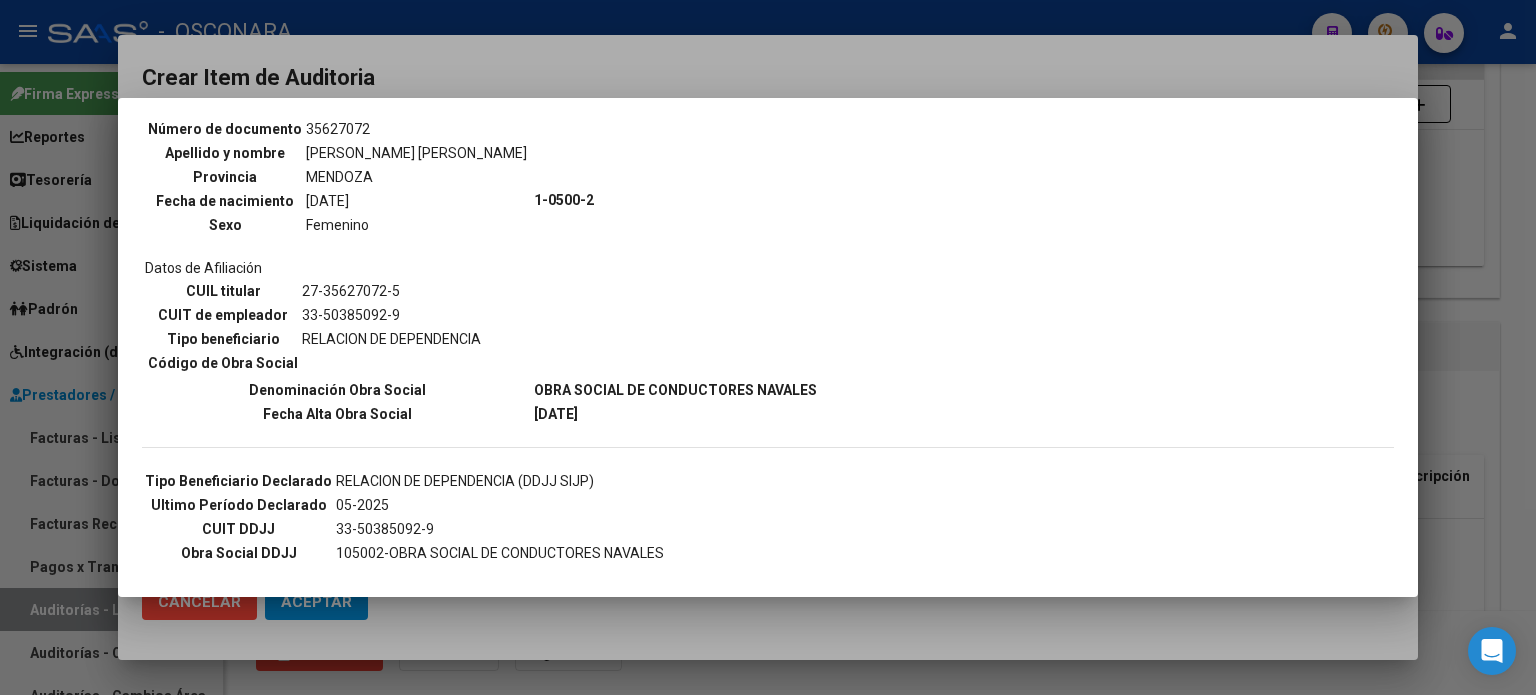 click at bounding box center [768, 347] 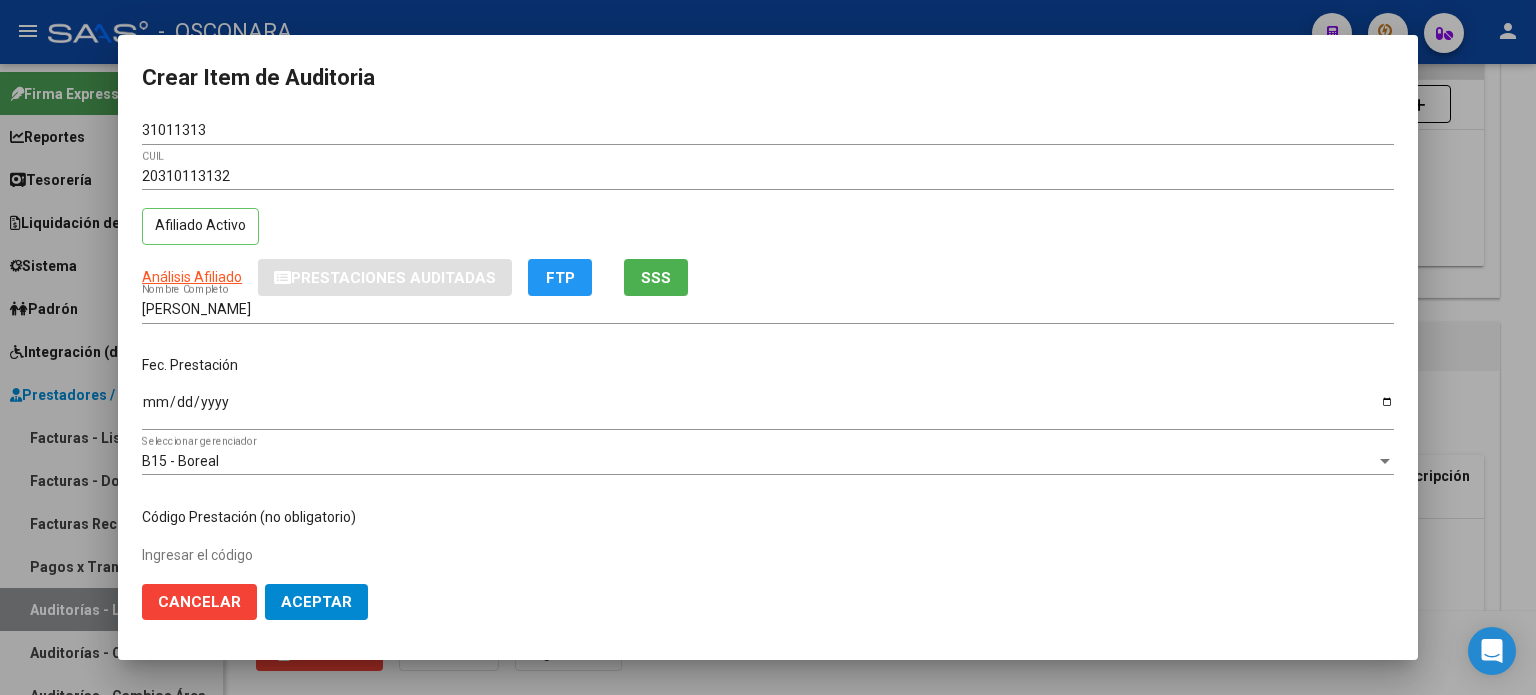 drag, startPoint x: 145, startPoint y: 403, endPoint x: 576, endPoint y: 532, distance: 449.89108 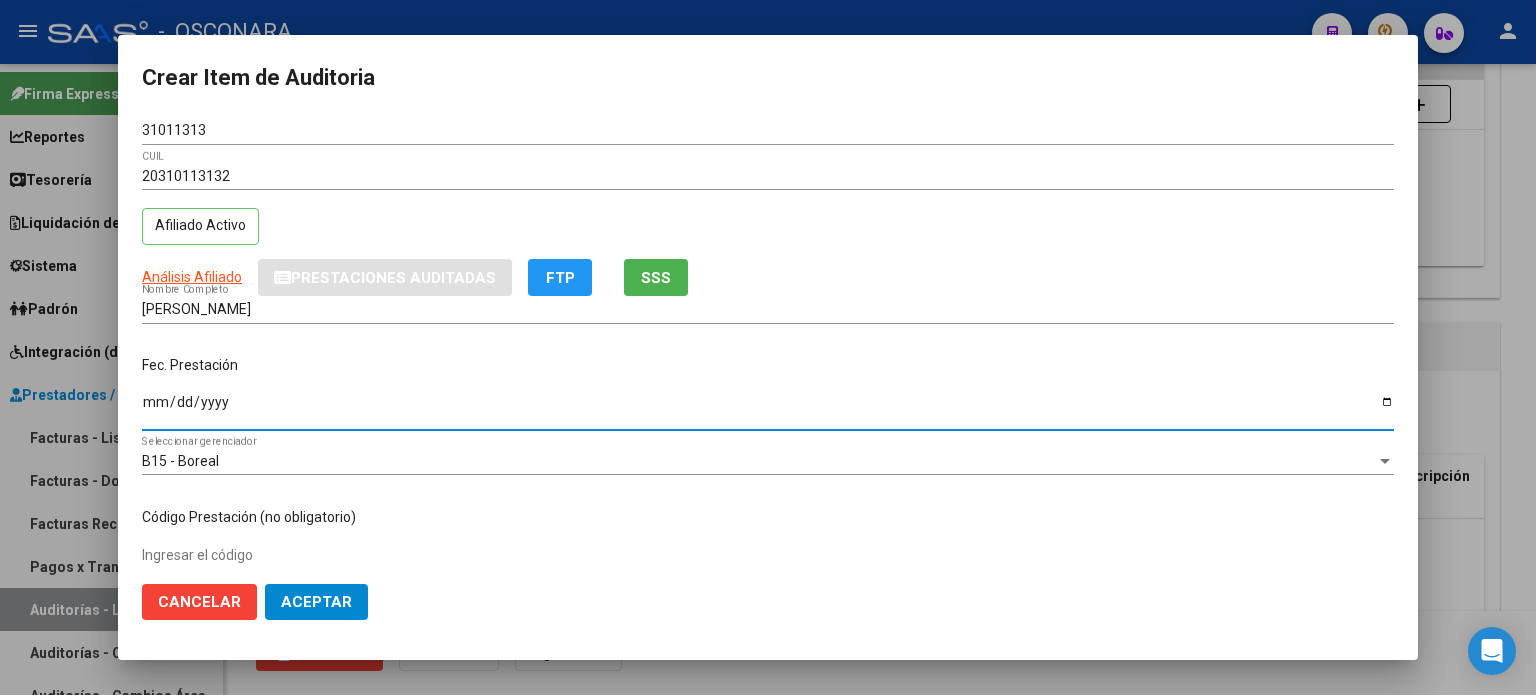 click on "[DATE]" at bounding box center [768, 409] 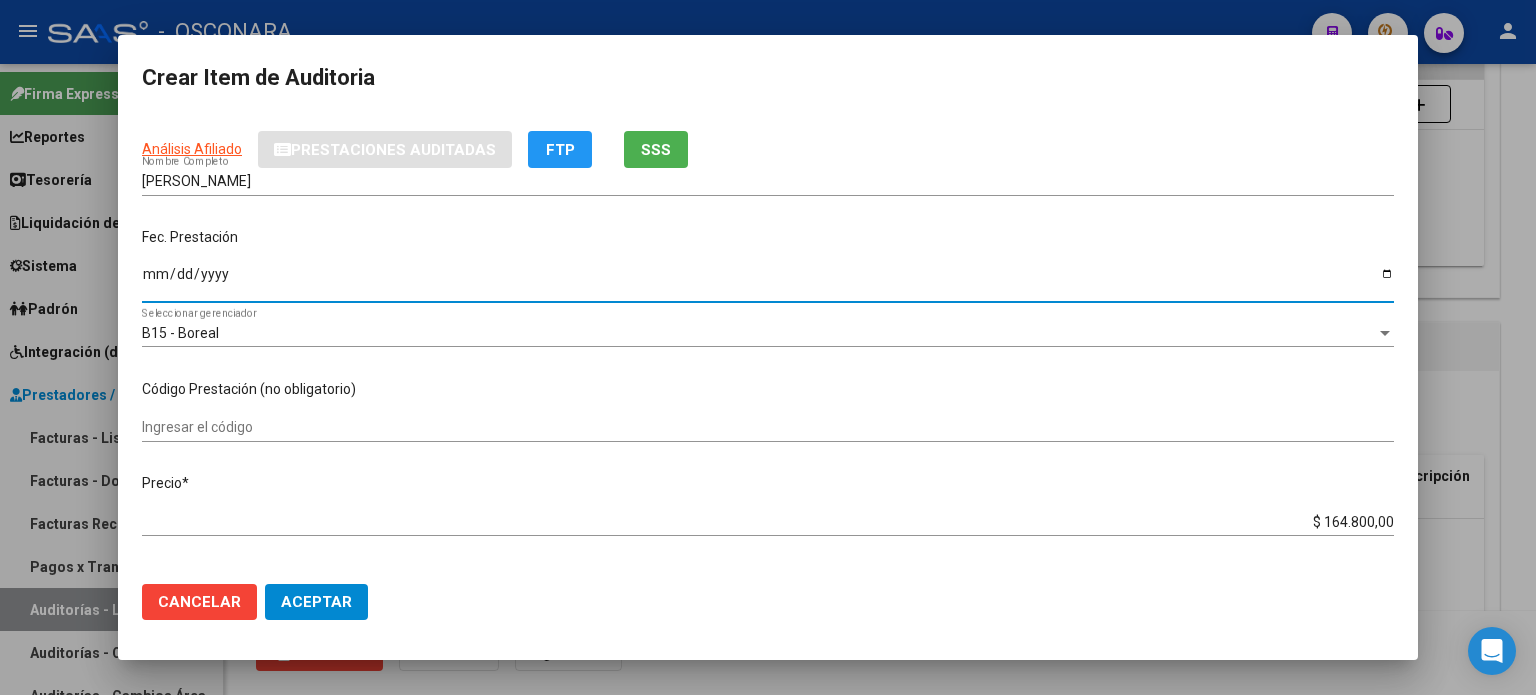 scroll, scrollTop: 200, scrollLeft: 0, axis: vertical 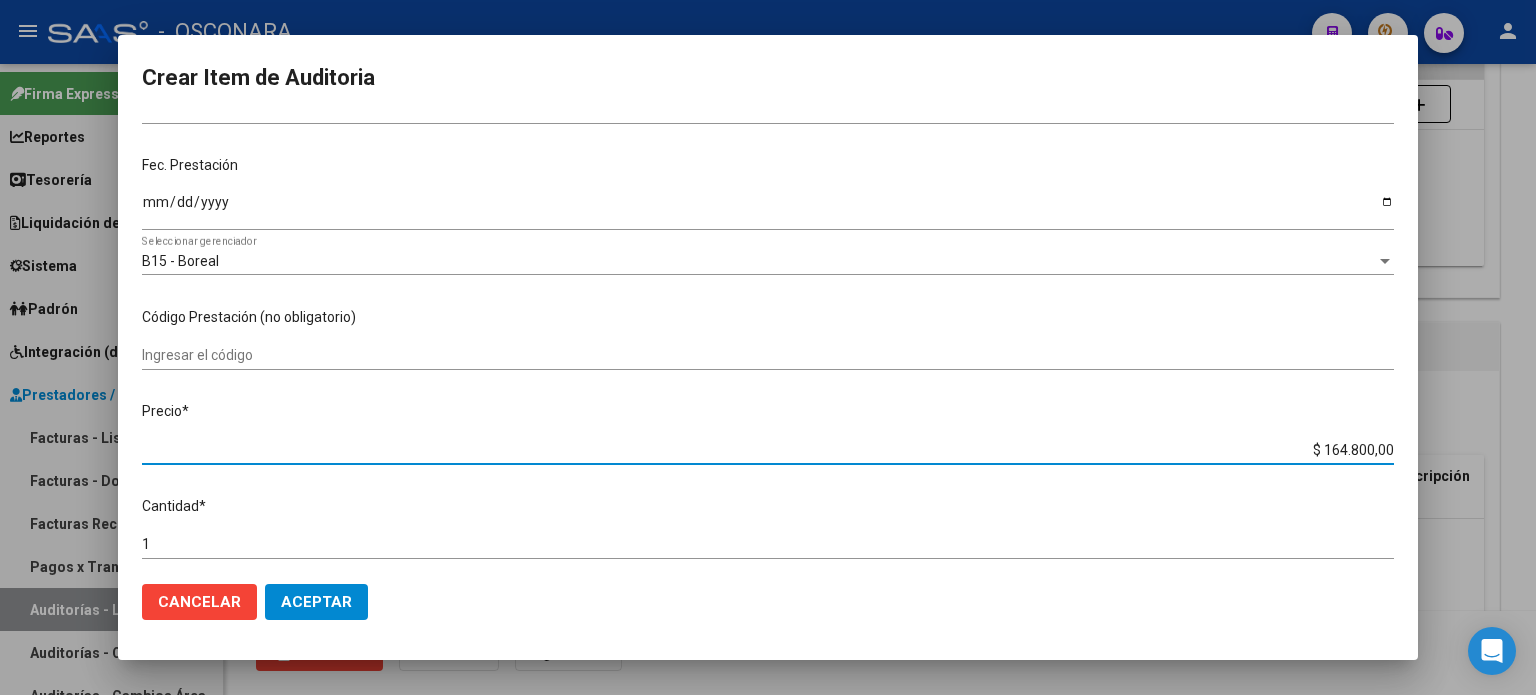 drag, startPoint x: 1311, startPoint y: 444, endPoint x: 1535, endPoint y: 403, distance: 227.72131 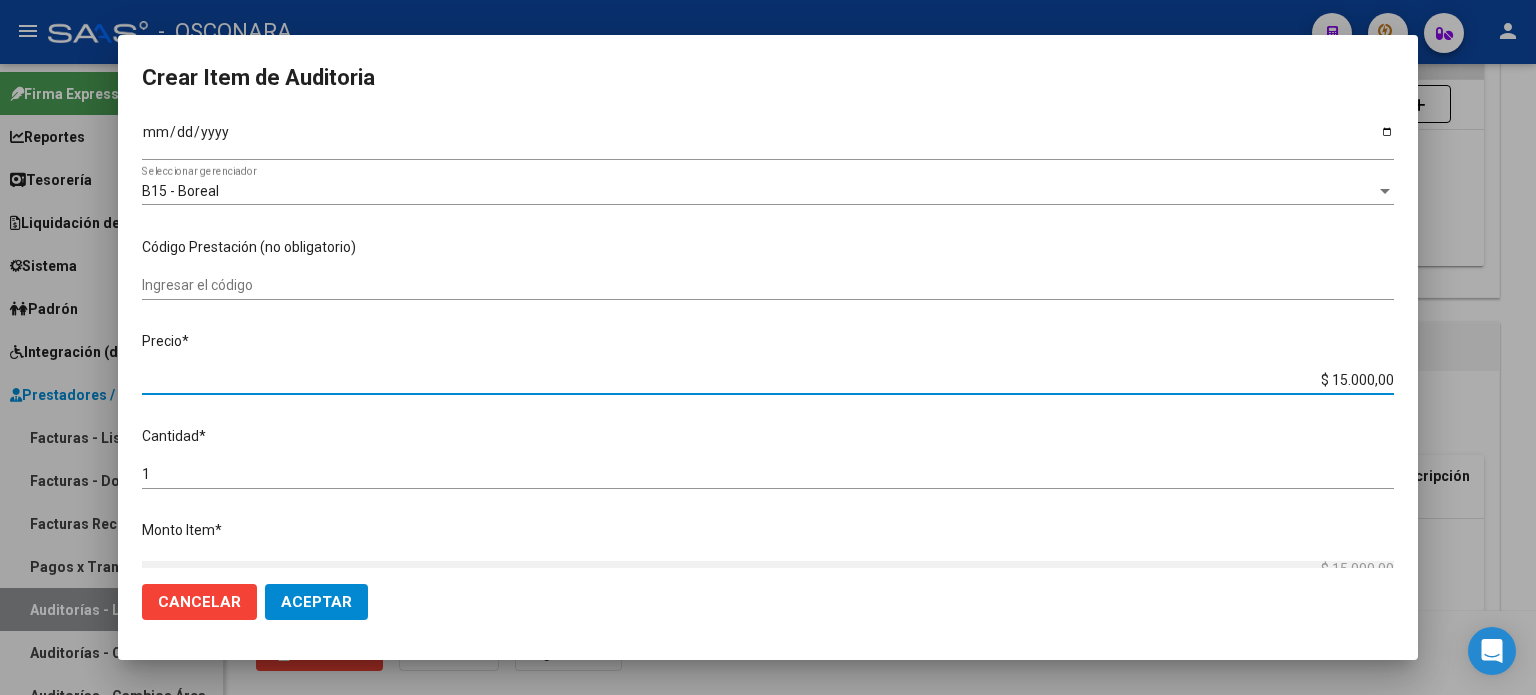 scroll, scrollTop: 300, scrollLeft: 0, axis: vertical 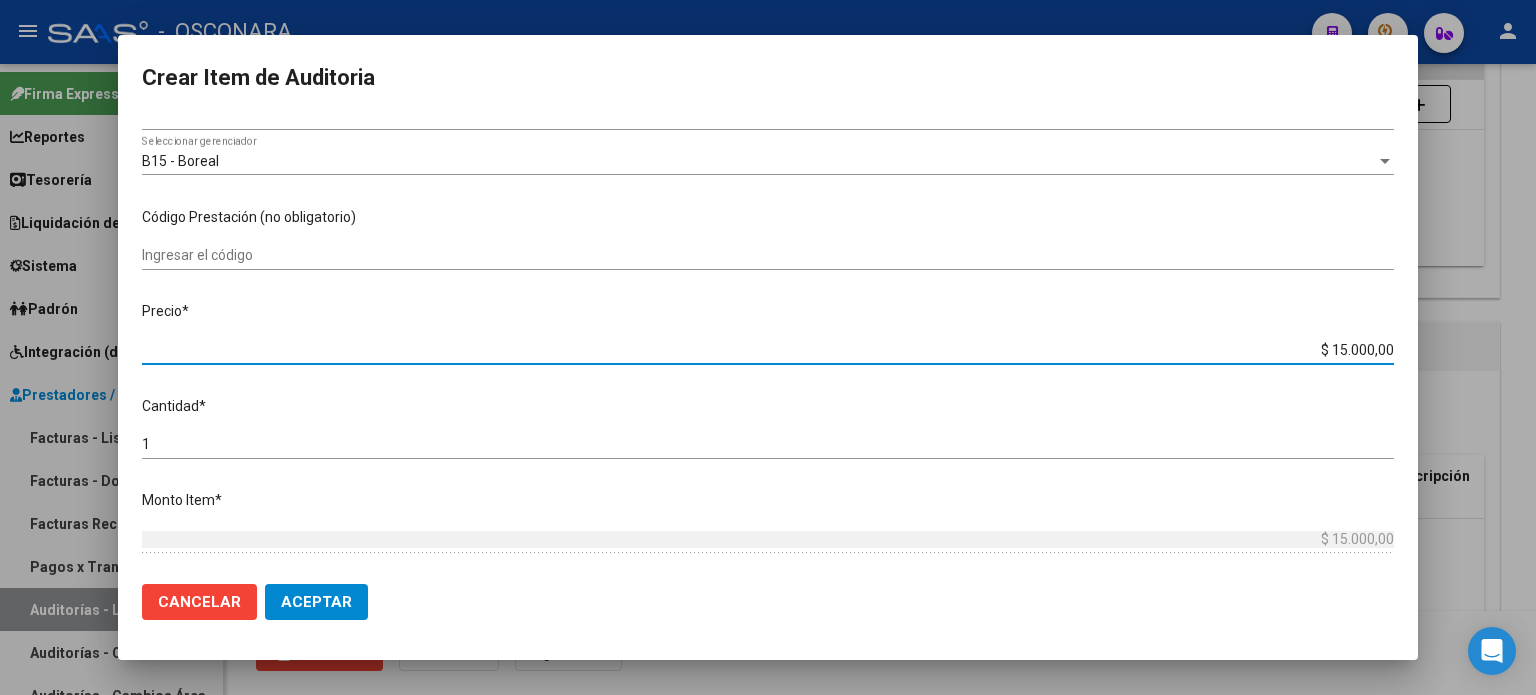 click on "1" at bounding box center (768, 444) 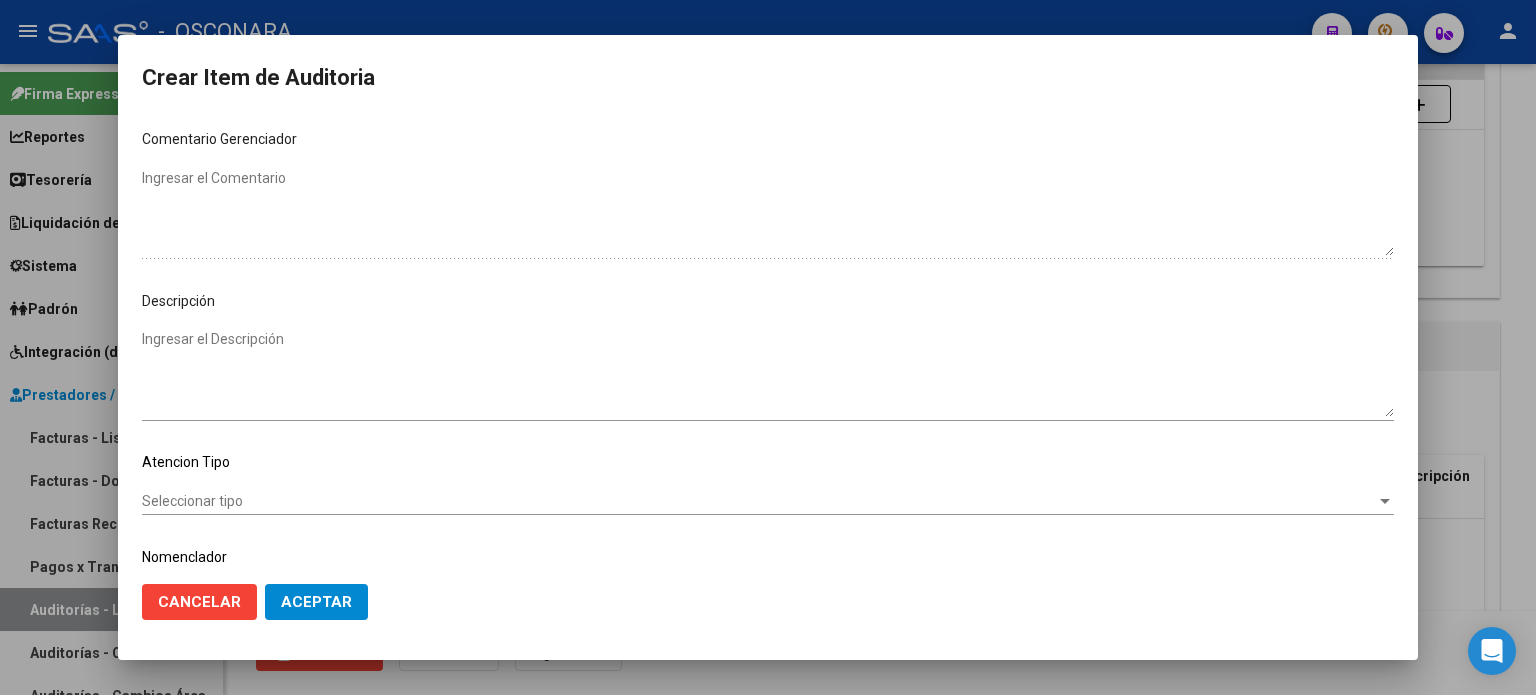 scroll, scrollTop: 1070, scrollLeft: 0, axis: vertical 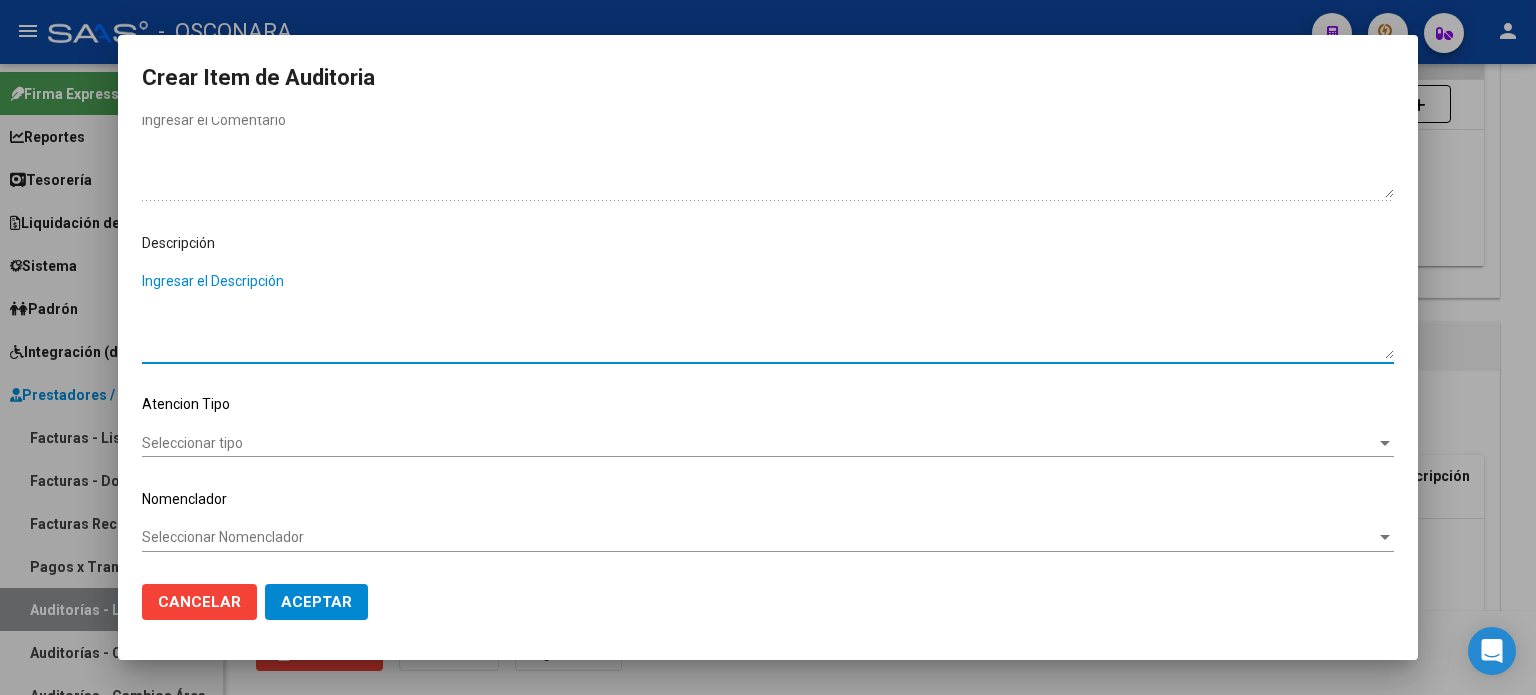 click on "Ingresar el Descripción" at bounding box center (768, 315) 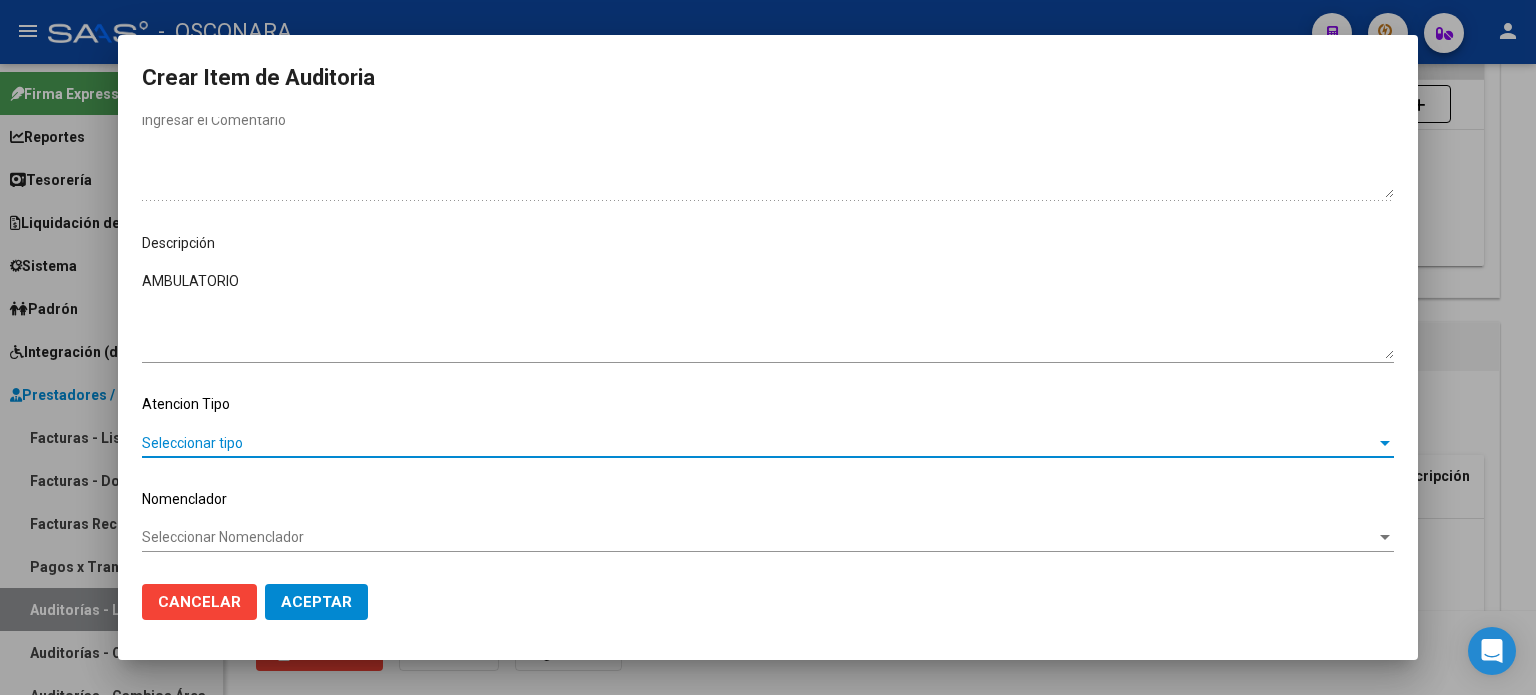 click on "Seleccionar tipo" at bounding box center [759, 443] 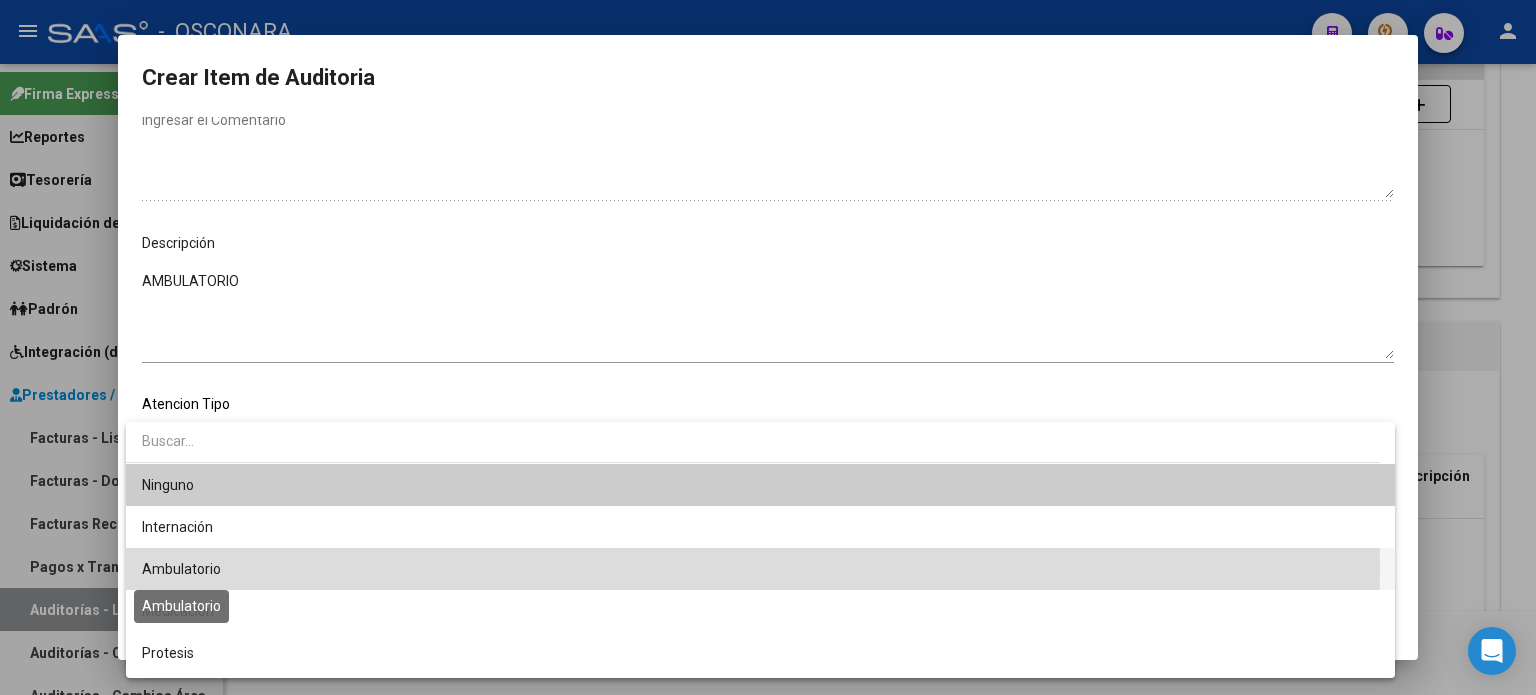click on "Ambulatorio" at bounding box center [181, 569] 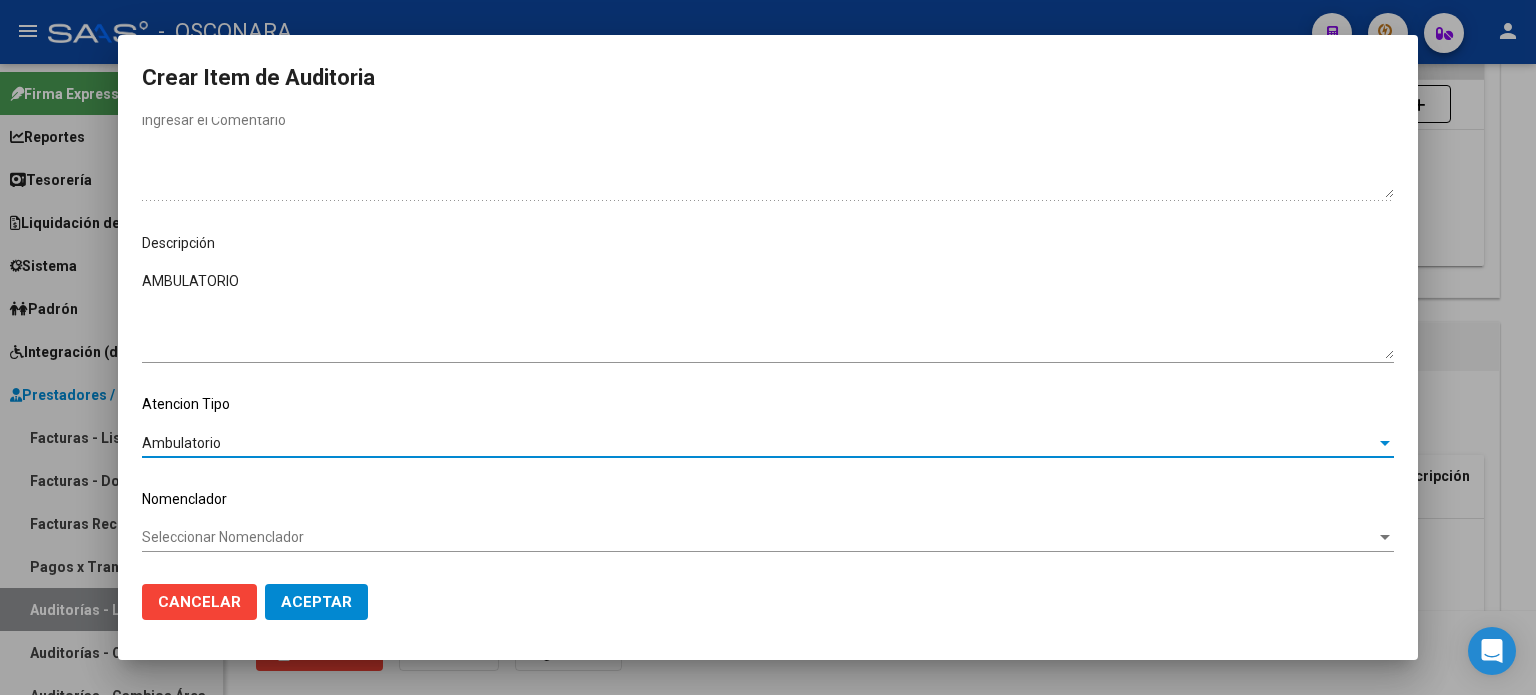 click on "Aceptar" 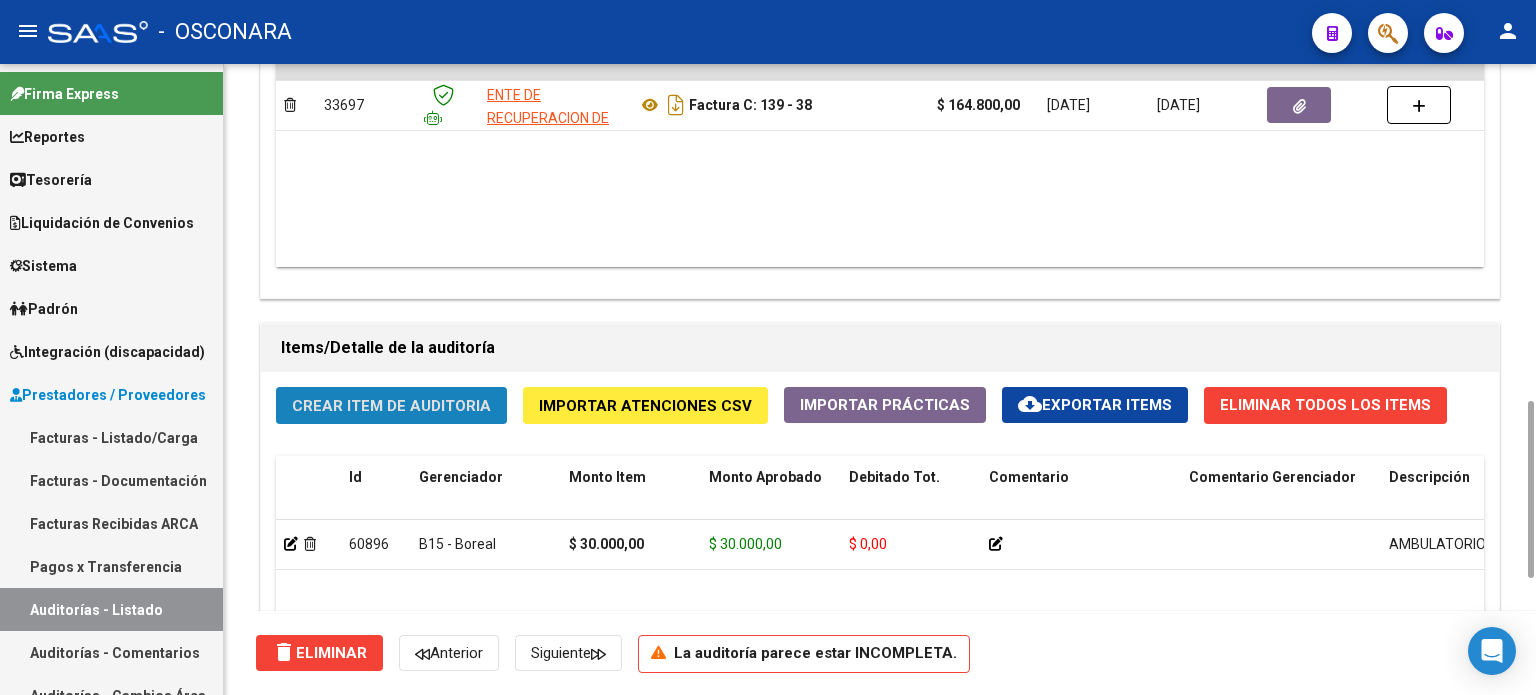 click on "Crear Item de Auditoria" 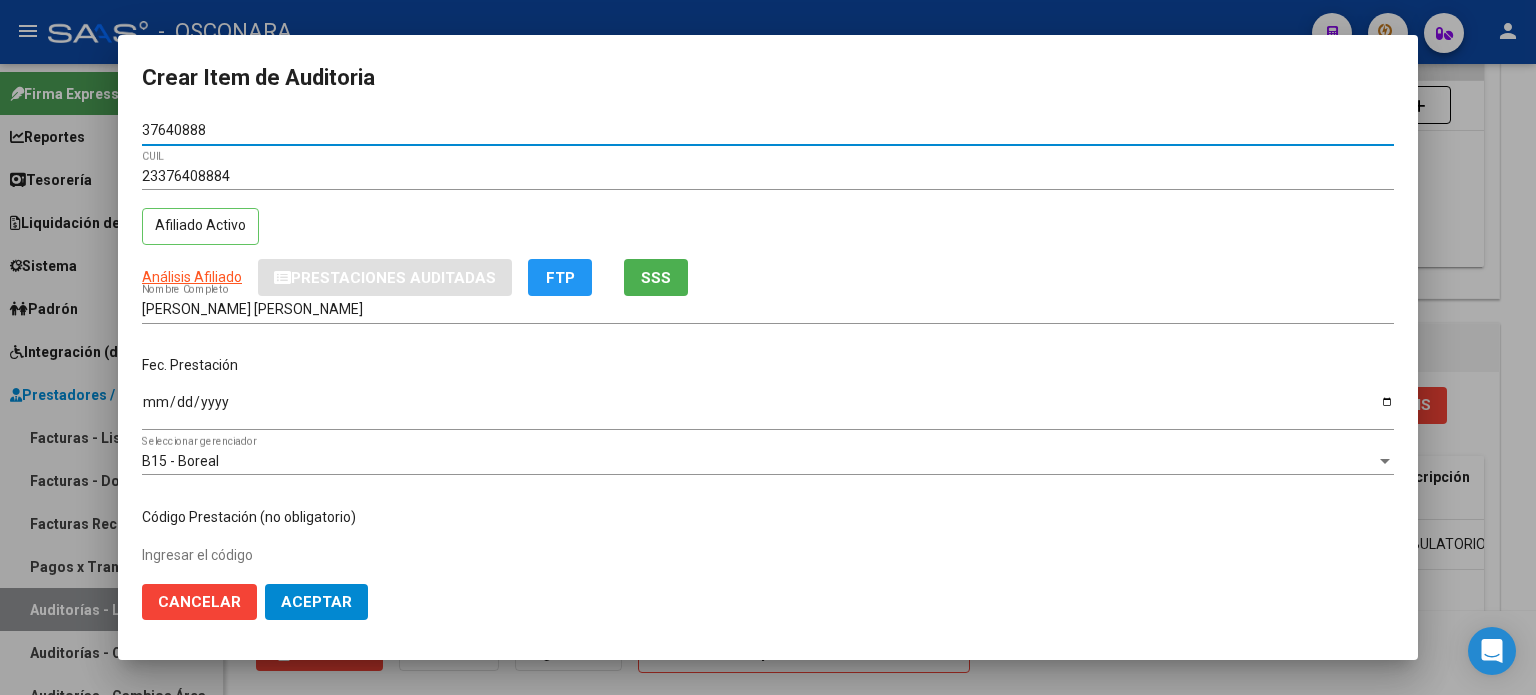 click on "SSS" 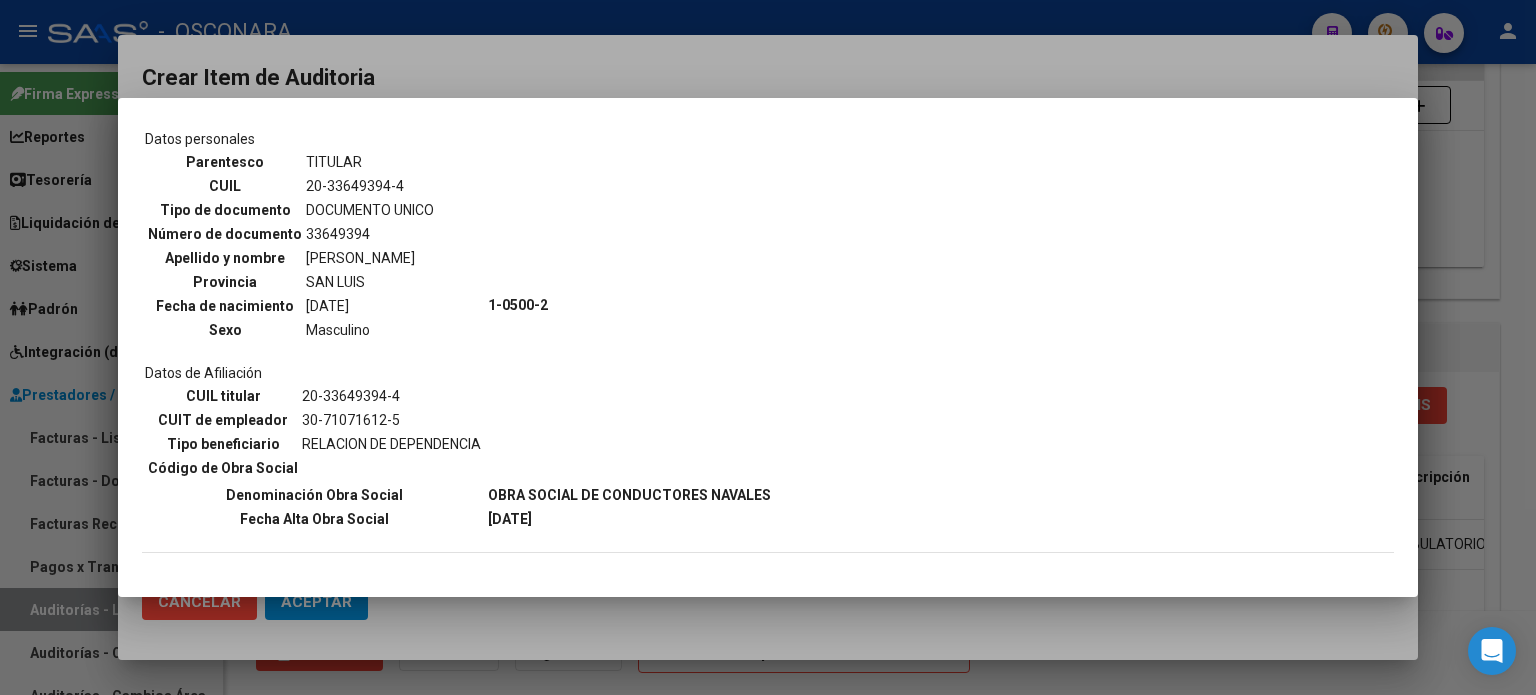 scroll, scrollTop: 200, scrollLeft: 0, axis: vertical 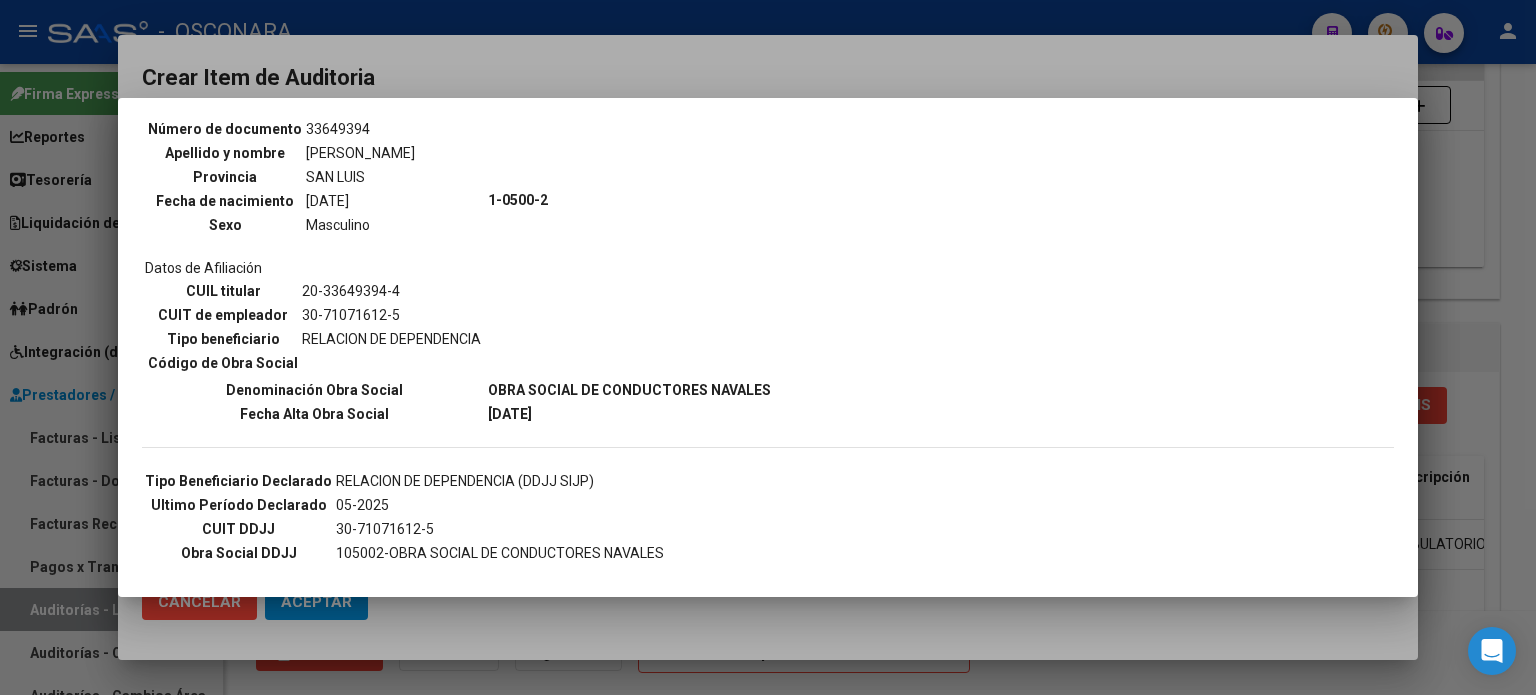click at bounding box center [768, 347] 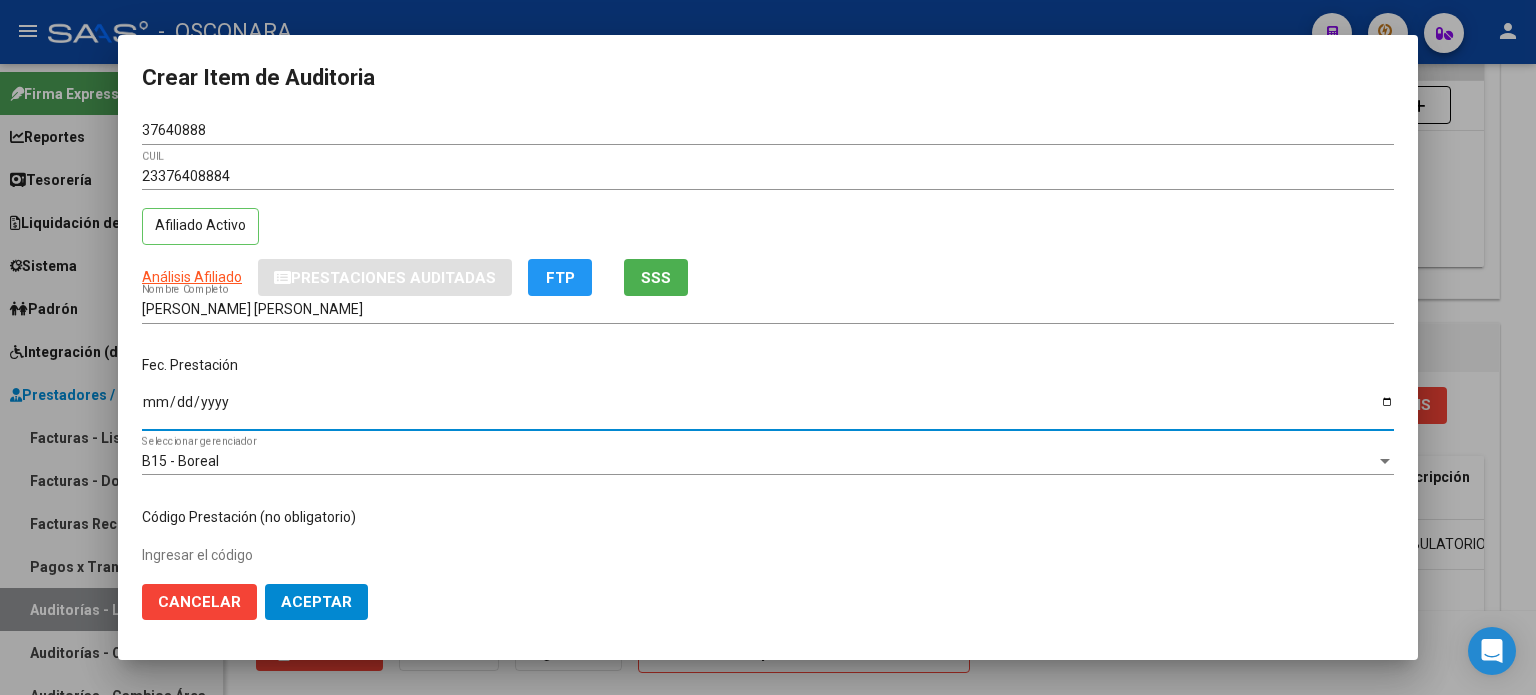 click on "Ingresar la fecha" at bounding box center (768, 409) 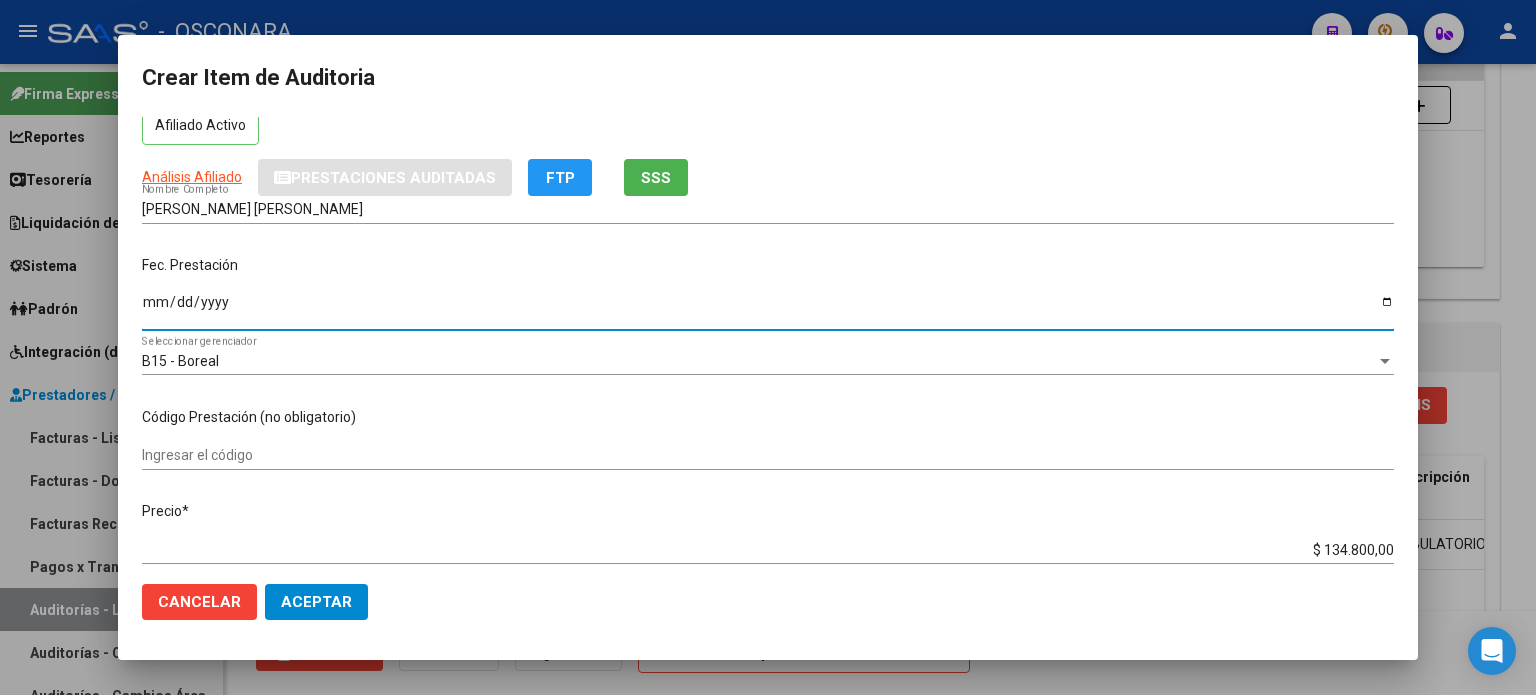 scroll, scrollTop: 200, scrollLeft: 0, axis: vertical 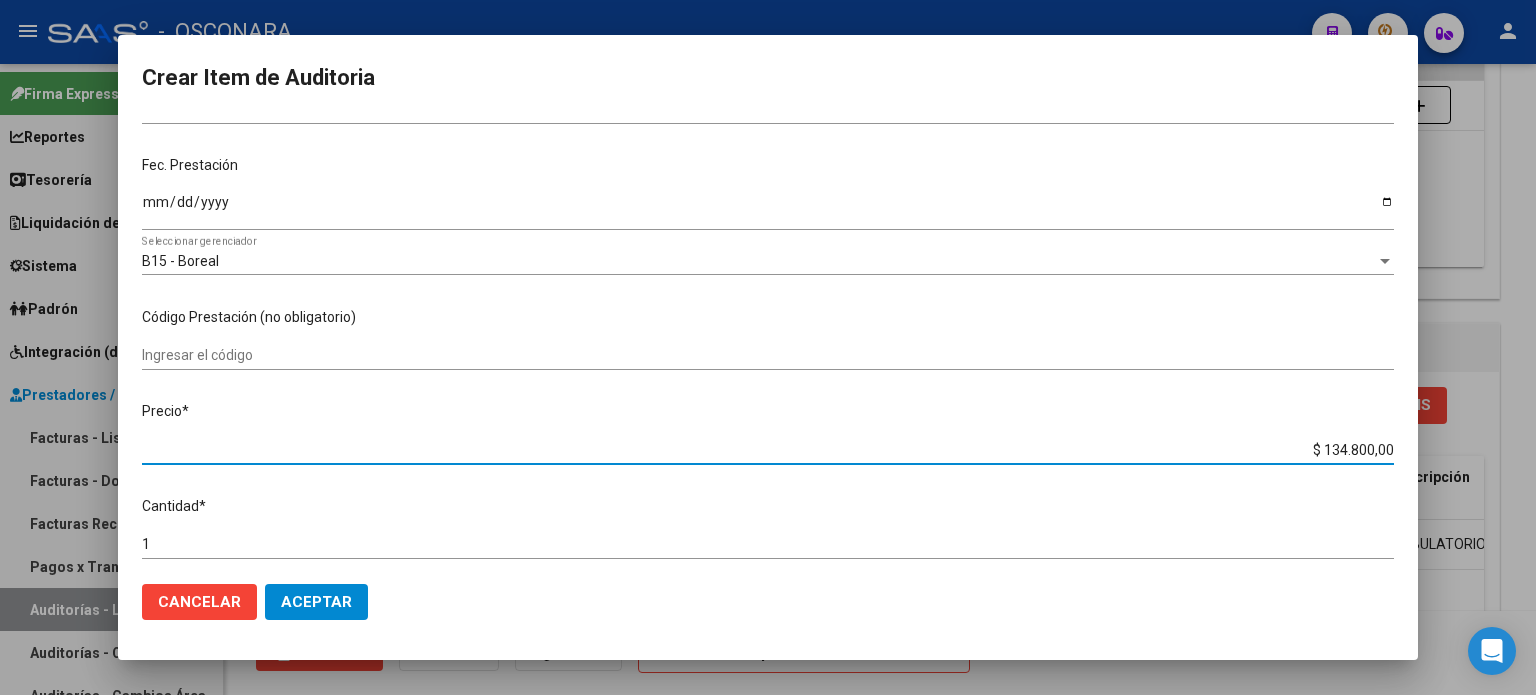drag, startPoint x: 1309, startPoint y: 451, endPoint x: 1535, endPoint y: 439, distance: 226.31836 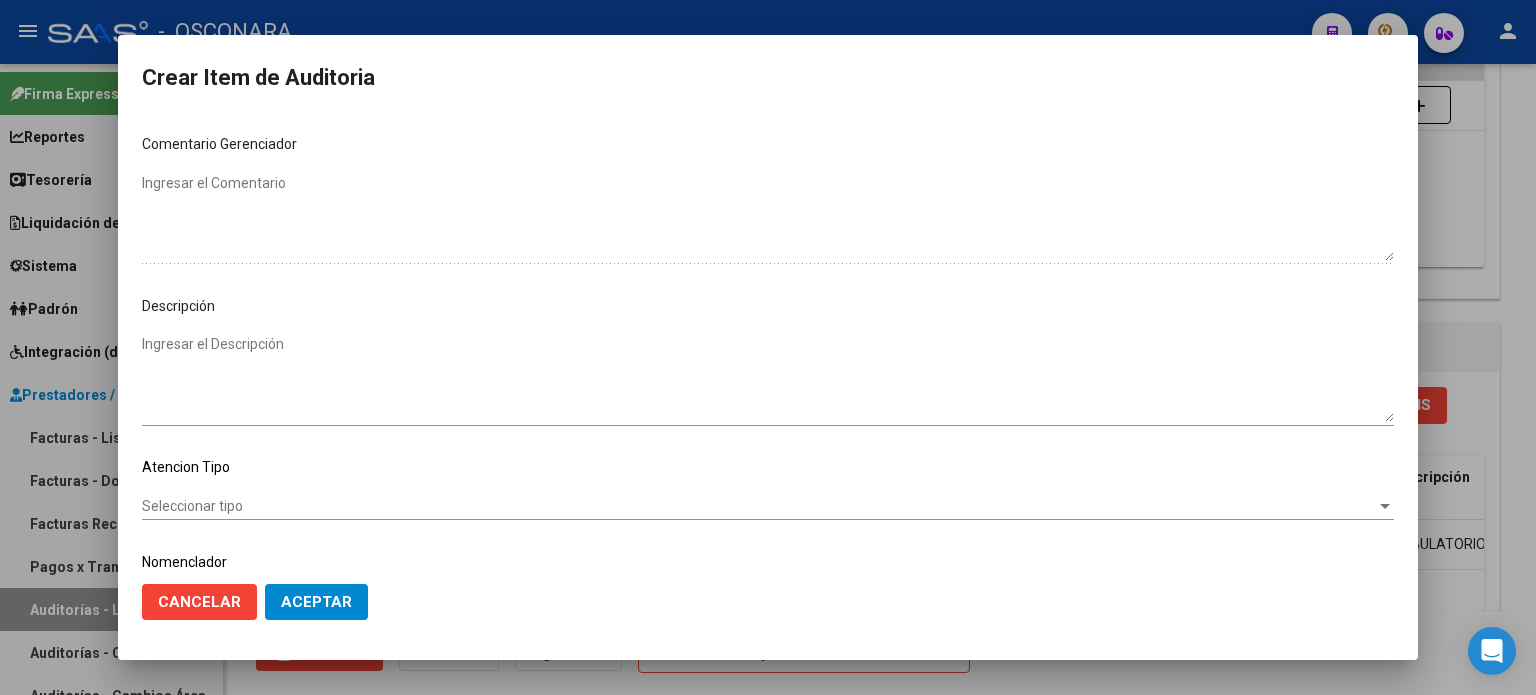 scroll, scrollTop: 1070, scrollLeft: 0, axis: vertical 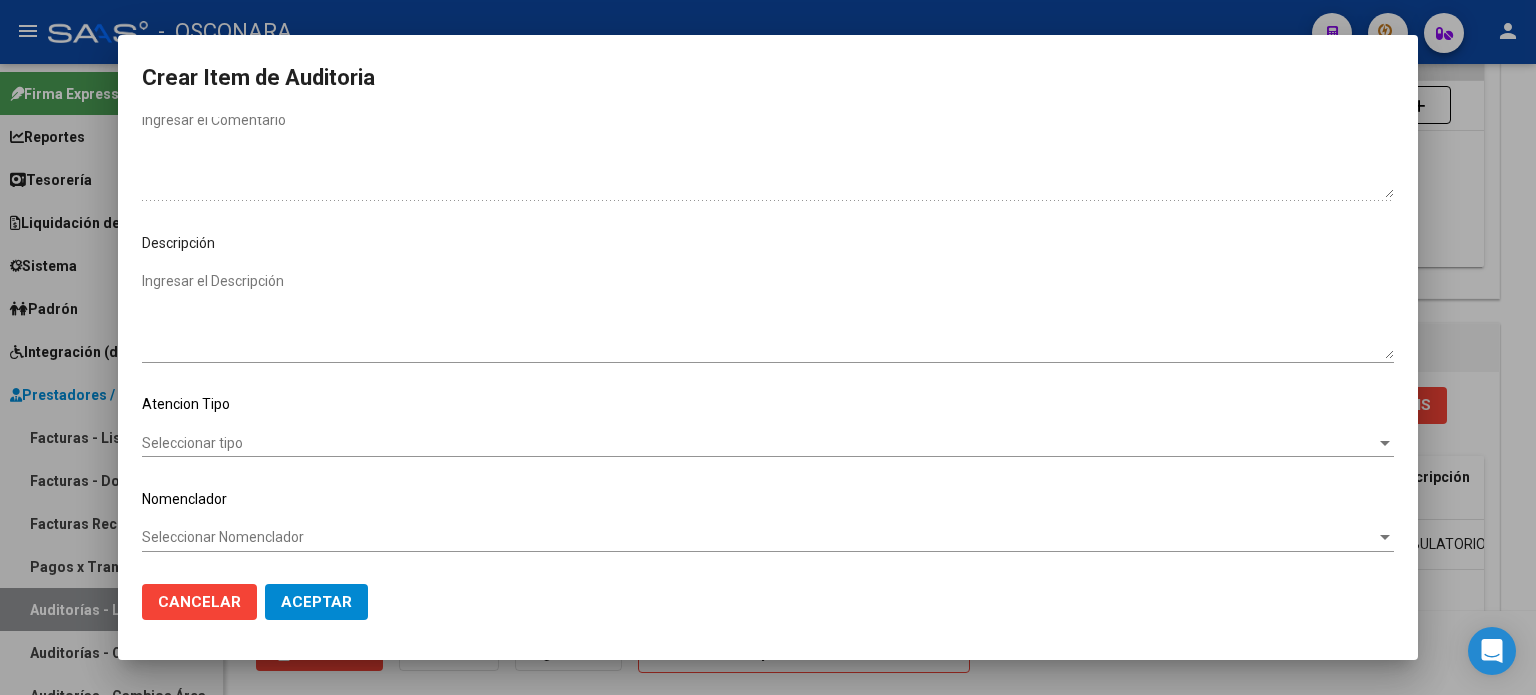 click on "Ingresar el Descripción" at bounding box center [768, 315] 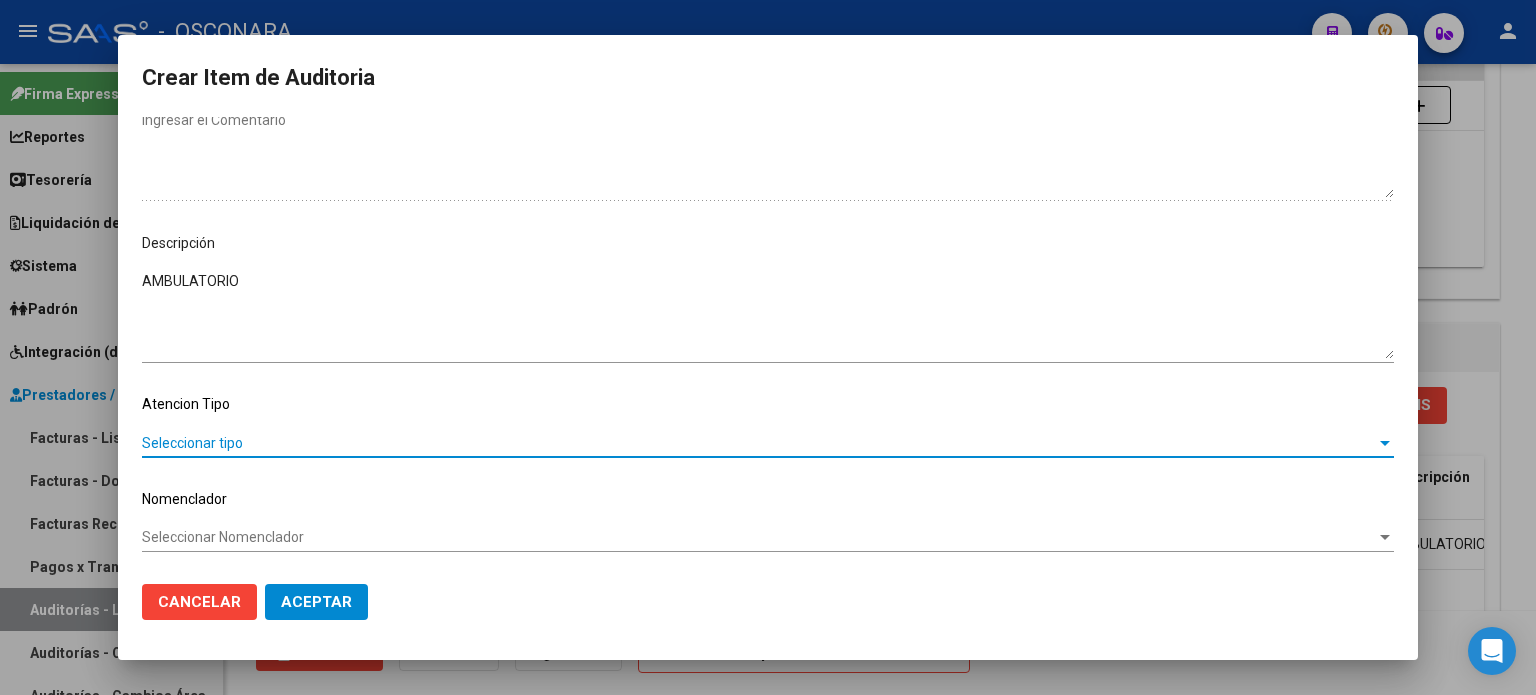 click on "Seleccionar tipo" at bounding box center [759, 443] 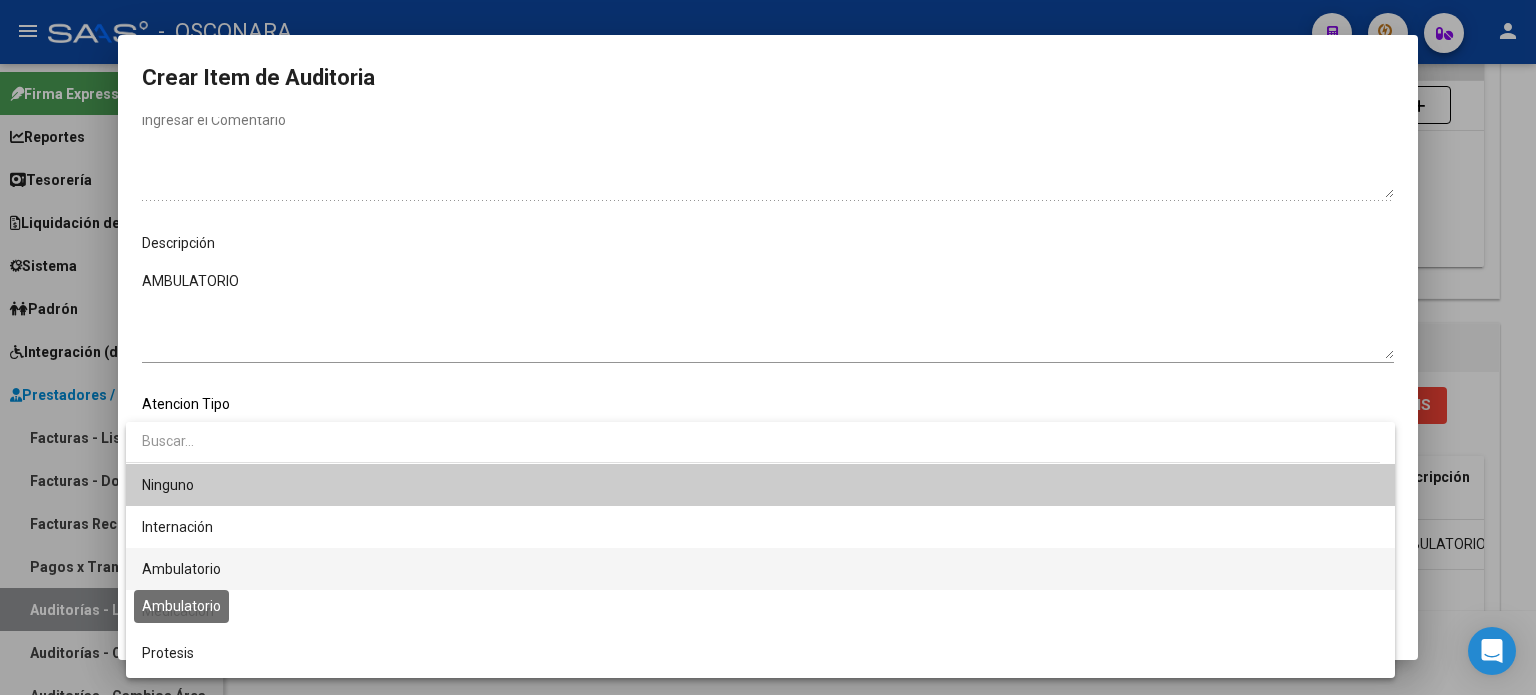 click on "Ambulatorio" at bounding box center (181, 569) 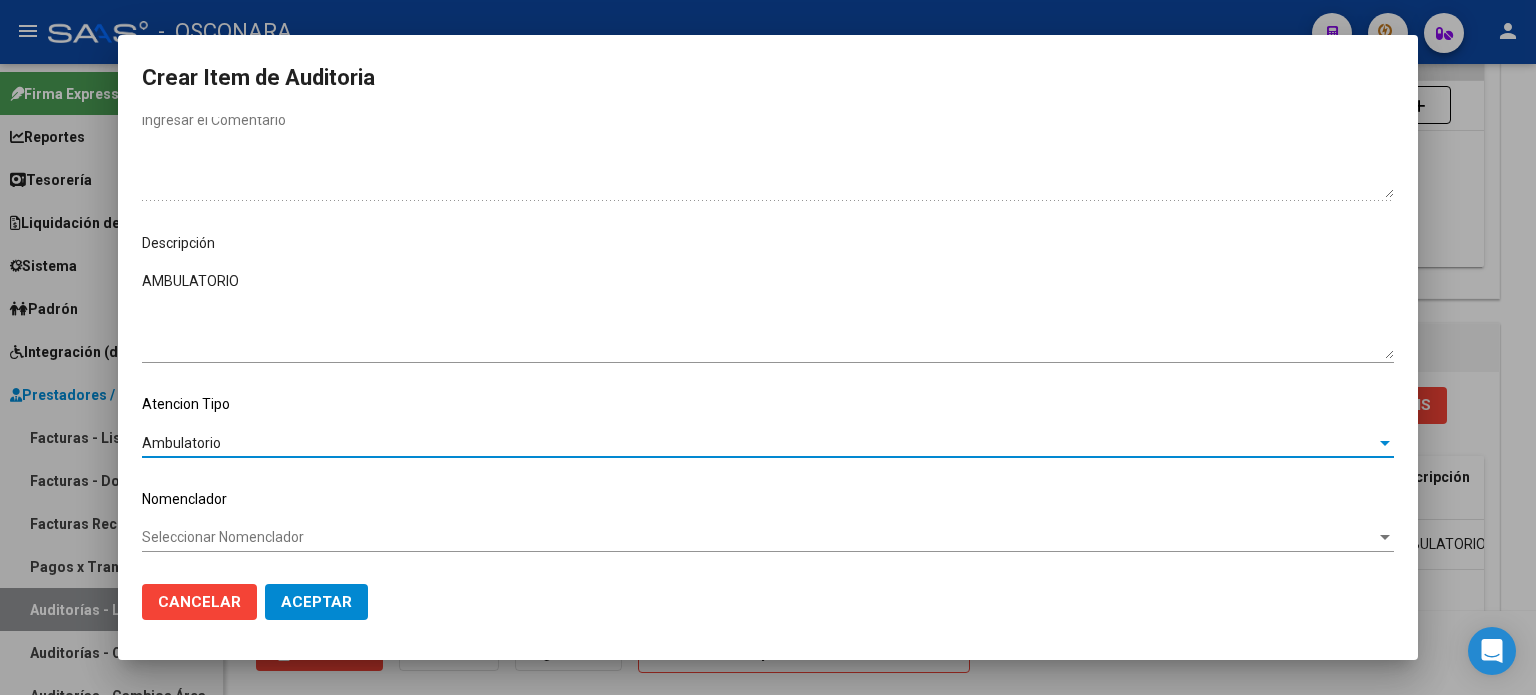 click on "Aceptar" 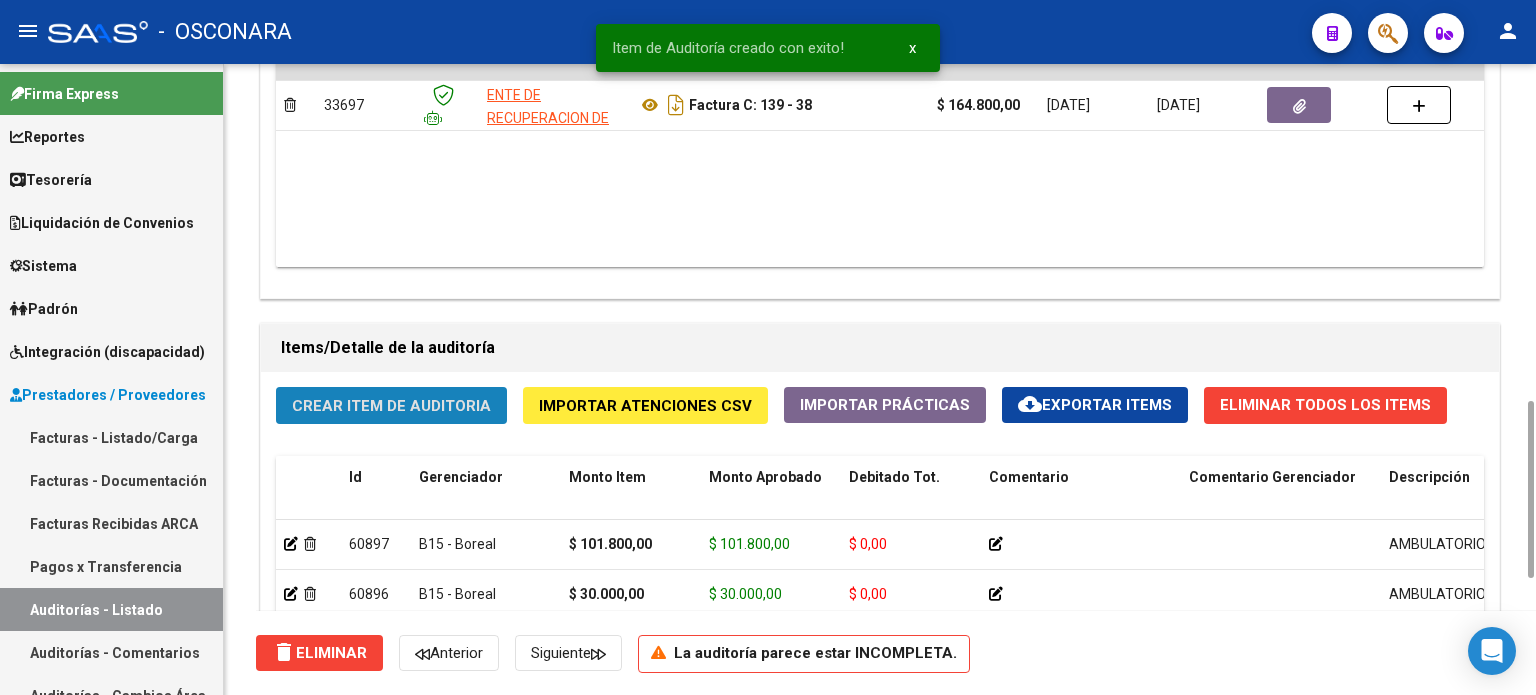 click on "Crear Item de Auditoria" 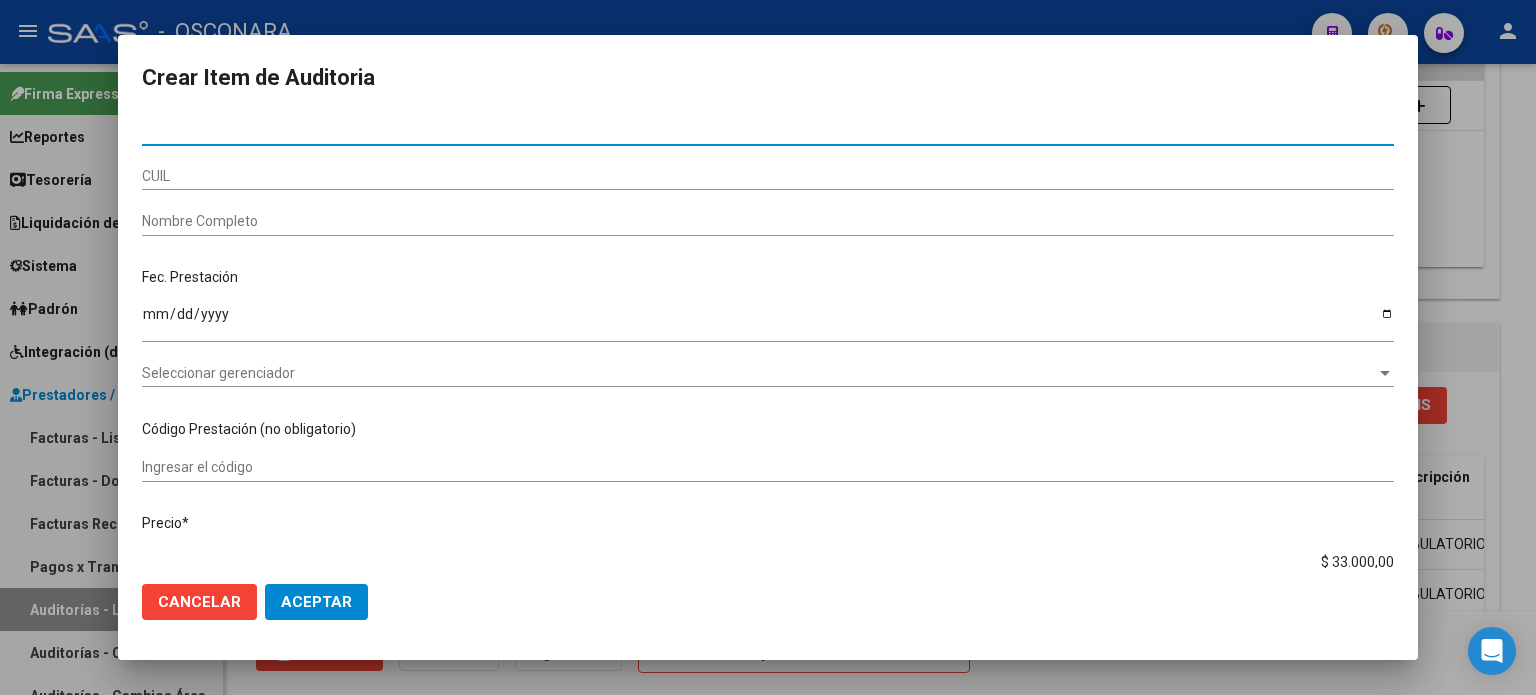 paste on "37964540" 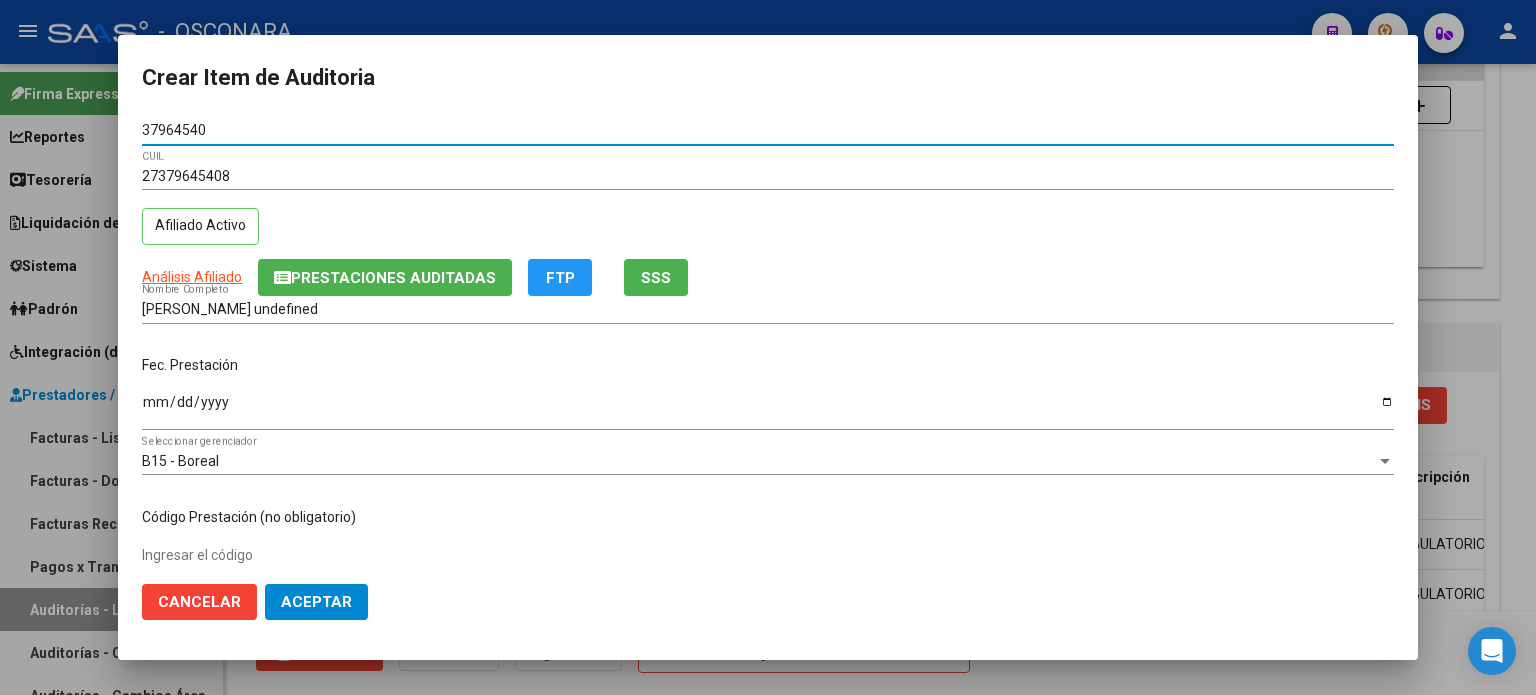 click on "Ingresar la fecha" at bounding box center (768, 409) 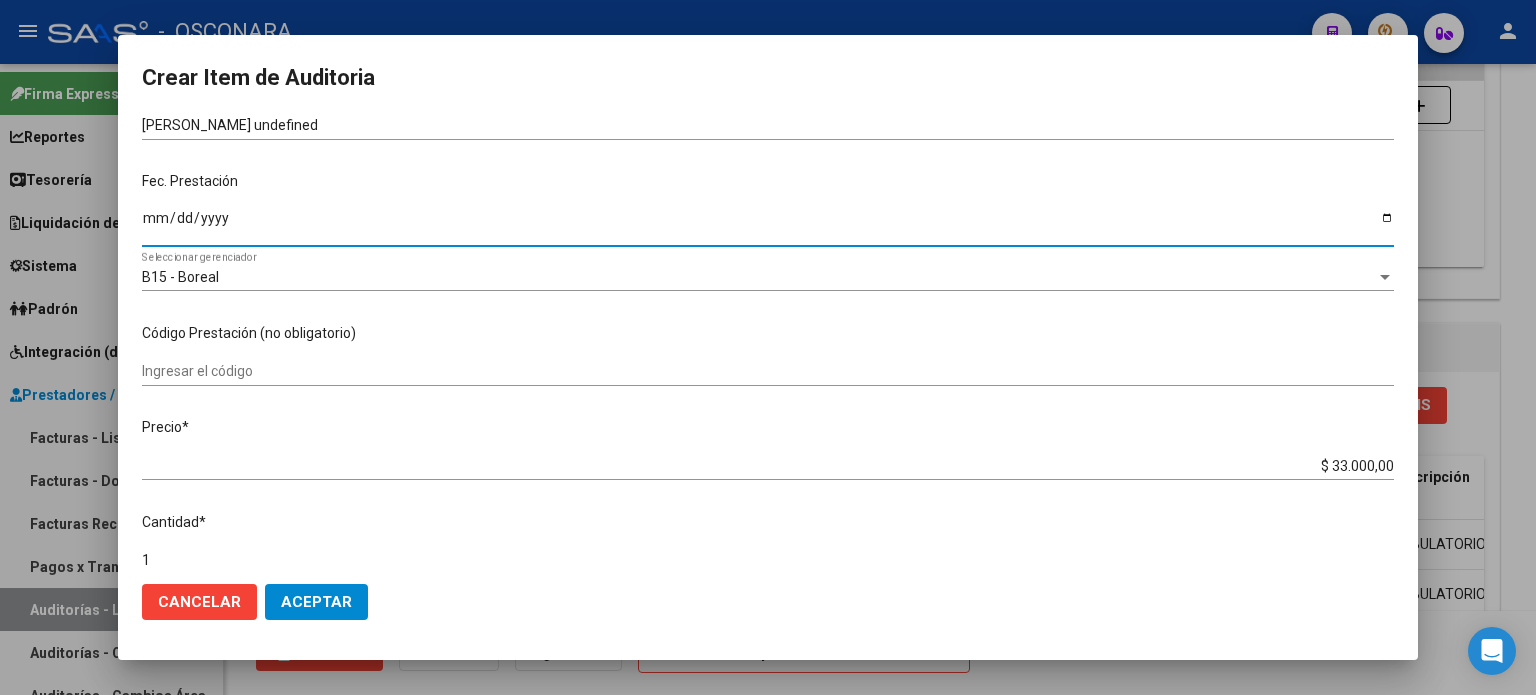 scroll, scrollTop: 300, scrollLeft: 0, axis: vertical 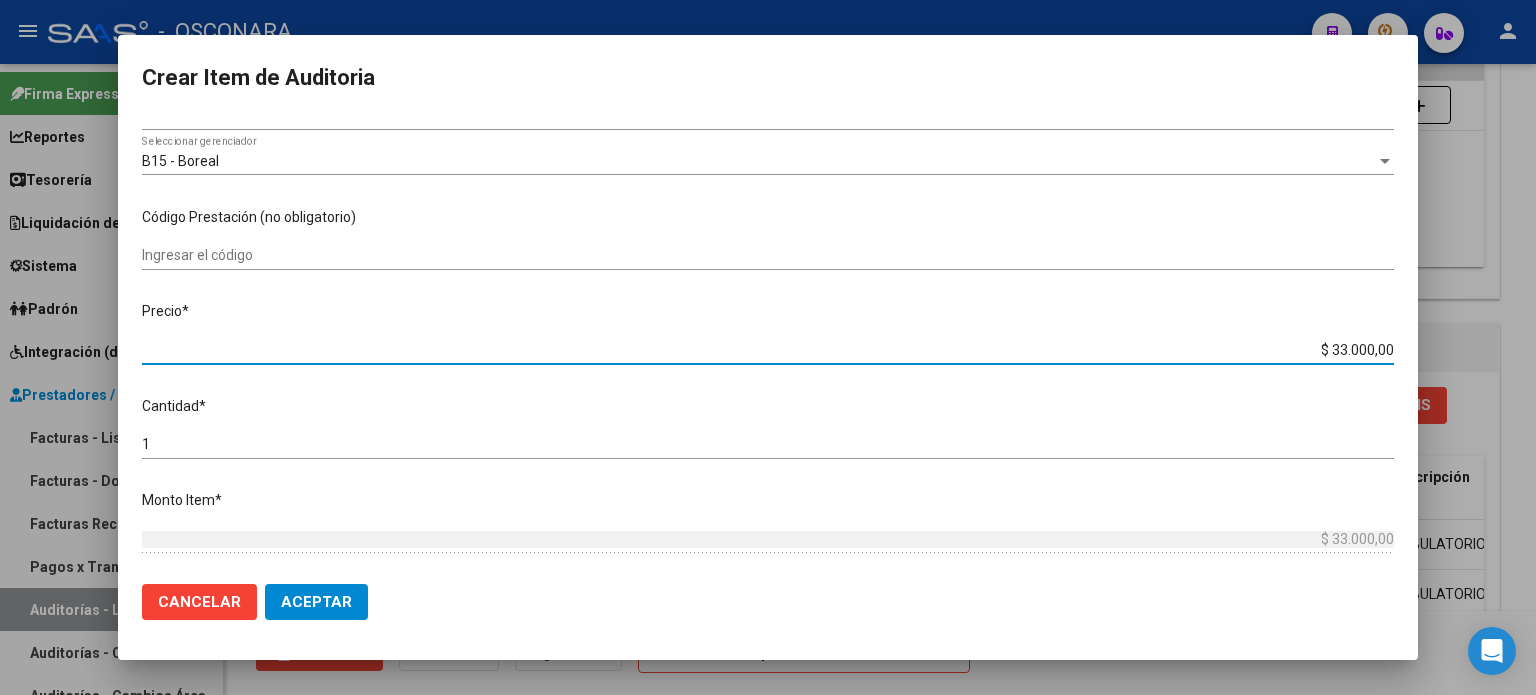 drag, startPoint x: 1317, startPoint y: 351, endPoint x: 1535, endPoint y: 325, distance: 219.54498 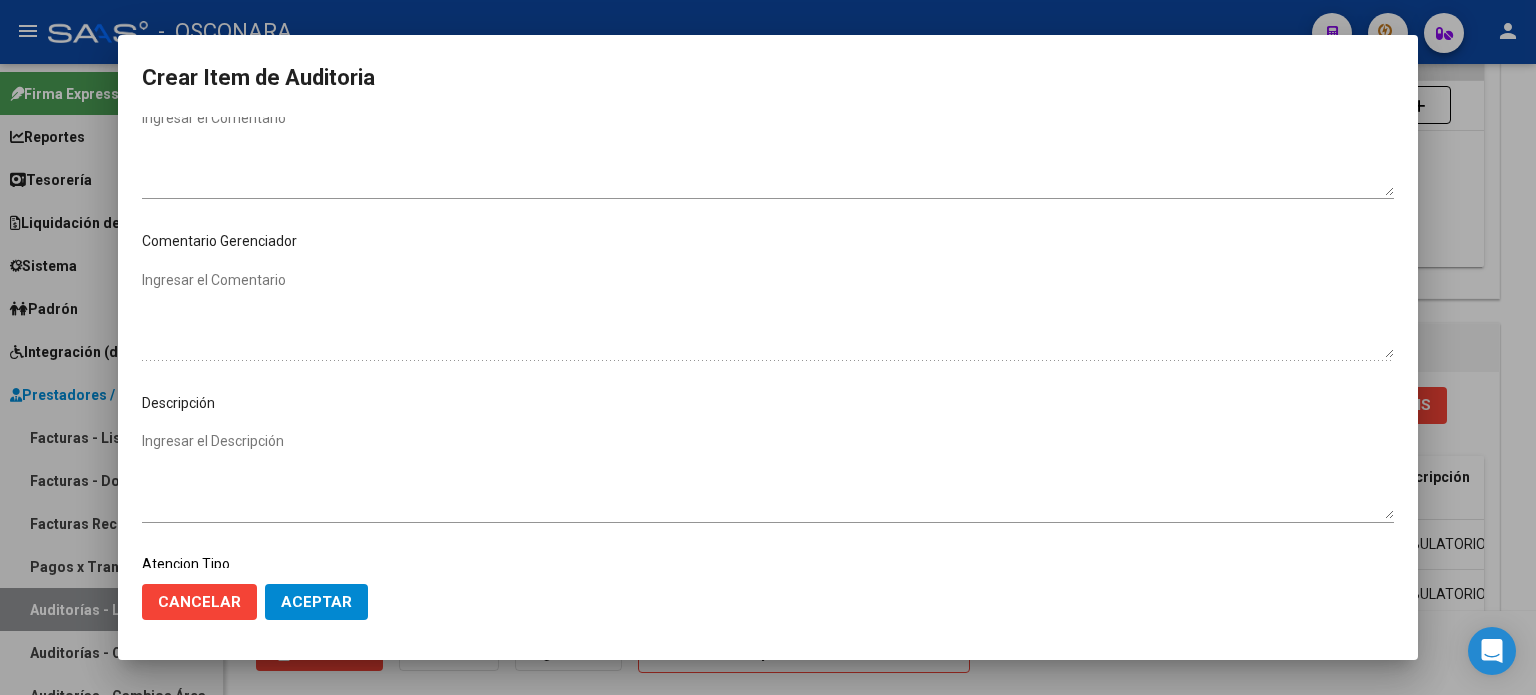 scroll, scrollTop: 970, scrollLeft: 0, axis: vertical 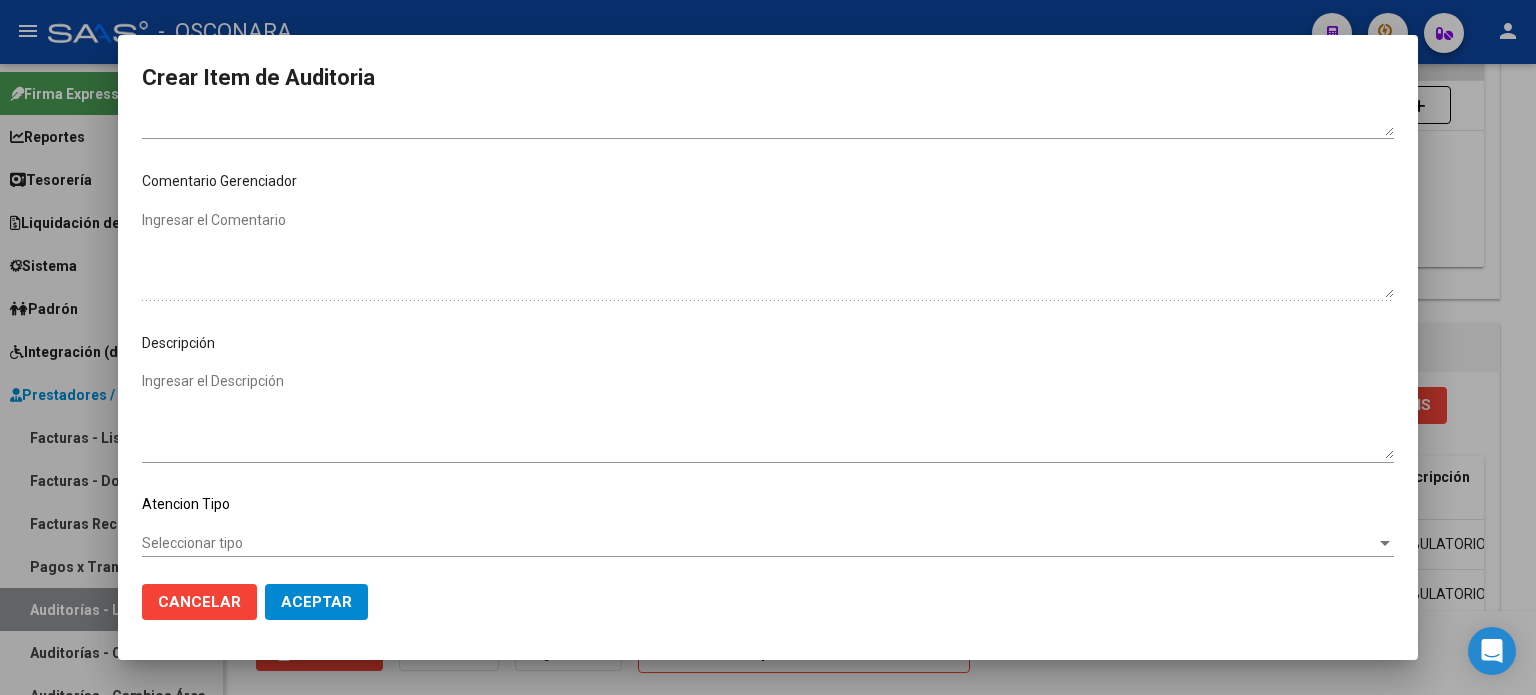 click on "Ingresar el Descripción" at bounding box center [768, 415] 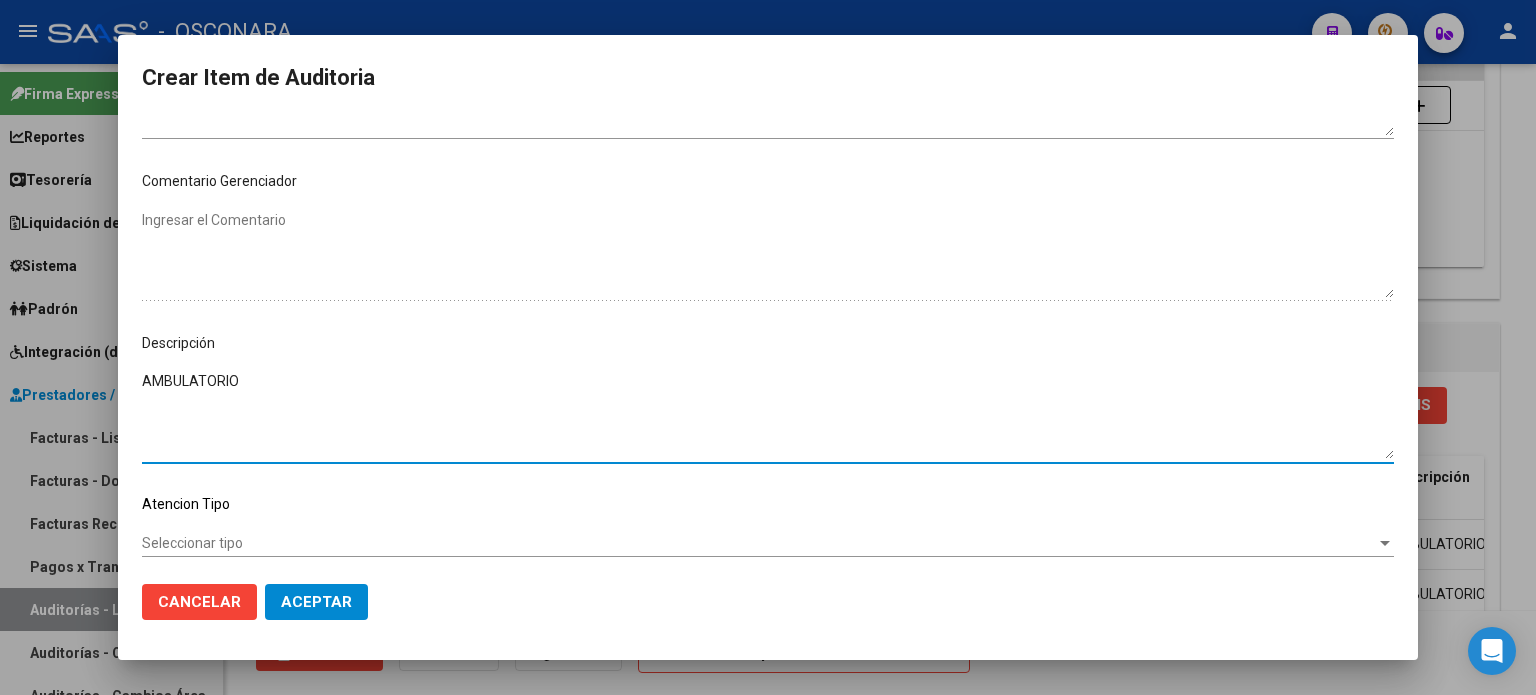 scroll, scrollTop: 1070, scrollLeft: 0, axis: vertical 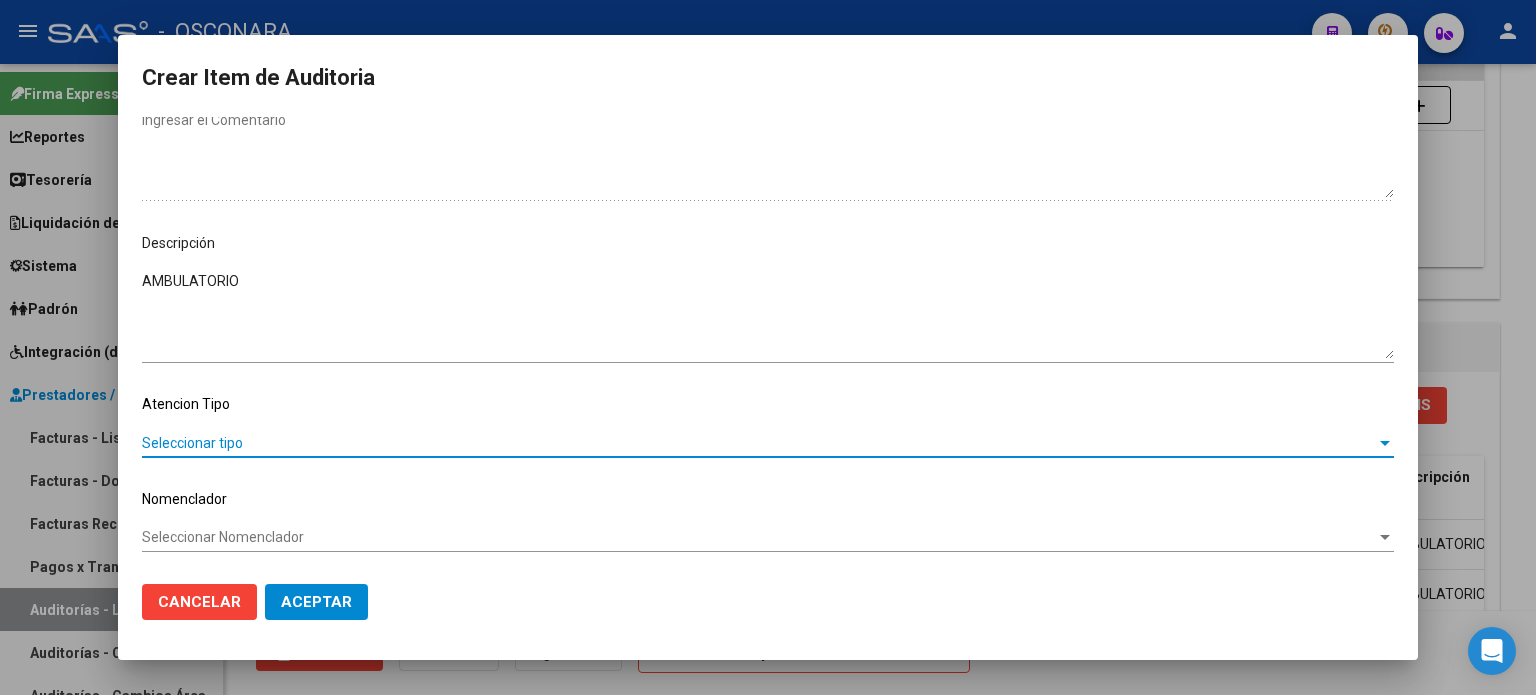 click on "Seleccionar tipo" at bounding box center [759, 443] 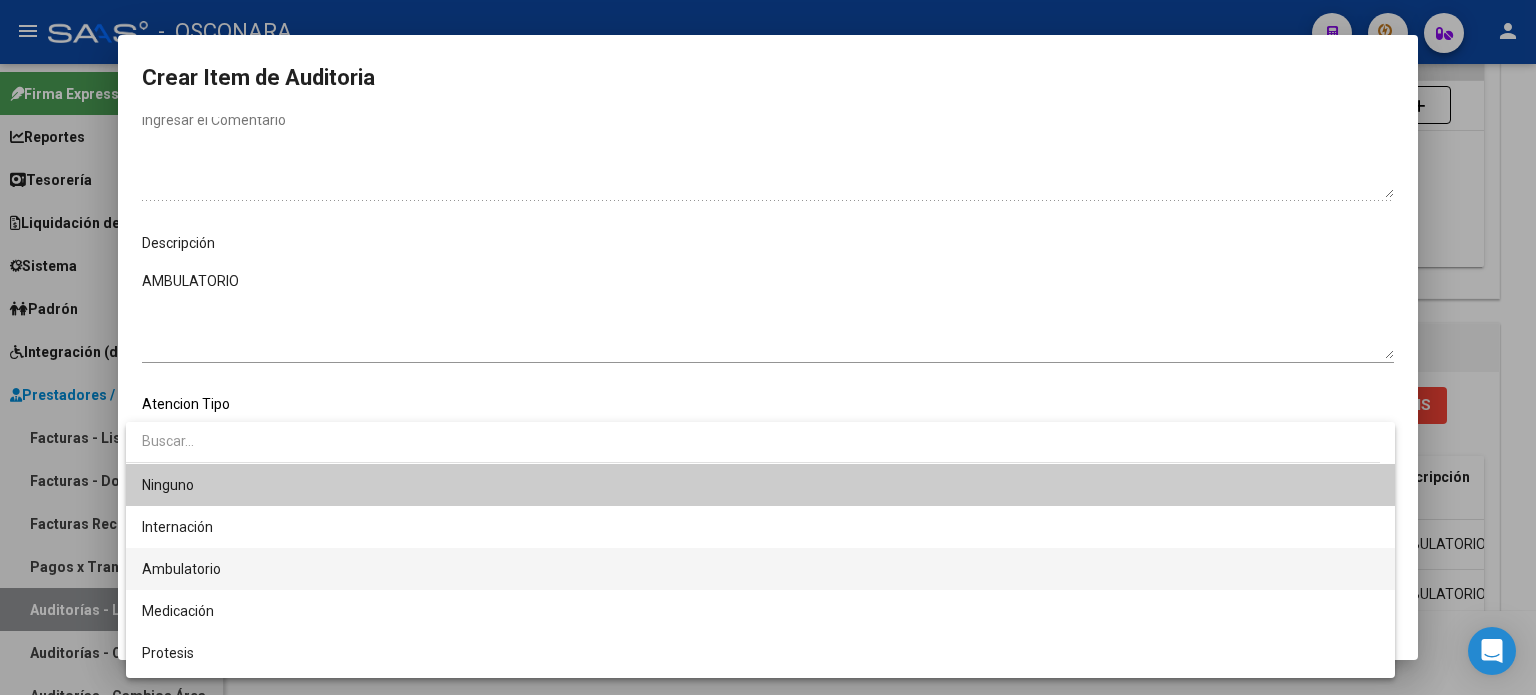 click on "Ambulatorio" at bounding box center [760, 569] 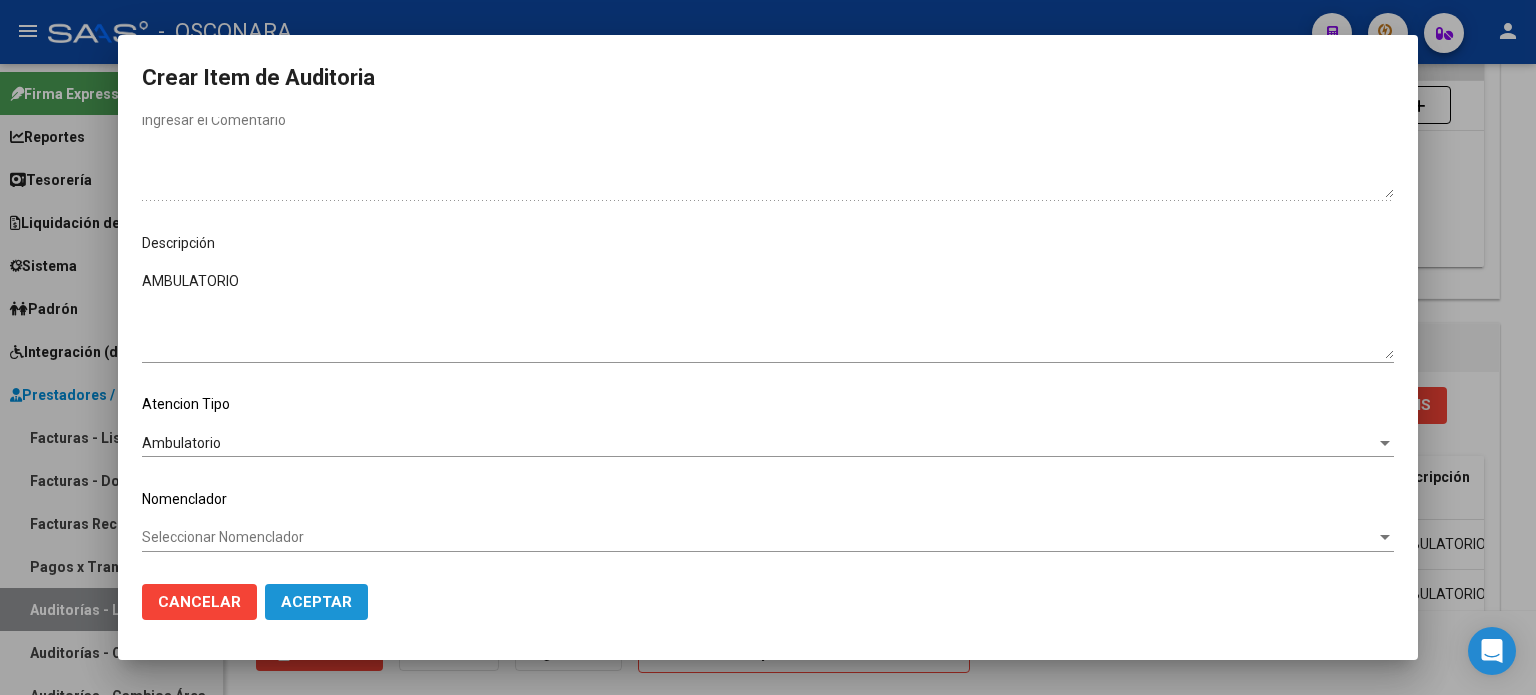 click on "Aceptar" 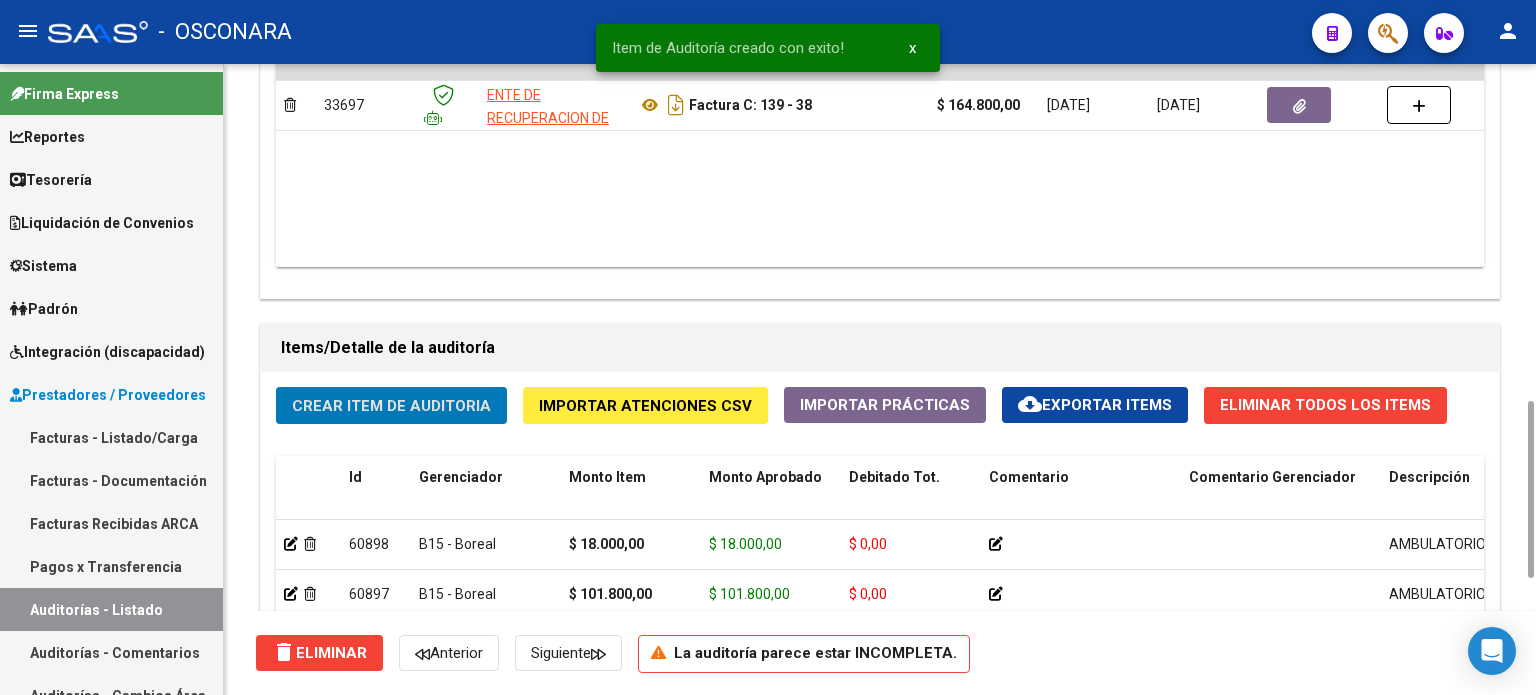 click on "Crear Item de Auditoria" 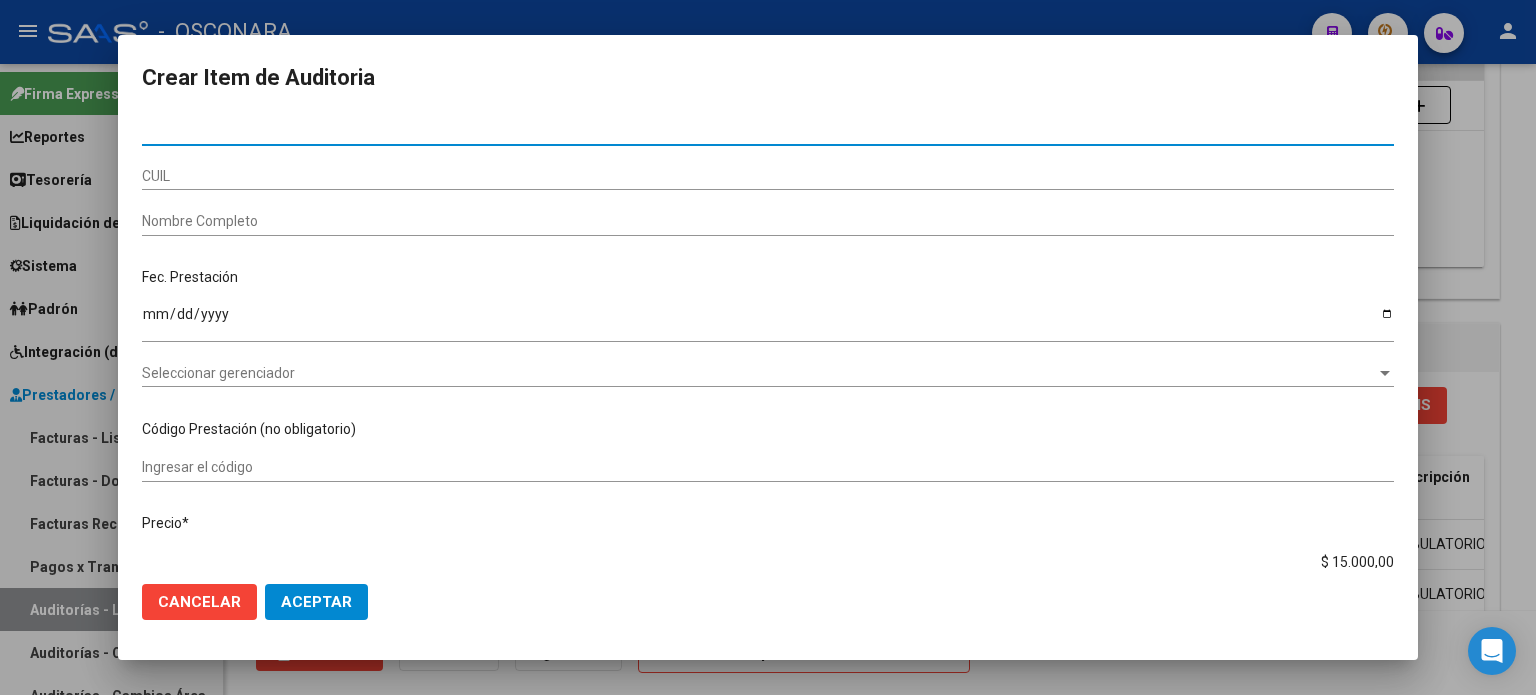 paste on "37964540" 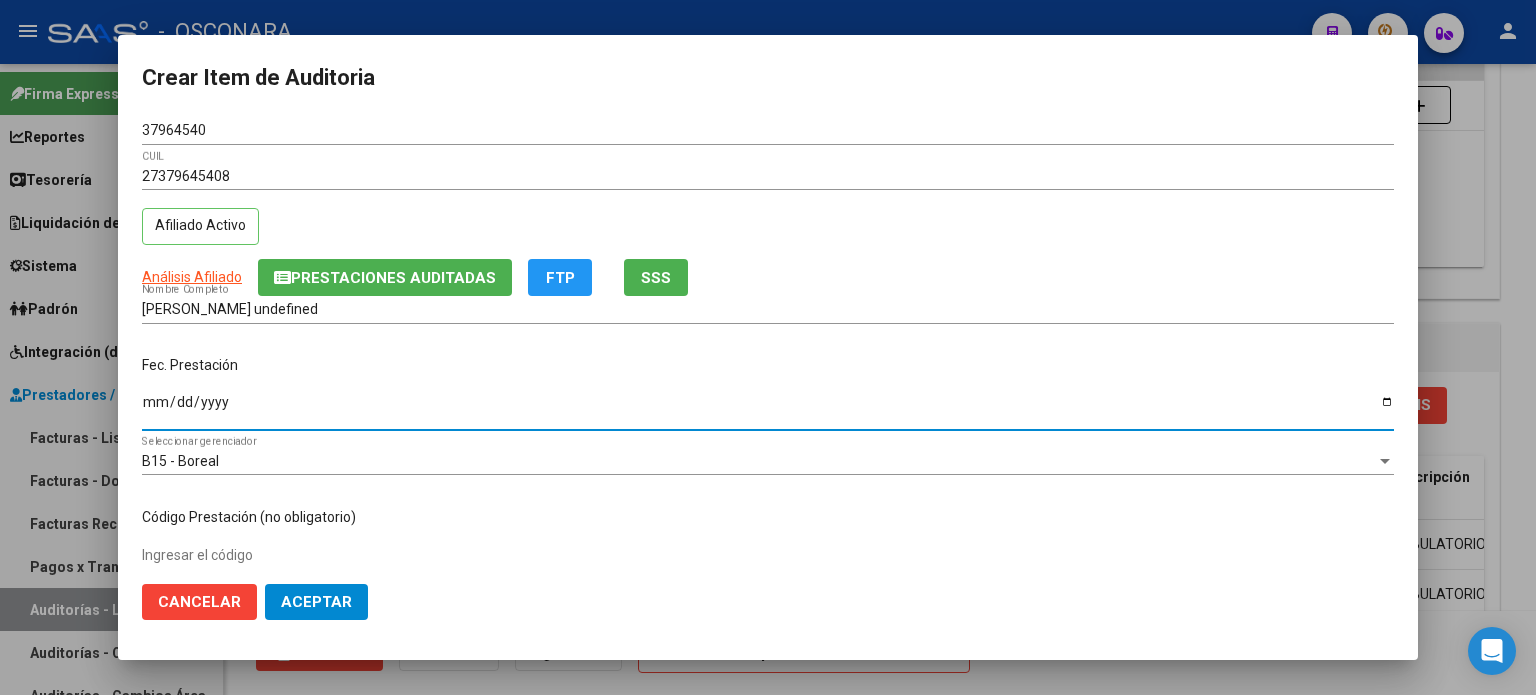 click on "Ingresar la fecha" at bounding box center (768, 409) 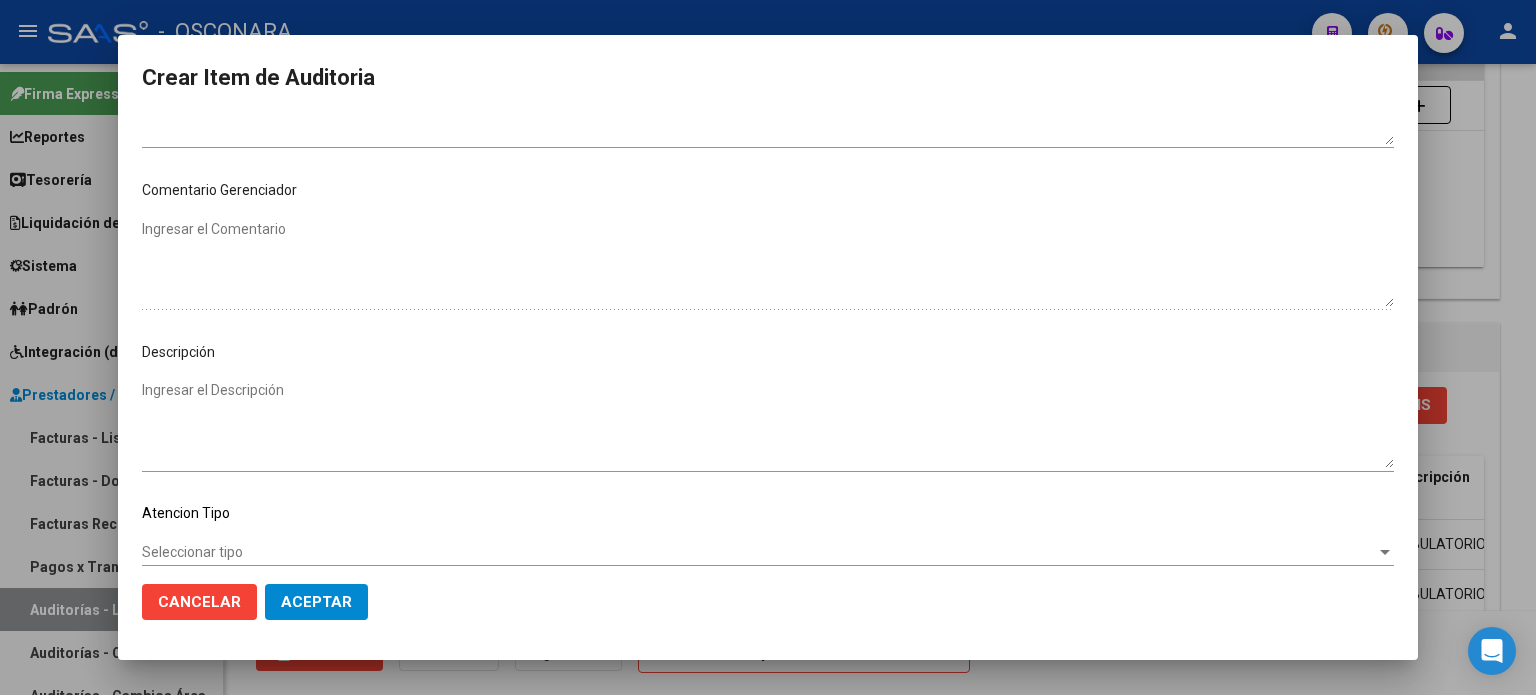 scroll, scrollTop: 1070, scrollLeft: 0, axis: vertical 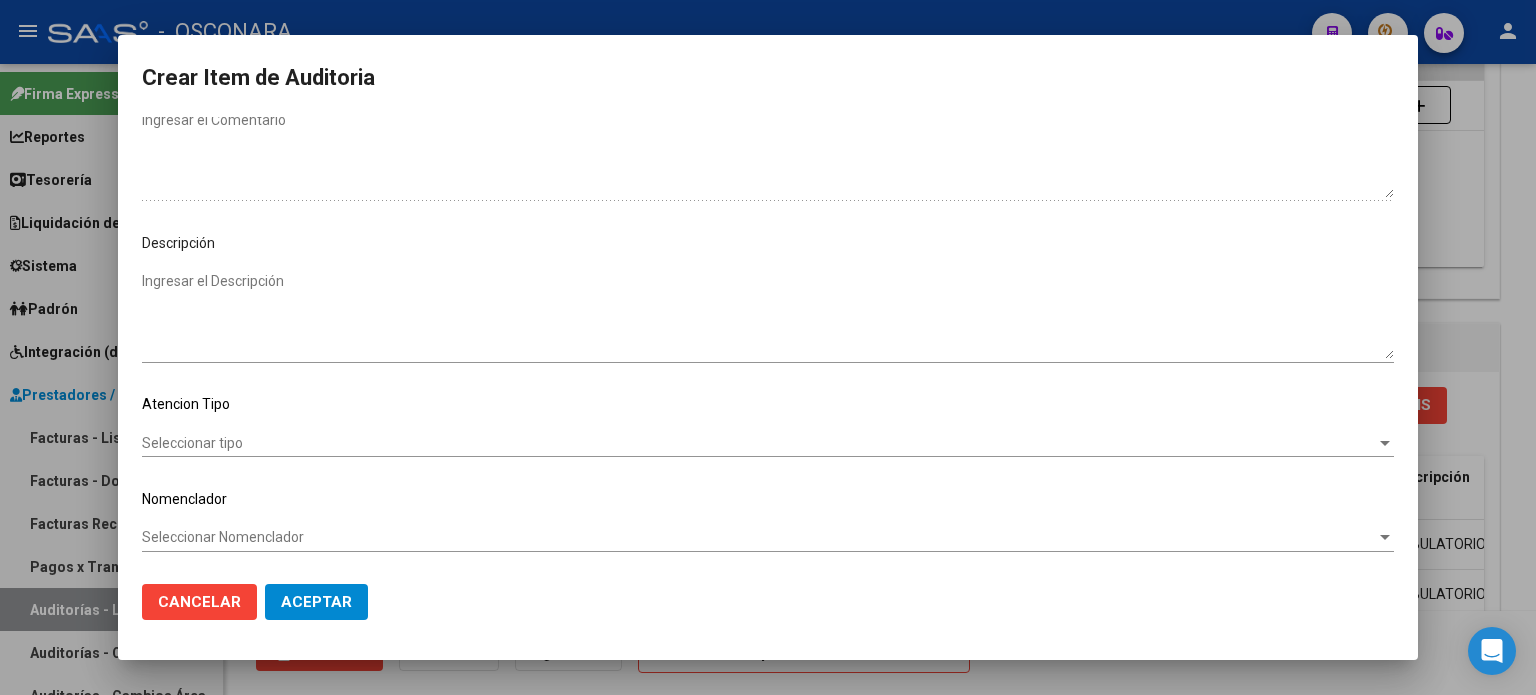click on "Ingresar el Descripción" at bounding box center (768, 315) 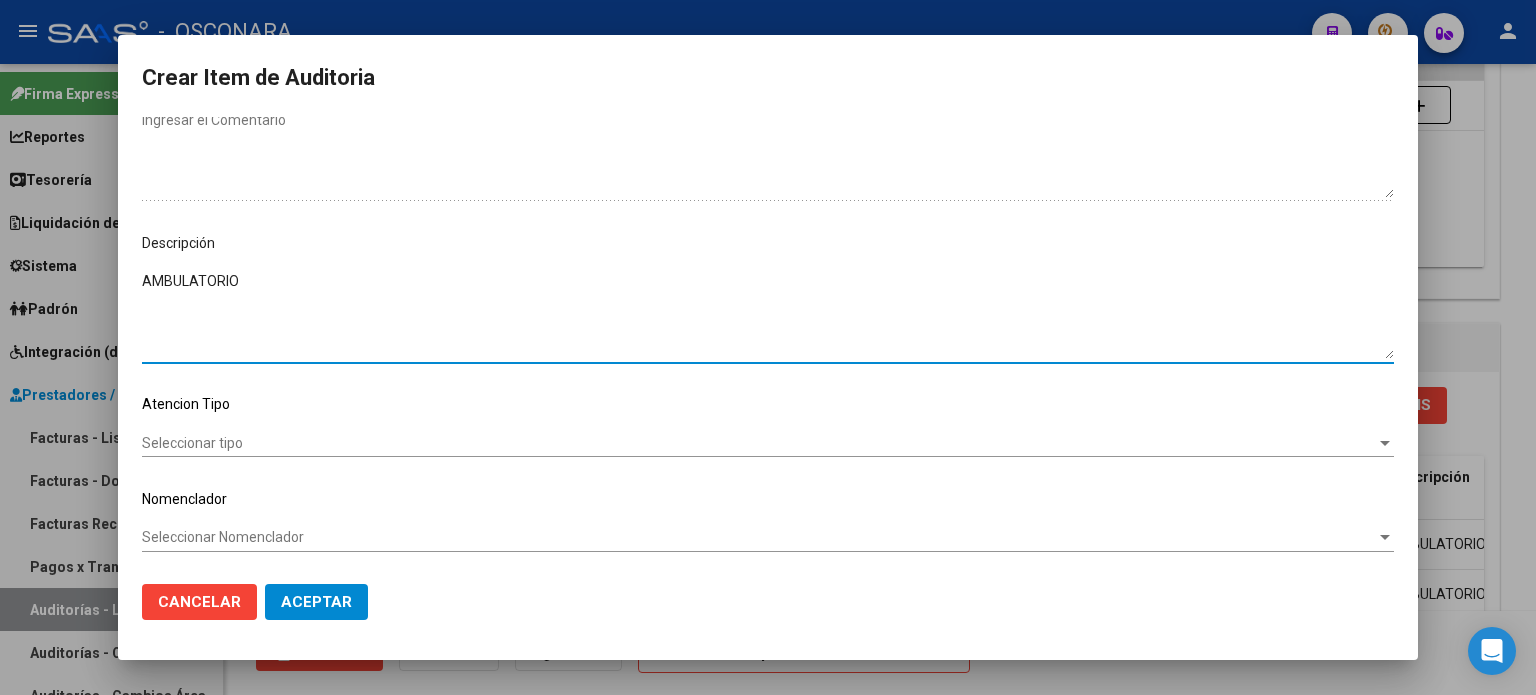 click on "Seleccionar tipo" at bounding box center [759, 443] 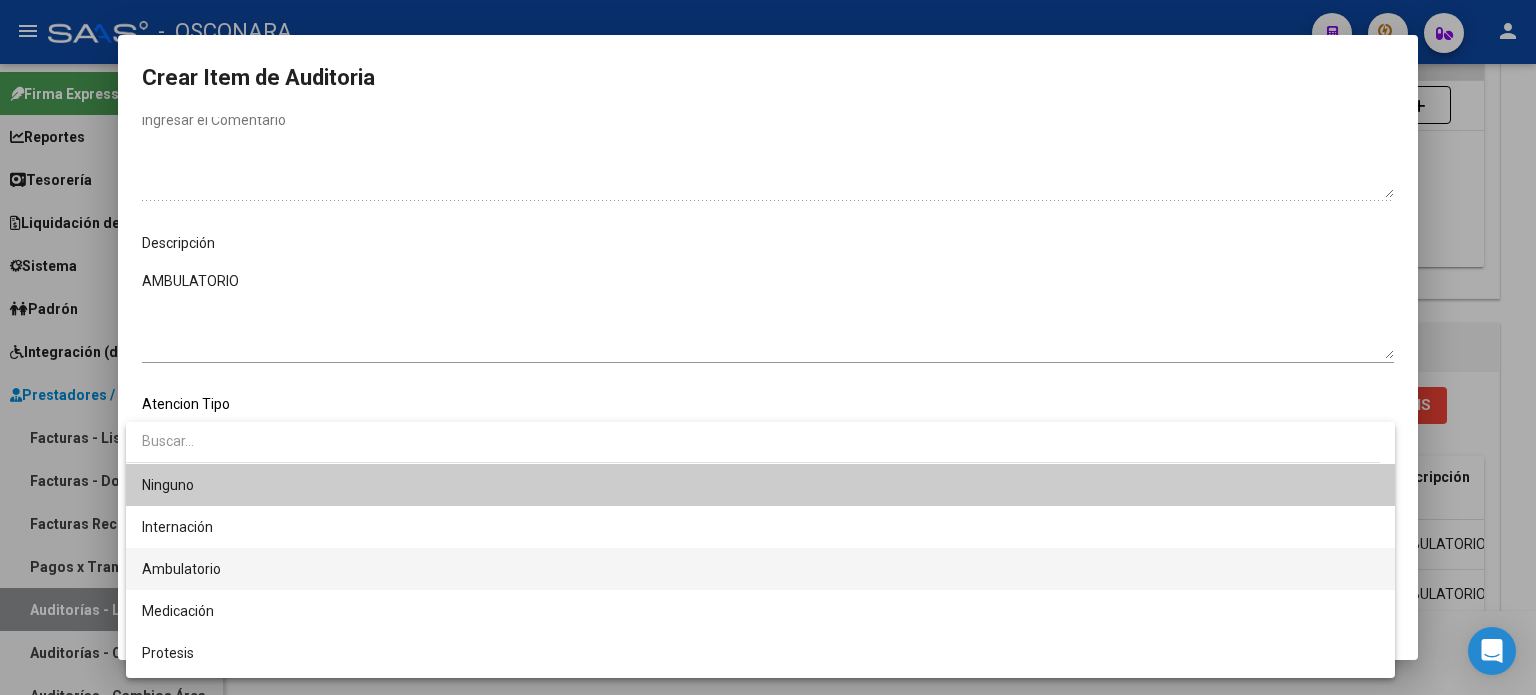 click on "Ambulatorio" at bounding box center [760, 569] 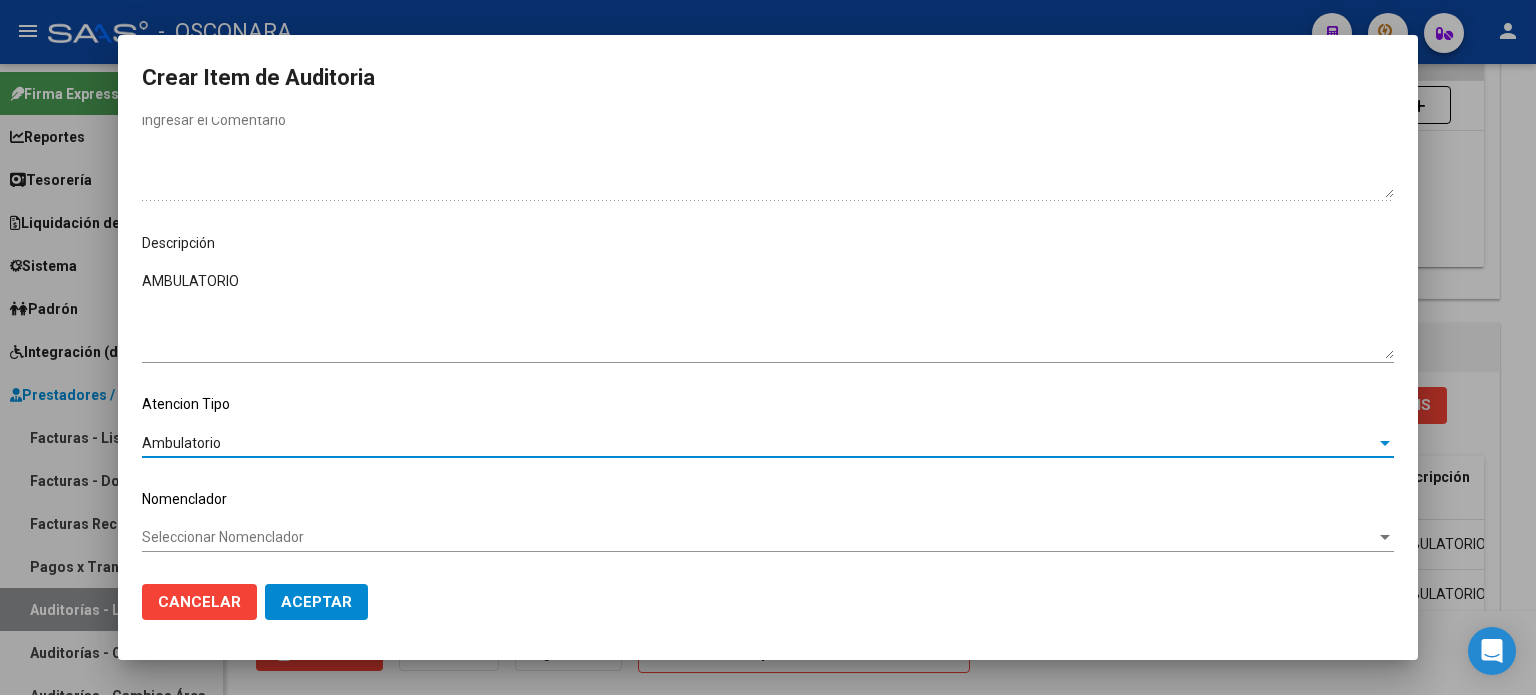 click on "Aceptar" 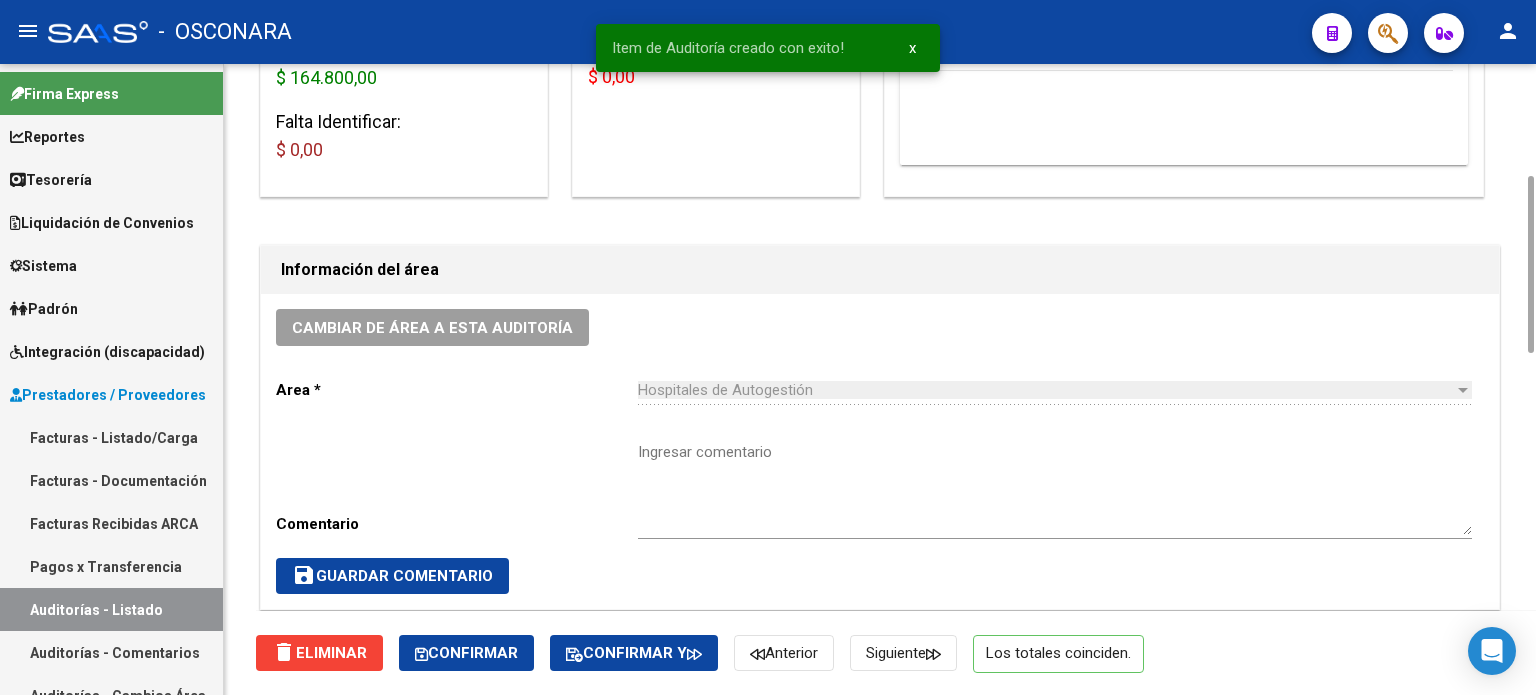 scroll, scrollTop: 0, scrollLeft: 0, axis: both 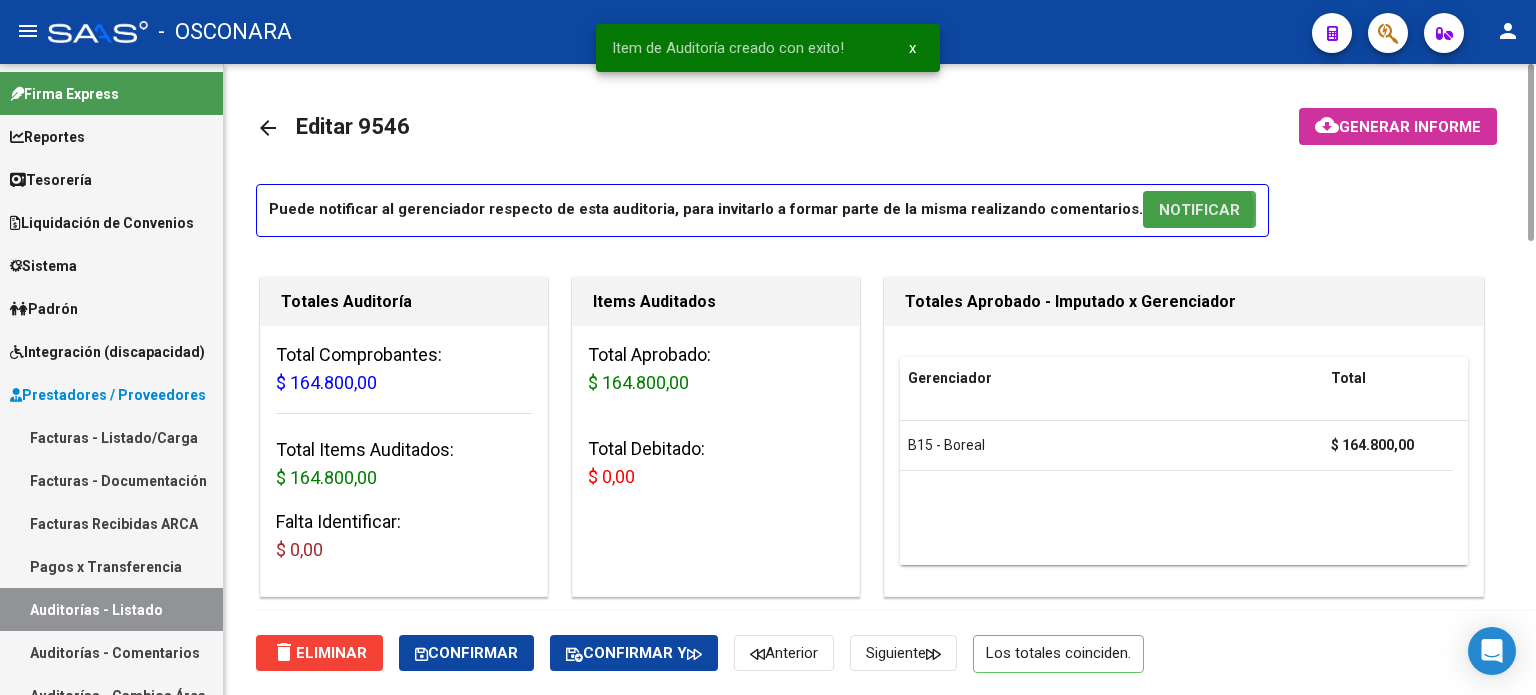 drag, startPoint x: 1154, startPoint y: 210, endPoint x: 1010, endPoint y: 149, distance: 156.38734 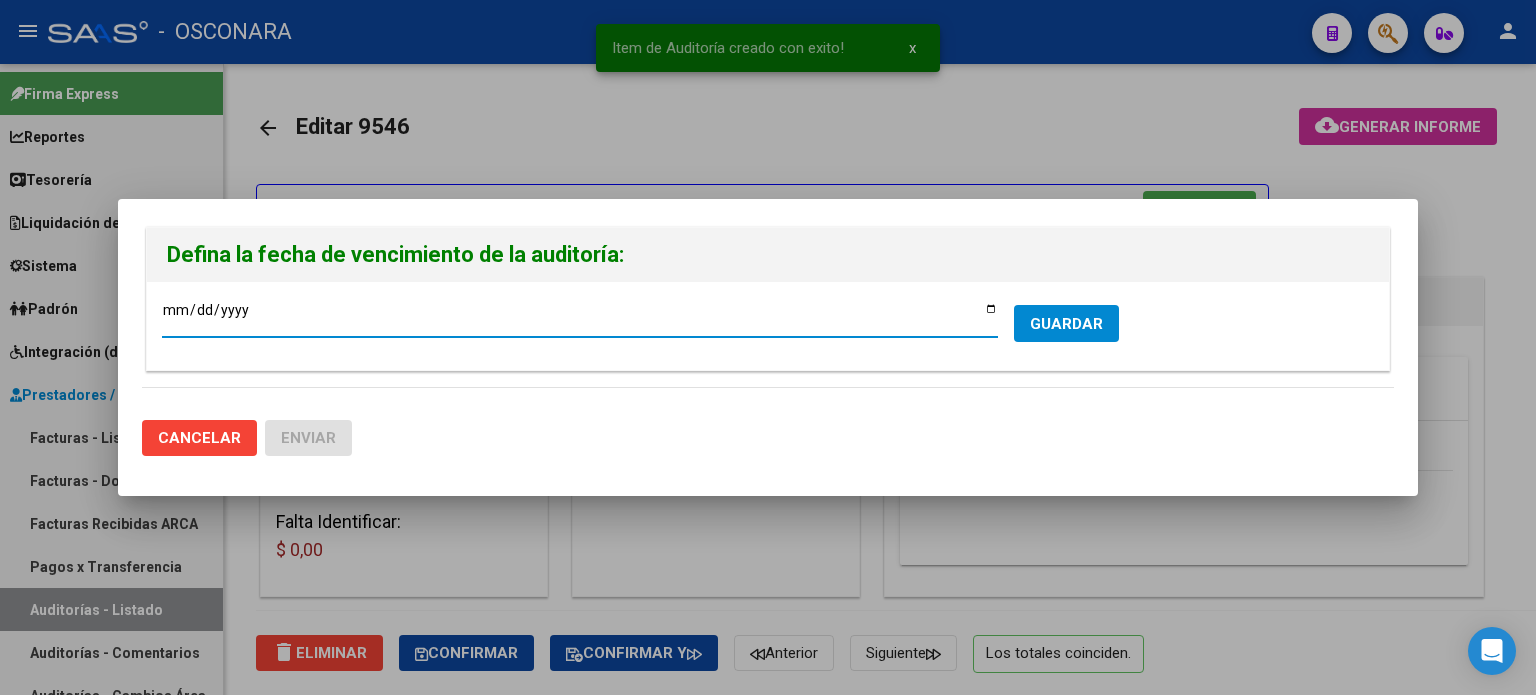 click on "[DATE]" at bounding box center (580, 317) 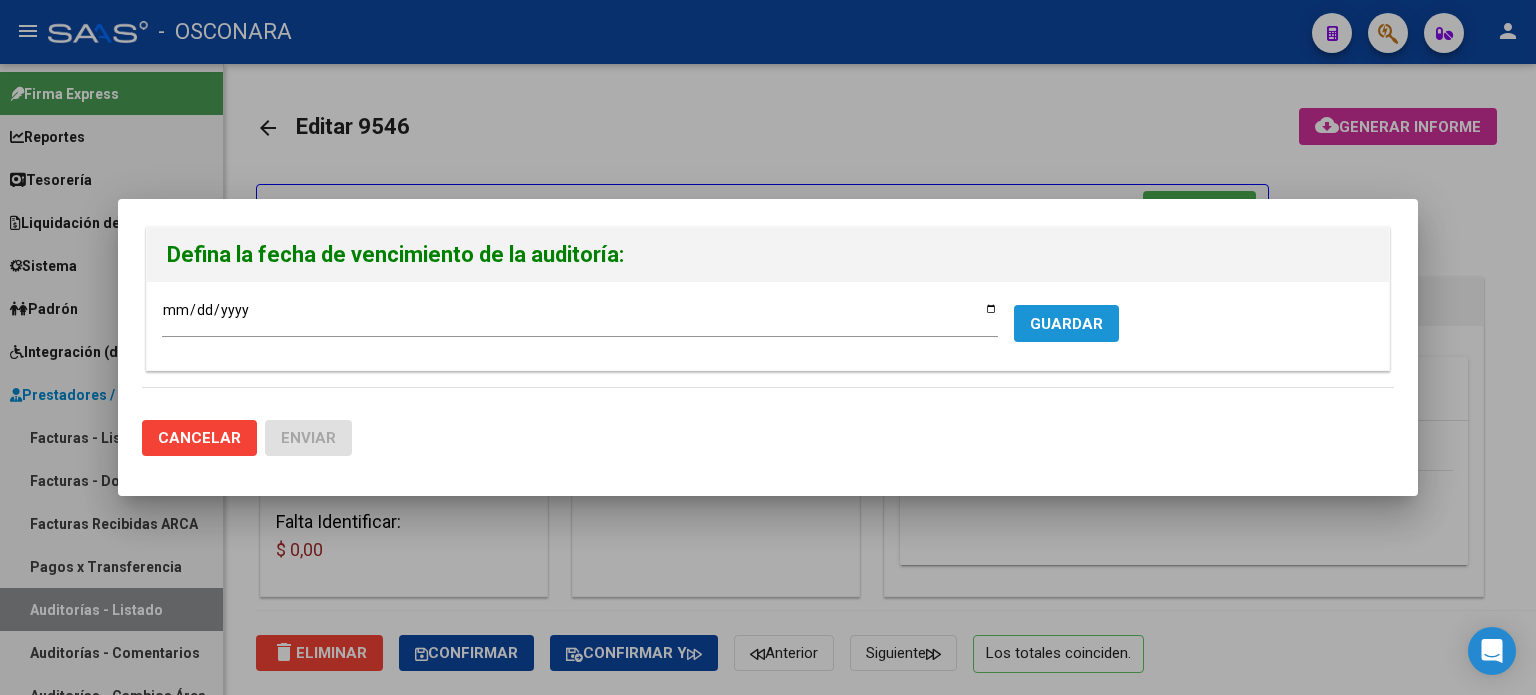 drag, startPoint x: 1067, startPoint y: 330, endPoint x: 916, endPoint y: 346, distance: 151.84532 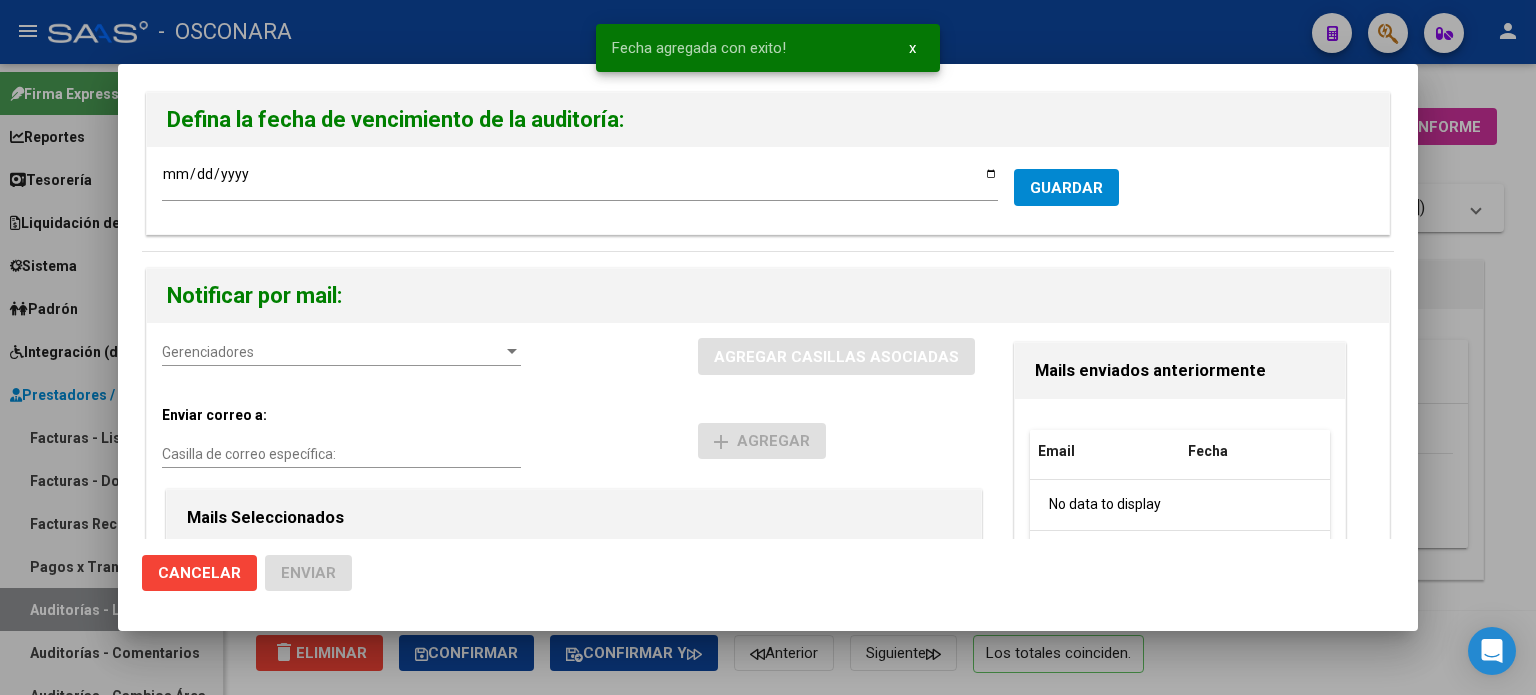 click on "Gerenciadores" at bounding box center (332, 352) 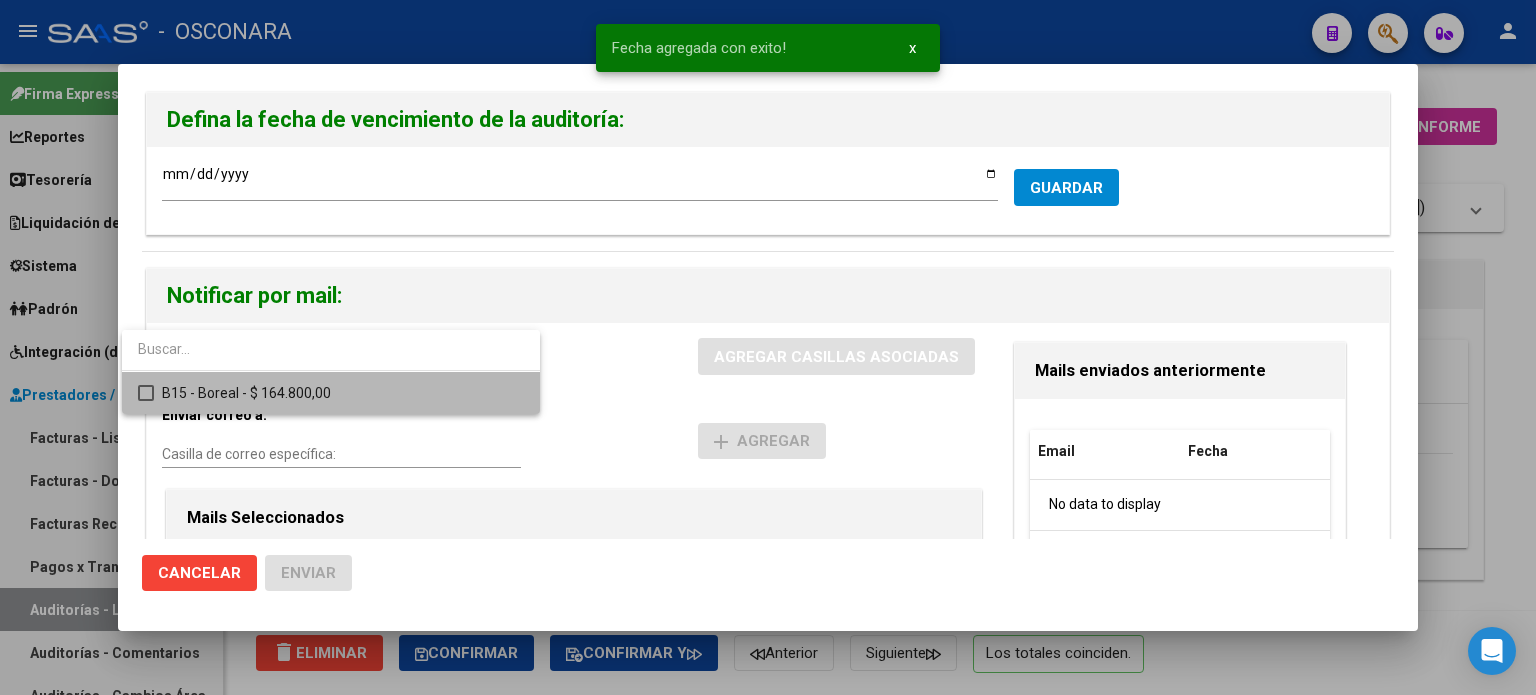 click on "B15 - Boreal - $ 164.800,00" at bounding box center [343, 393] 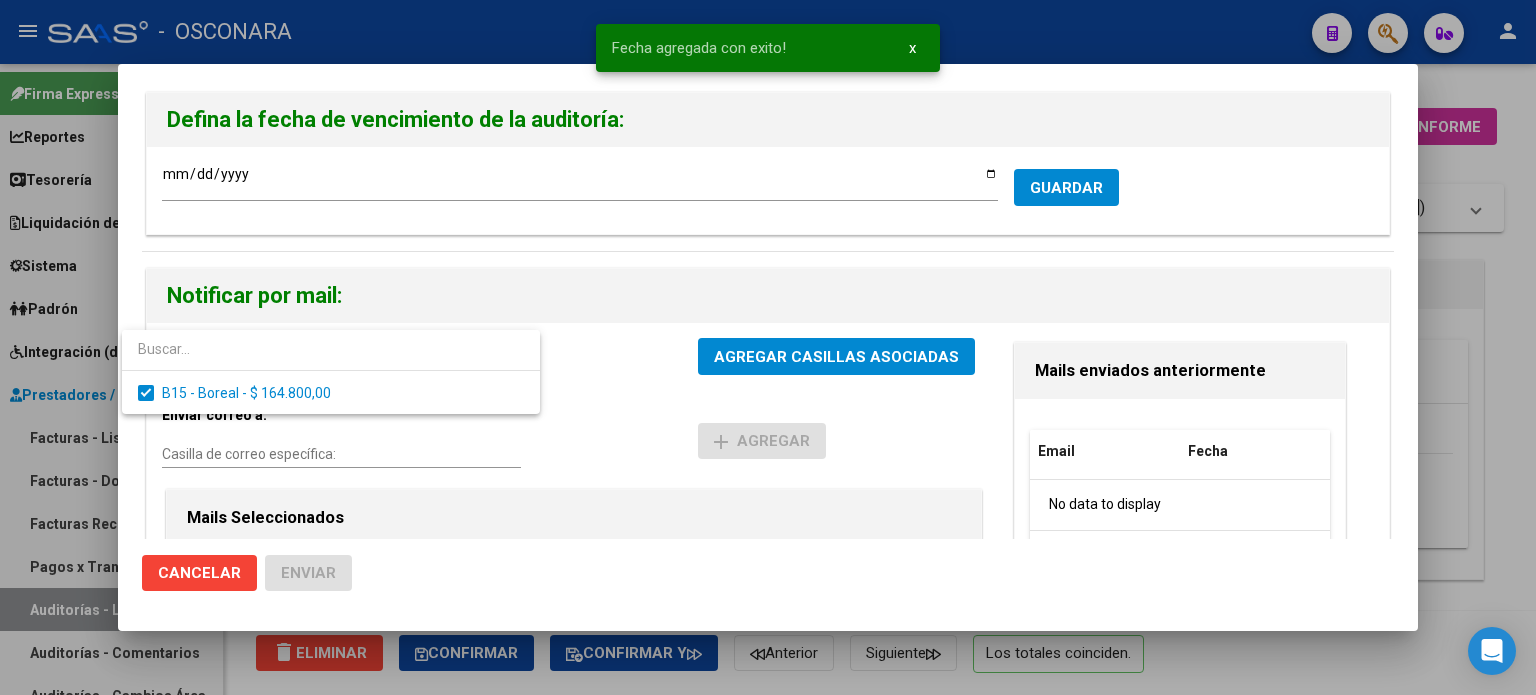 click at bounding box center [768, 347] 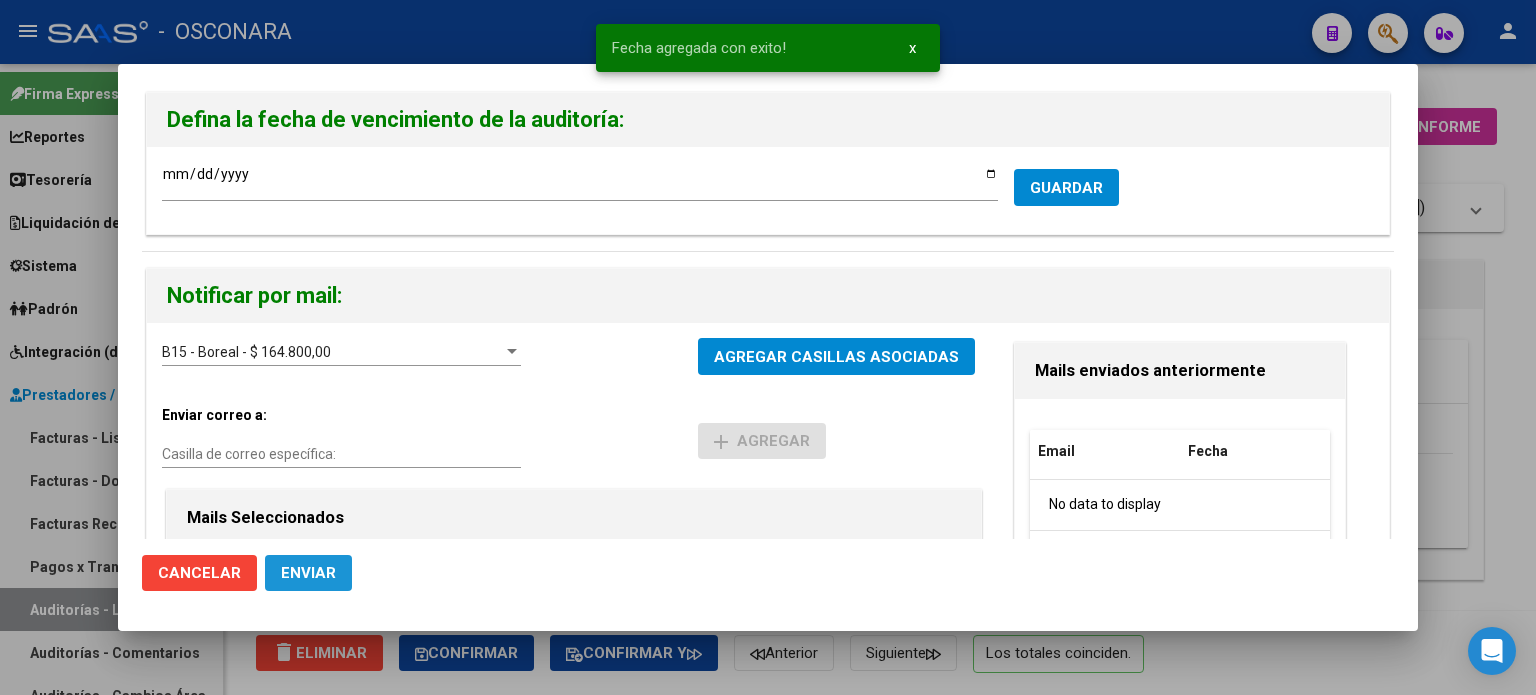 drag, startPoint x: 312, startPoint y: 573, endPoint x: 815, endPoint y: 583, distance: 503.0994 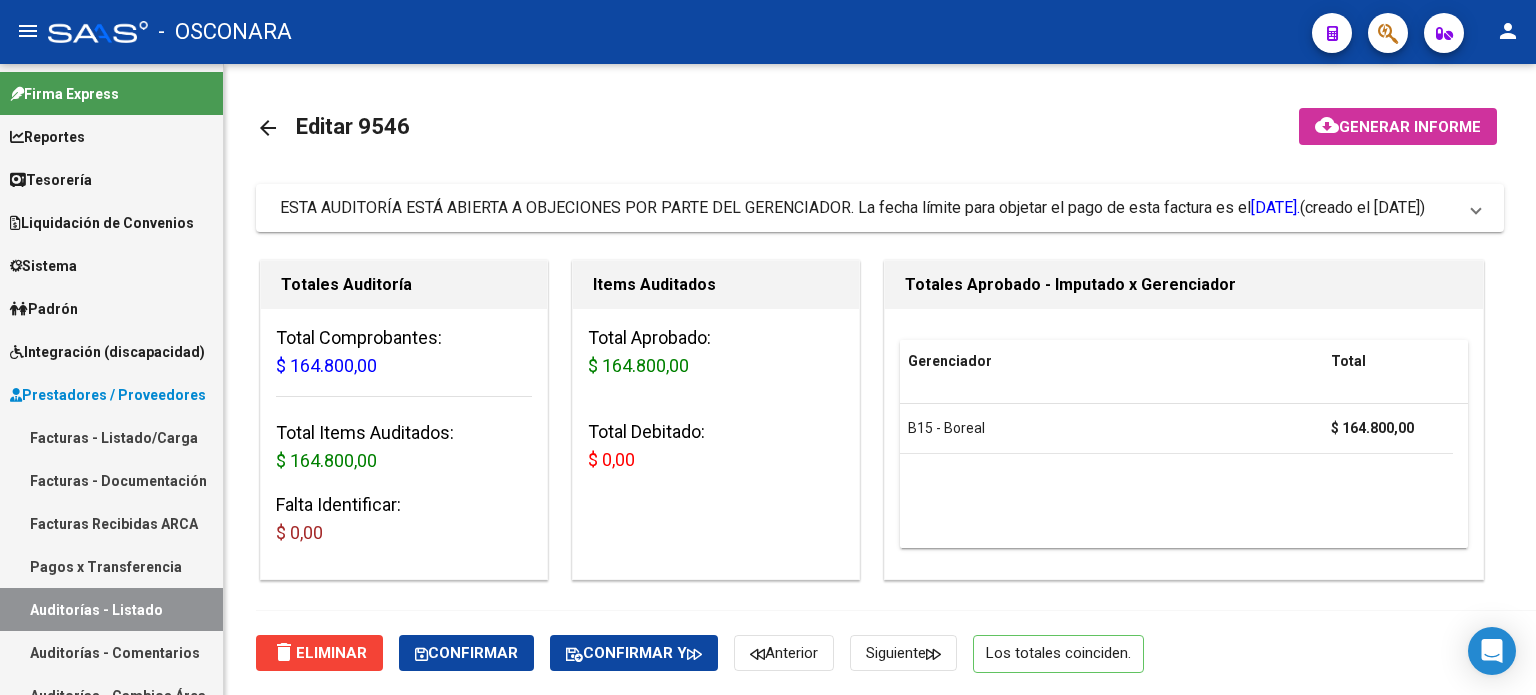 click on "Facturas - Listado/Carga" at bounding box center (111, 437) 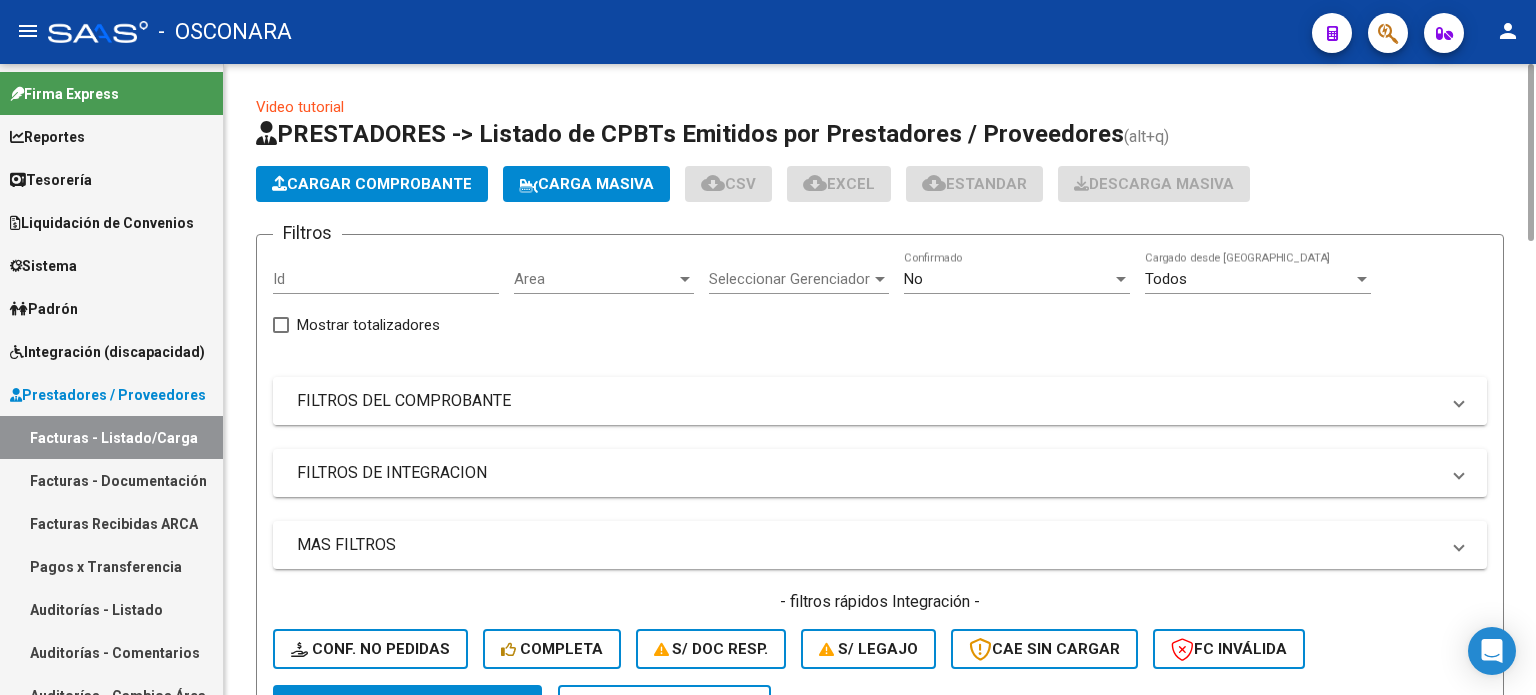 click on "FILTROS DEL COMPROBANTE" at bounding box center (868, 401) 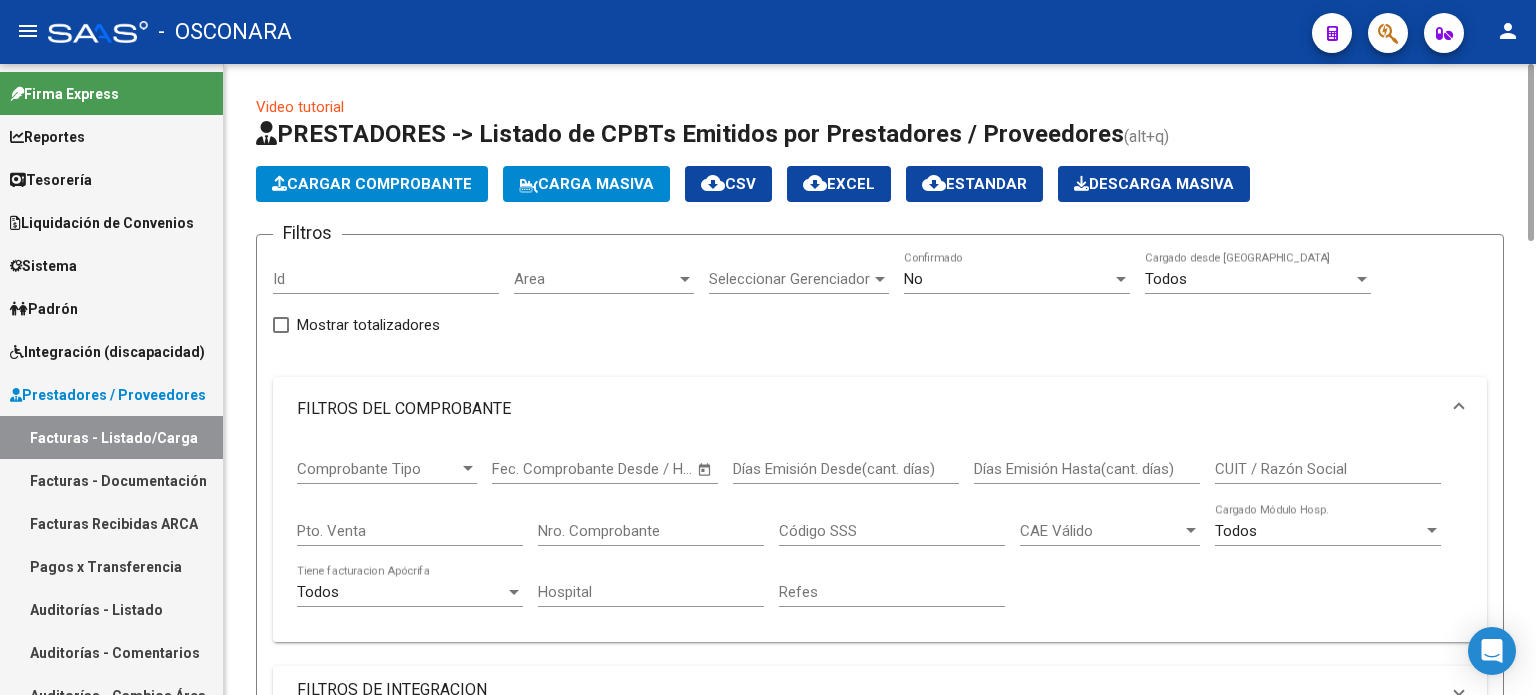click on "Nro. Comprobante" 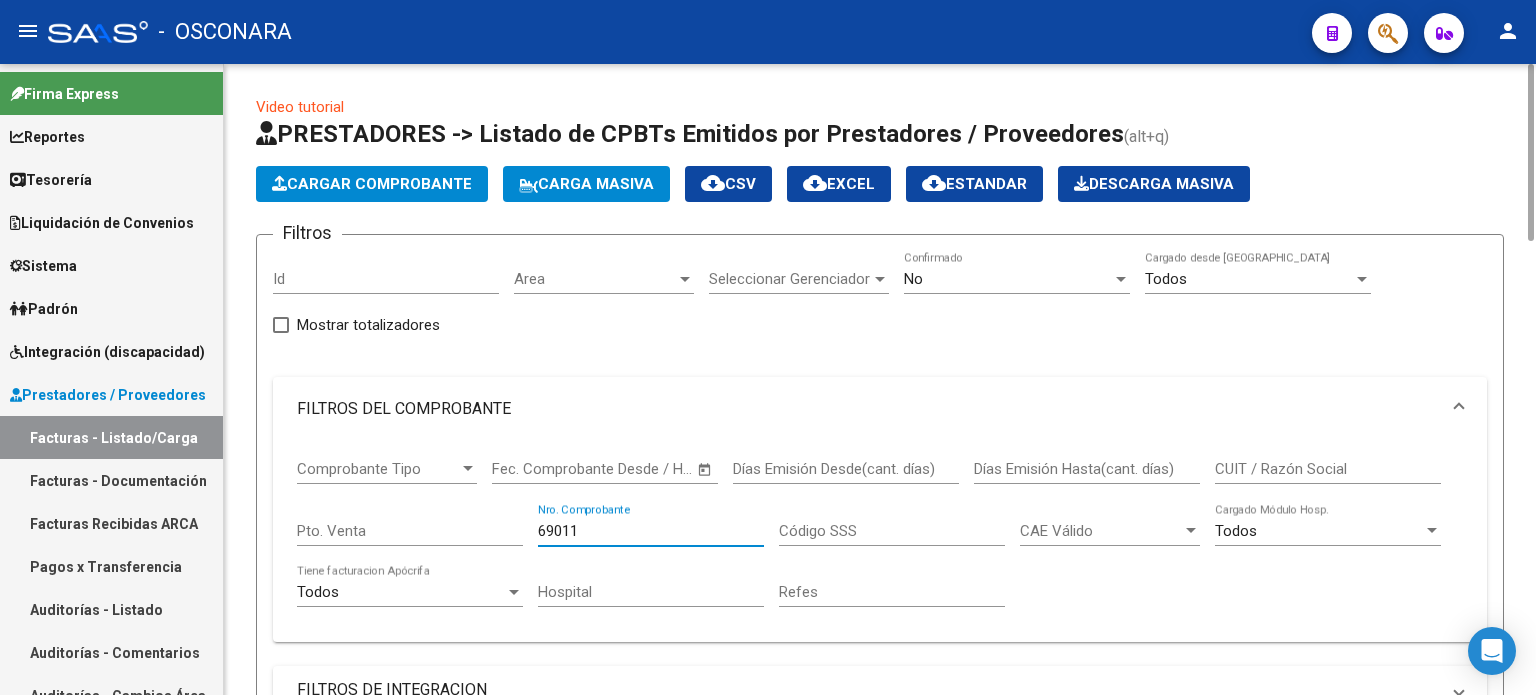 click on "No" at bounding box center [1008, 279] 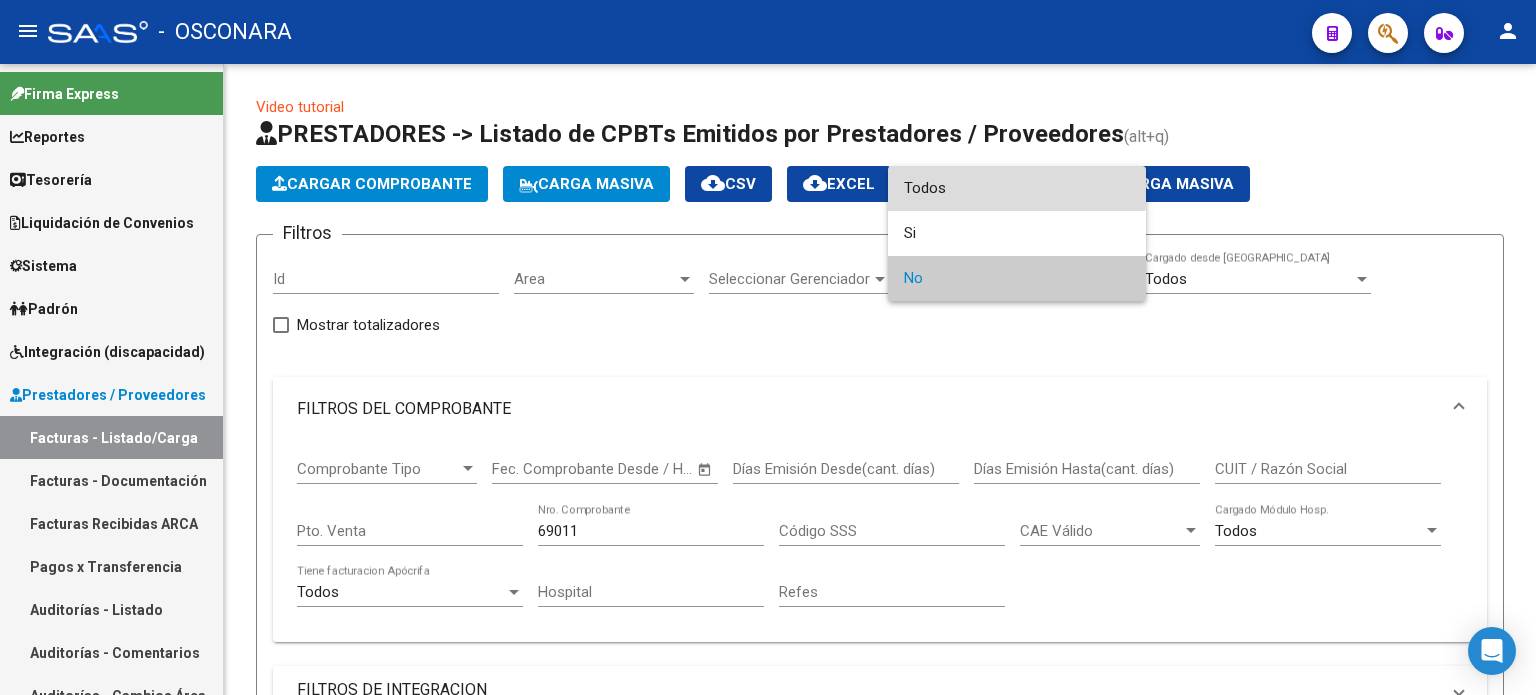 click on "Todos" at bounding box center [1017, 188] 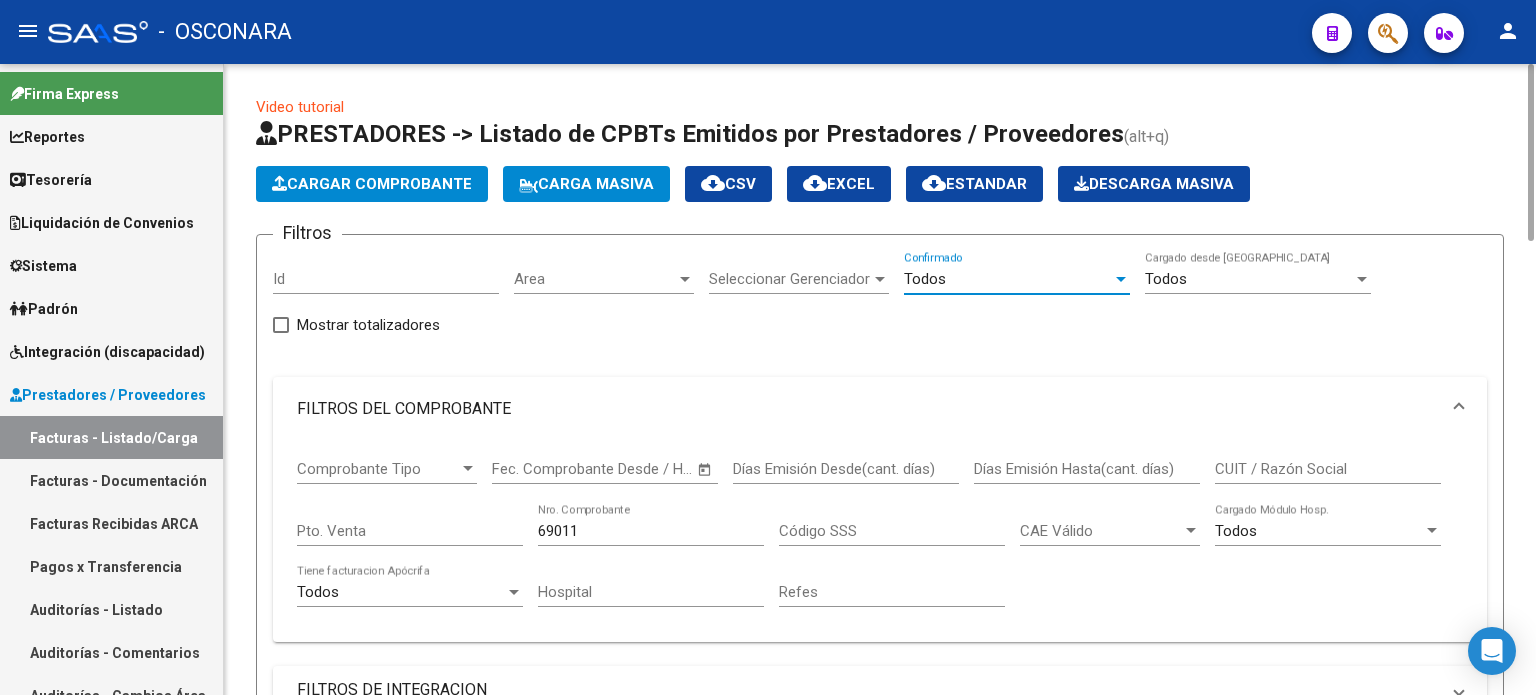 click on "69011" at bounding box center (651, 531) 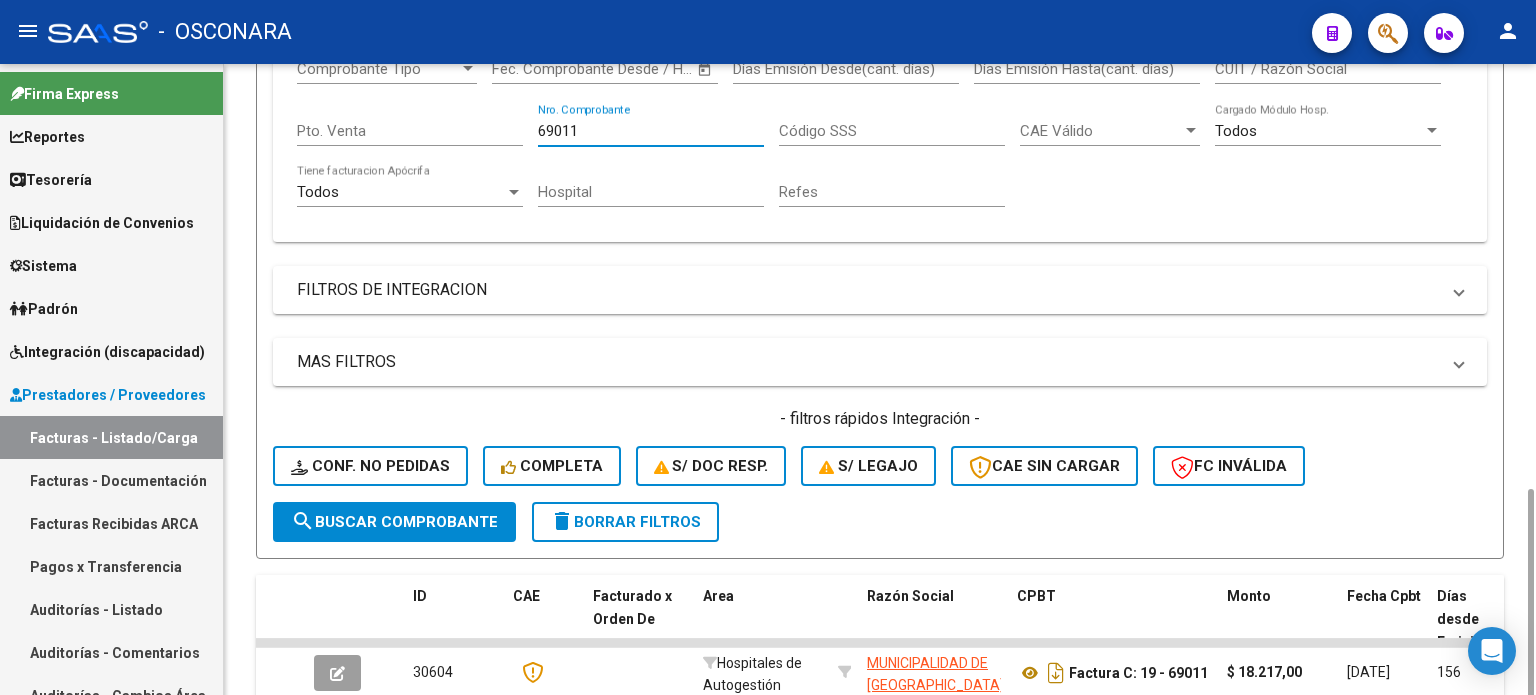 scroll, scrollTop: 535, scrollLeft: 0, axis: vertical 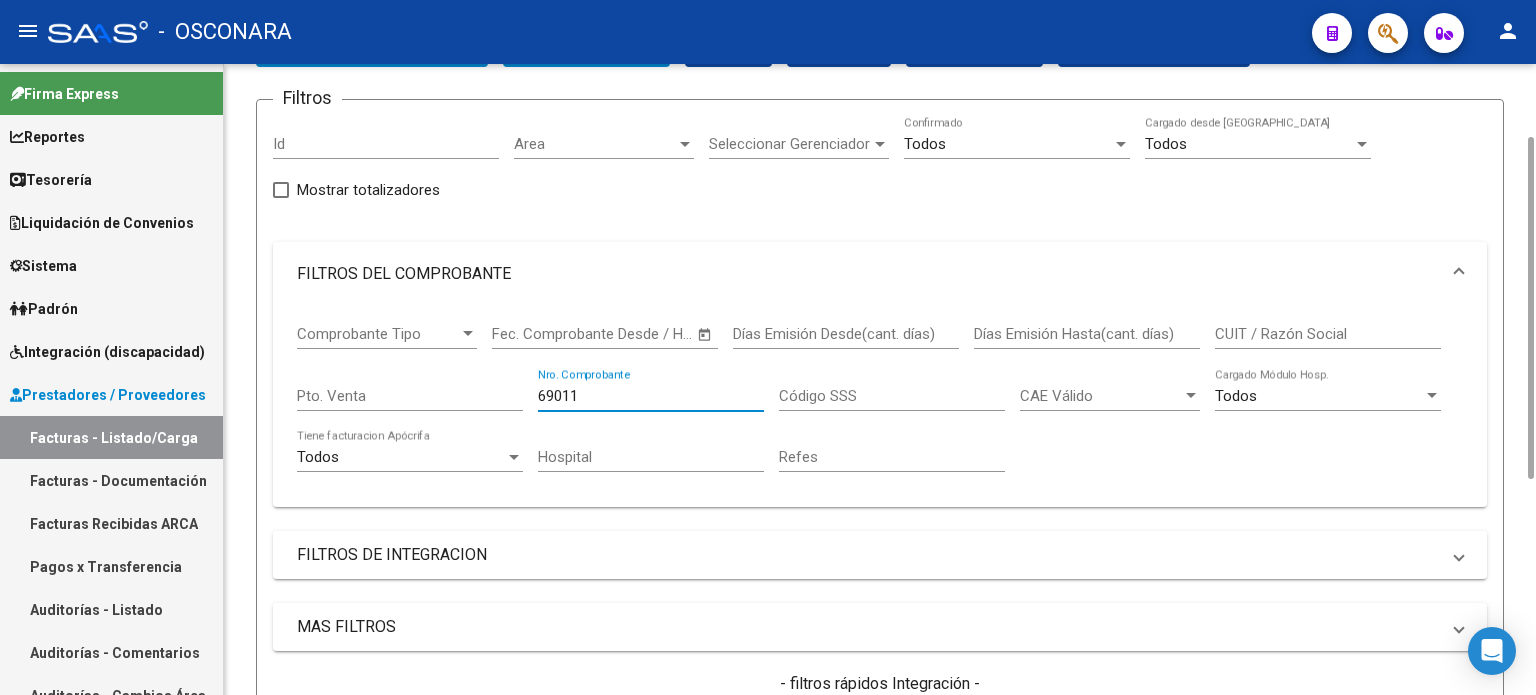 click on "69011" at bounding box center [651, 396] 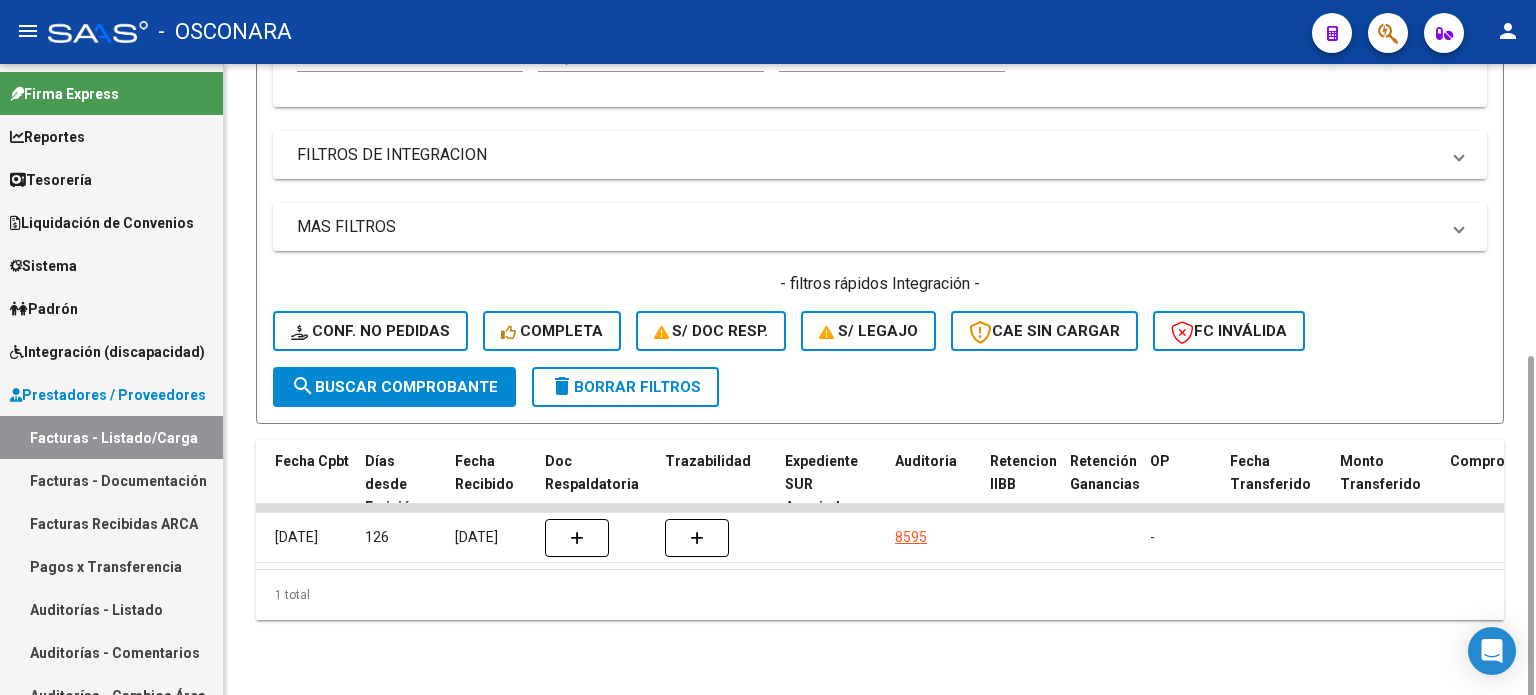 scroll, scrollTop: 536, scrollLeft: 0, axis: vertical 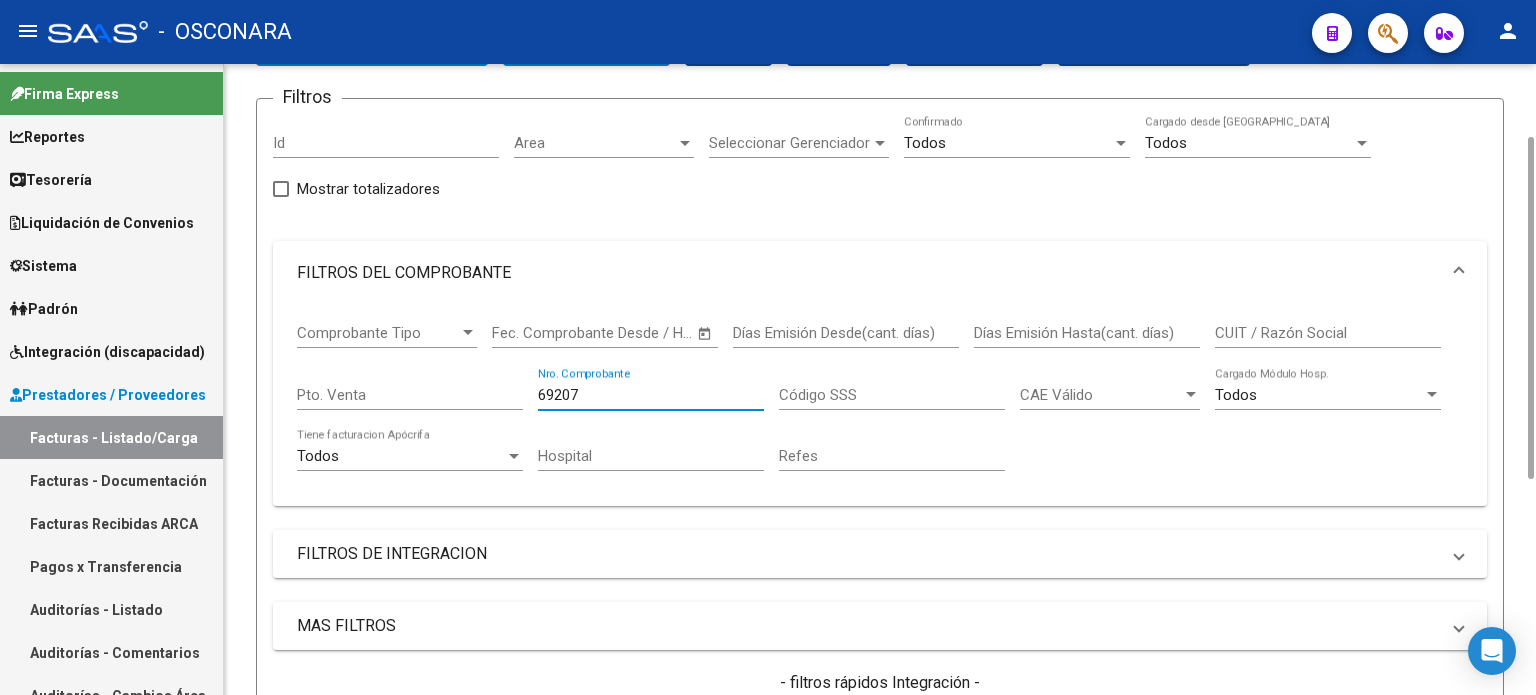click on "69207" at bounding box center [651, 395] 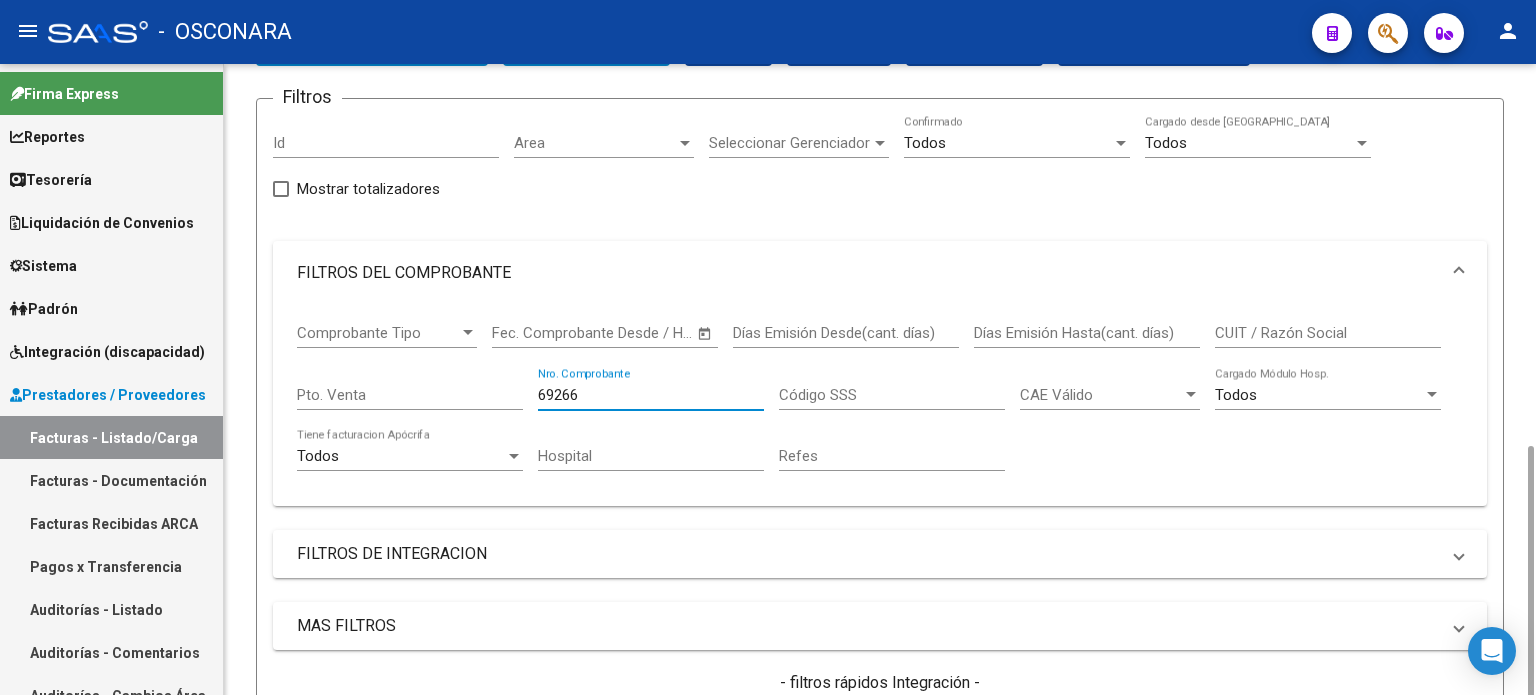 scroll, scrollTop: 535, scrollLeft: 0, axis: vertical 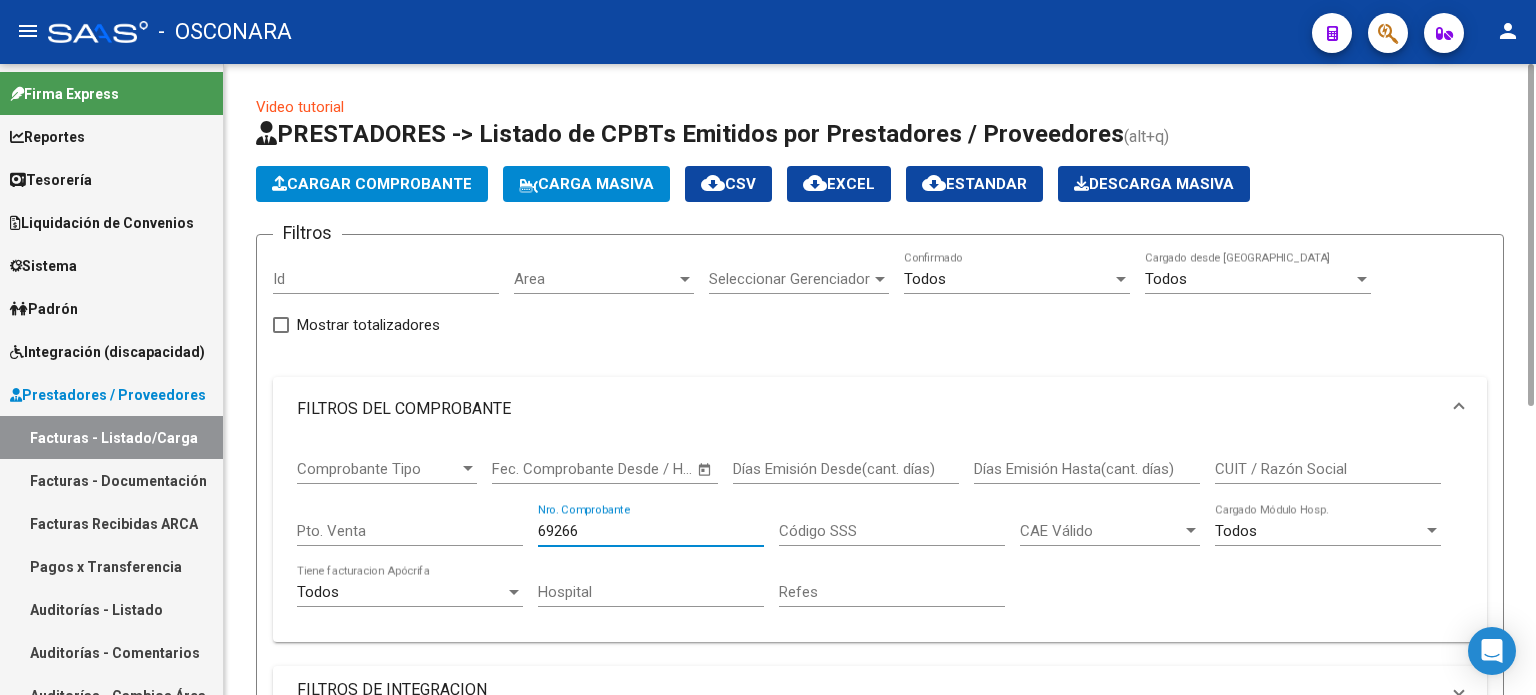 click on "69266" at bounding box center [651, 531] 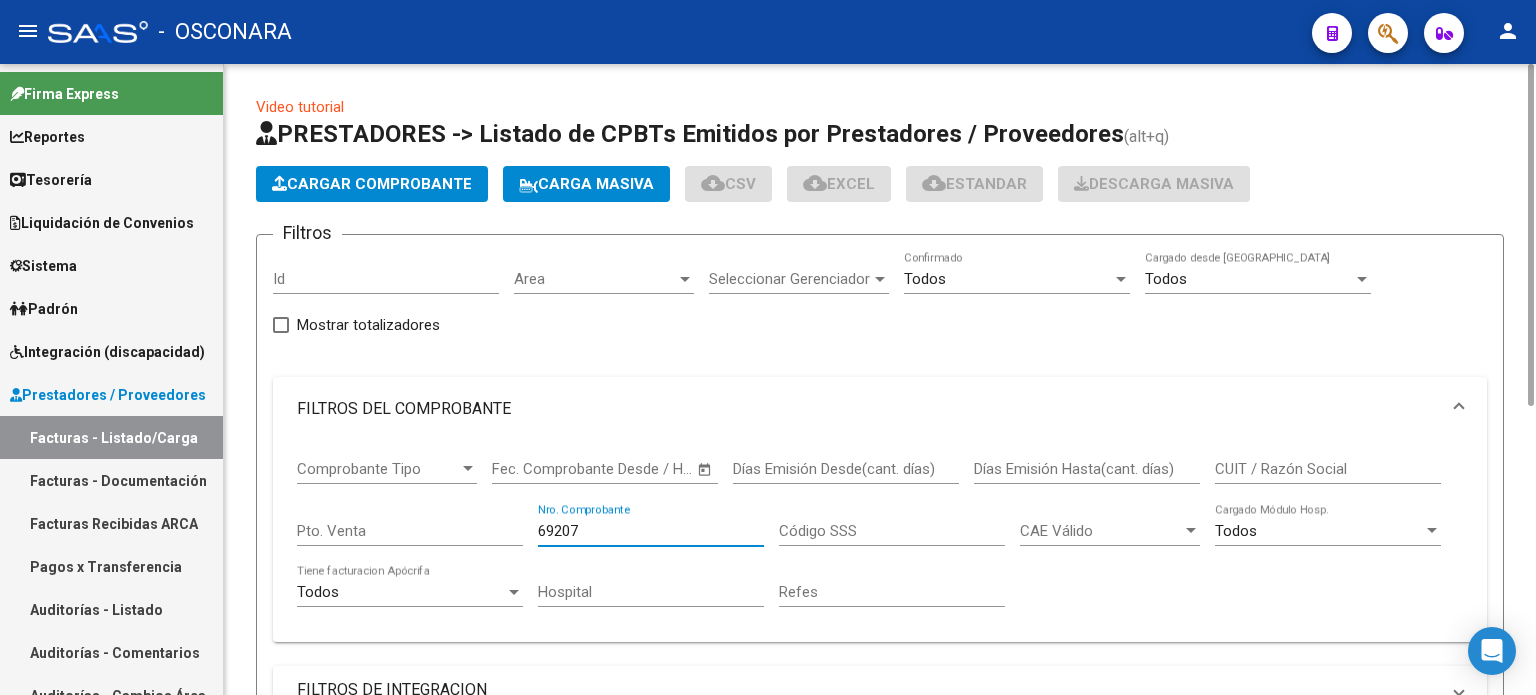 scroll, scrollTop: 535, scrollLeft: 0, axis: vertical 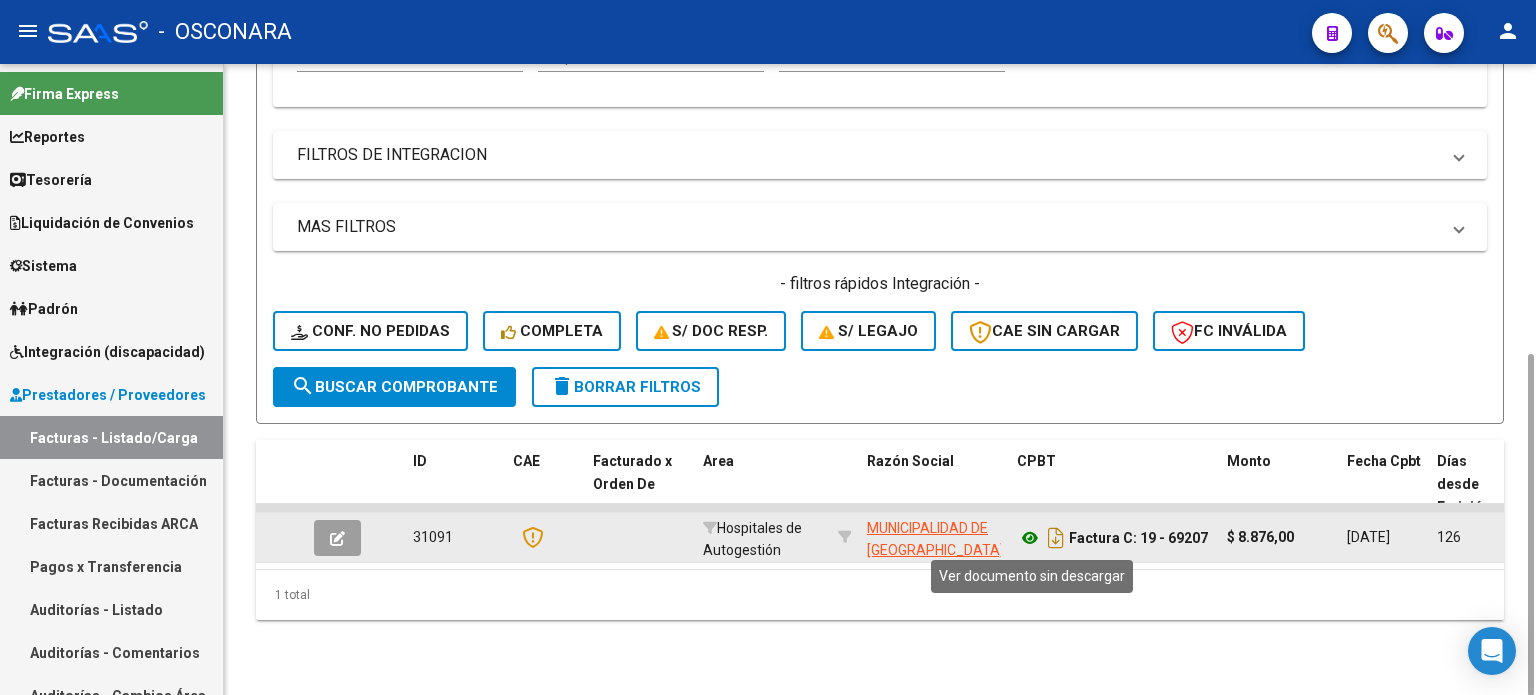 click 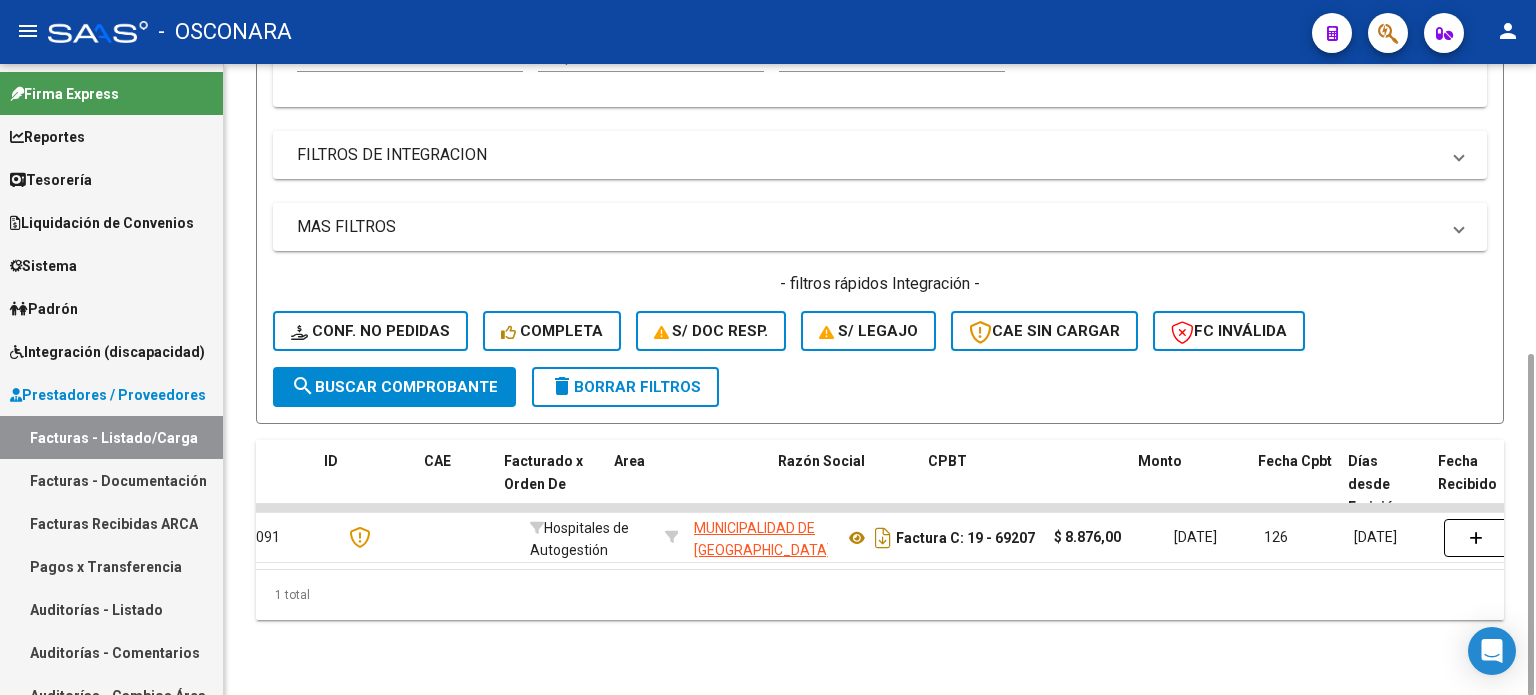 scroll, scrollTop: 0, scrollLeft: 0, axis: both 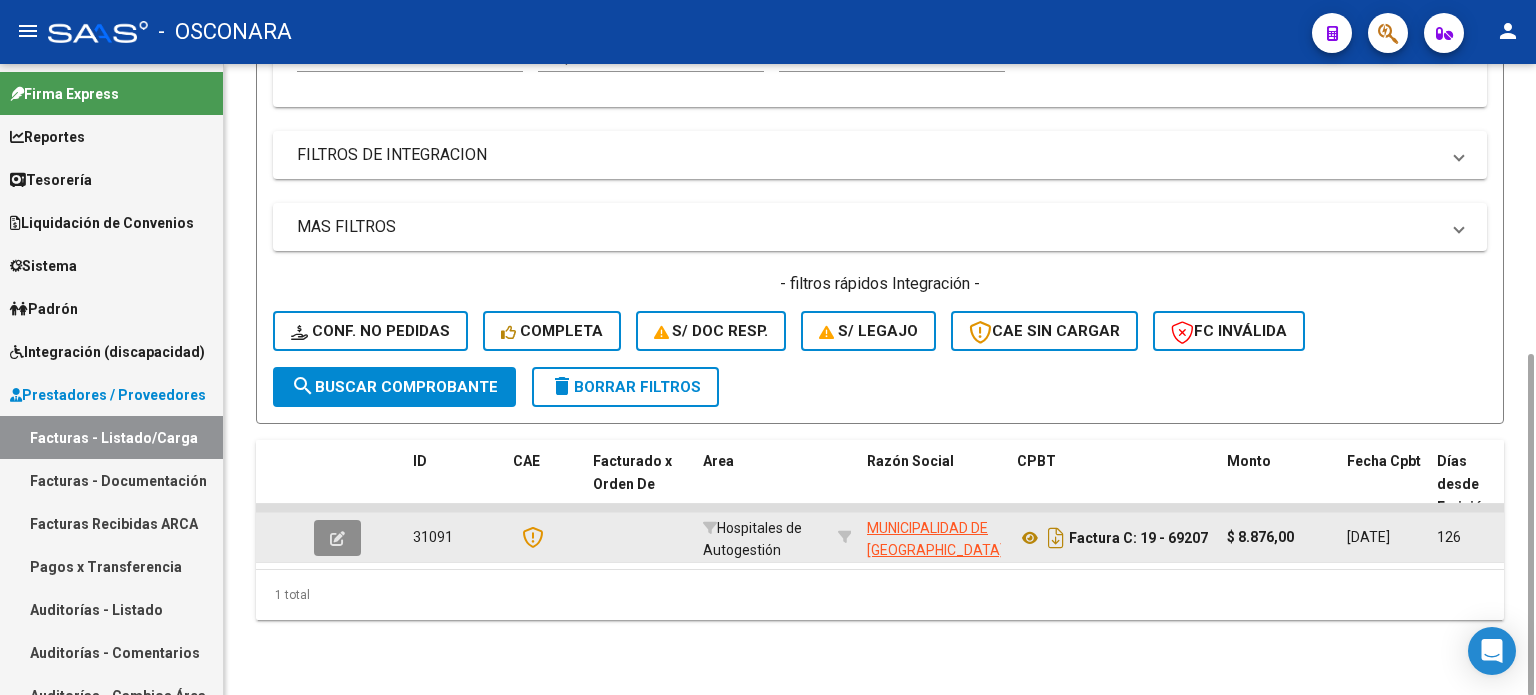 click 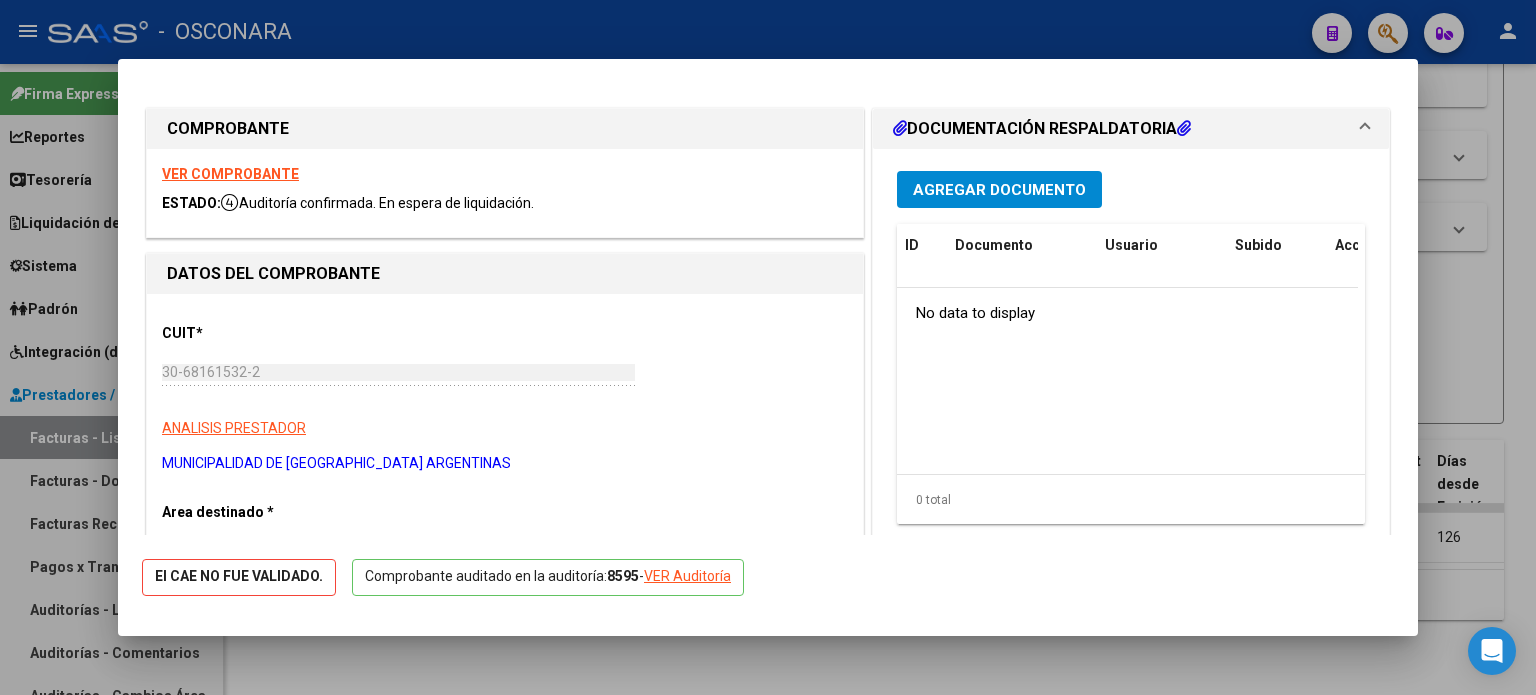 click on "VER Auditoría" 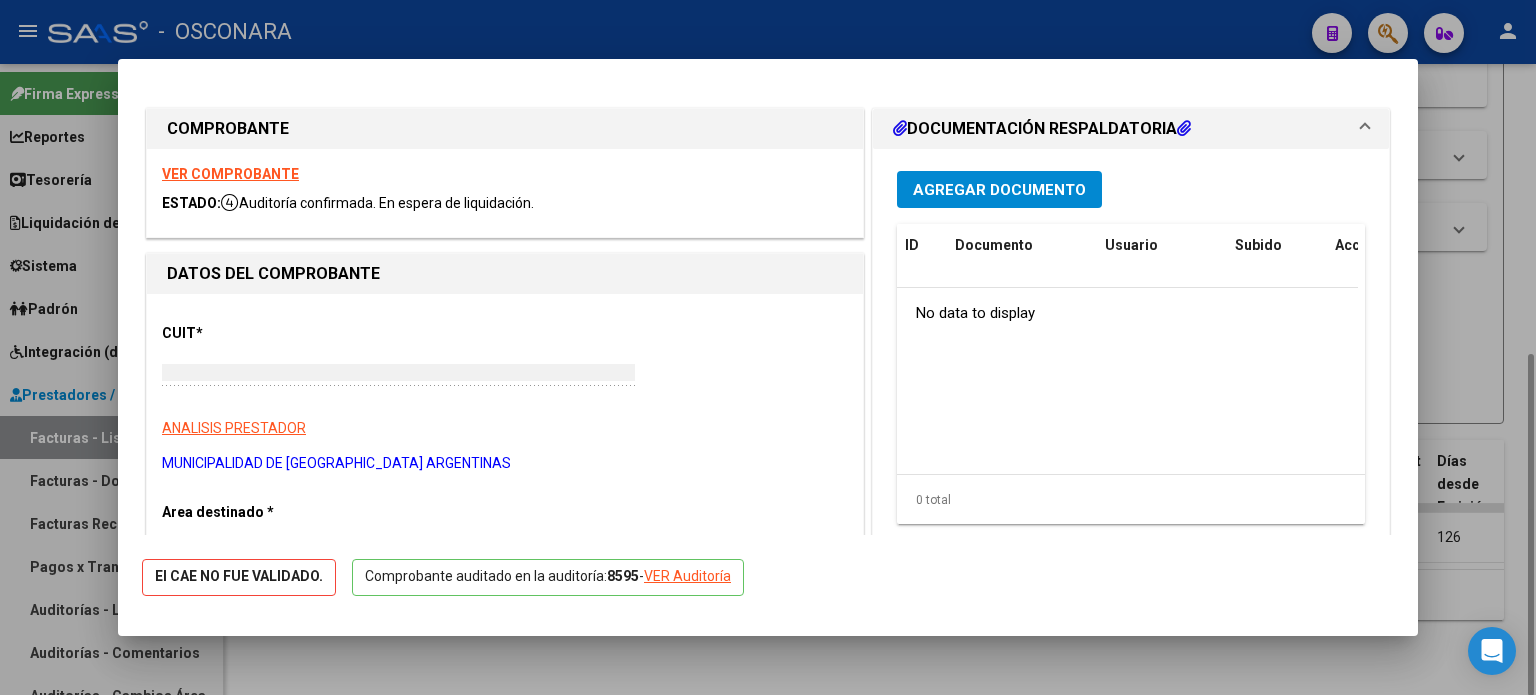 scroll, scrollTop: 0, scrollLeft: 0, axis: both 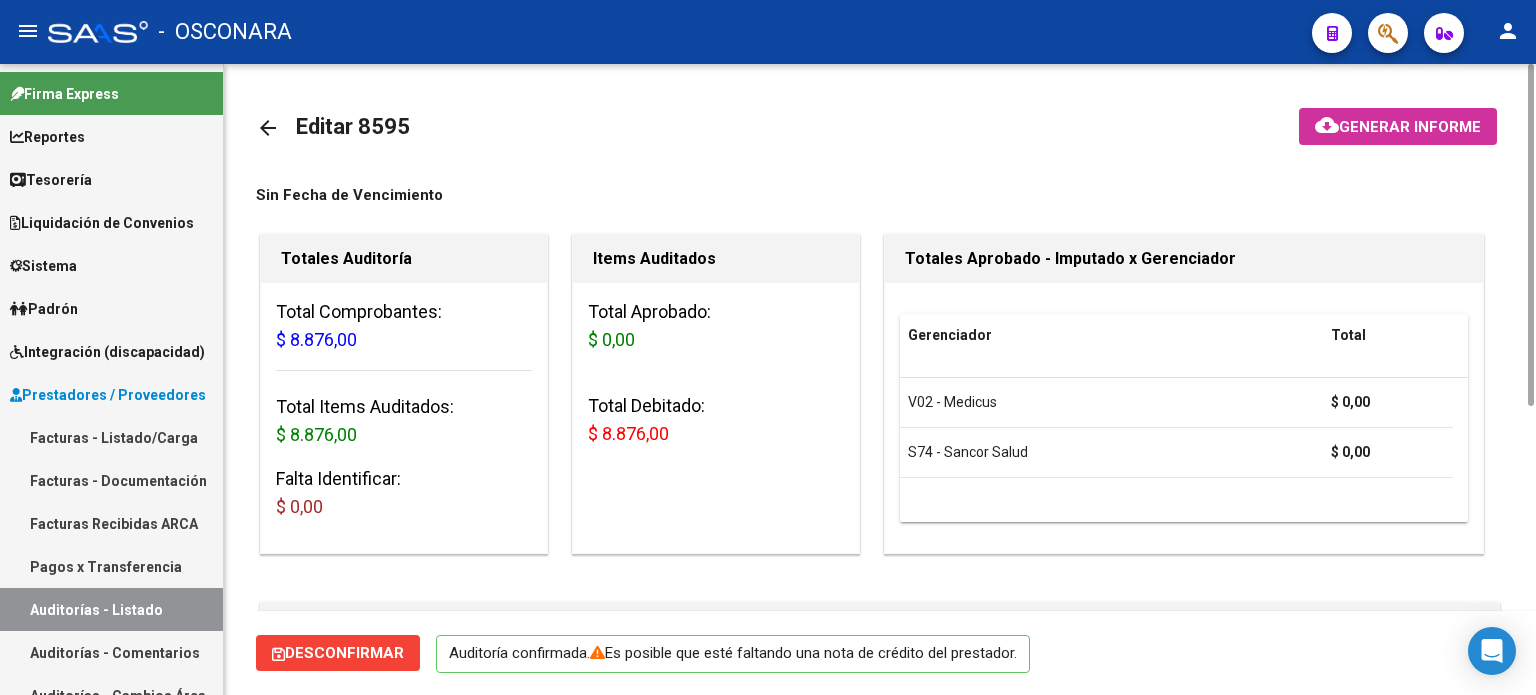 click on "Generar informe" 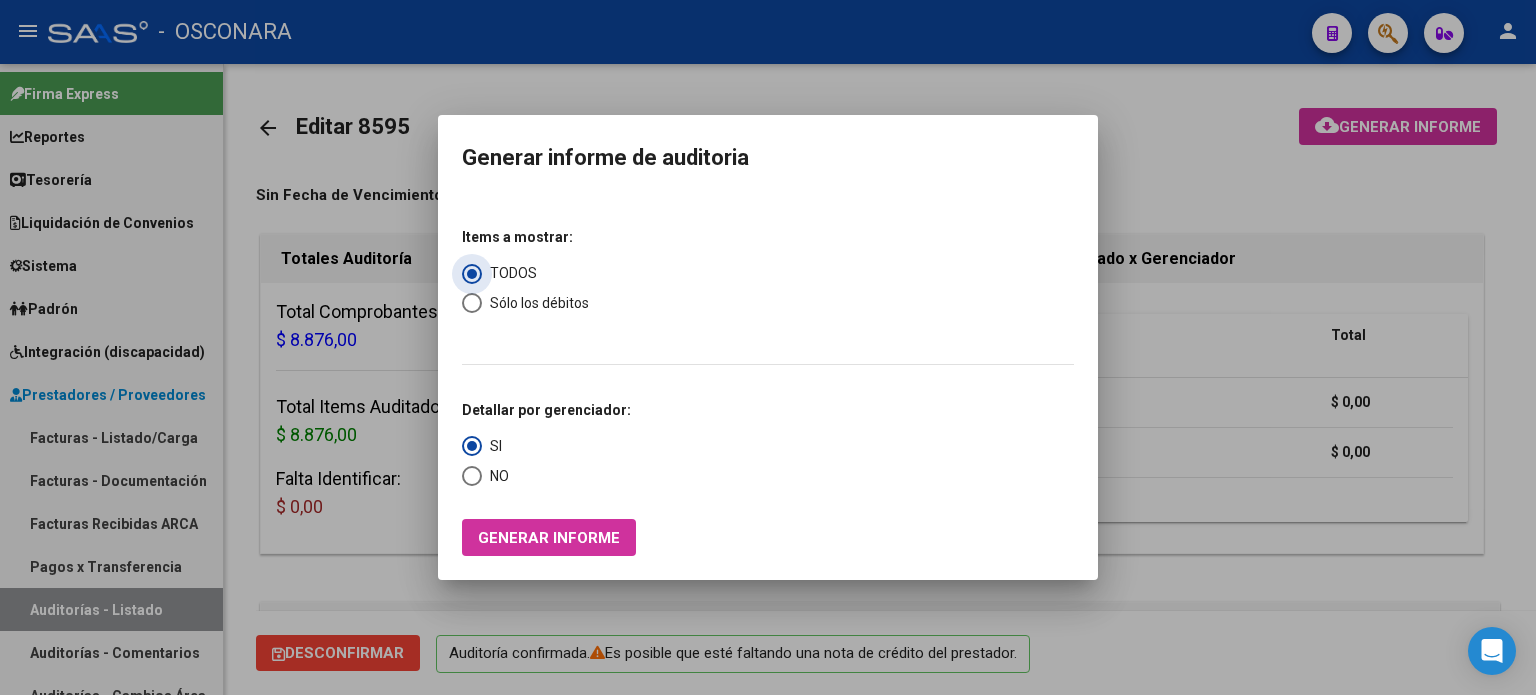 click at bounding box center (472, 303) 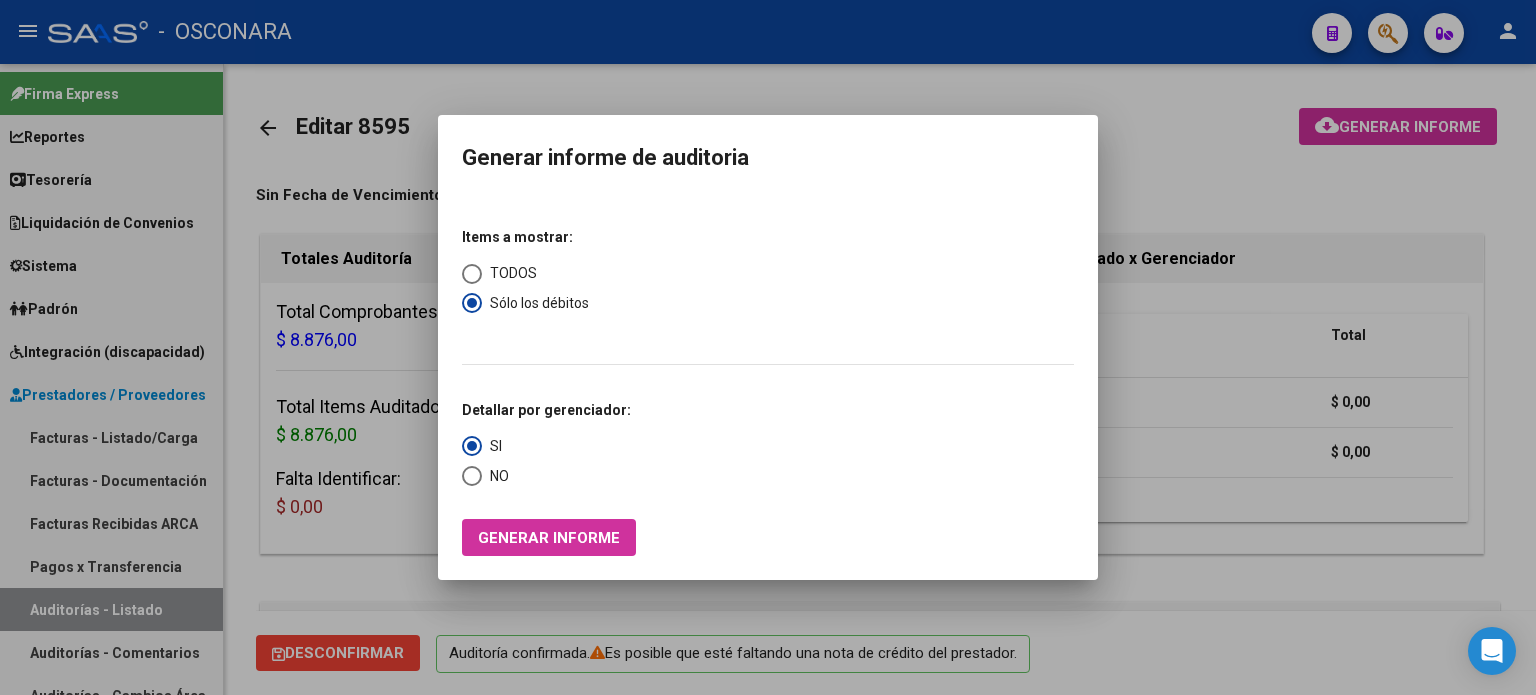 click on "Generar informe" at bounding box center (549, 538) 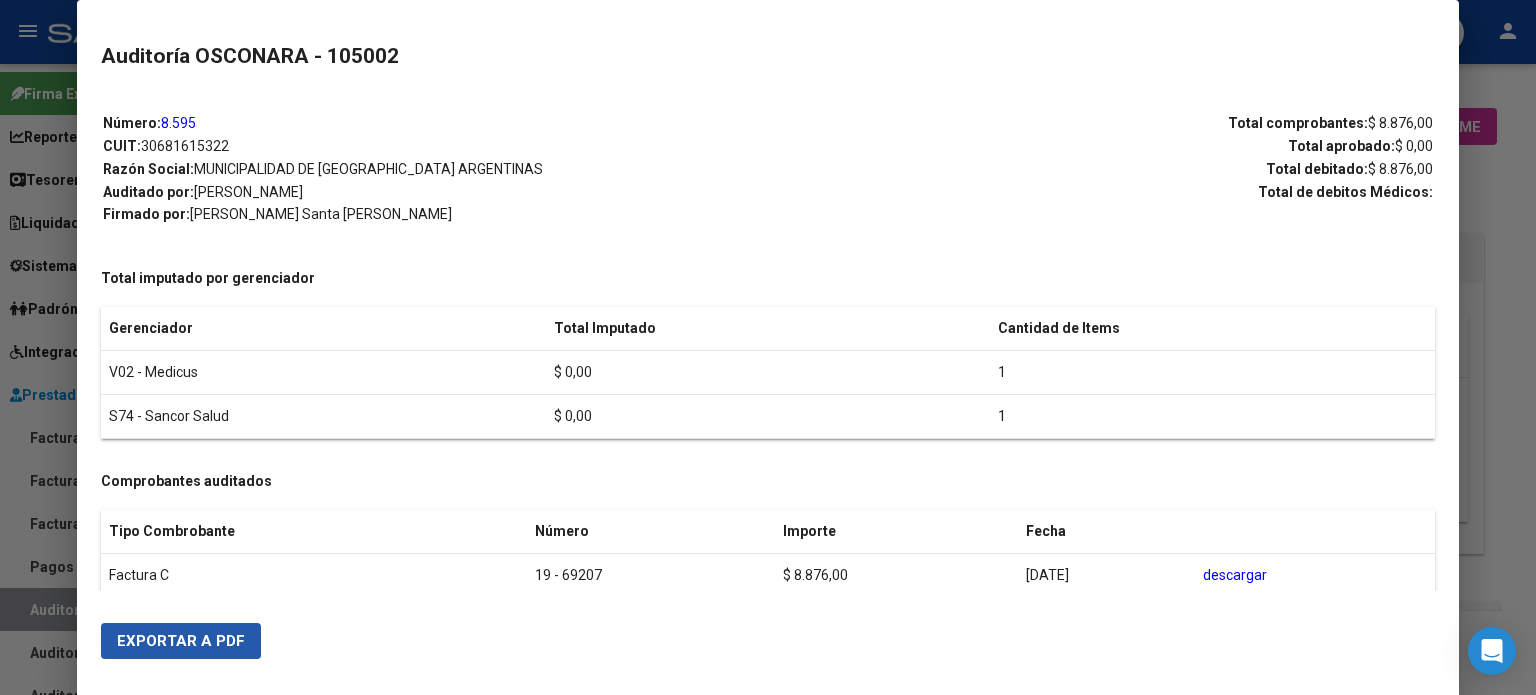 click on "Exportar a PDF" at bounding box center (181, 641) 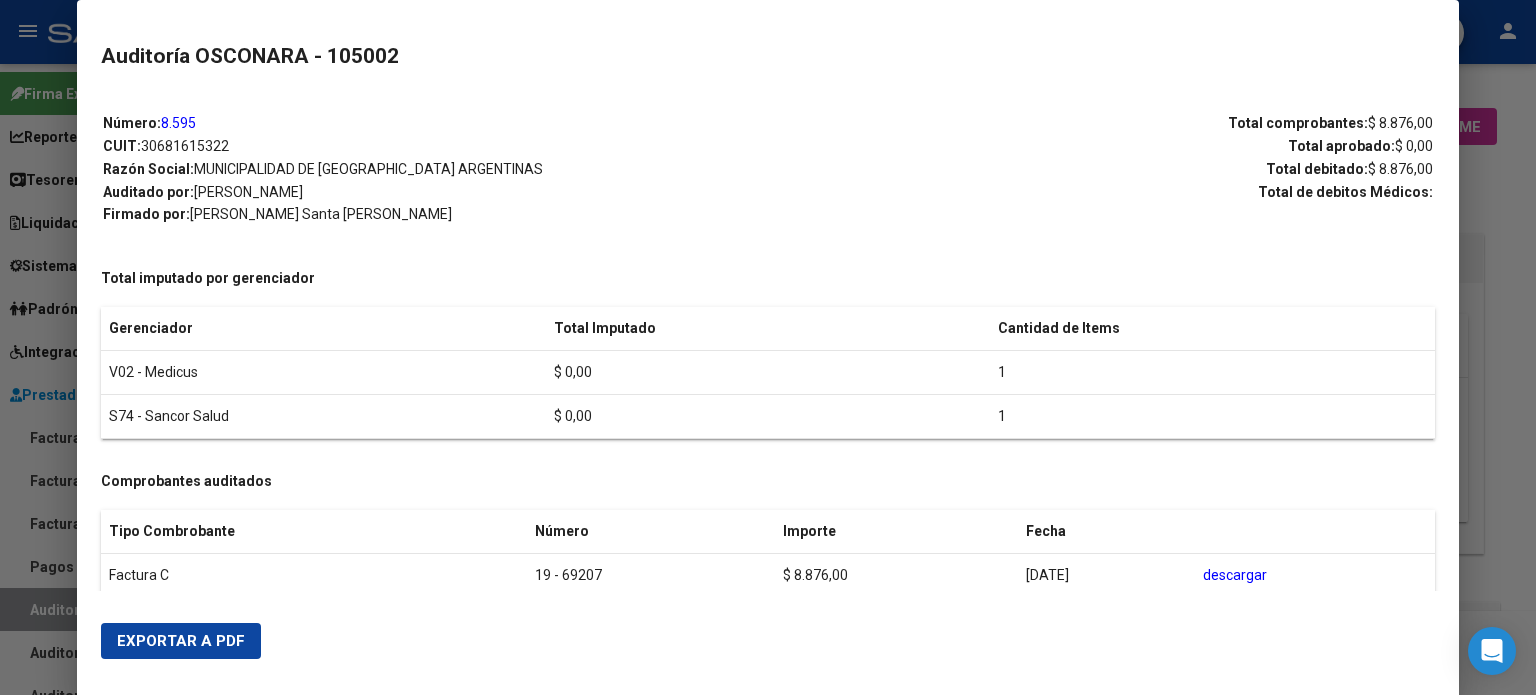 click at bounding box center [768, 347] 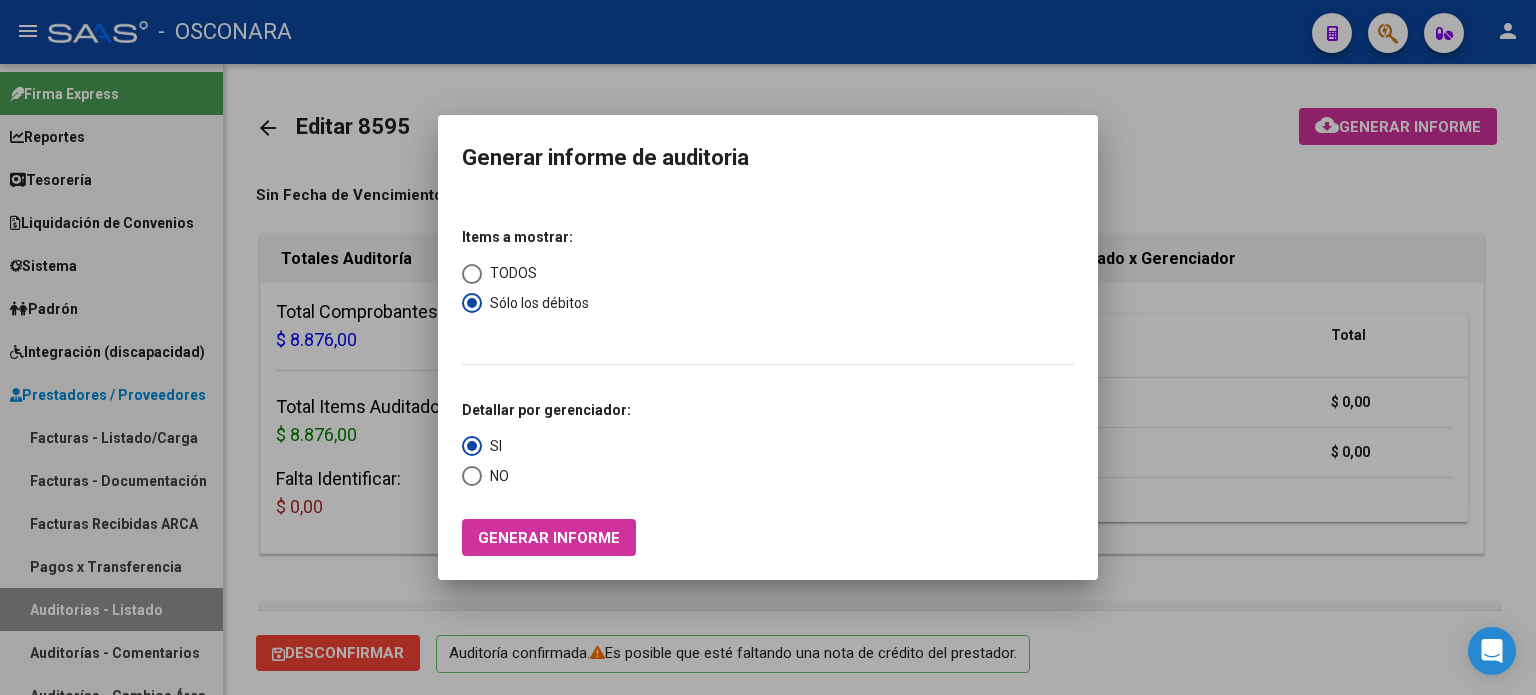 click at bounding box center [768, 347] 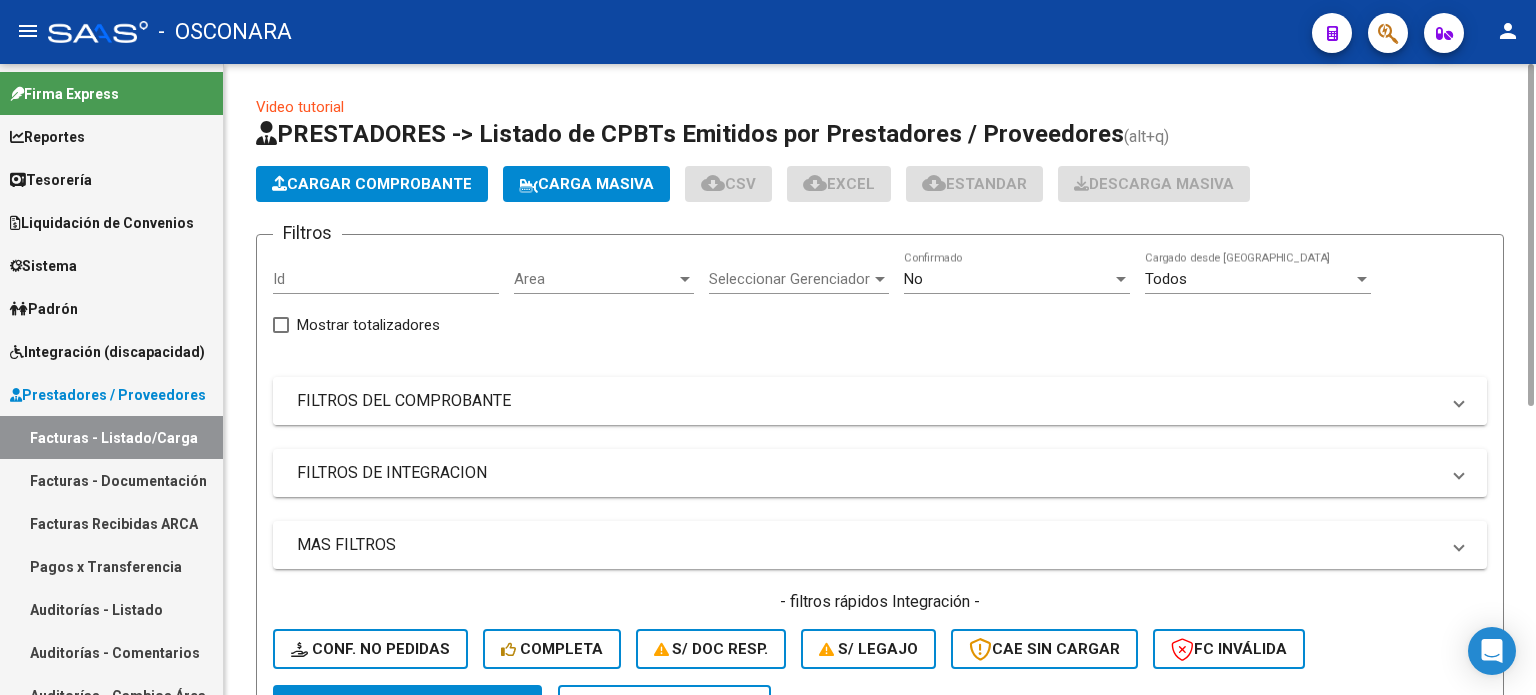 click on "FILTROS DEL COMPROBANTE" at bounding box center (868, 401) 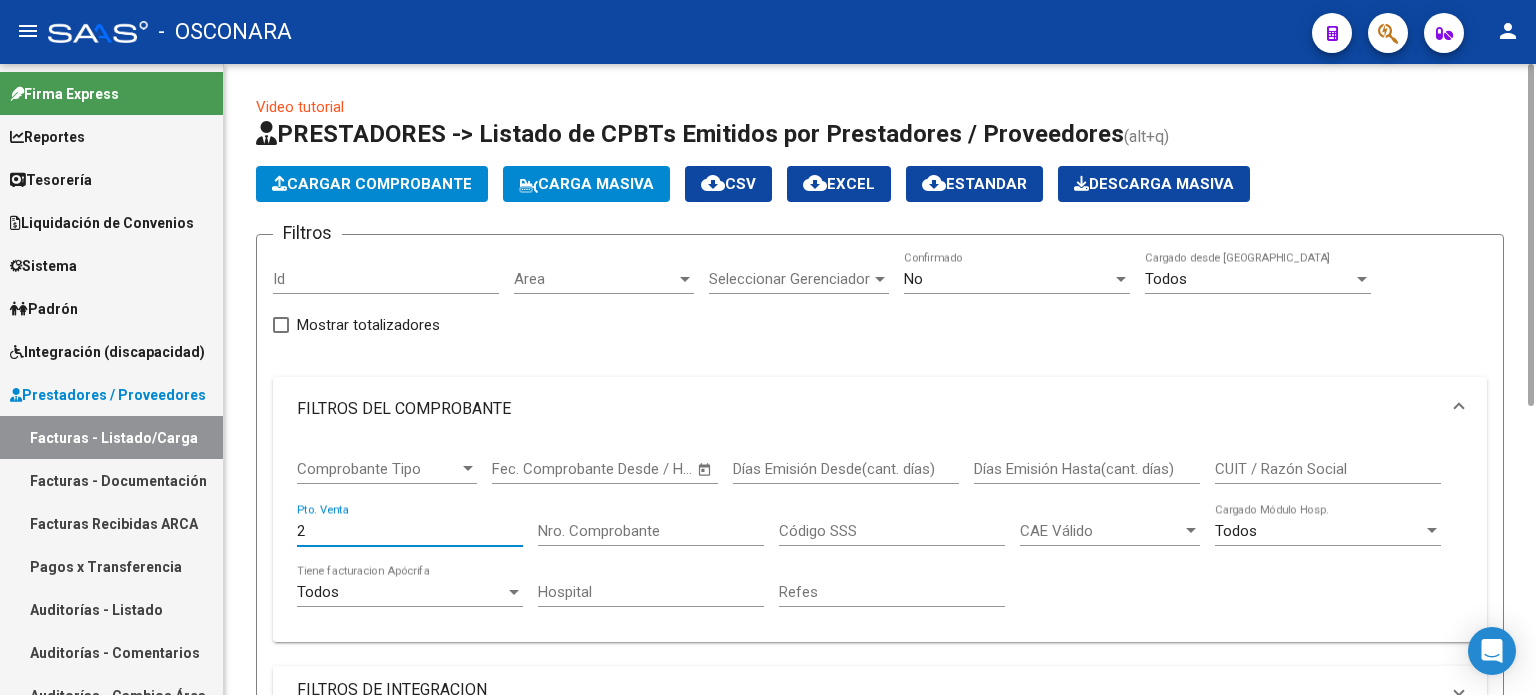 click on "2" at bounding box center [410, 531] 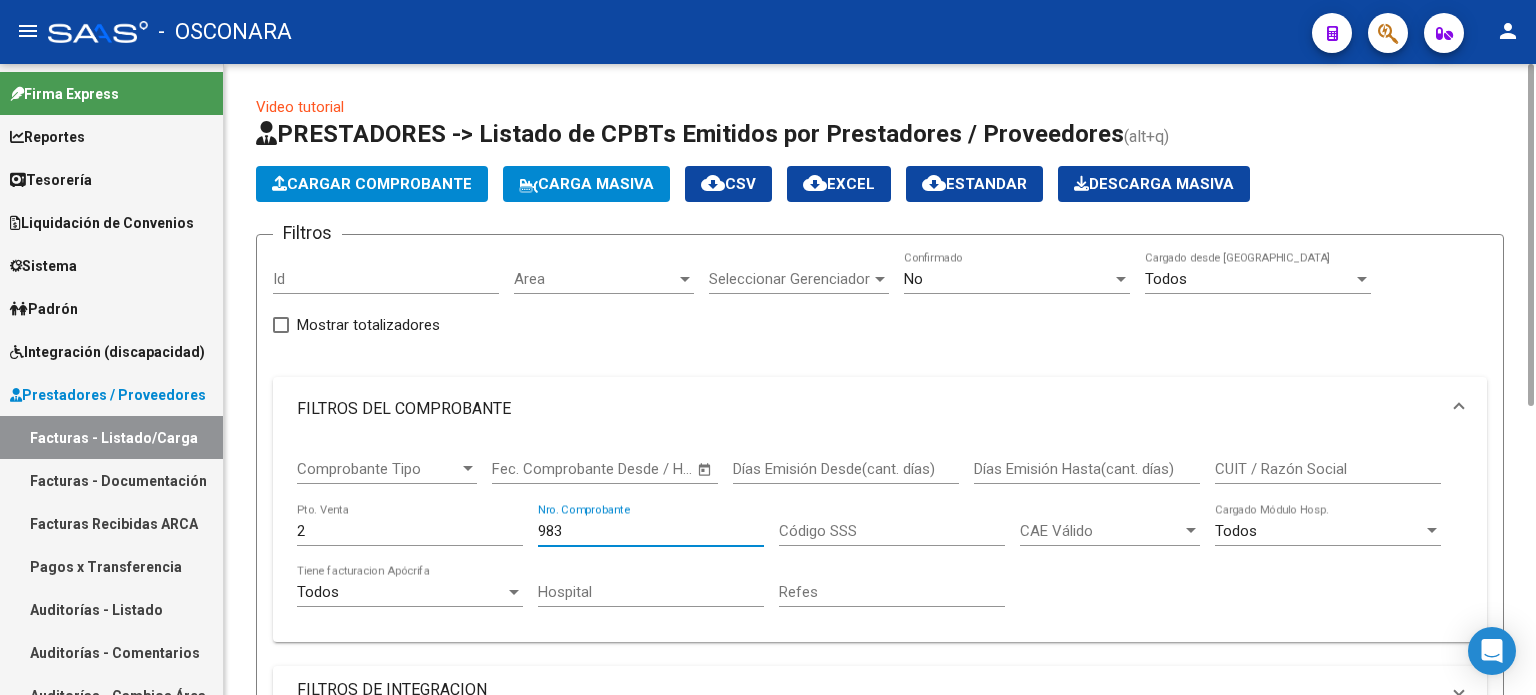 click on "No" at bounding box center (1008, 279) 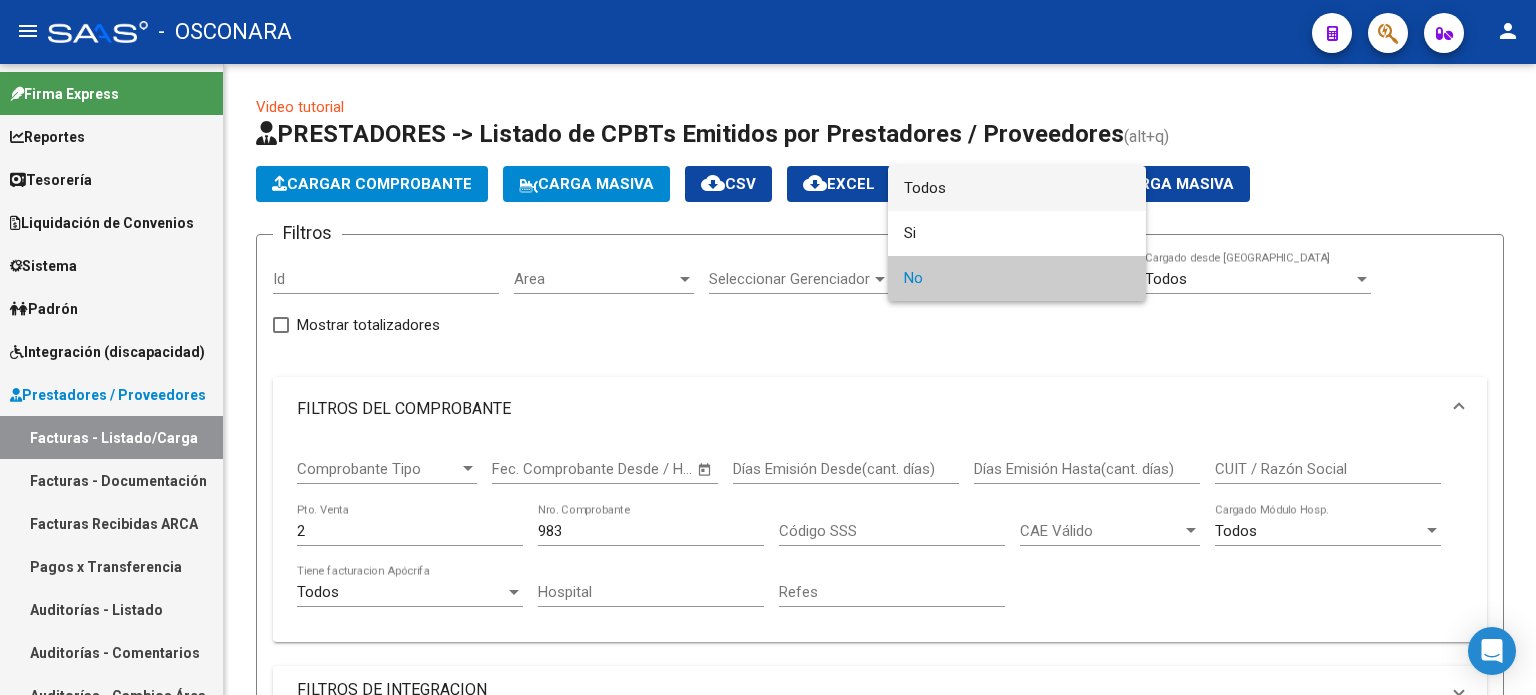 drag, startPoint x: 945, startPoint y: 175, endPoint x: 828, endPoint y: 371, distance: 228.2652 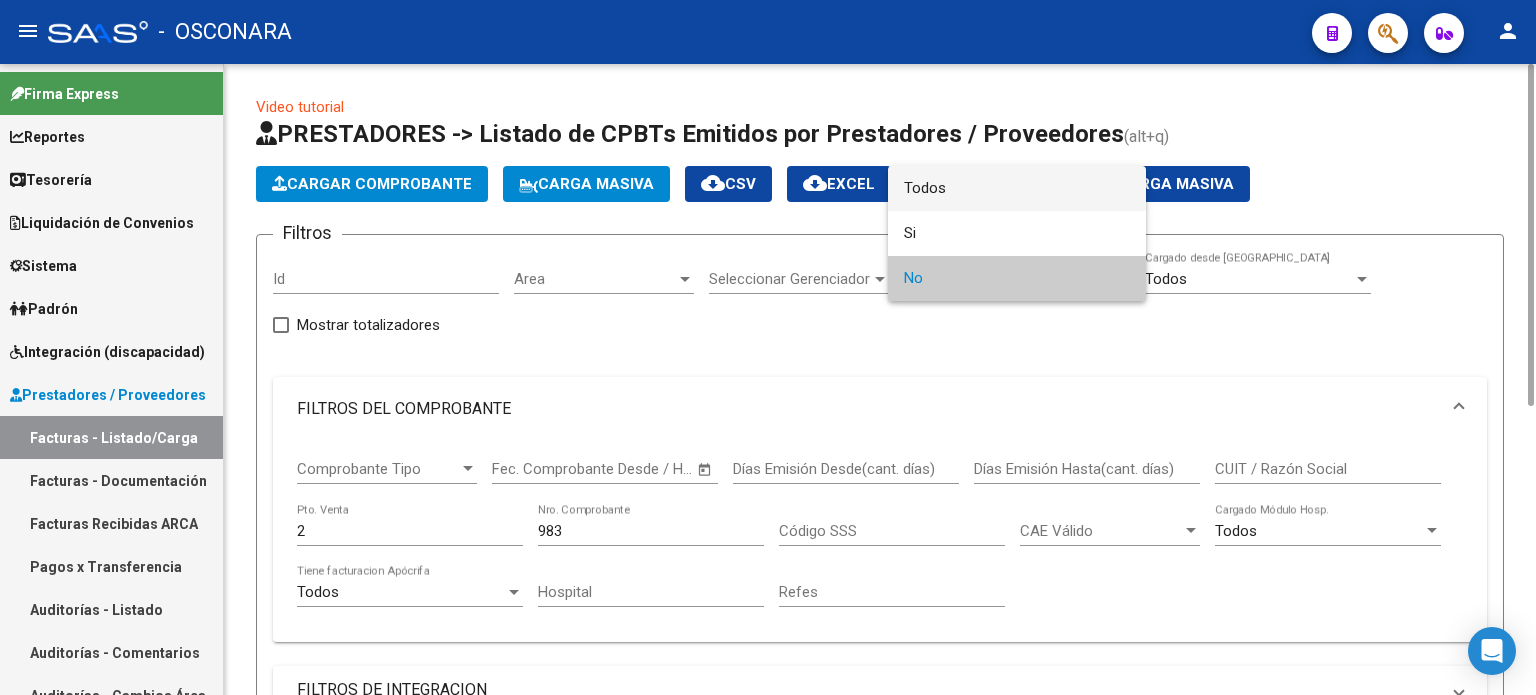 click on "Todos" at bounding box center (1017, 188) 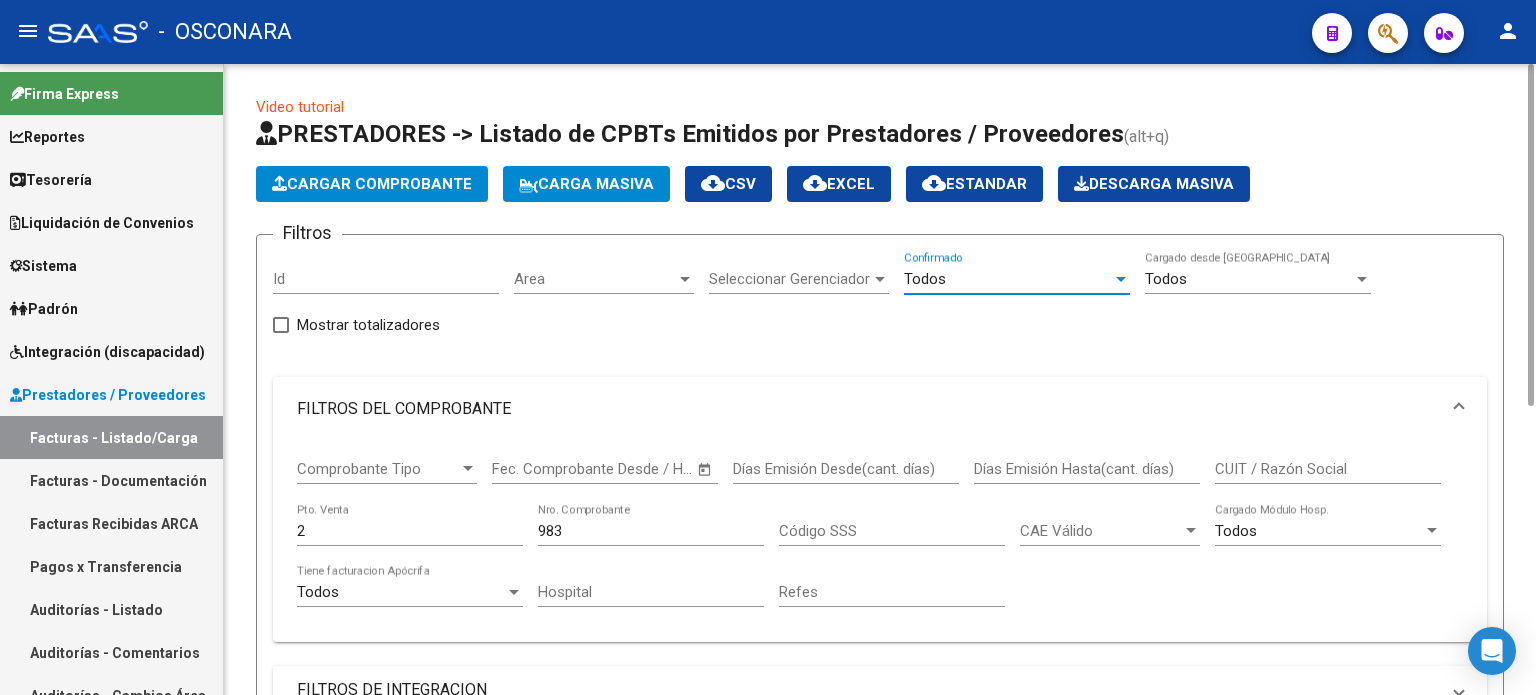 click on "983" at bounding box center (651, 531) 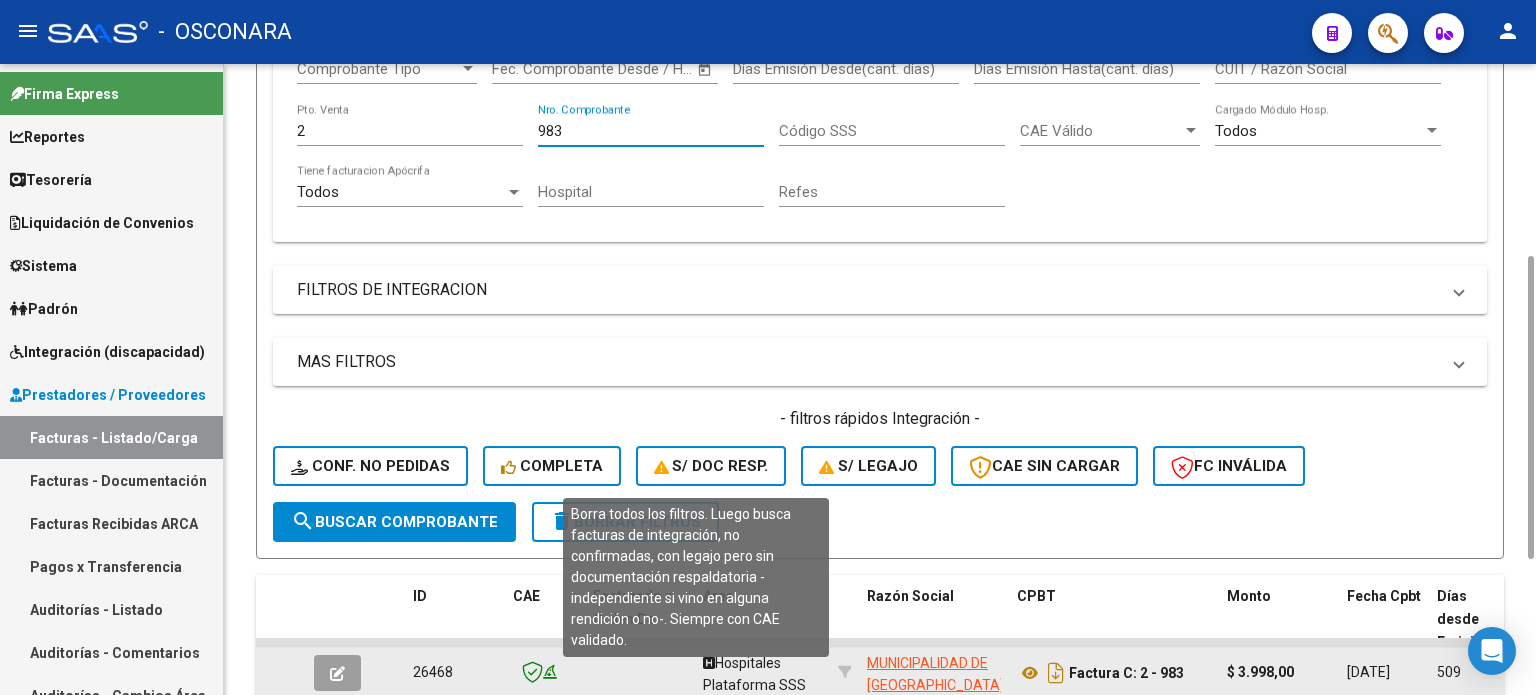 scroll, scrollTop: 600, scrollLeft: 0, axis: vertical 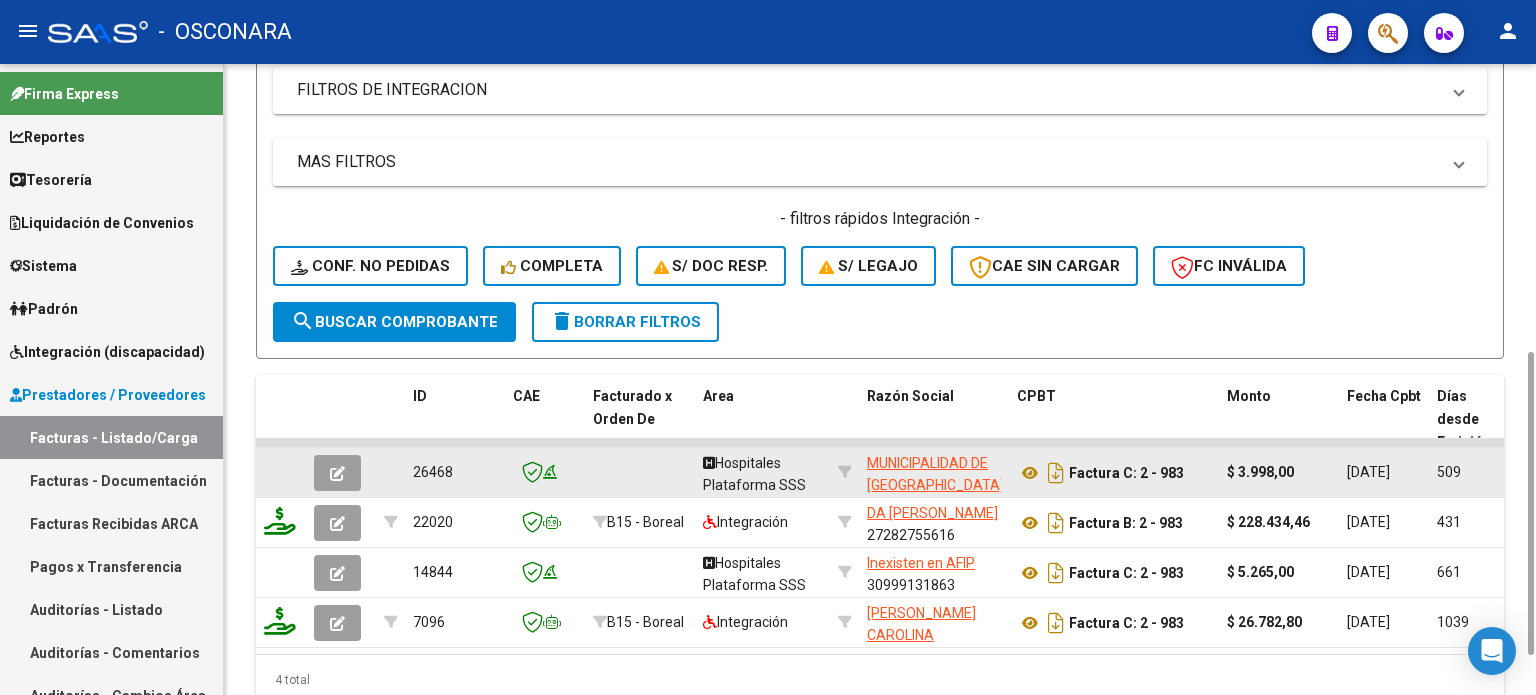 click 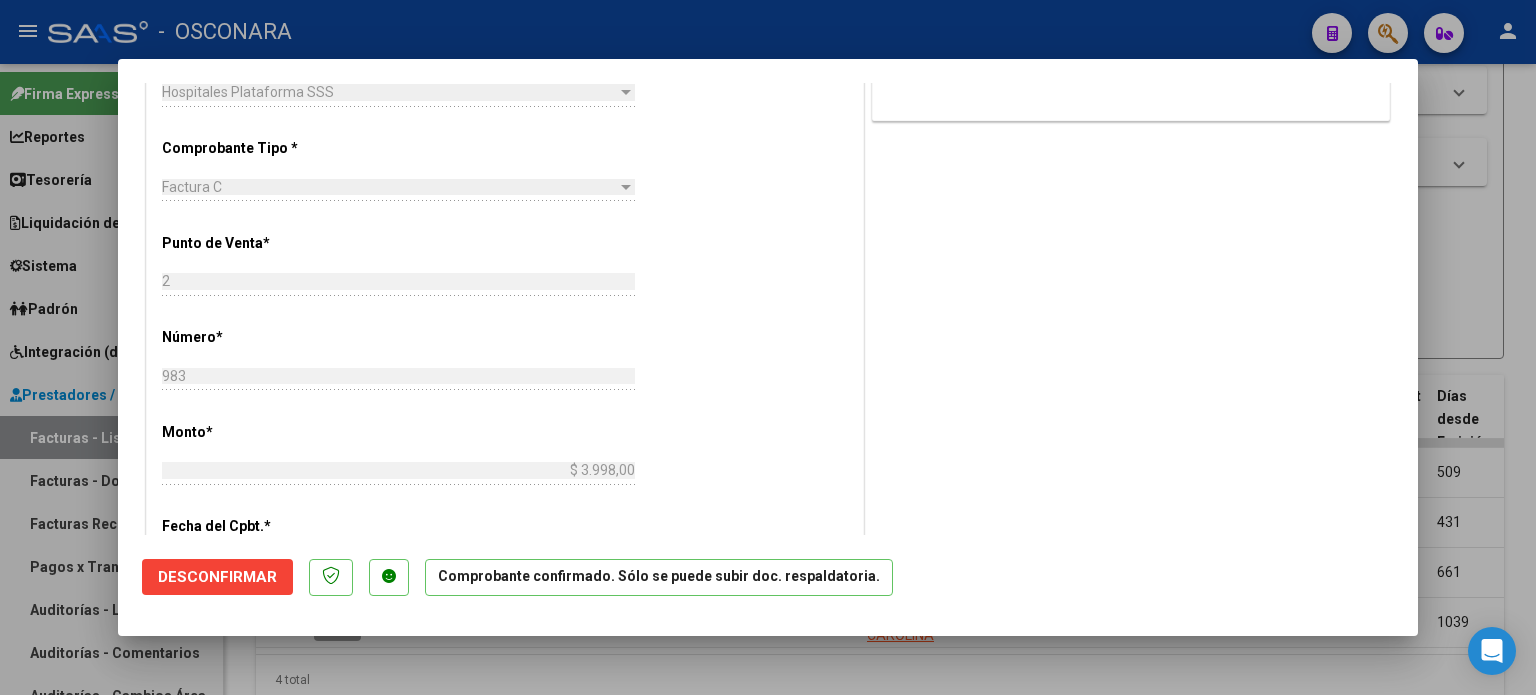 scroll, scrollTop: 500, scrollLeft: 0, axis: vertical 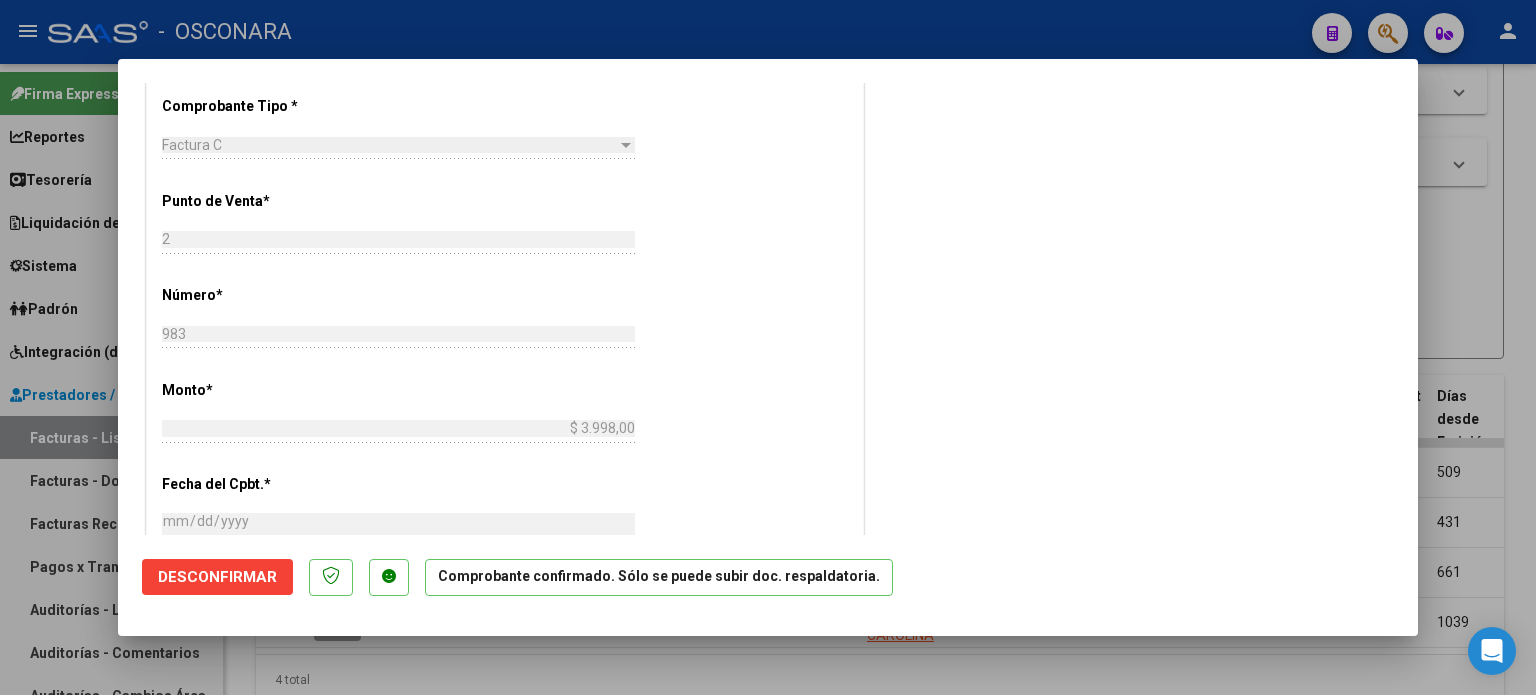click at bounding box center (768, 347) 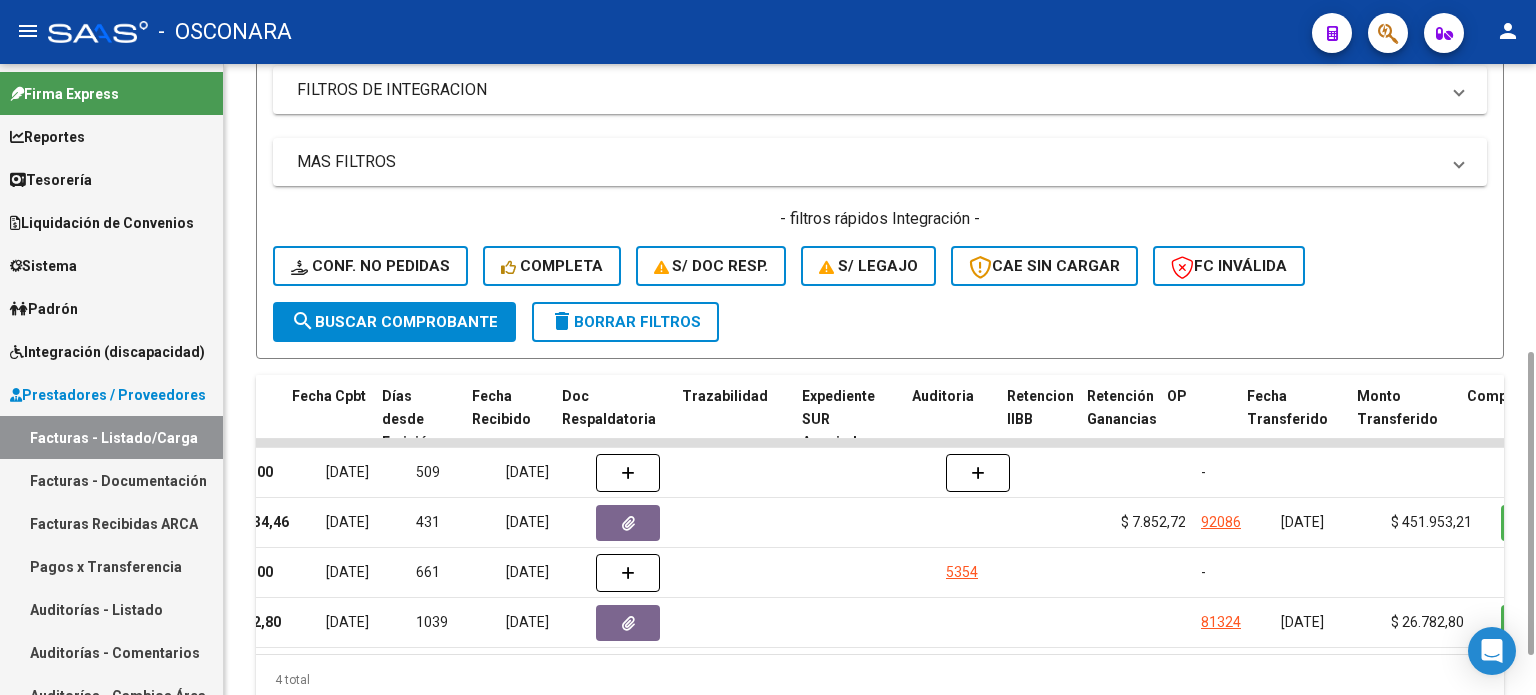 scroll, scrollTop: 0, scrollLeft: 1089, axis: horizontal 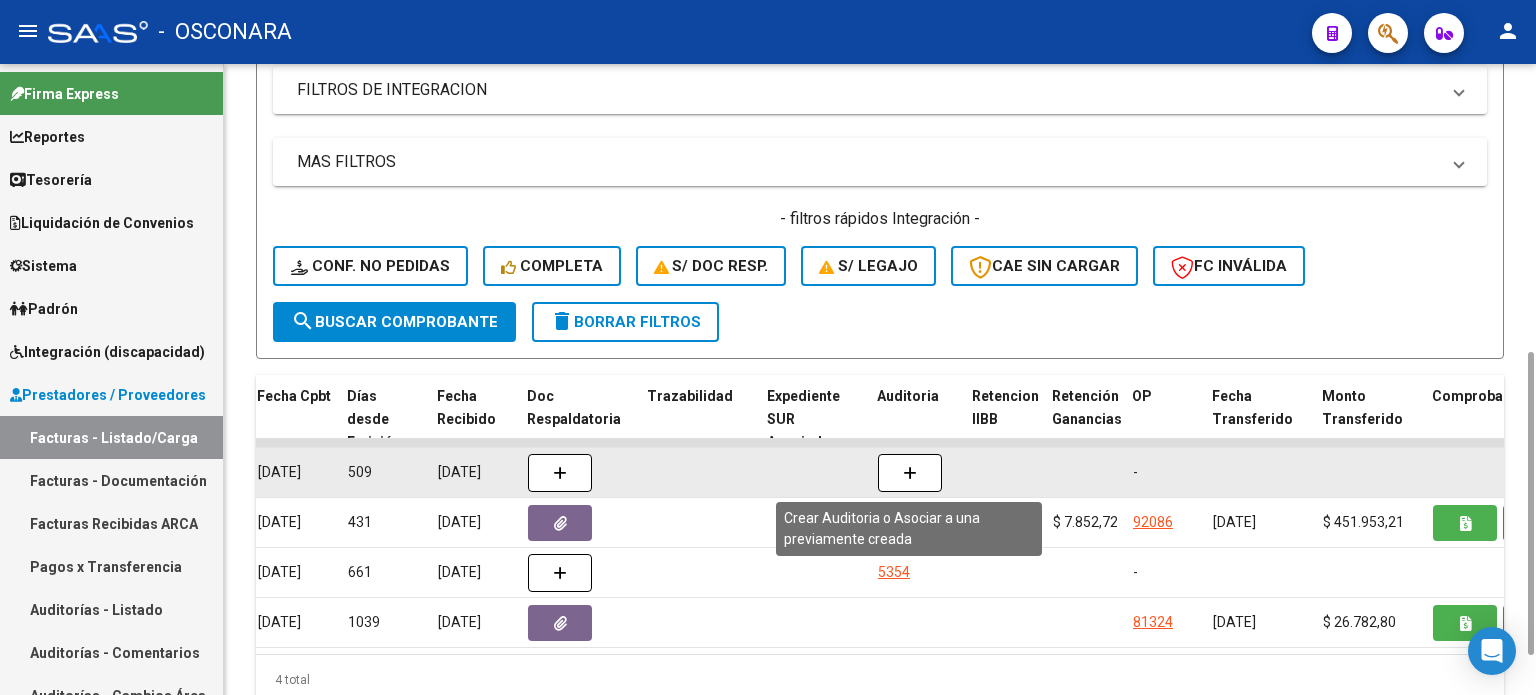 click 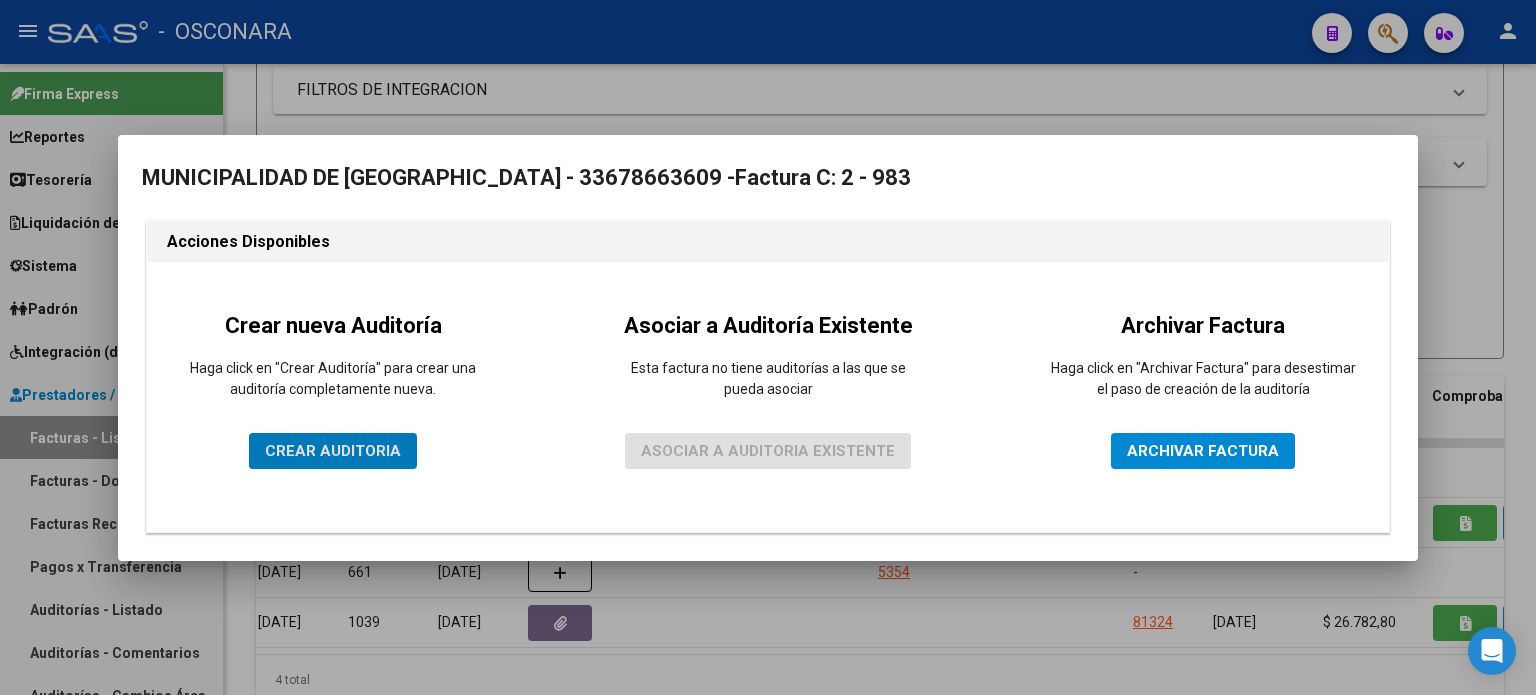 click on "CREAR AUDITORIA" at bounding box center (333, 451) 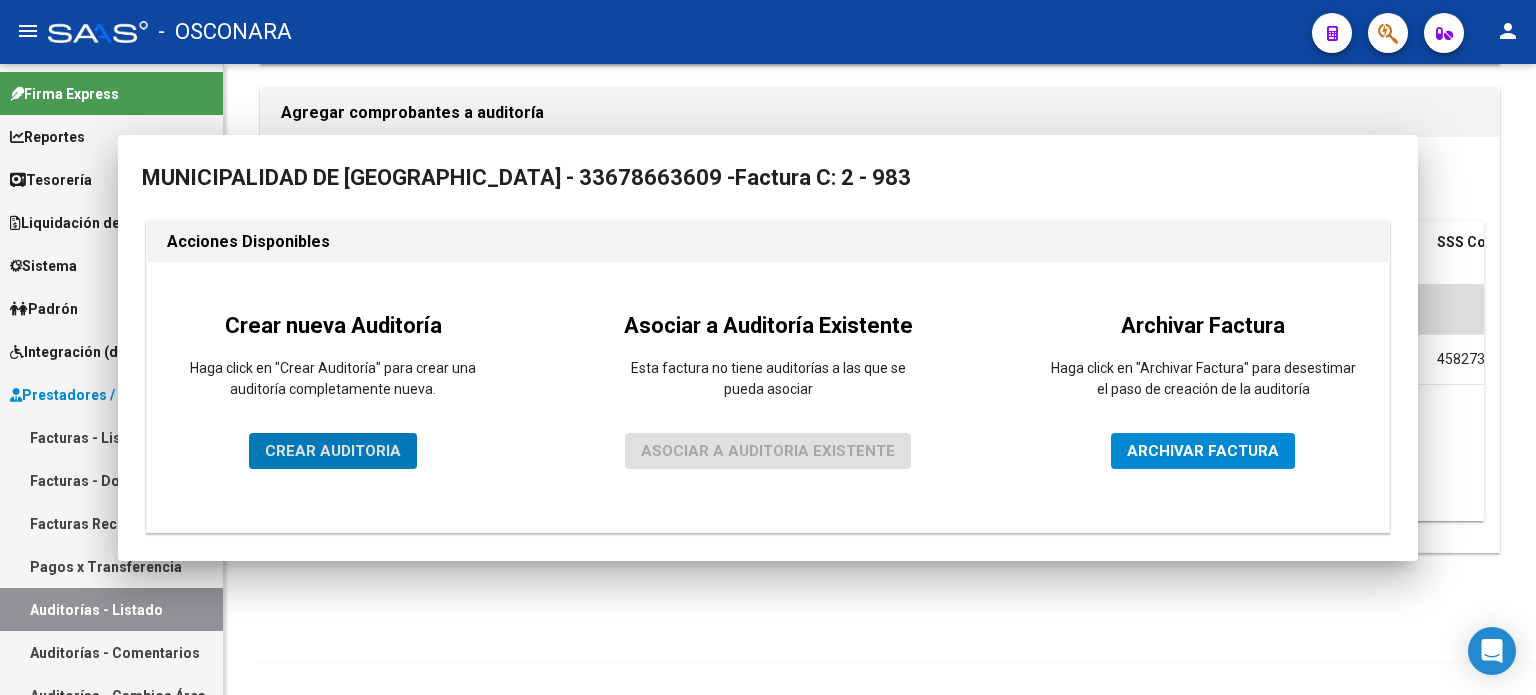 scroll, scrollTop: 0, scrollLeft: 0, axis: both 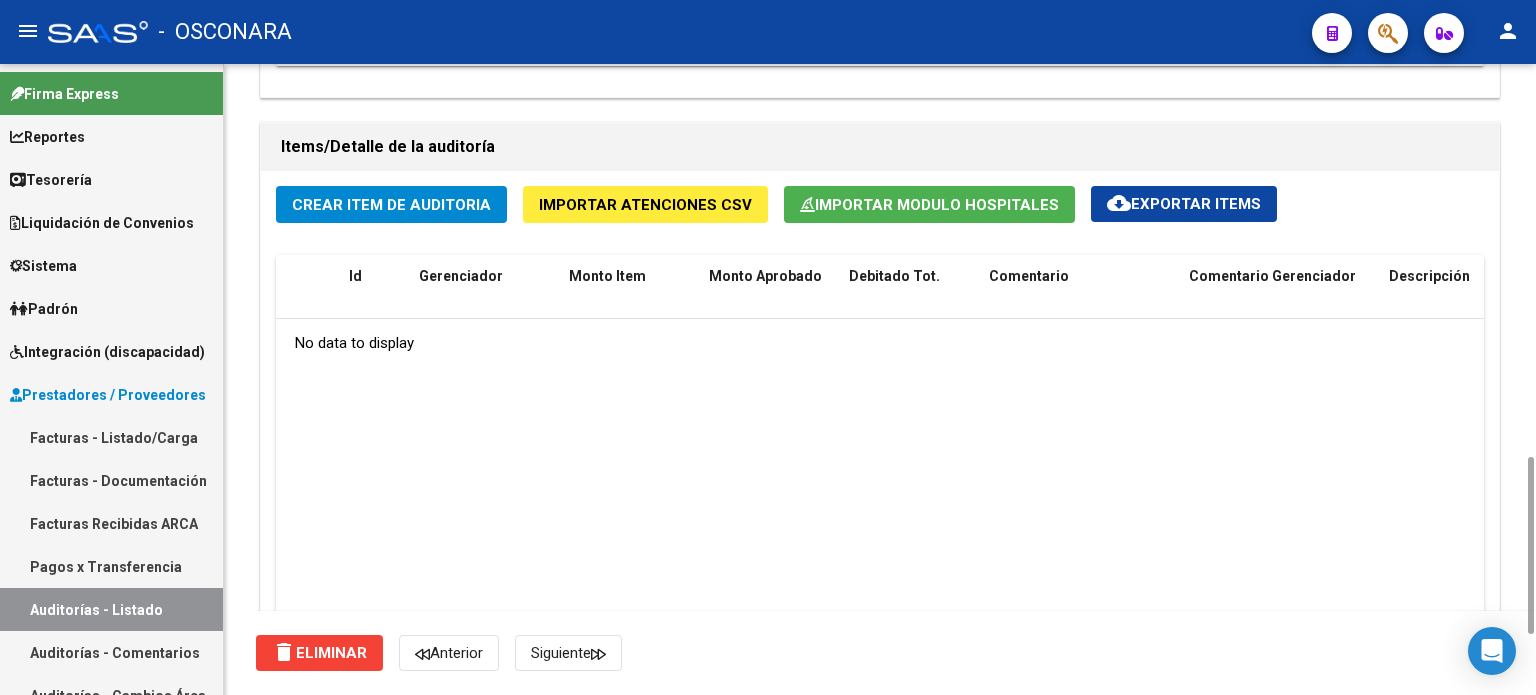 click on "Importar Modulo Hospitales" 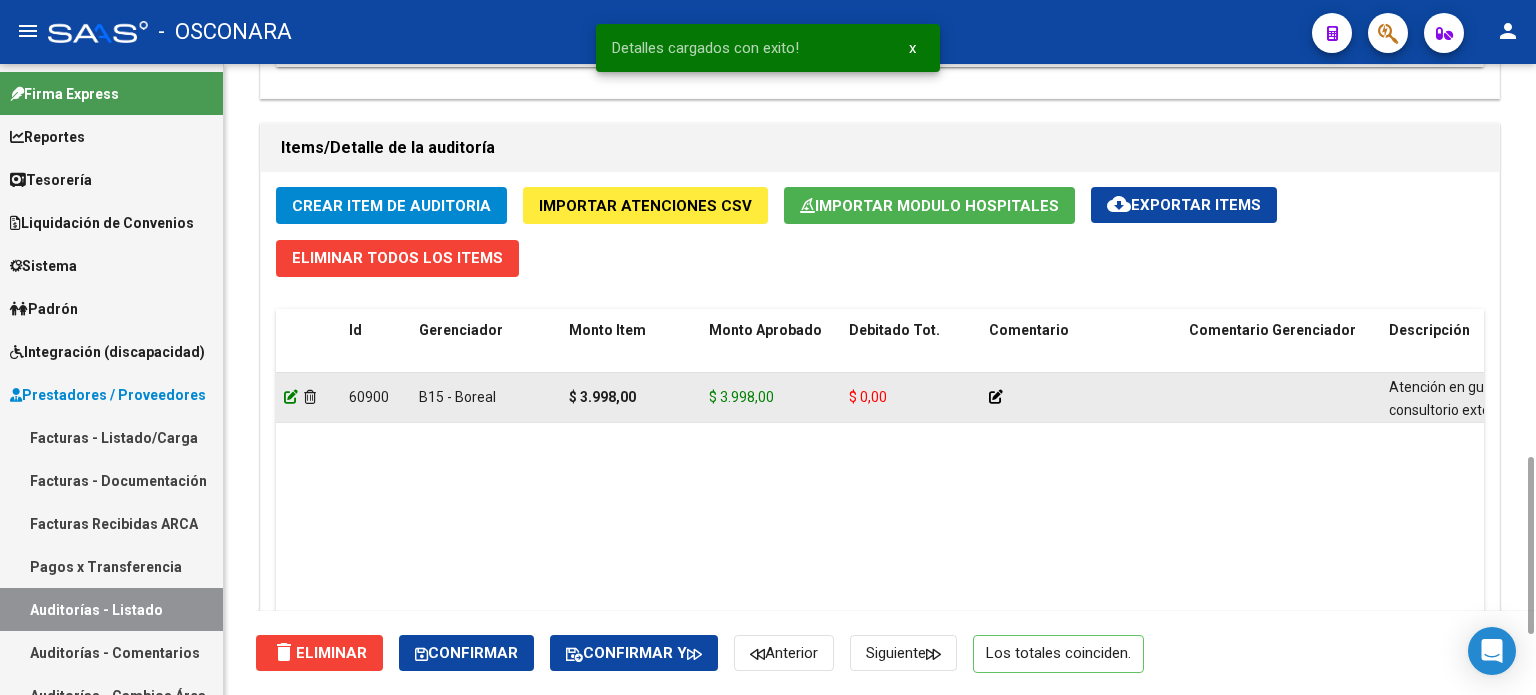 click 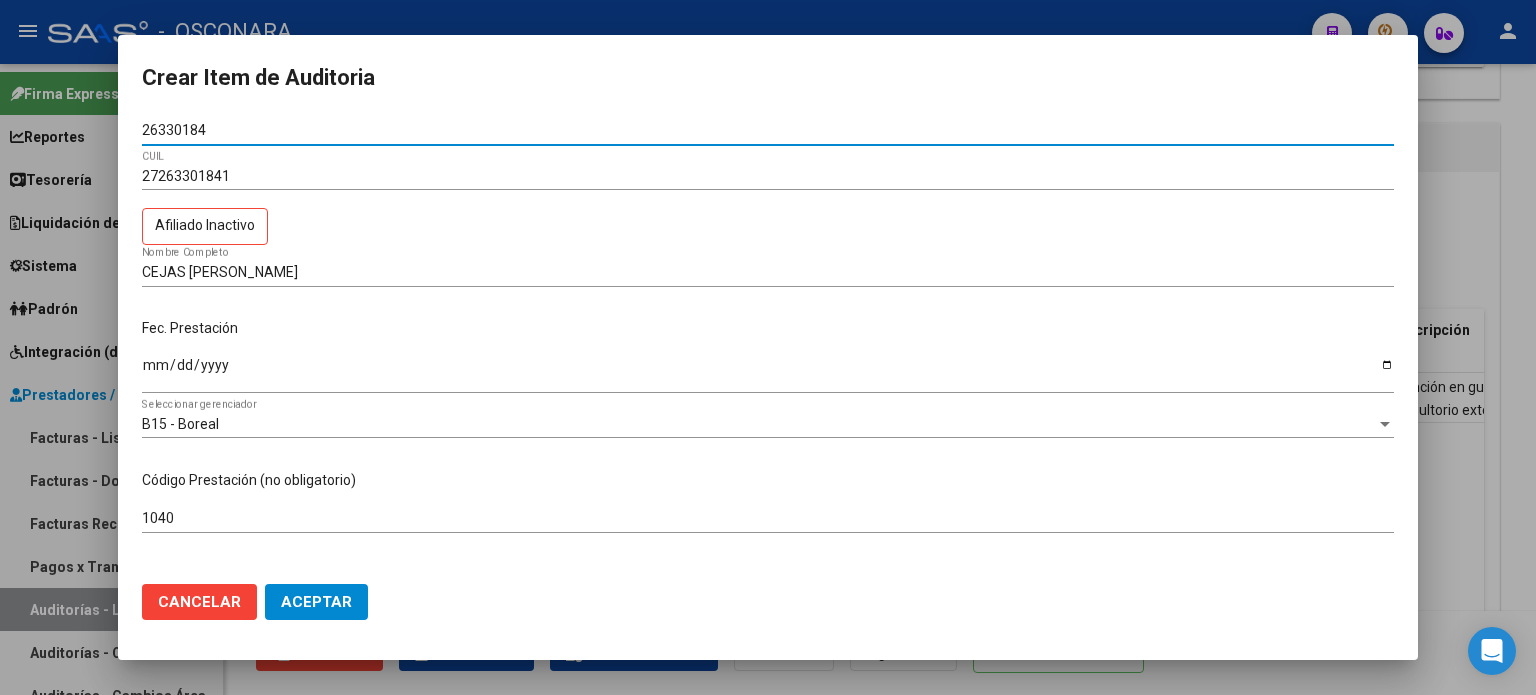drag, startPoint x: 210, startPoint y: 130, endPoint x: 88, endPoint y: 129, distance: 122.0041 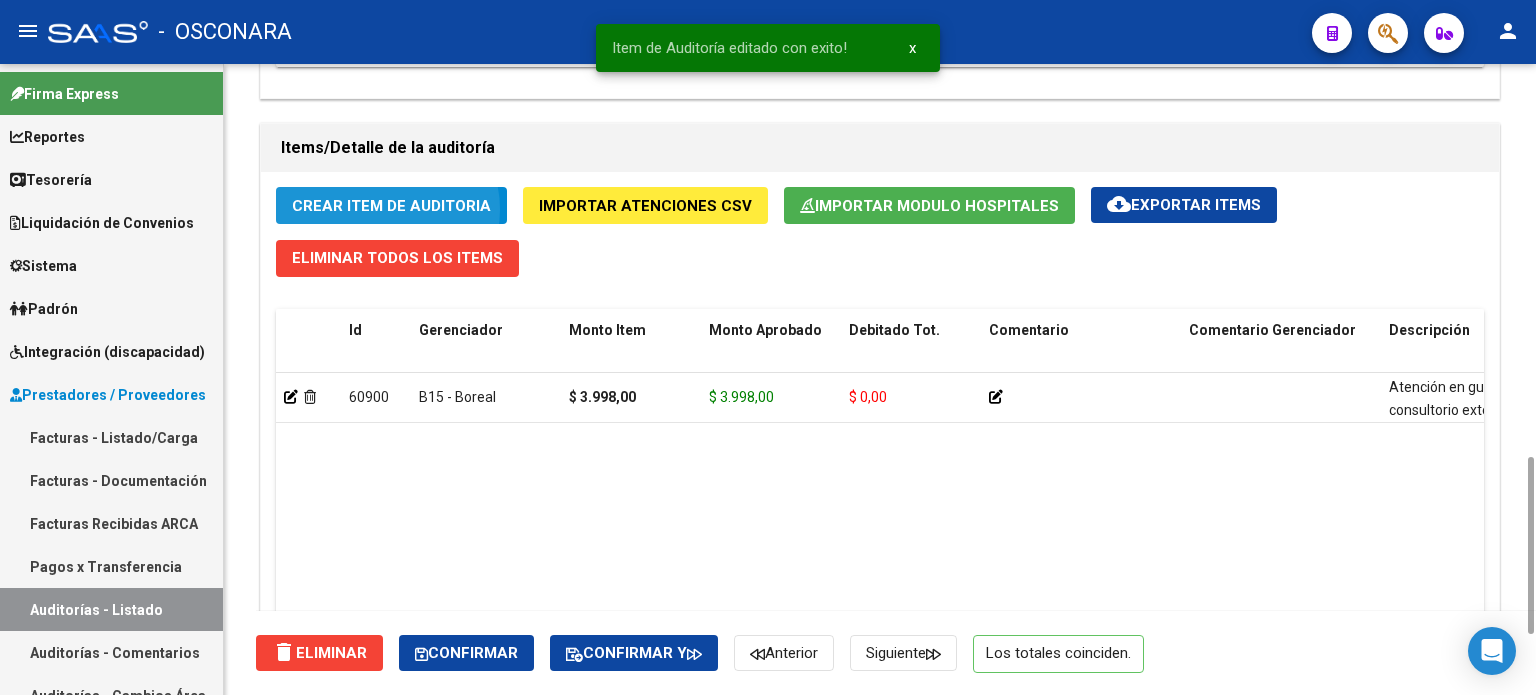 click on "Crear Item de Auditoria" 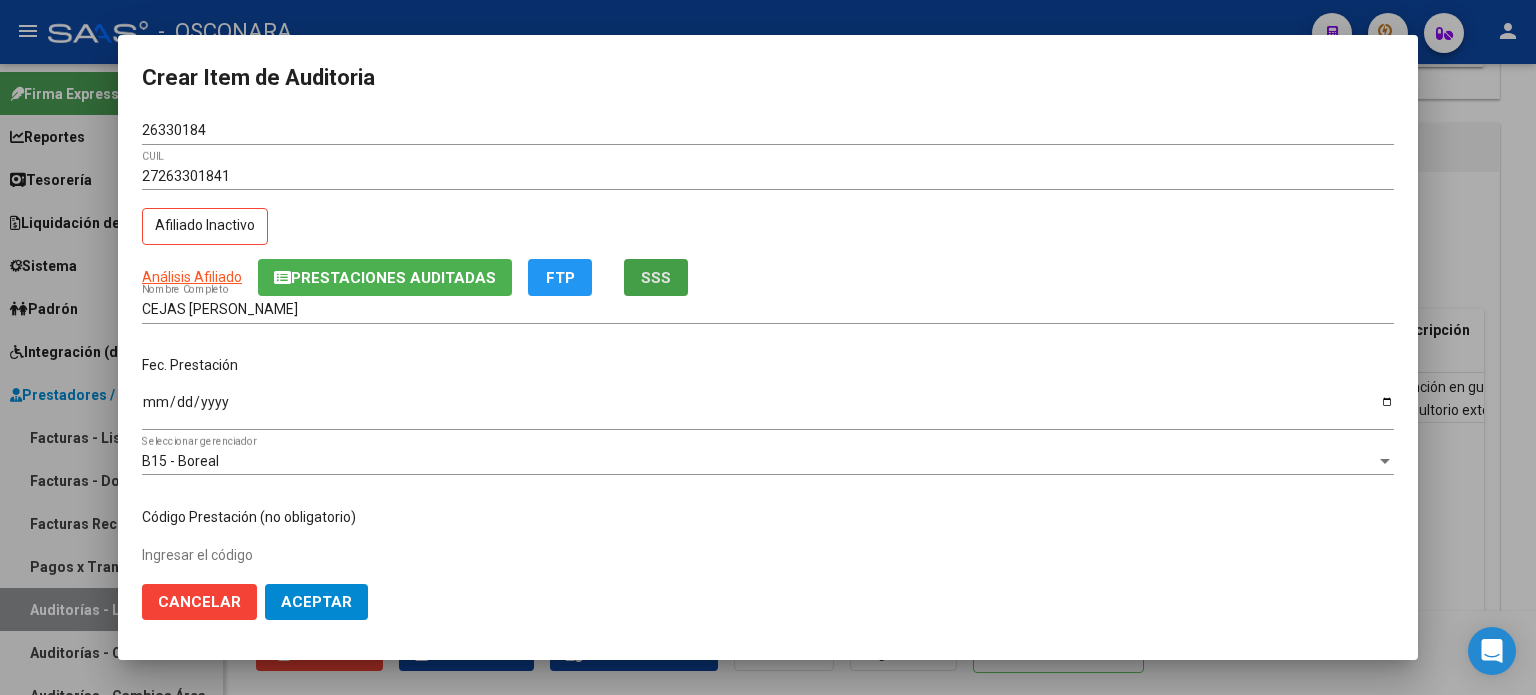 click on "SSS" 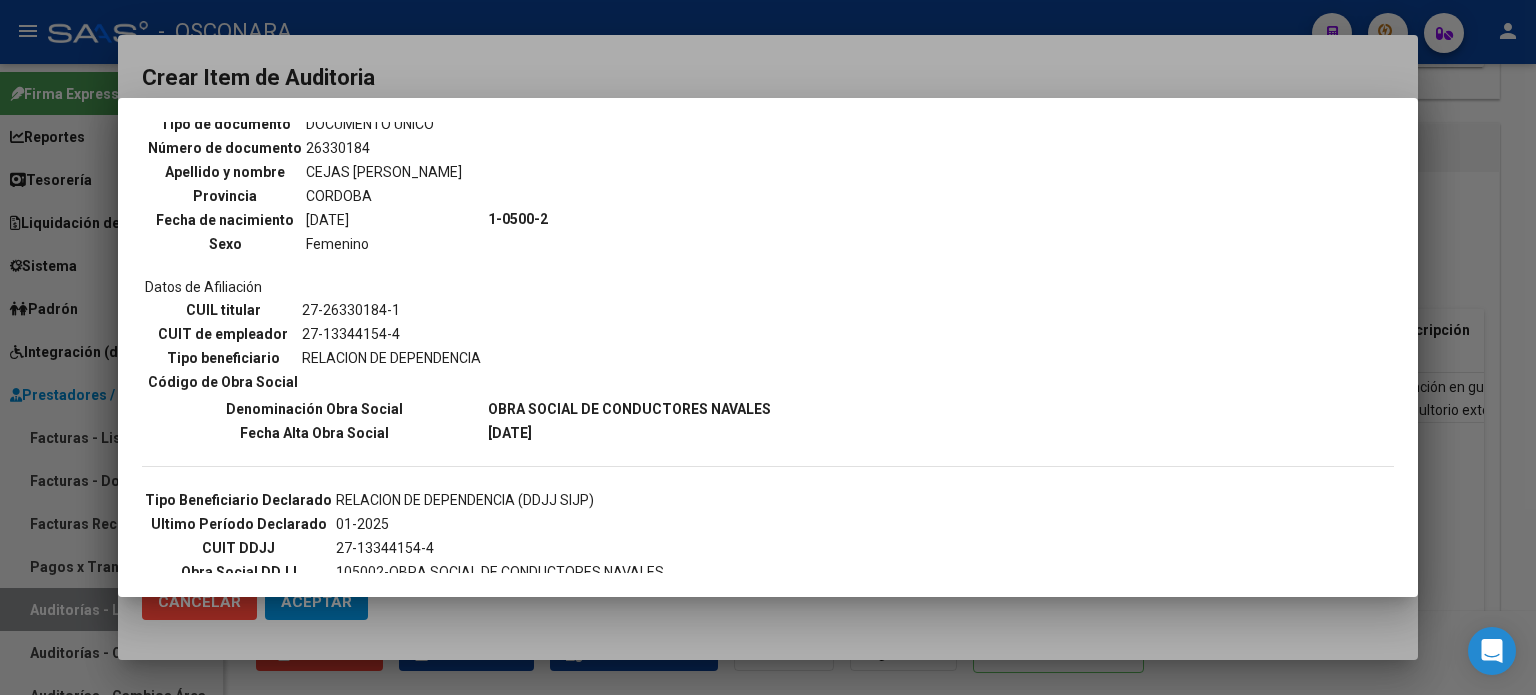 scroll, scrollTop: 200, scrollLeft: 0, axis: vertical 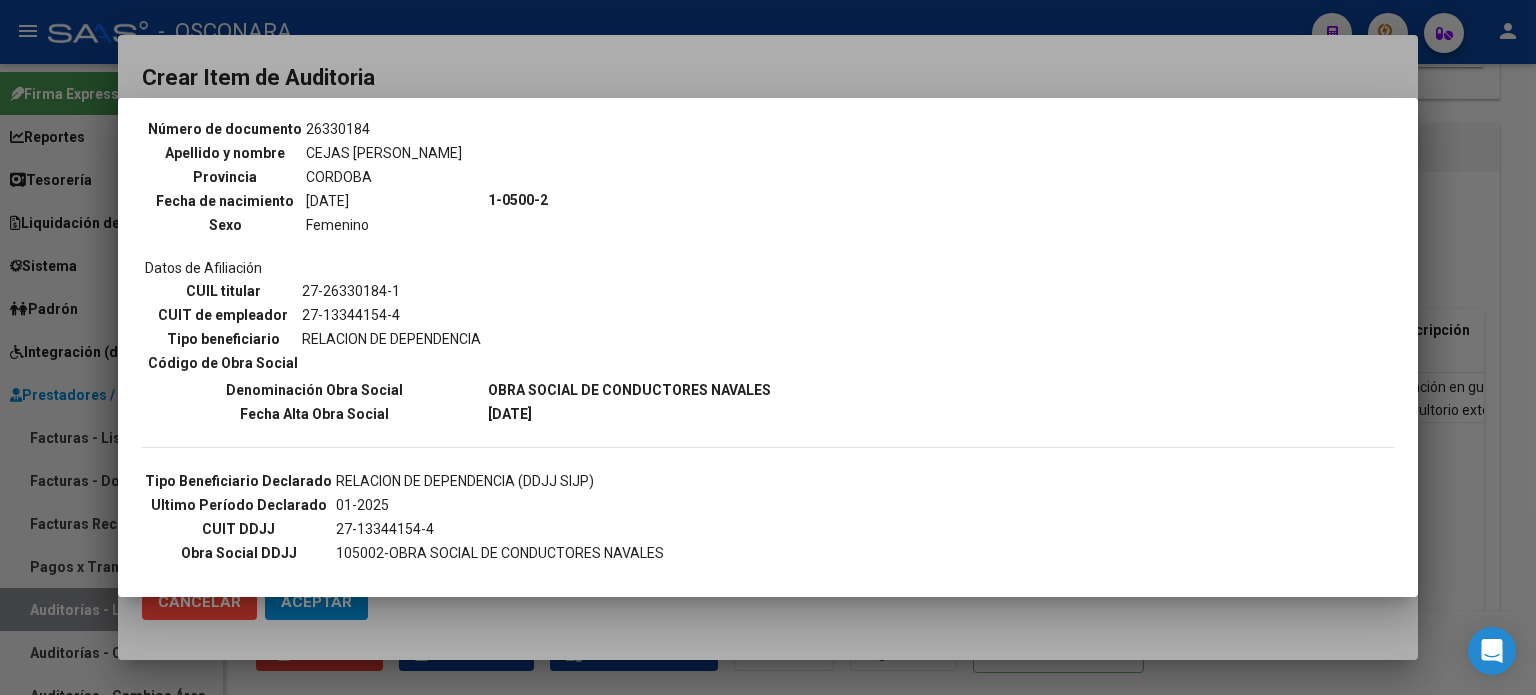 click at bounding box center (768, 347) 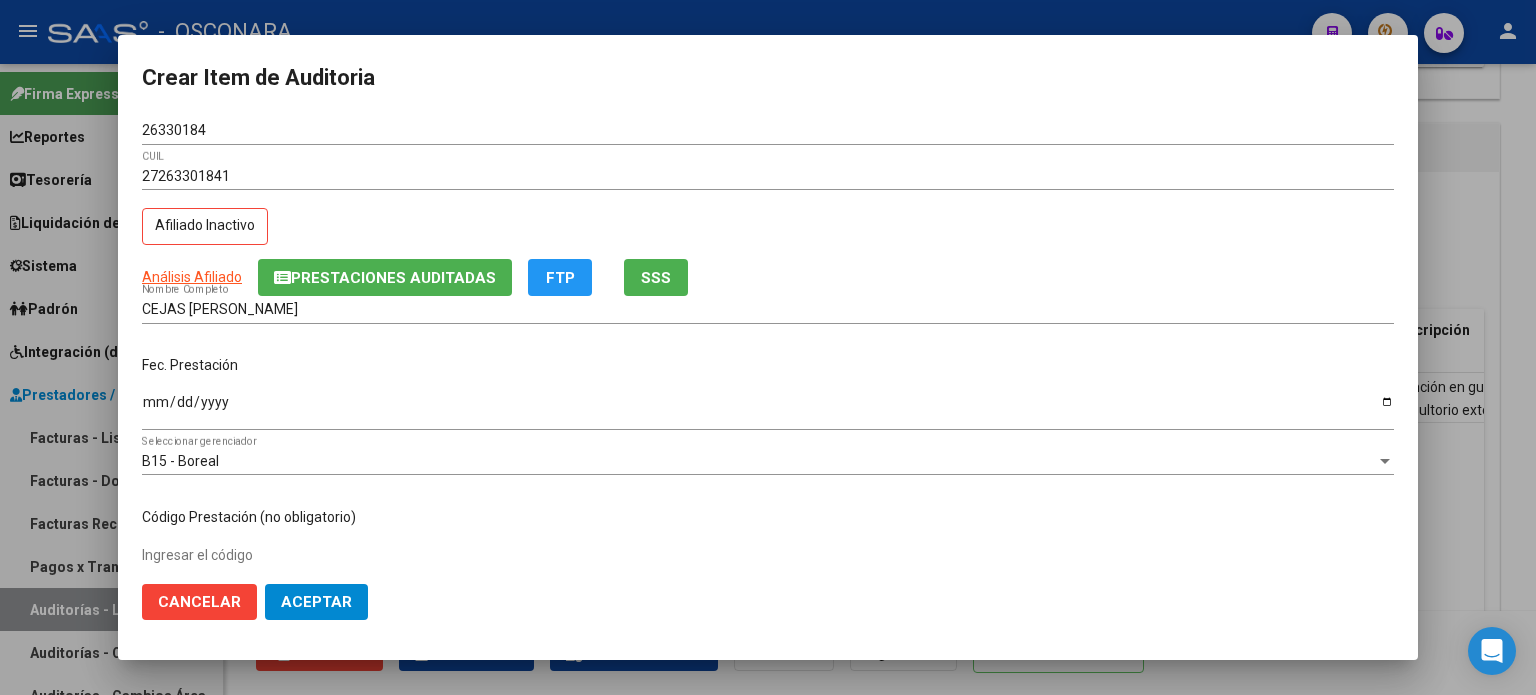 click on "Cancelar" 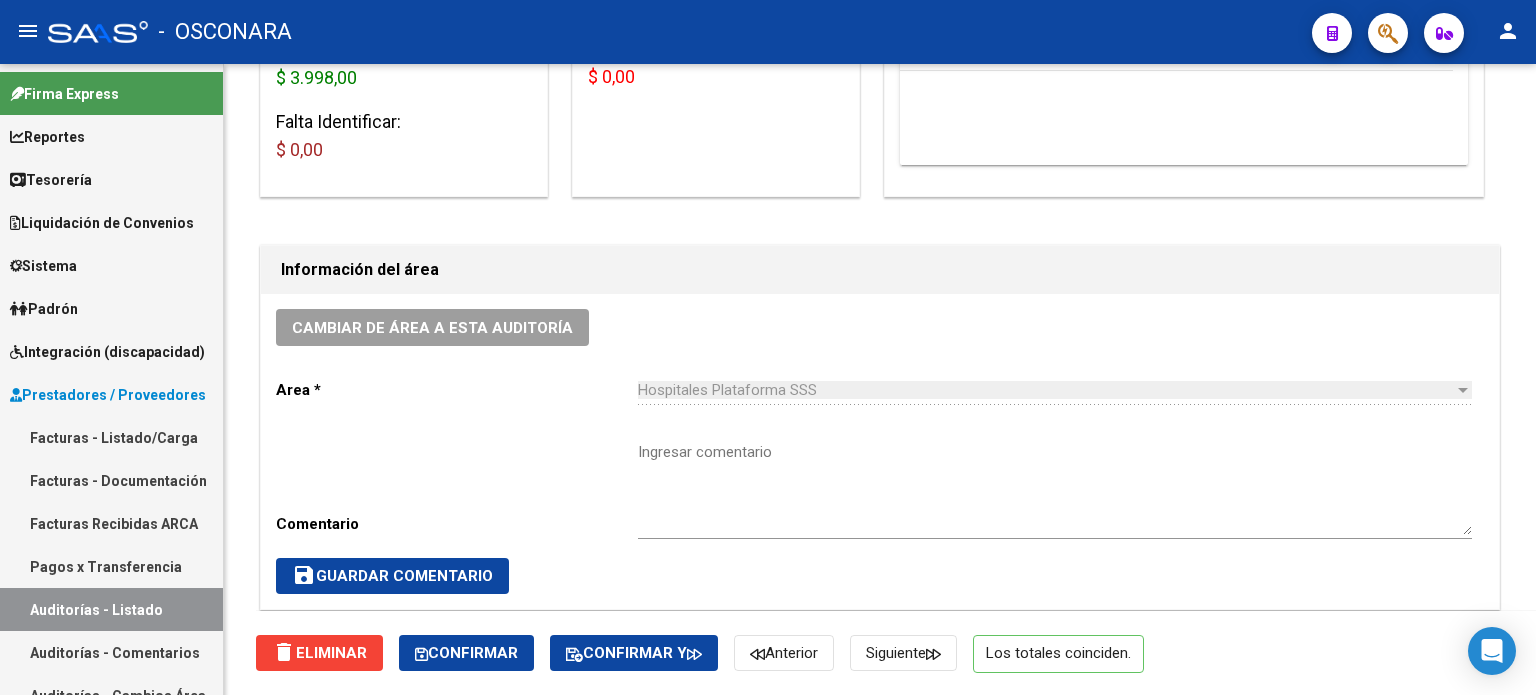 scroll, scrollTop: 0, scrollLeft: 0, axis: both 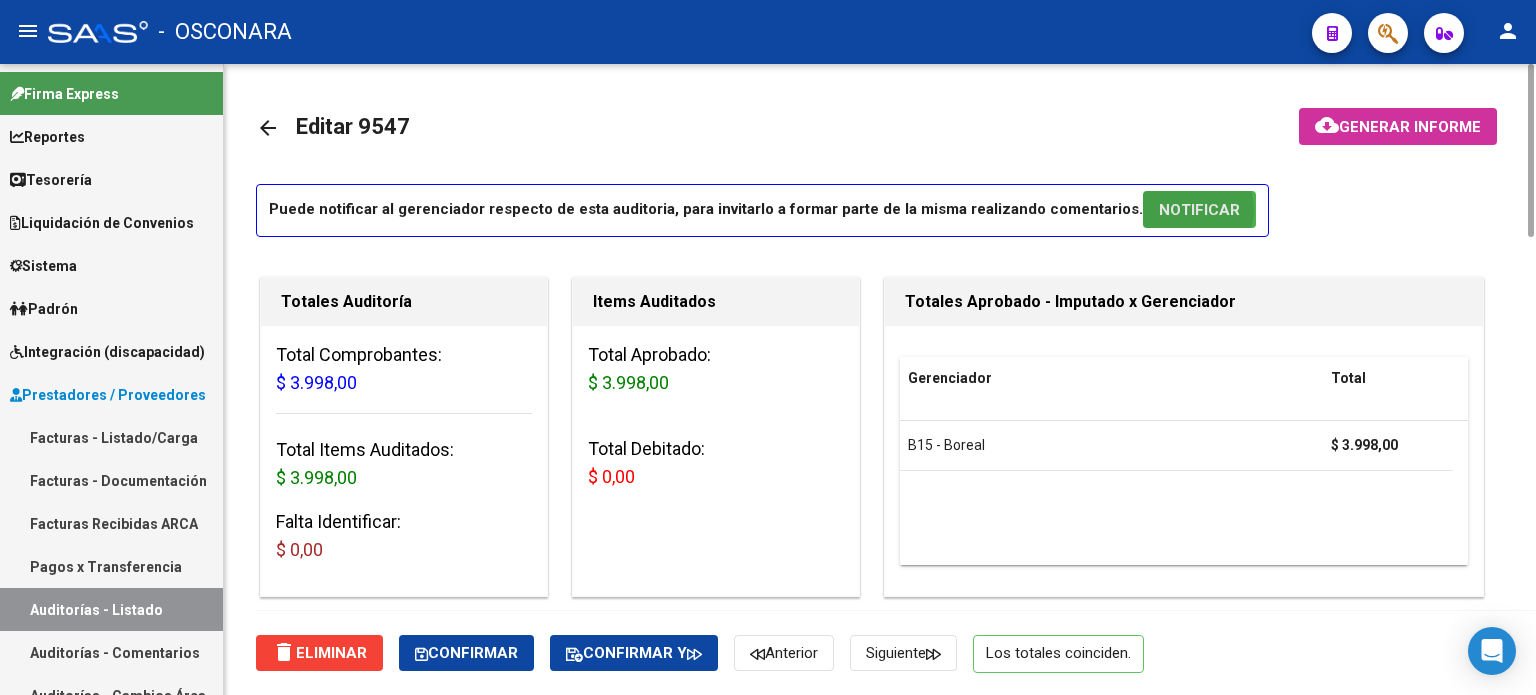click on "NOTIFICAR" at bounding box center (1199, 210) 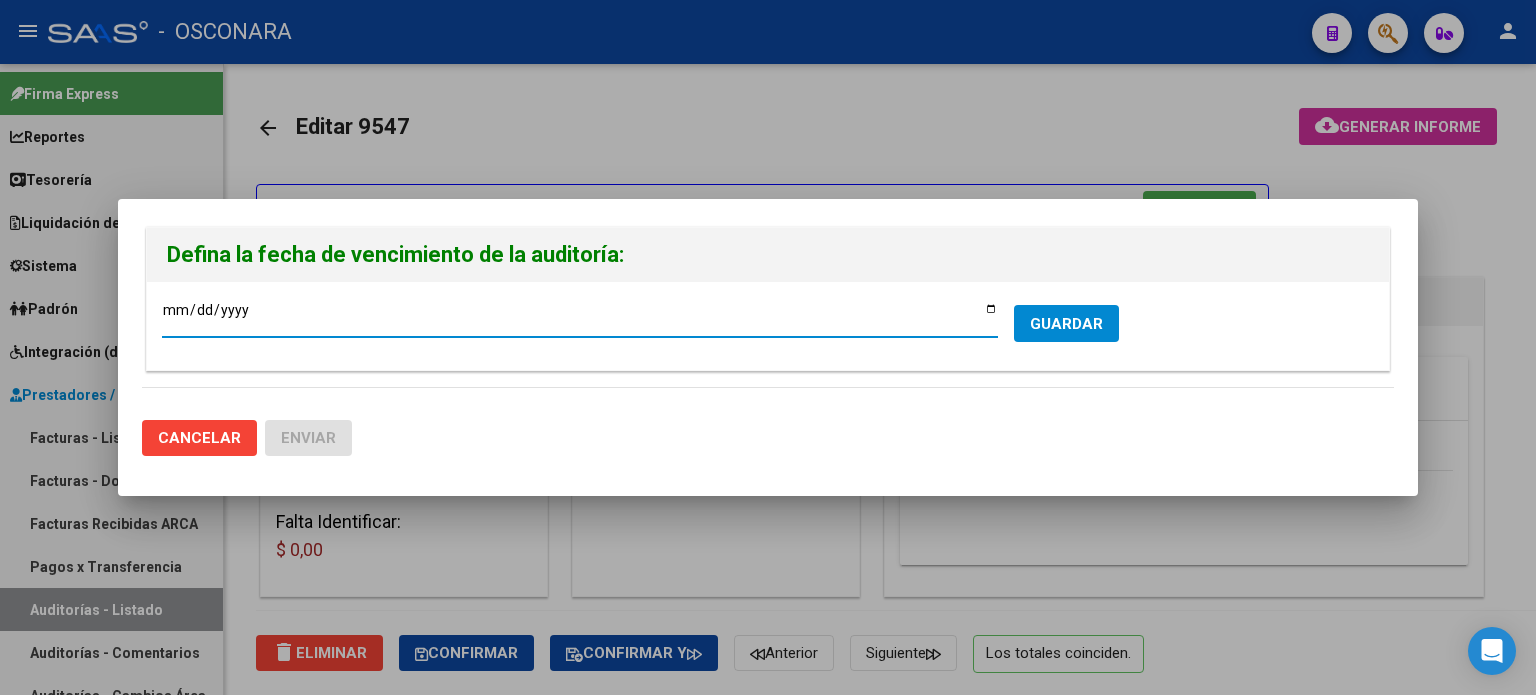 click on "[DATE]" at bounding box center [580, 317] 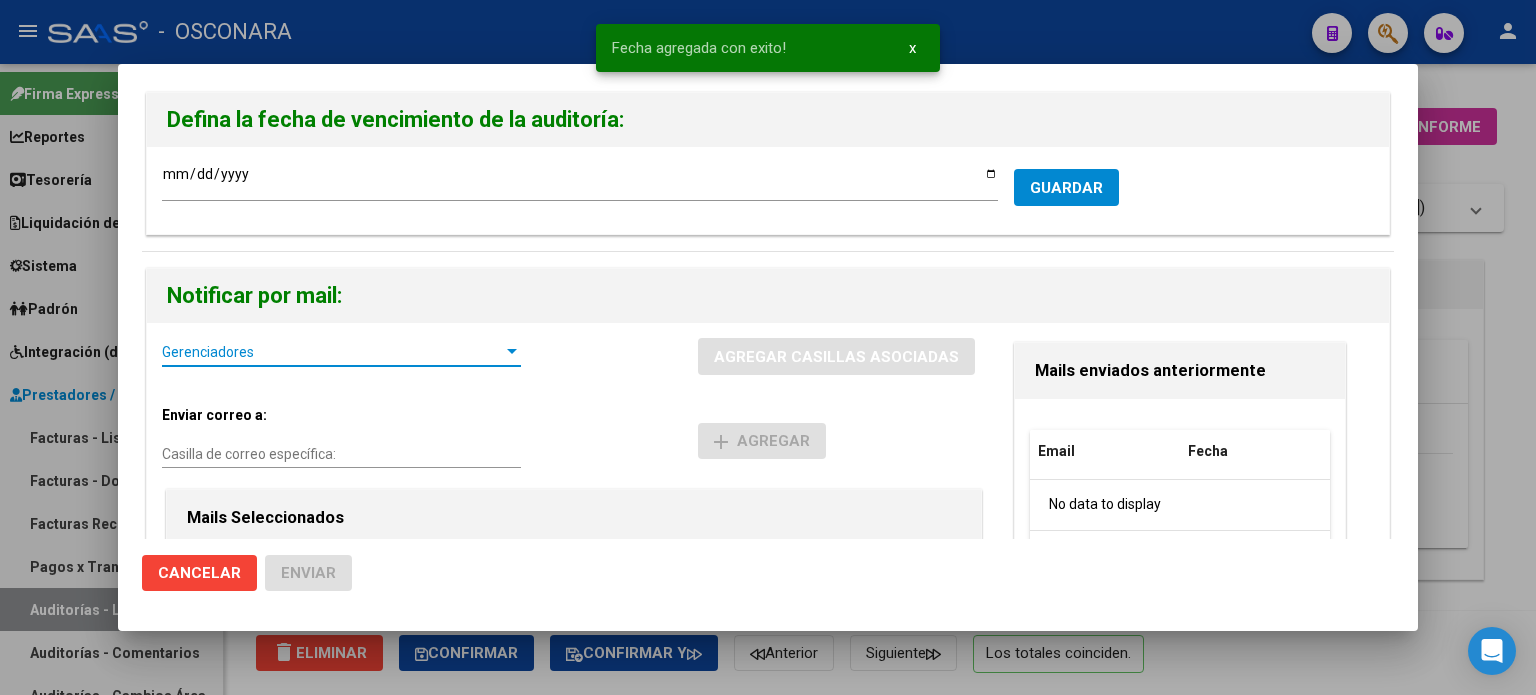 click on "Gerenciadores" at bounding box center [332, 352] 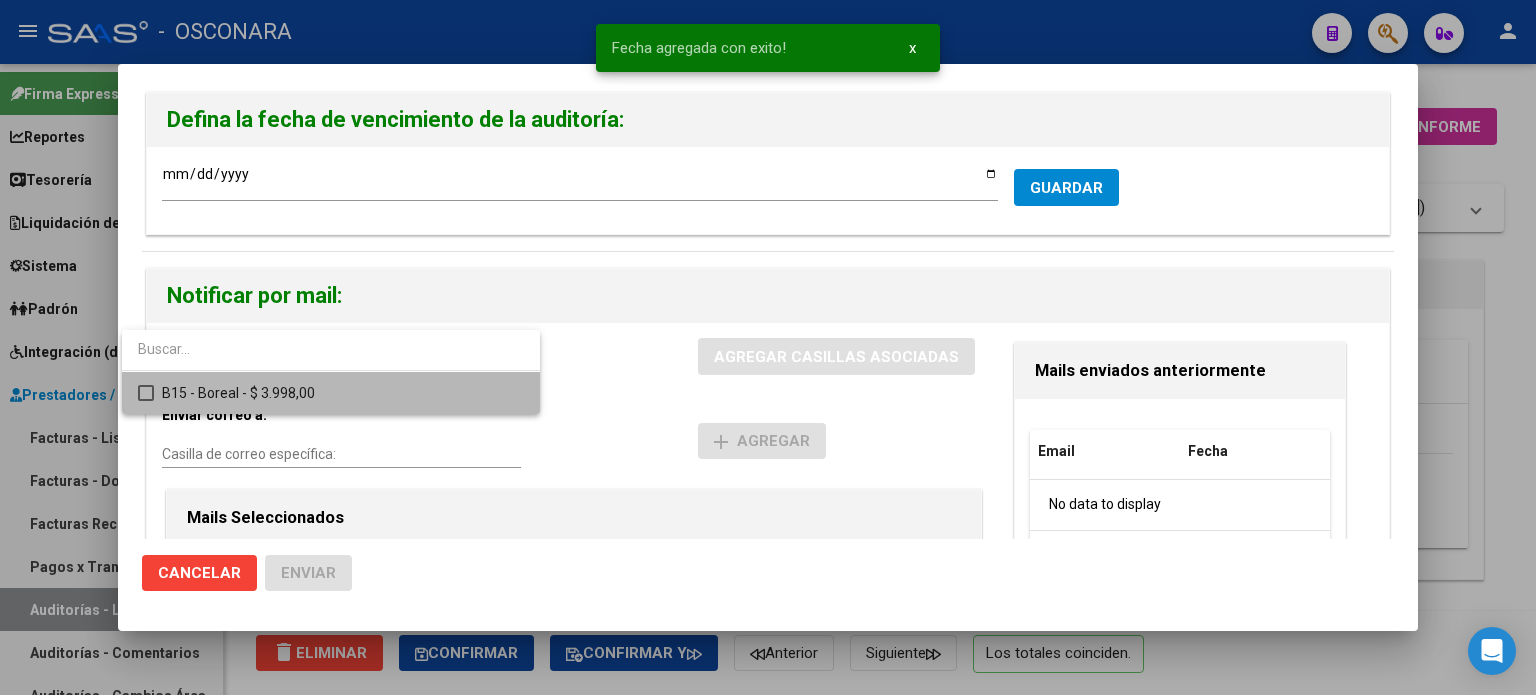 click on "B15 - Boreal - $ 3.998,00" at bounding box center [343, 393] 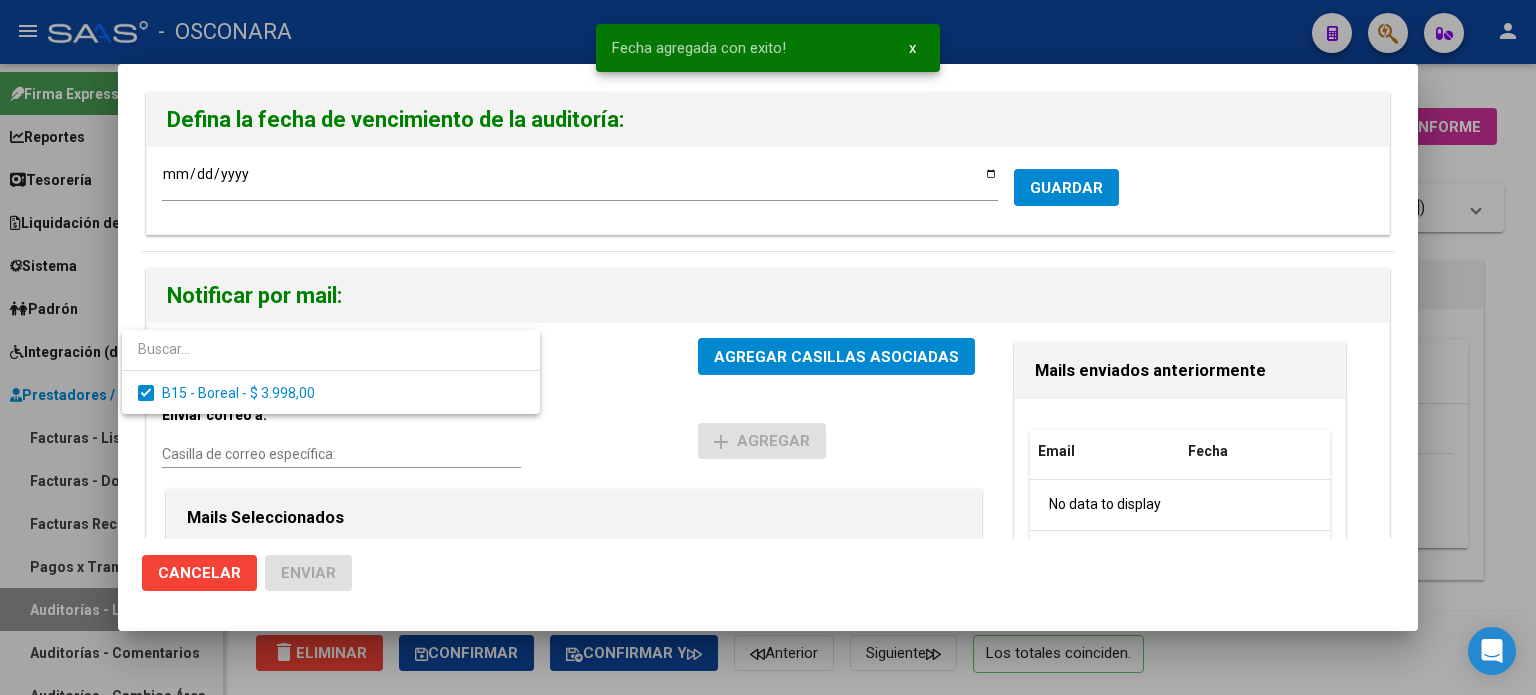 click at bounding box center [768, 347] 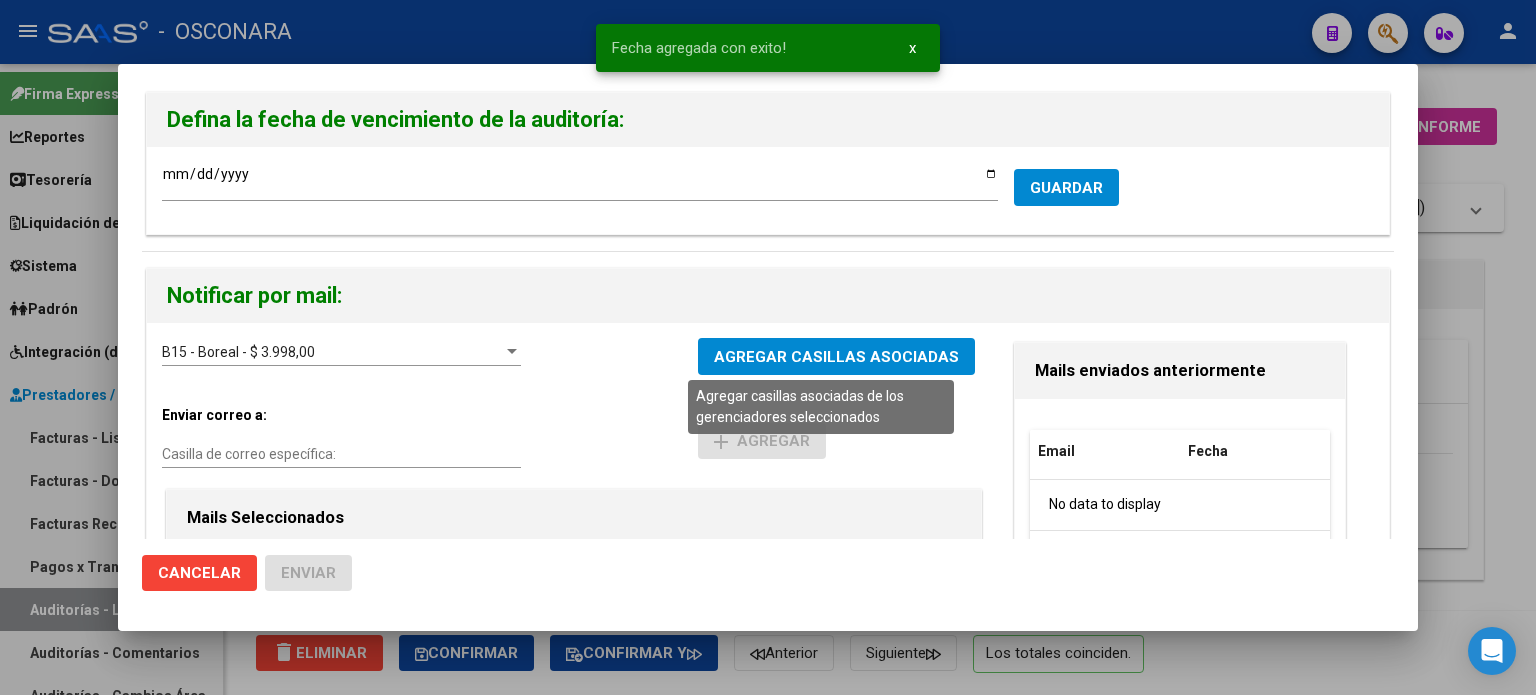 drag, startPoint x: 766, startPoint y: 350, endPoint x: 747, endPoint y: 355, distance: 19.646883 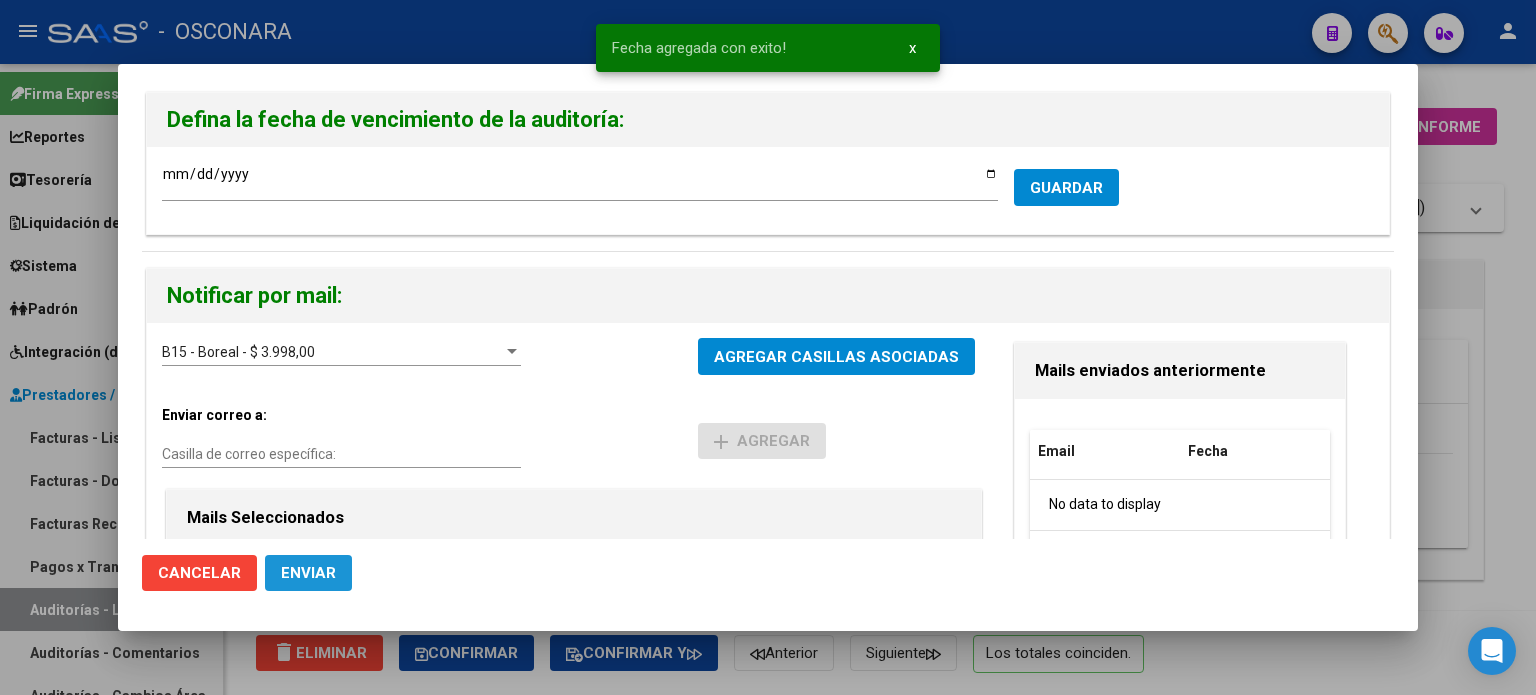 click on "Enviar" 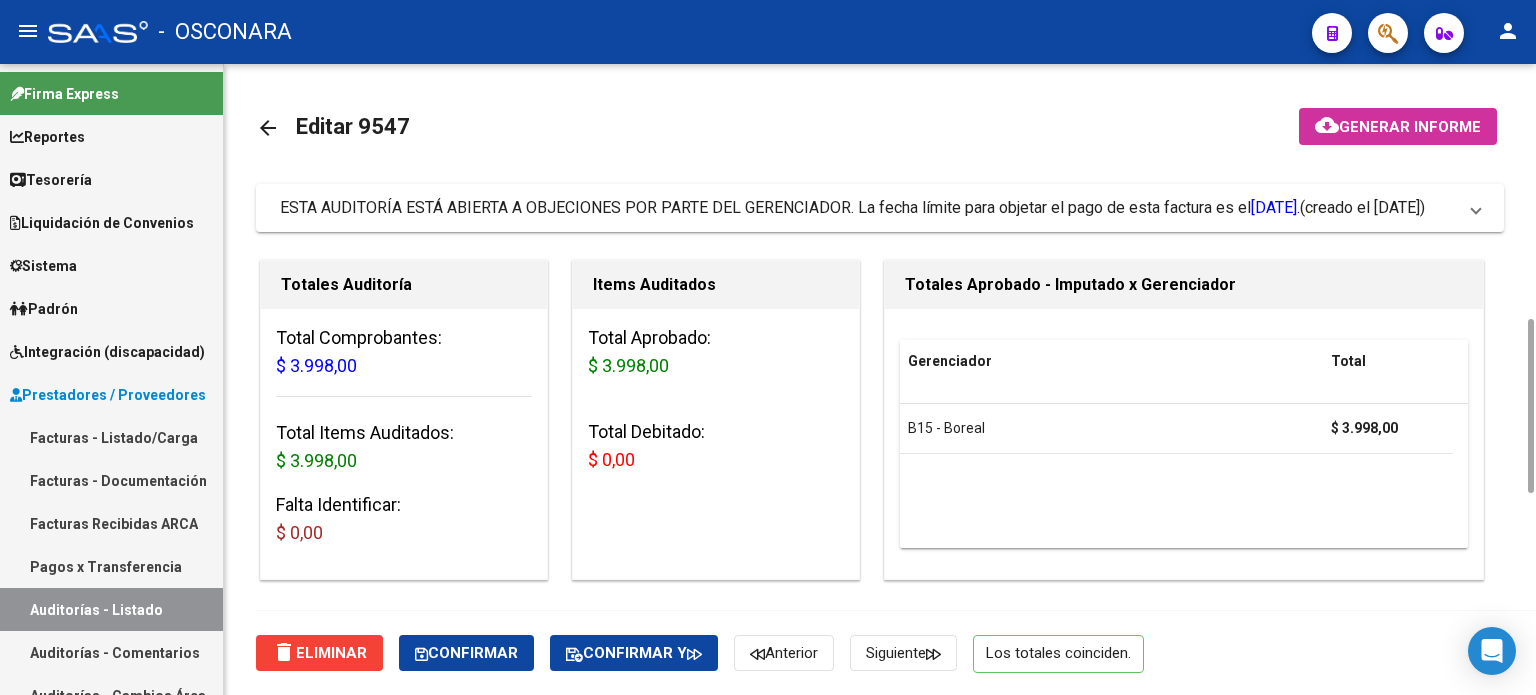 scroll, scrollTop: 400, scrollLeft: 0, axis: vertical 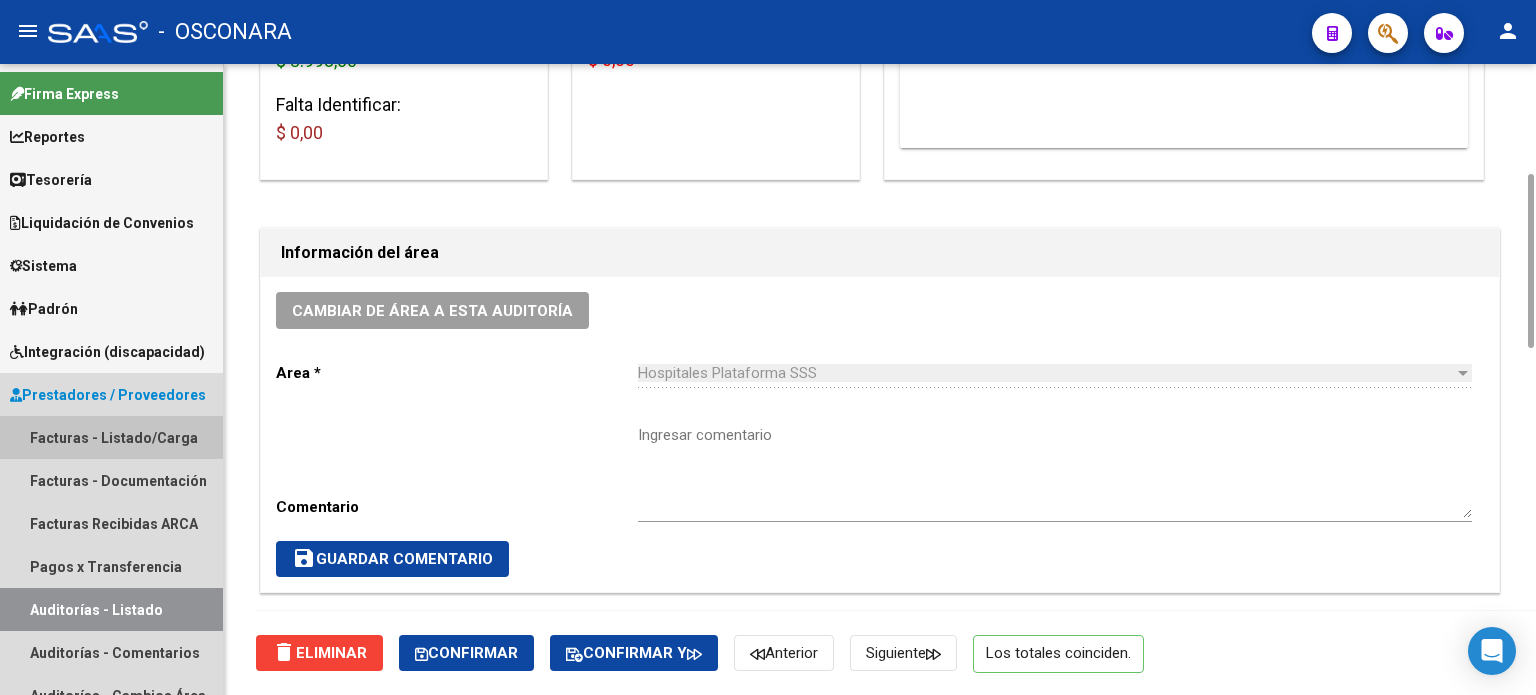 click on "Facturas - Listado/Carga" at bounding box center (111, 437) 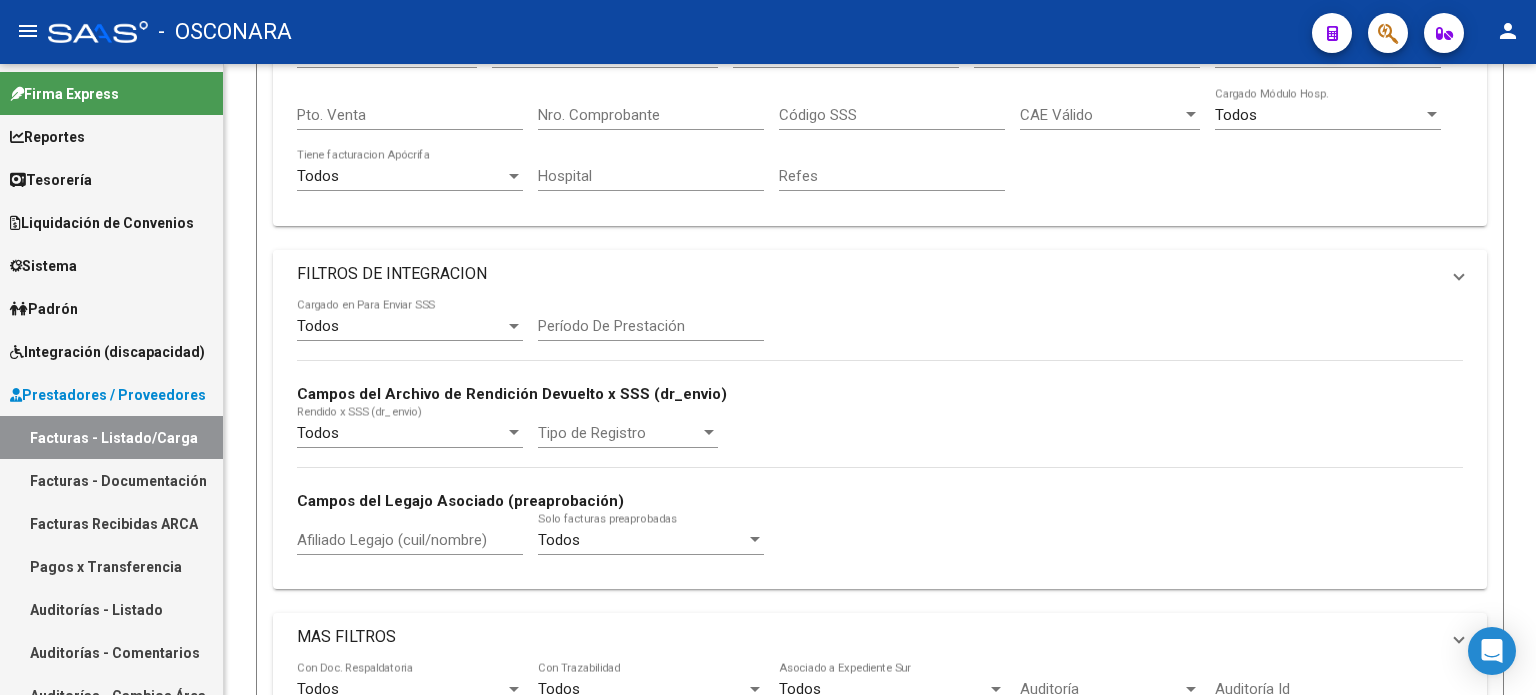 scroll, scrollTop: 0, scrollLeft: 0, axis: both 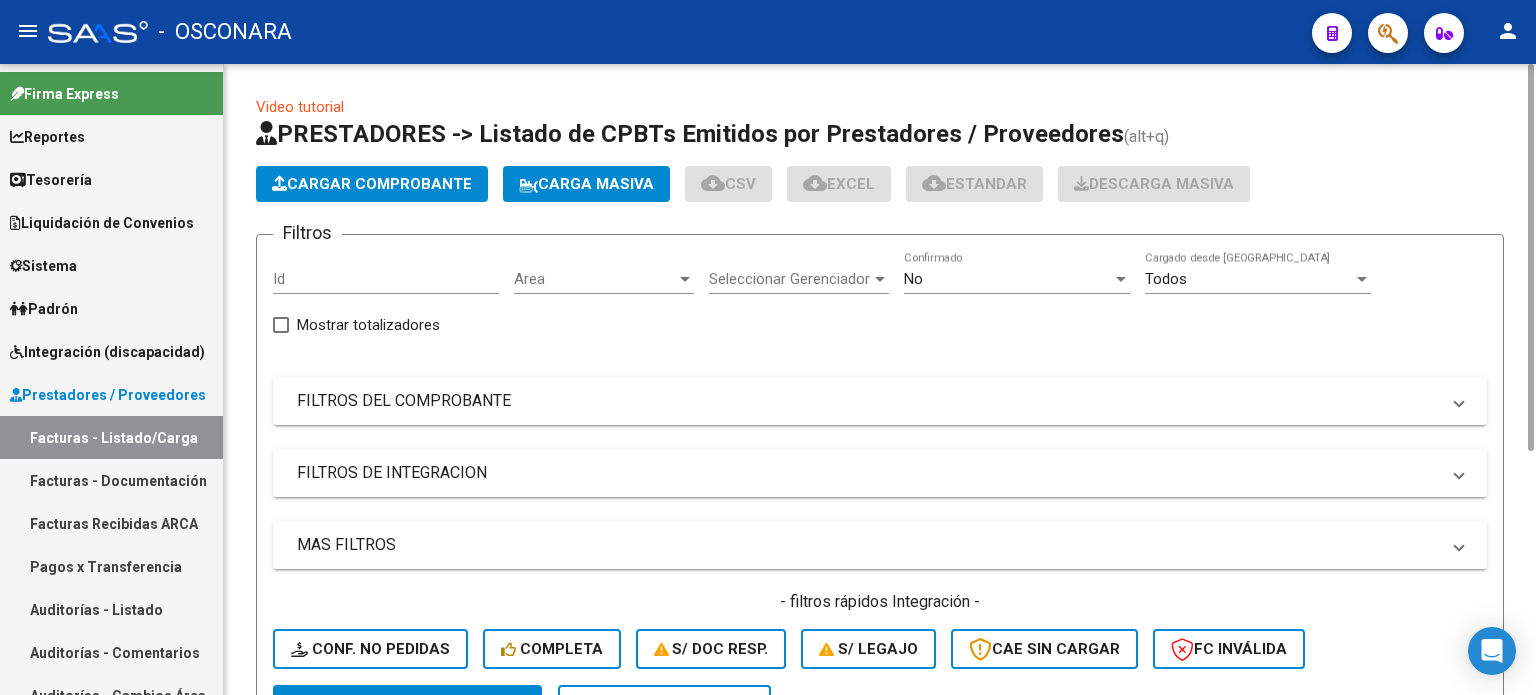 click on "FILTROS DEL COMPROBANTE" at bounding box center (880, 401) 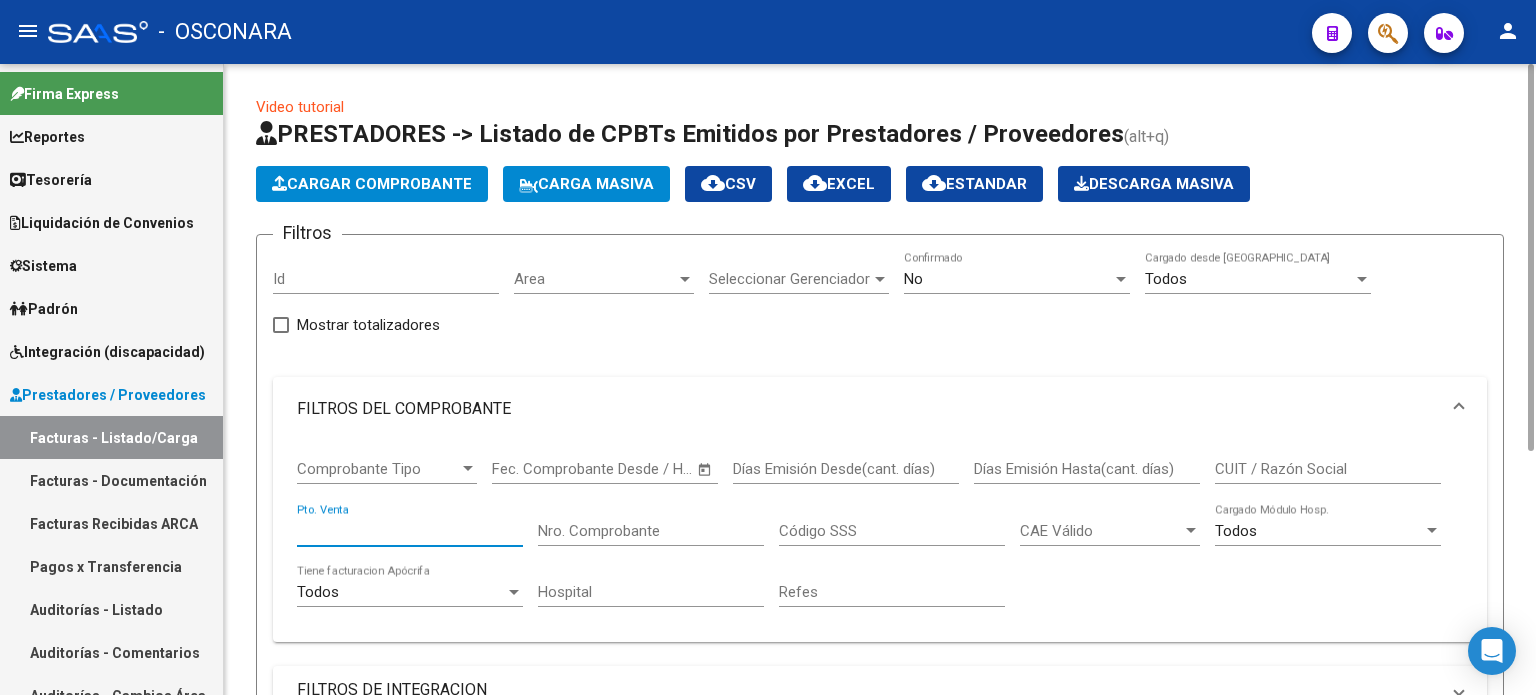 click on "Pto. Venta" at bounding box center [410, 531] 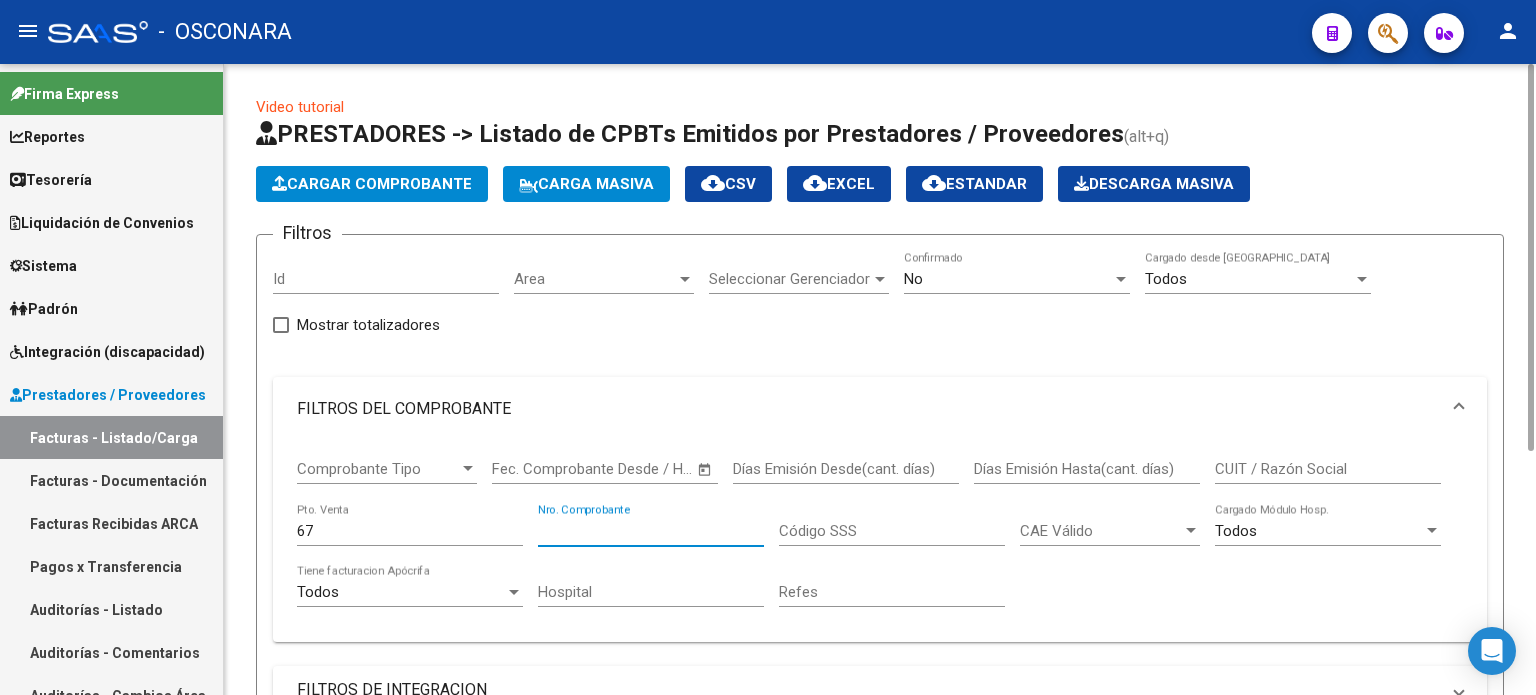 click on "Nro. Comprobante" at bounding box center [651, 531] 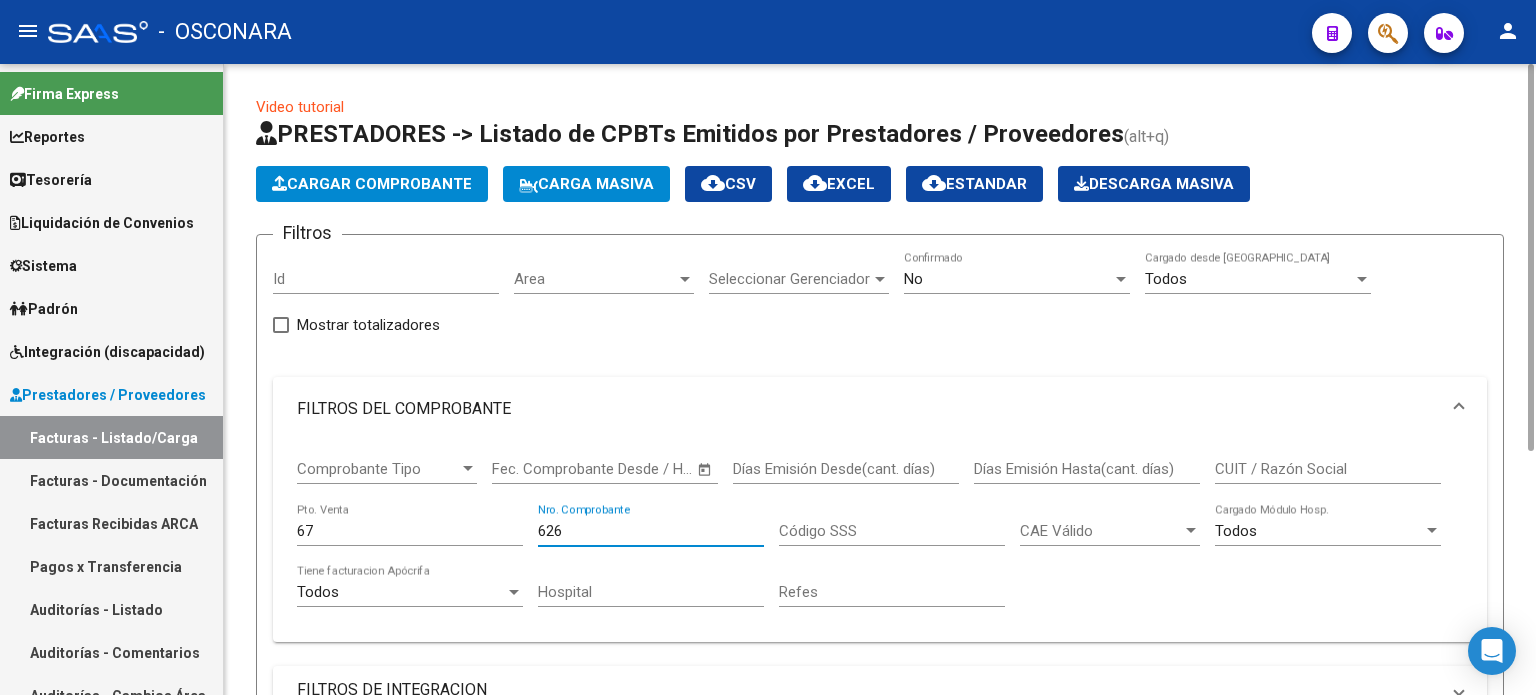 click on "No  Confirmado" 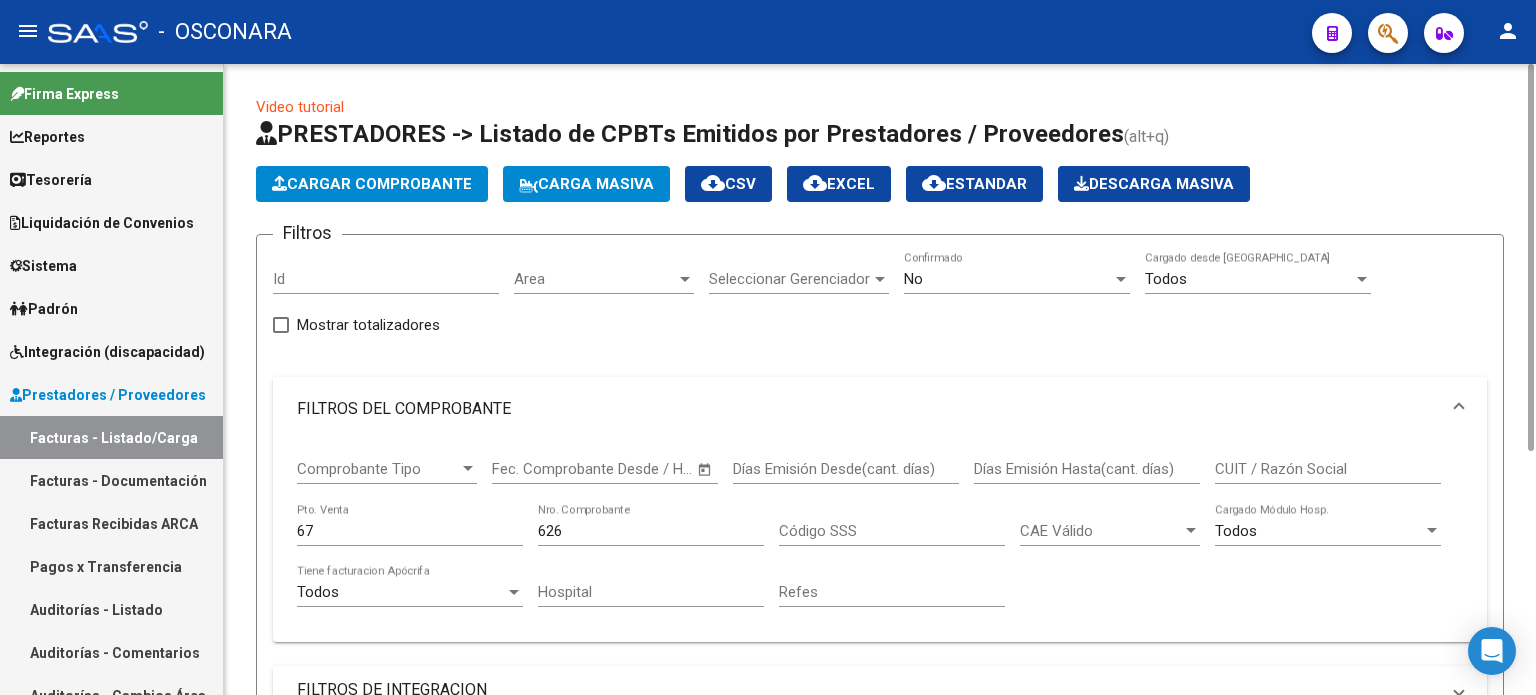 click on "No  Confirmado" 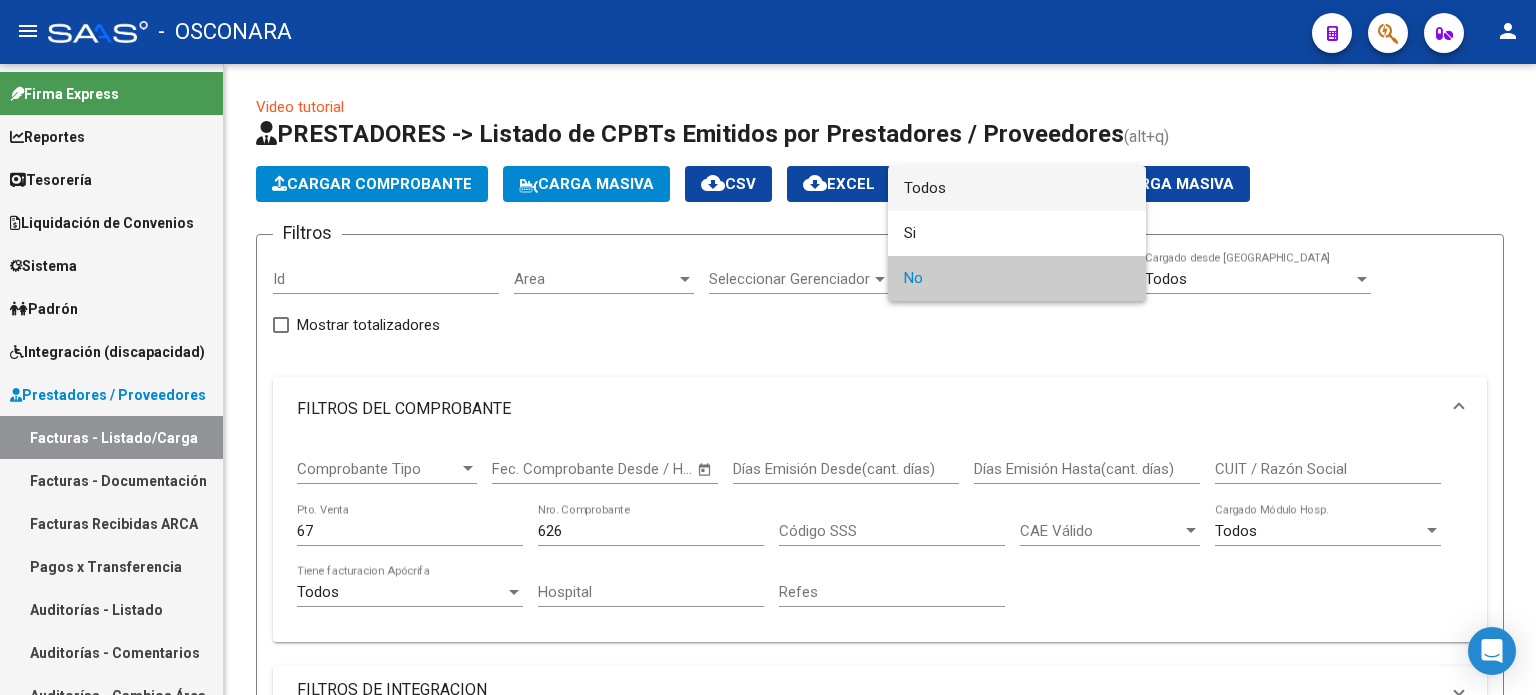 click on "Todos" at bounding box center (1017, 188) 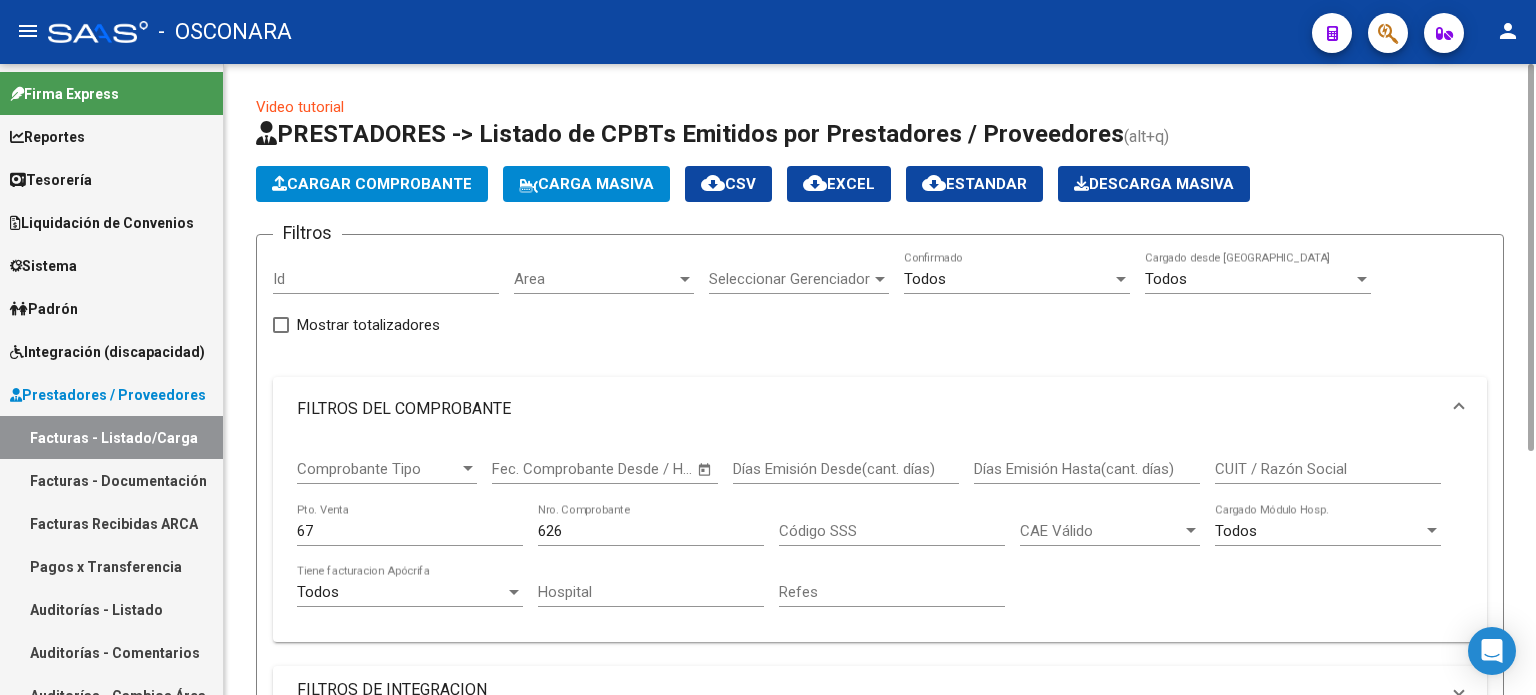 click on "626 Nro. Comprobante" 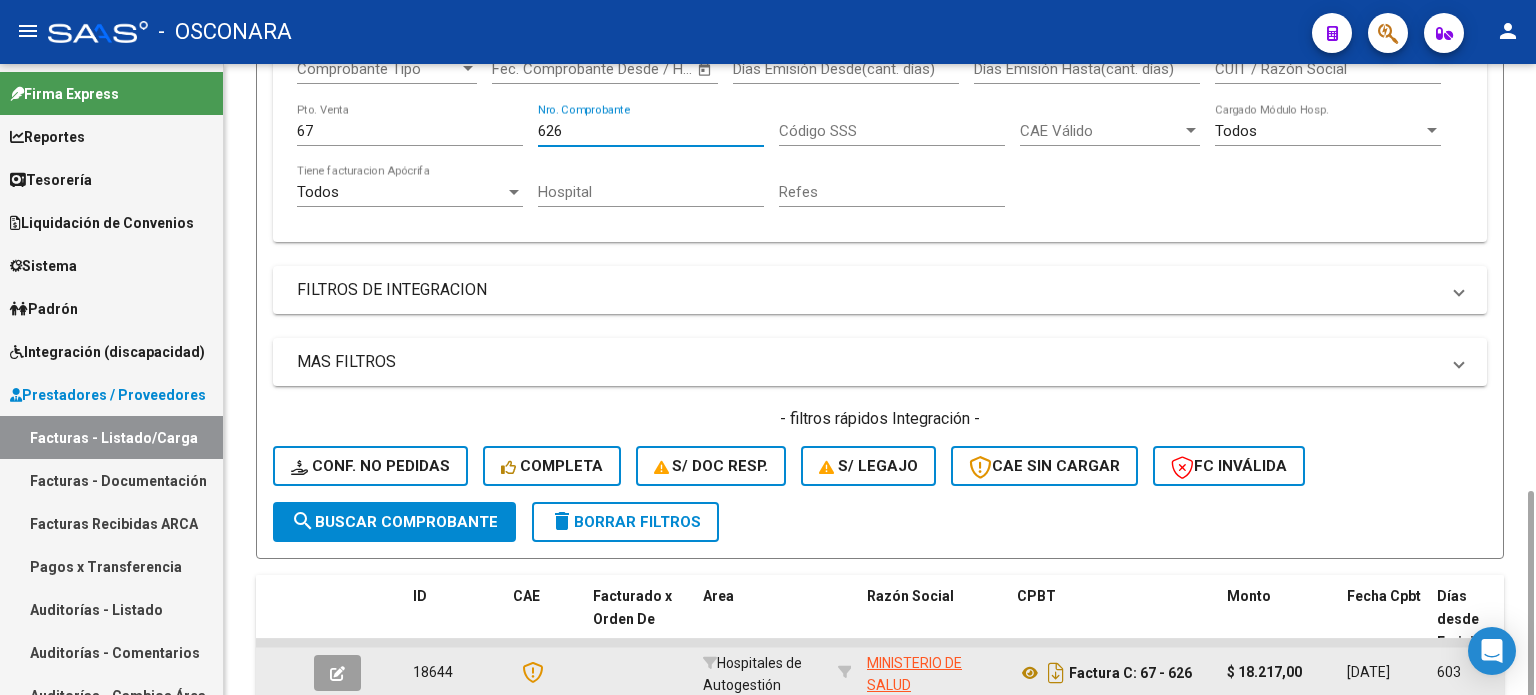 scroll, scrollTop: 536, scrollLeft: 0, axis: vertical 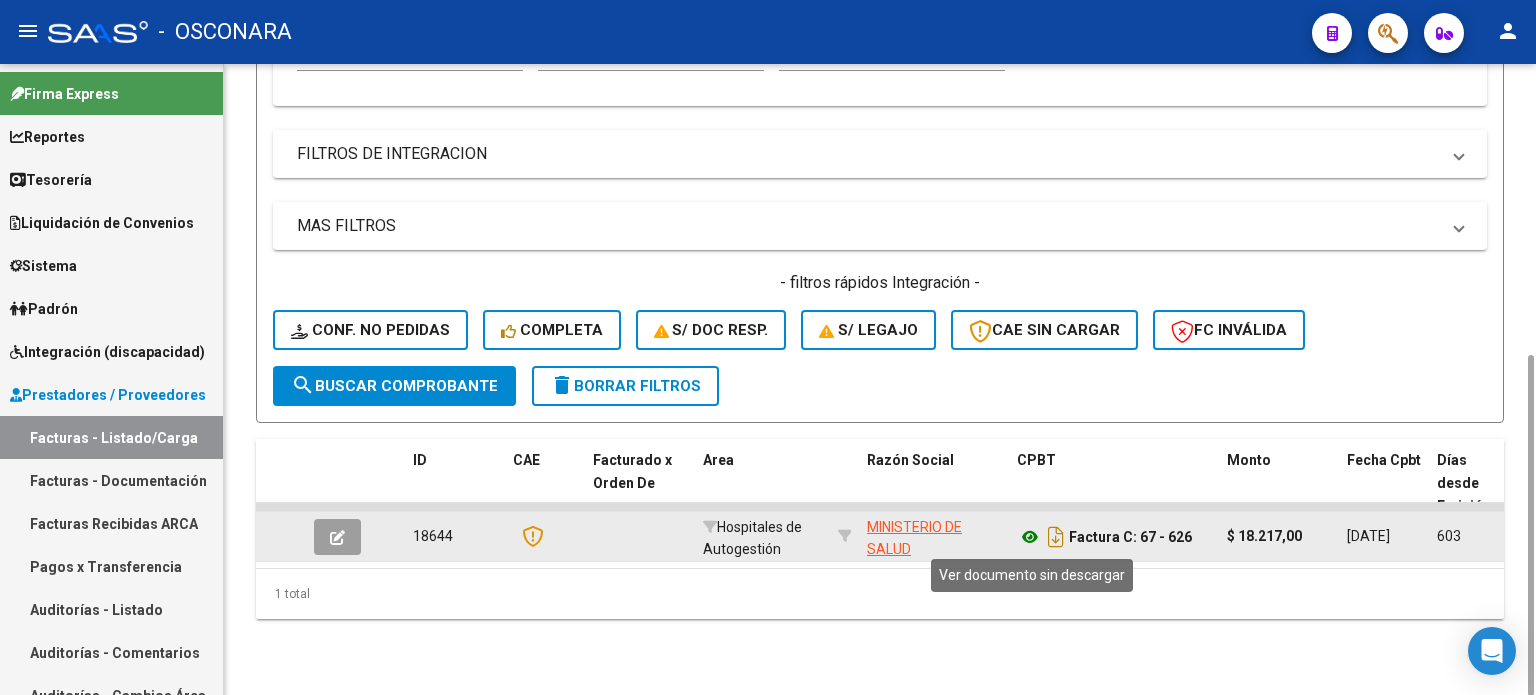 click 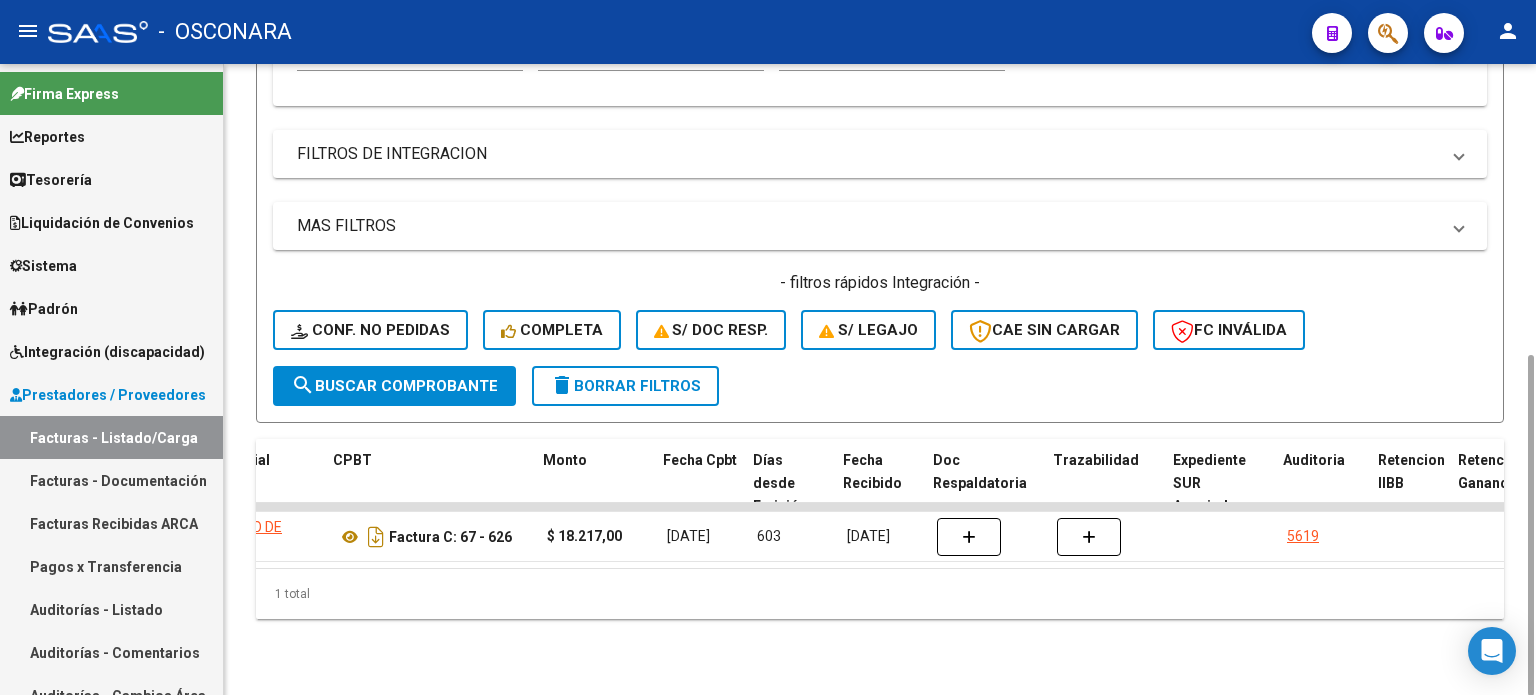 scroll, scrollTop: 0, scrollLeft: 684, axis: horizontal 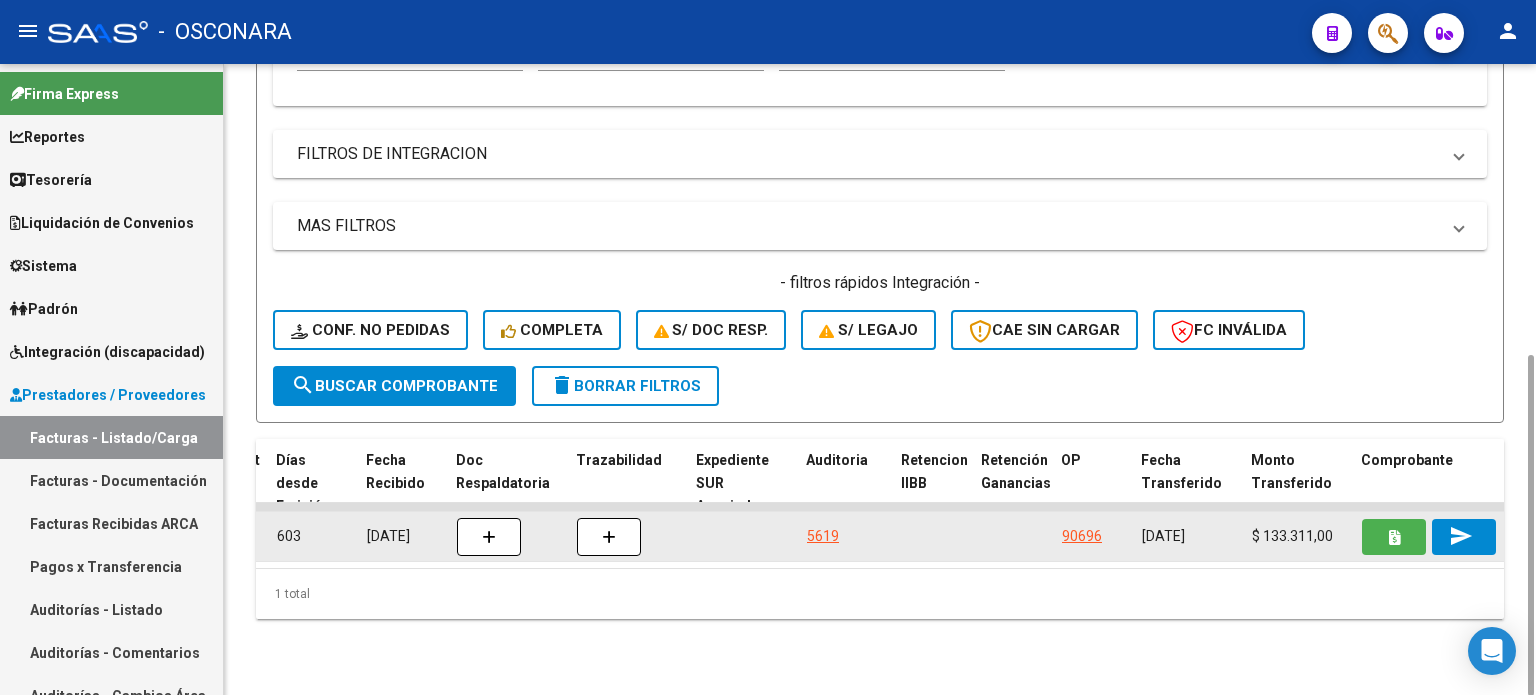 click 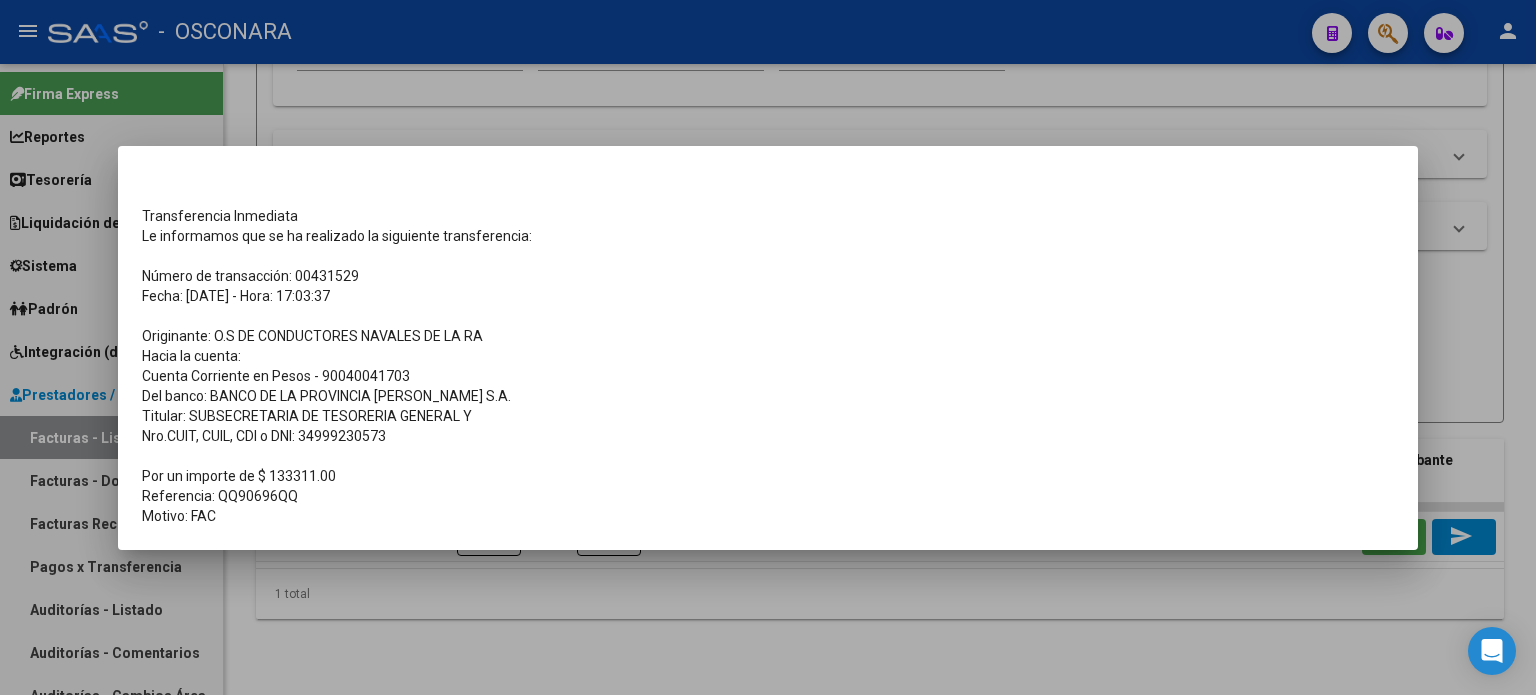 click at bounding box center [768, 347] 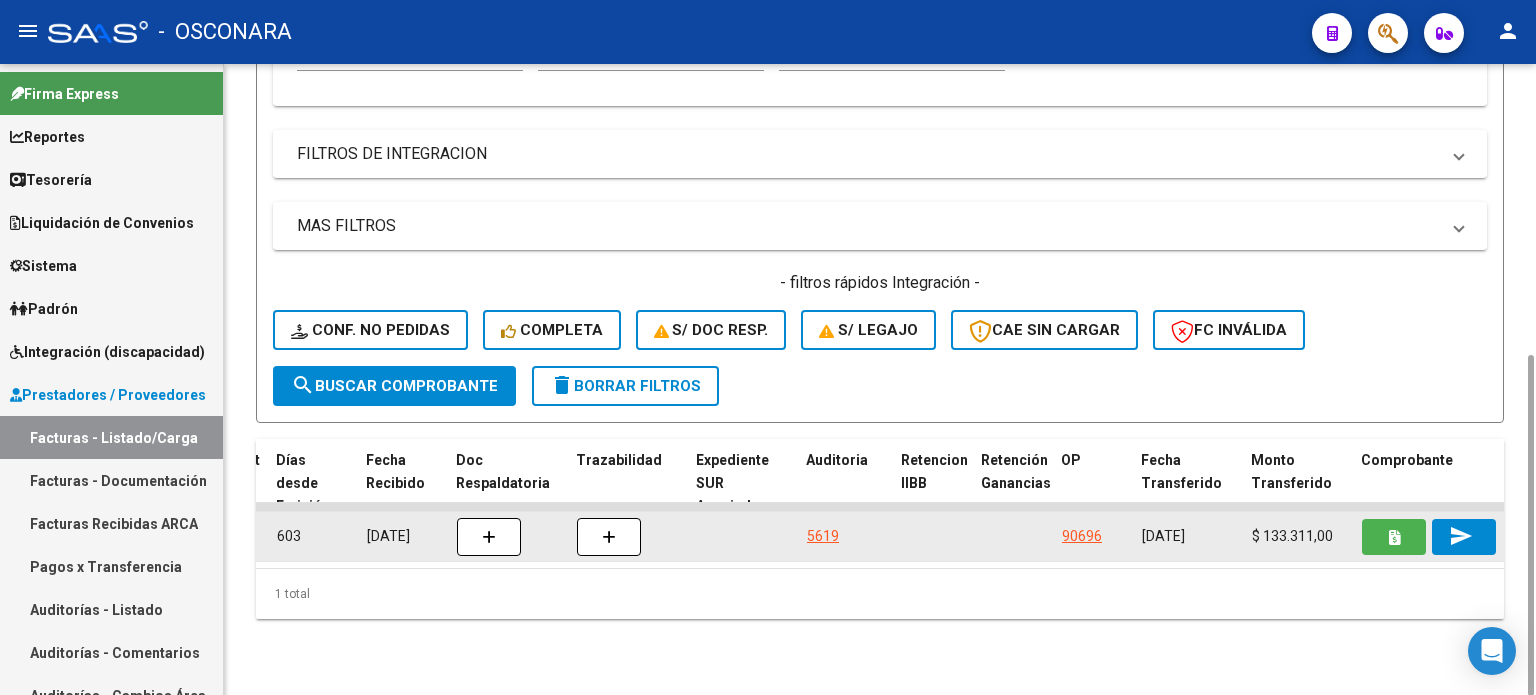 click on "send" 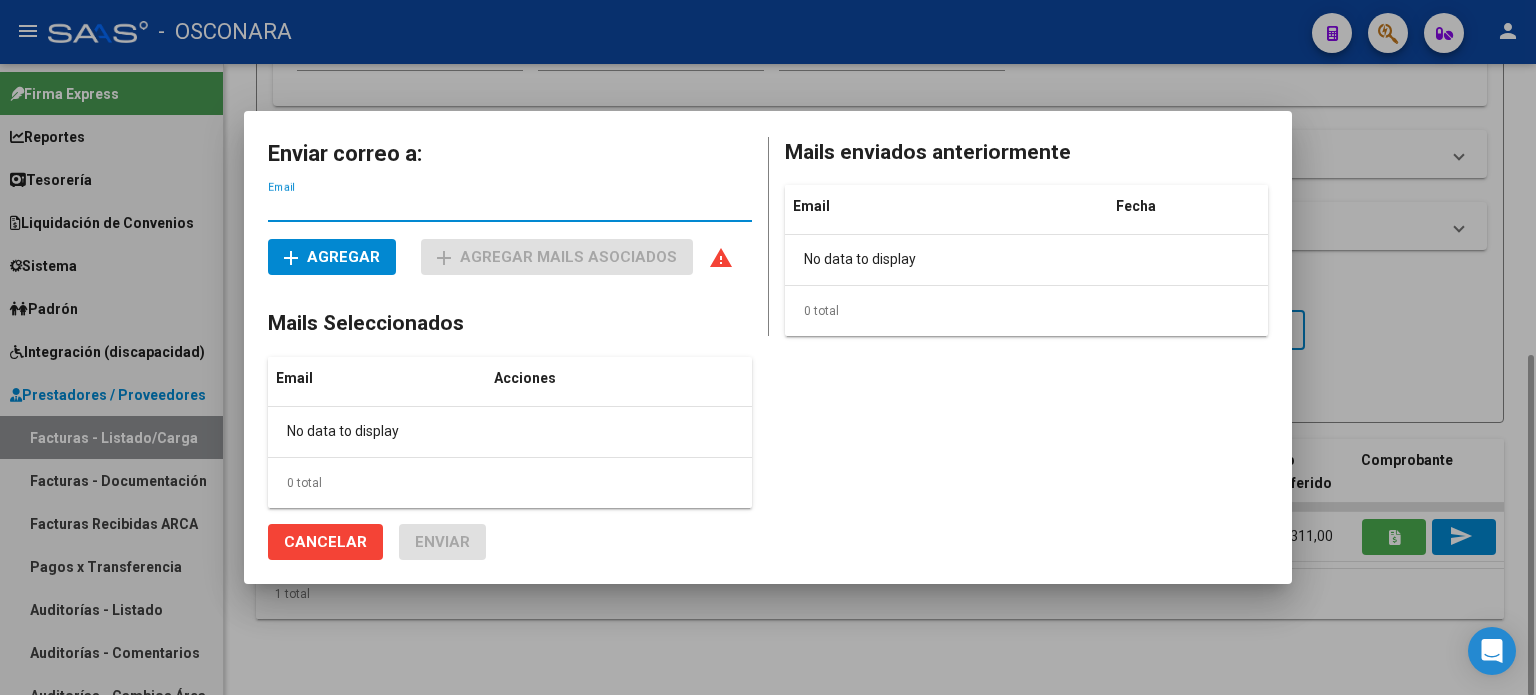 click at bounding box center [768, 347] 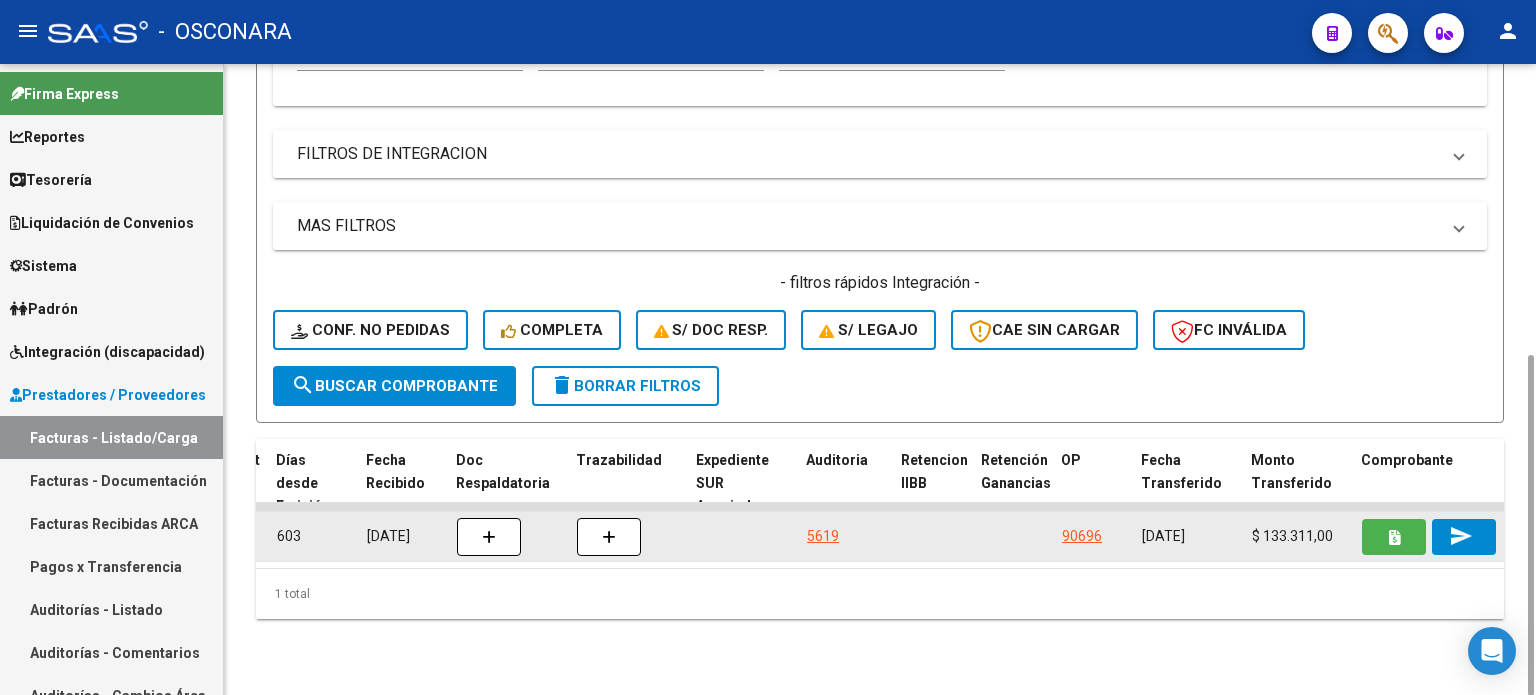 click 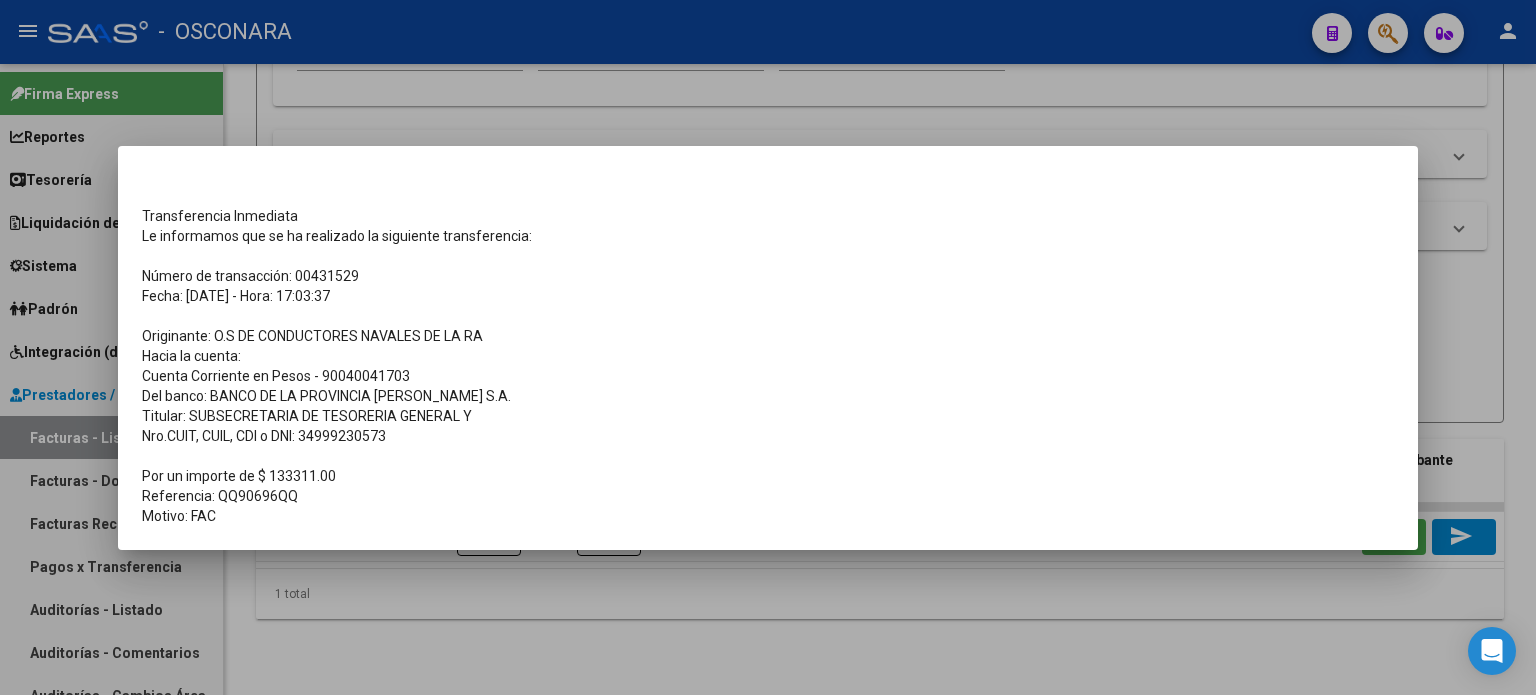 click at bounding box center (768, 347) 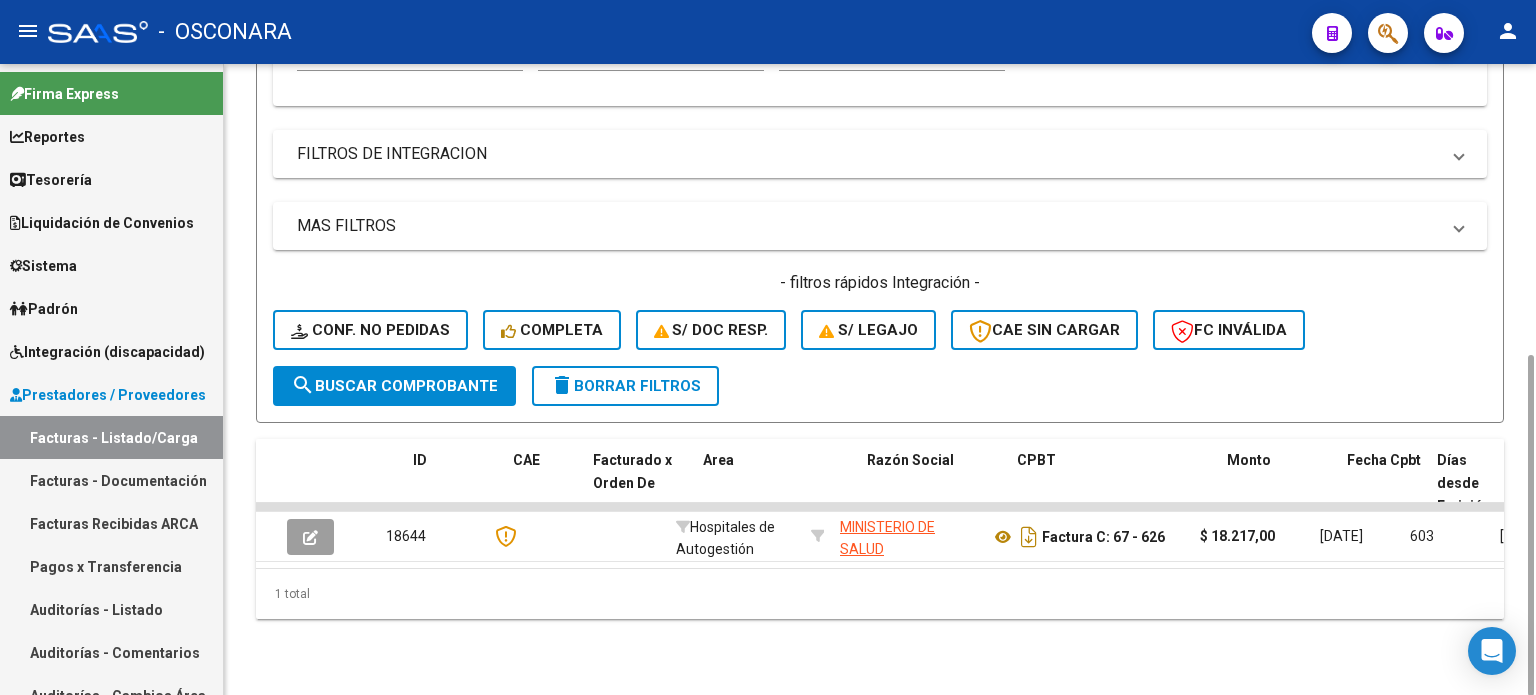 scroll, scrollTop: 0, scrollLeft: 0, axis: both 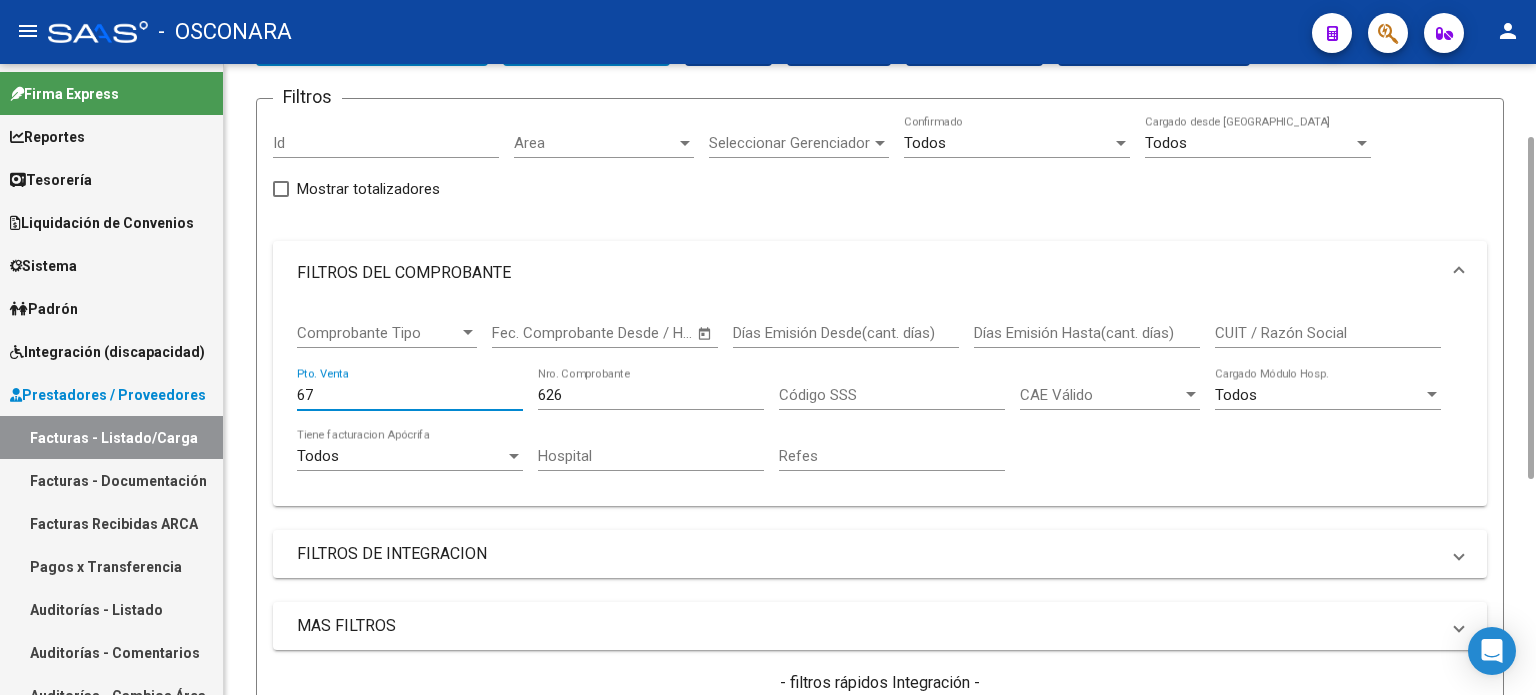 drag, startPoint x: 316, startPoint y: 391, endPoint x: 179, endPoint y: 391, distance: 137 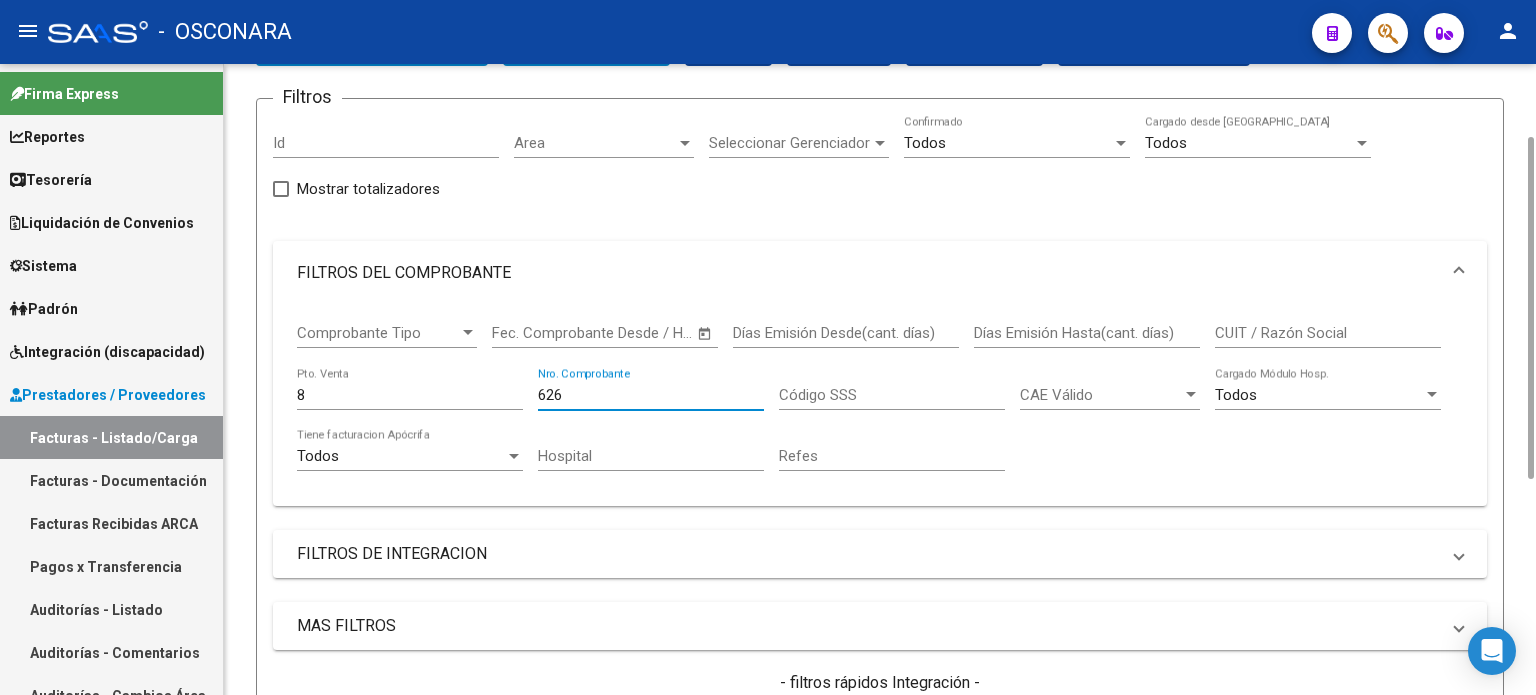 drag, startPoint x: 580, startPoint y: 387, endPoint x: 363, endPoint y: 387, distance: 217 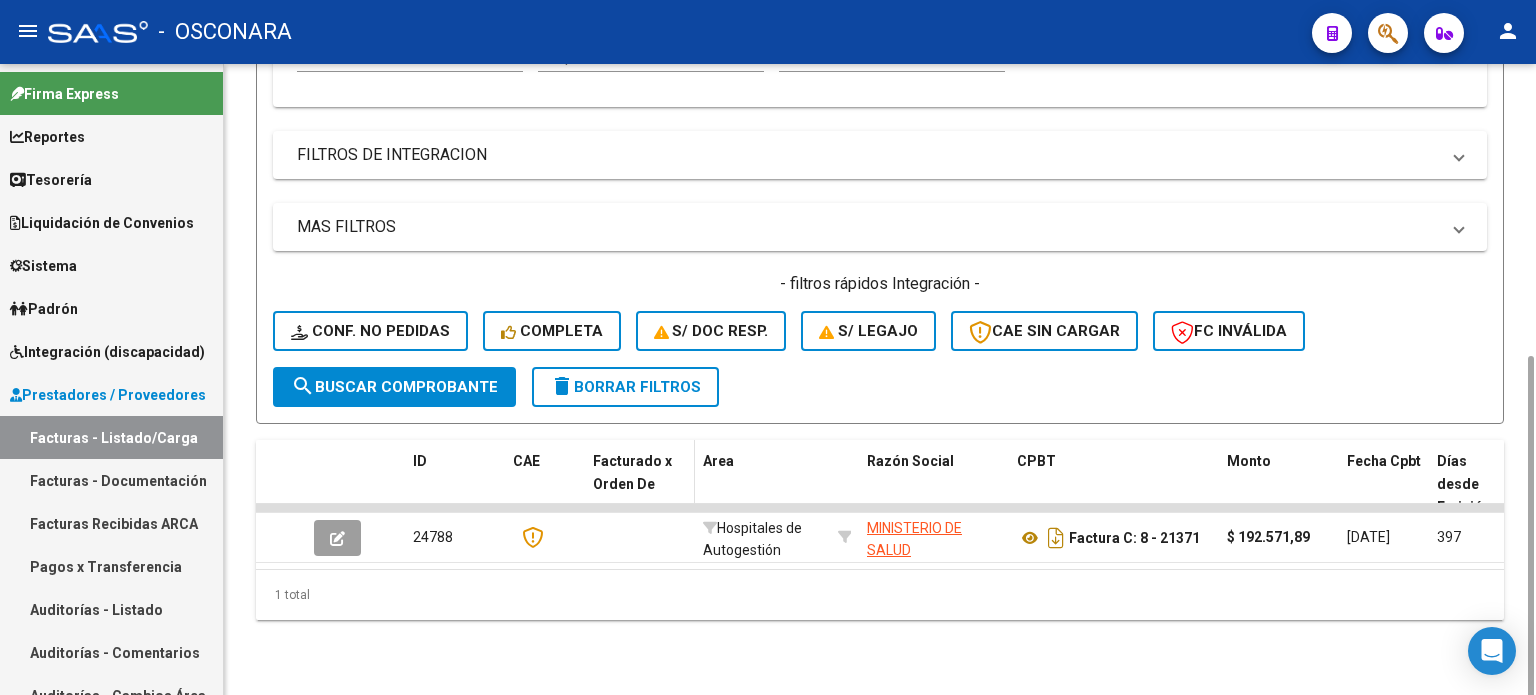 scroll, scrollTop: 536, scrollLeft: 0, axis: vertical 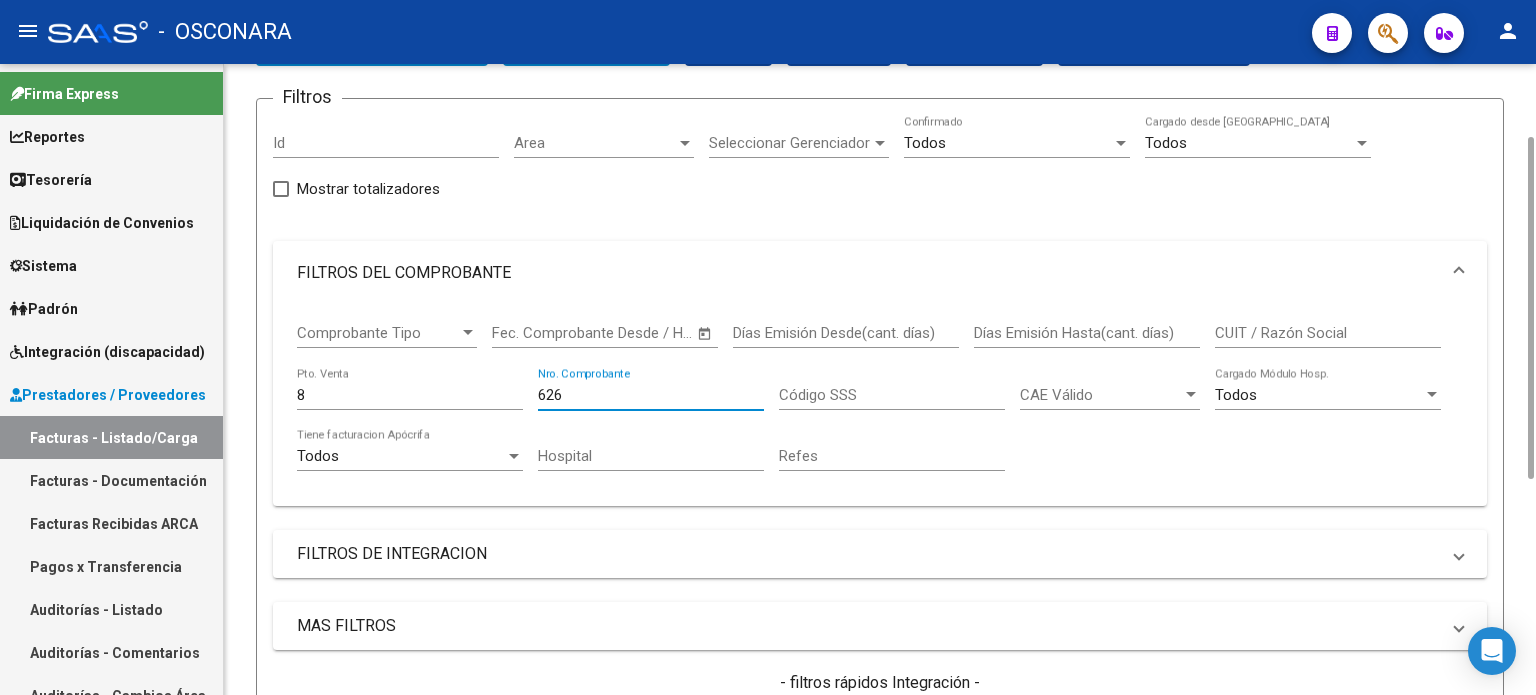 click on "8" at bounding box center (410, 395) 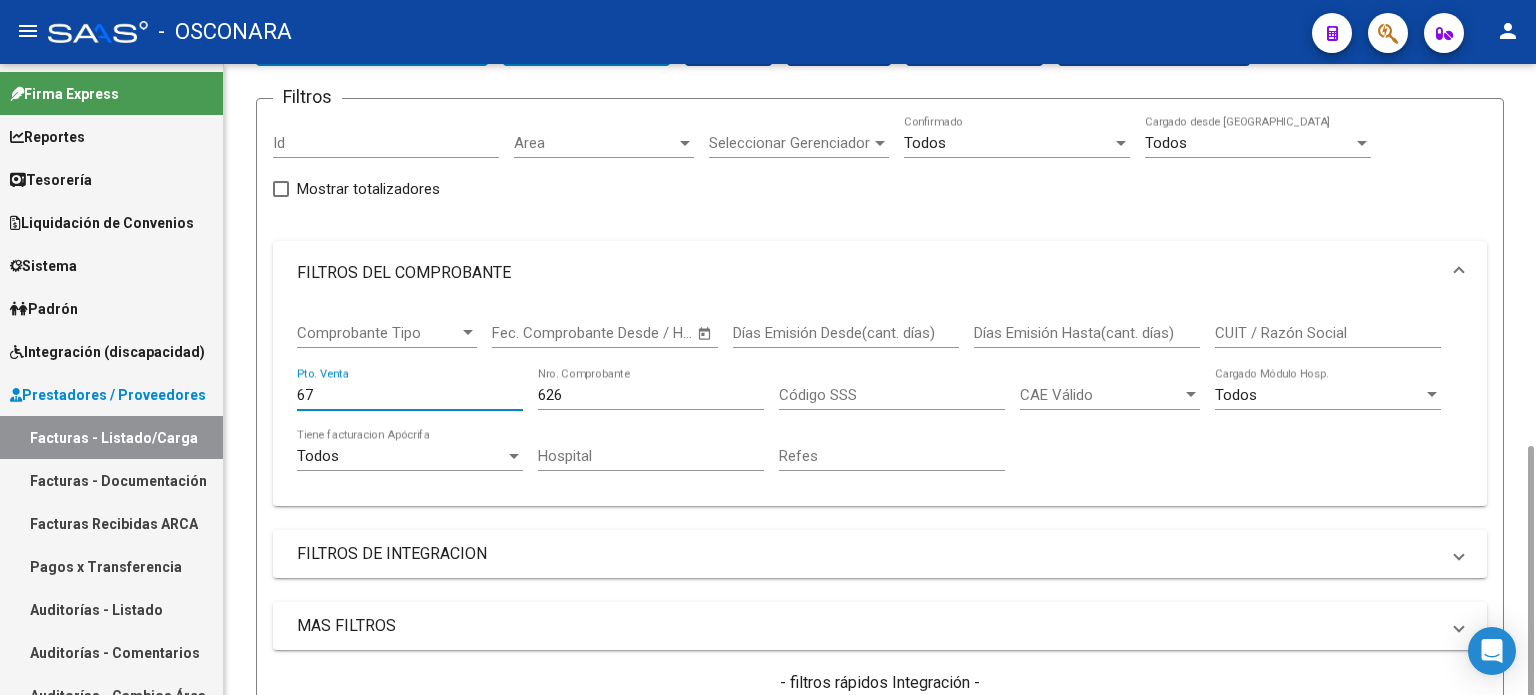 scroll, scrollTop: 535, scrollLeft: 0, axis: vertical 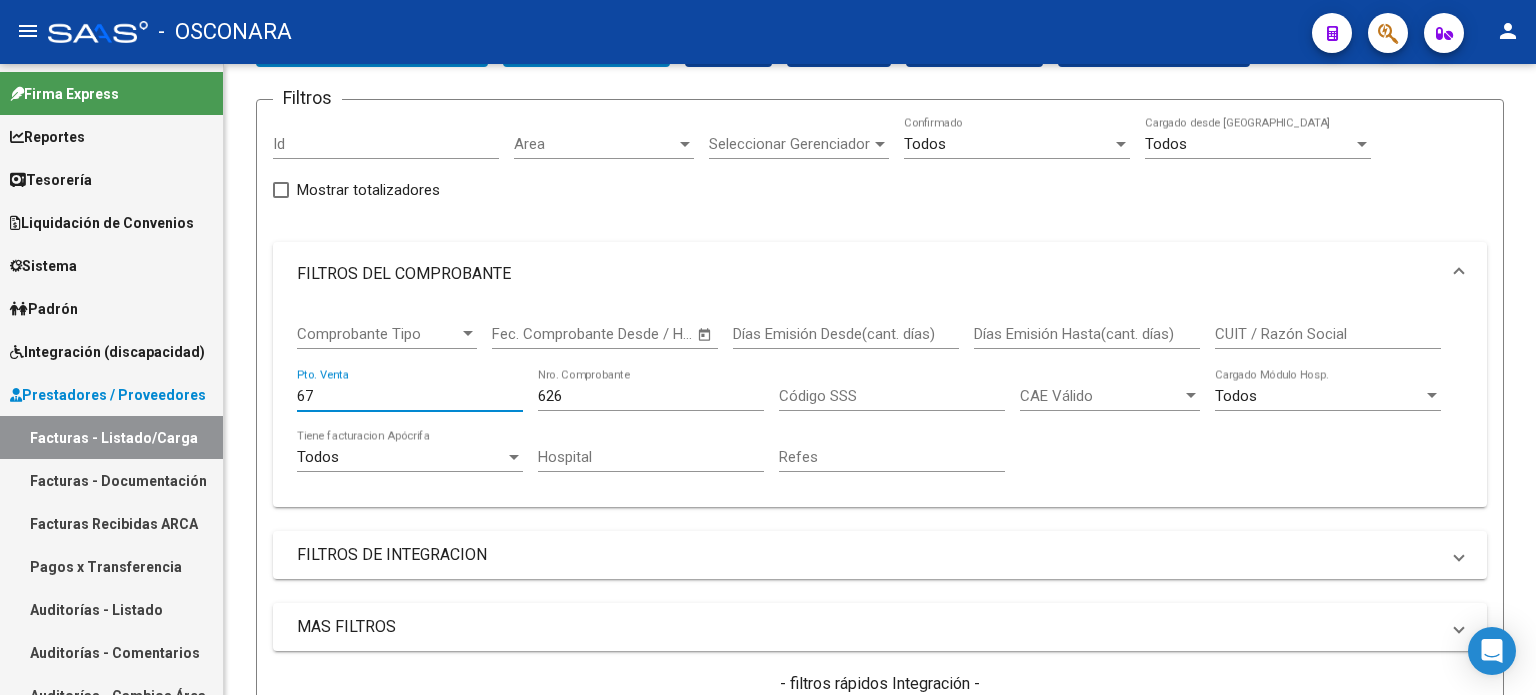 drag, startPoint x: 340, startPoint y: 396, endPoint x: 129, endPoint y: 394, distance: 211.00948 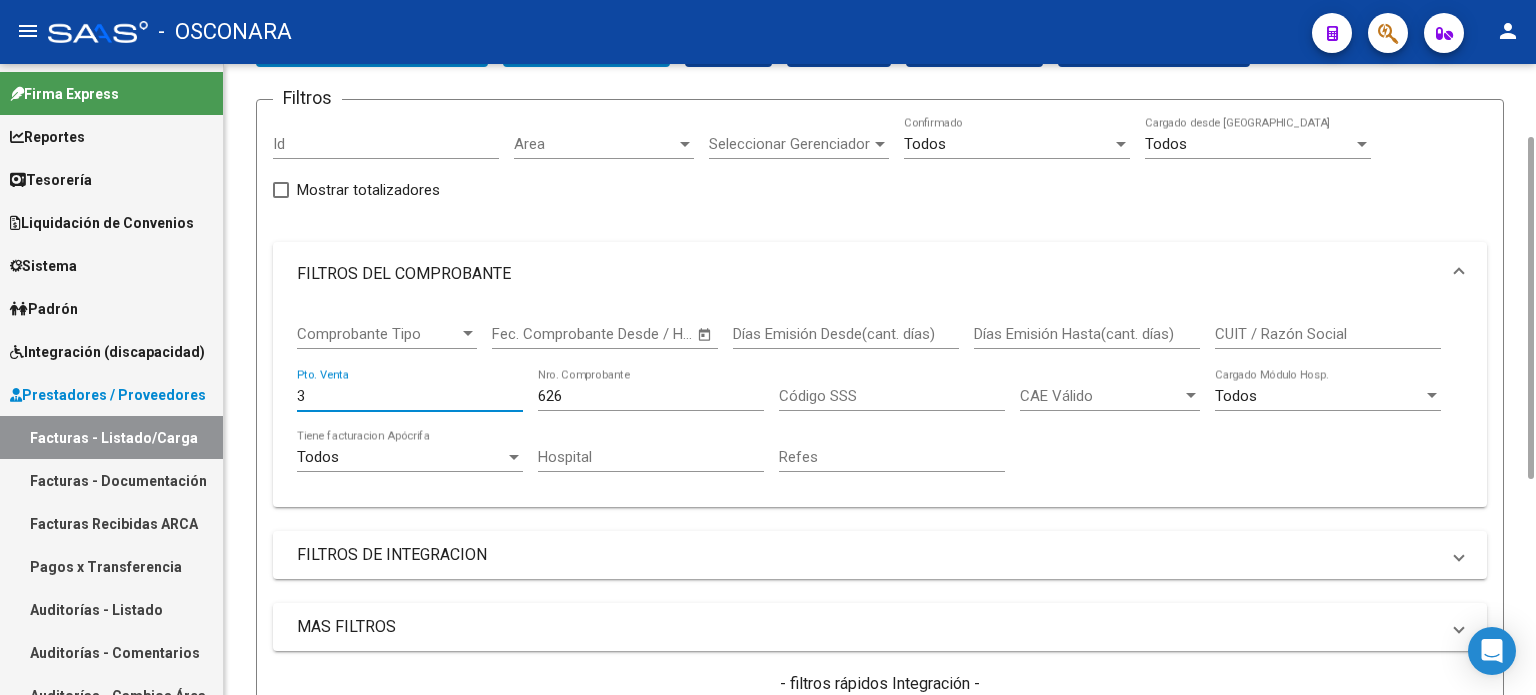 drag, startPoint x: 572, startPoint y: 391, endPoint x: 398, endPoint y: 389, distance: 174.01149 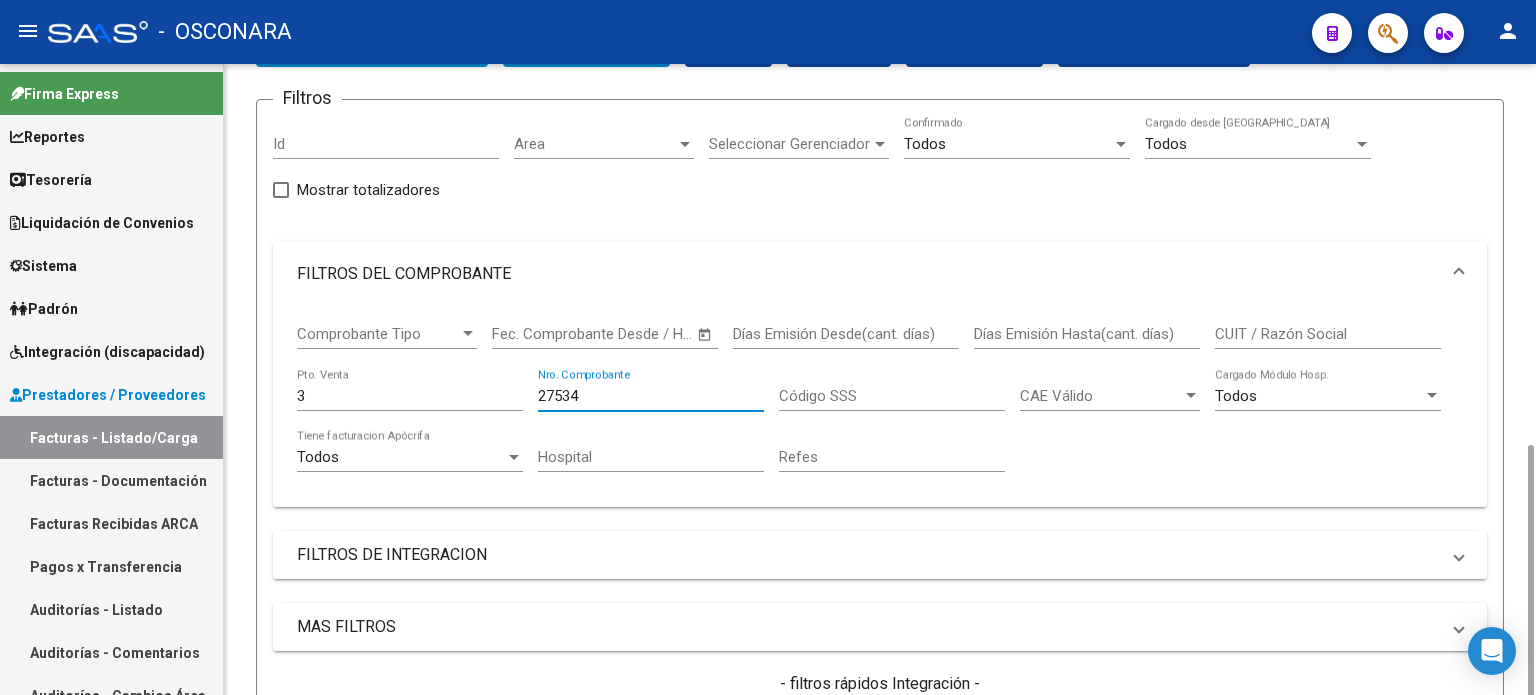 scroll, scrollTop: 535, scrollLeft: 0, axis: vertical 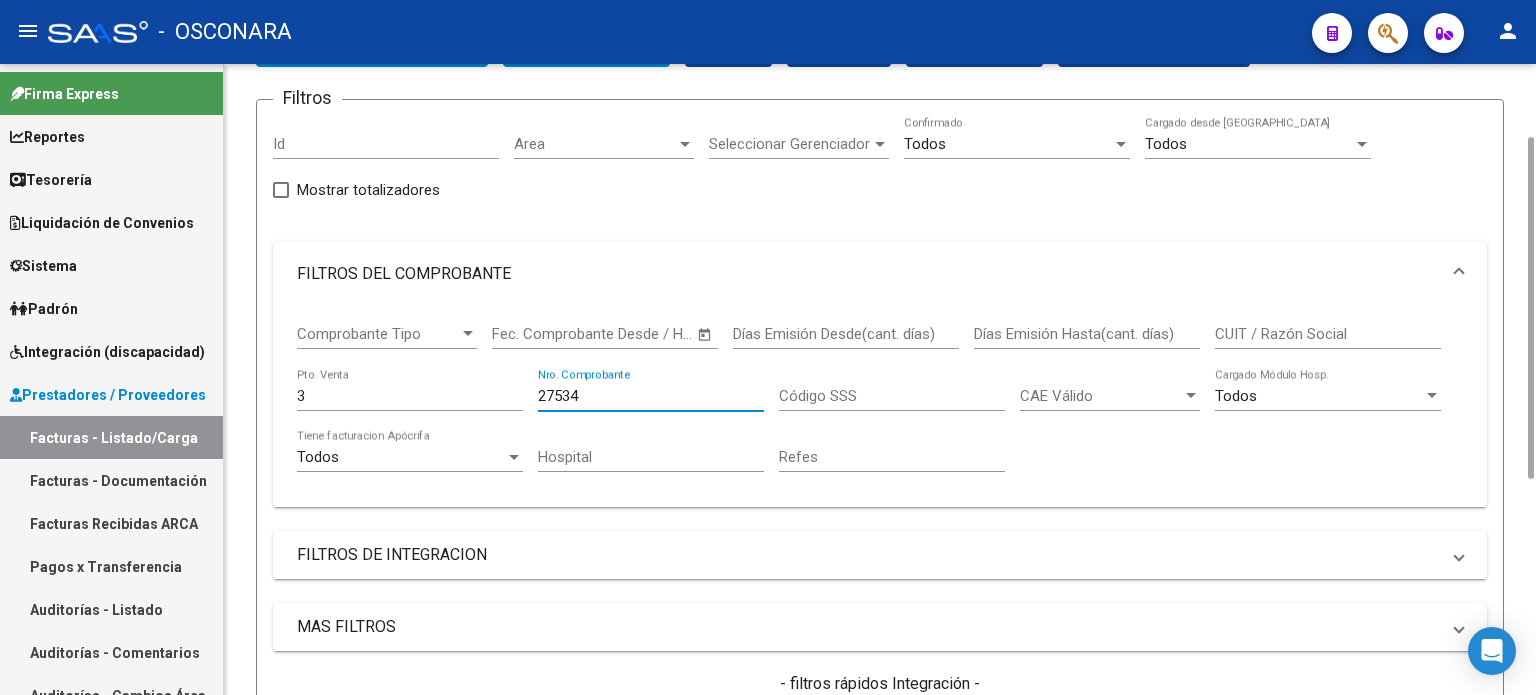 drag, startPoint x: 499, startPoint y: 383, endPoint x: 307, endPoint y: 376, distance: 192.12756 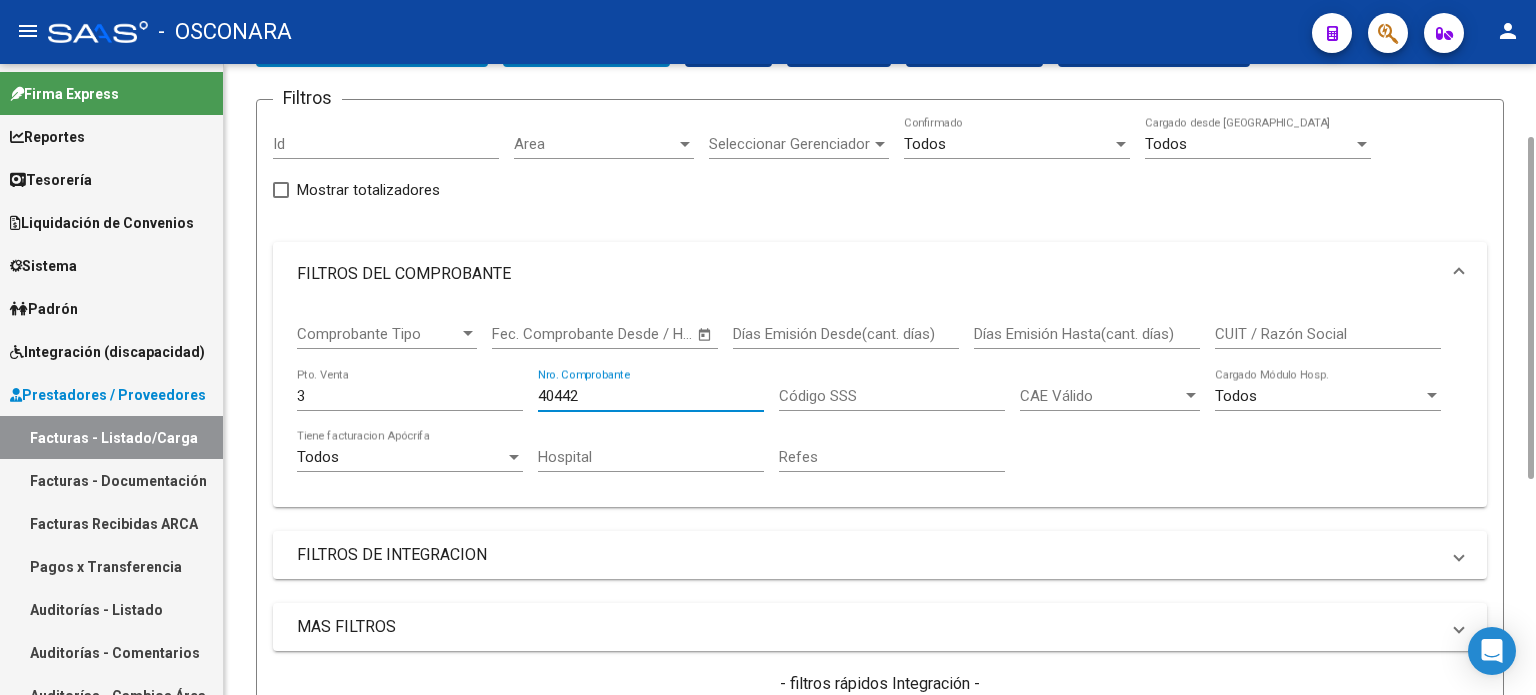 click on "3" at bounding box center [410, 396] 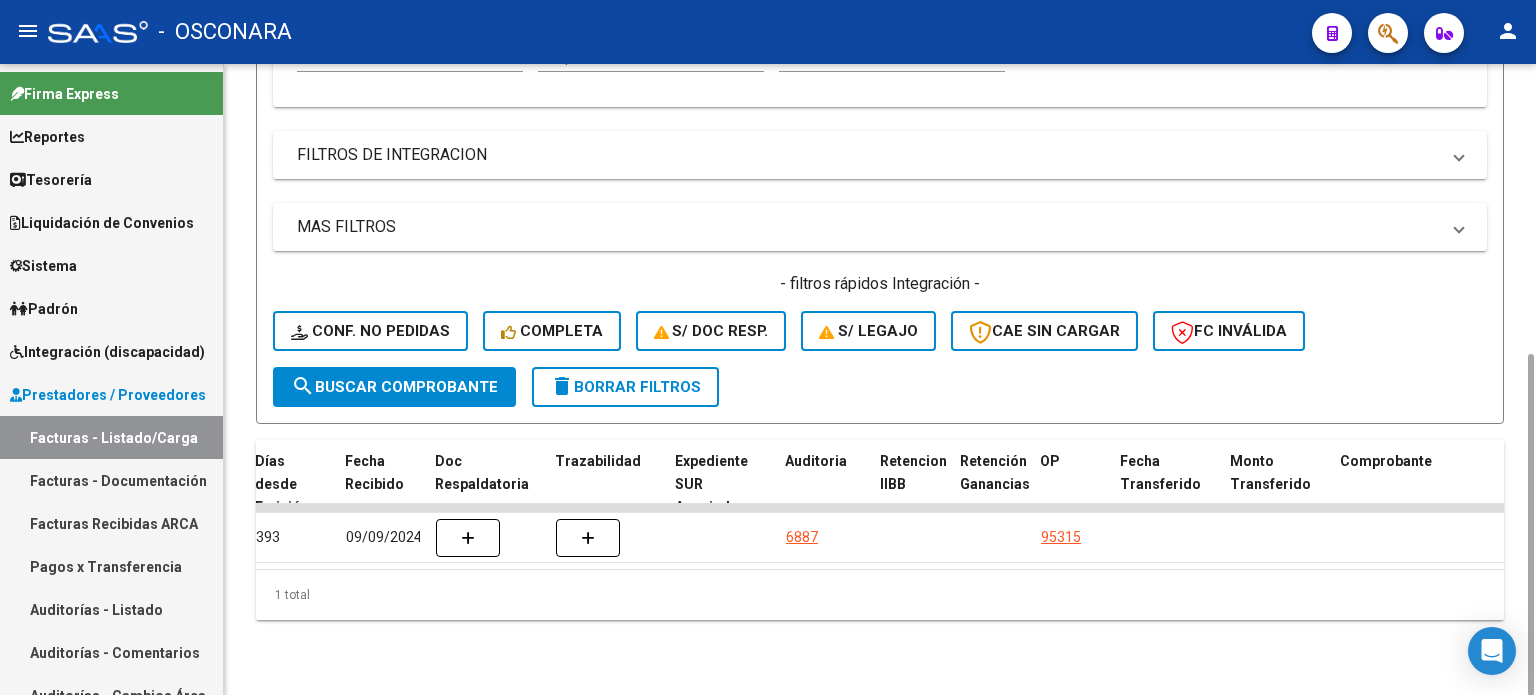 scroll, scrollTop: 536, scrollLeft: 0, axis: vertical 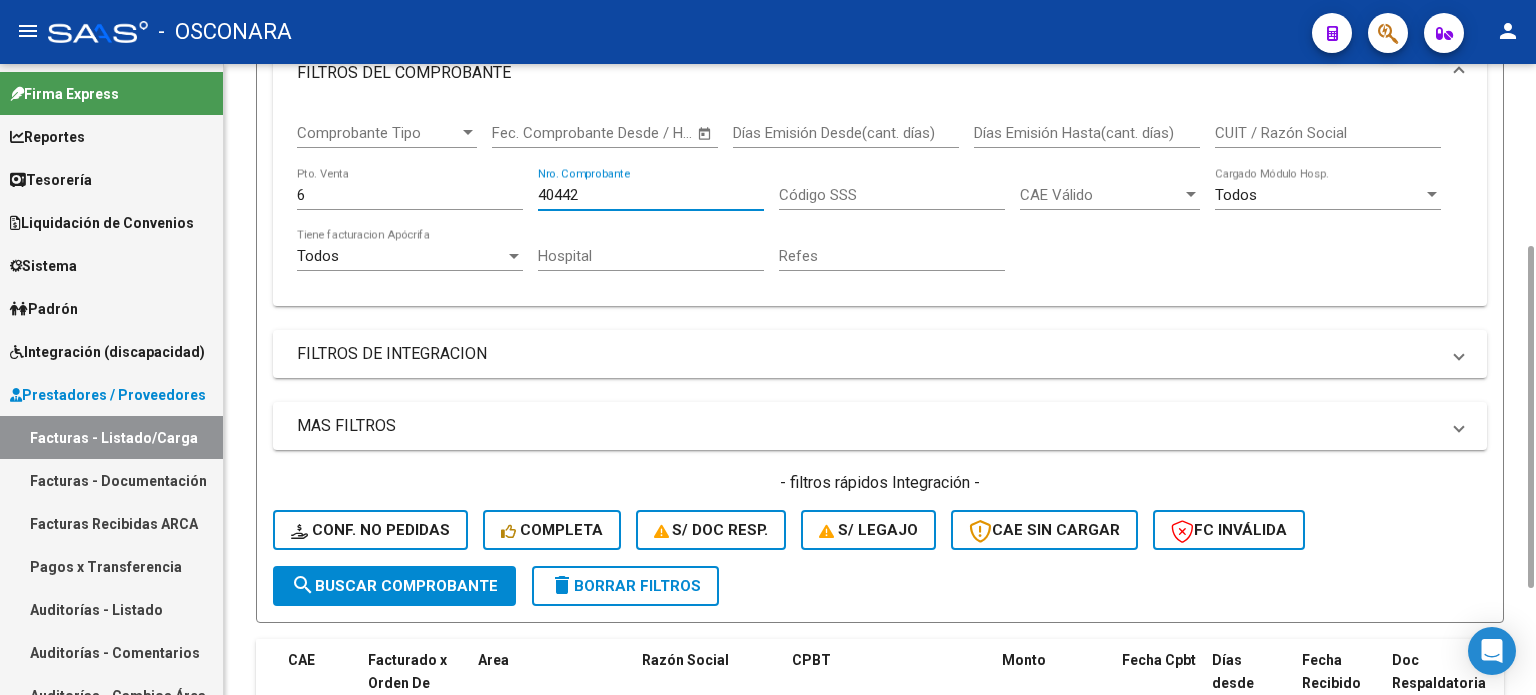 click on "40442" at bounding box center (651, 195) 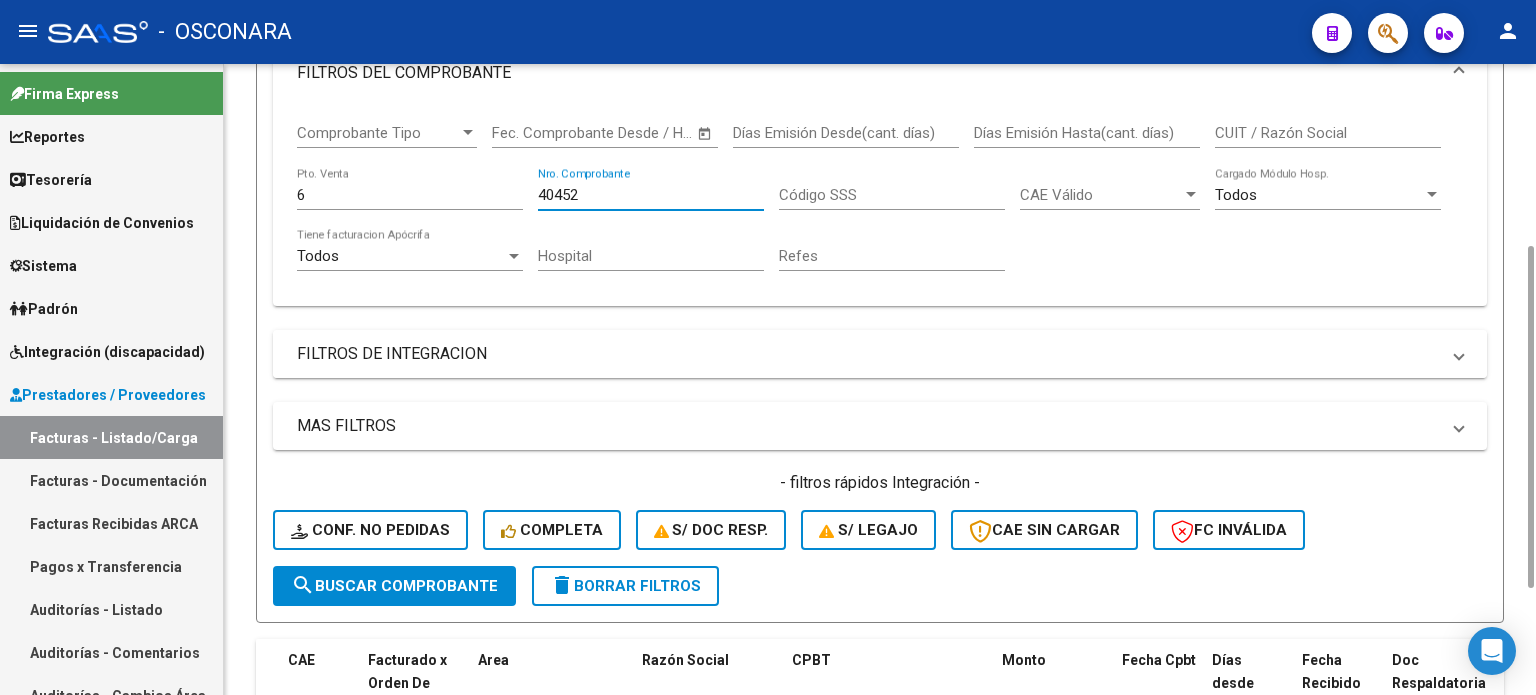 scroll, scrollTop: 536, scrollLeft: 0, axis: vertical 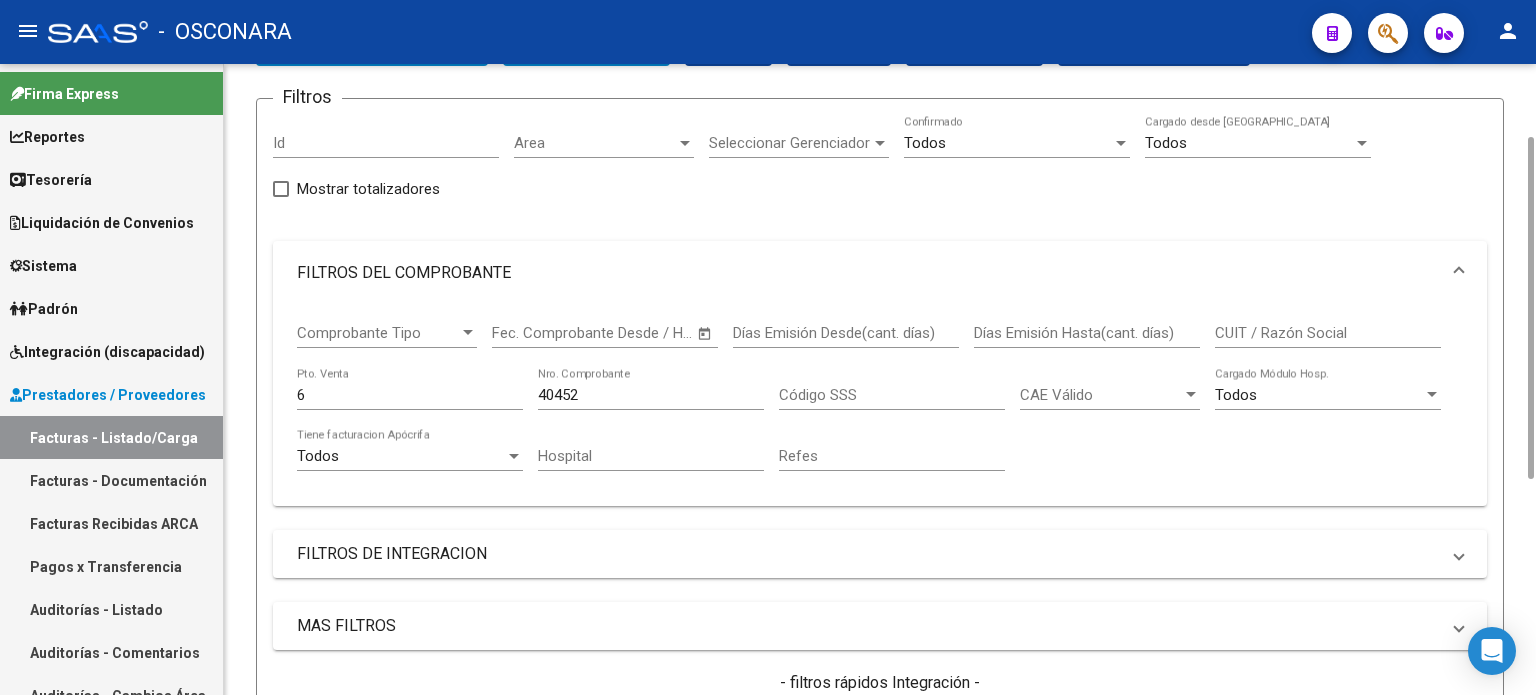 click on "40452 Nro. Comprobante" 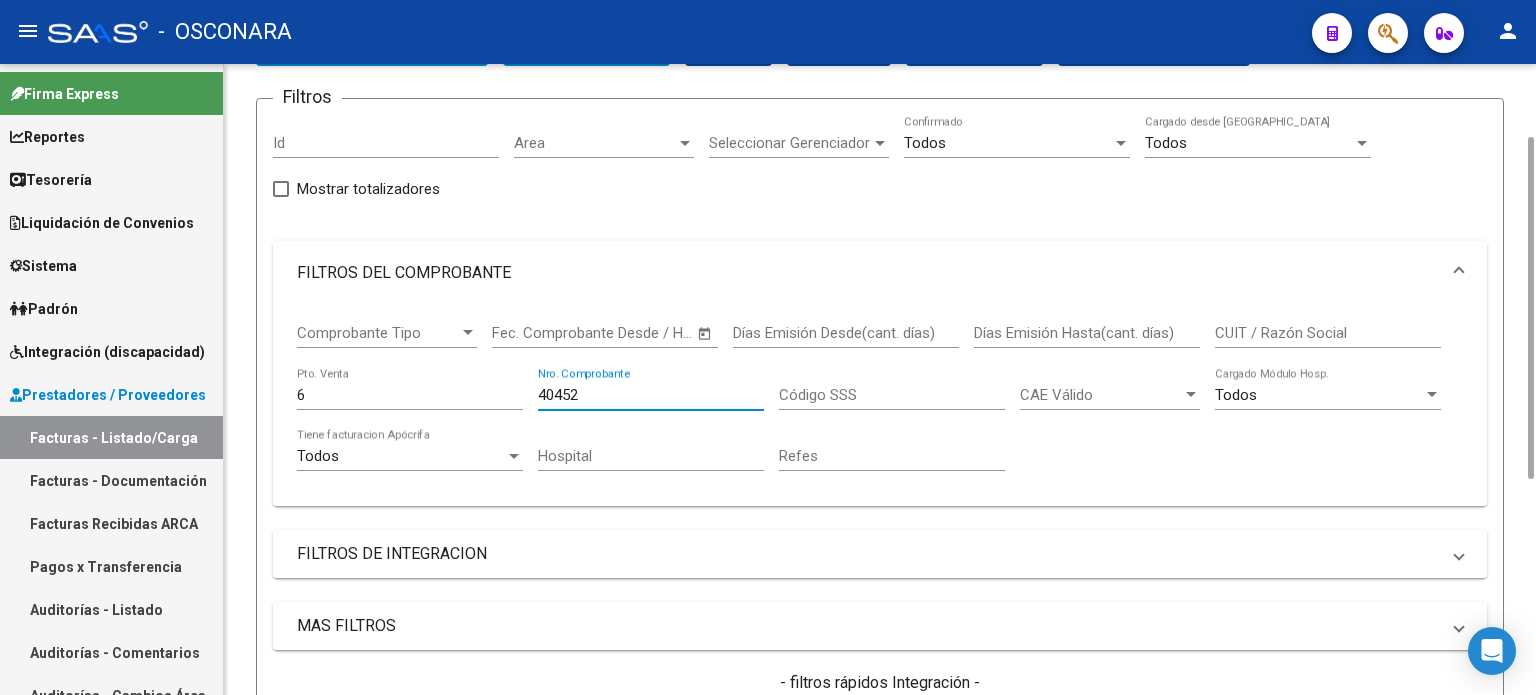 click on "40452" at bounding box center [651, 395] 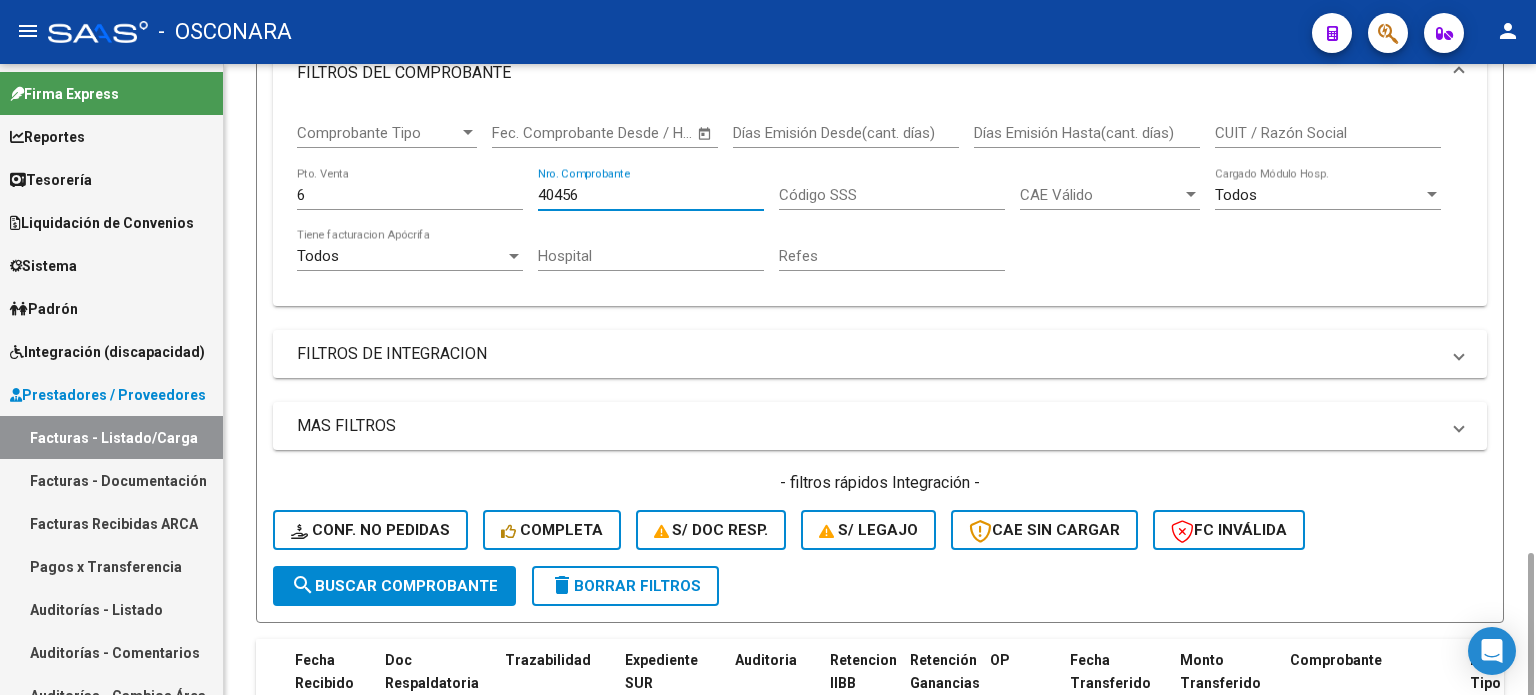 scroll, scrollTop: 535, scrollLeft: 0, axis: vertical 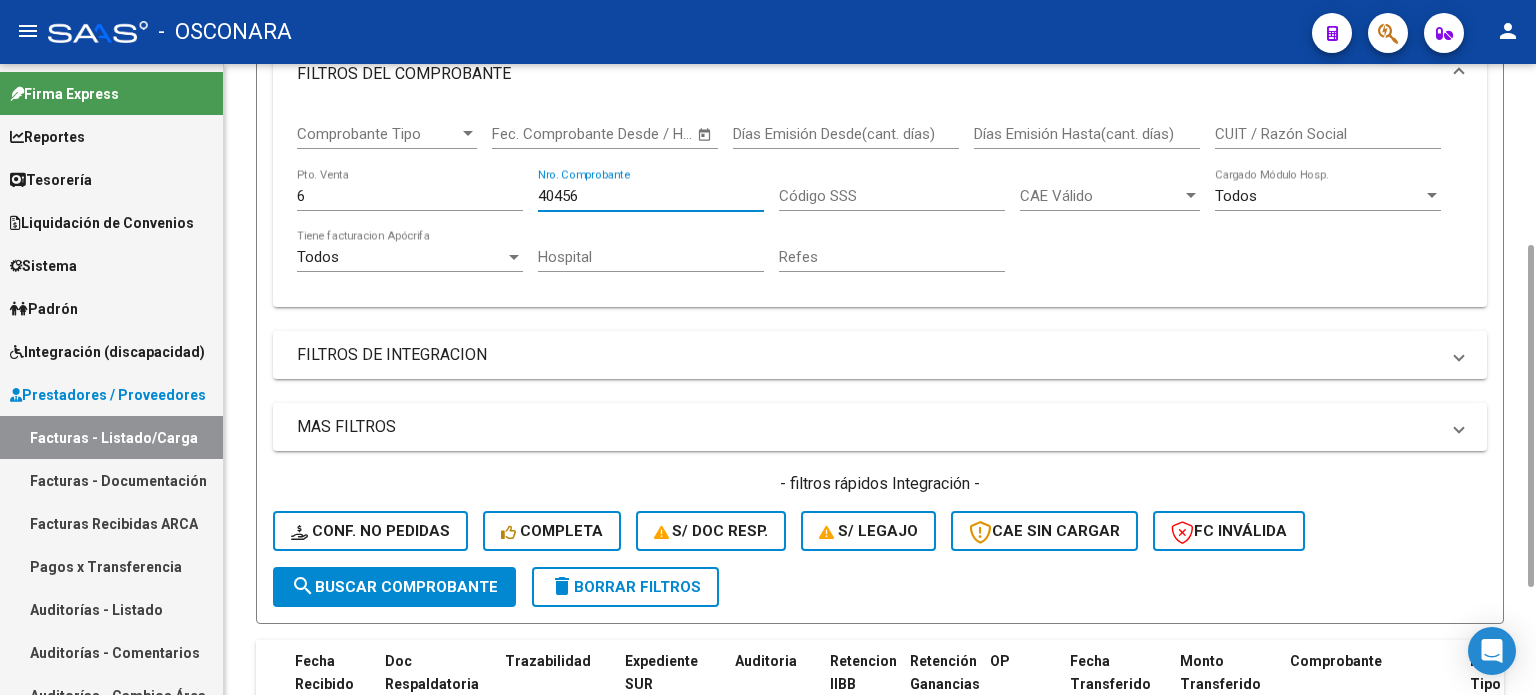 click on "6" at bounding box center (410, 196) 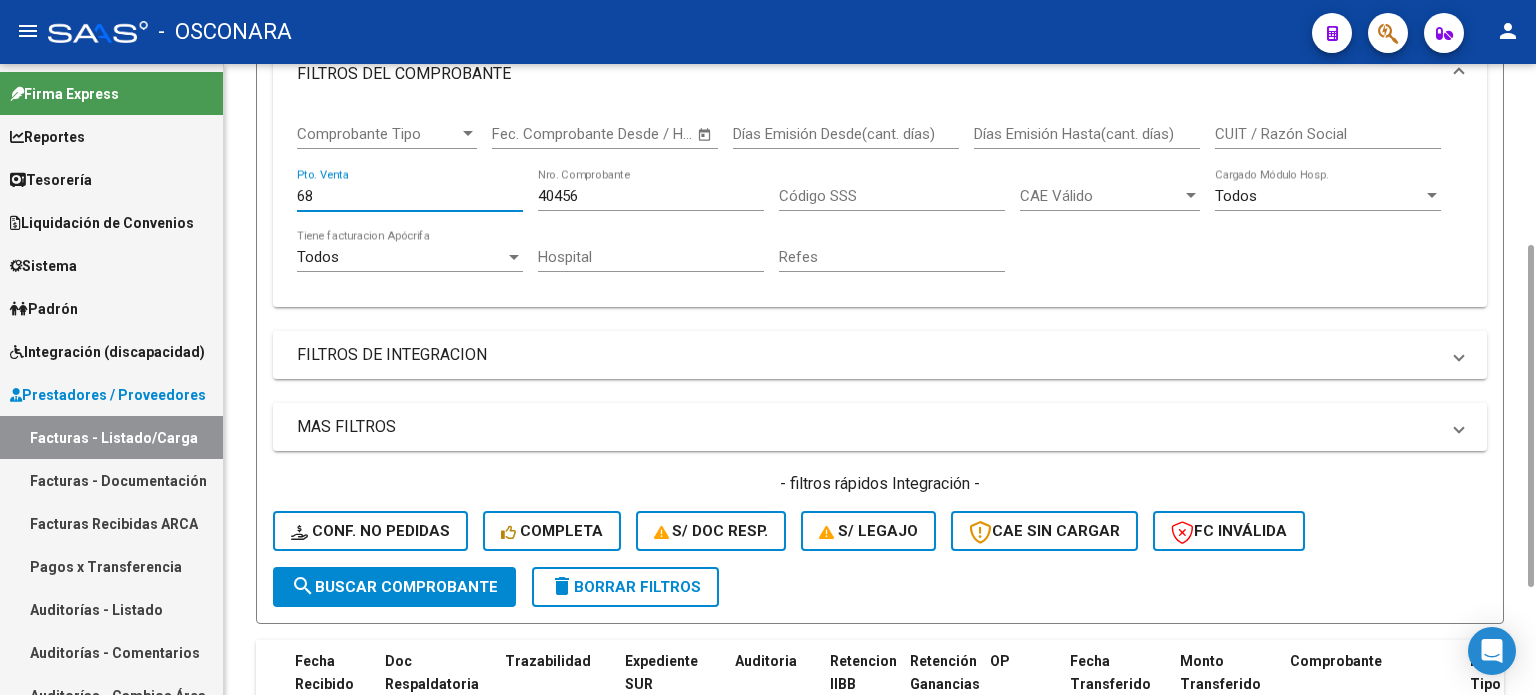 click on "40456" at bounding box center [651, 196] 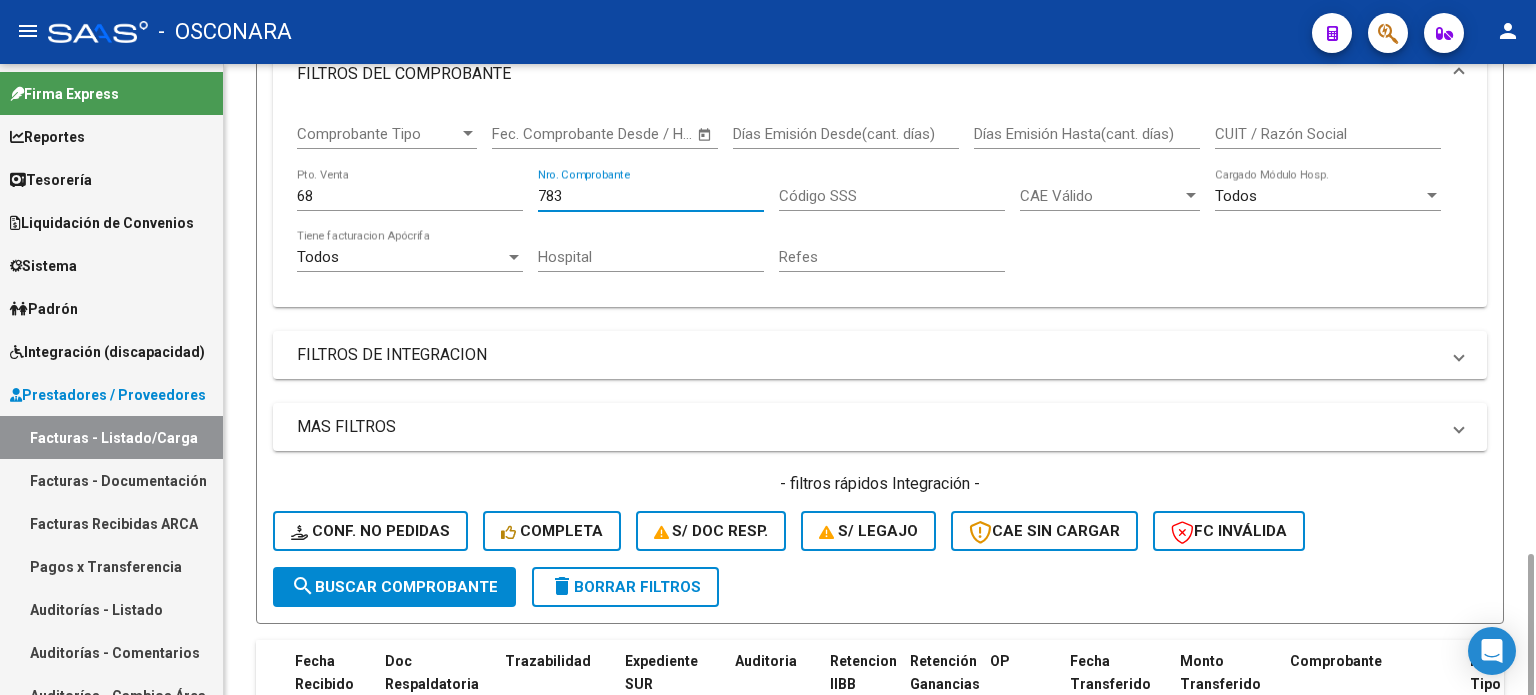 scroll, scrollTop: 535, scrollLeft: 0, axis: vertical 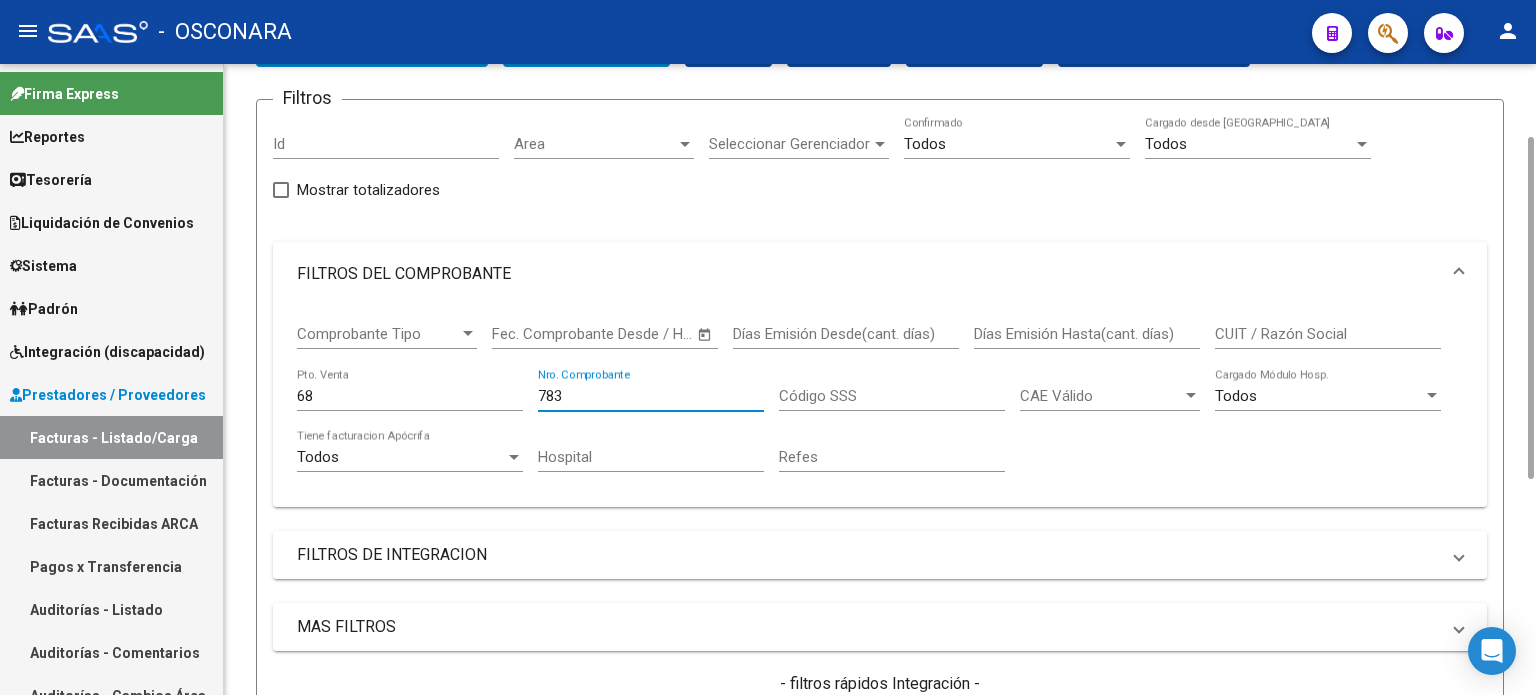 click on "68" at bounding box center [410, 396] 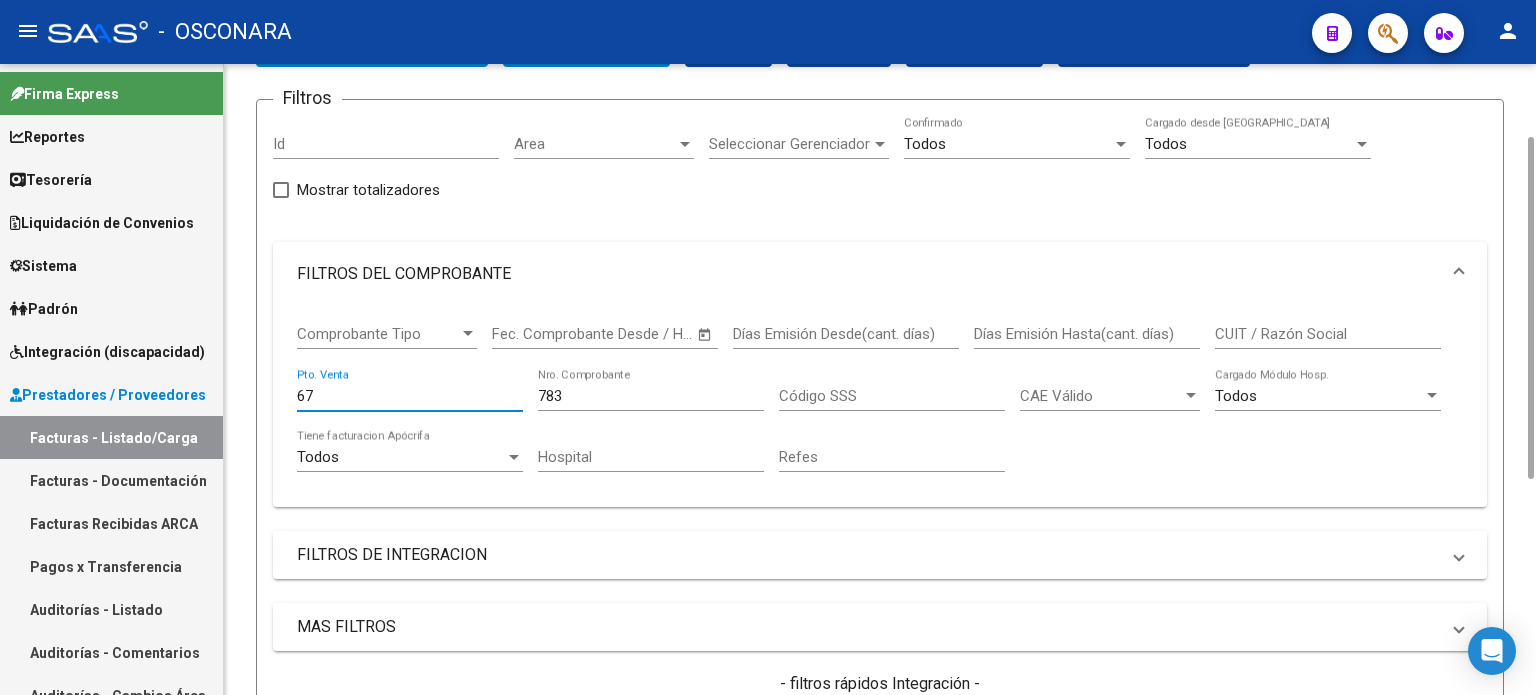 click on "783" at bounding box center [651, 396] 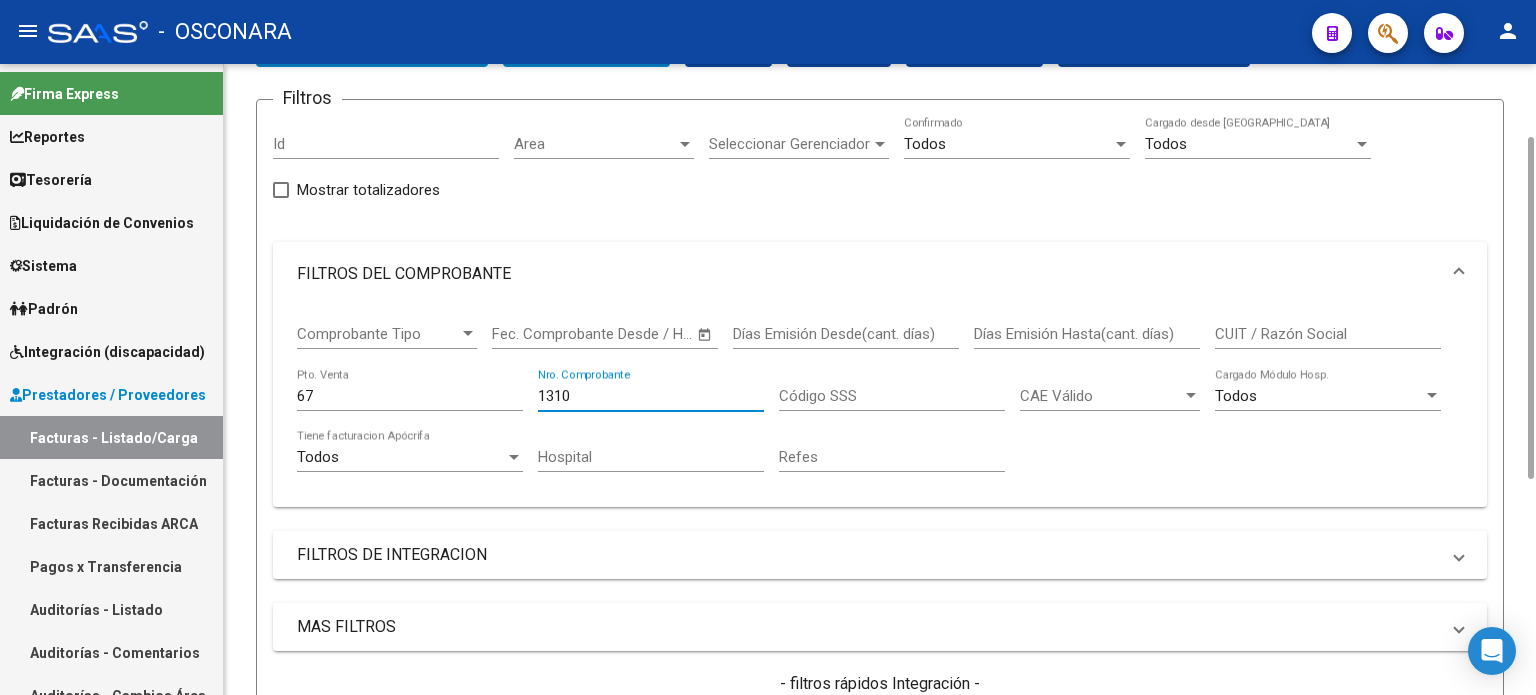 scroll, scrollTop: 535, scrollLeft: 0, axis: vertical 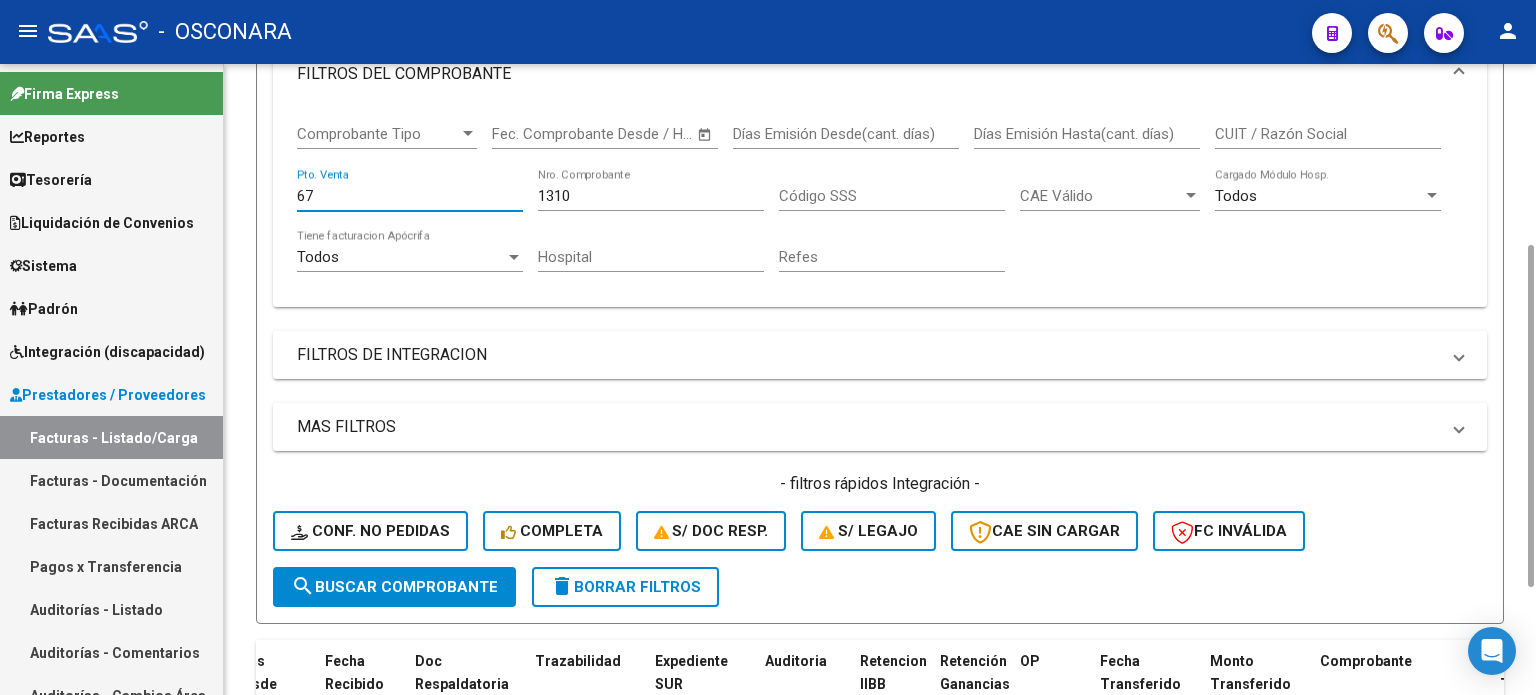 click on "67" at bounding box center [410, 196] 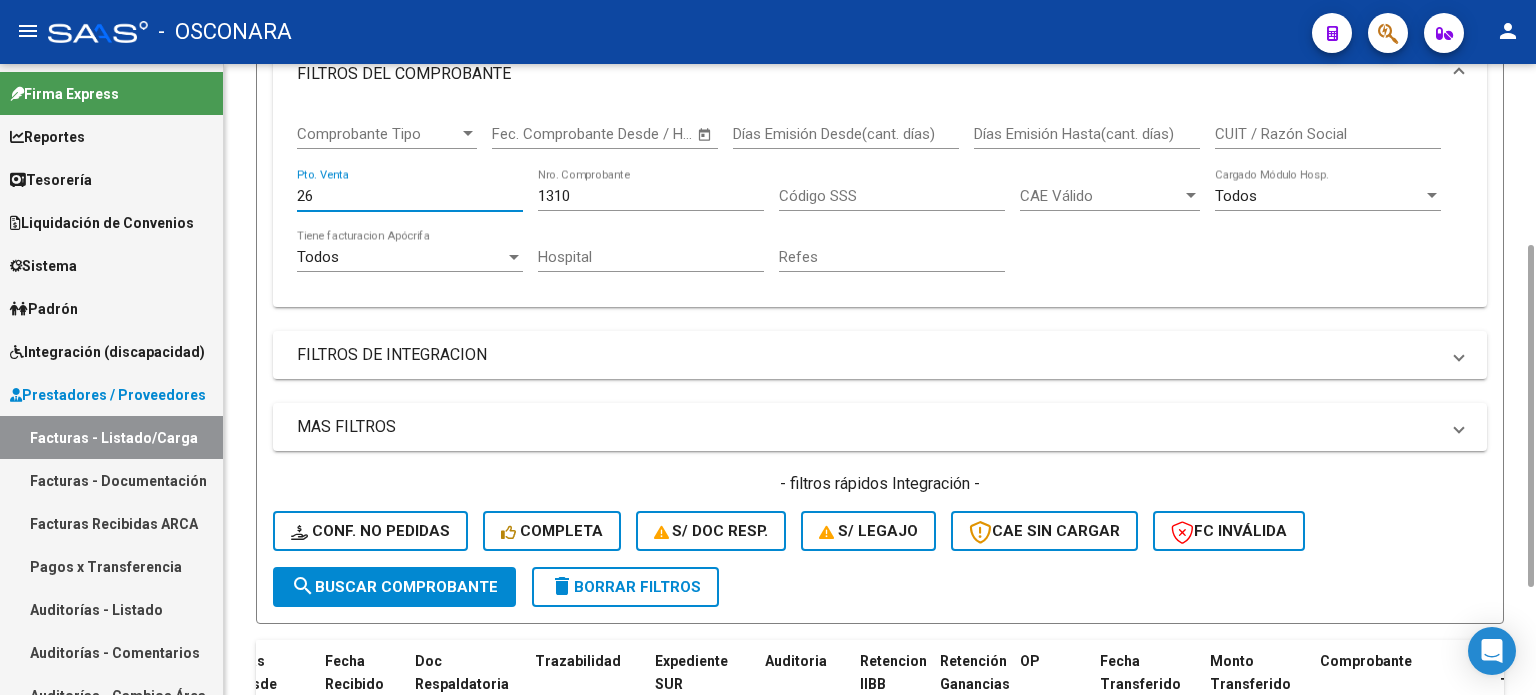 click on "1310" at bounding box center [651, 196] 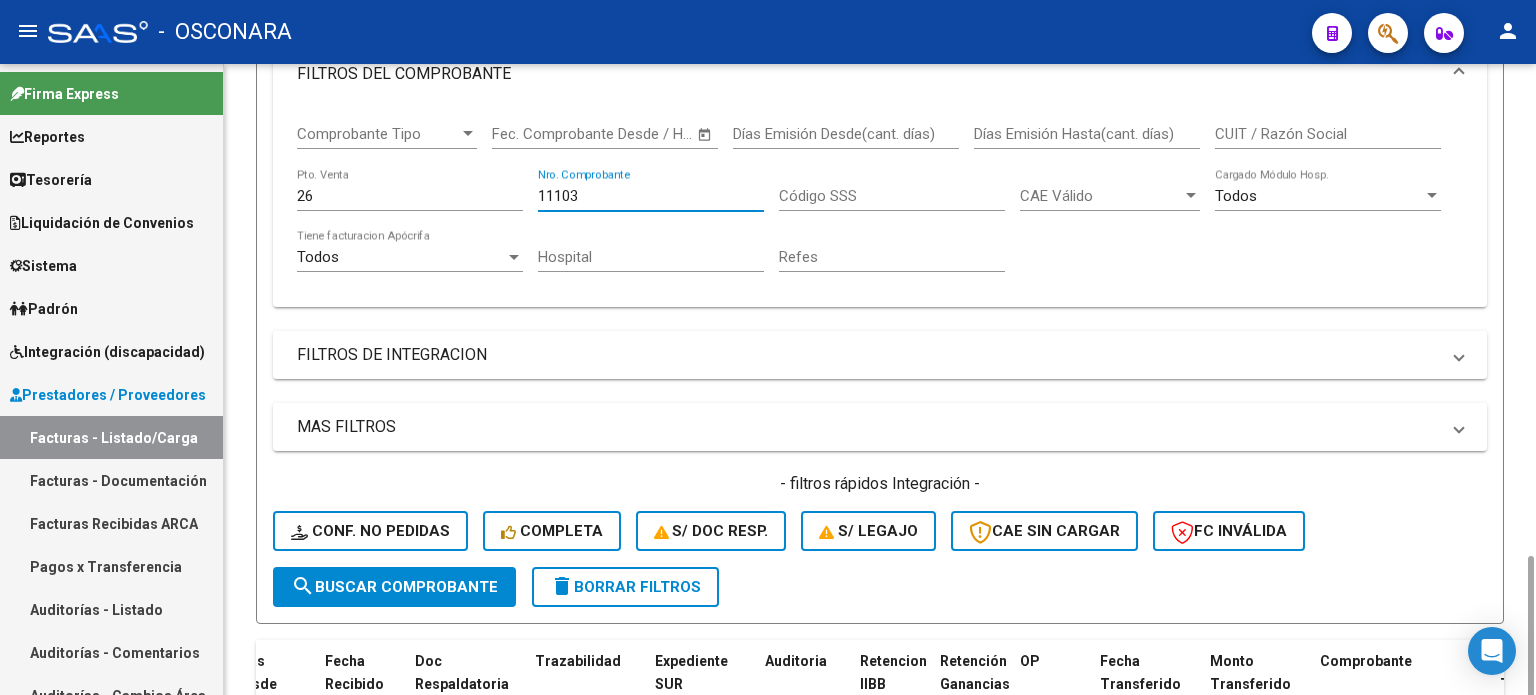 scroll, scrollTop: 536, scrollLeft: 0, axis: vertical 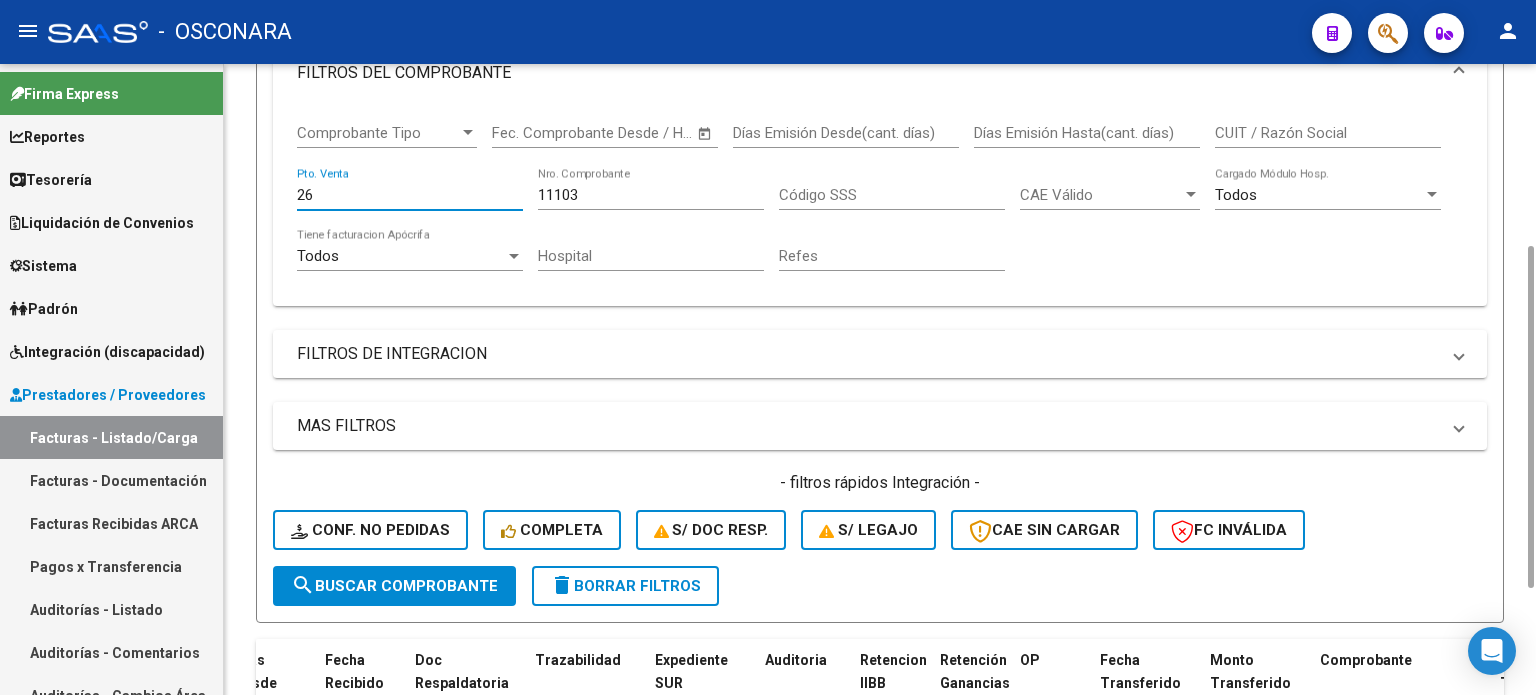 click on "26" at bounding box center (410, 195) 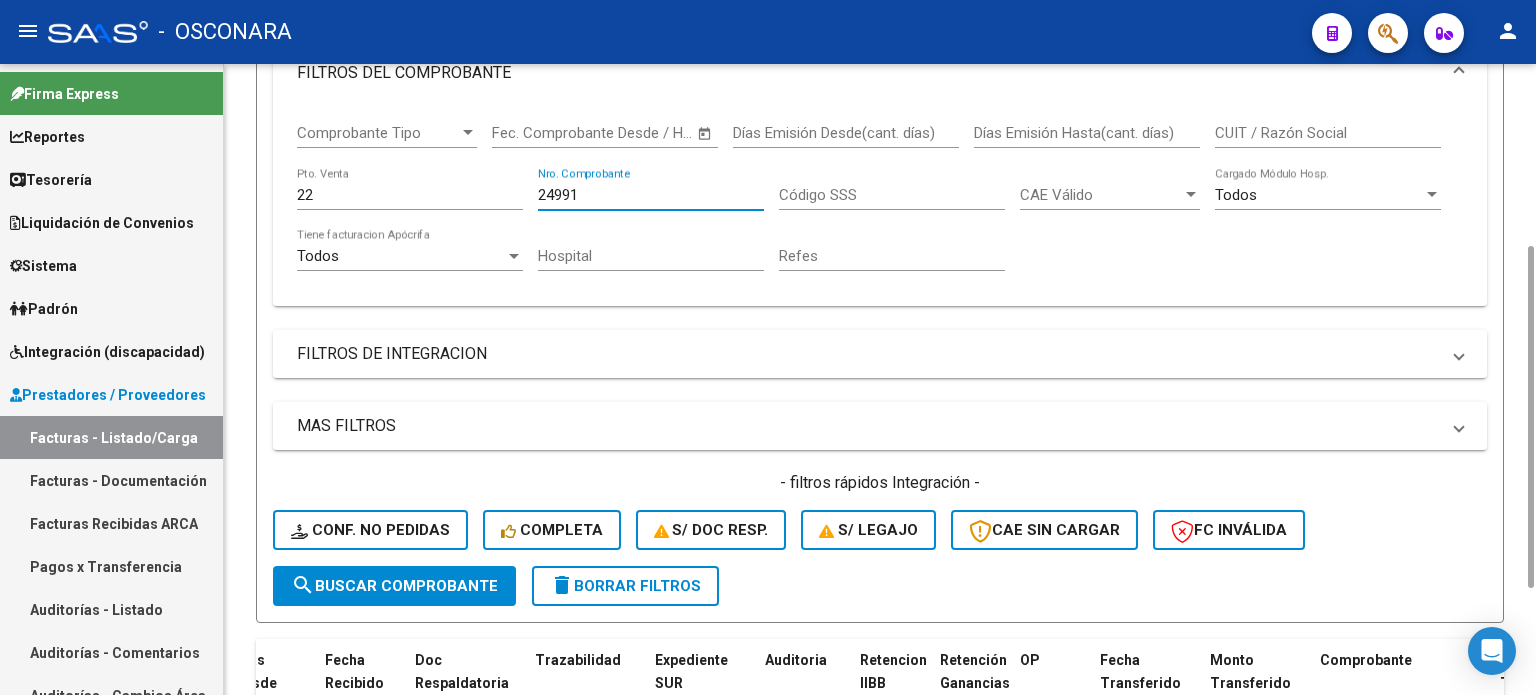 drag, startPoint x: 588, startPoint y: 193, endPoint x: 606, endPoint y: 292, distance: 100.62306 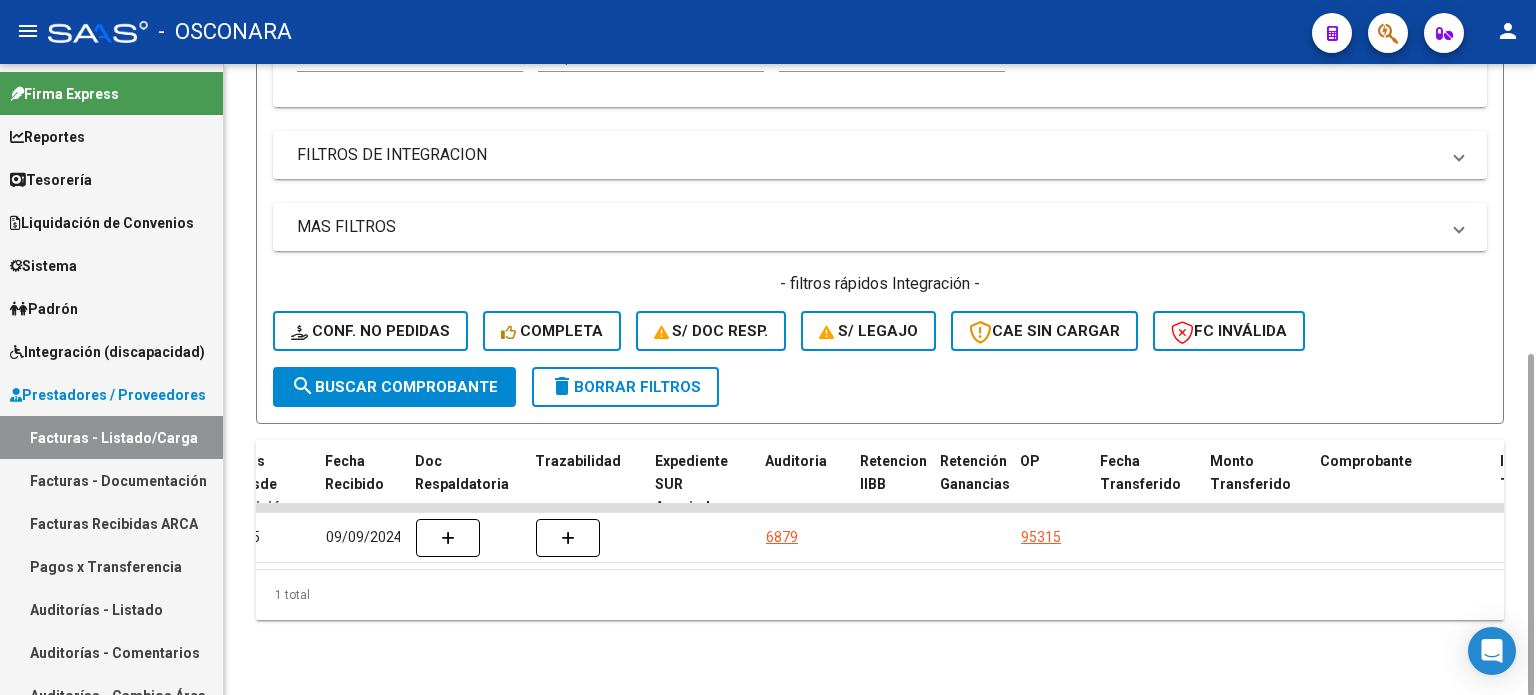 scroll, scrollTop: 335, scrollLeft: 0, axis: vertical 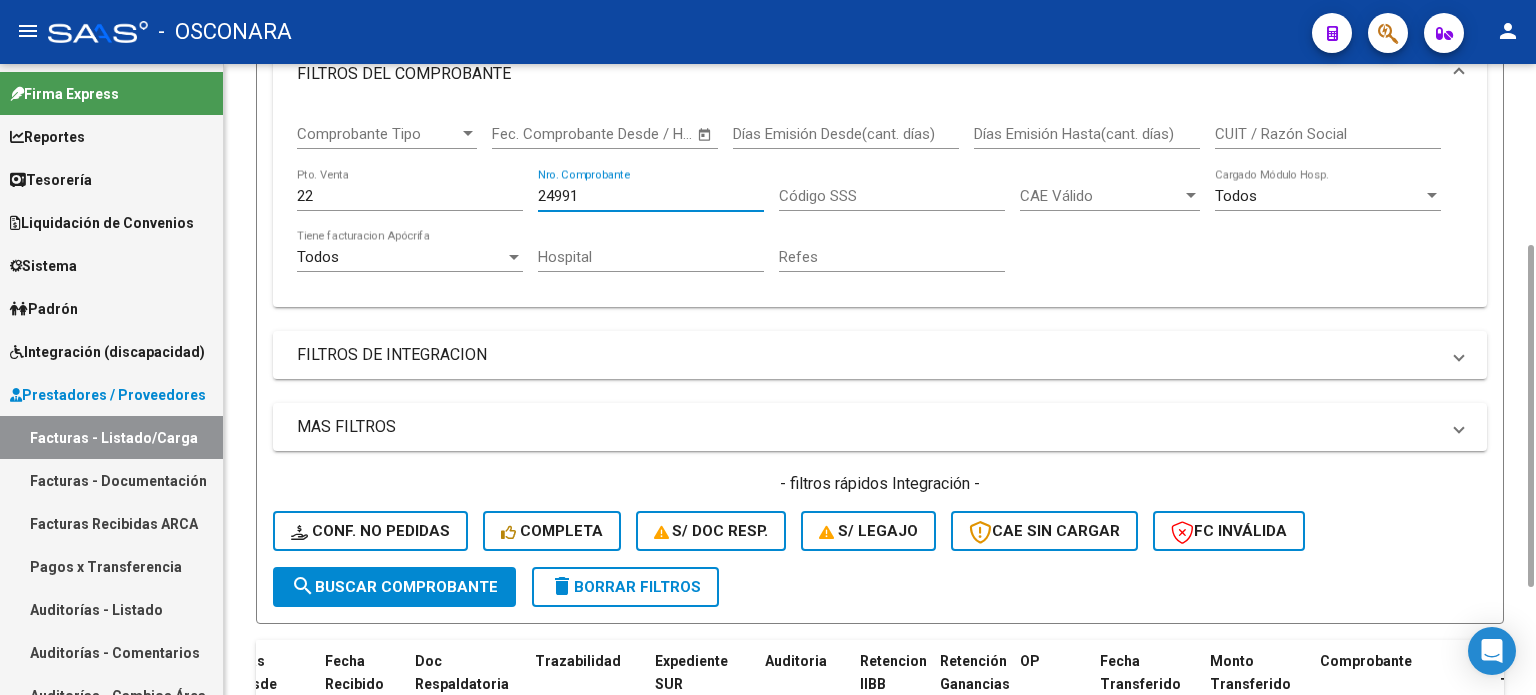click on "22 Pto. Venta" 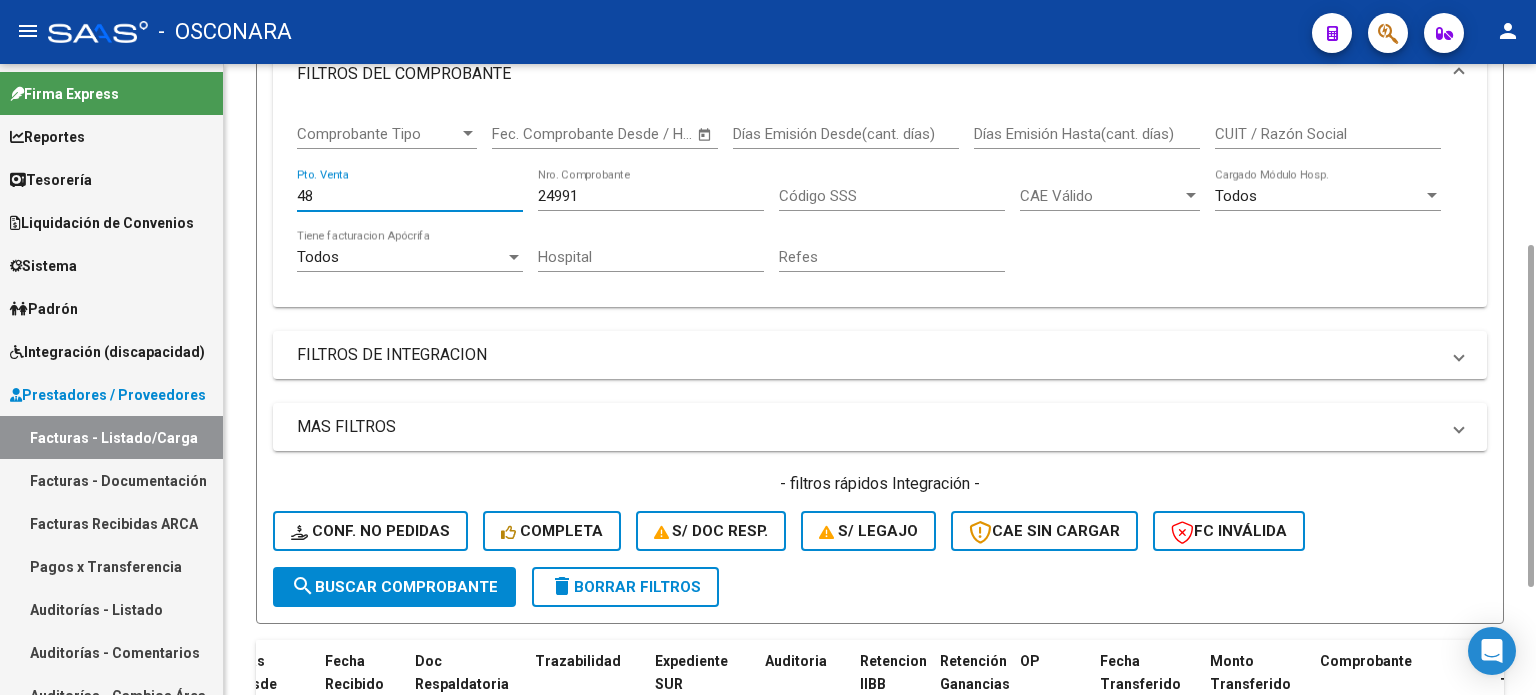 click on "24991" at bounding box center (651, 196) 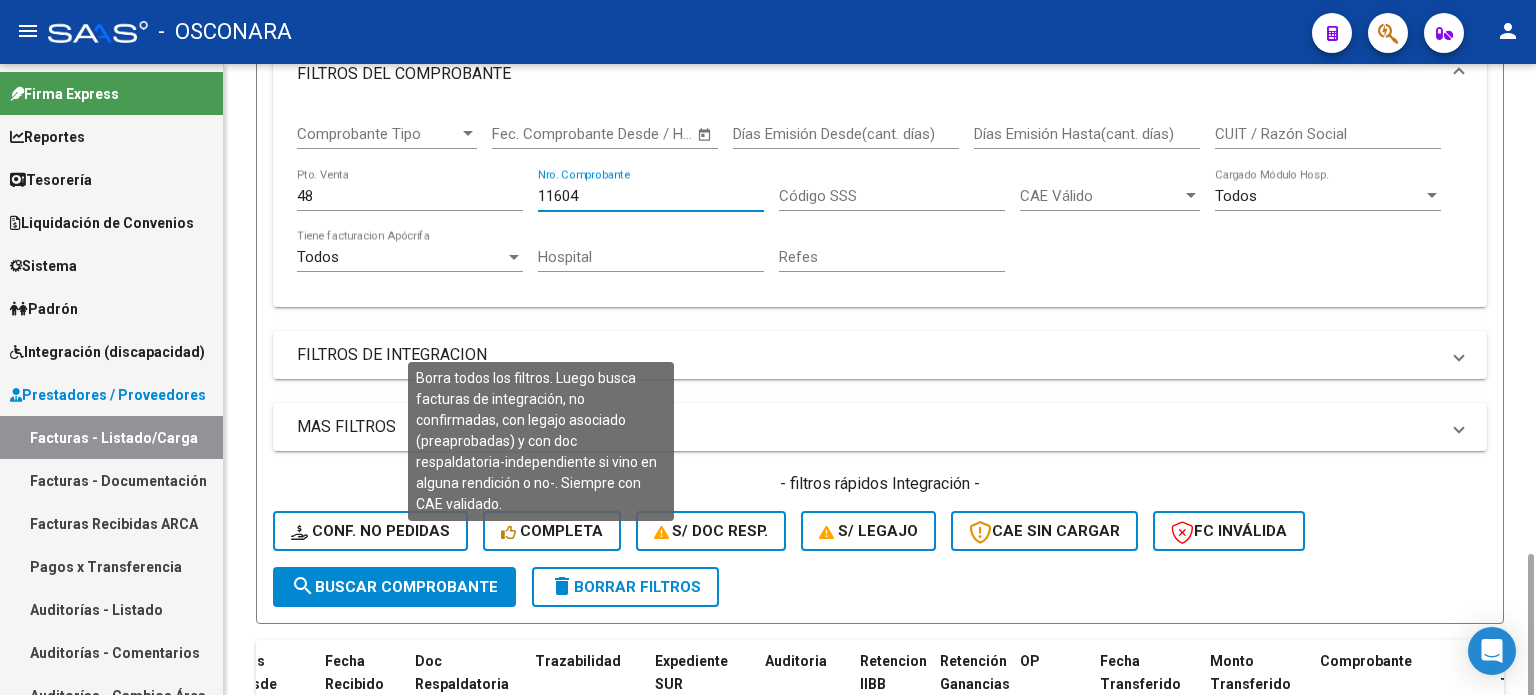 scroll, scrollTop: 536, scrollLeft: 0, axis: vertical 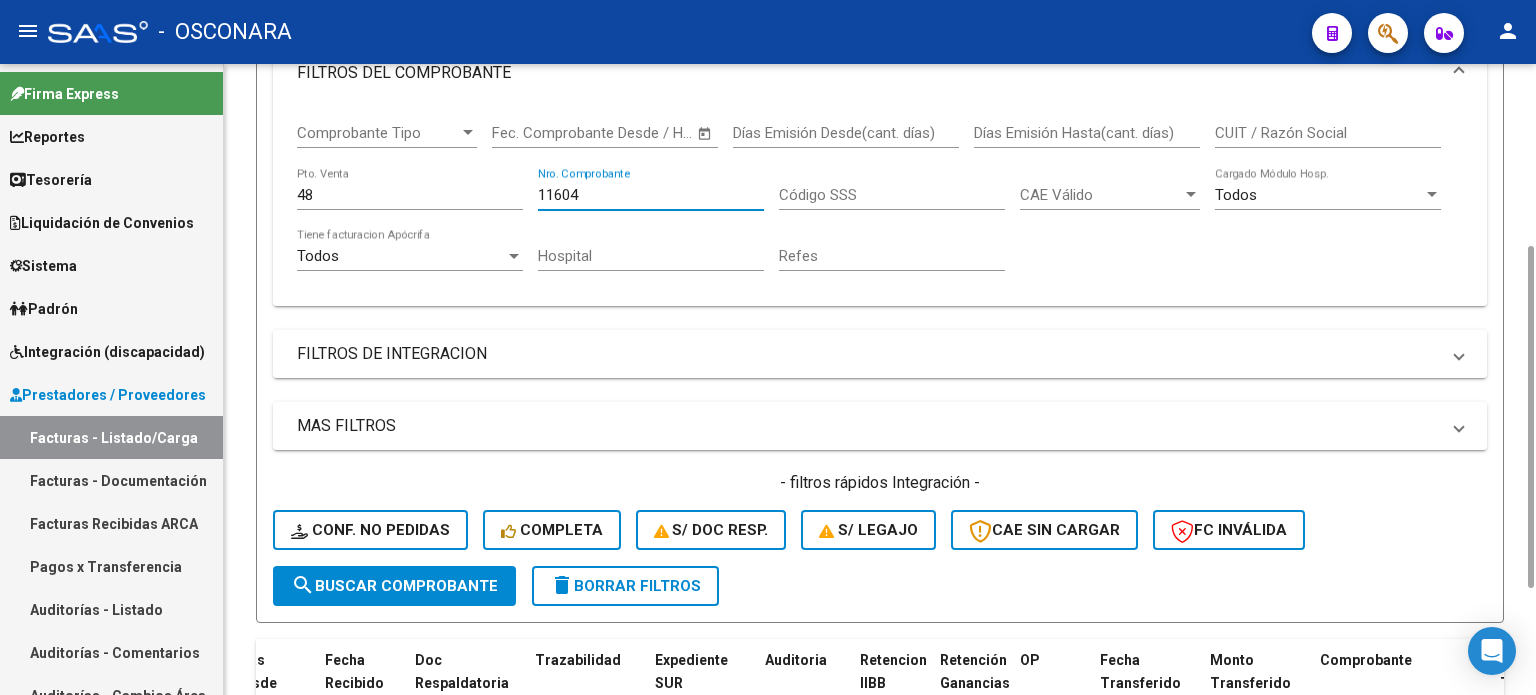 click on "48" at bounding box center (410, 195) 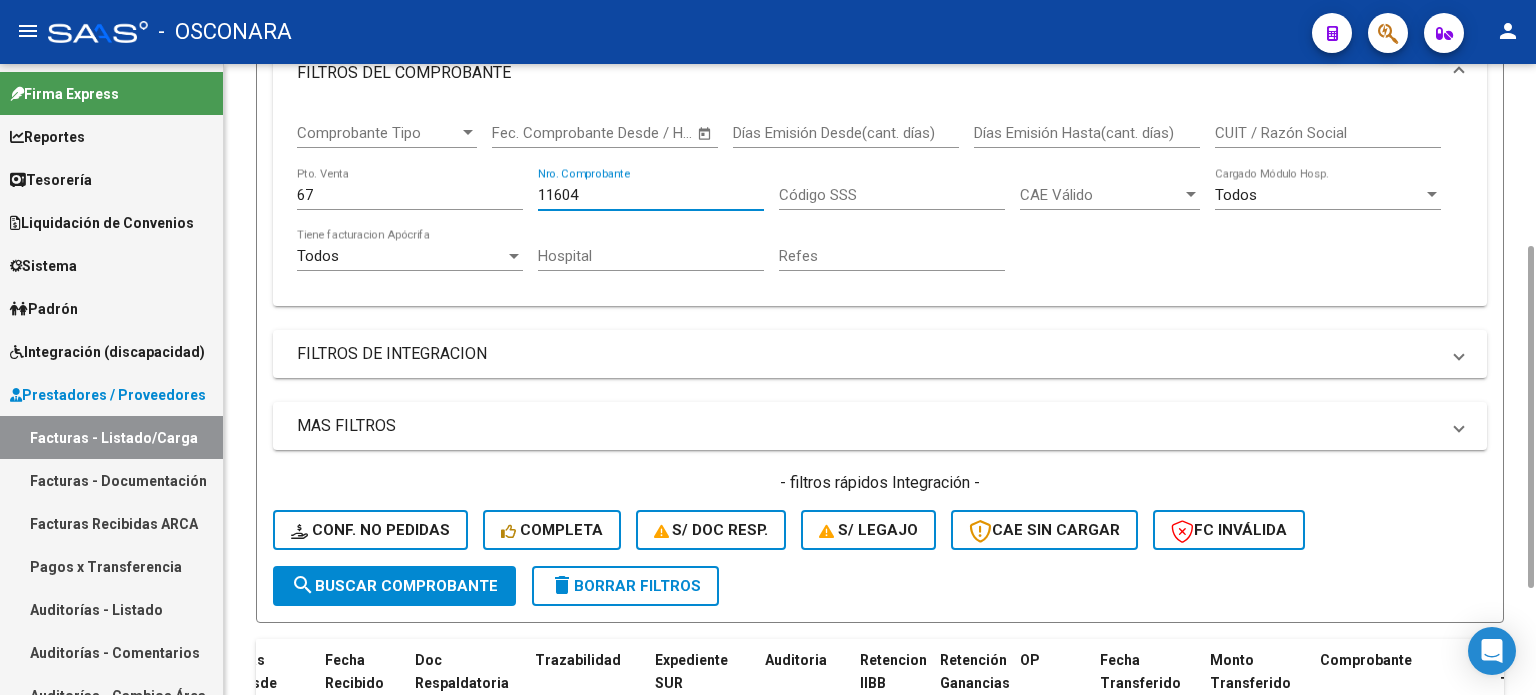 click on "11604" at bounding box center (651, 195) 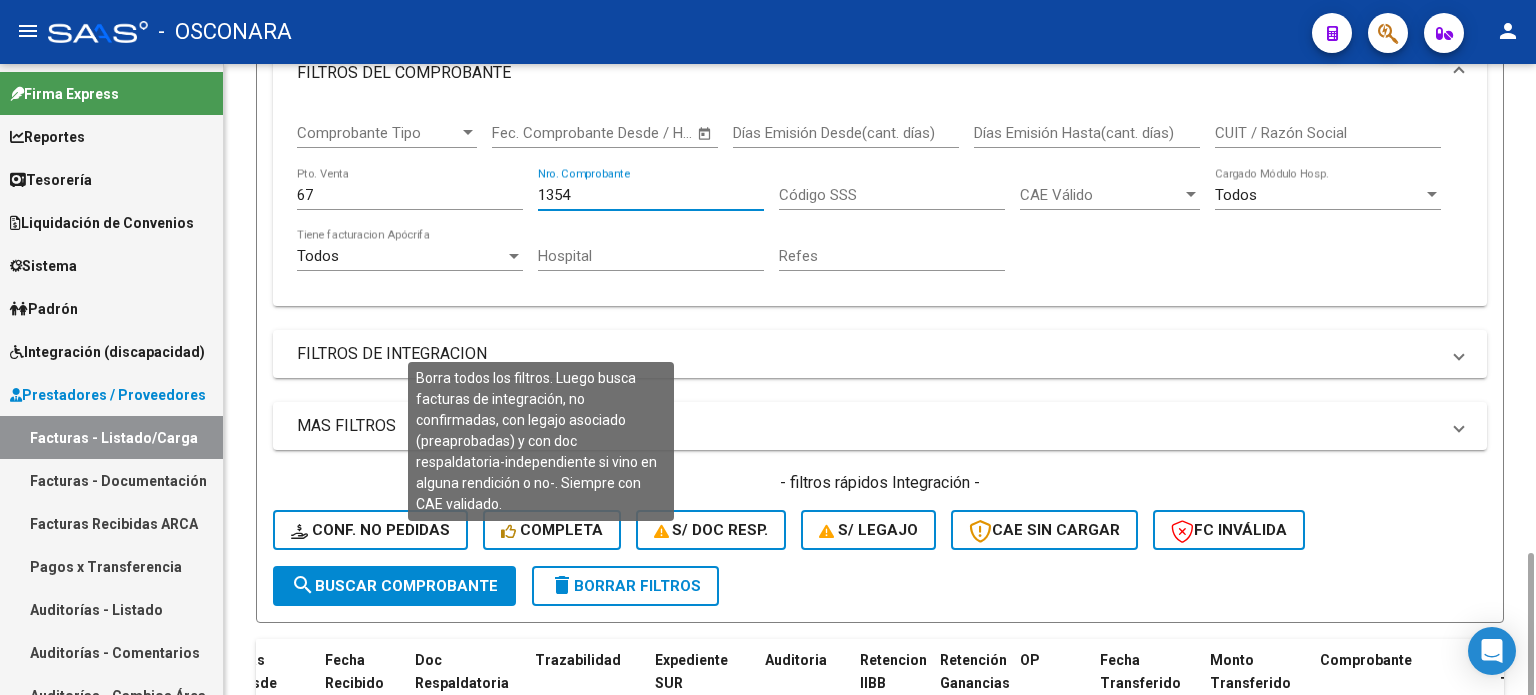 scroll, scrollTop: 535, scrollLeft: 0, axis: vertical 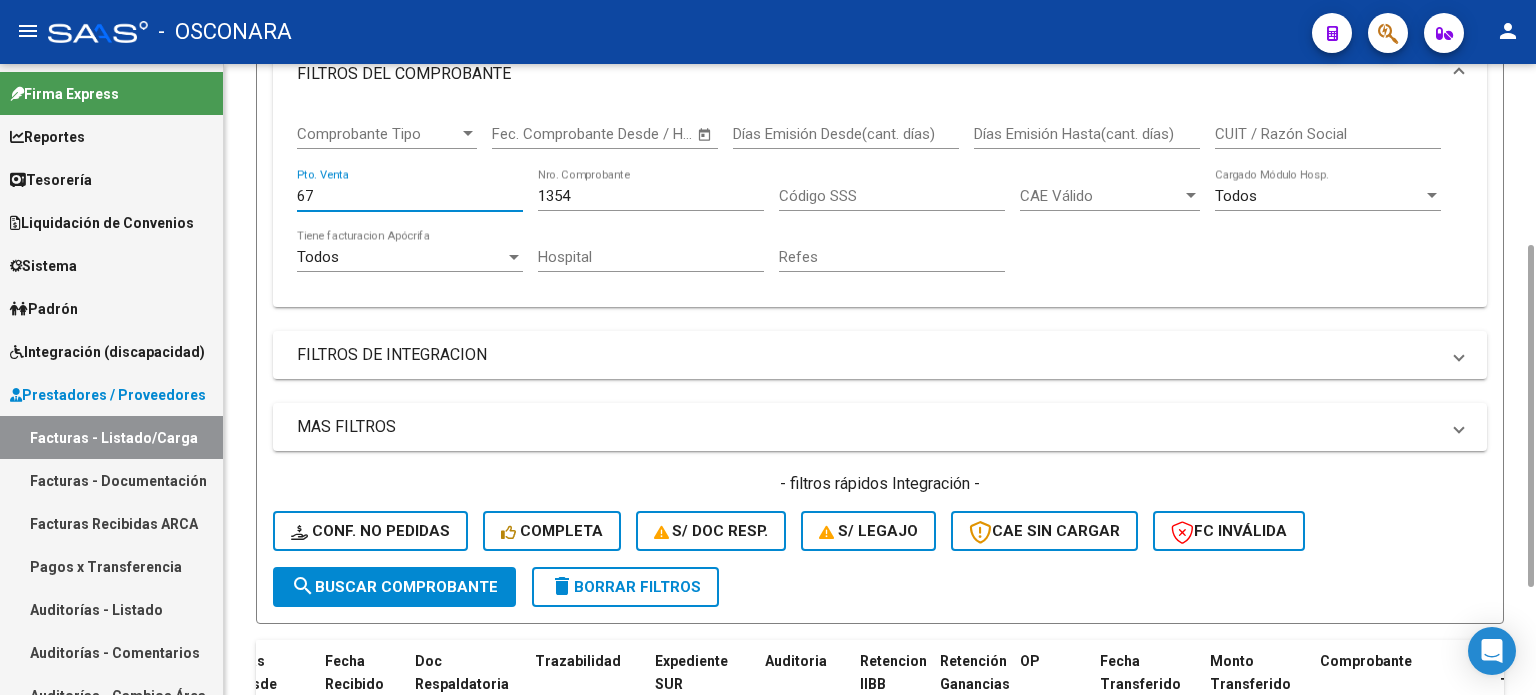 drag, startPoint x: 356, startPoint y: 188, endPoint x: 203, endPoint y: 184, distance: 153.05228 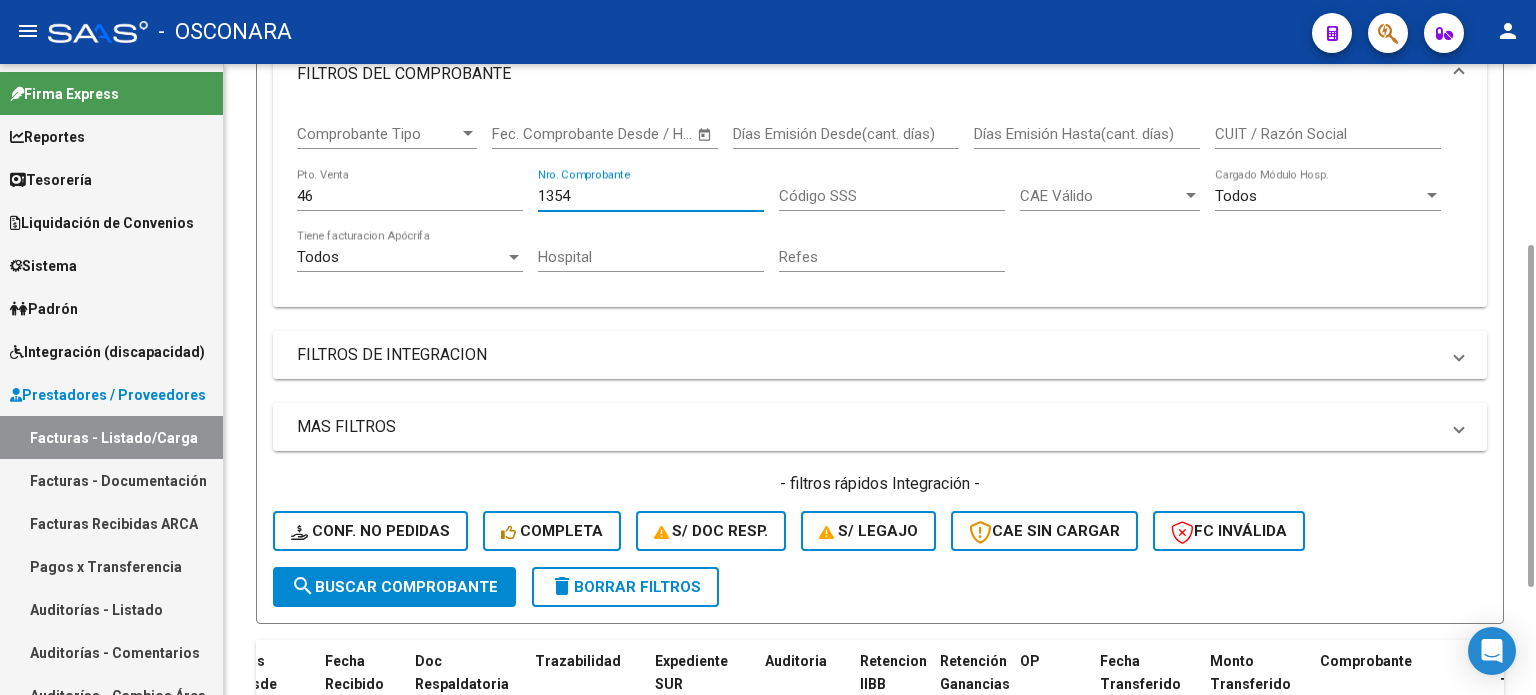 click on "1354" at bounding box center (651, 196) 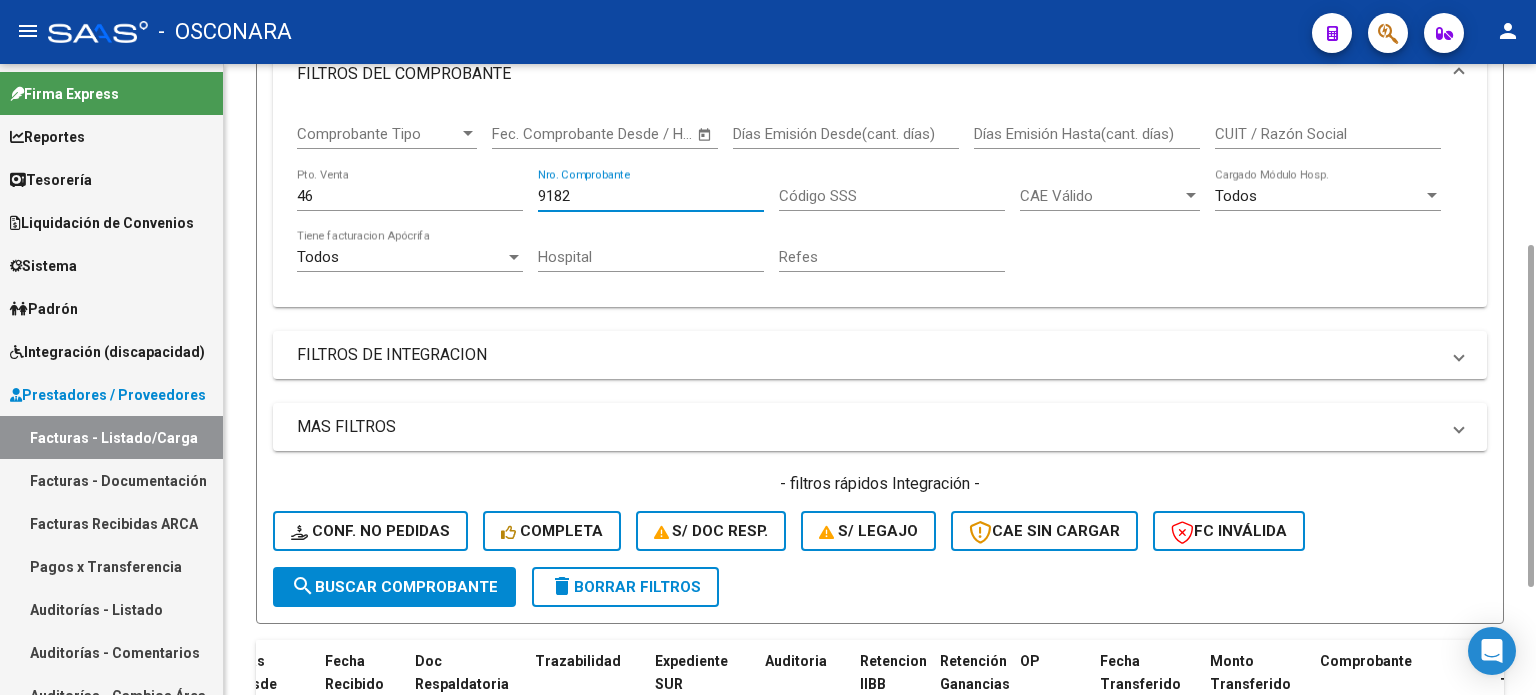 scroll, scrollTop: 535, scrollLeft: 0, axis: vertical 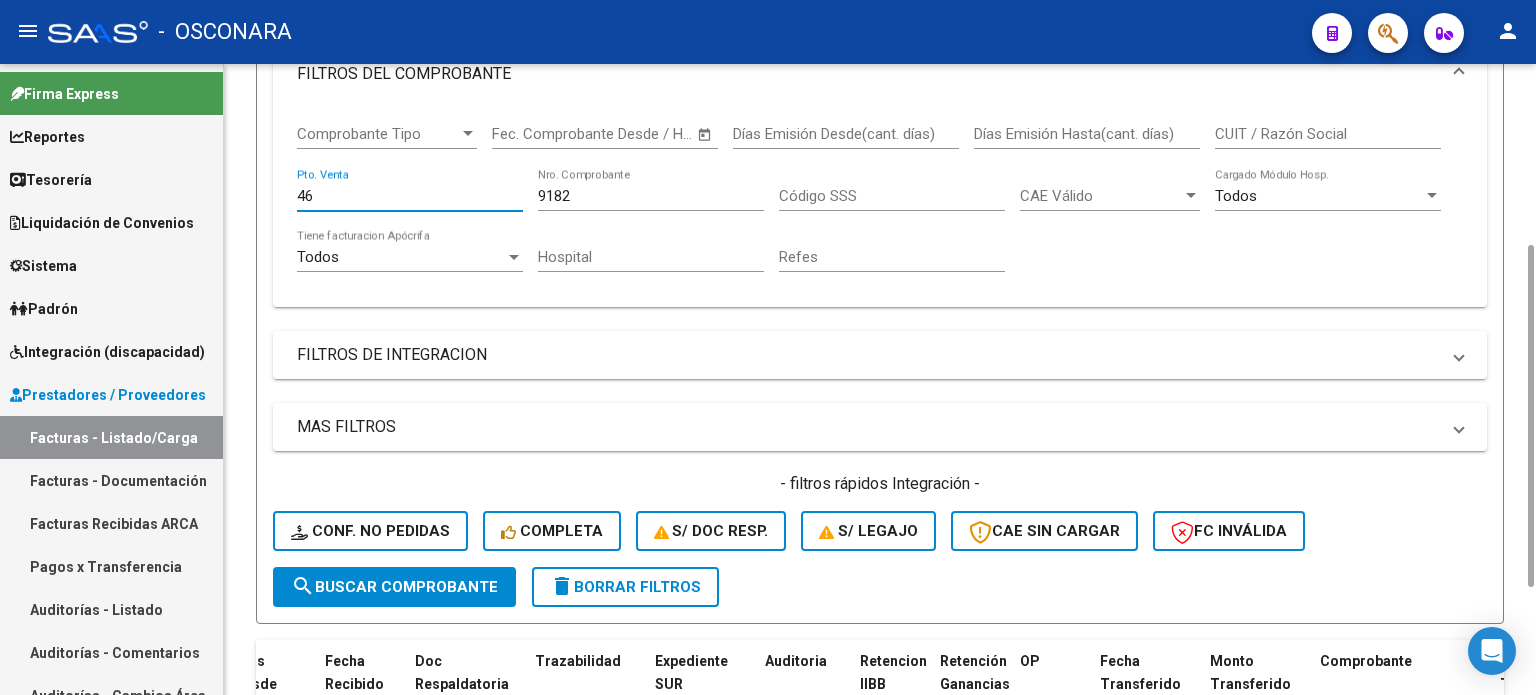 click on "46" at bounding box center [410, 196] 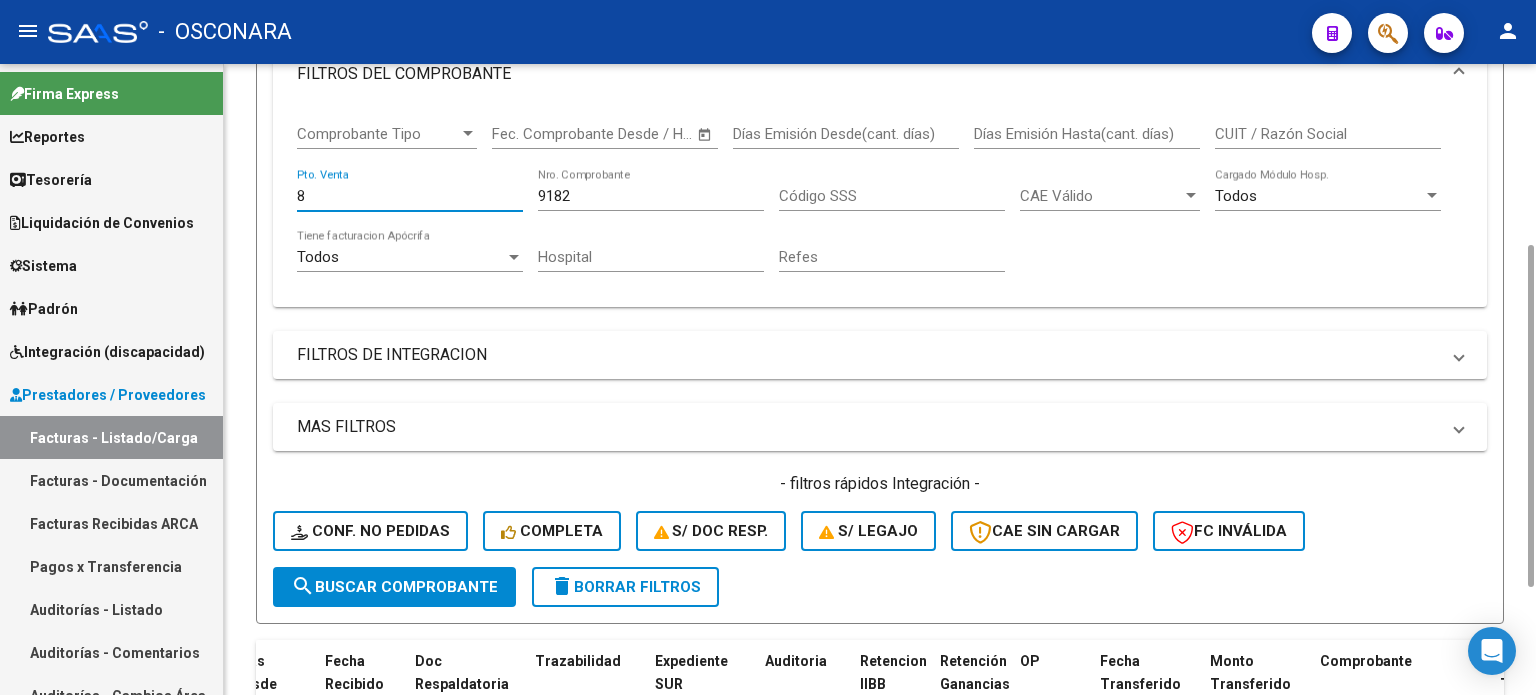 click on "9182" at bounding box center [651, 196] 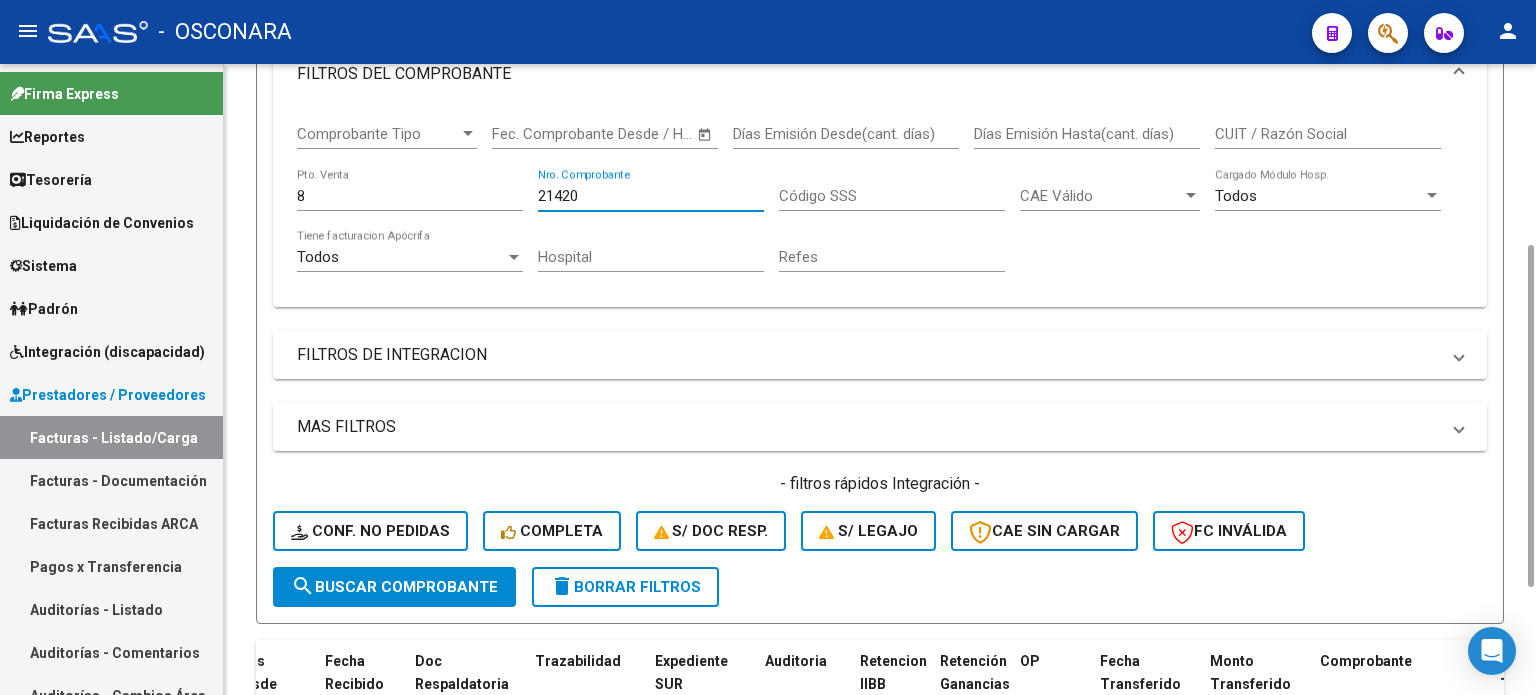 scroll, scrollTop: 536, scrollLeft: 0, axis: vertical 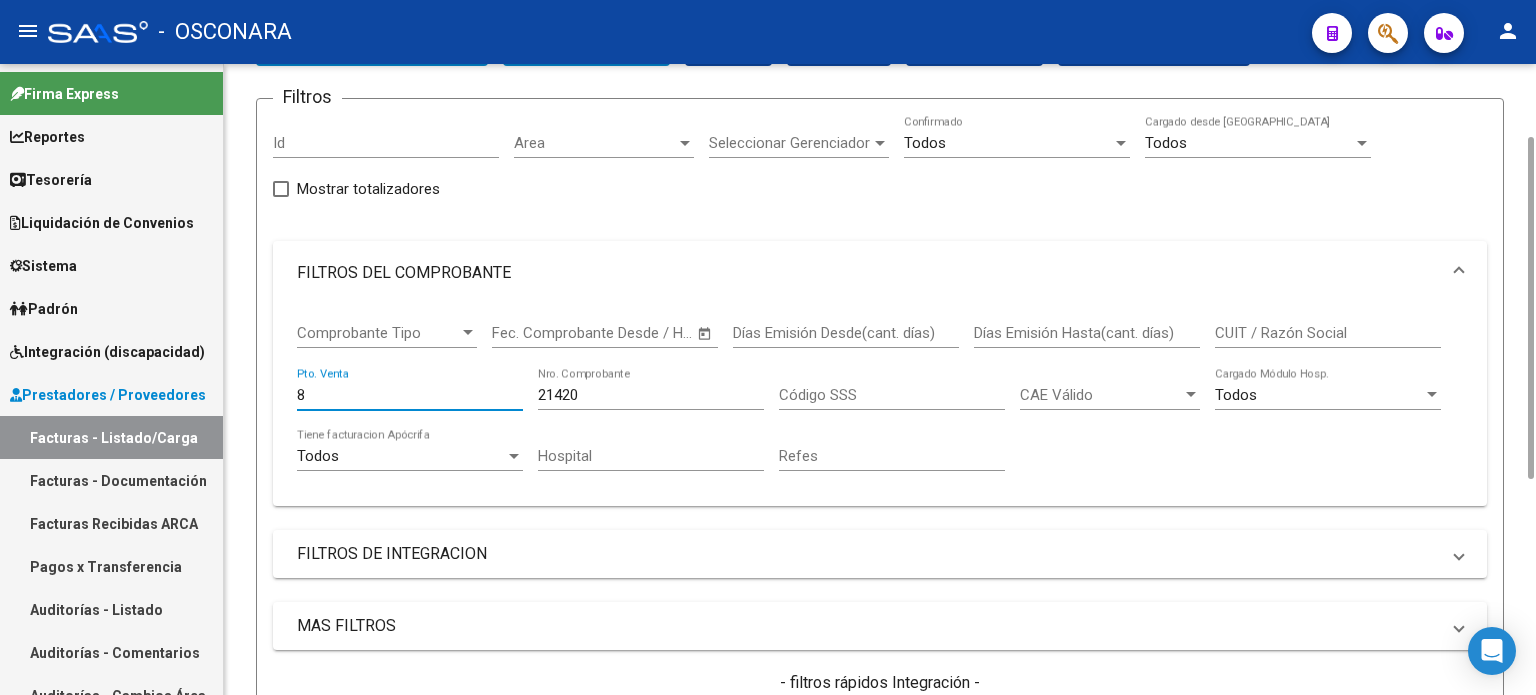 click on "8" at bounding box center (410, 395) 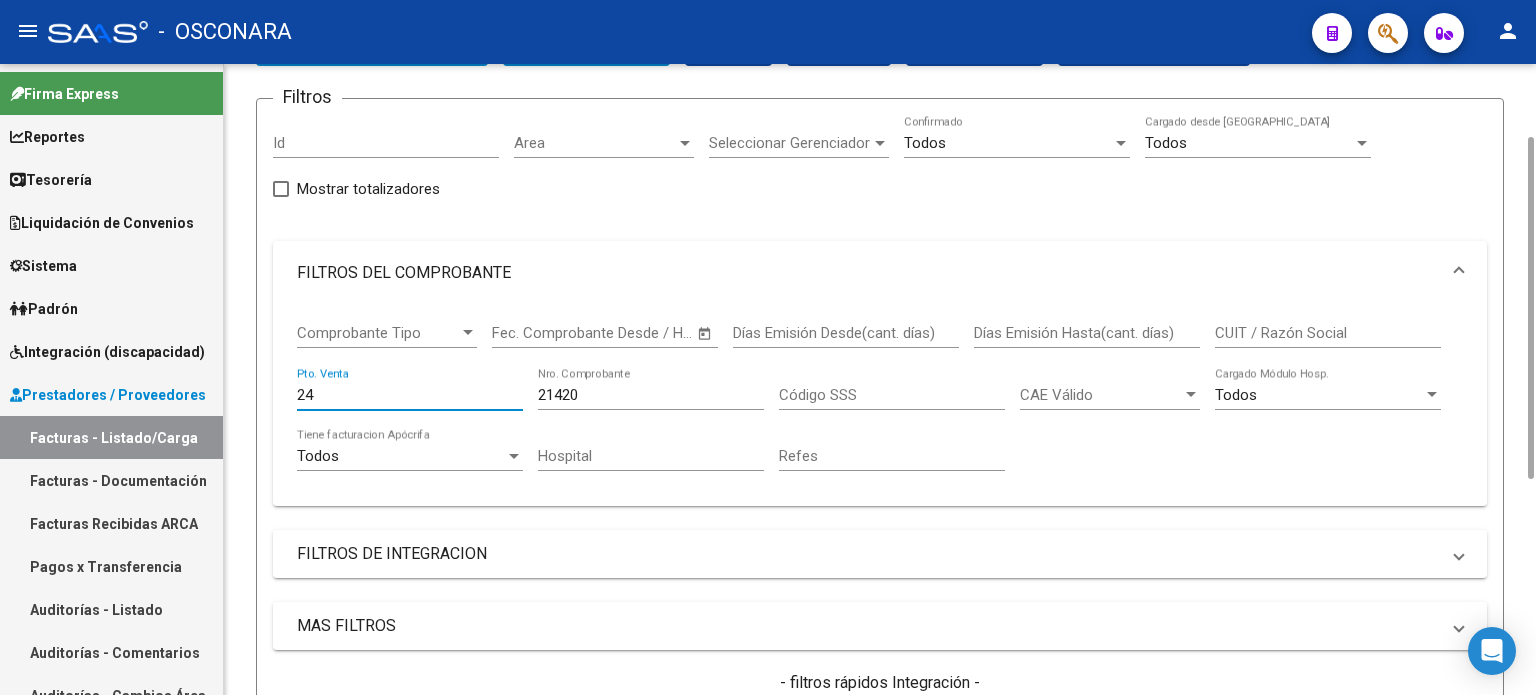 click on "21420" at bounding box center [651, 395] 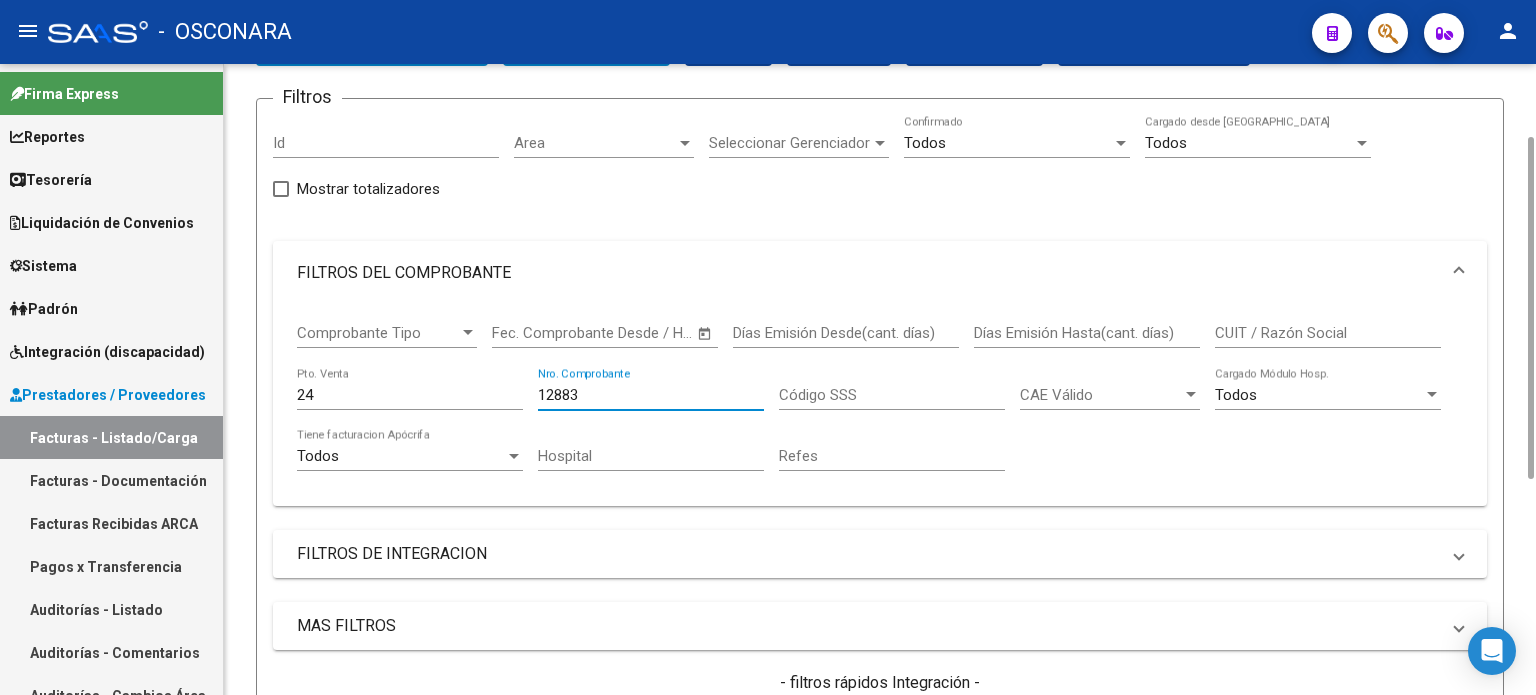 scroll, scrollTop: 535, scrollLeft: 0, axis: vertical 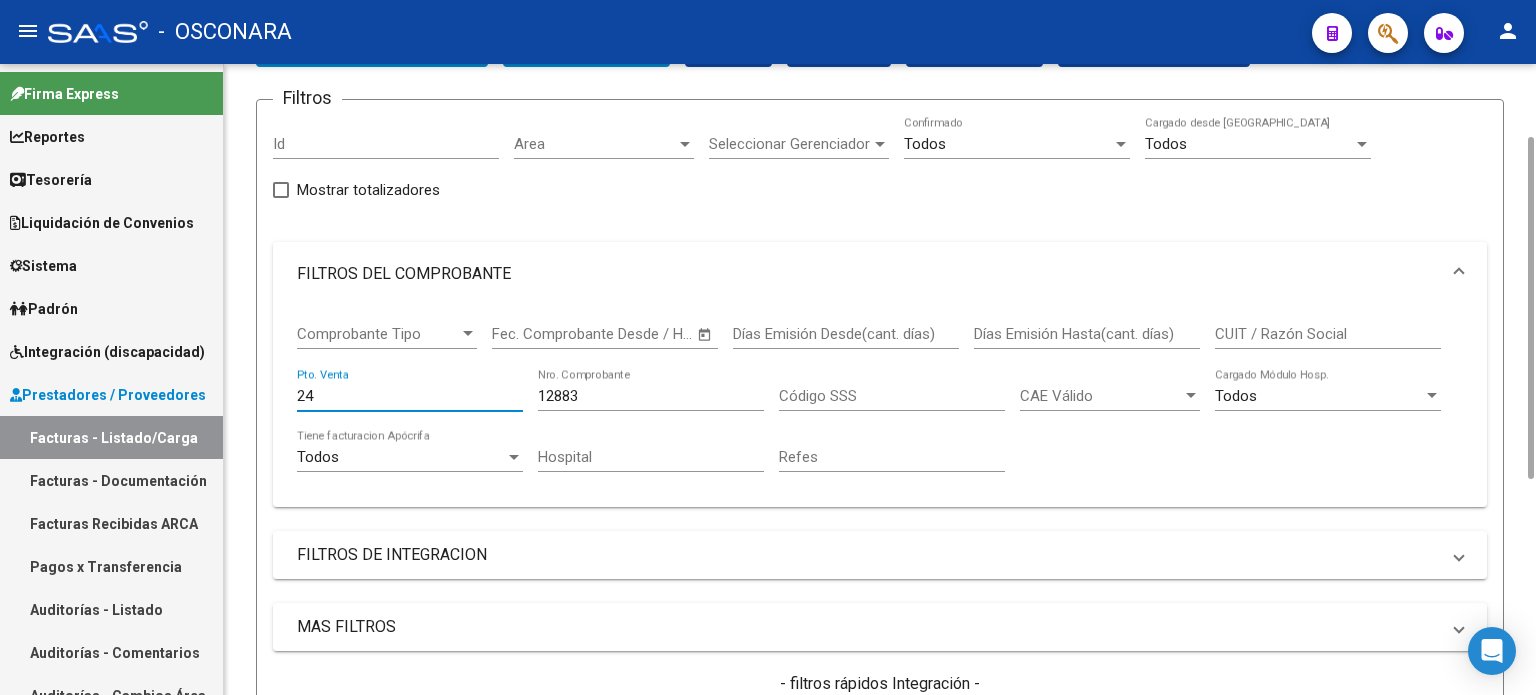 click on "24" at bounding box center [410, 396] 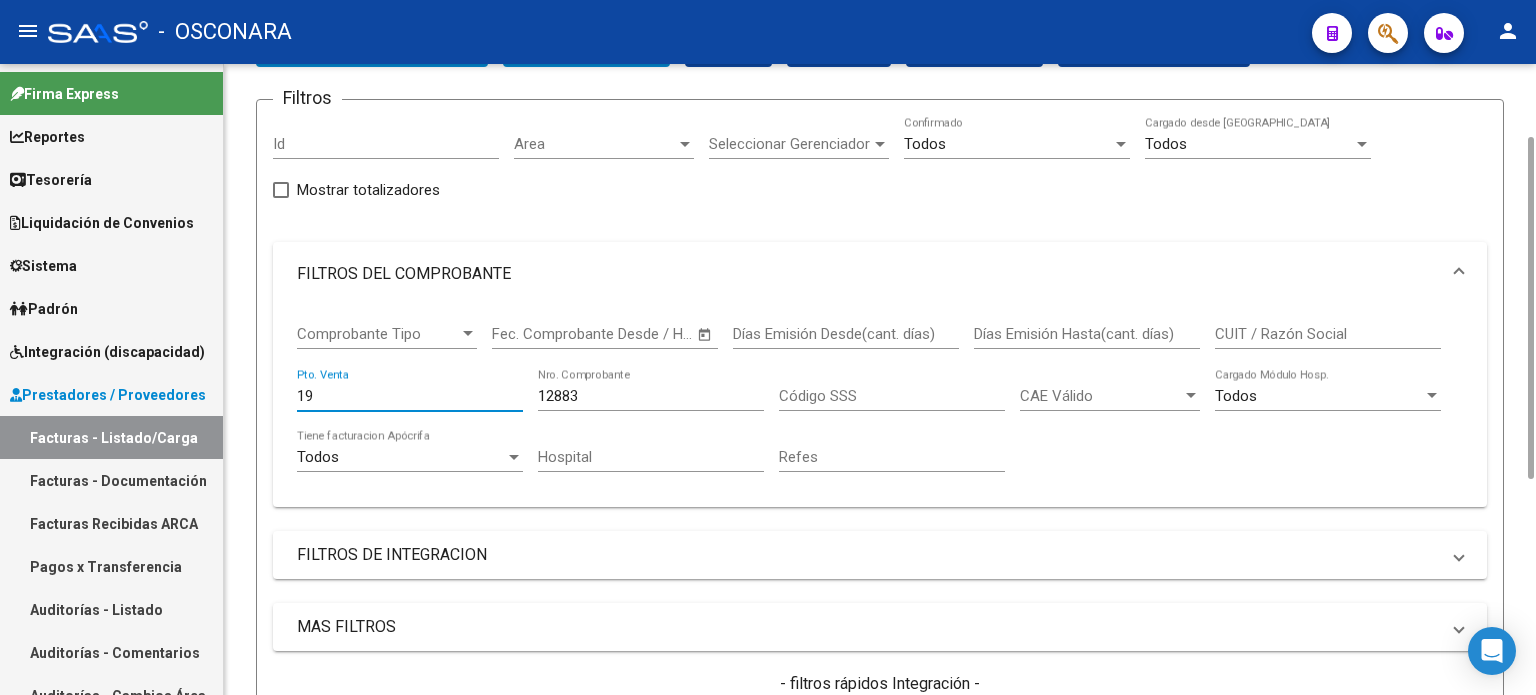 click on "12883" at bounding box center [651, 396] 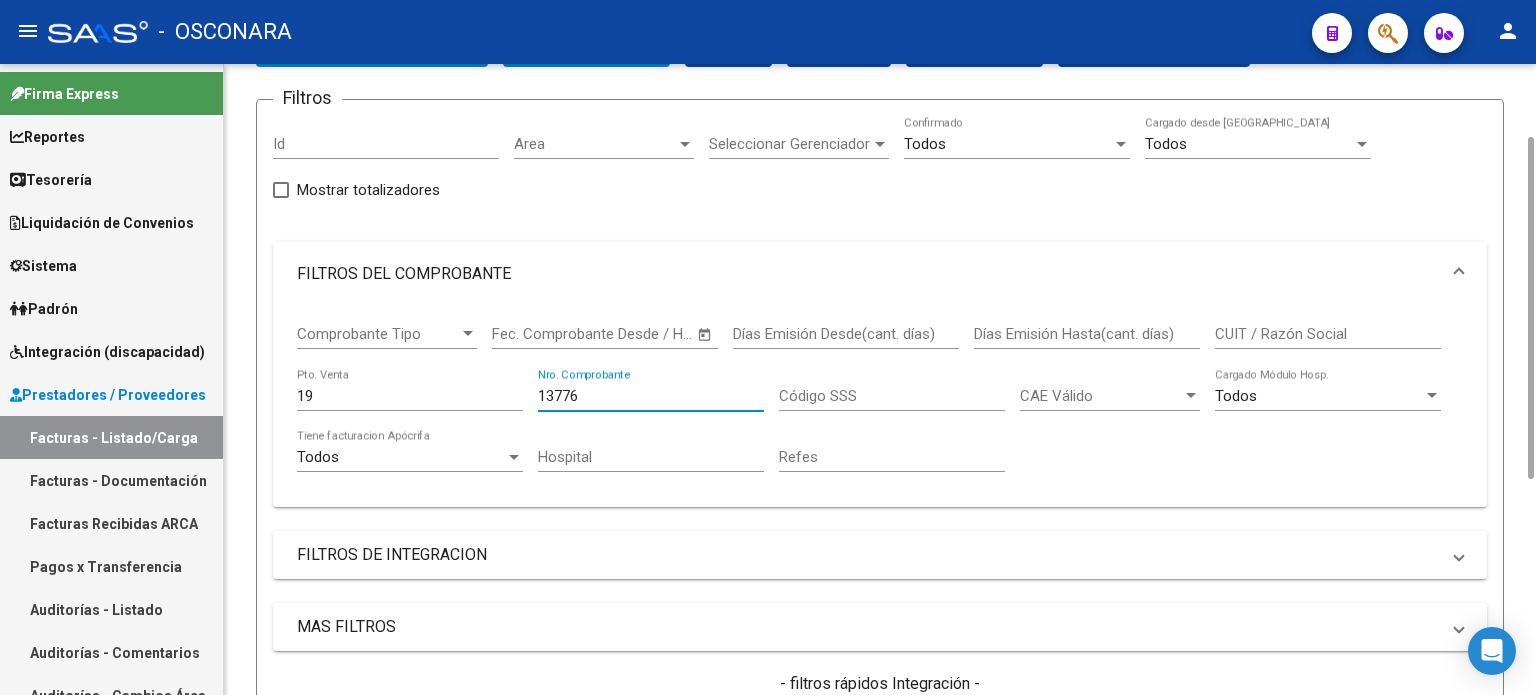 scroll, scrollTop: 535, scrollLeft: 0, axis: vertical 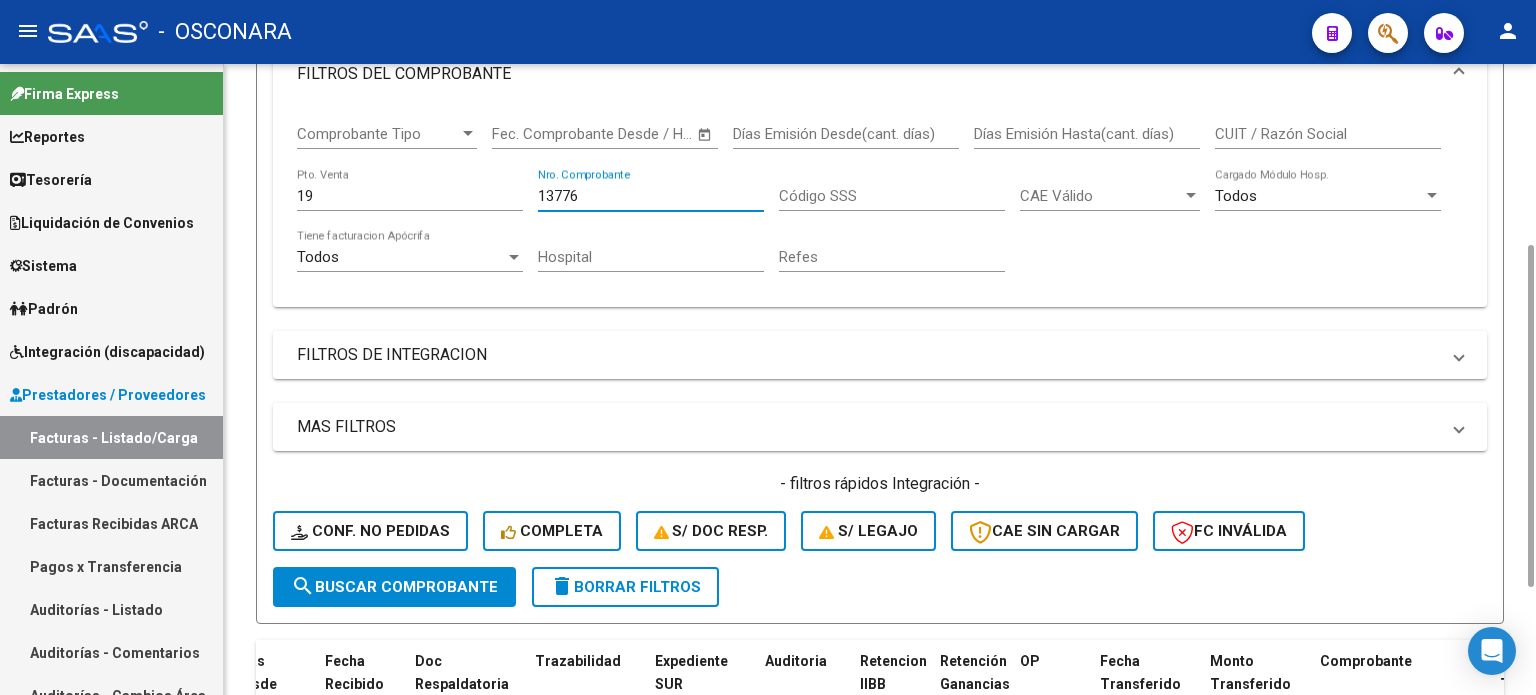 click on "19" at bounding box center (410, 196) 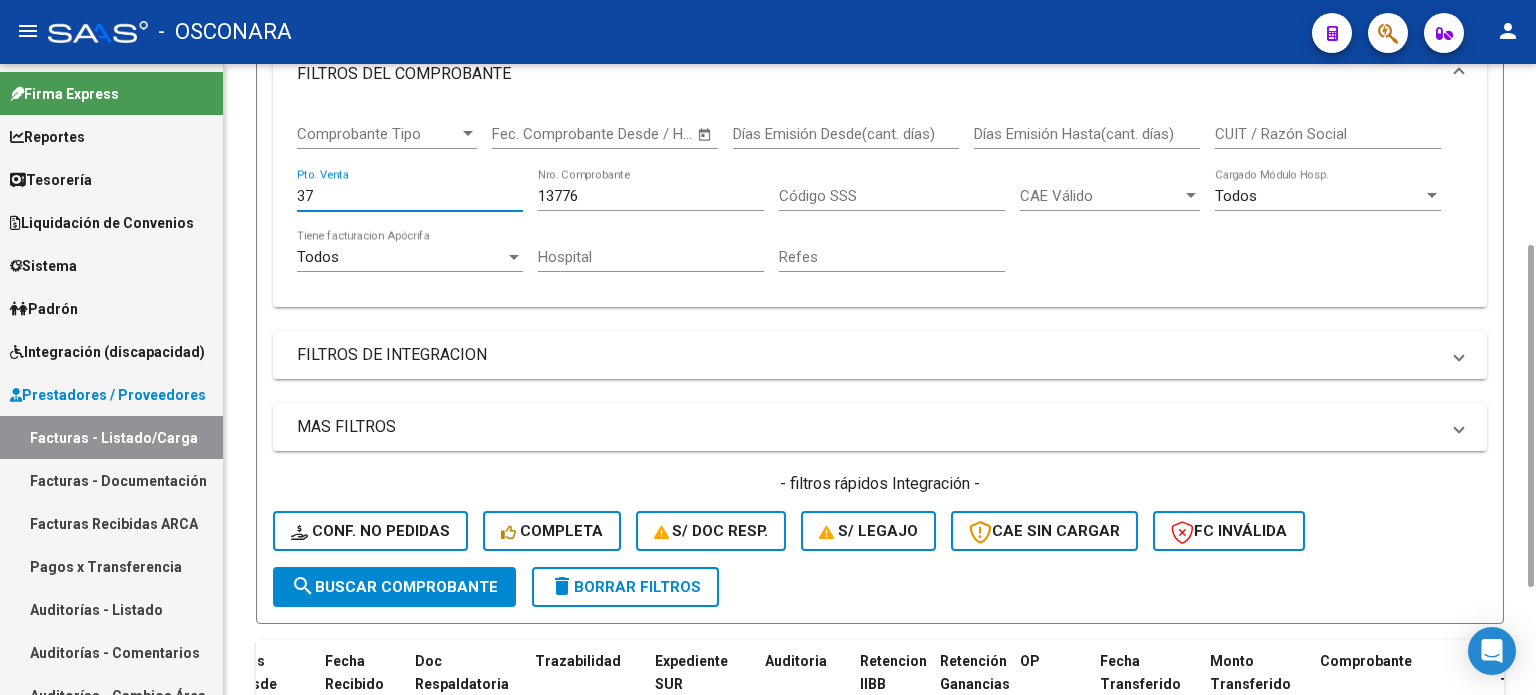 click on "13776" at bounding box center [651, 196] 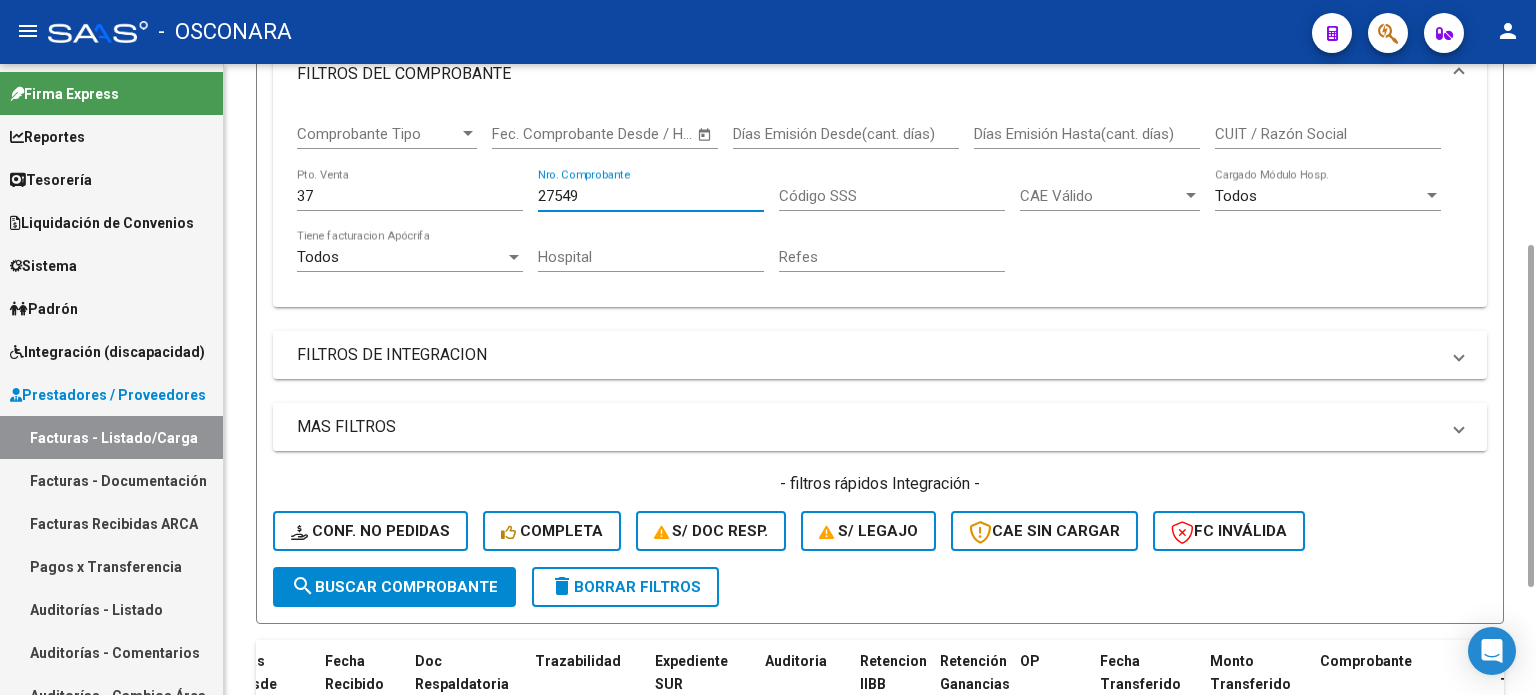 scroll, scrollTop: 535, scrollLeft: 0, axis: vertical 